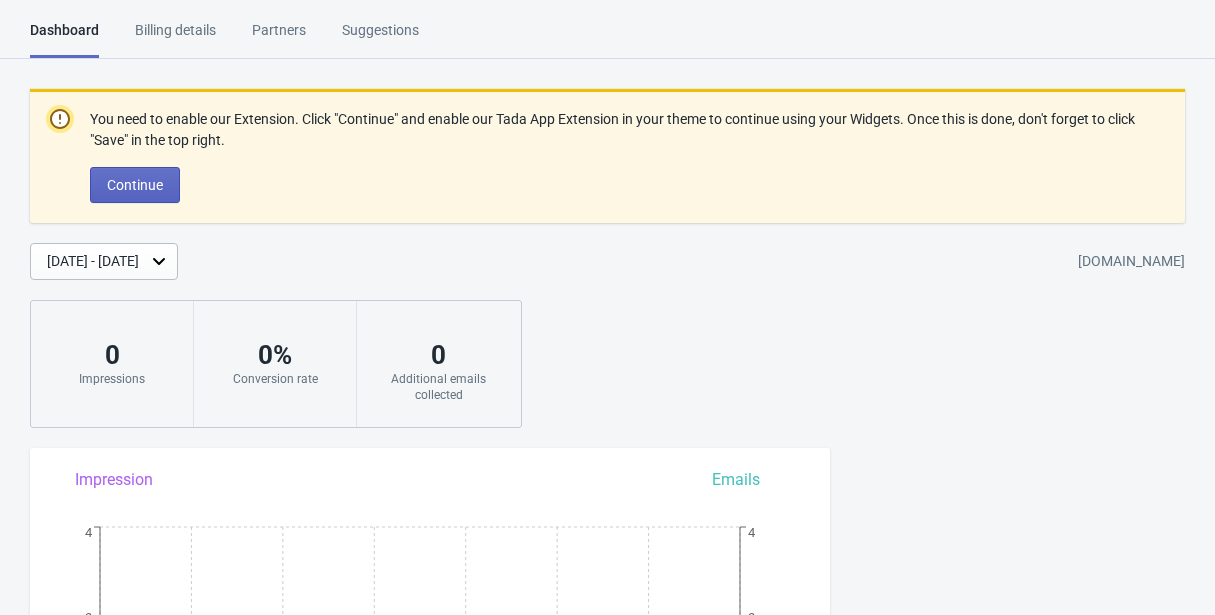 scroll, scrollTop: 0, scrollLeft: 0, axis: both 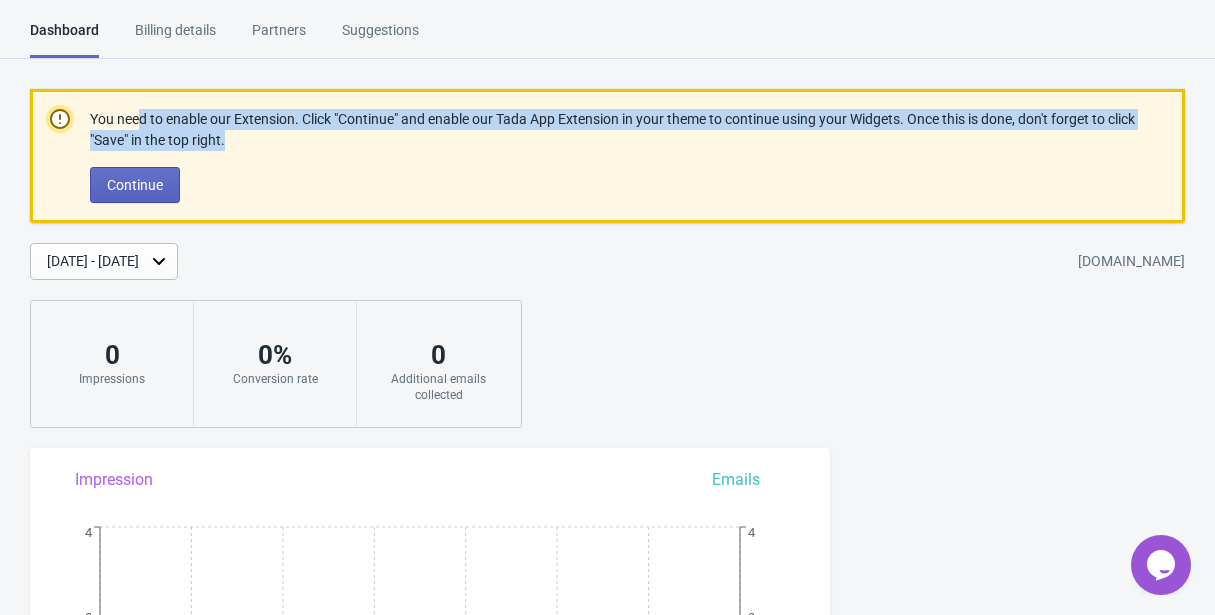 drag, startPoint x: 138, startPoint y: 118, endPoint x: 637, endPoint y: 132, distance: 499.19635 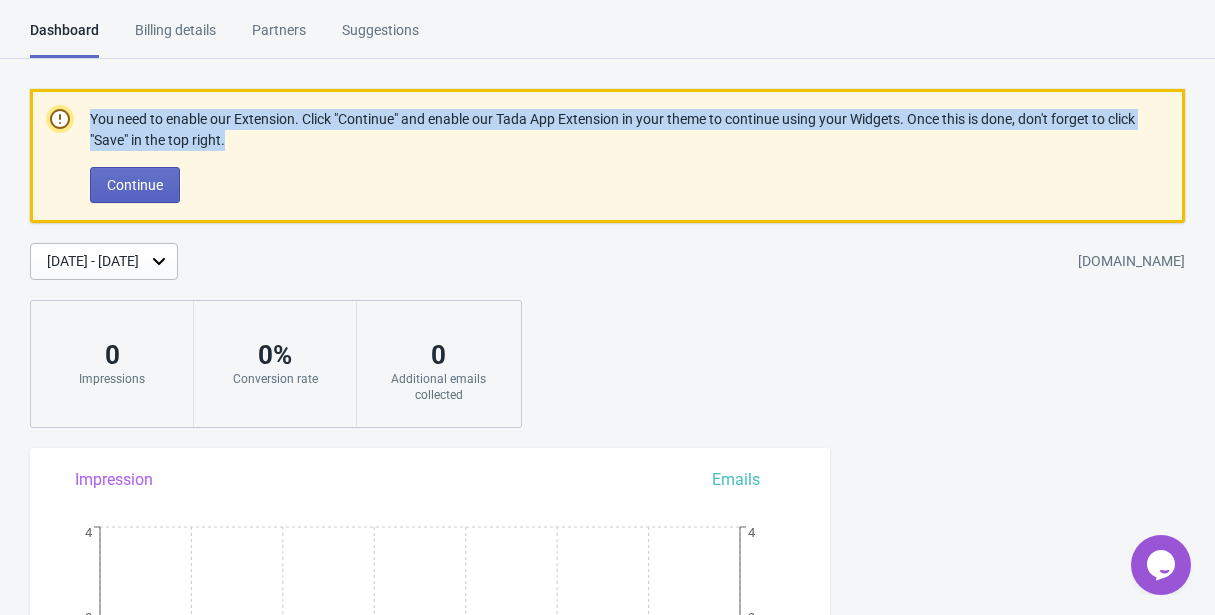 drag, startPoint x: 467, startPoint y: 104, endPoint x: 1020, endPoint y: 133, distance: 553.7599 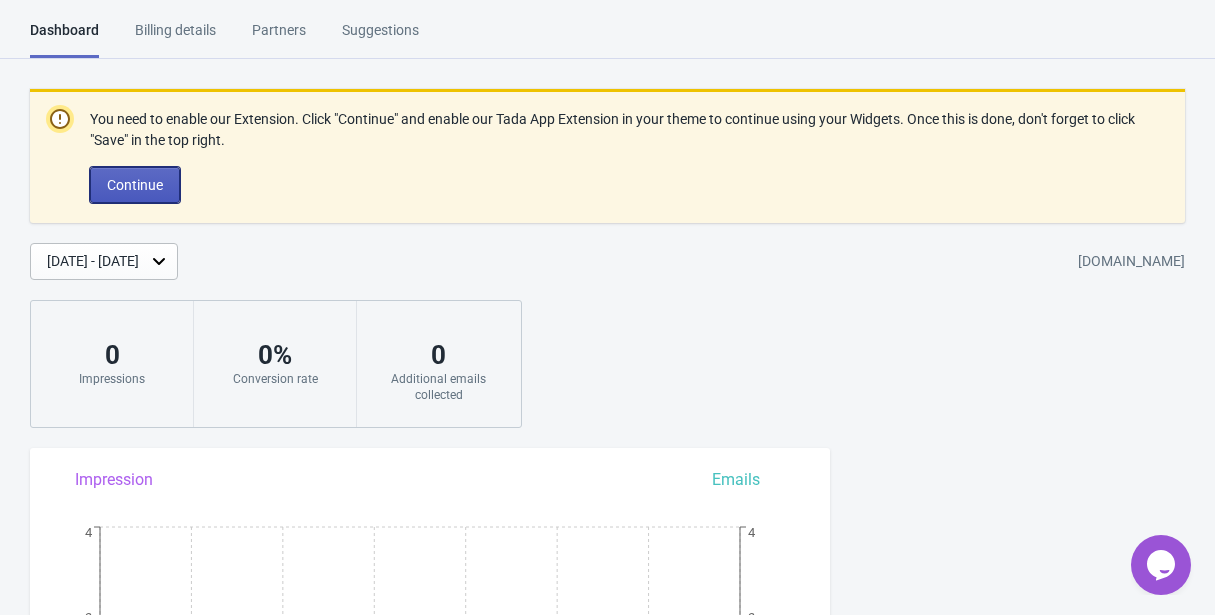 click on "Continue" at bounding box center (135, 185) 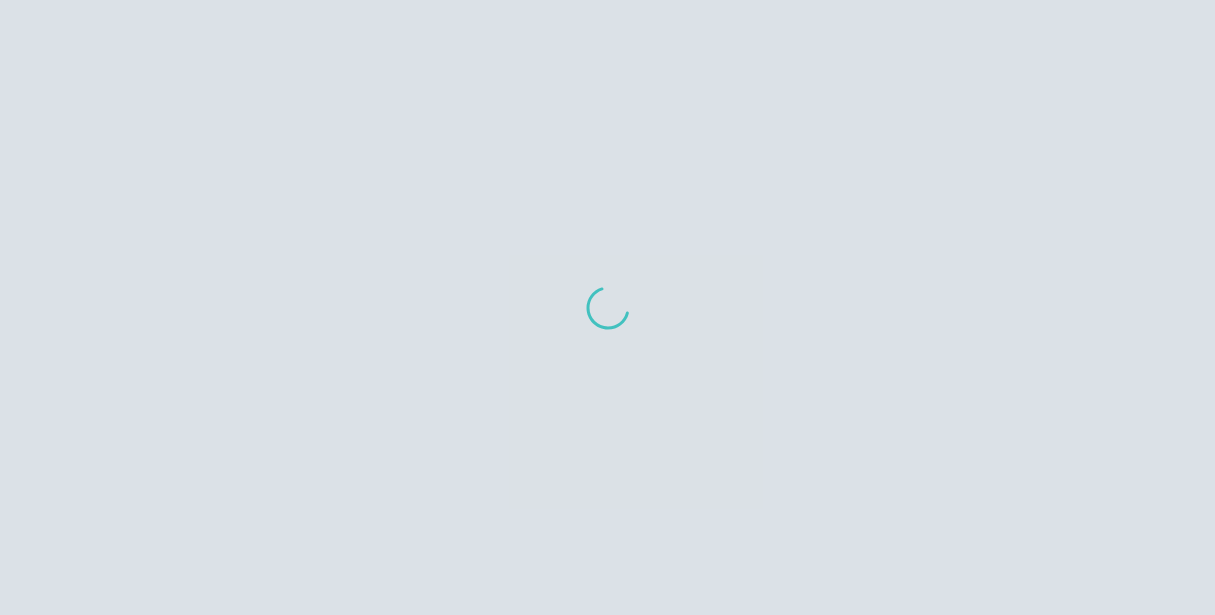 scroll, scrollTop: 0, scrollLeft: 0, axis: both 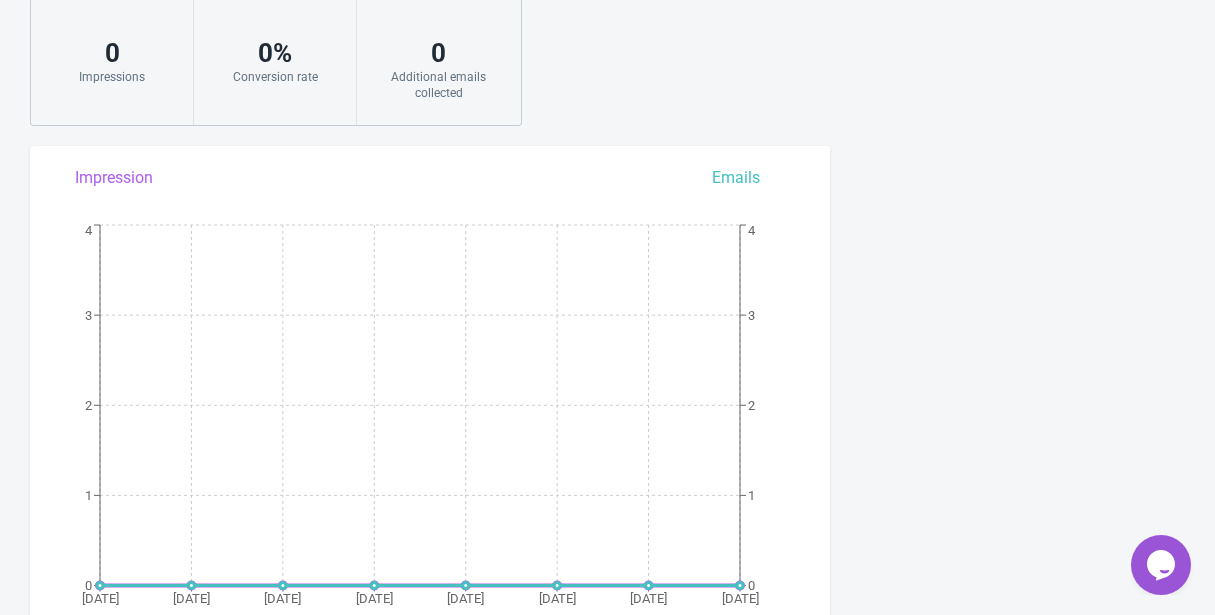 click on "Dashboard Billing details Partners Suggestions Dashboard Billing details Partners Suggestions [DATE] - [DATE] [DOMAIN_NAME] 0 Impressions 0 % Conversion rate 0 Additional emails collected Impression Emails [DATE] [DATE] [DATE] [DATE] [DATE] [DATE] [DATE] [DATE] 28 0 1 2 3 4 0 1 2 3 4 Impressions Additional emails collected Our Impressions and Emails Collected stats are based on  your store timezone . Widgets Create new widget View all widgets No recent widgets! If two Widgets are enabled and targeting the same page, only the most recently updated one will be displayed. Email validation Tokens (optional) 0 Email validation Tokens left 1 Email Validation = 1 Token Increase conversion & ROI by over 100% Learn more Get Email Validation Tokens Optional Recommended Email Integrations & Export MAILCHIMP KLAVIYO ZAPIER Learn more about  Email Integration & export . Do you want to work independently with your email list using other Email Service or for other purposes? Export CSV file." at bounding box center [607, 932] 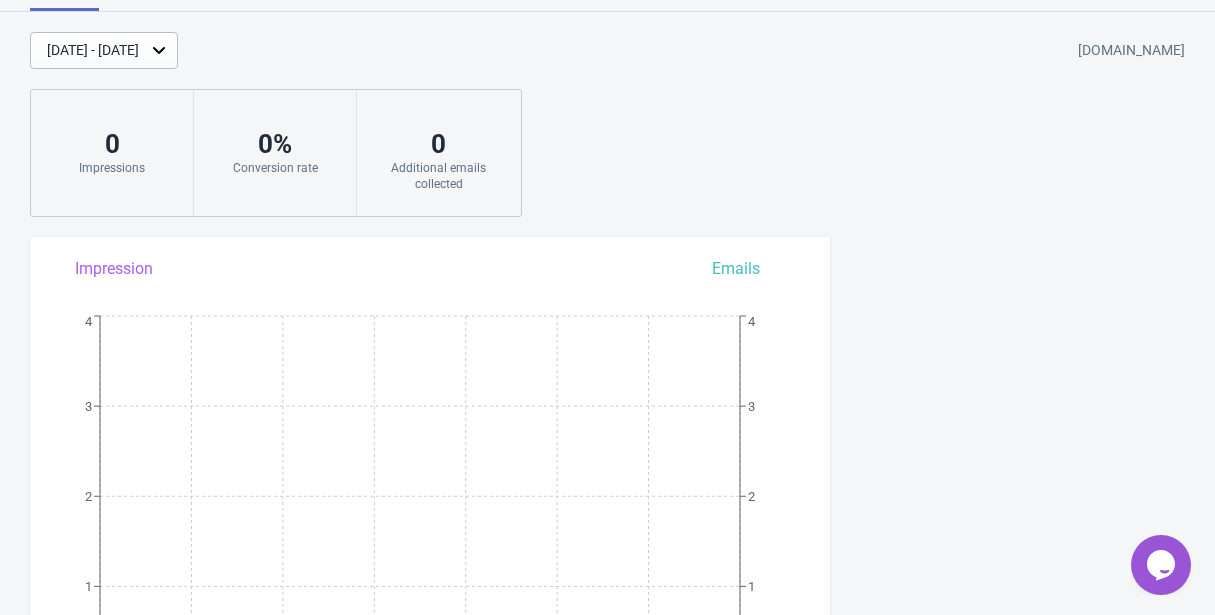 scroll, scrollTop: 0, scrollLeft: 0, axis: both 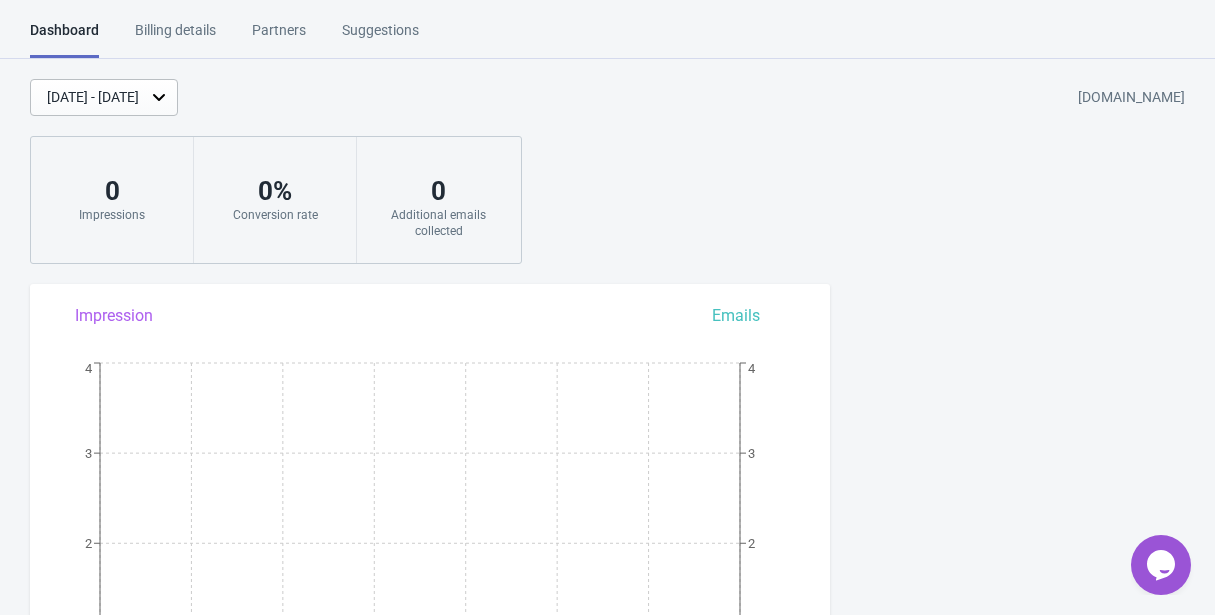 click on "[DATE] - [DATE] [DOMAIN_NAME] 0 Impressions 0 % Conversion rate 0 Additional emails collected" at bounding box center (607, 171) 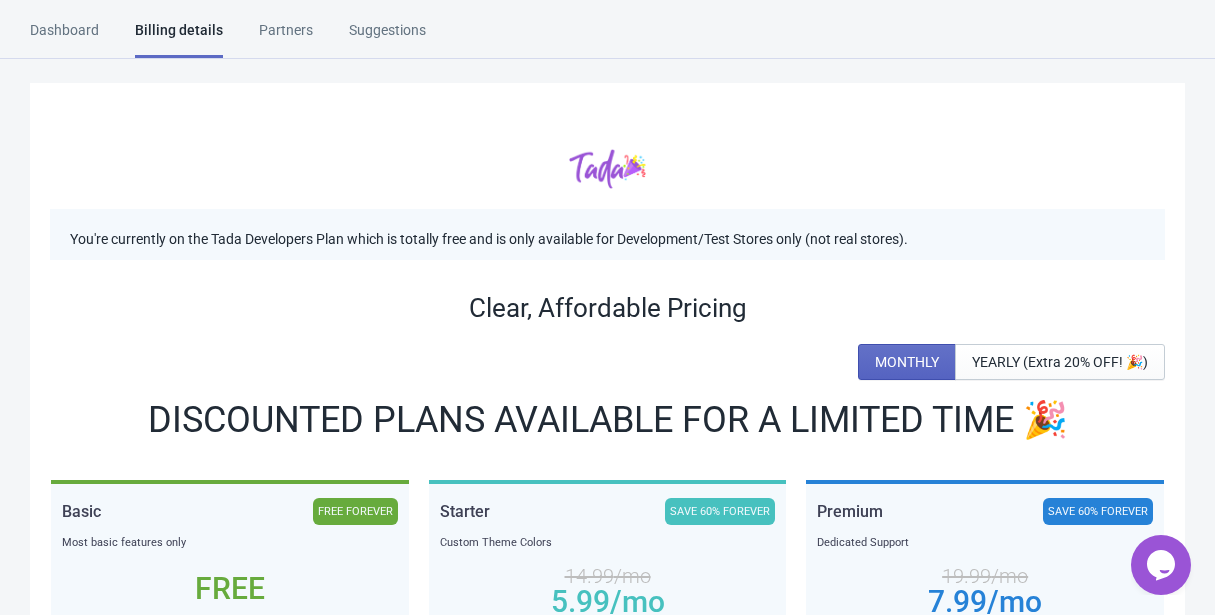 click on "Dashboard" at bounding box center (64, 37) 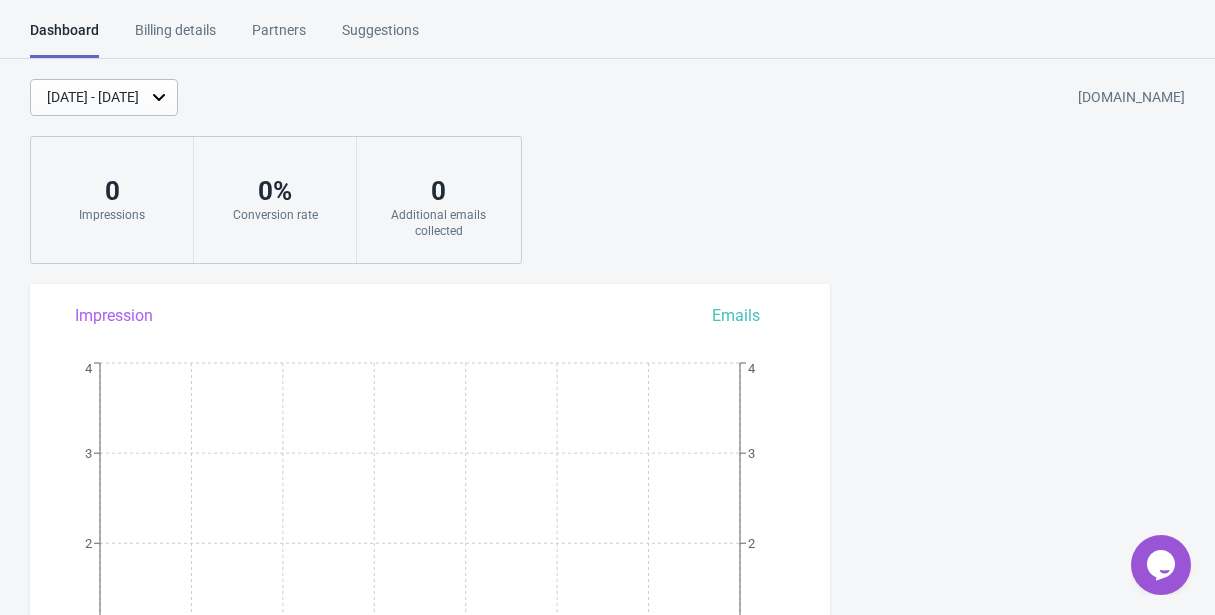 click on "Dashboard" at bounding box center [64, 39] 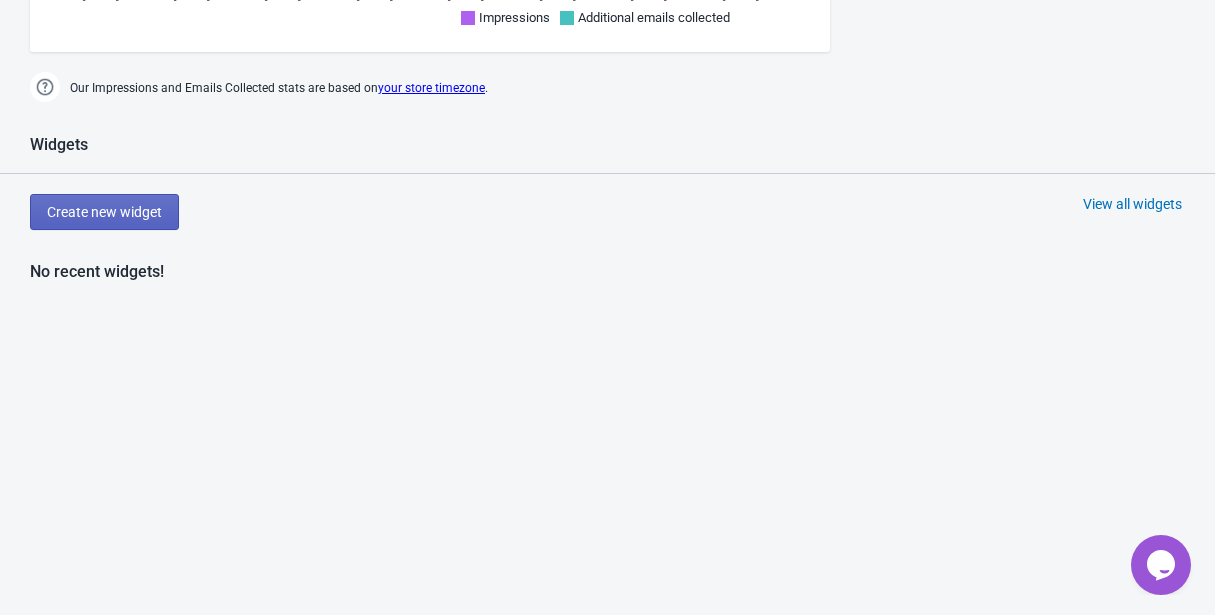 scroll, scrollTop: 604, scrollLeft: 0, axis: vertical 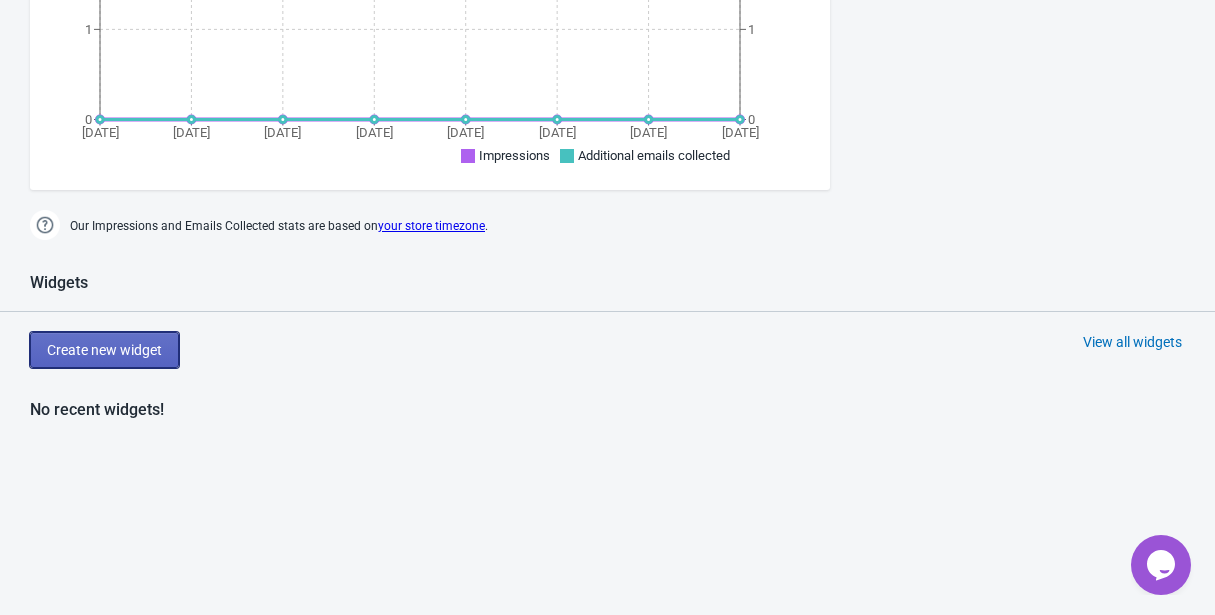 drag, startPoint x: 128, startPoint y: 340, endPoint x: 168, endPoint y: 323, distance: 43.462627 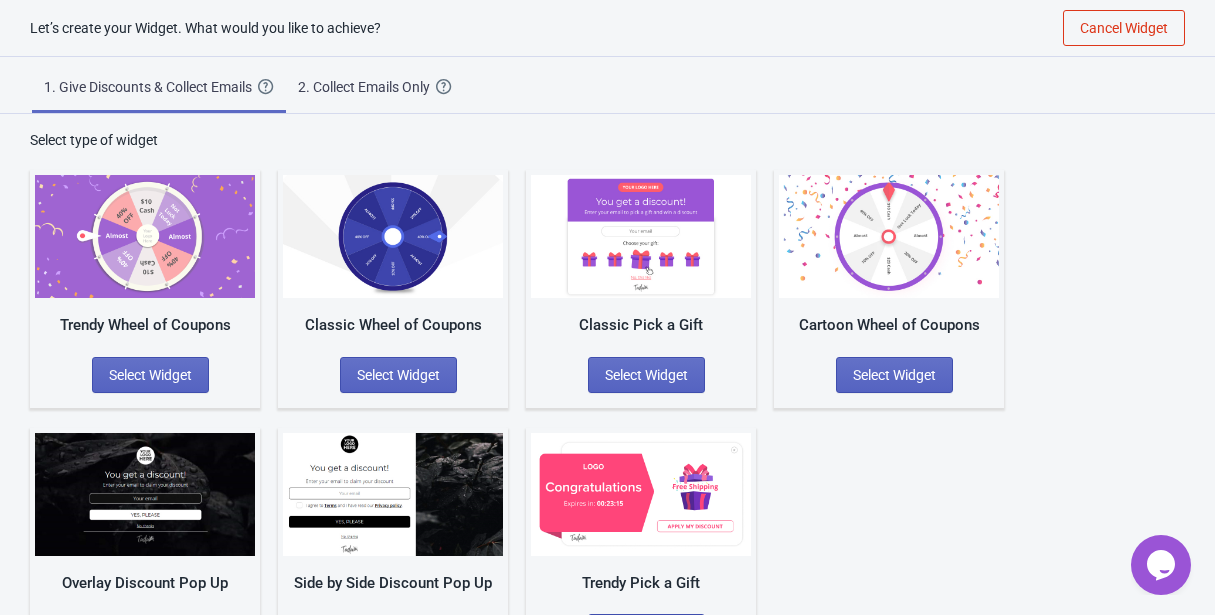 scroll, scrollTop: 69, scrollLeft: 0, axis: vertical 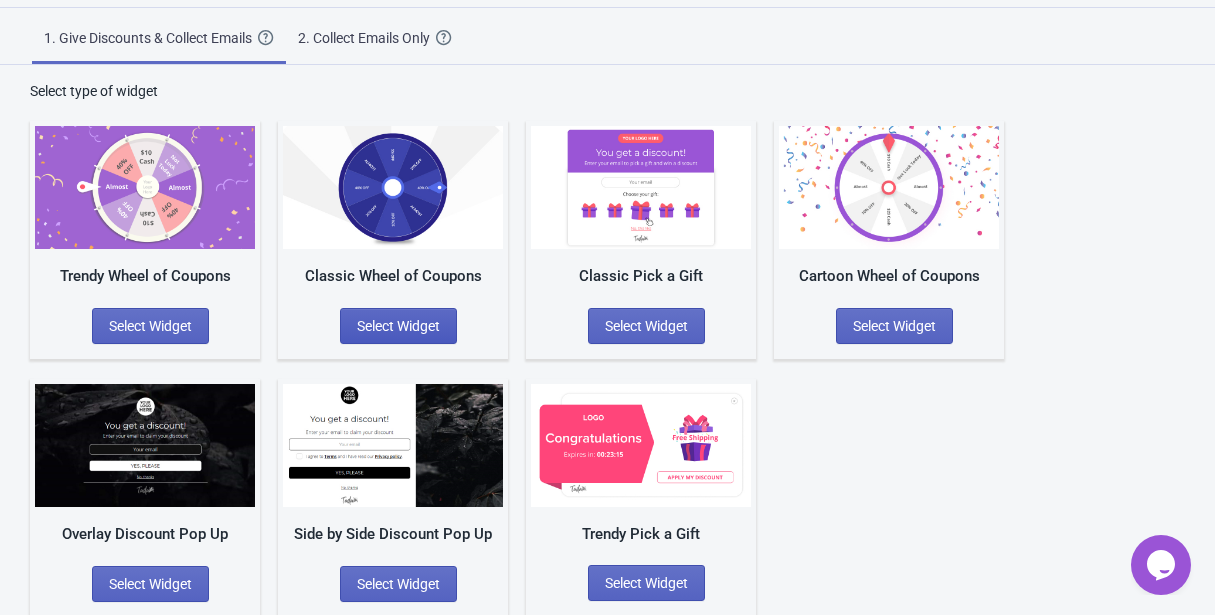 click on "Select Widget" at bounding box center [398, 326] 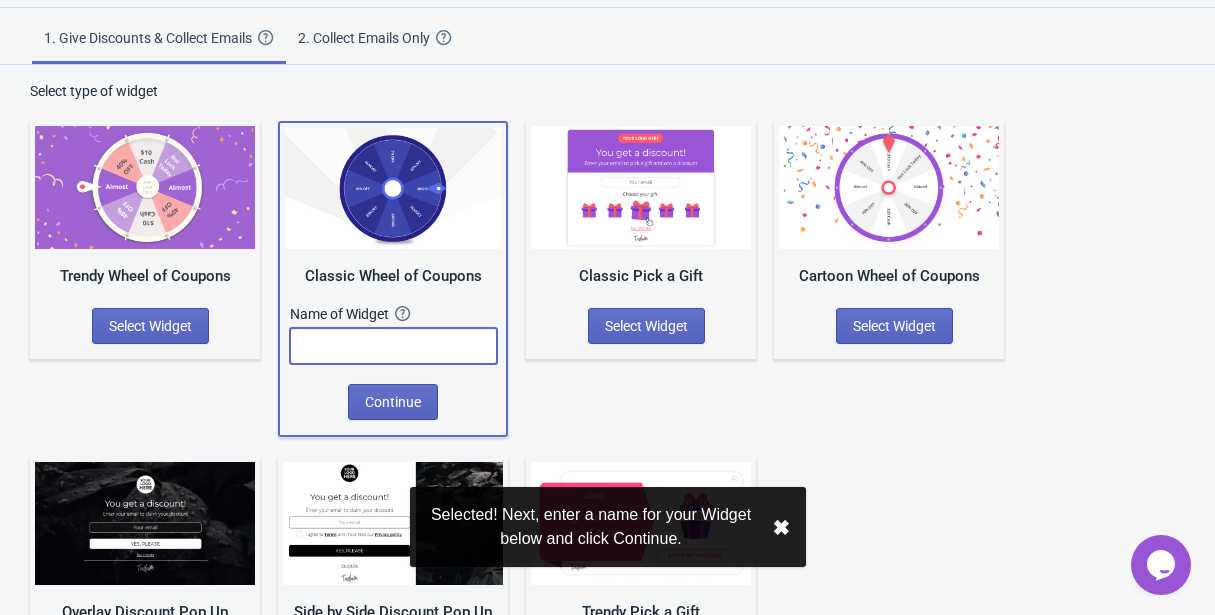 click at bounding box center [393, 346] 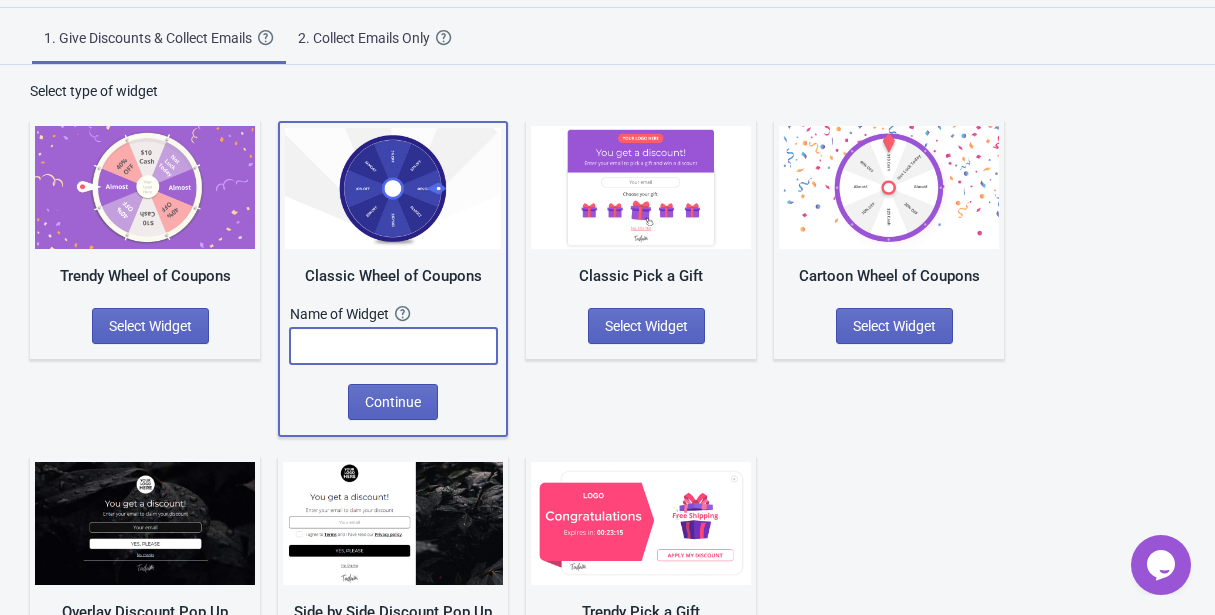 click at bounding box center (393, 346) 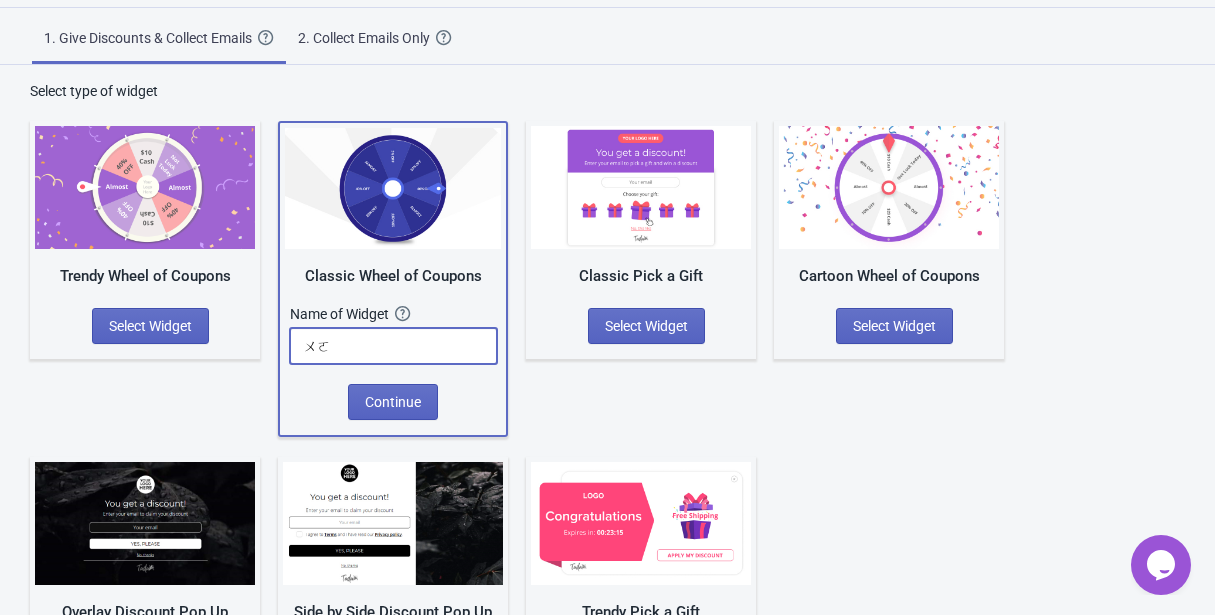 type on "ㄨ" 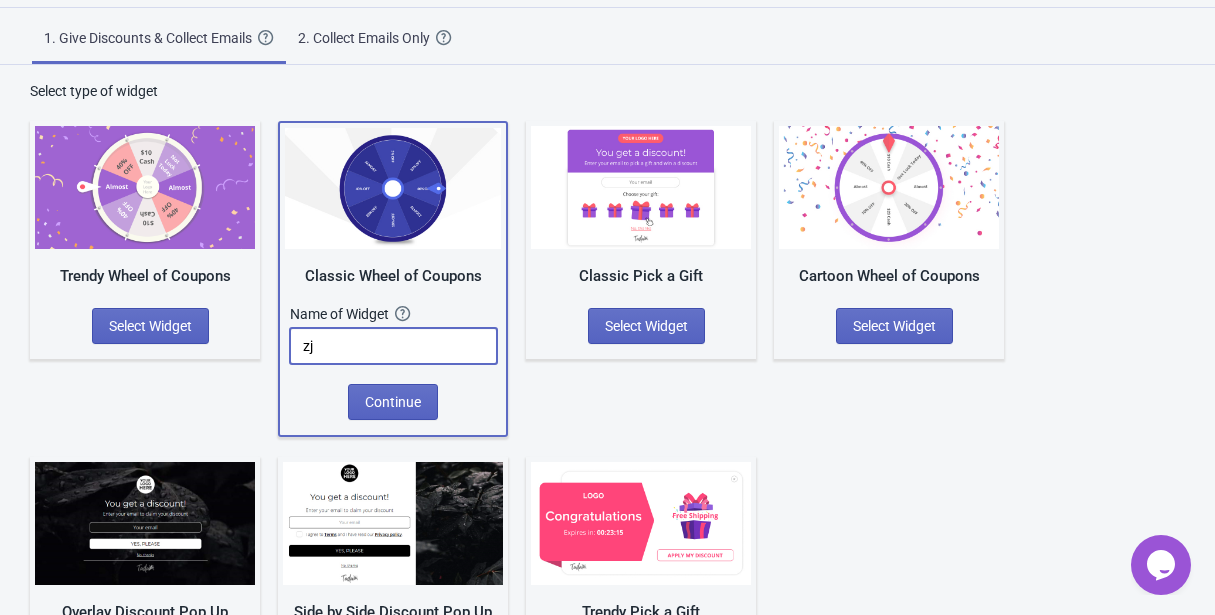 type on "z" 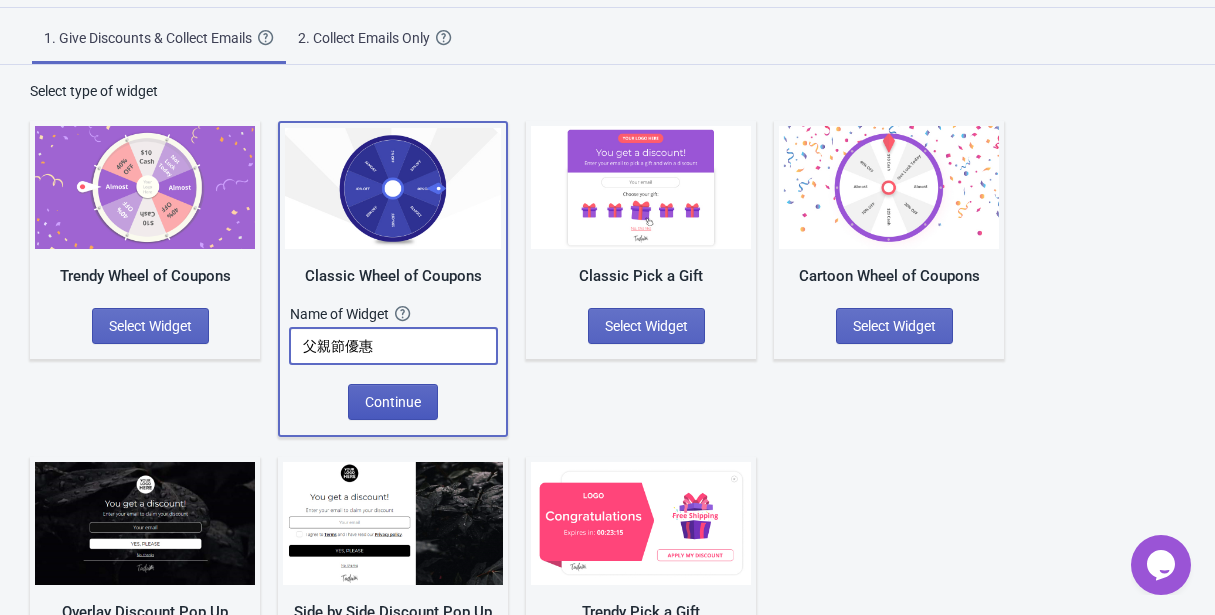 type on "父親節優惠" 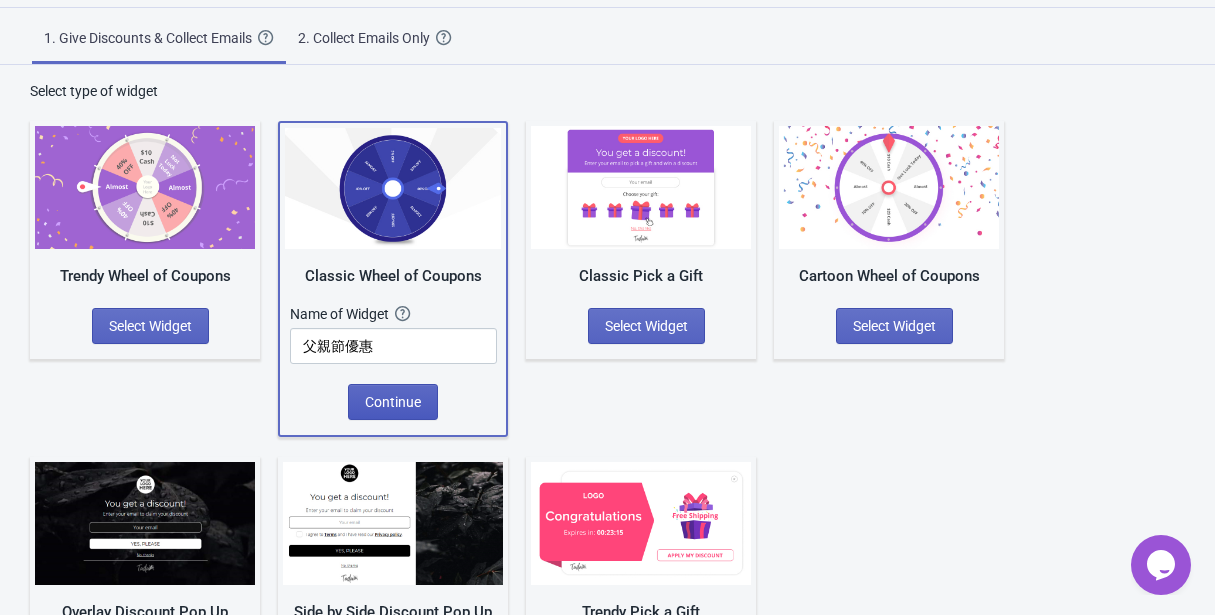click on "Continue" at bounding box center (393, 402) 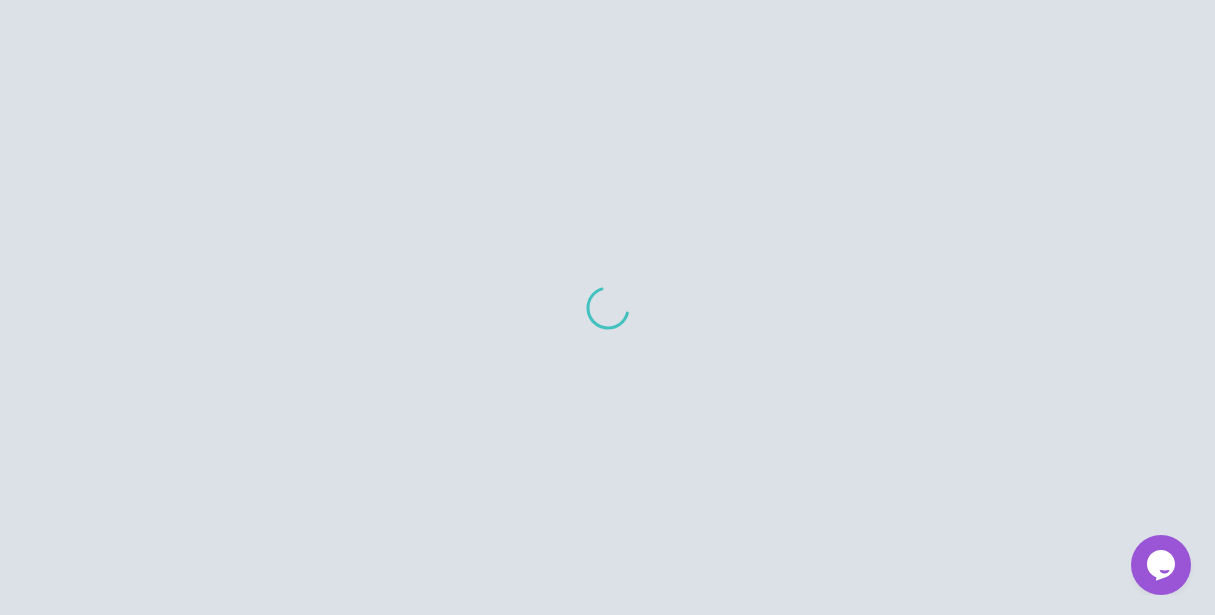 scroll, scrollTop: 0, scrollLeft: 0, axis: both 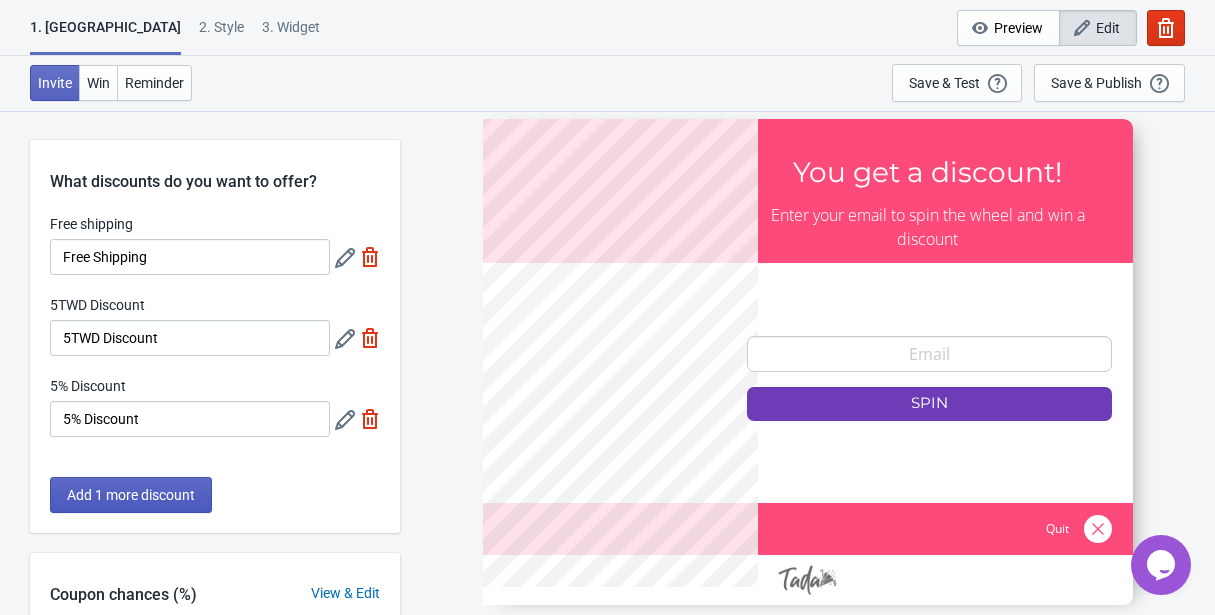 click on "Add 1 more discount" at bounding box center (131, 495) 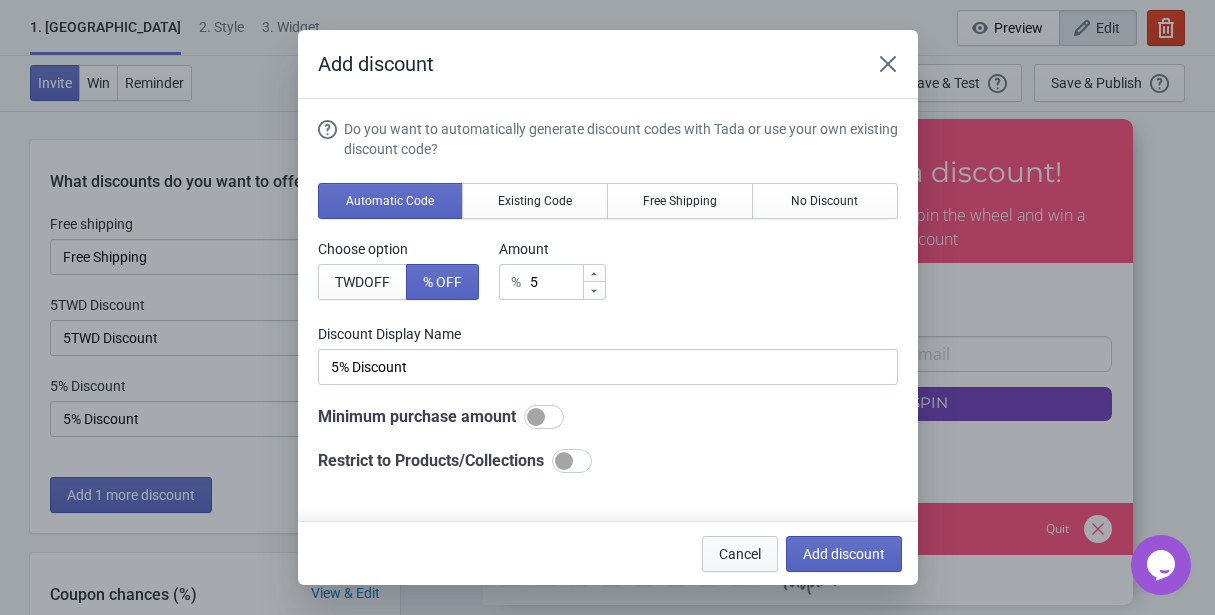 click on "Cancel" at bounding box center (740, 554) 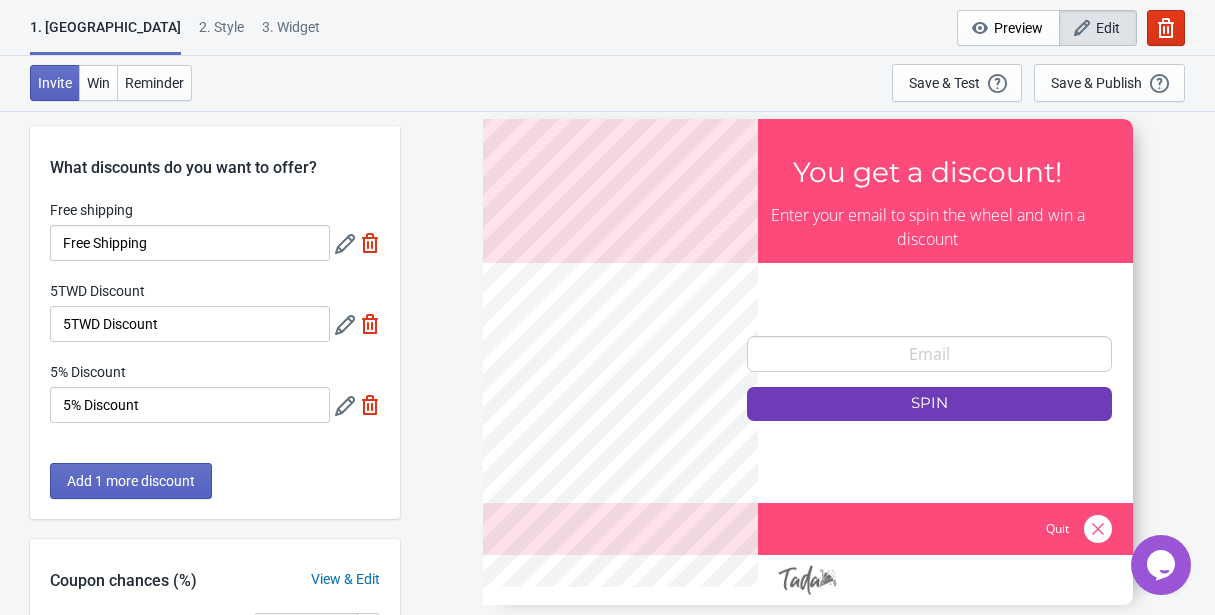 scroll, scrollTop: 0, scrollLeft: 0, axis: both 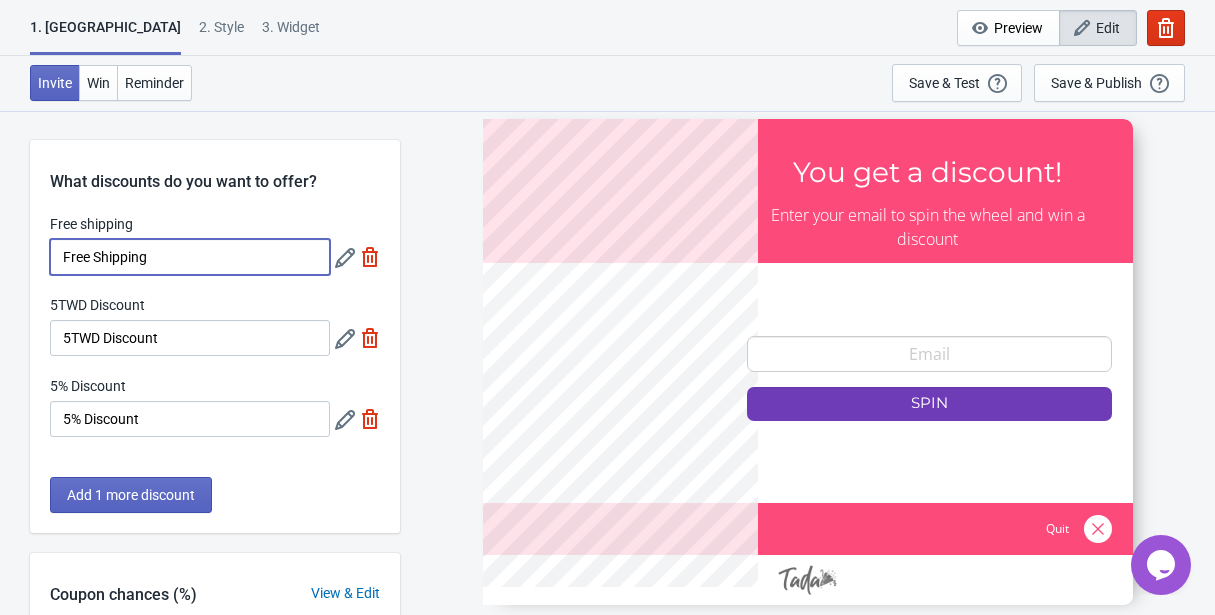 click on "Free Shipping" at bounding box center (190, 257) 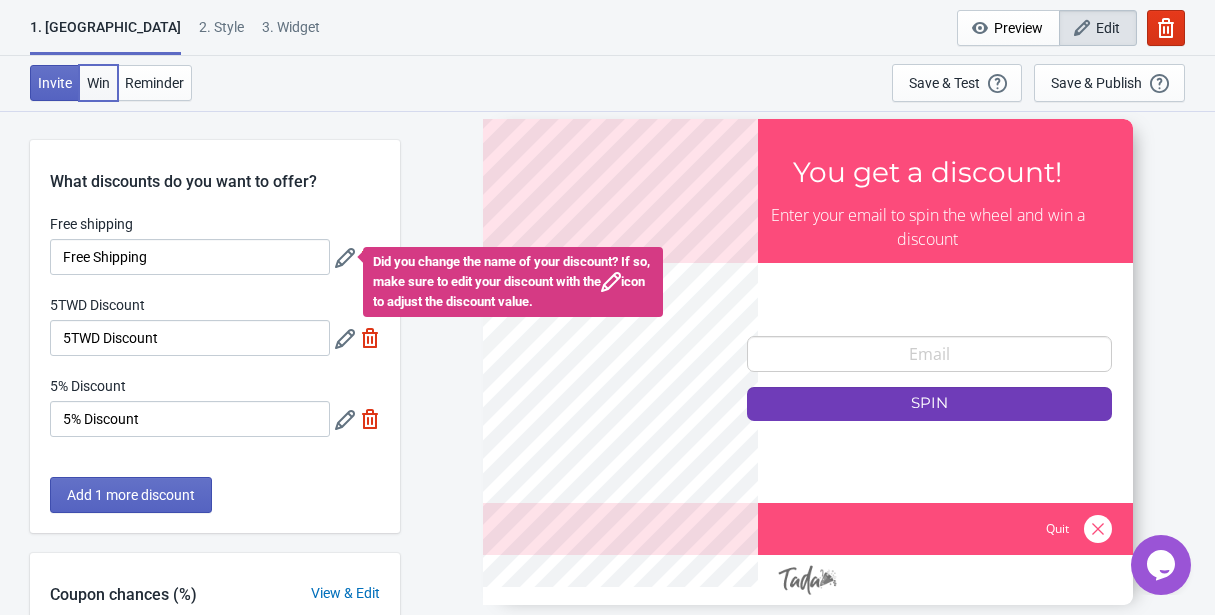click on "Win" at bounding box center (98, 83) 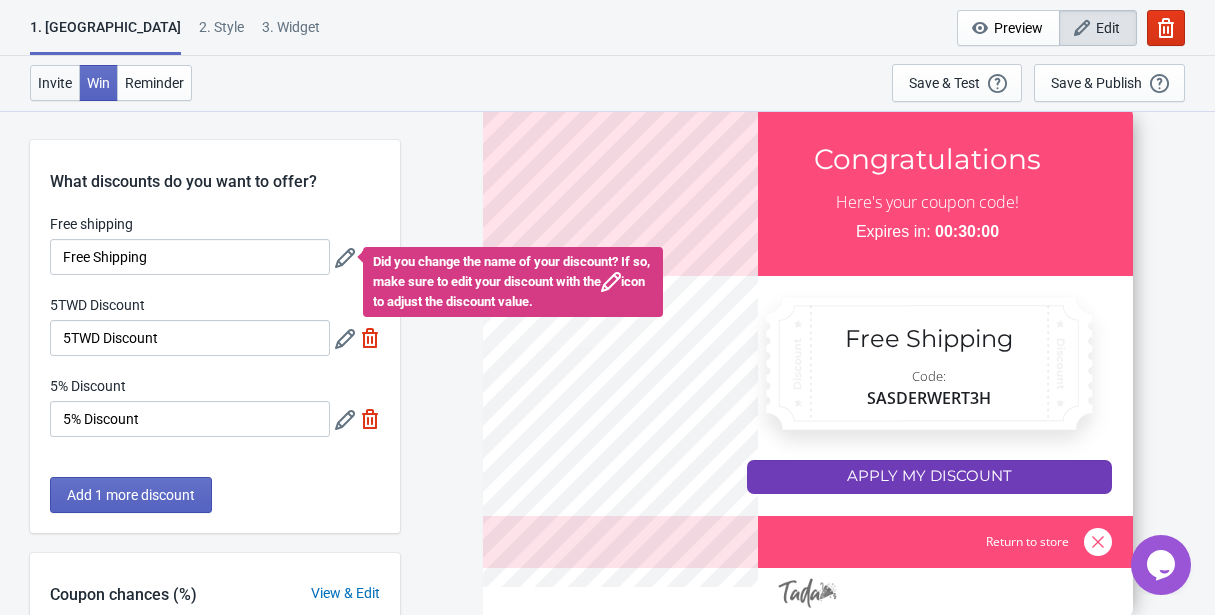 click on "Invite" at bounding box center [55, 83] 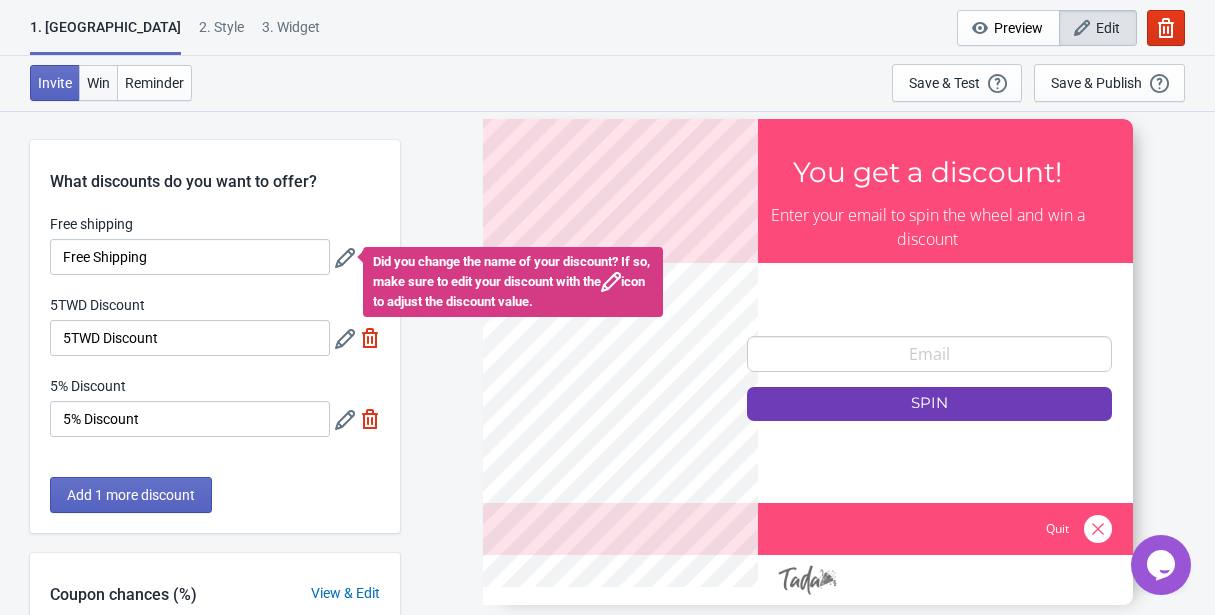 click on "Win" at bounding box center (98, 83) 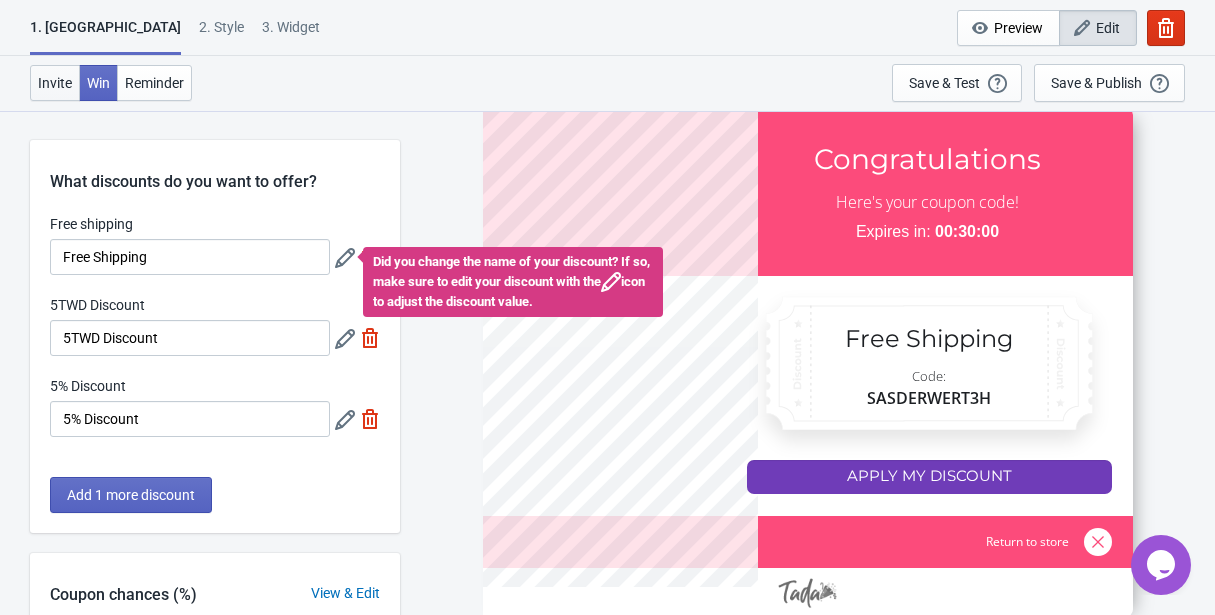 click on "Invite" at bounding box center [55, 83] 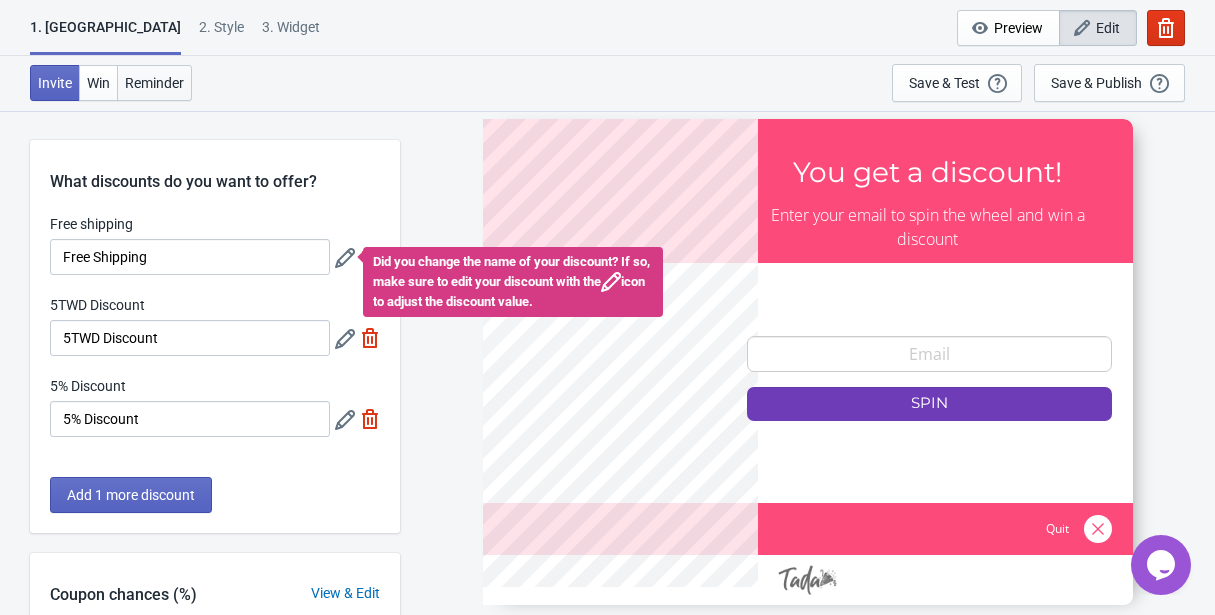 click on "Reminder" at bounding box center [154, 83] 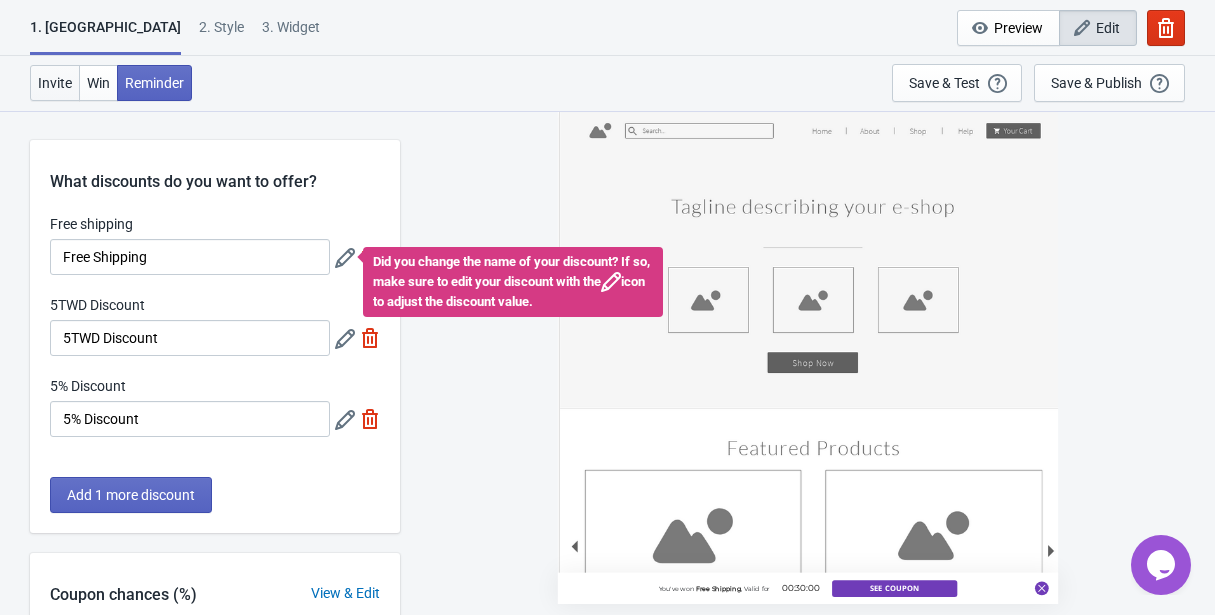 click on "Invite" at bounding box center (55, 83) 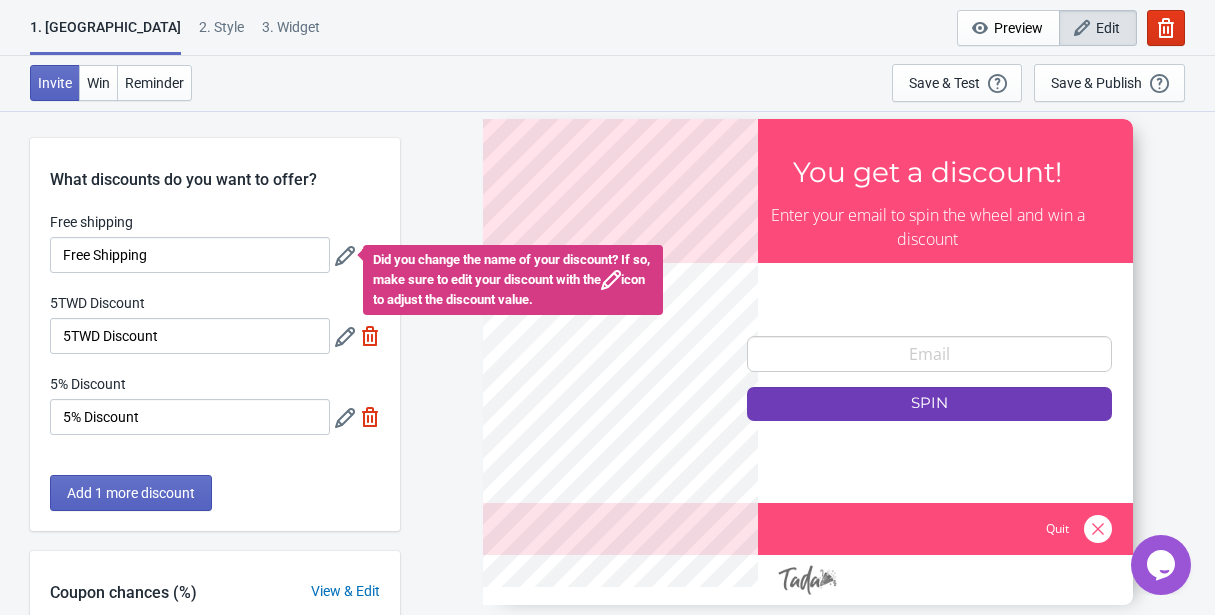 scroll, scrollTop: 0, scrollLeft: 0, axis: both 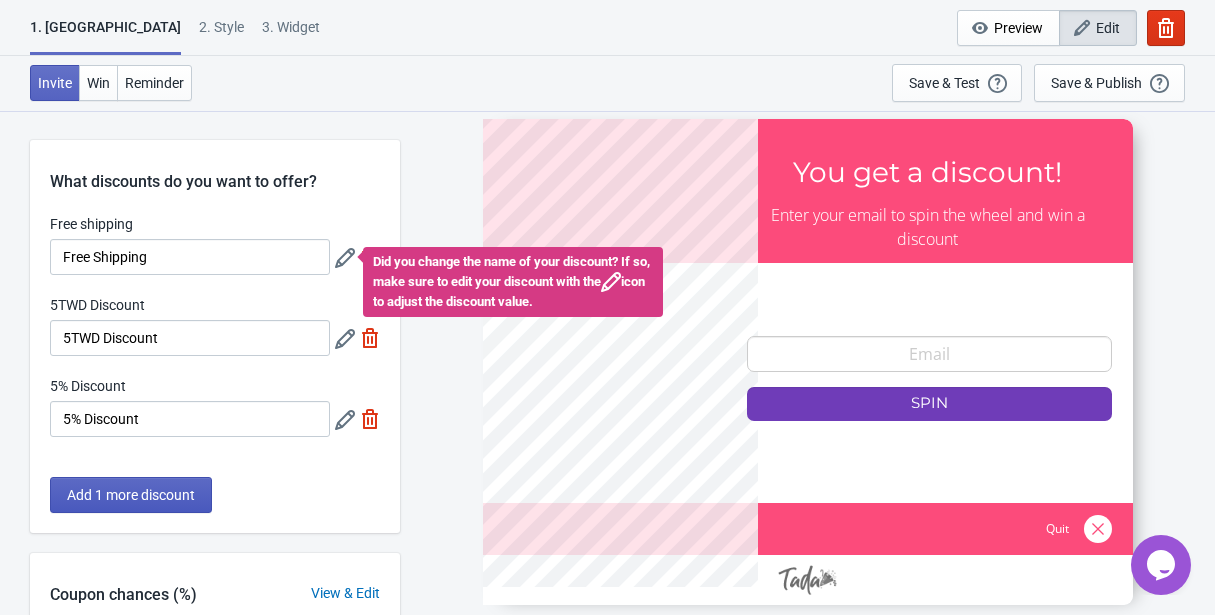 click on "Add 1 more discount" at bounding box center (131, 495) 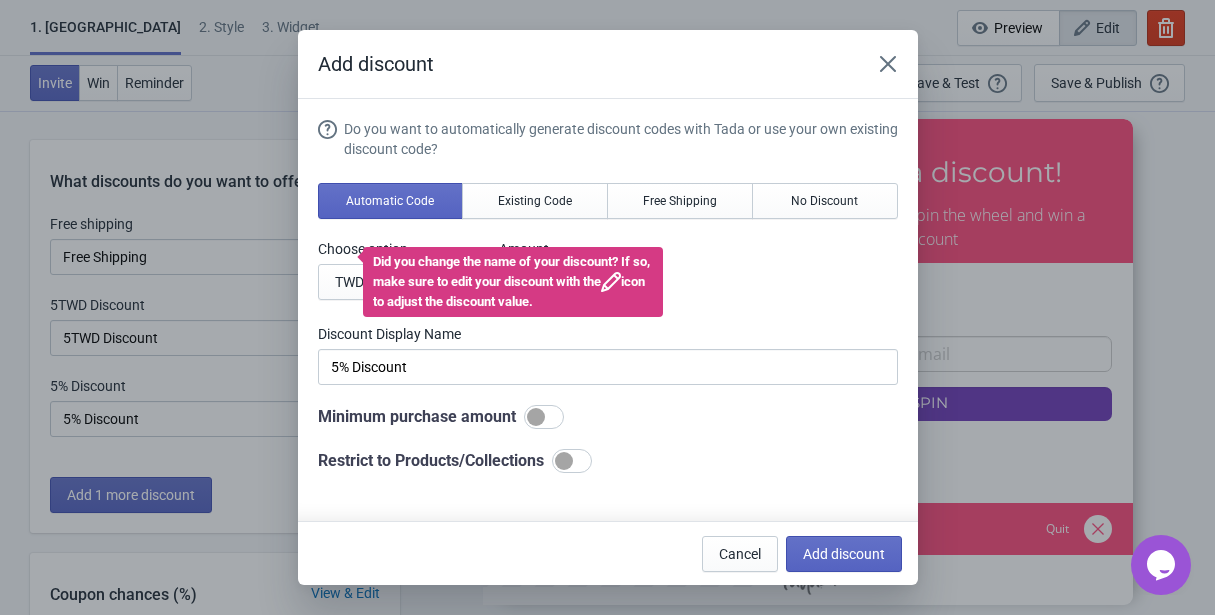 click on "Choose option TWD  OFF % OFF Amount % 5" at bounding box center (608, 269) 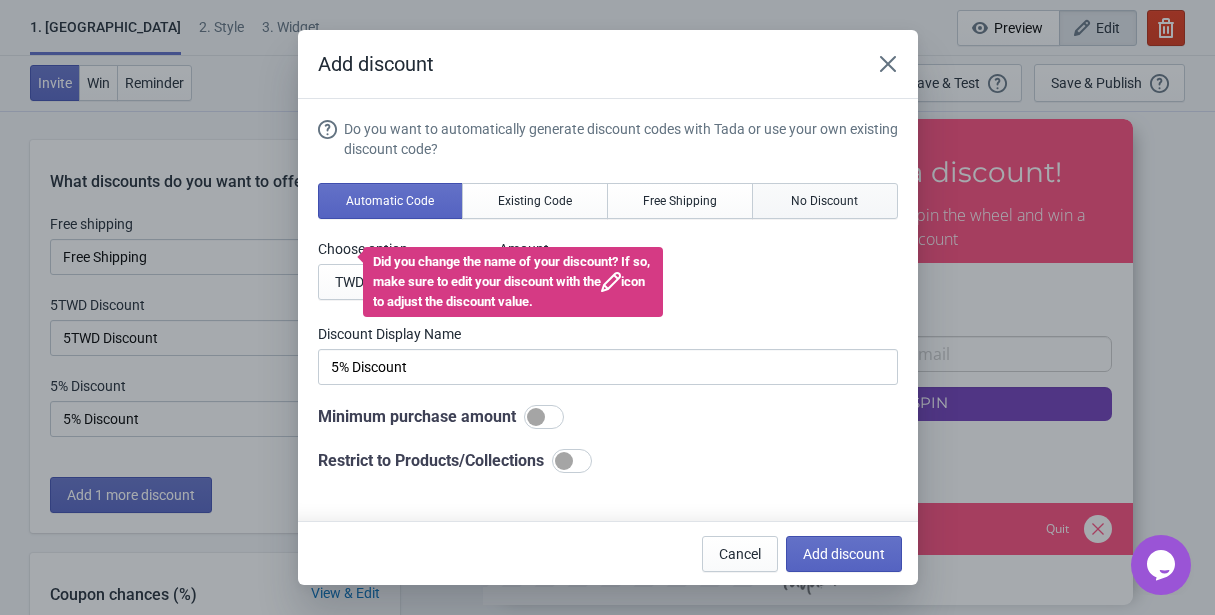 click on "No Discount" at bounding box center (824, 201) 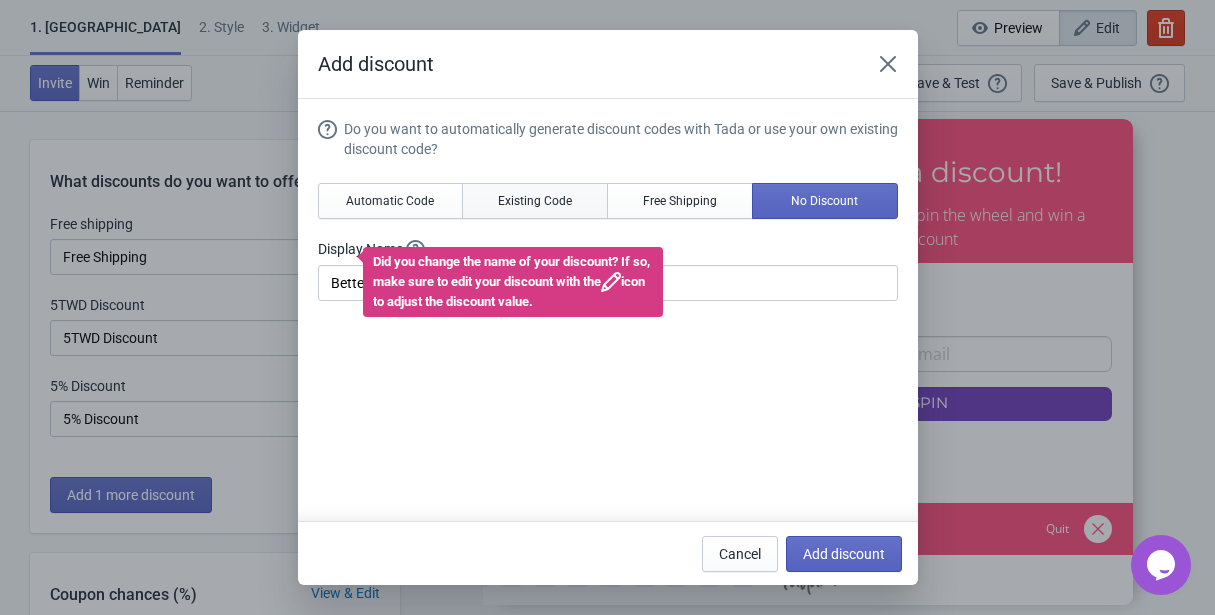 click on "Existing Code" at bounding box center (535, 201) 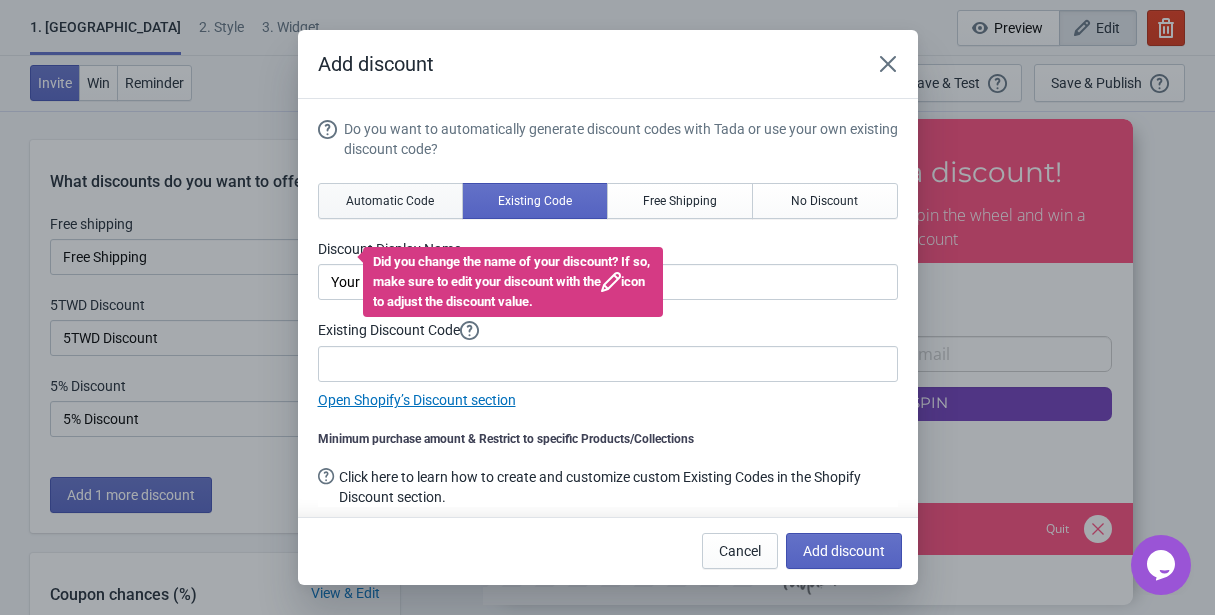 click on "Automatic Code" at bounding box center [390, 201] 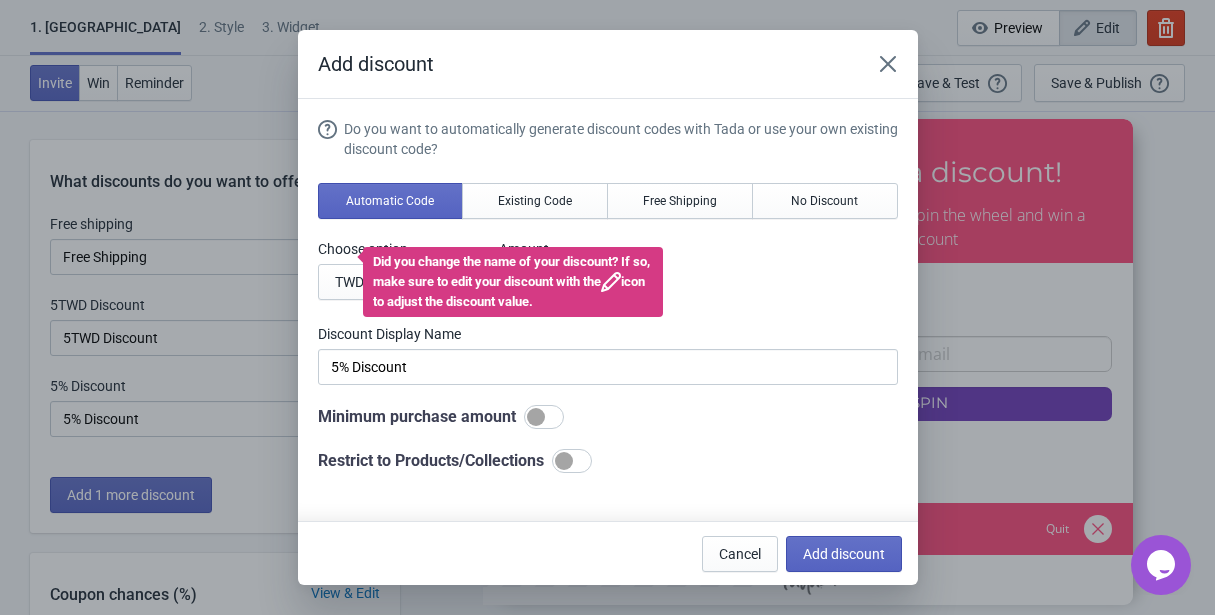 click on "Do you want to automatically generate discount codes with Tada or use your own existing discount code?  Automatic Code Existing Code Free Shipping No Discount Choose option TWD  OFF % OFF Amount % 5 Discount Display Name   5% Discount Minimum purchase amount  Restrict to Products/Collections" at bounding box center [608, 296] 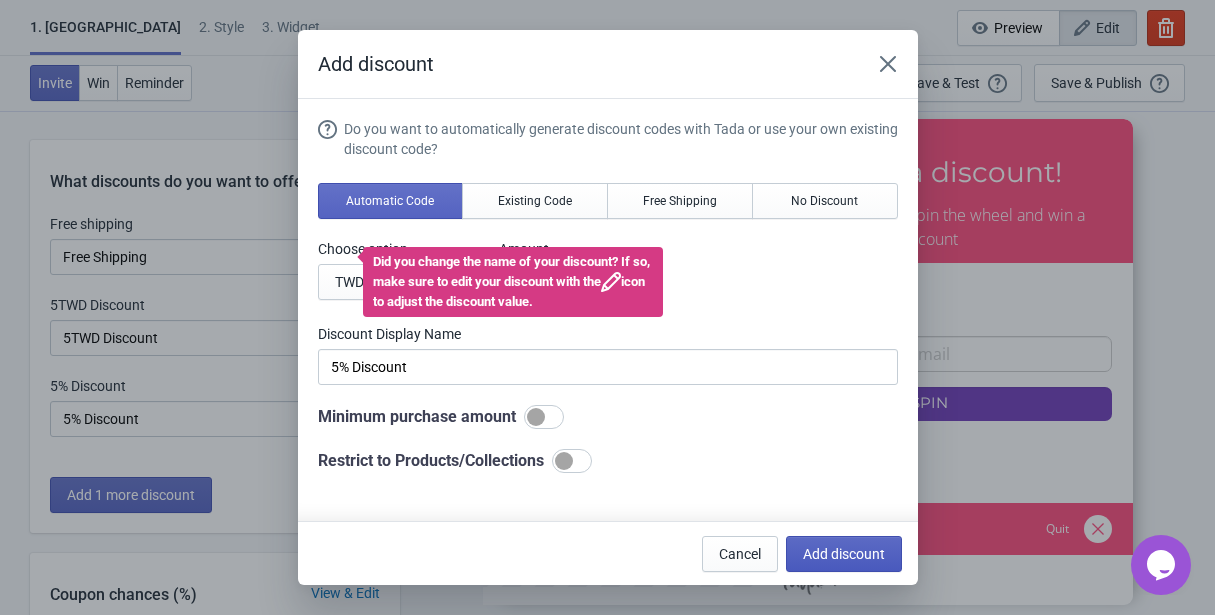 click on "Add discount" at bounding box center [844, 554] 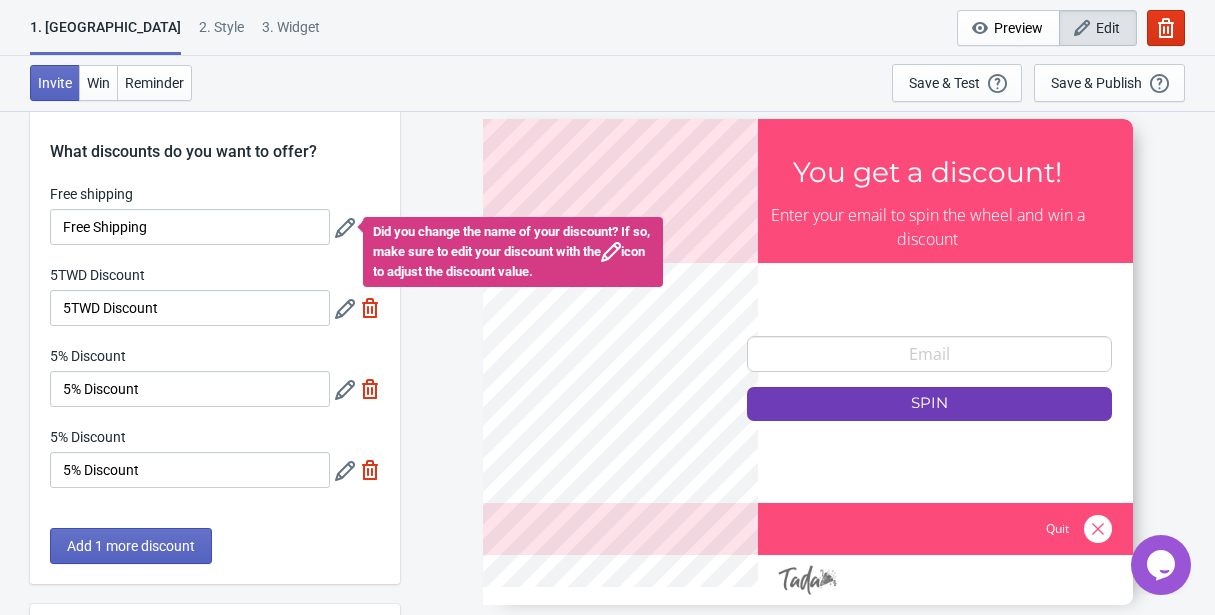 scroll, scrollTop: 31, scrollLeft: 0, axis: vertical 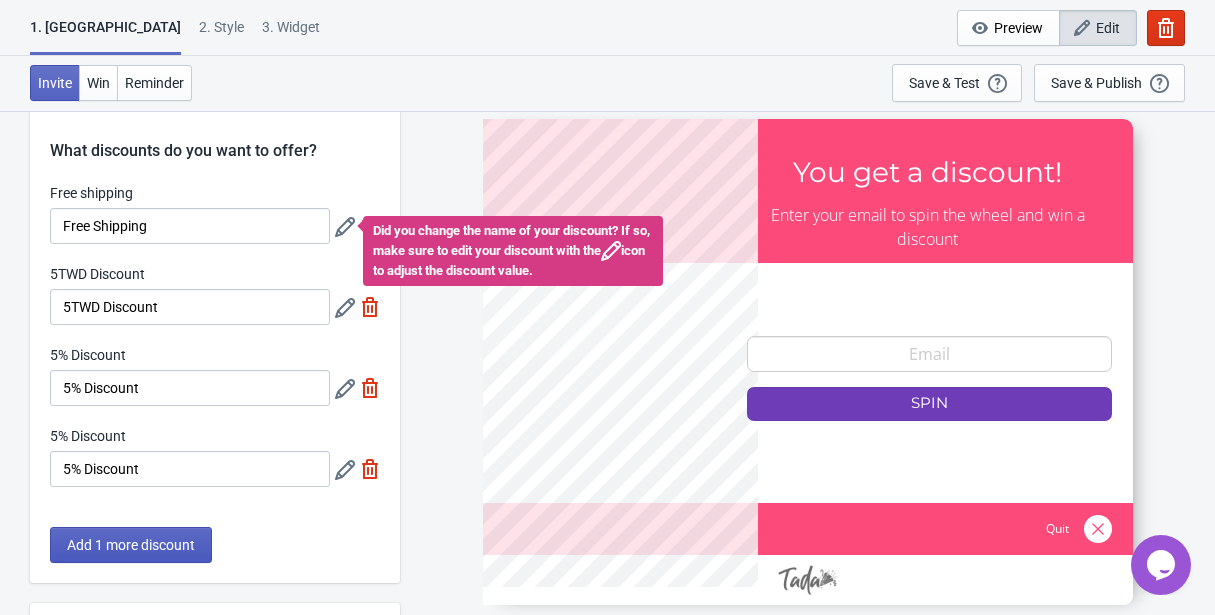 click on "Add 1 more discount" at bounding box center [131, 545] 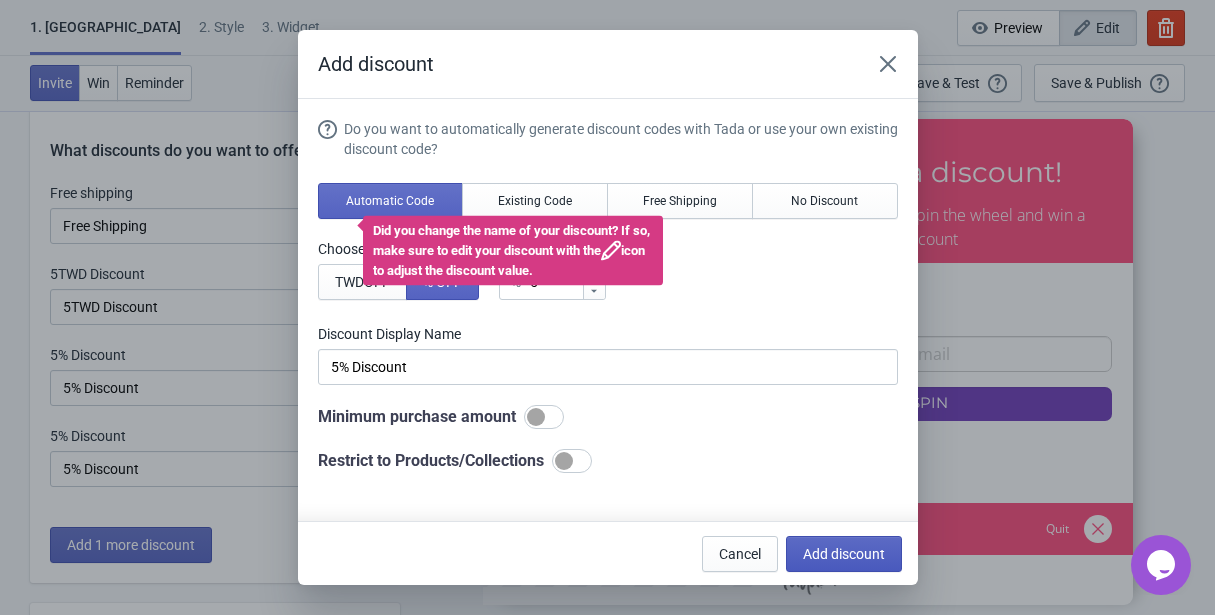 click on "Add discount" at bounding box center (844, 554) 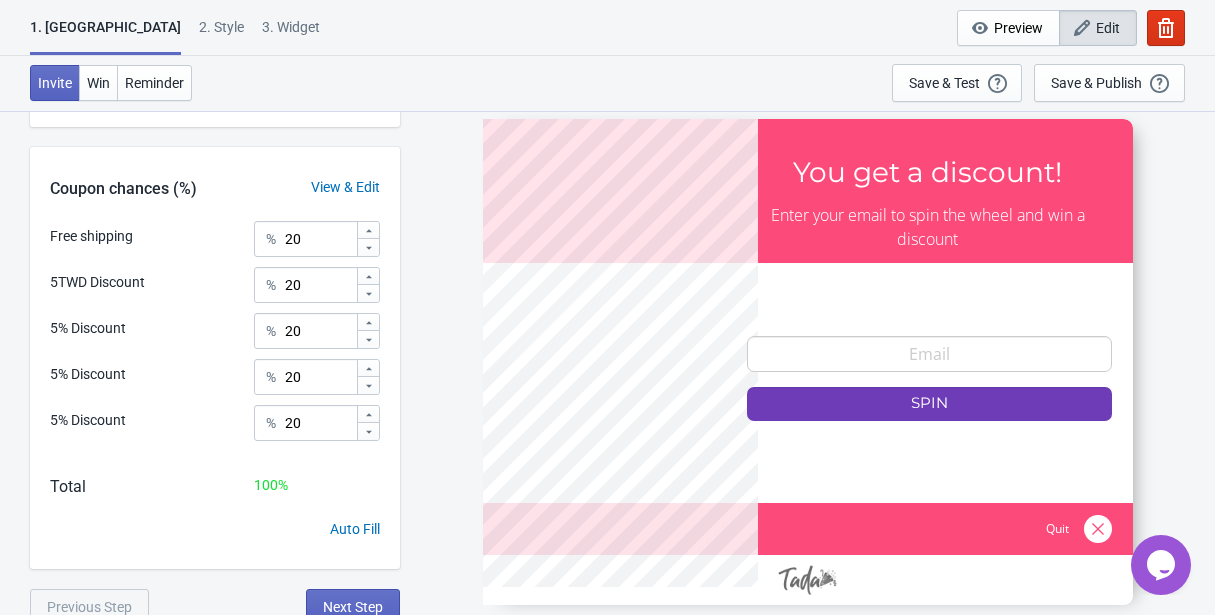 scroll, scrollTop: 578, scrollLeft: 0, axis: vertical 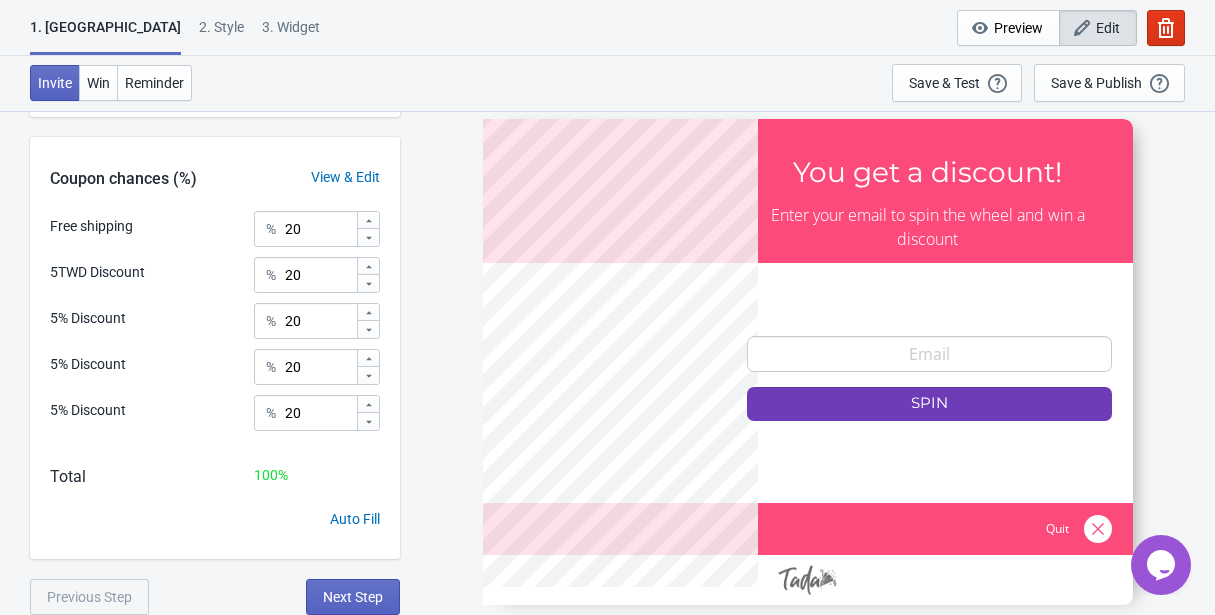 click on "Free shipping % 20 5TWD Discount % 20 5% Discount % 20 5% Discount % 20 5% Discount % 20" at bounding box center (215, 328) 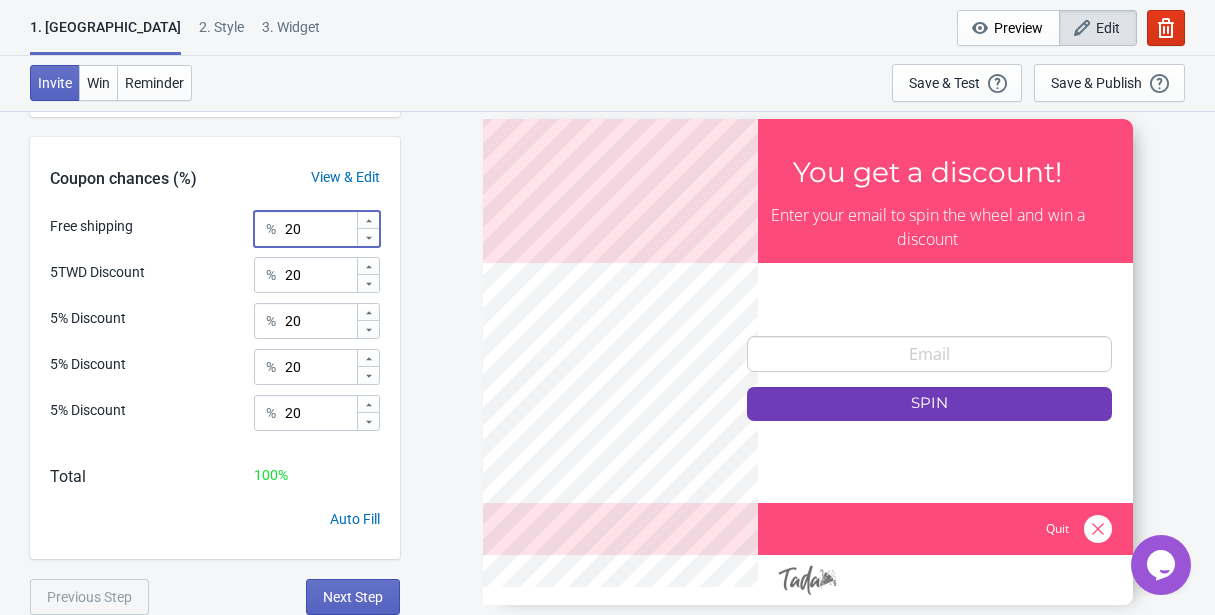 click on "20" at bounding box center (320, 229) 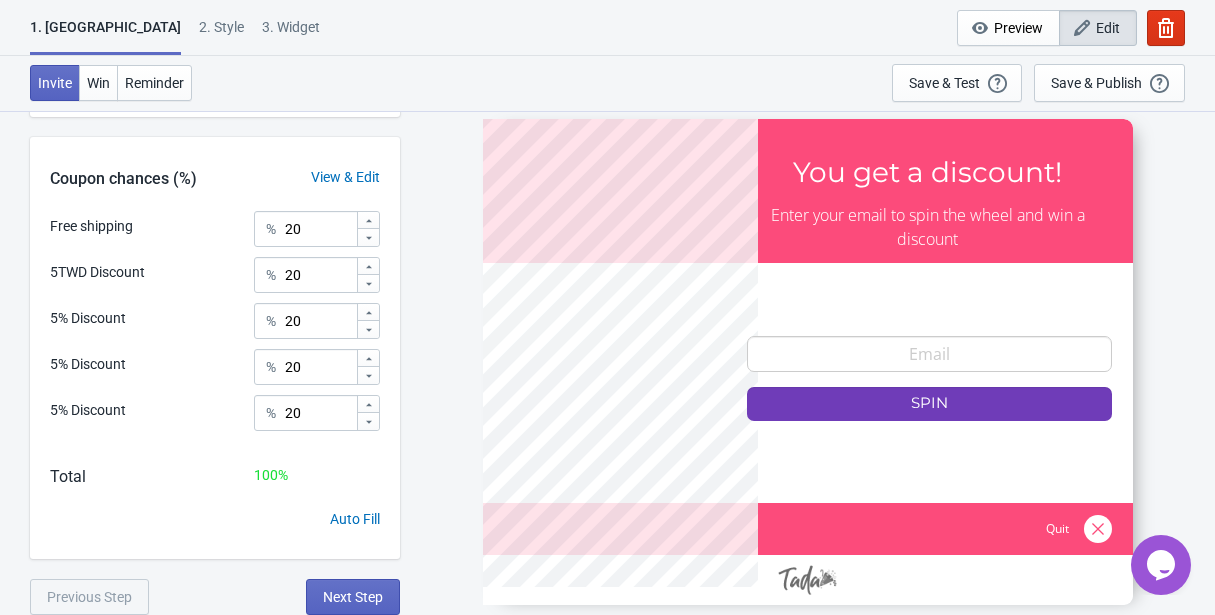 click on "%" at bounding box center [271, 229] 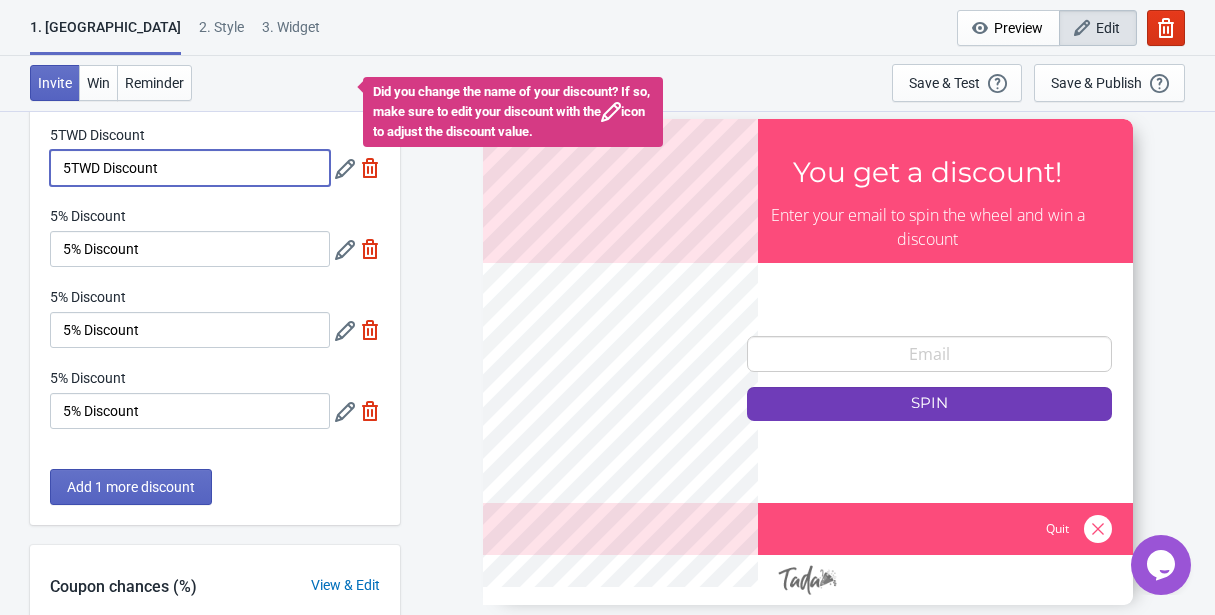 click on "5TWD Discount" at bounding box center (190, 168) 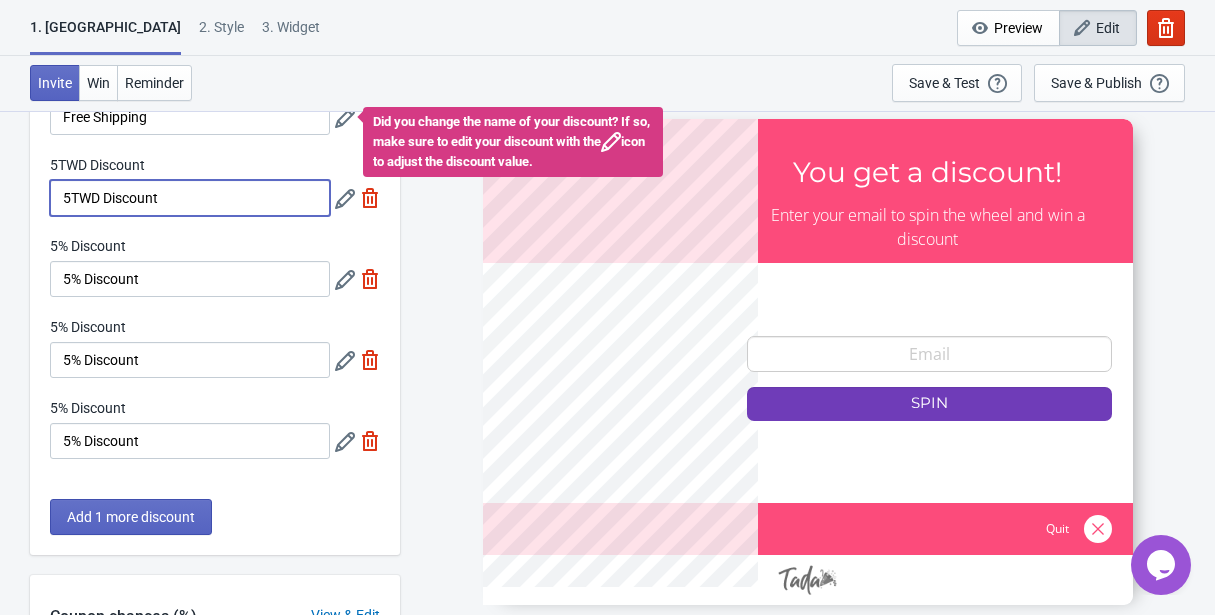 scroll, scrollTop: 130, scrollLeft: 0, axis: vertical 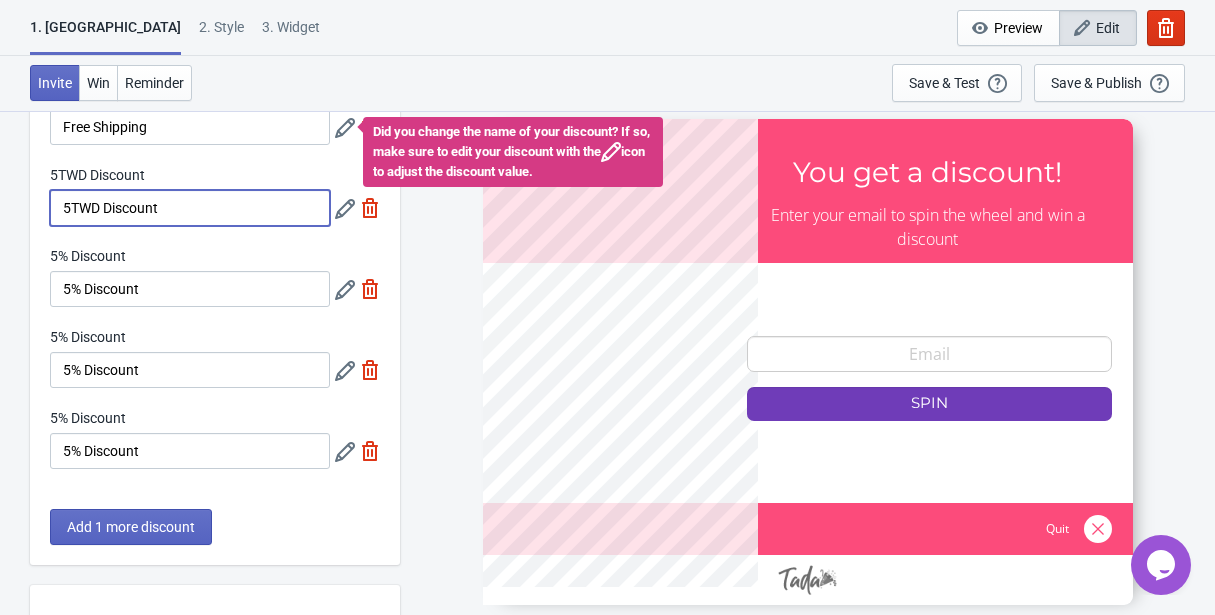 click on "5TWD Discount" at bounding box center (97, 175) 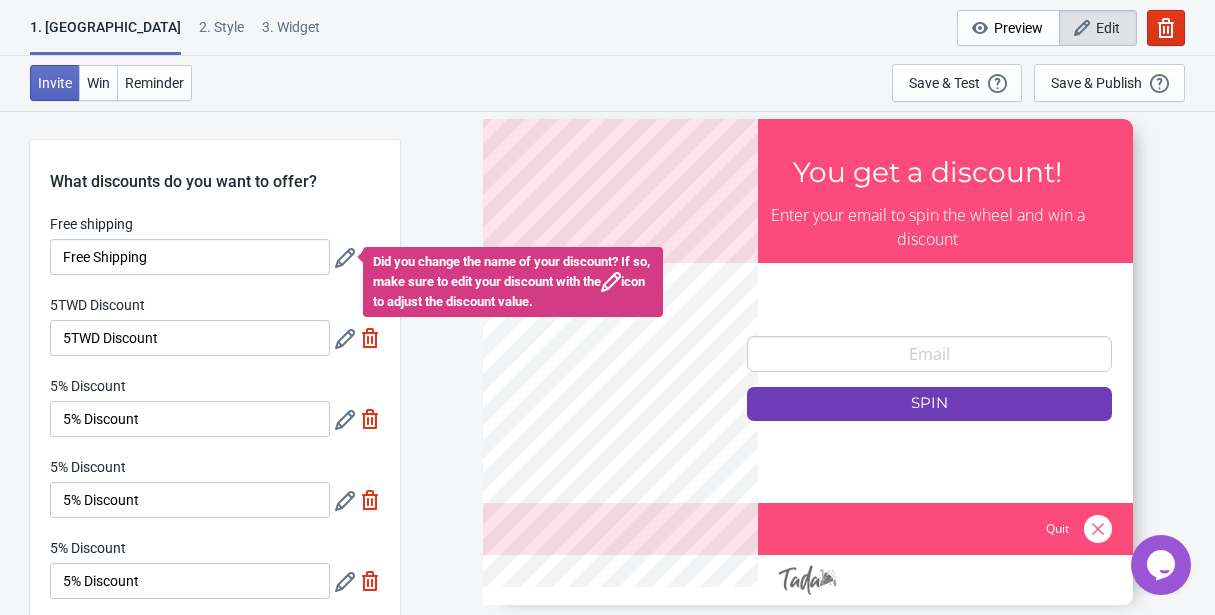 click on "Free shipping" at bounding box center [91, 224] 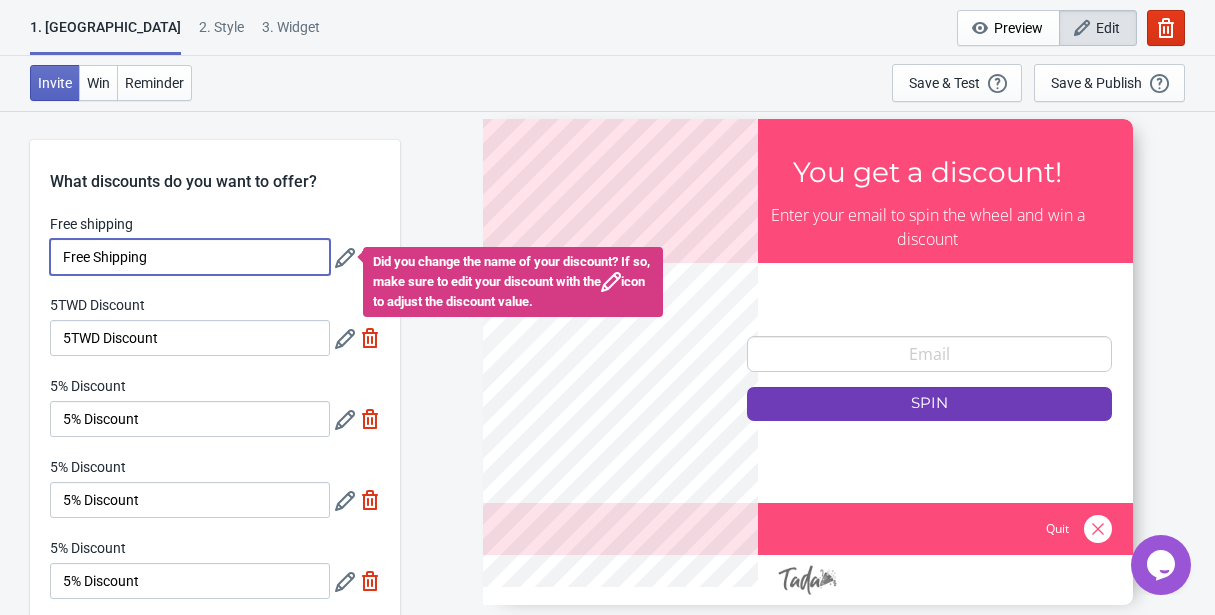 click on "Free Shipping" at bounding box center (190, 257) 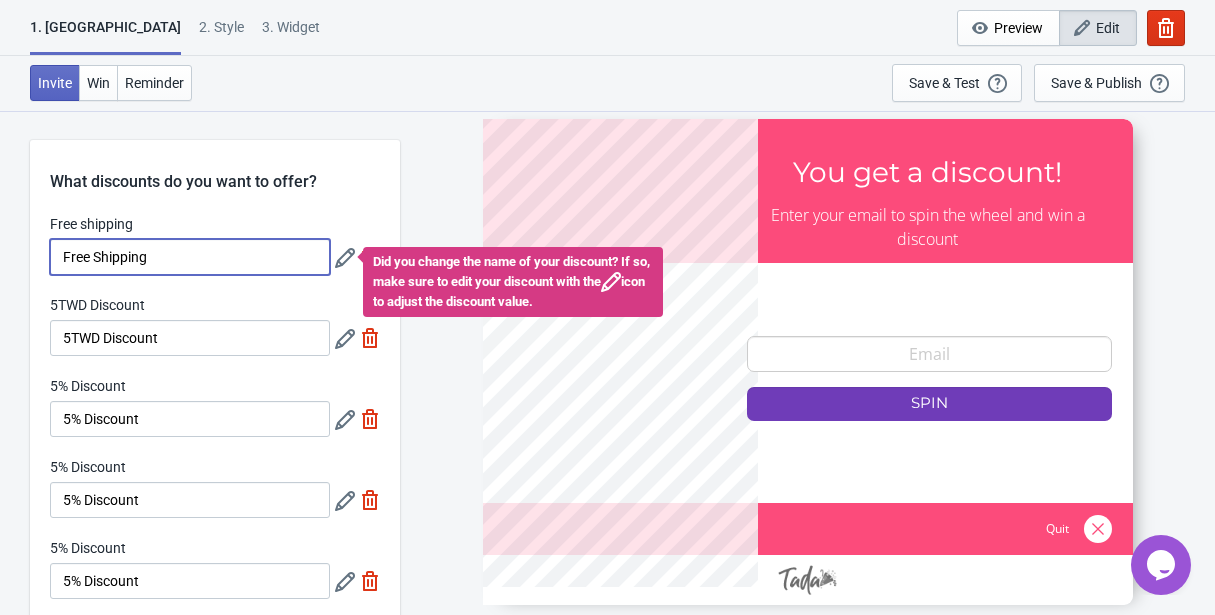 click on "Free Shipping" at bounding box center [190, 257] 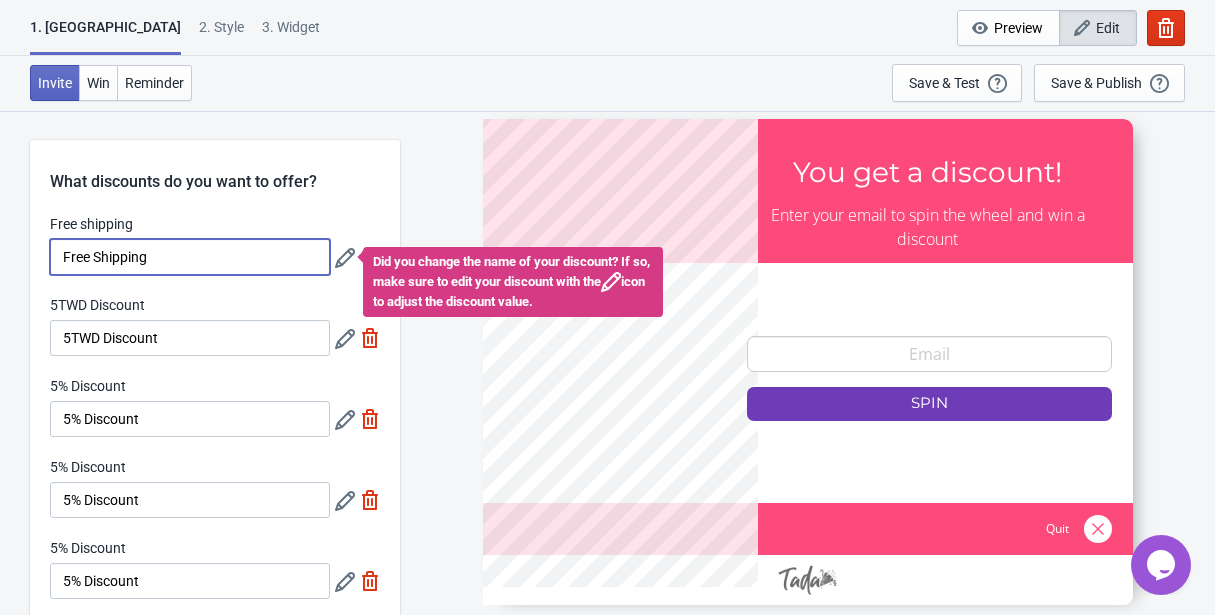 drag, startPoint x: 192, startPoint y: 255, endPoint x: -5, endPoint y: 252, distance: 197.02284 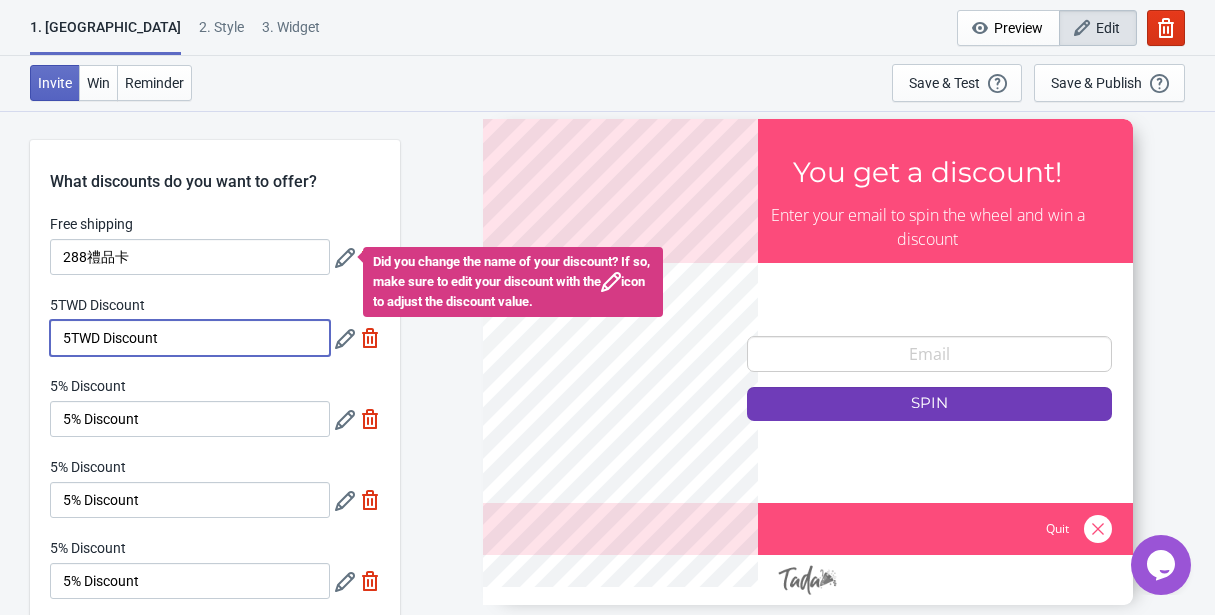 click on "5TWD Discount" at bounding box center (190, 338) 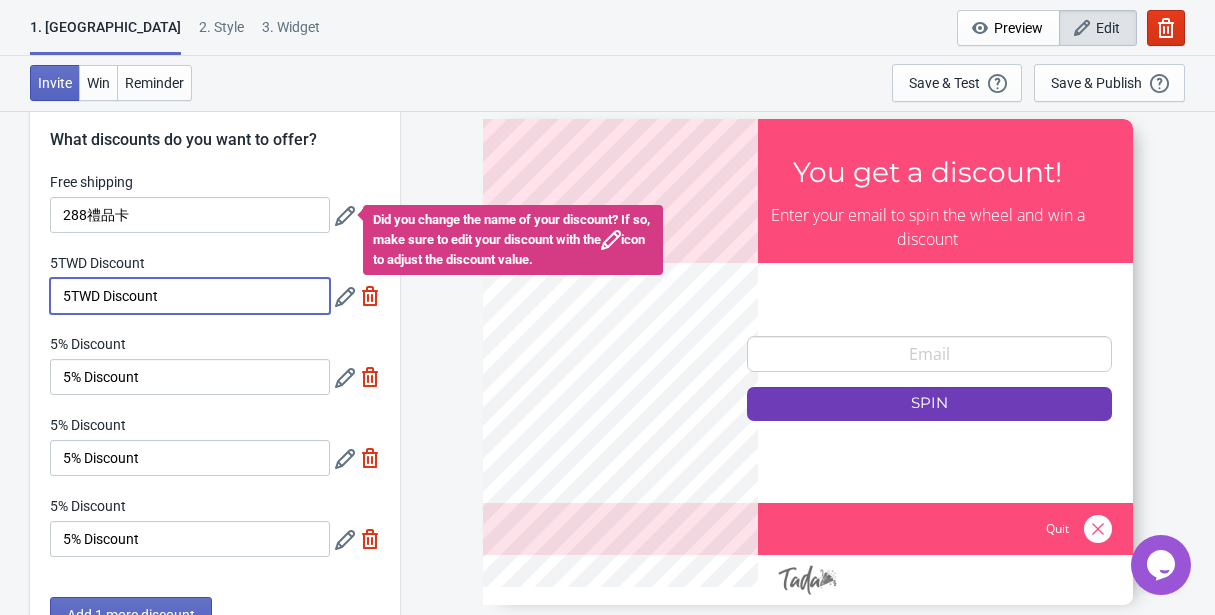 scroll, scrollTop: 42, scrollLeft: 0, axis: vertical 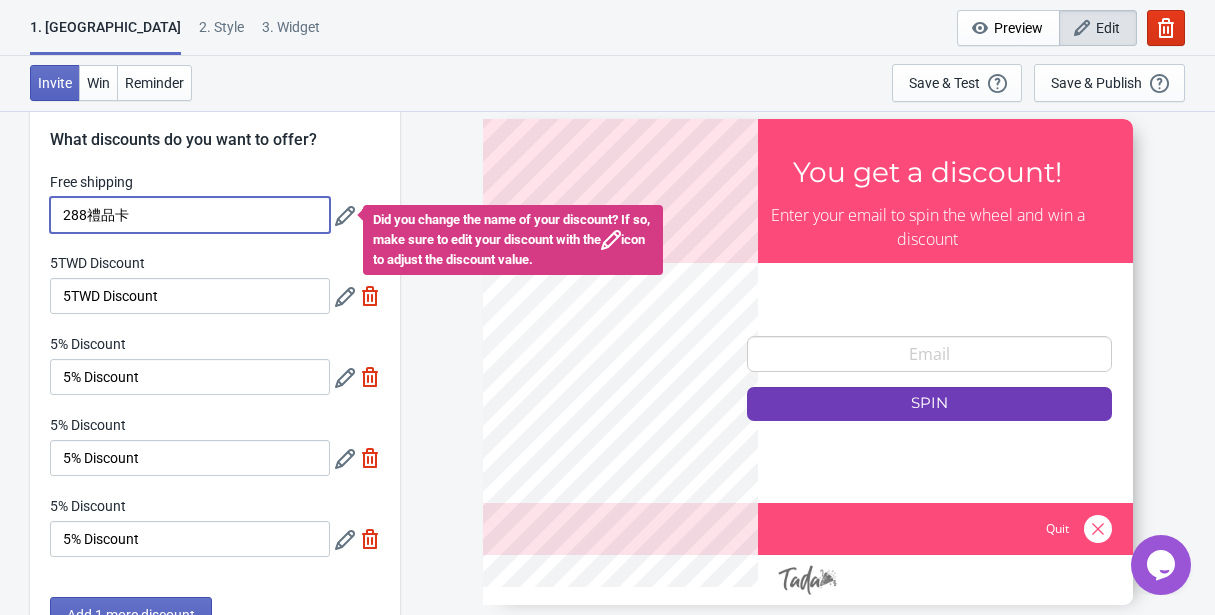 drag, startPoint x: 176, startPoint y: 229, endPoint x: -65, endPoint y: 212, distance: 241.59885 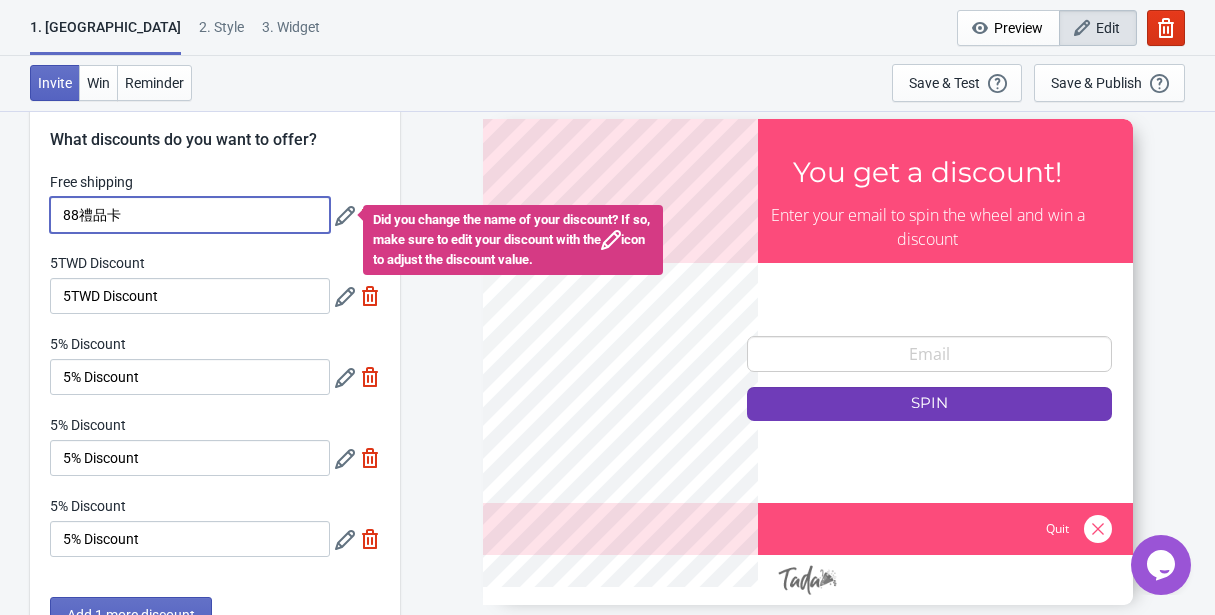 type on "88禮品卡" 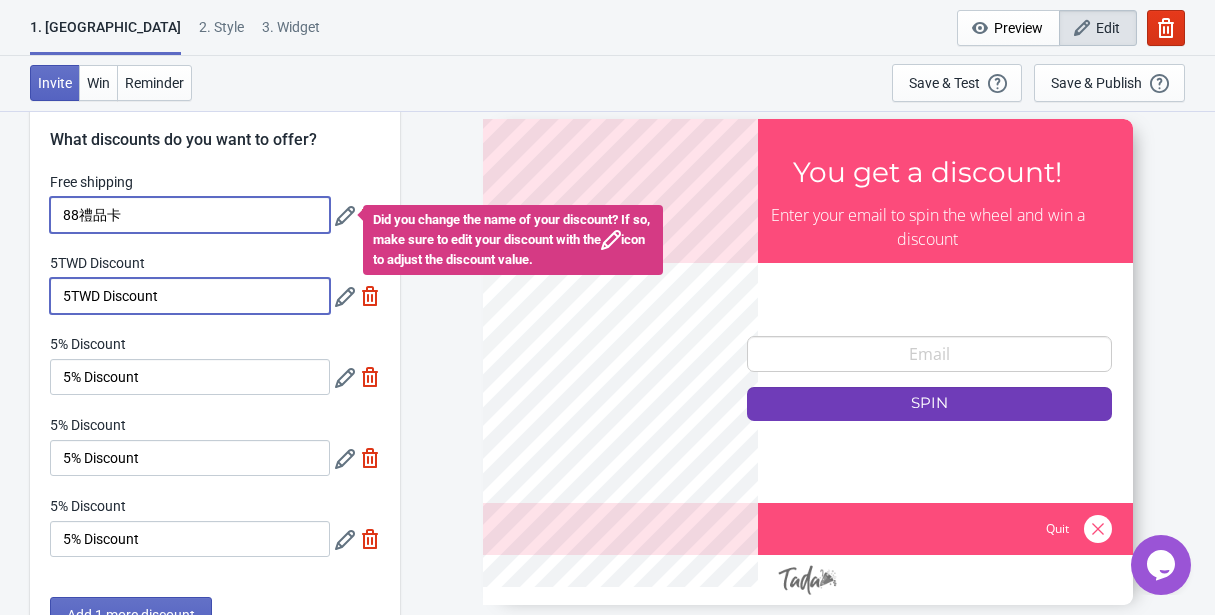 click on "5TWD Discount" at bounding box center [190, 296] 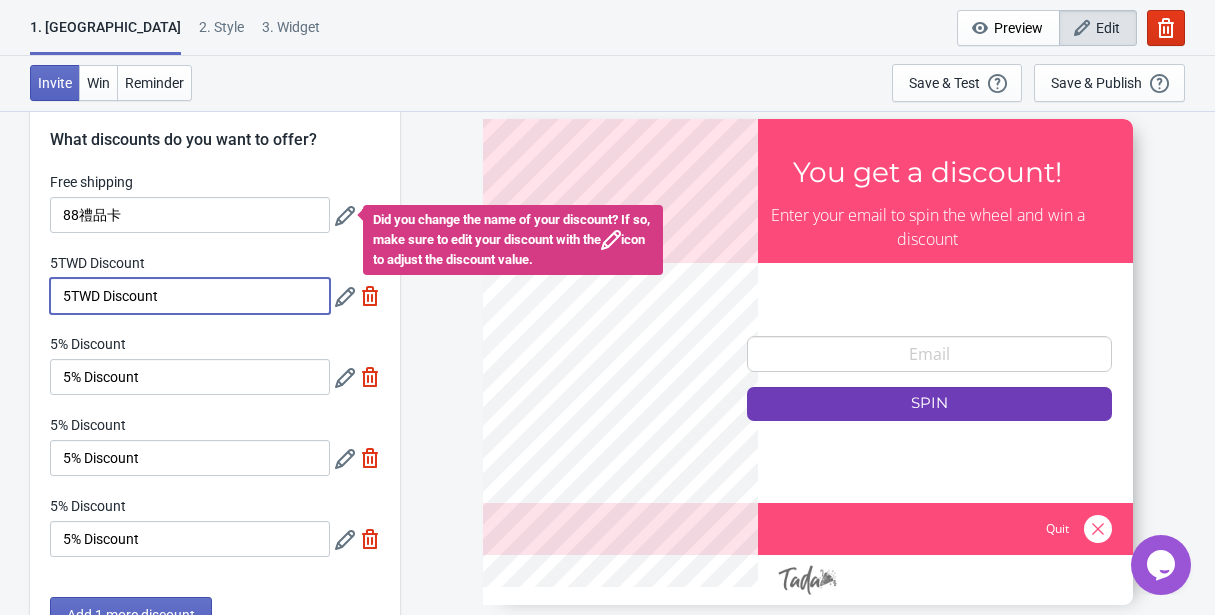 drag, startPoint x: 206, startPoint y: 291, endPoint x: 19, endPoint y: 316, distance: 188.66373 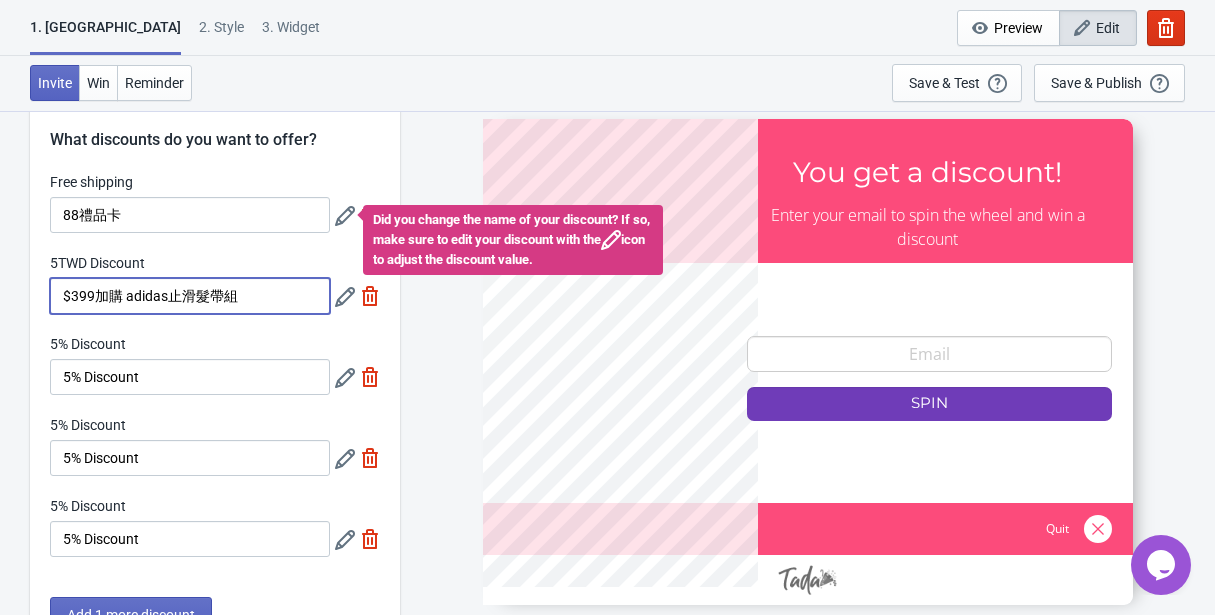 type on "$399加購 adidas止滑髮帶組" 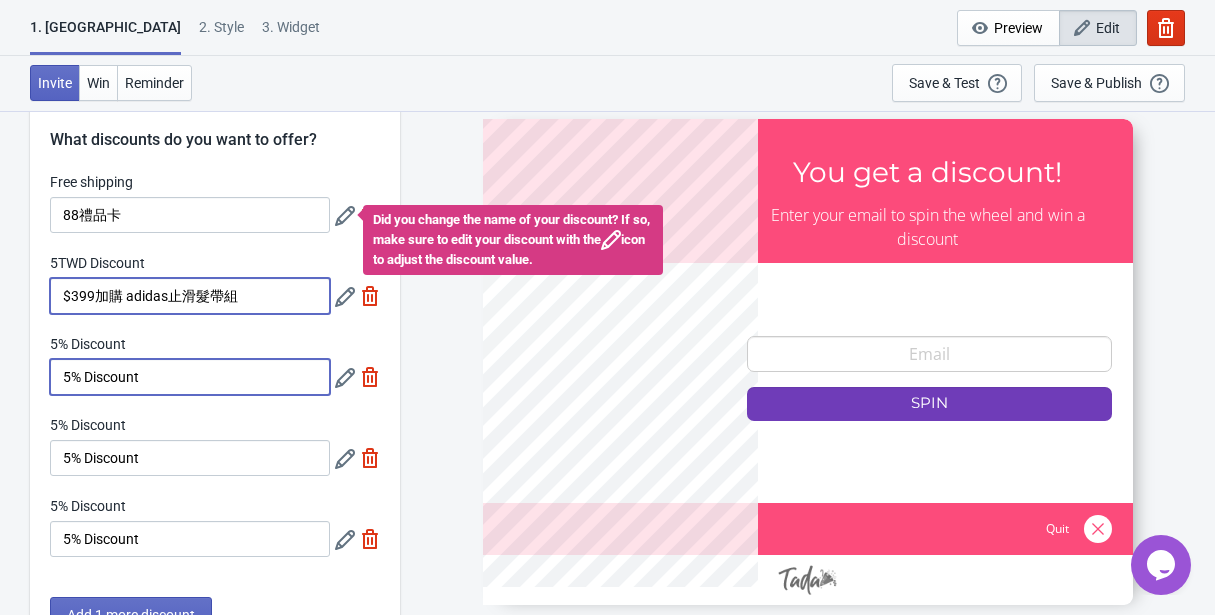click on "5% Discount" at bounding box center [190, 377] 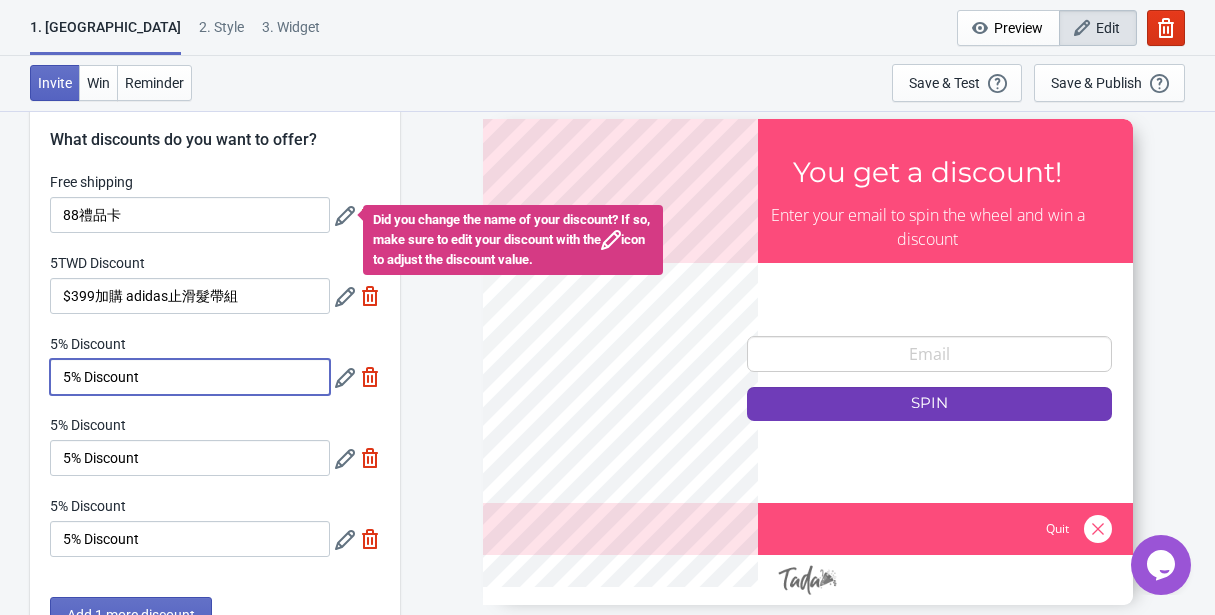 drag, startPoint x: 171, startPoint y: 377, endPoint x: -6, endPoint y: 381, distance: 177.0452 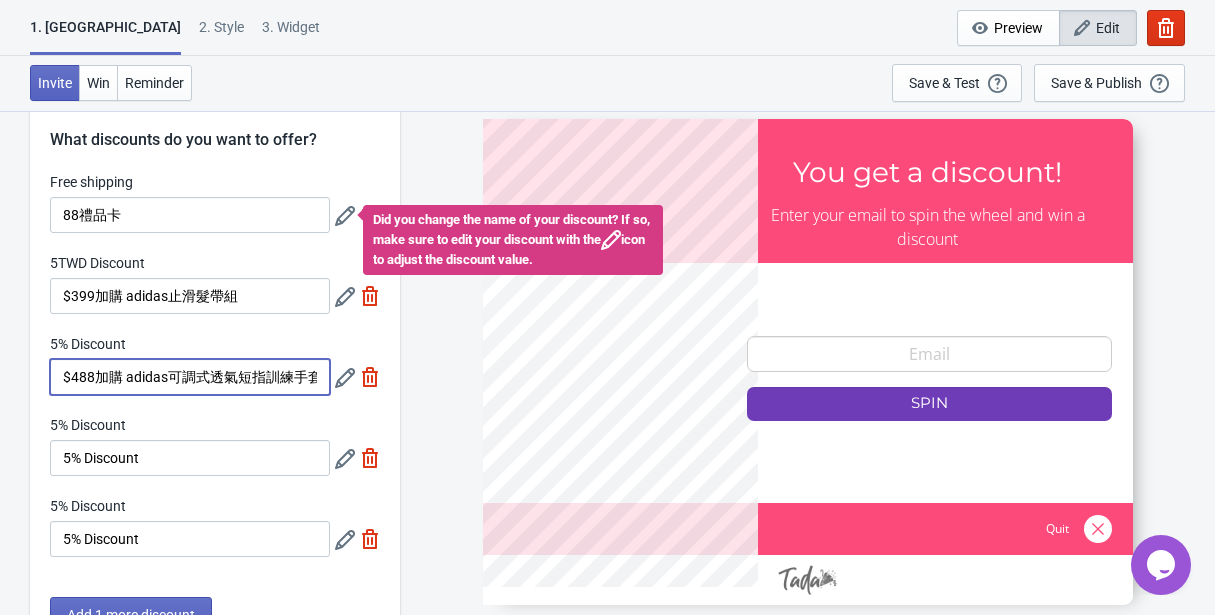 scroll, scrollTop: 0, scrollLeft: 9, axis: horizontal 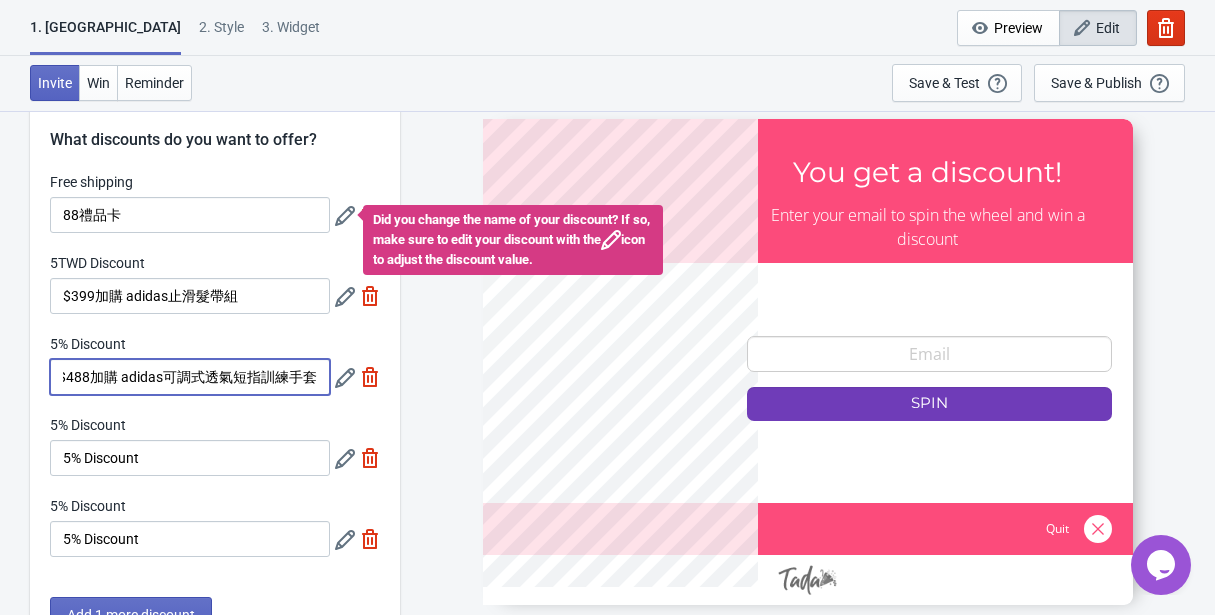 type on "$488加購 adidas可調式透氣短指訓練手套" 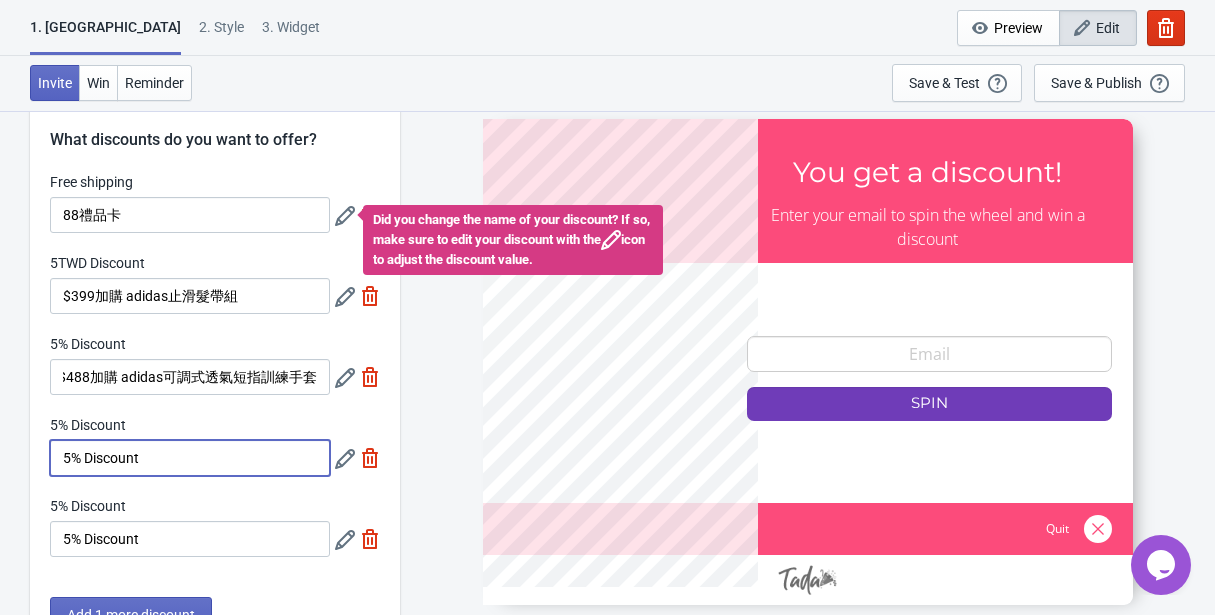 scroll, scrollTop: 0, scrollLeft: 0, axis: both 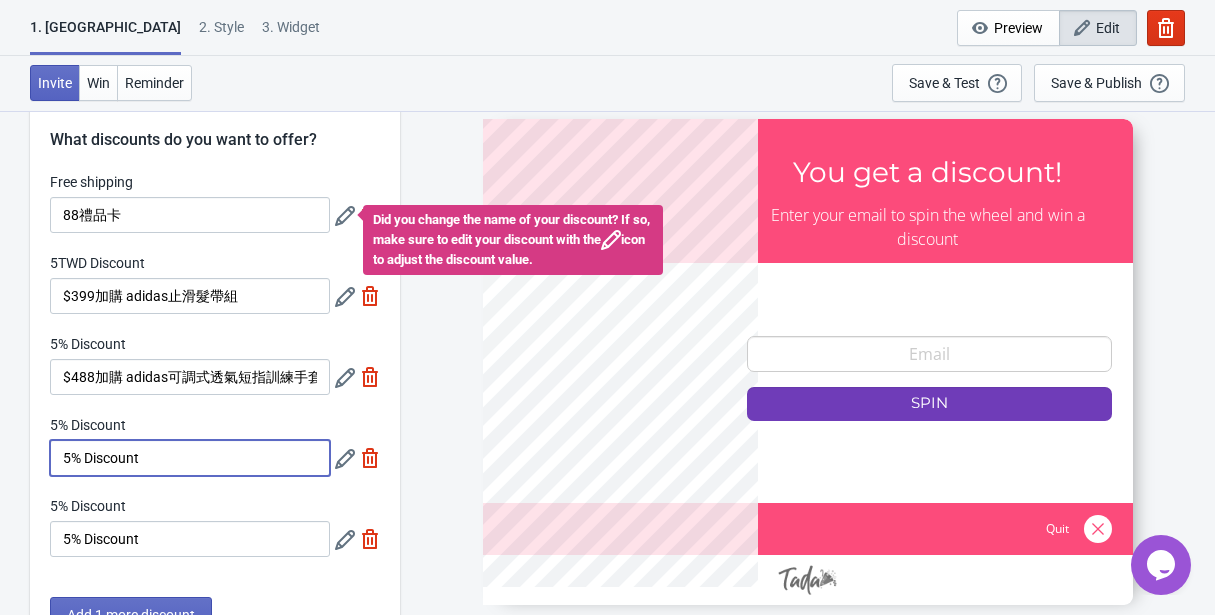 click on "5% Discount" at bounding box center (190, 458) 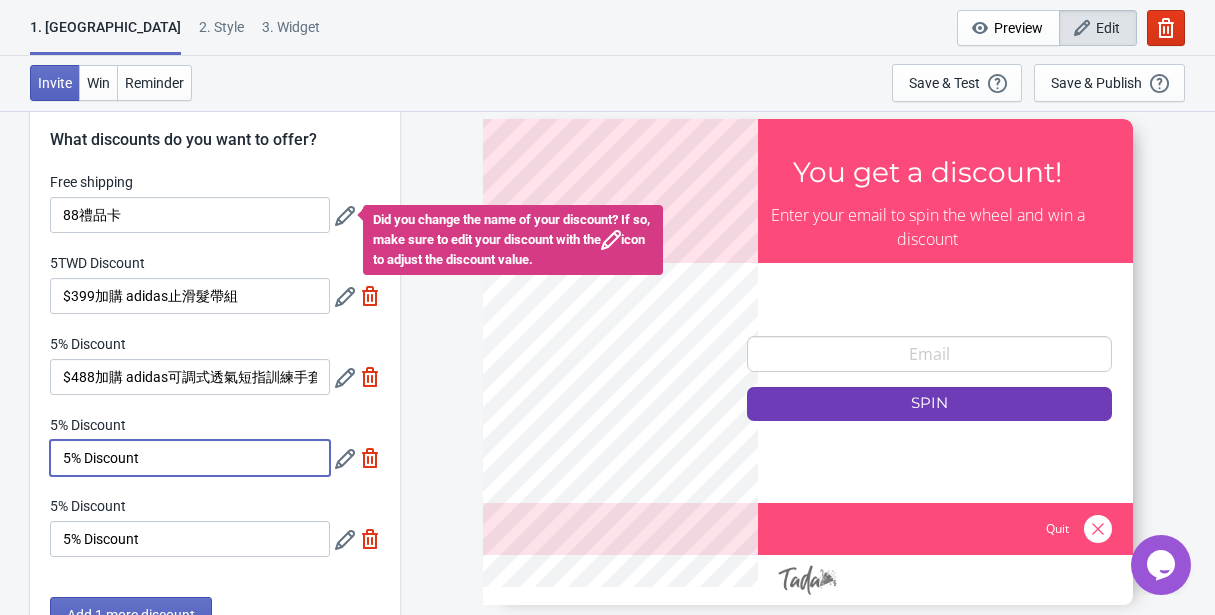 drag, startPoint x: 176, startPoint y: 459, endPoint x: -65, endPoint y: 454, distance: 241.05186 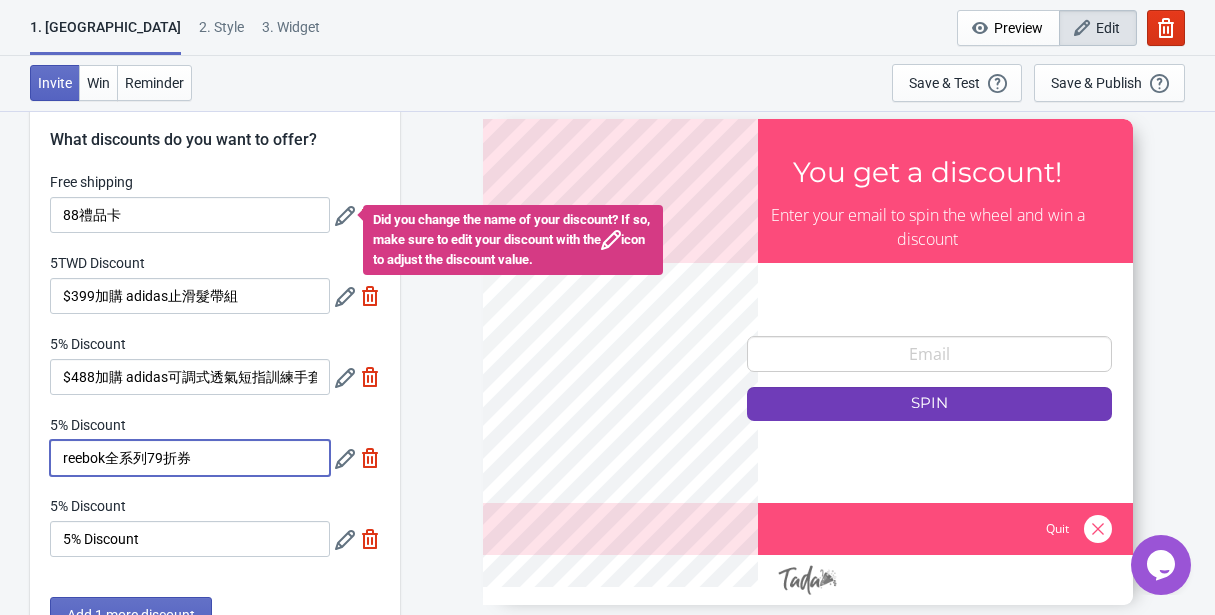type on "reebok全系列79折券" 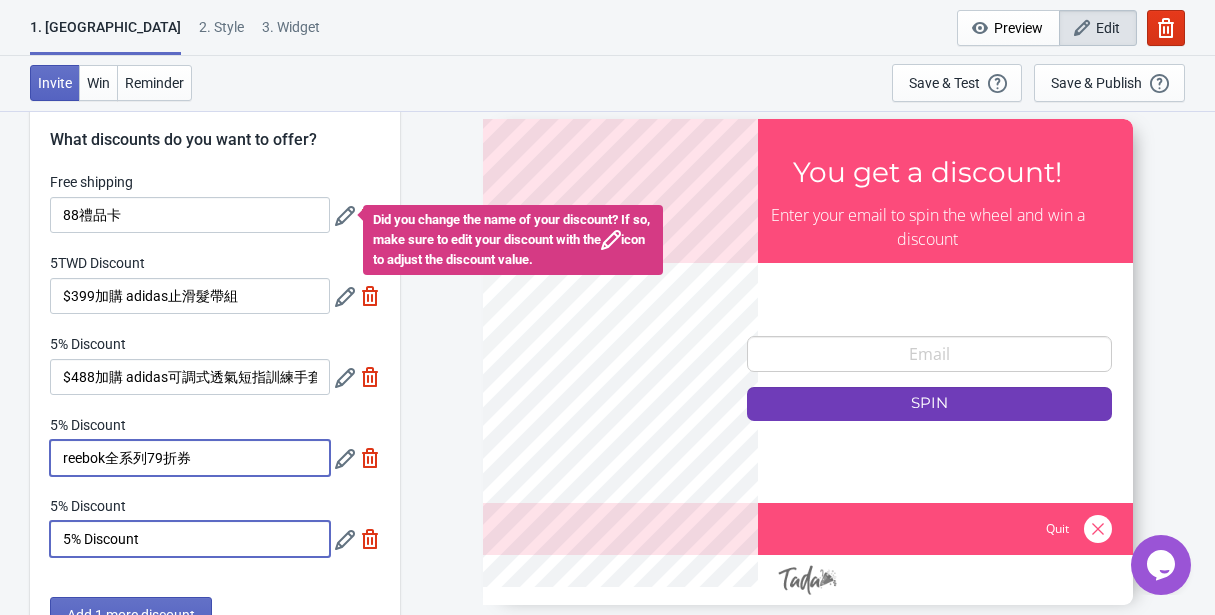 drag, startPoint x: 144, startPoint y: 537, endPoint x: 150, endPoint y: 559, distance: 22.803509 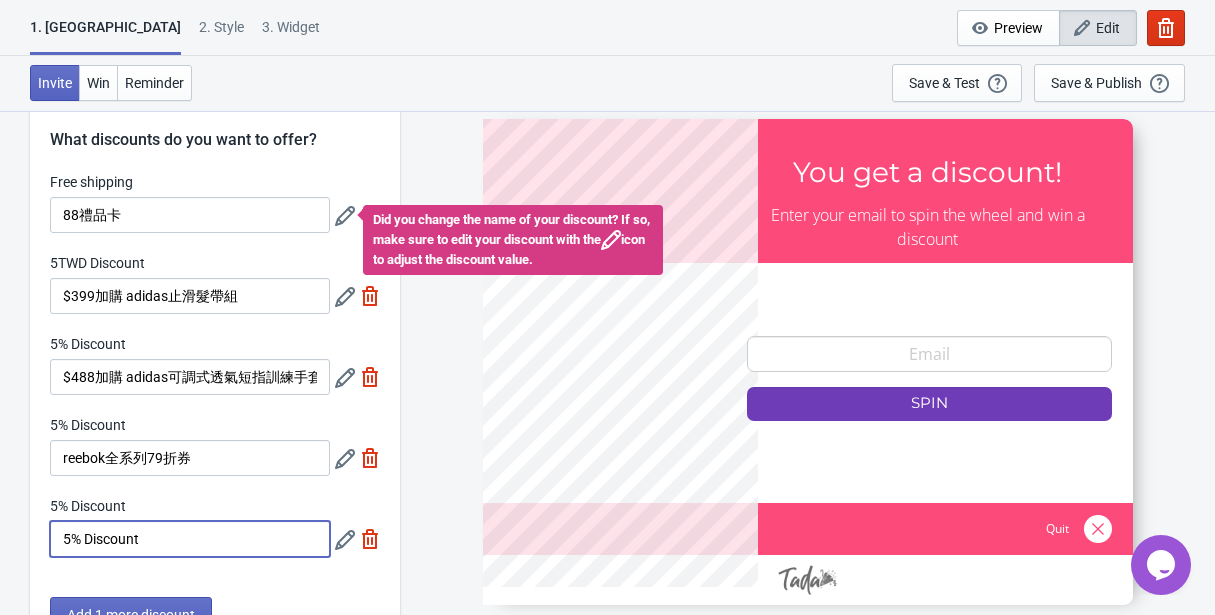drag, startPoint x: 156, startPoint y: 537, endPoint x: 3, endPoint y: 536, distance: 153.00327 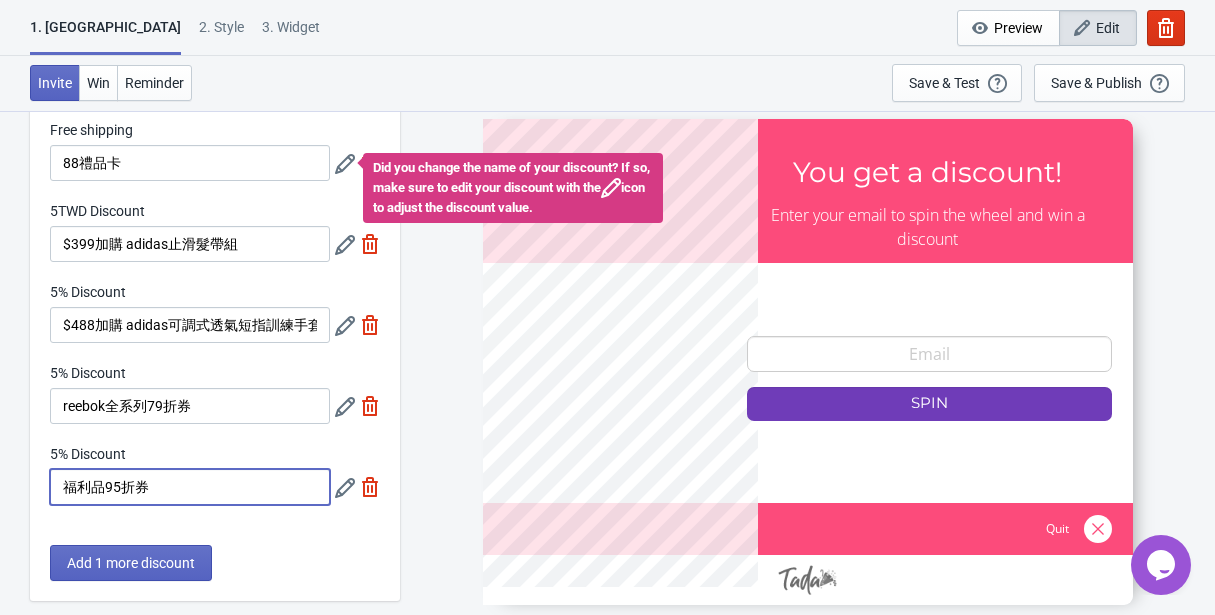 scroll, scrollTop: 203, scrollLeft: 0, axis: vertical 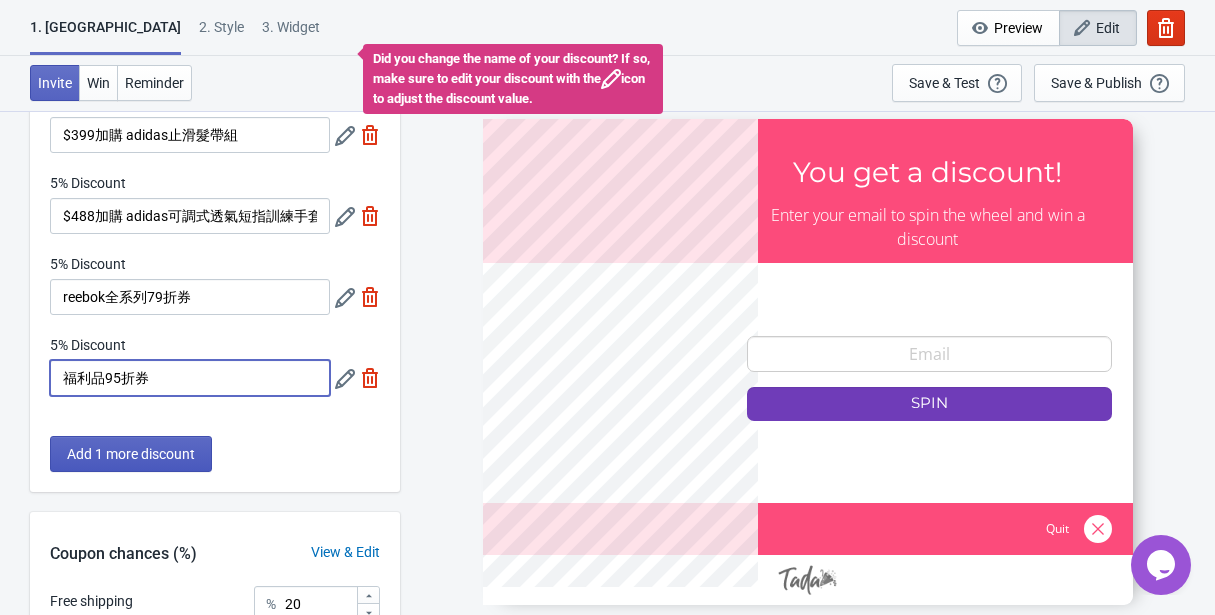 type on "福利品95折券" 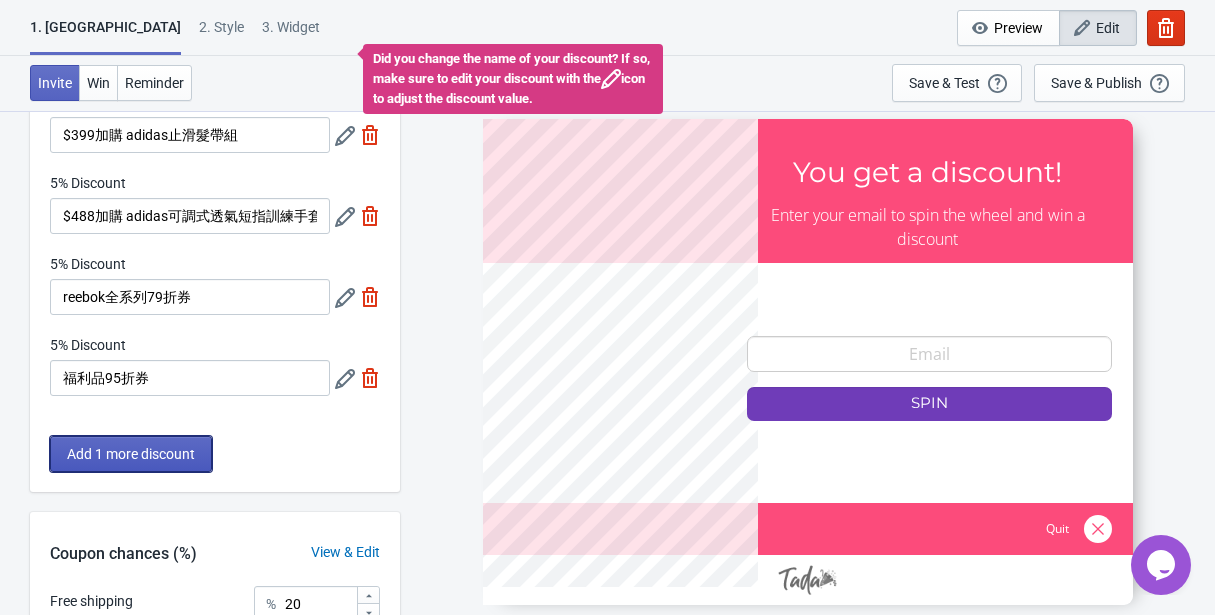 click on "Add 1 more discount" at bounding box center [131, 454] 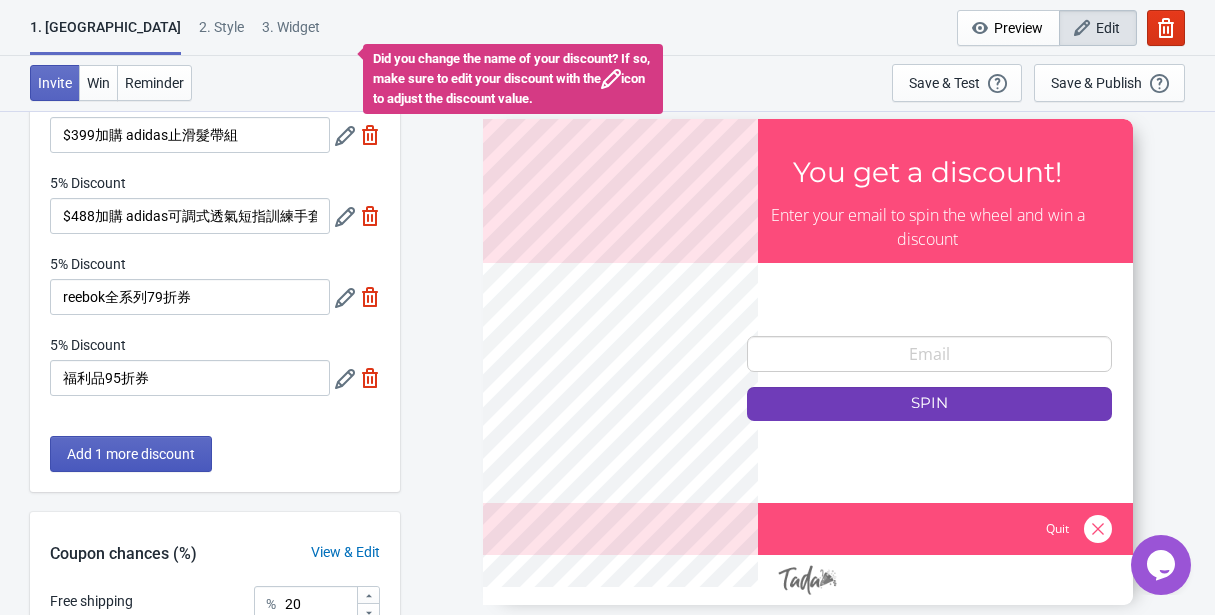 scroll, scrollTop: 0, scrollLeft: 0, axis: both 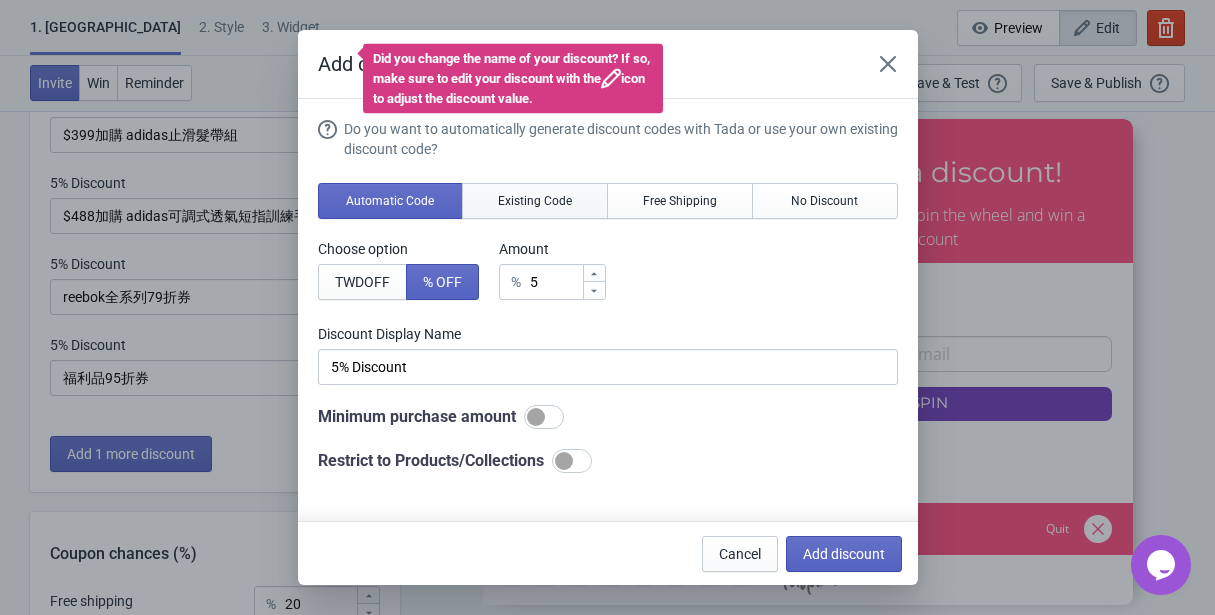 click on "Existing Code" at bounding box center (535, 201) 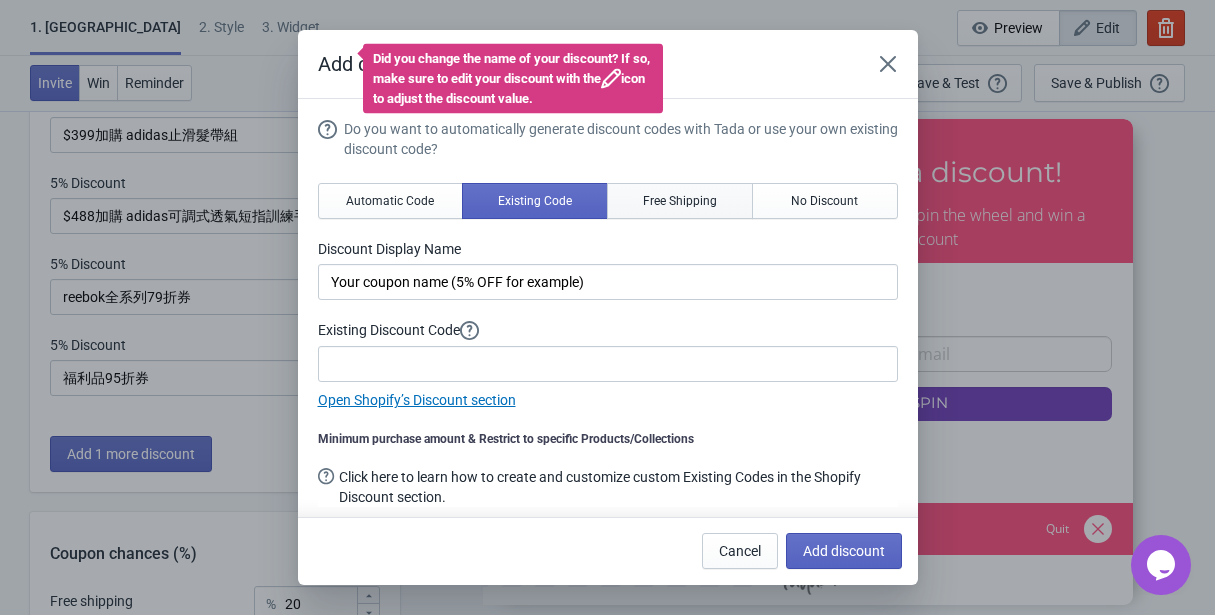click on "Free Shipping" at bounding box center [680, 201] 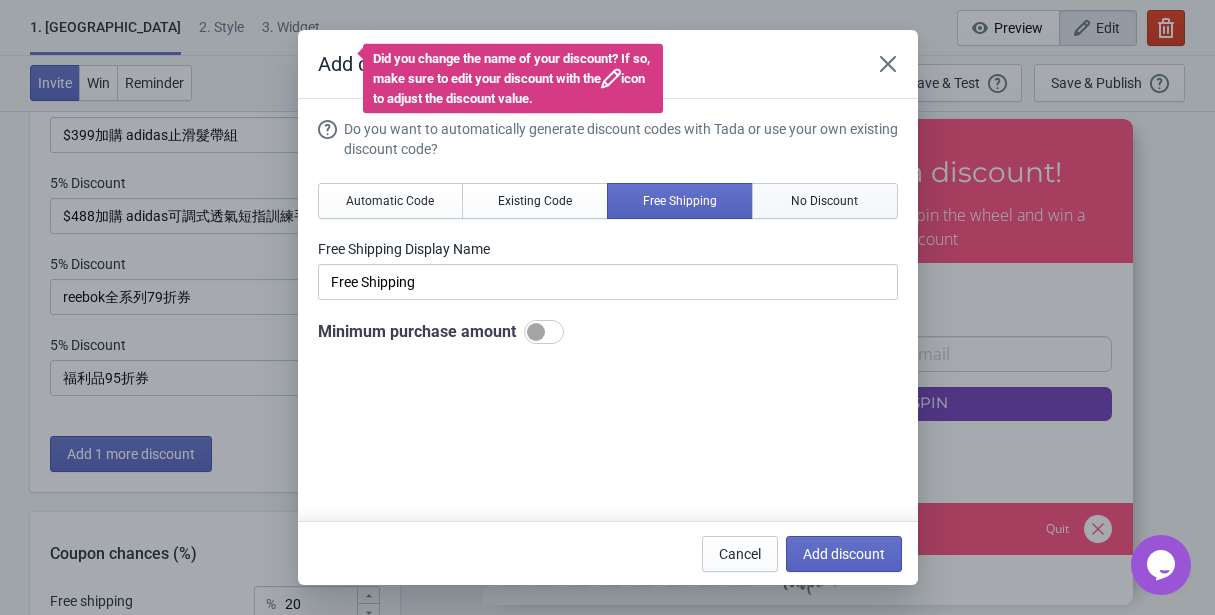 click on "No Discount" at bounding box center [824, 201] 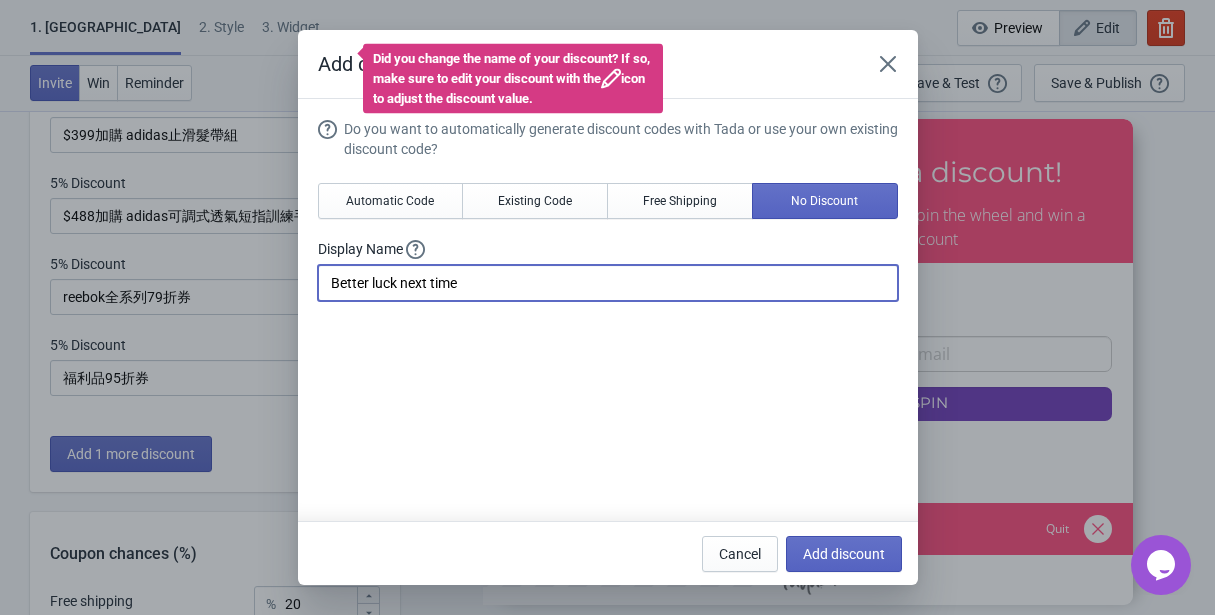 click on "Better luck next time" at bounding box center (608, 283) 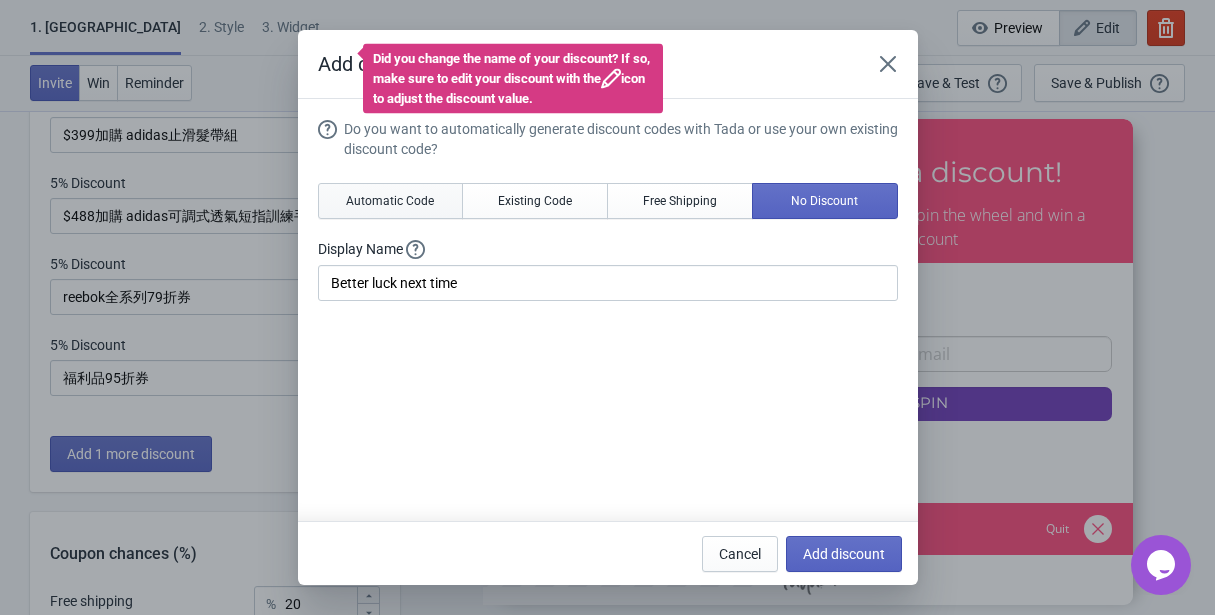 click on "Automatic Code" at bounding box center (390, 201) 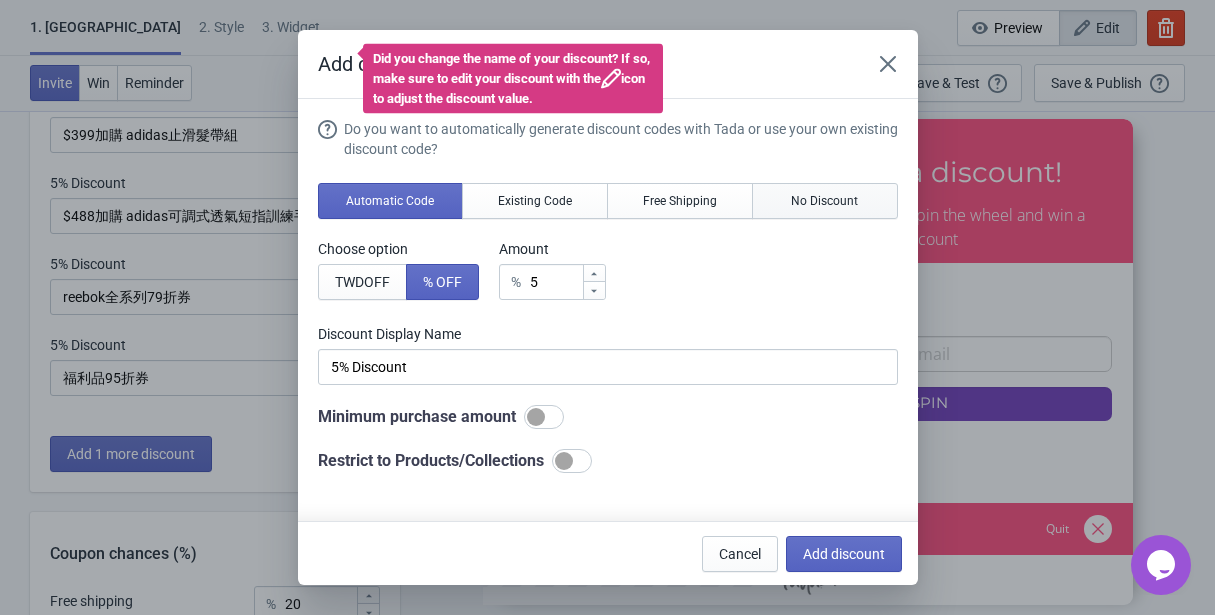 click on "No Discount" at bounding box center (825, 201) 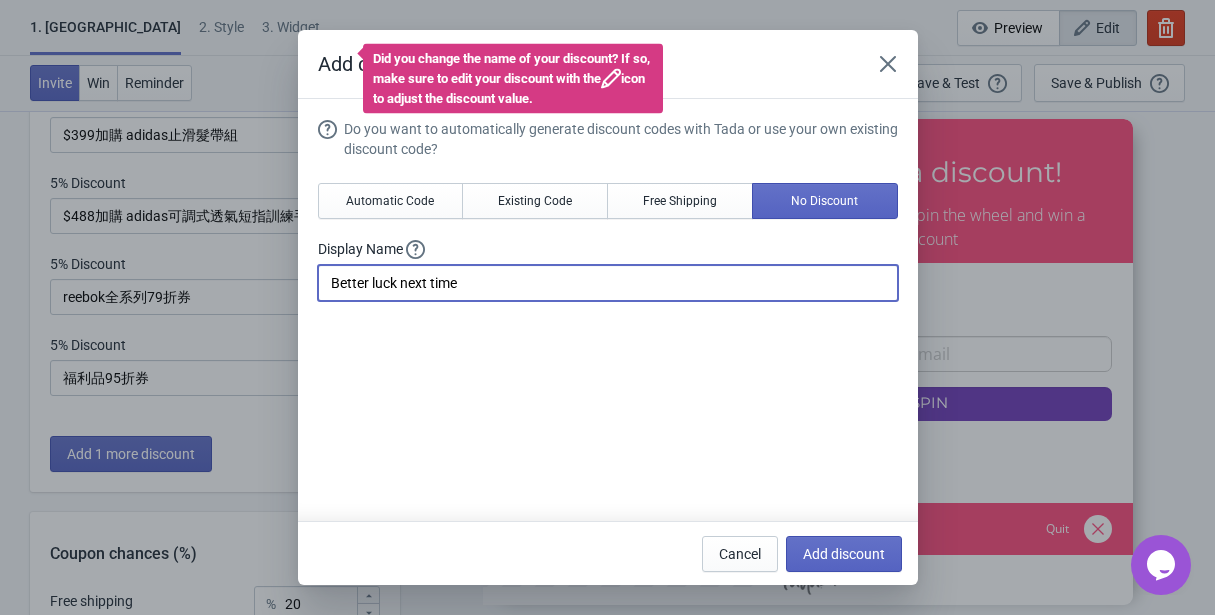 click on "Better luck next time" at bounding box center (608, 283) 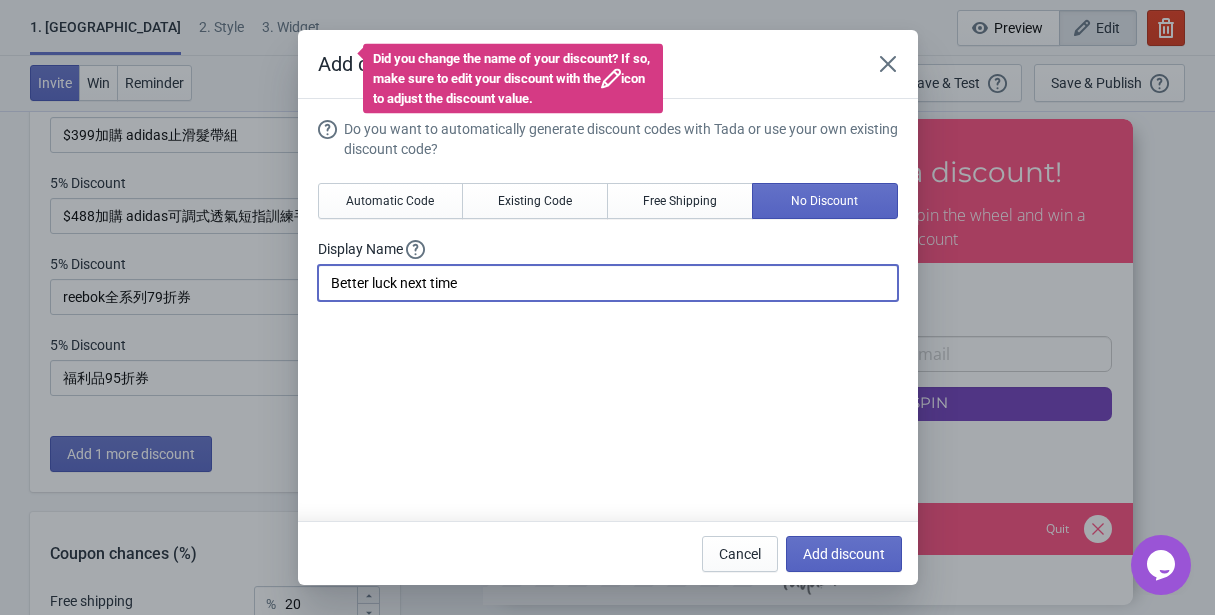 drag, startPoint x: 504, startPoint y: 283, endPoint x: 179, endPoint y: 270, distance: 325.2599 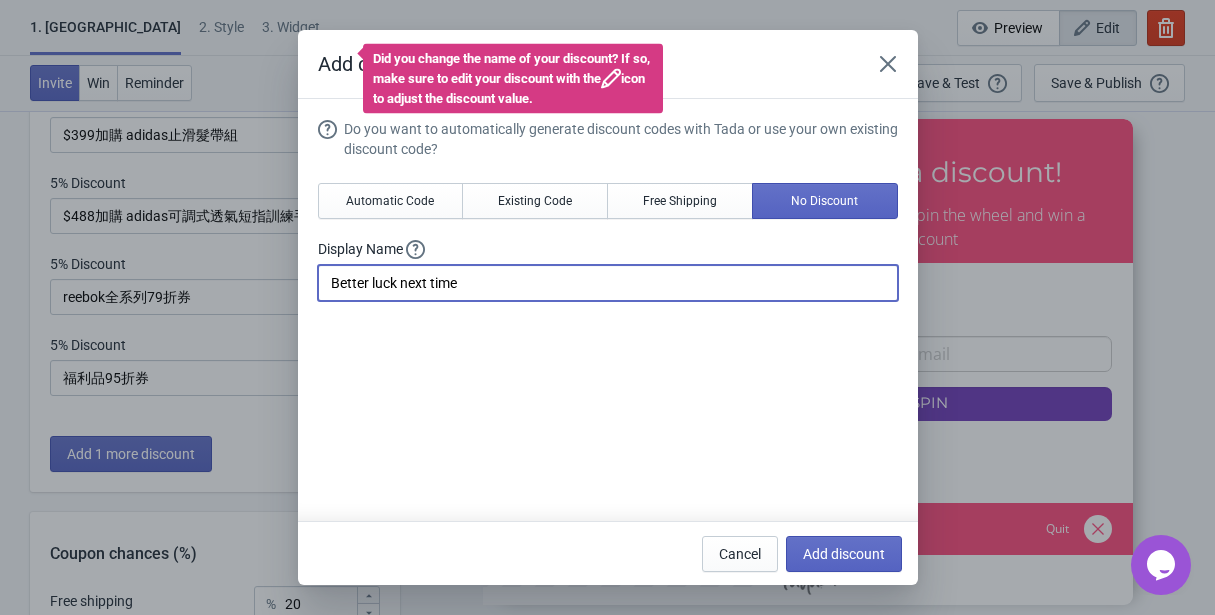 click on "Add discount Do you want to automatically generate discount codes with Tada or use your own existing discount code?  Automatic Code Existing Code Free Shipping No Discount Display Name   Better luck next time Cancel Add discount" at bounding box center (607, 307) 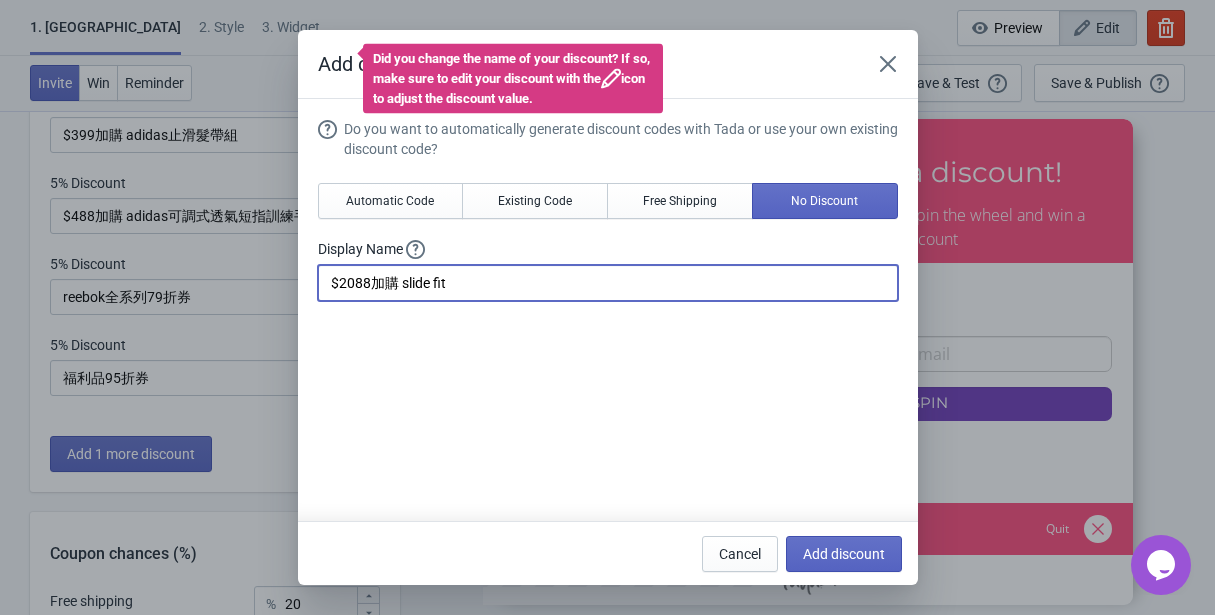type on "$2088加購 slide fit" 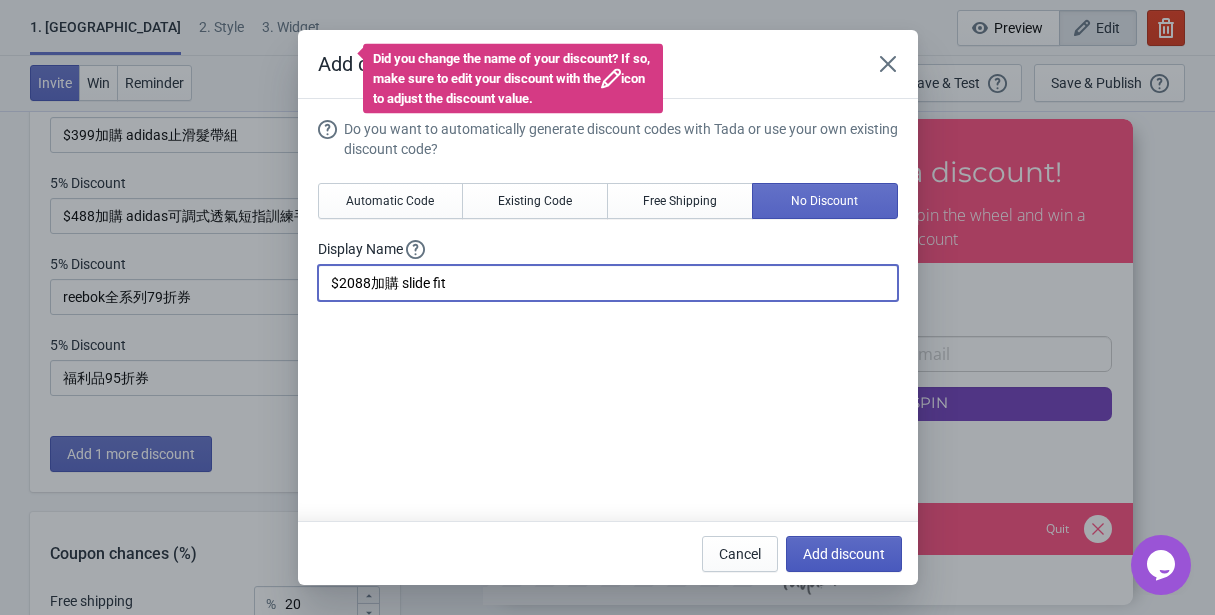 drag, startPoint x: 781, startPoint y: 529, endPoint x: 807, endPoint y: 549, distance: 32.80244 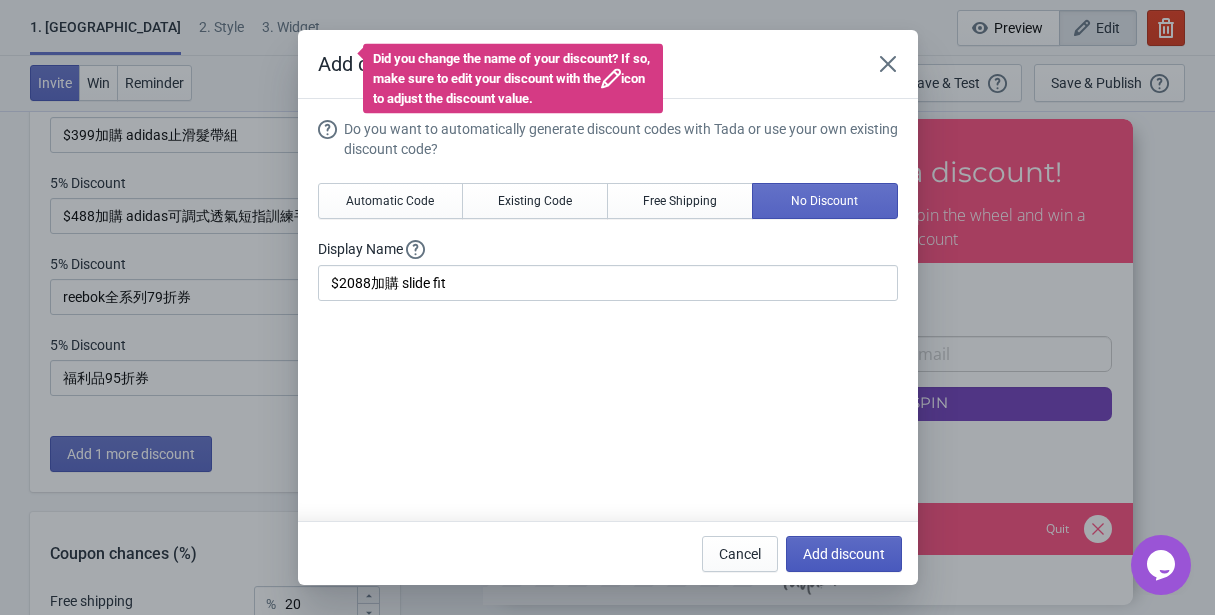 click on "Add discount" at bounding box center [844, 554] 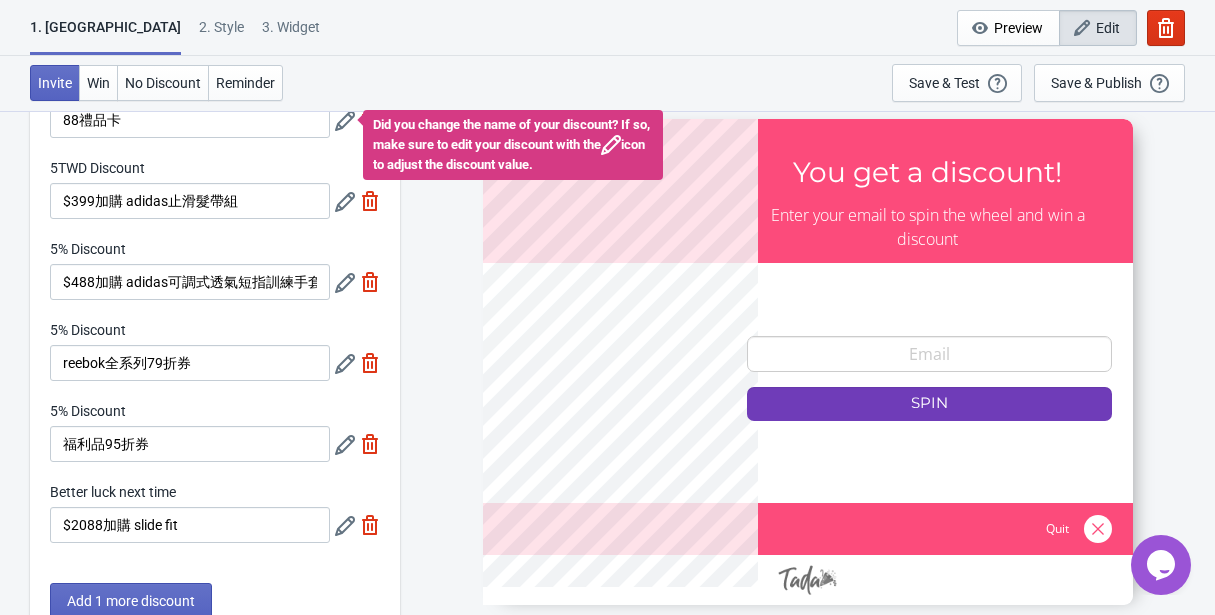 scroll, scrollTop: 0, scrollLeft: 0, axis: both 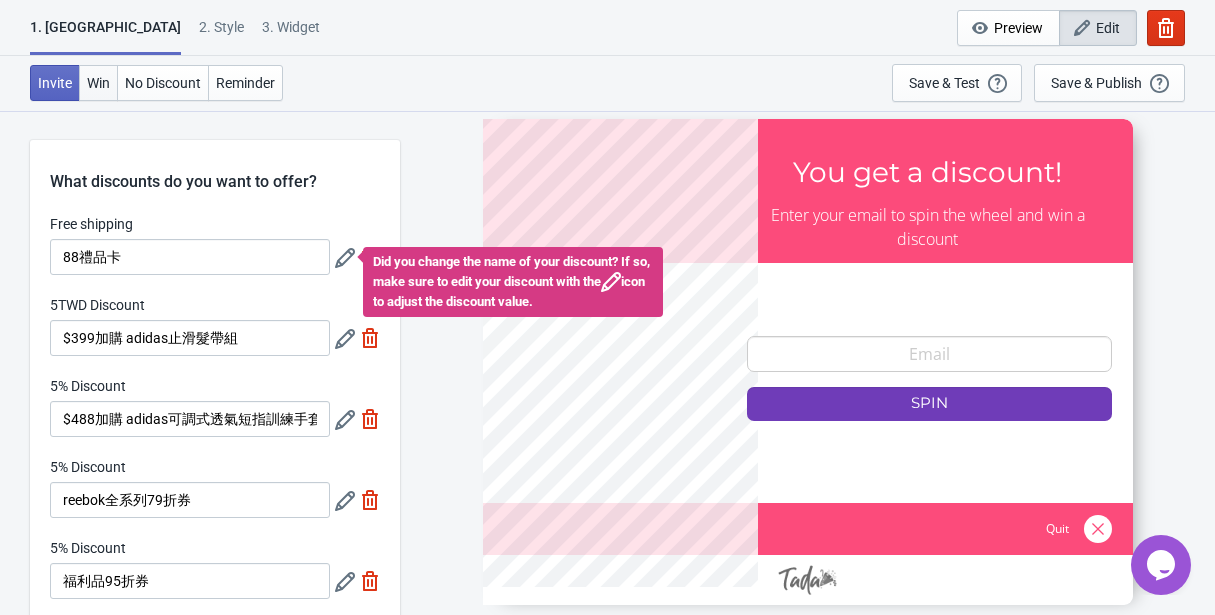 click on "Win" at bounding box center (98, 83) 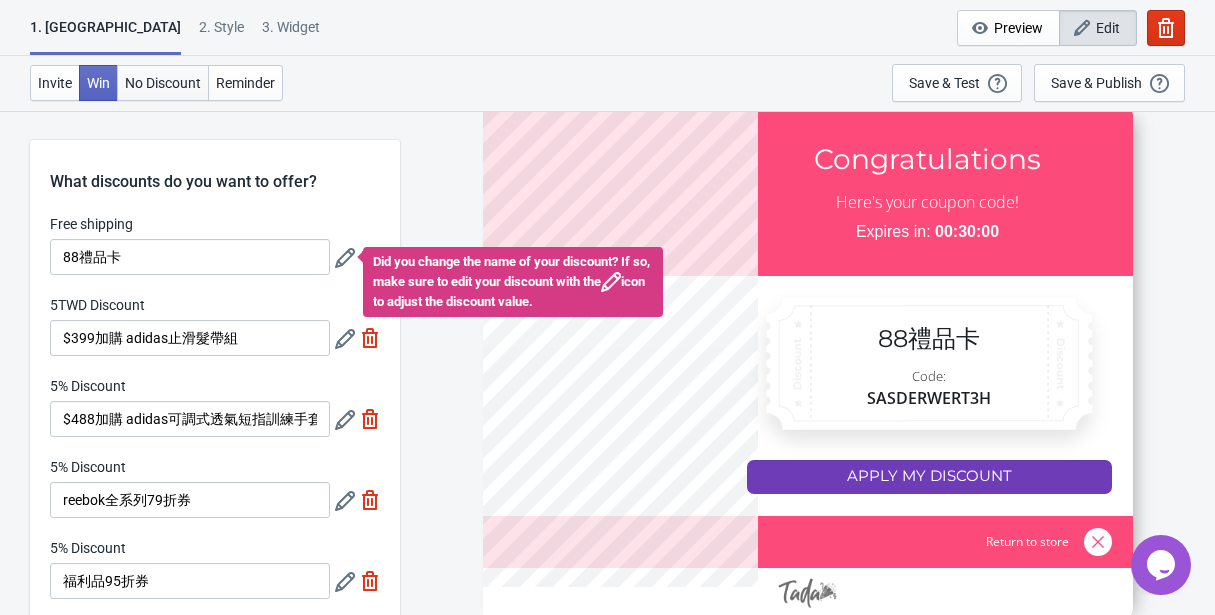 click on "No Discount" at bounding box center (163, 83) 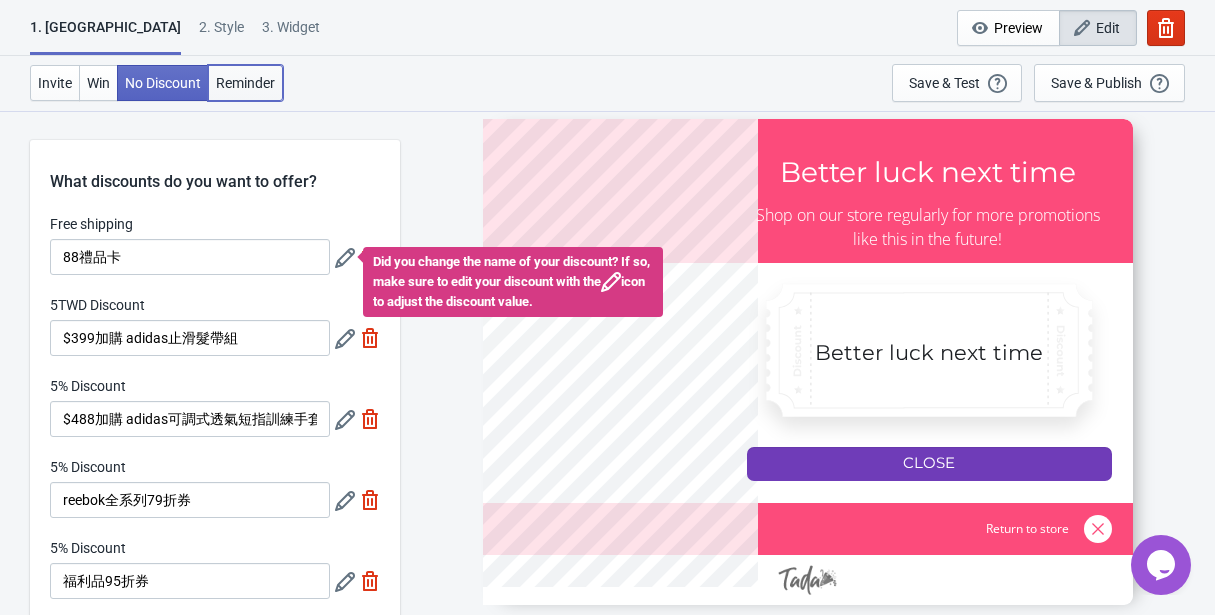 click on "Reminder" at bounding box center (245, 83) 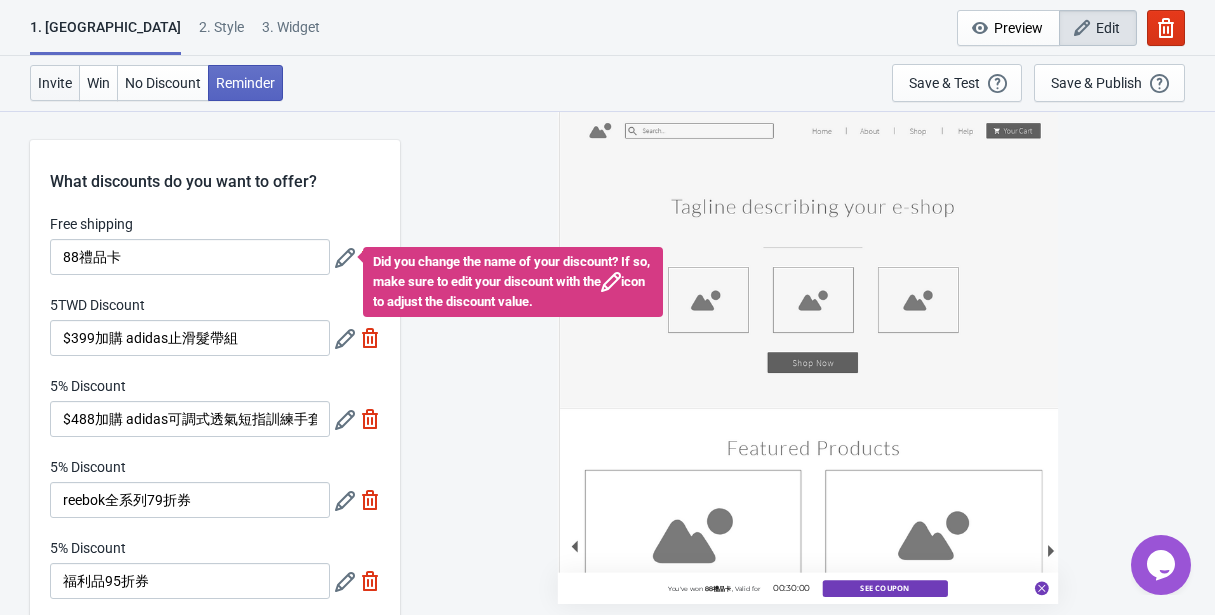 click on "Win" at bounding box center [98, 83] 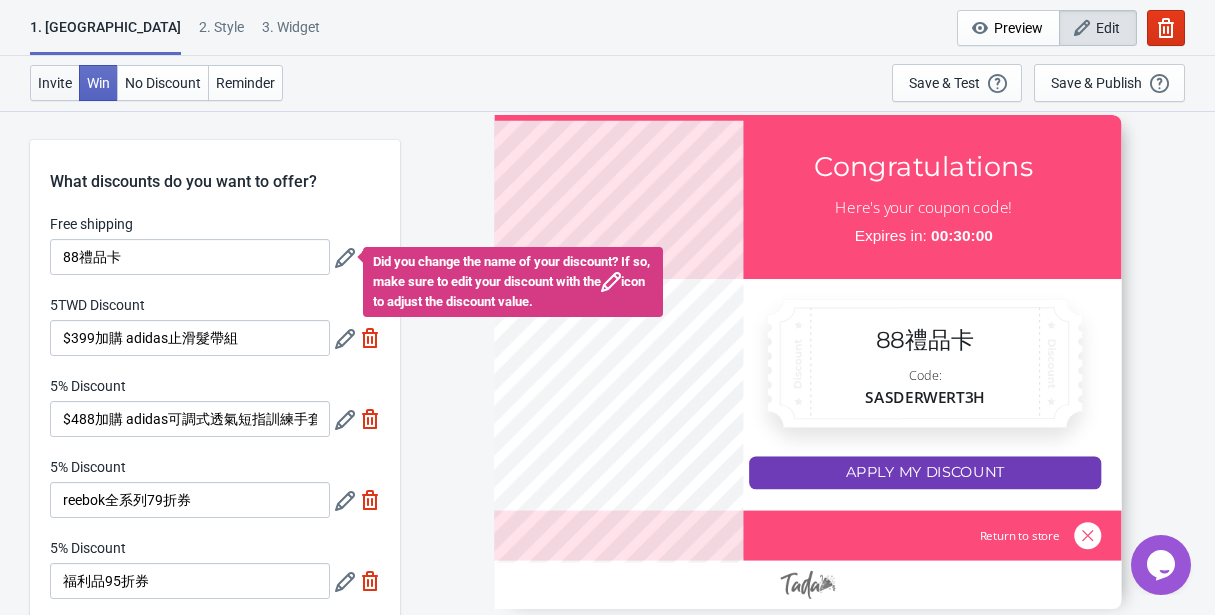 click on "Invite" at bounding box center [55, 83] 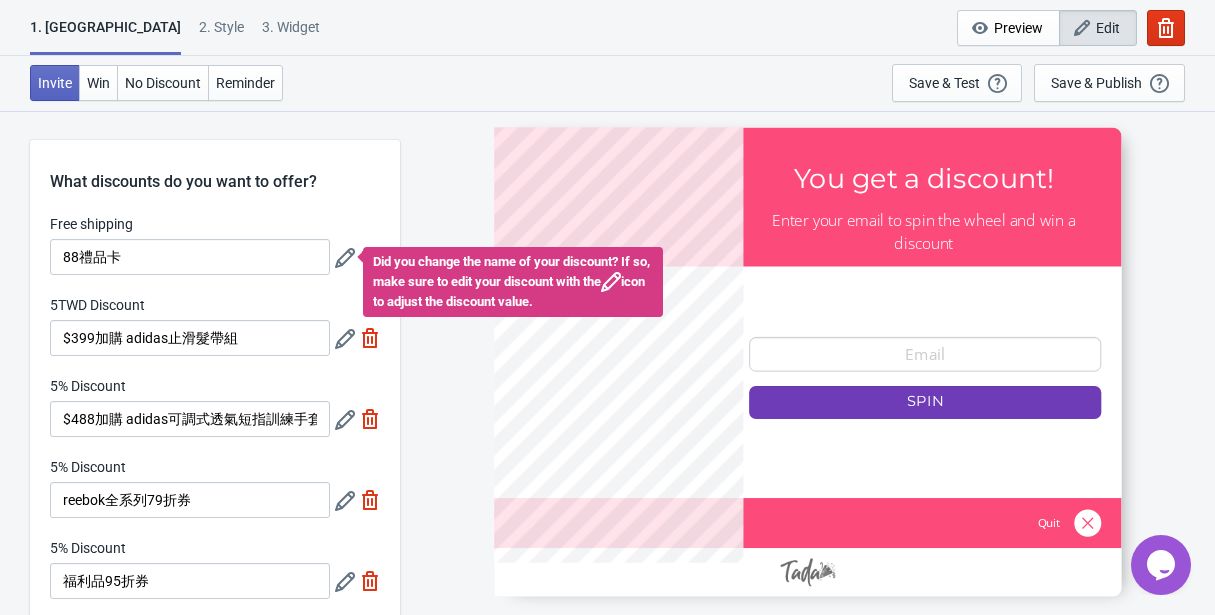 click on "SASDERWERT3H You get a discount! Enter your email to spin the wheel and win a discount email-input SPIN Quit" at bounding box center (807, 362) 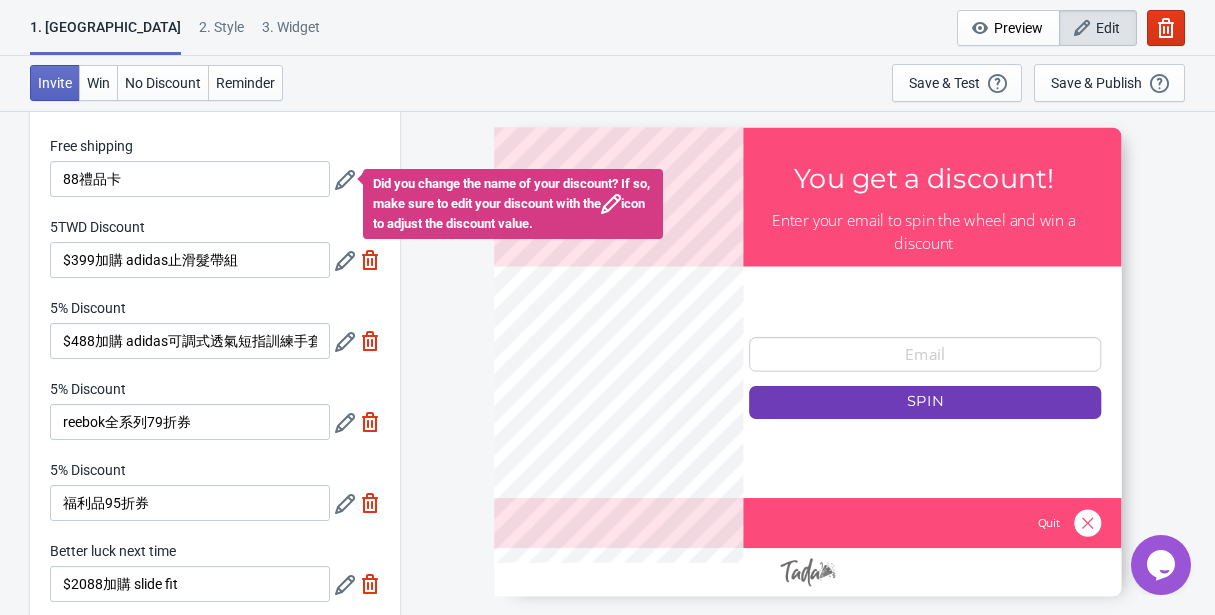 scroll, scrollTop: 117, scrollLeft: 0, axis: vertical 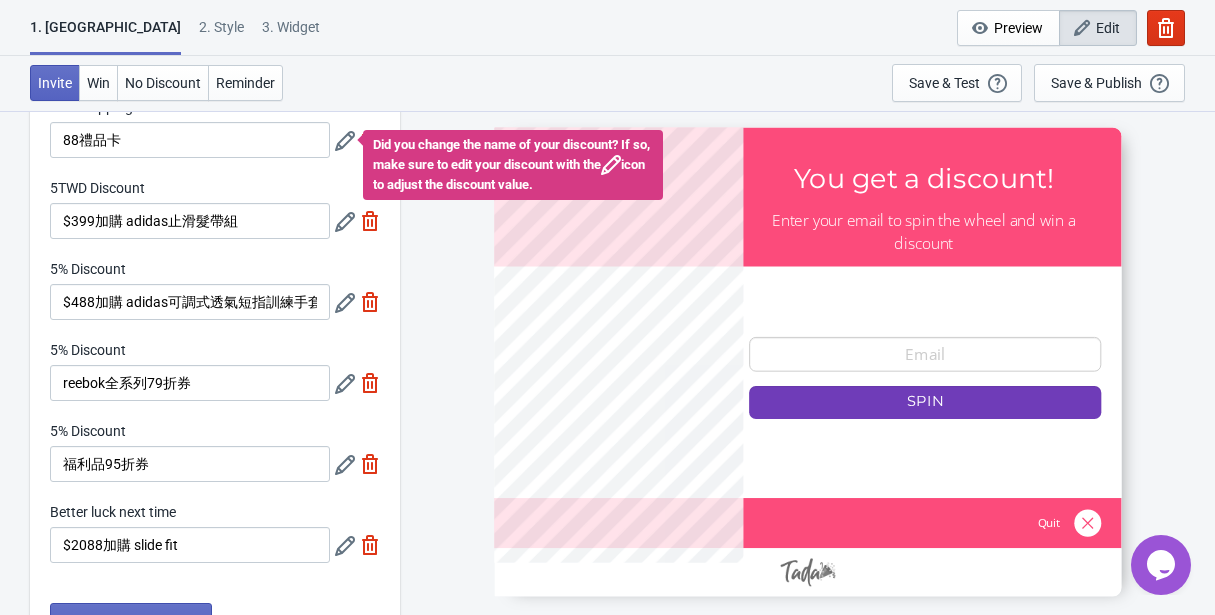 click on "SASDERWERT3H You get a discount! Enter your email to spin the wheel and win a discount email-input SPIN Quit" at bounding box center [807, 362] 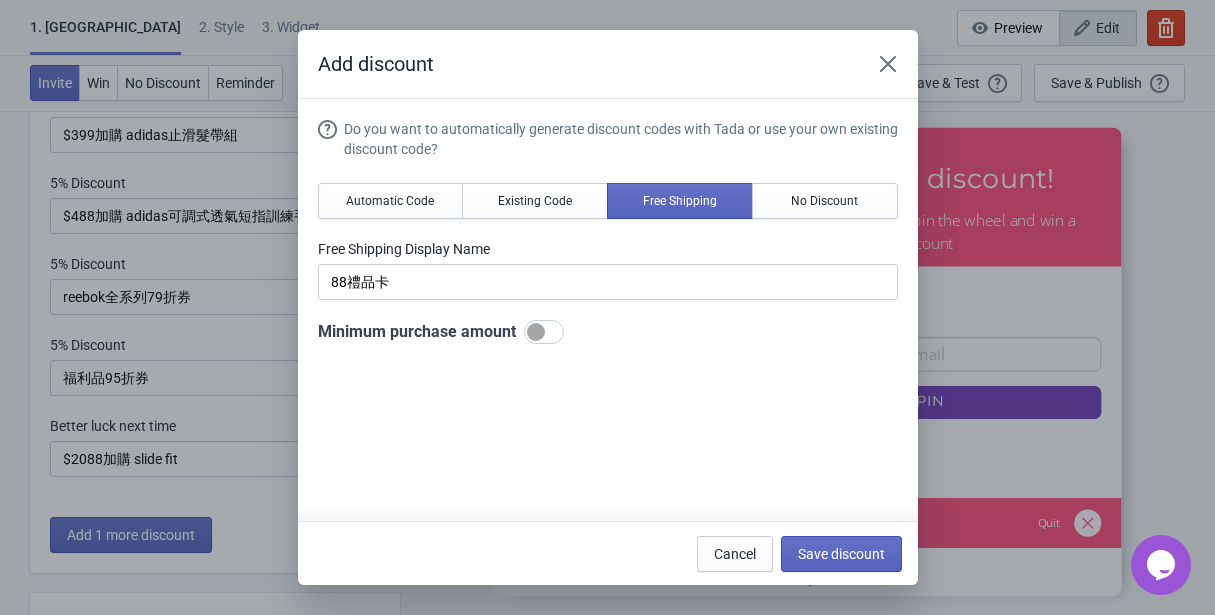 scroll, scrollTop: 117, scrollLeft: 0, axis: vertical 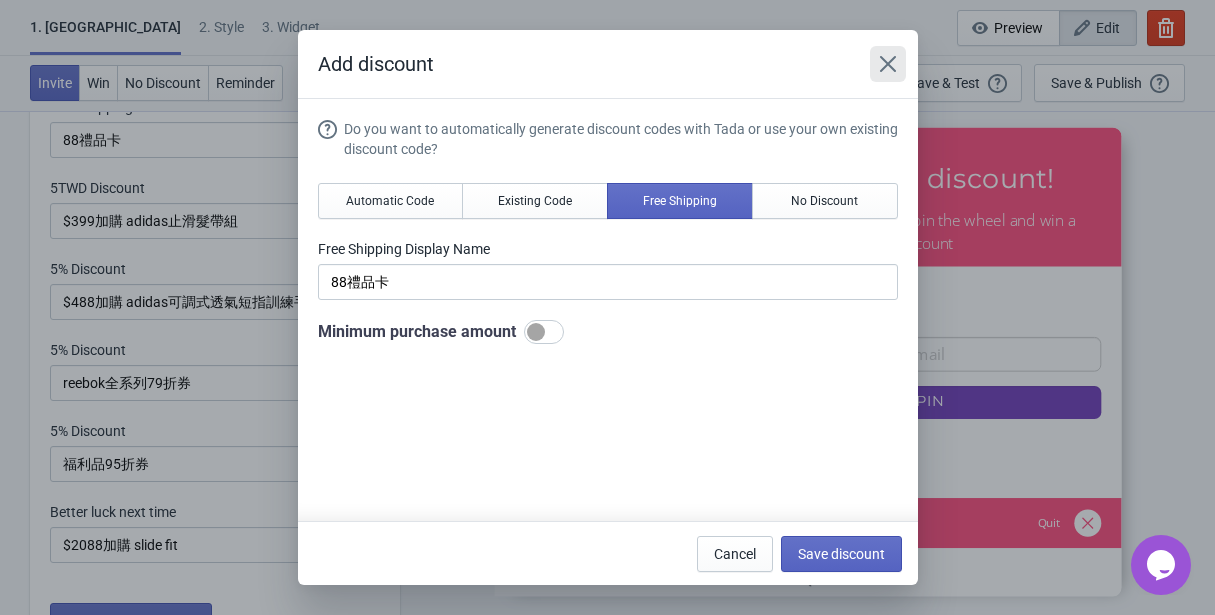 click at bounding box center [888, 64] 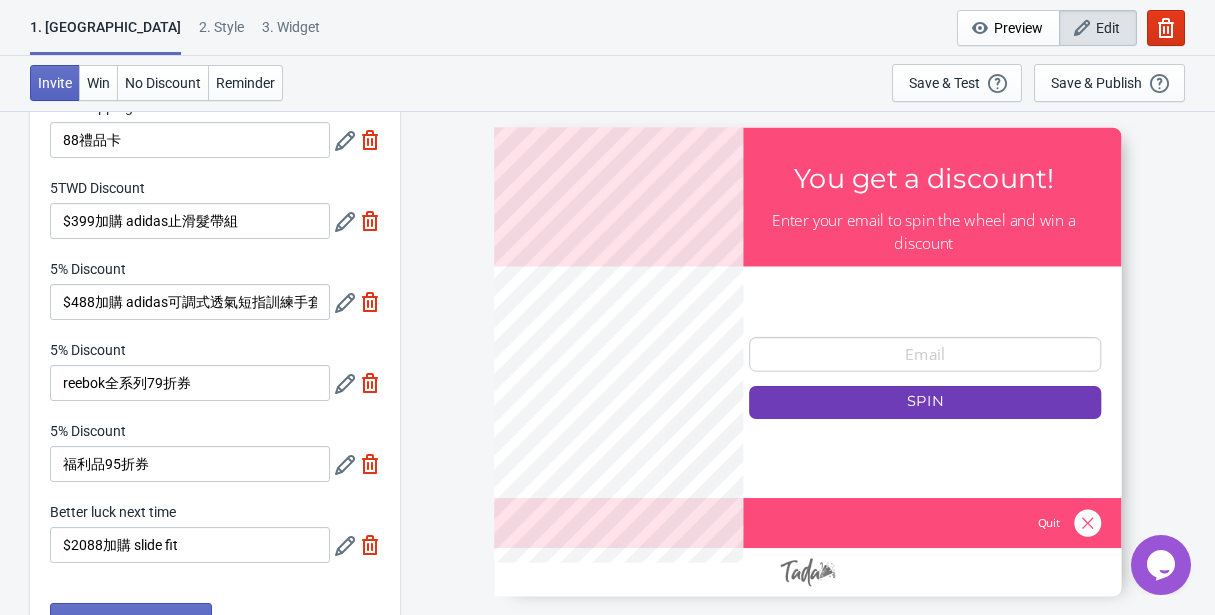 click on "What discounts do you want to offer? Free shipping 88禮品卡 5TWD Discount $399加購 adidas止滑髮帶組 5% Discount $488加購 adidas可調式透氣短指訓練手套 5% Discount reebok全系列79折券 5% Discount 福利品95折券 Better luck next time $2088加購 slide fit Add 1 more discount Coupon chances (%) View & Edit Free shipping % 16 5TWD Discount % 16 5% Discount % 17 5% Discount % 17 5% Discount % 17 Better luck next time % 17 Total 100 % Auto Fill Previous Step Next Step SASDERWERT3H You get a discount! Enter your email to spin the wheel and win a discount email-input SPIN Quit" at bounding box center [607, 598] 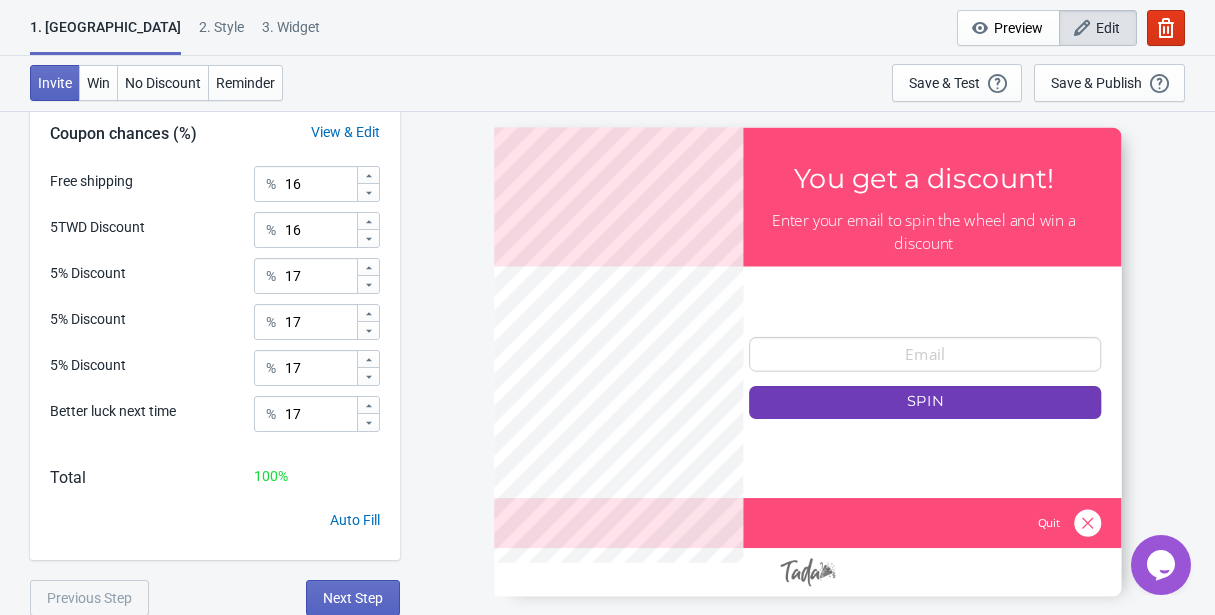 scroll, scrollTop: 705, scrollLeft: 0, axis: vertical 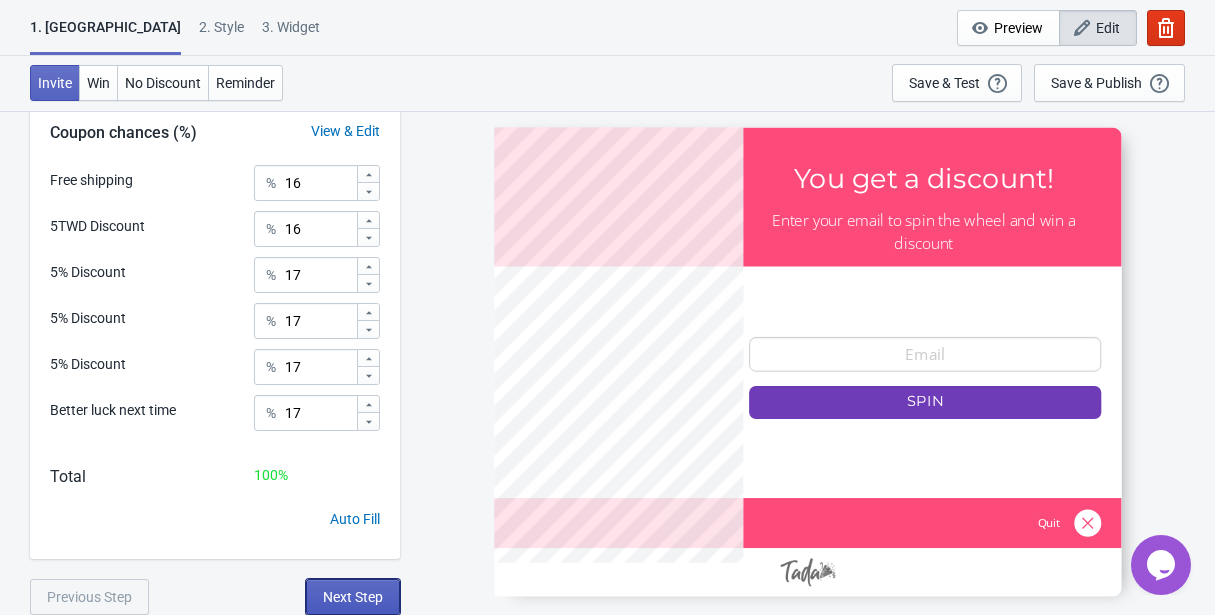 click on "Next Step" at bounding box center (353, 597) 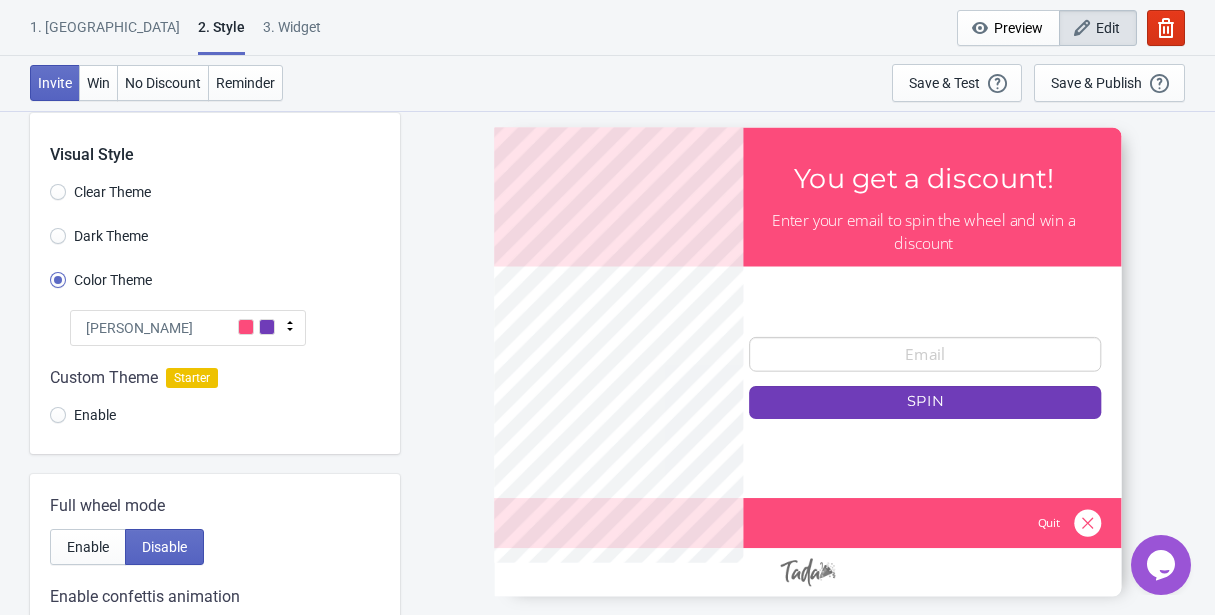 scroll, scrollTop: 0, scrollLeft: 0, axis: both 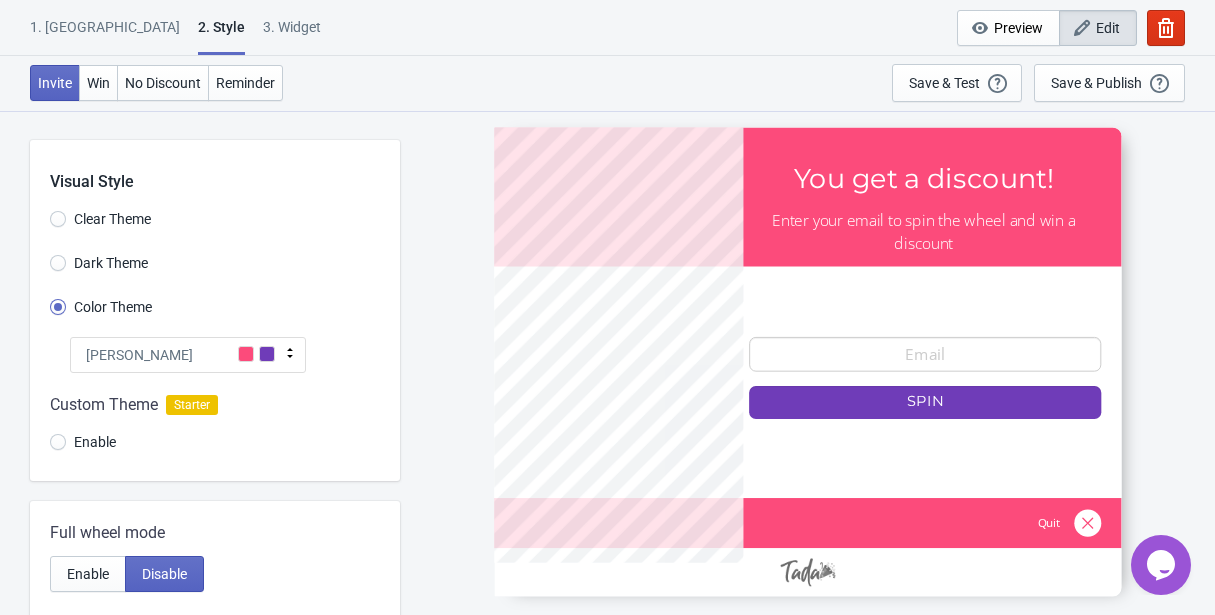 click on "Clear Theme" at bounding box center [112, 219] 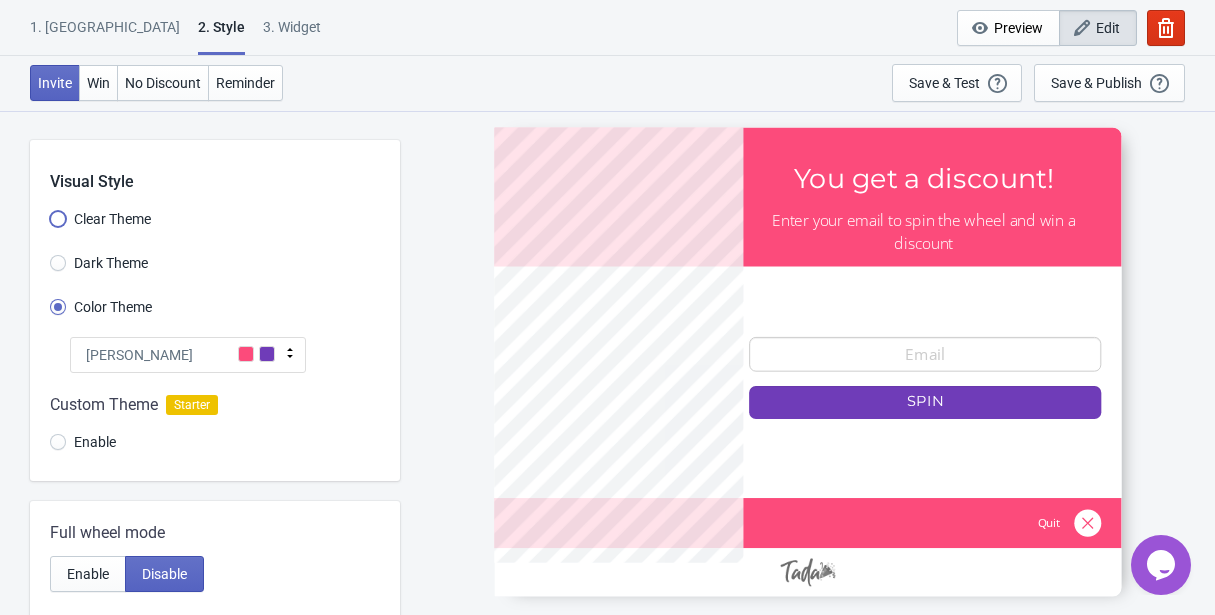 click on "Clear Theme" at bounding box center [58, 229] 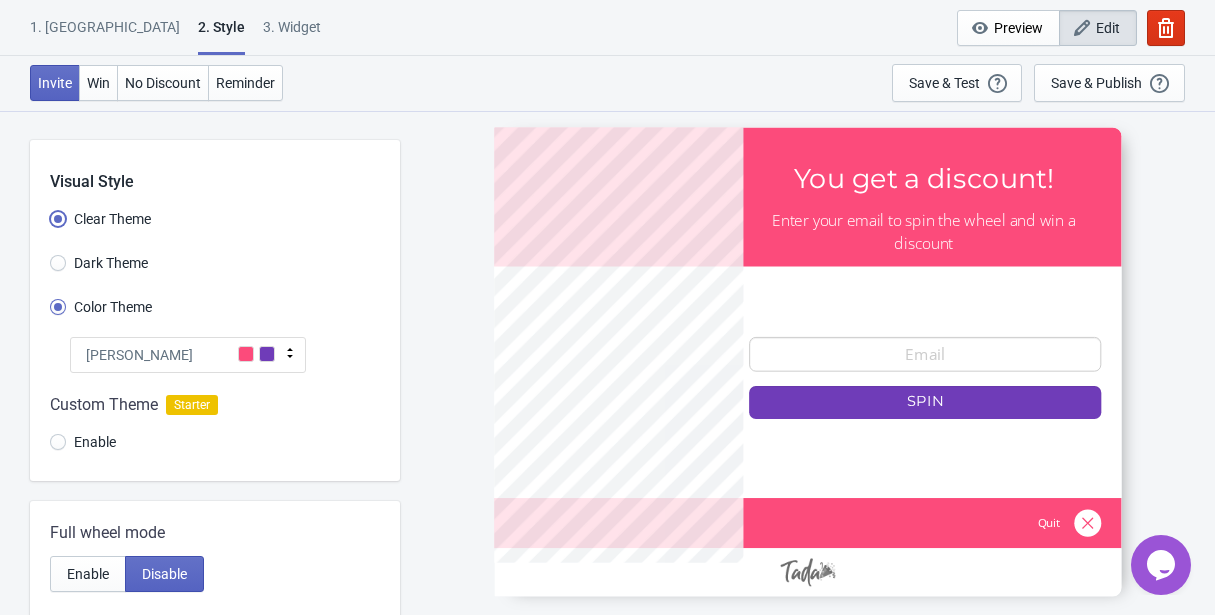 radio on "true" 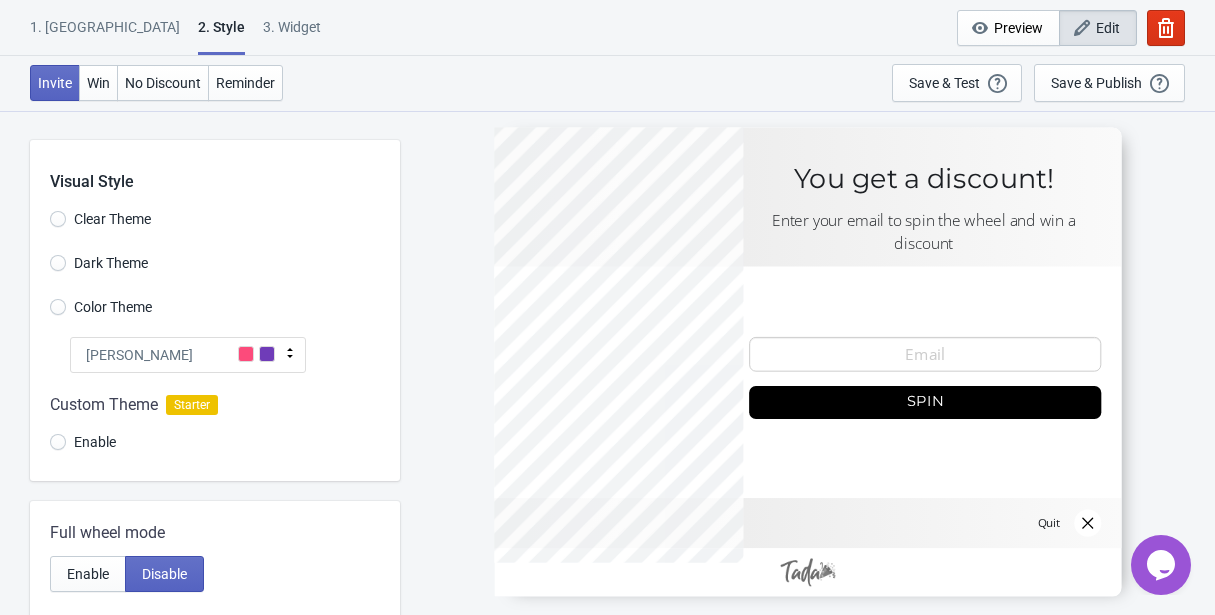 click on "Dark Theme" at bounding box center [111, 263] 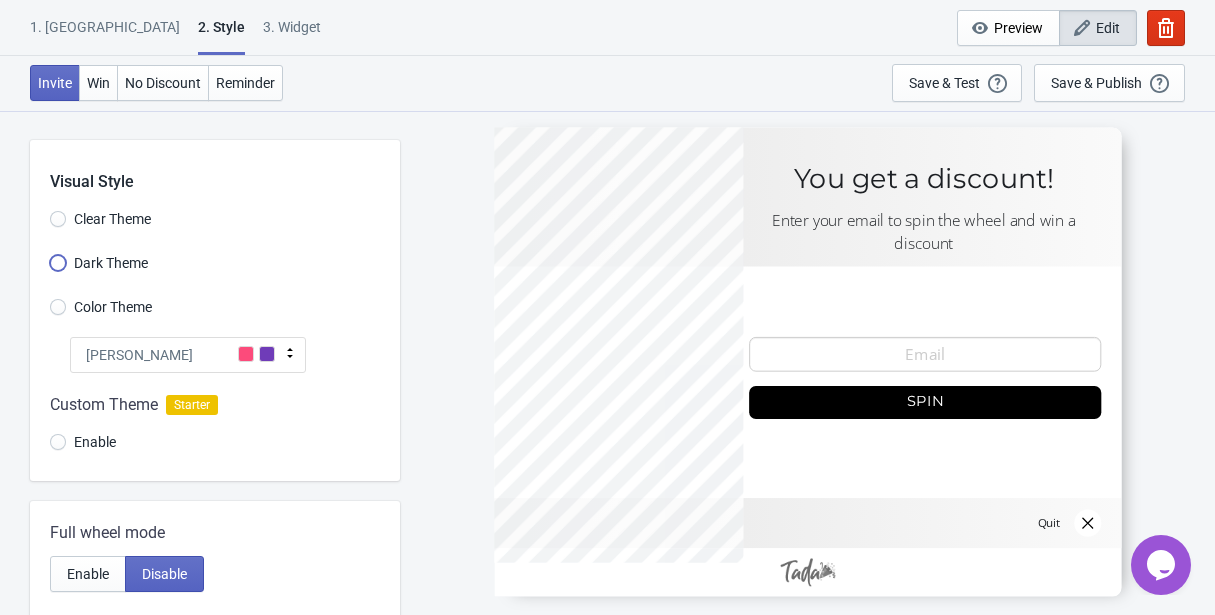 click on "Dark Theme" at bounding box center (58, 273) 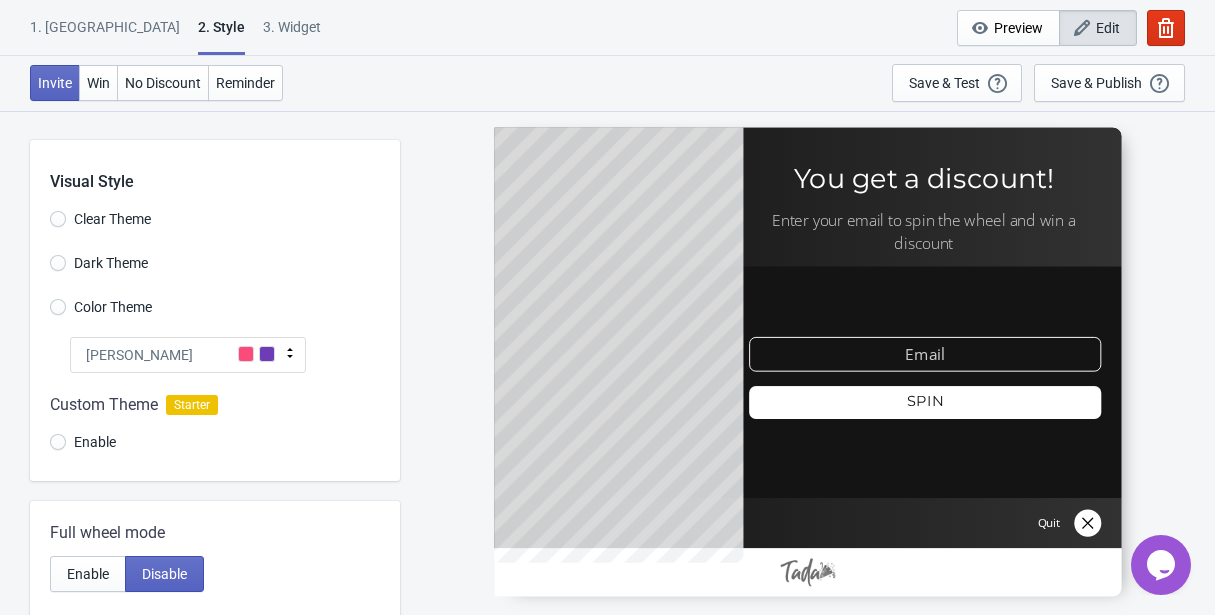 click on "Clear Theme" at bounding box center [112, 219] 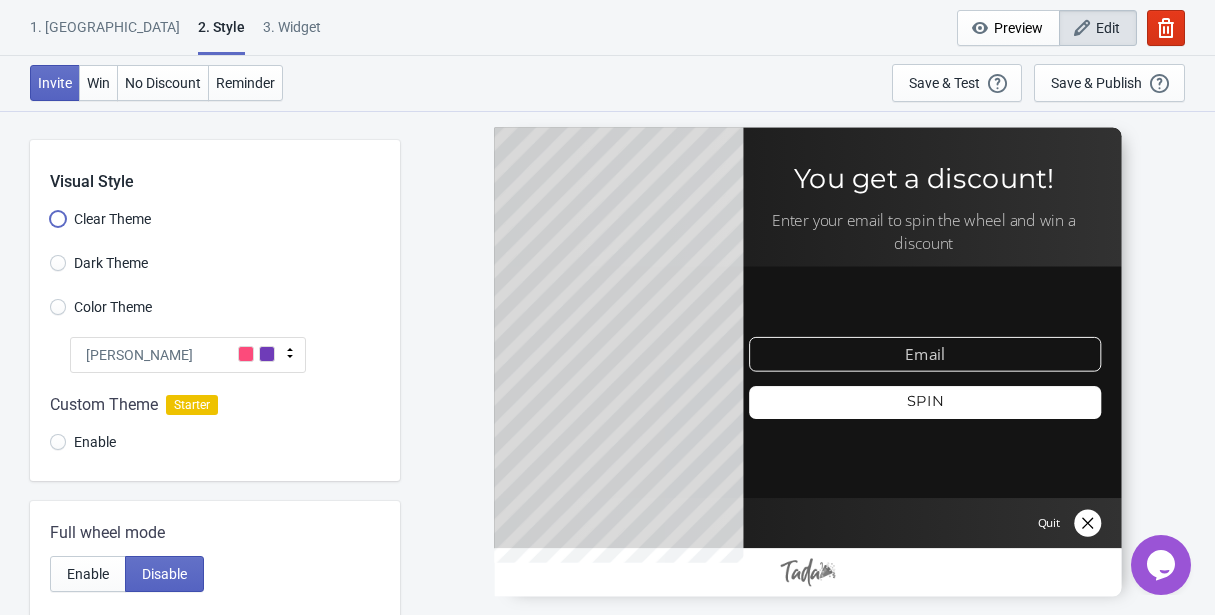 click on "Clear Theme" at bounding box center (58, 229) 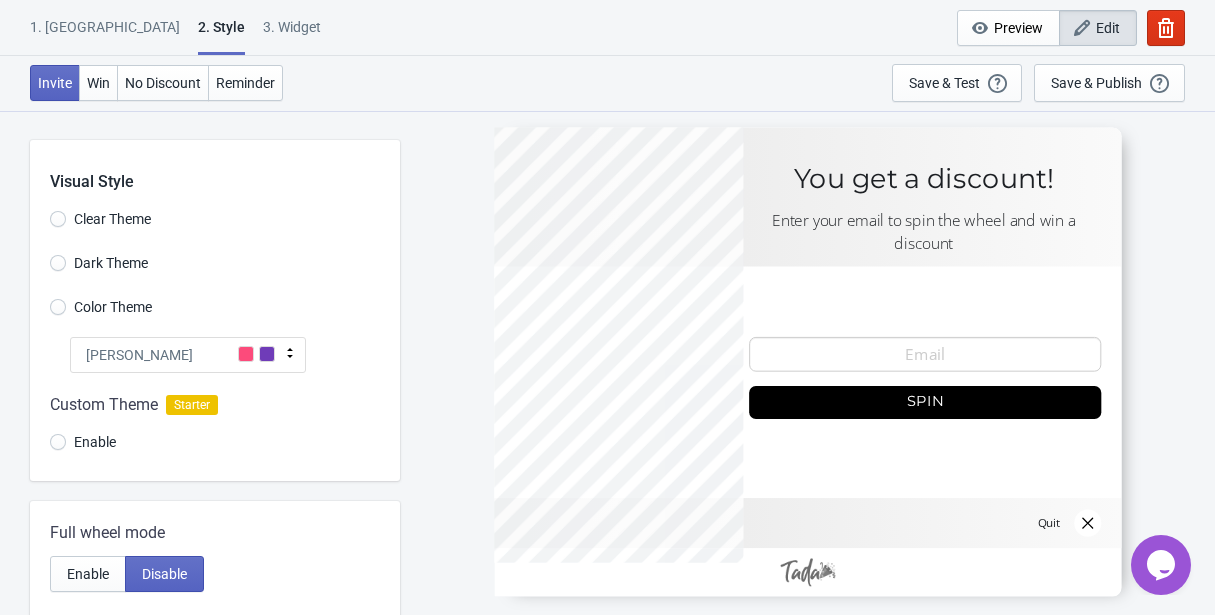 click on "Dark Theme" at bounding box center [111, 263] 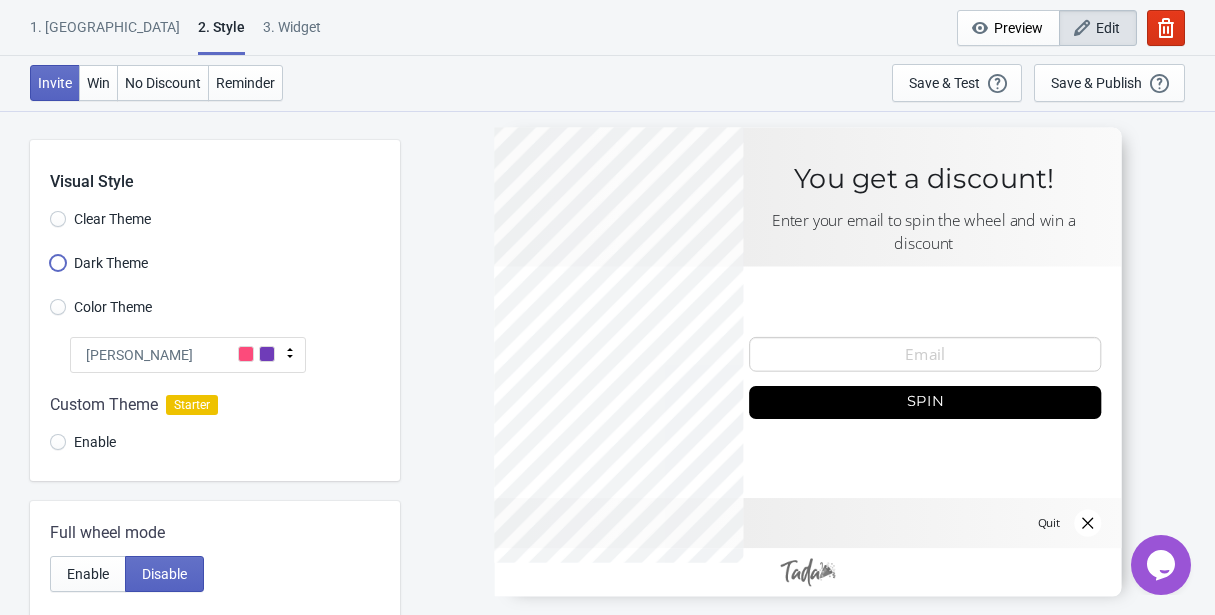 click on "Dark Theme" at bounding box center (58, 273) 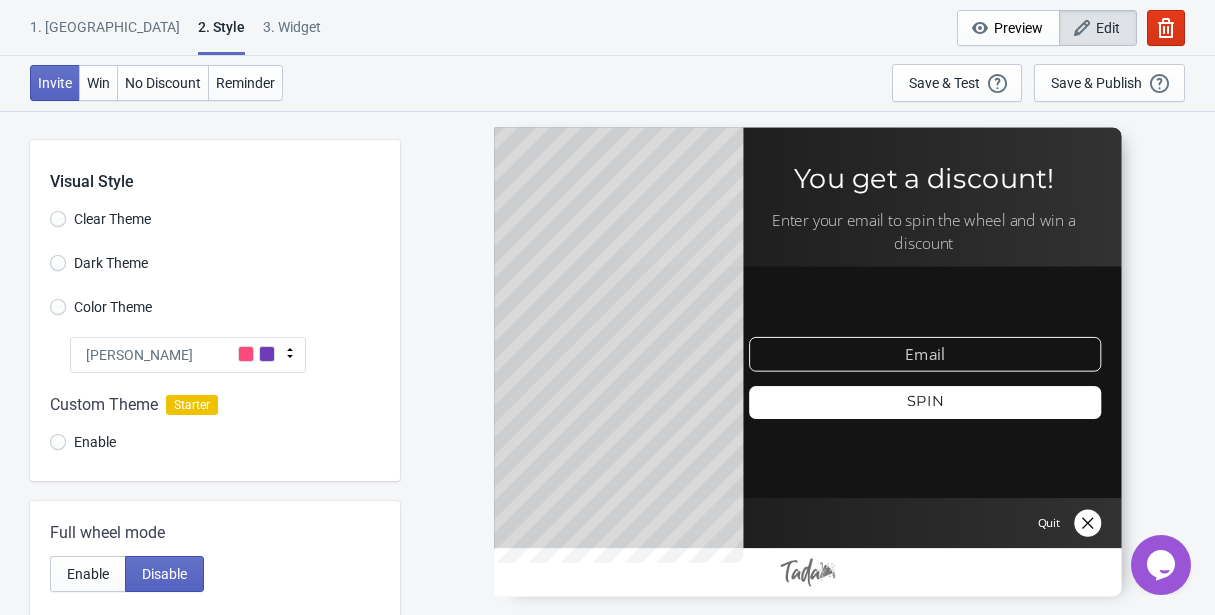 click on "Color Theme" at bounding box center (113, 307) 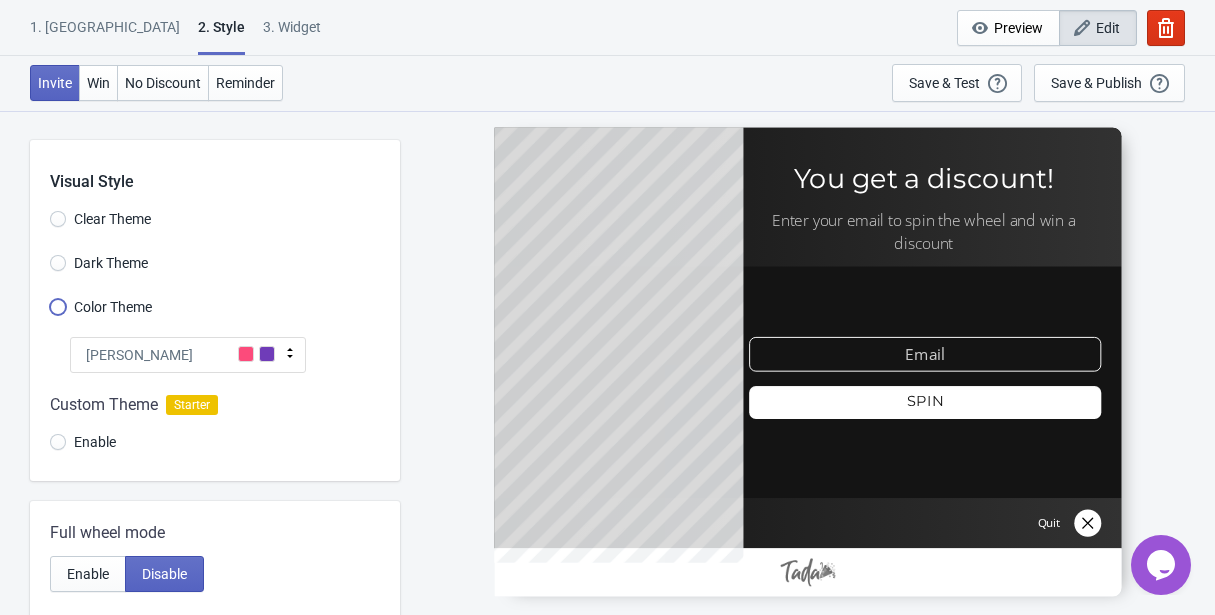 click on "Color Theme" at bounding box center (58, 317) 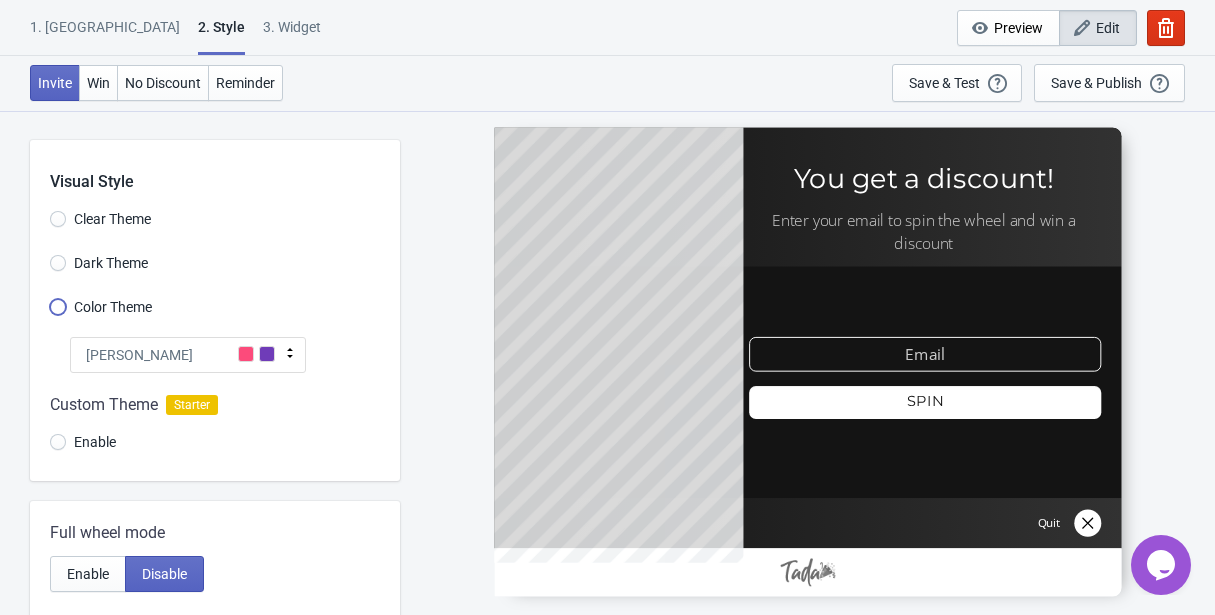 radio on "true" 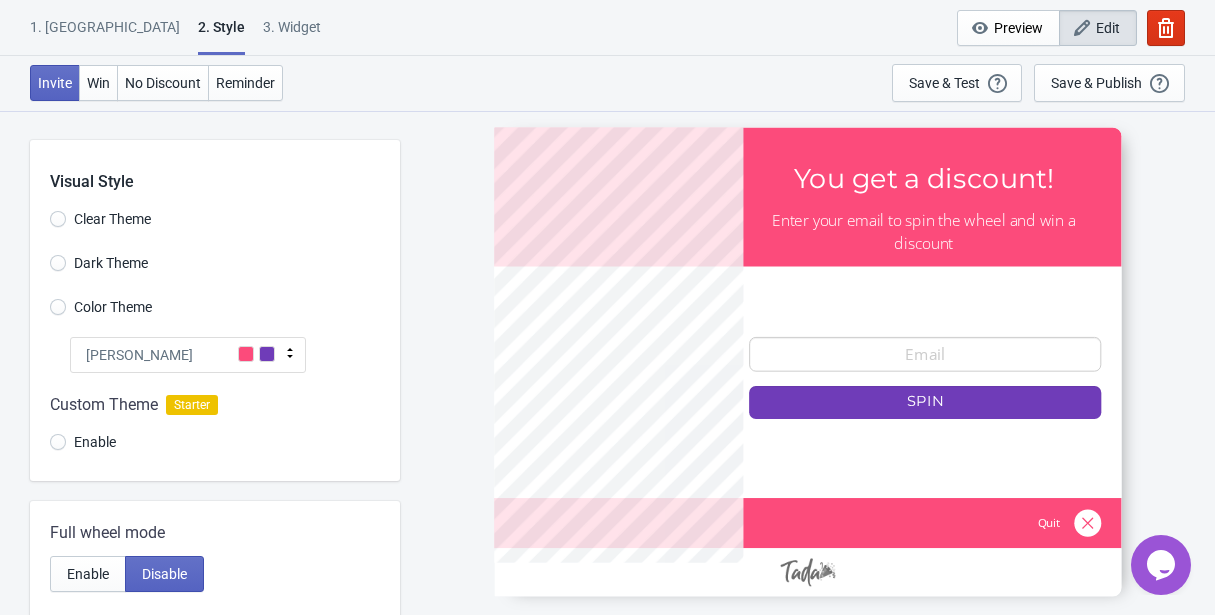 click on "Enable" at bounding box center [95, 442] 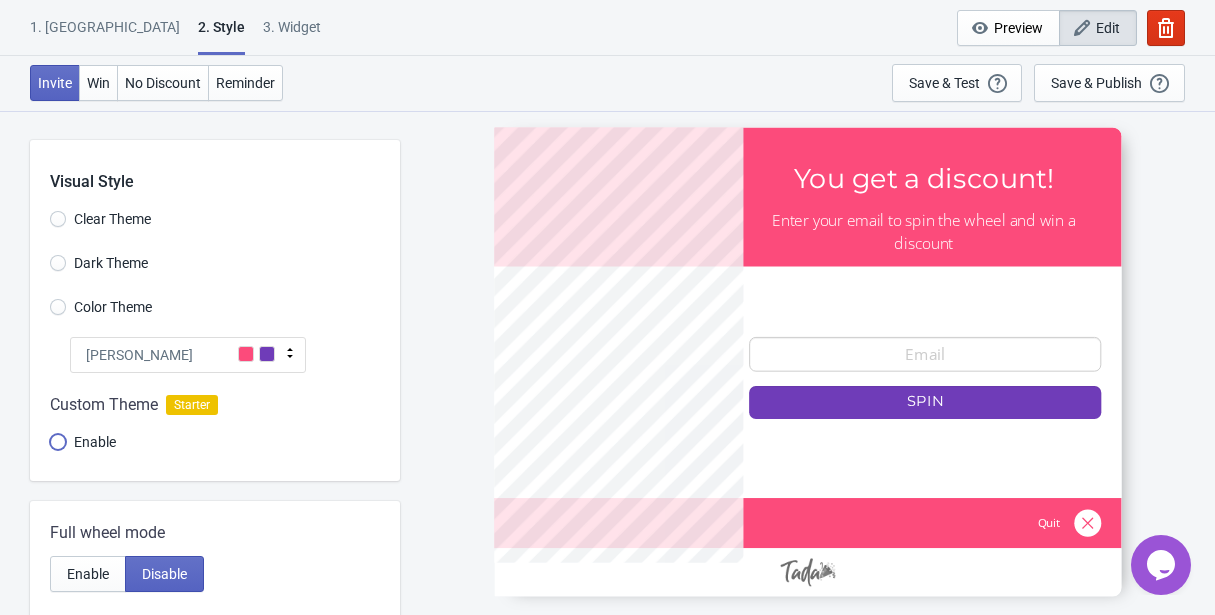 click on "Enable" at bounding box center [58, 452] 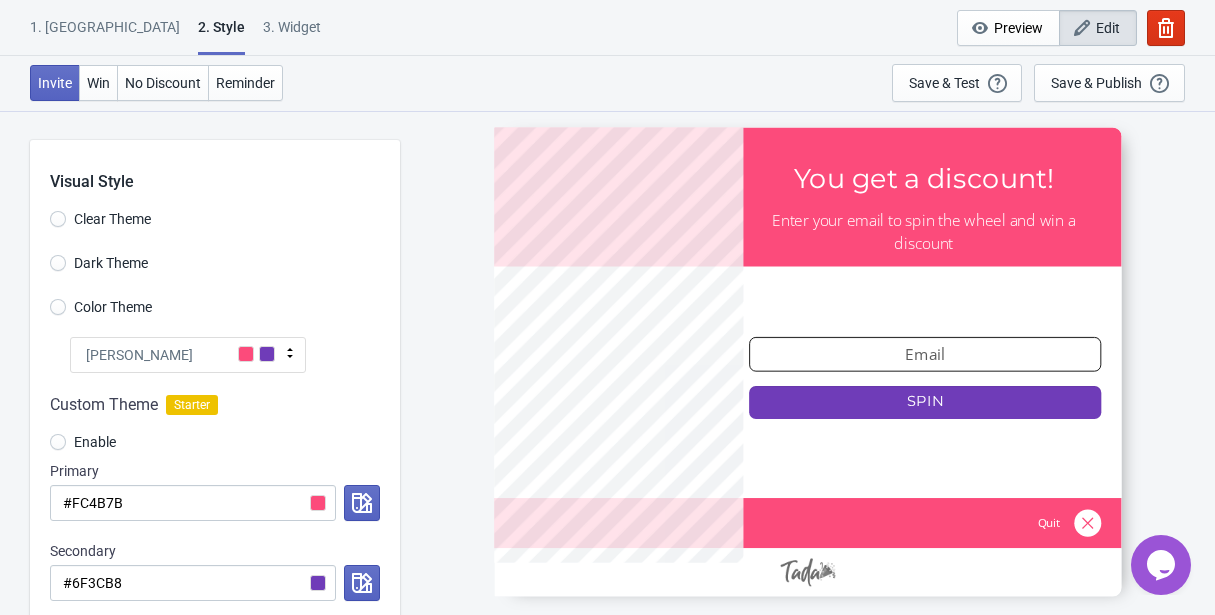 click on "Enable" at bounding box center (95, 442) 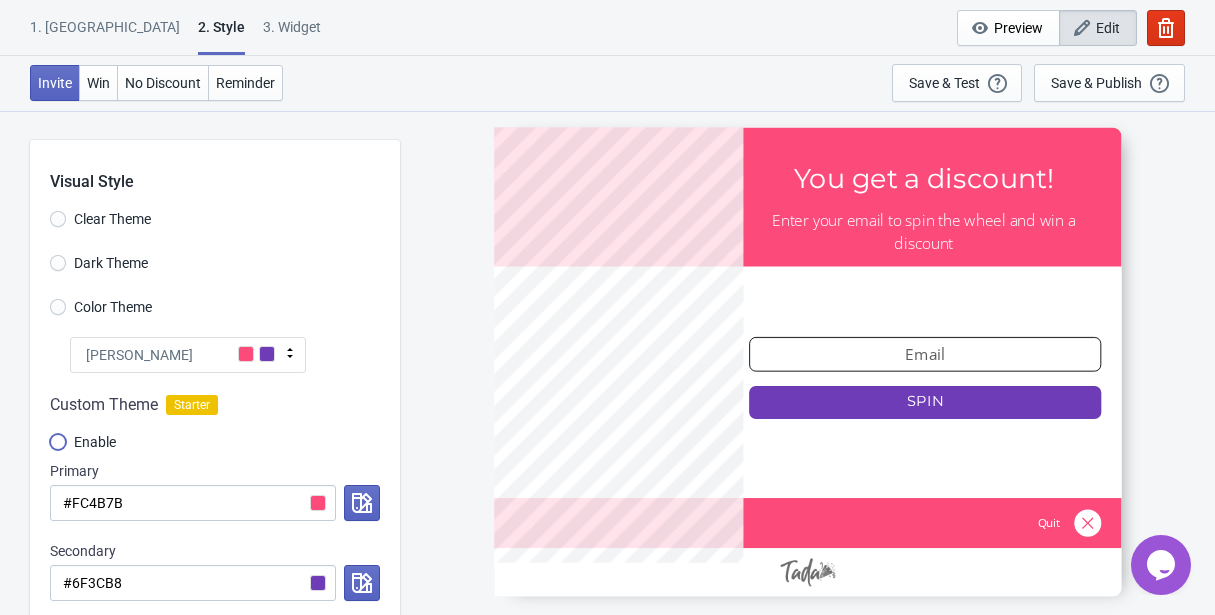 click on "Enable" at bounding box center [58, 452] 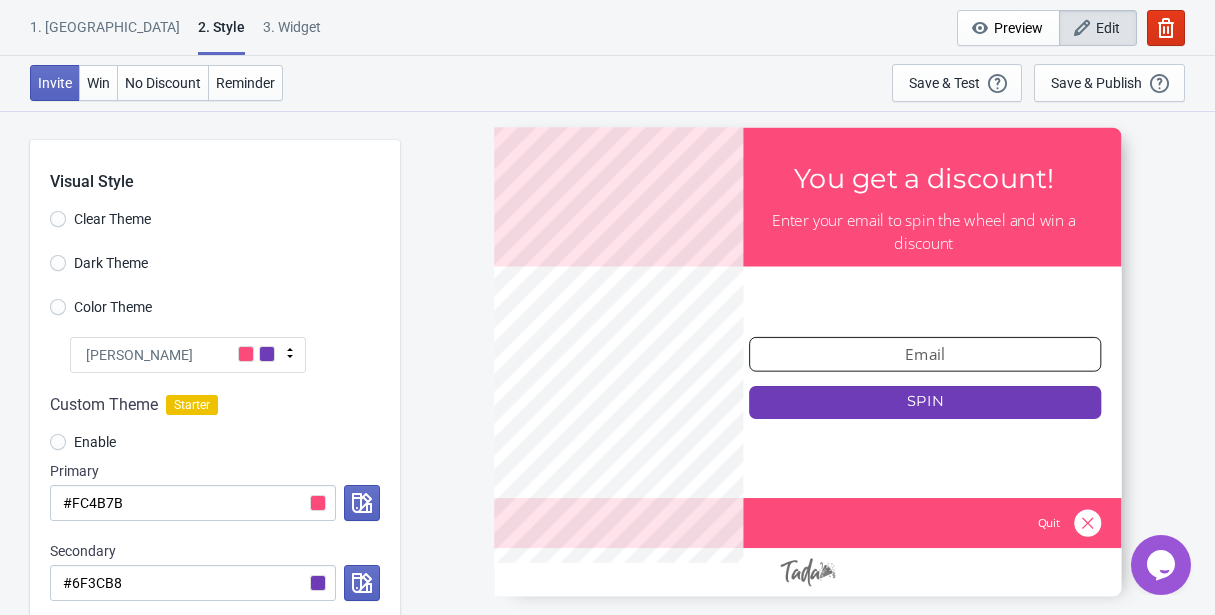 click on "Custom Theme" at bounding box center [104, 405] 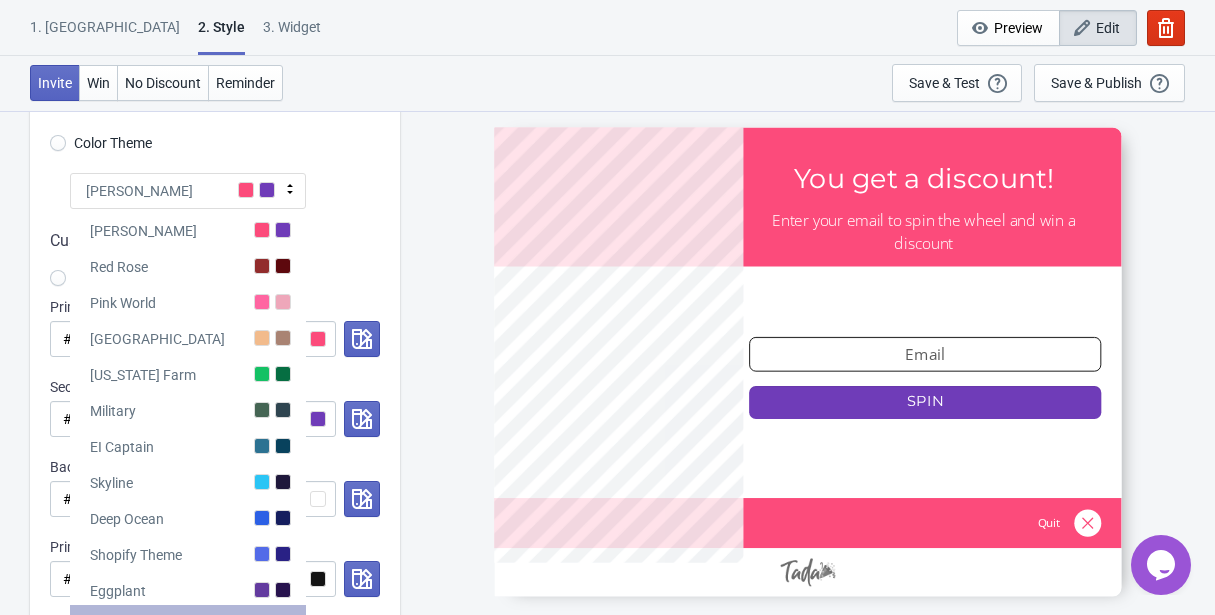 scroll, scrollTop: 0, scrollLeft: 0, axis: both 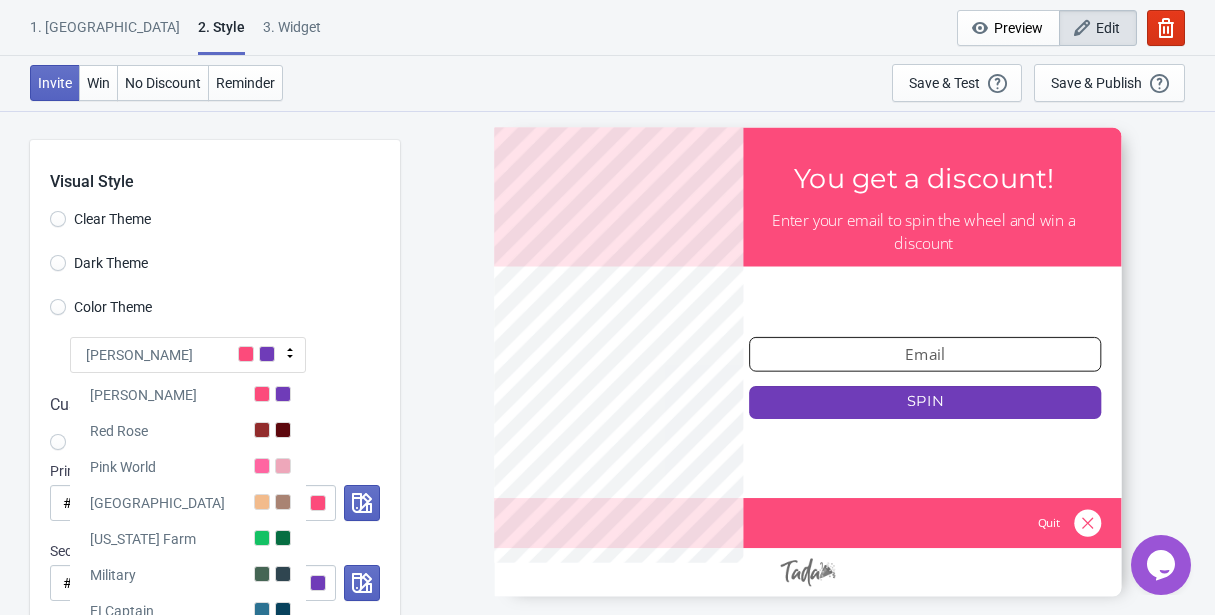 click on "Dark Theme" at bounding box center (225, 265) 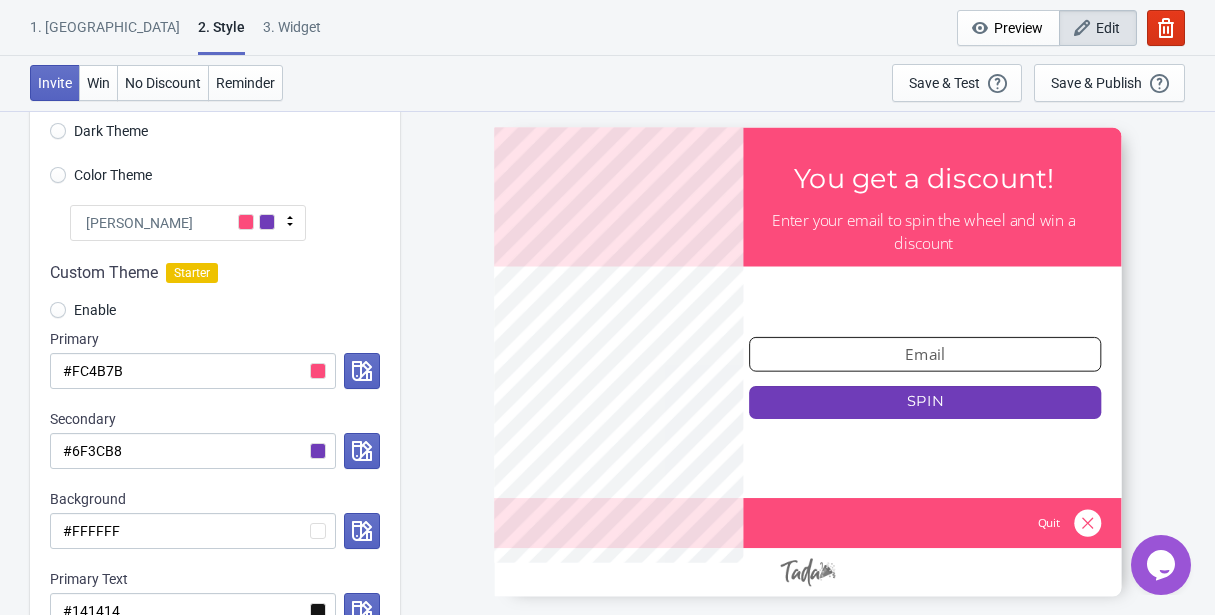 scroll, scrollTop: 156, scrollLeft: 0, axis: vertical 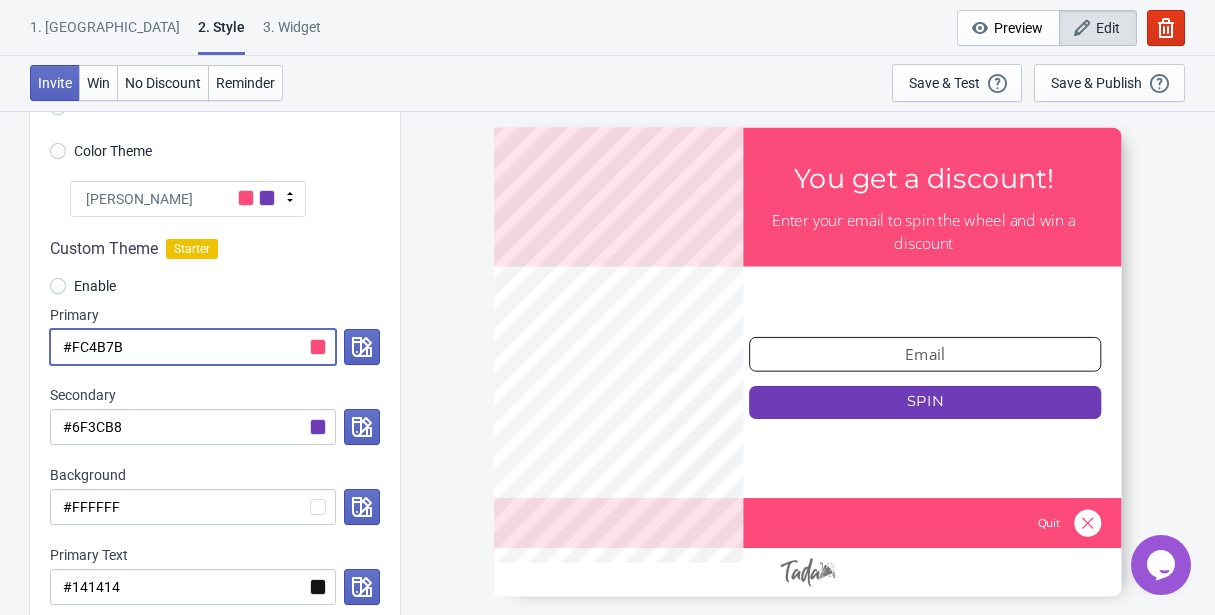 drag, startPoint x: 163, startPoint y: 350, endPoint x: 67, endPoint y: 350, distance: 96 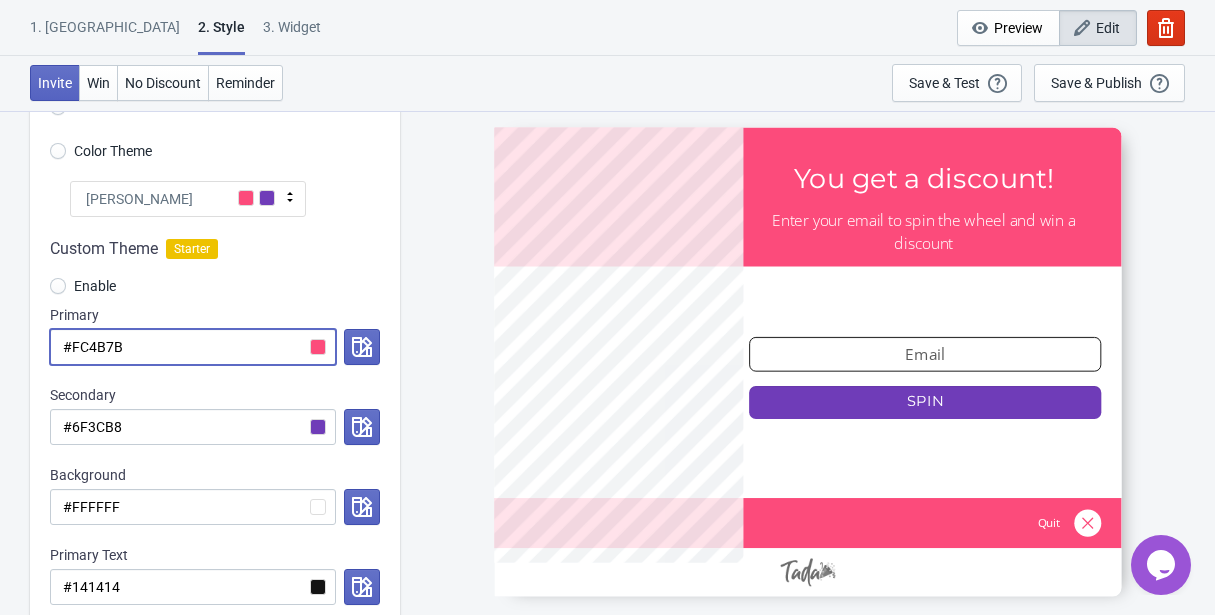 click on "#FC4B7B" at bounding box center [193, 347] 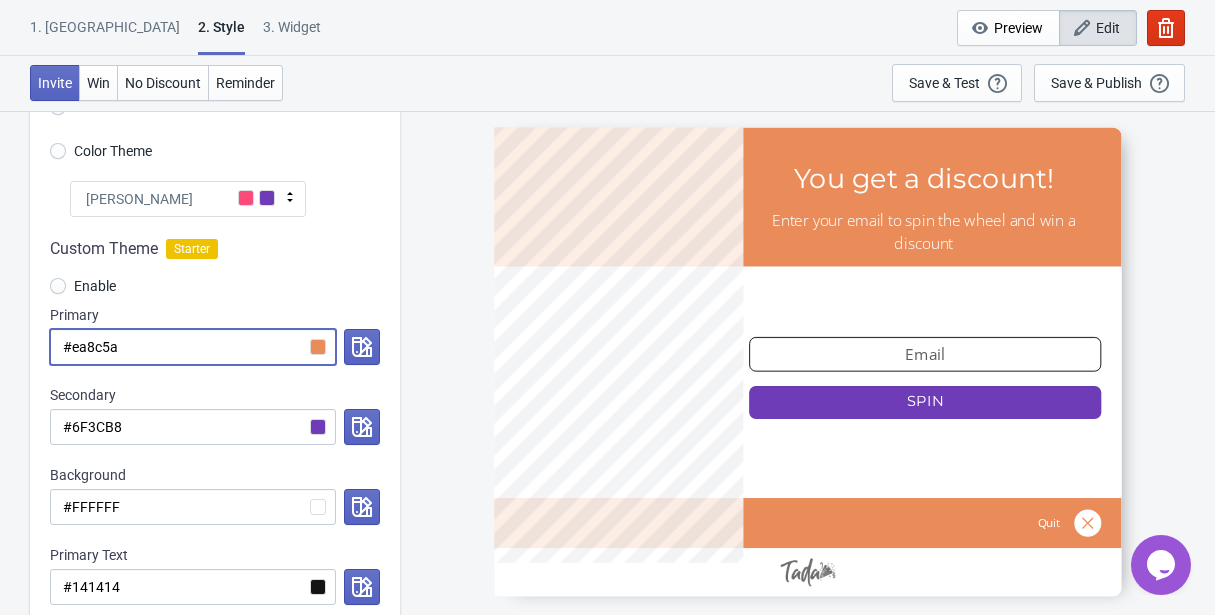 type on "#ea8c5a" 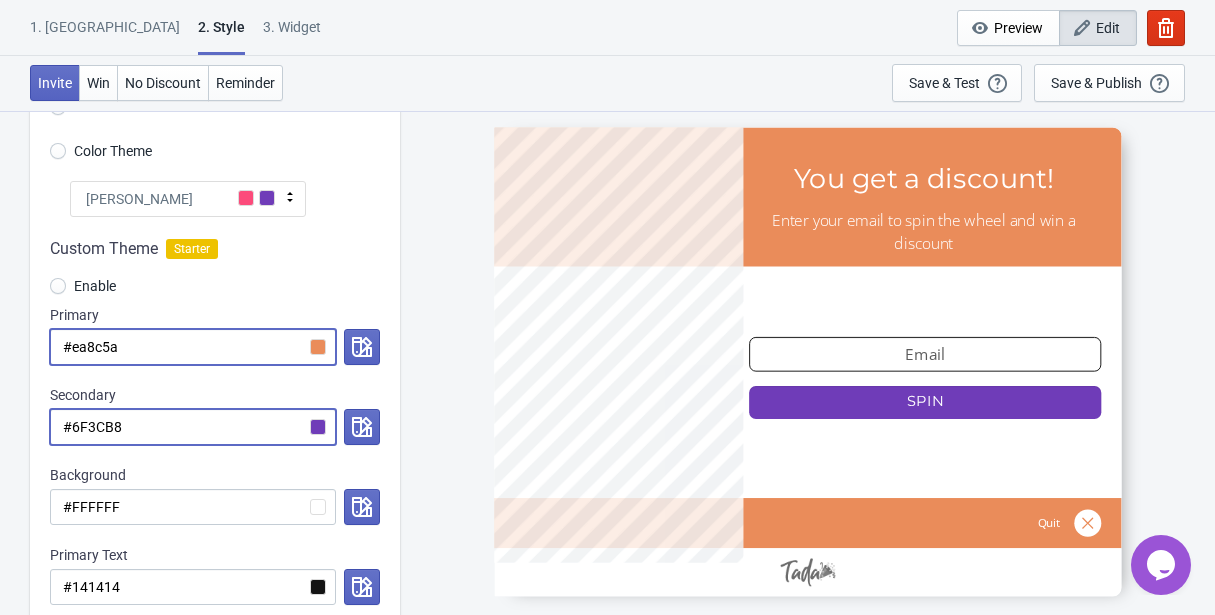 click on "#6F3CB8" at bounding box center [193, 427] 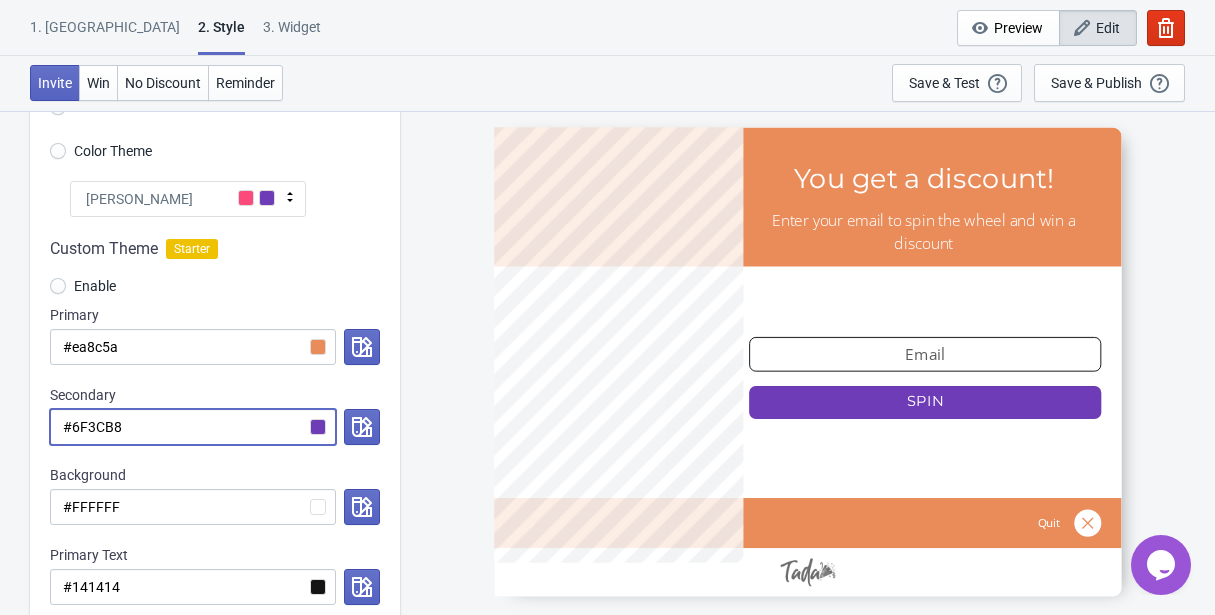 click on "#6F3CB8" at bounding box center (193, 427) 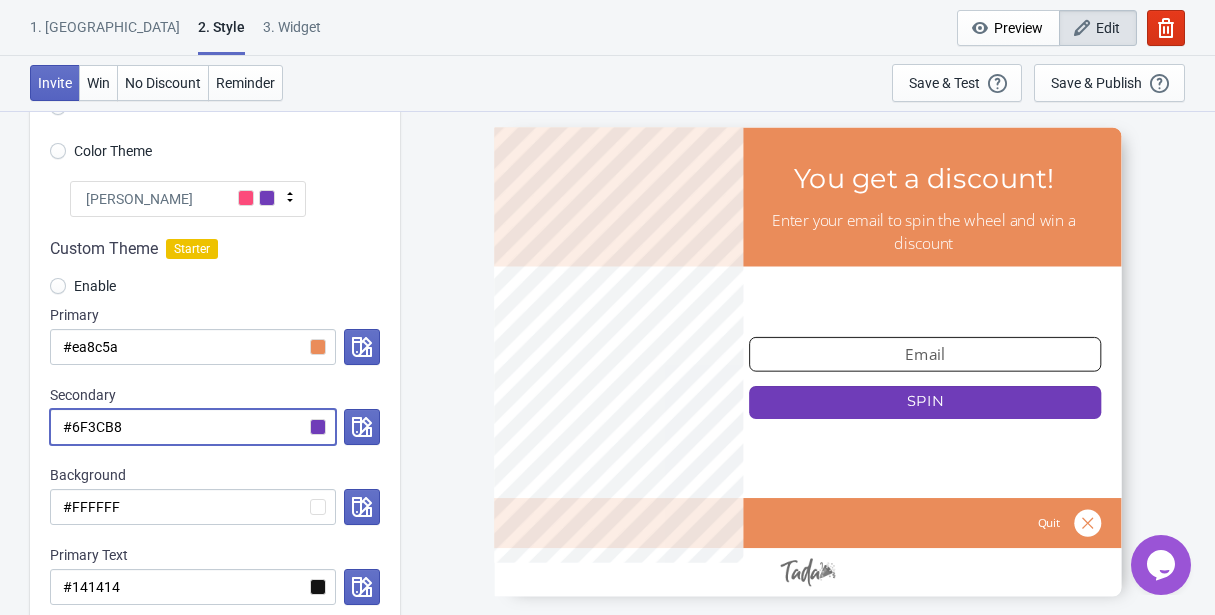 drag, startPoint x: 160, startPoint y: 423, endPoint x: 76, endPoint y: 424, distance: 84.00595 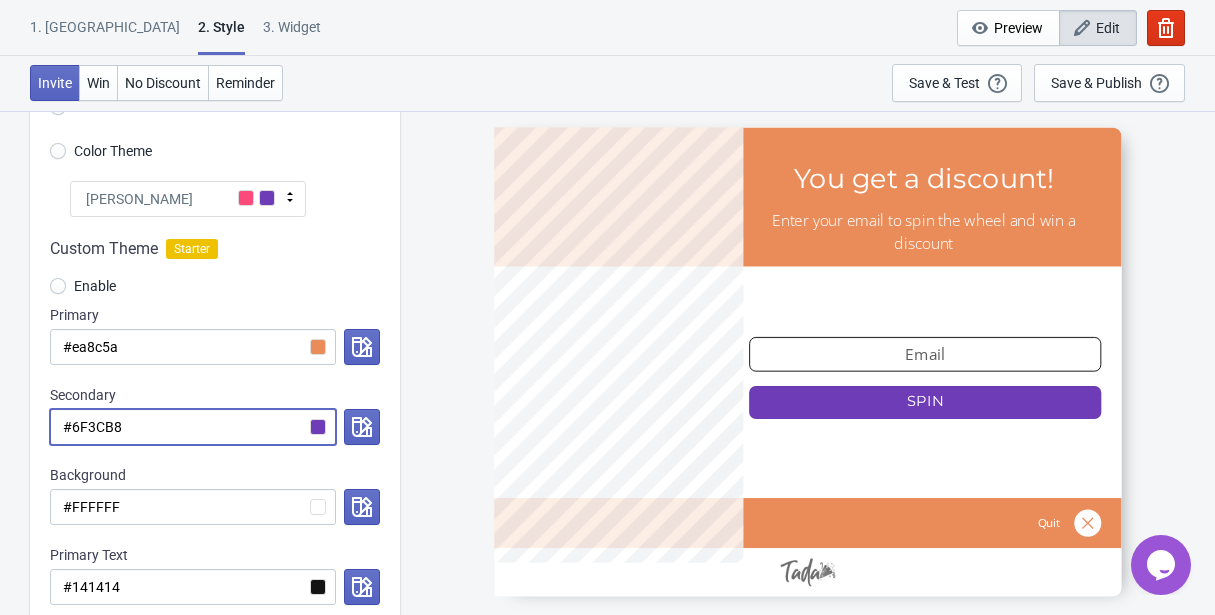 click on "#6F3CB8" at bounding box center (193, 427) 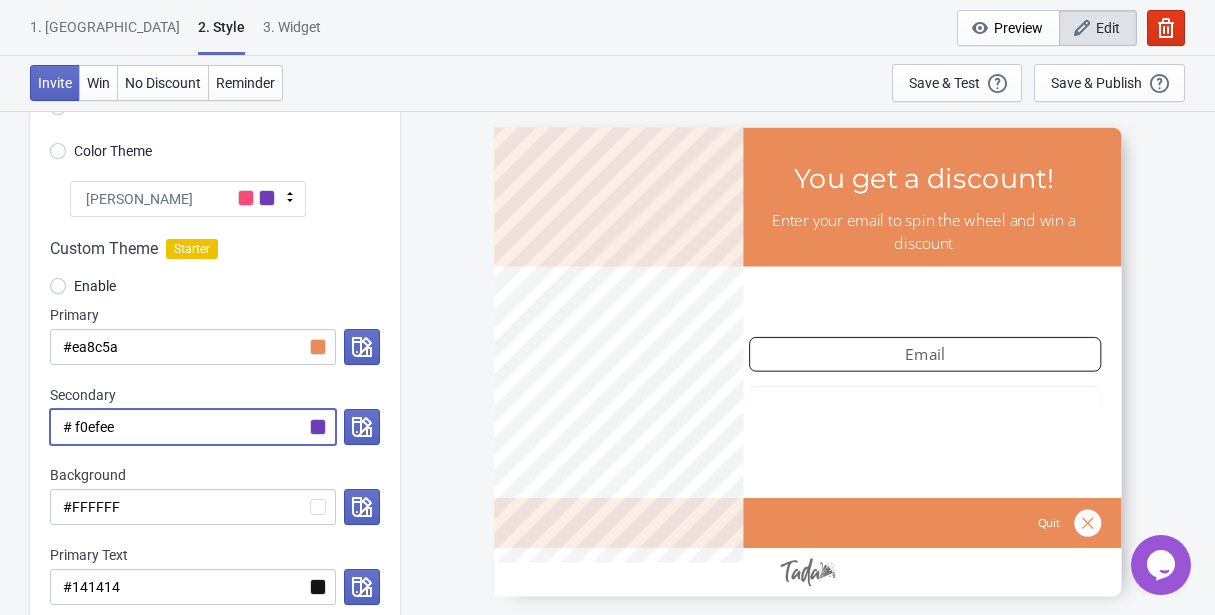 drag, startPoint x: 76, startPoint y: 426, endPoint x: 167, endPoint y: 442, distance: 92.39589 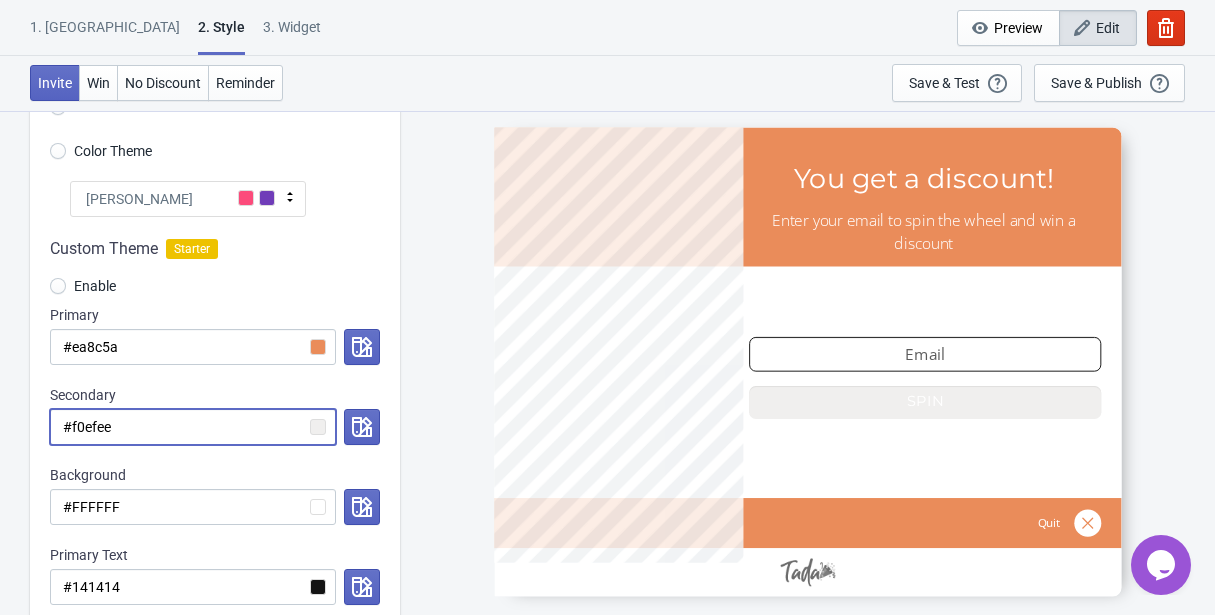 click on "#f0efee" at bounding box center [193, 427] 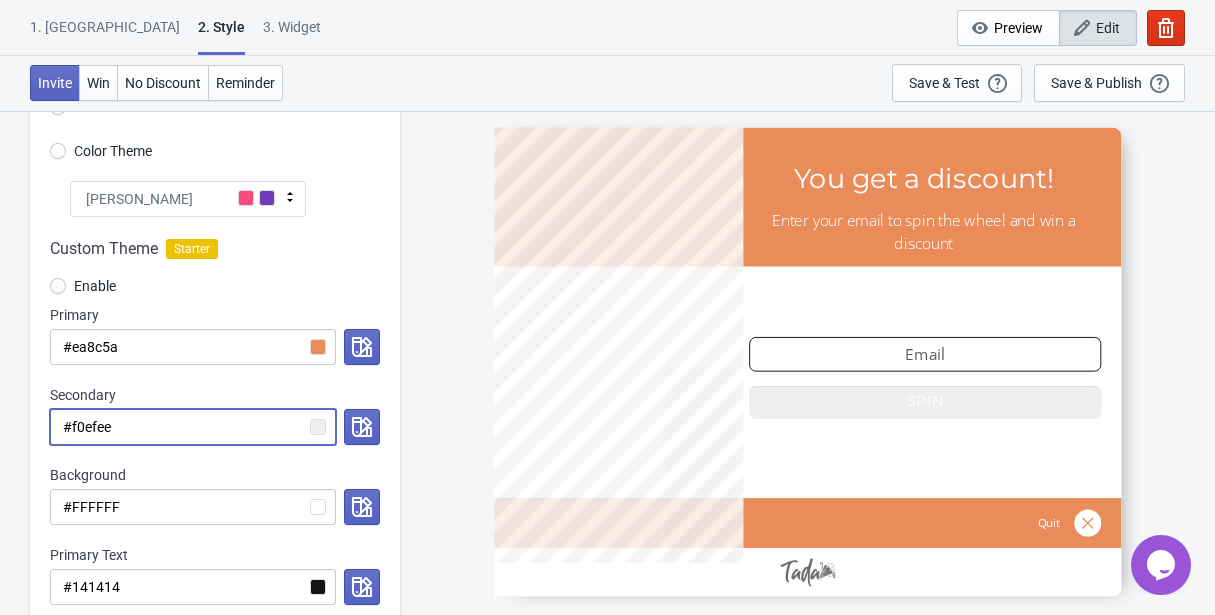 type on "#f0efee" 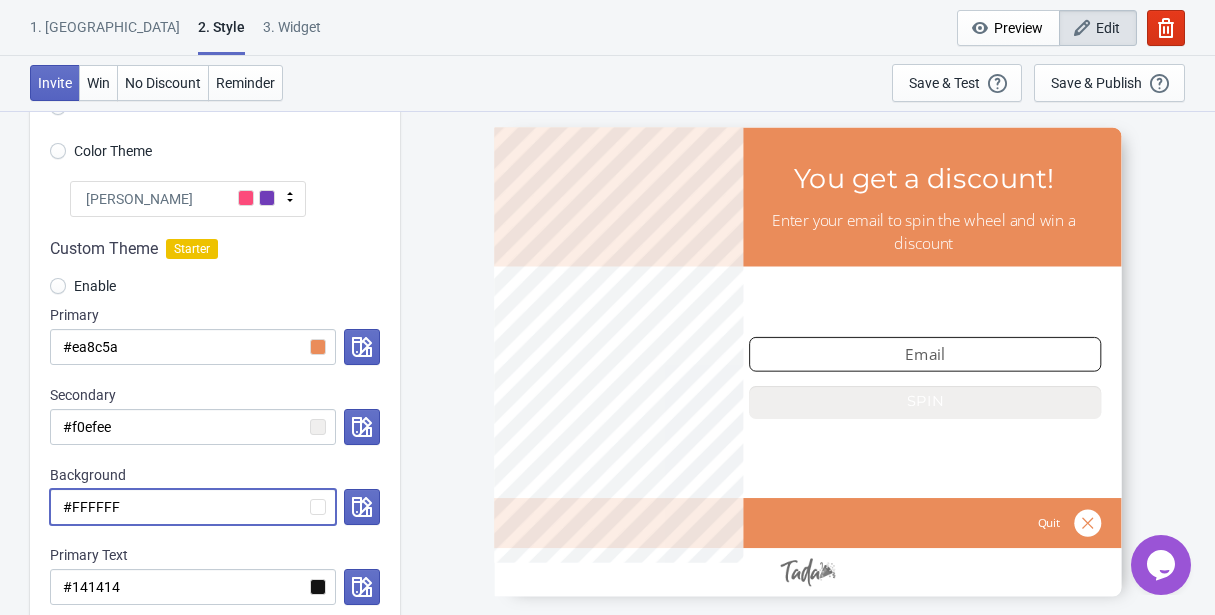 click on "#FFFFFF" at bounding box center [193, 507] 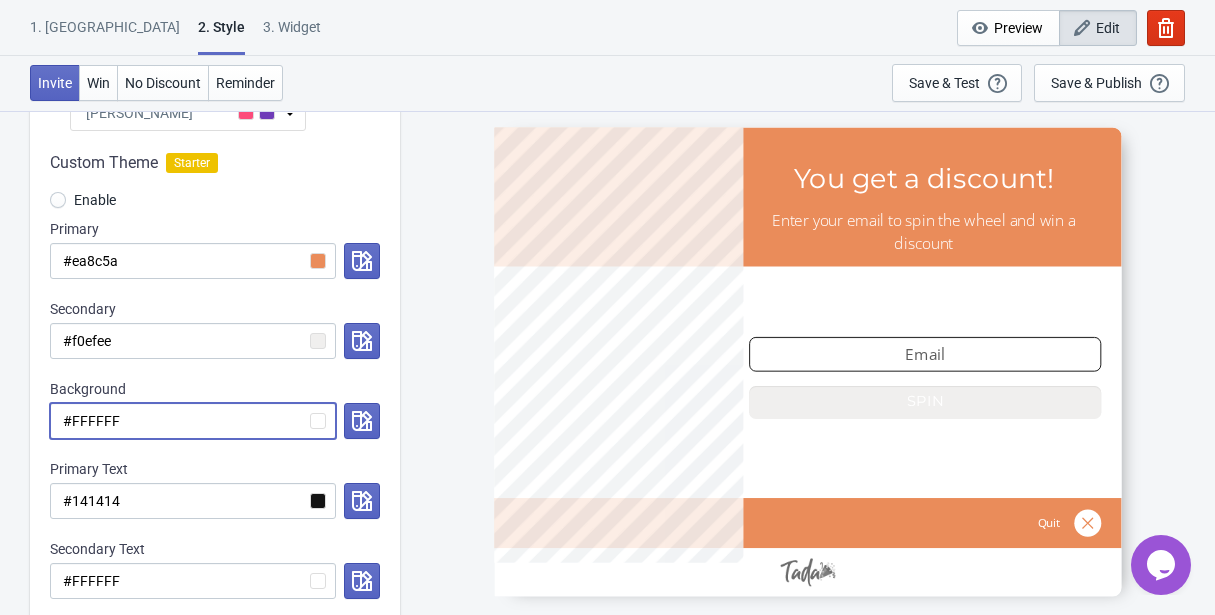 scroll, scrollTop: 259, scrollLeft: 0, axis: vertical 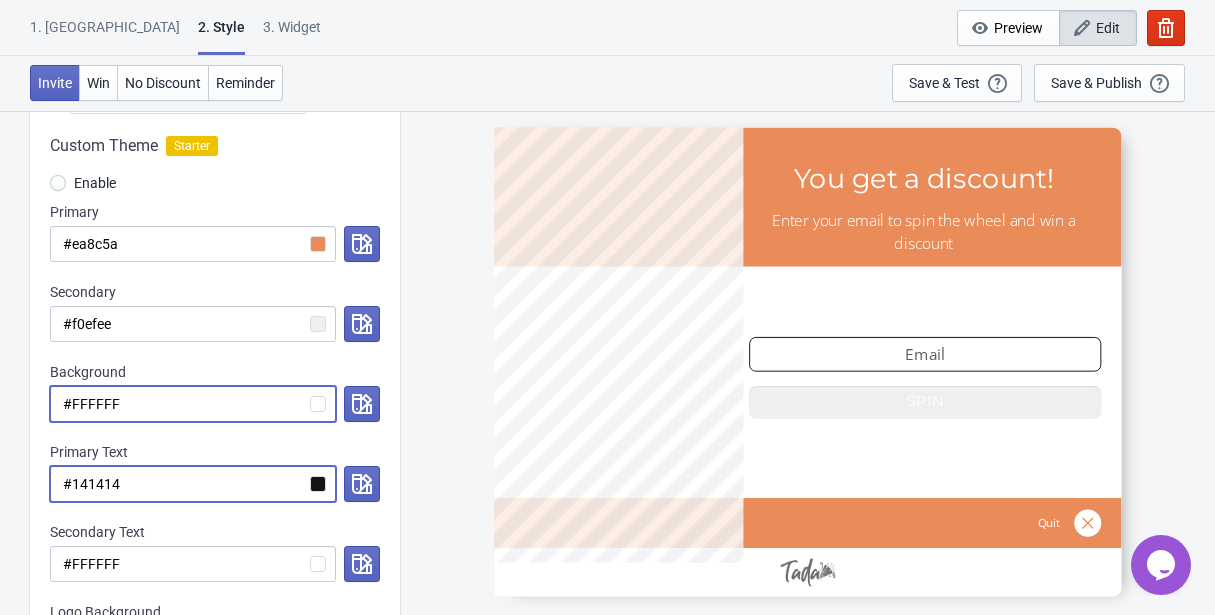 click on "#141414" at bounding box center (193, 484) 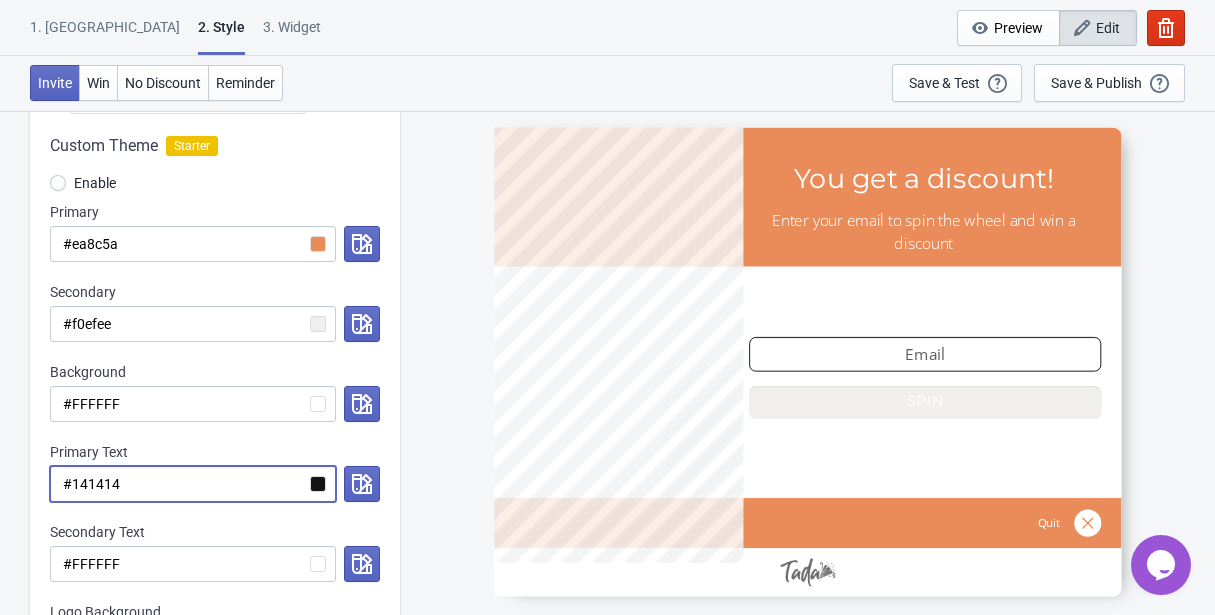drag, startPoint x: 156, startPoint y: 488, endPoint x: 74, endPoint y: 491, distance: 82.05486 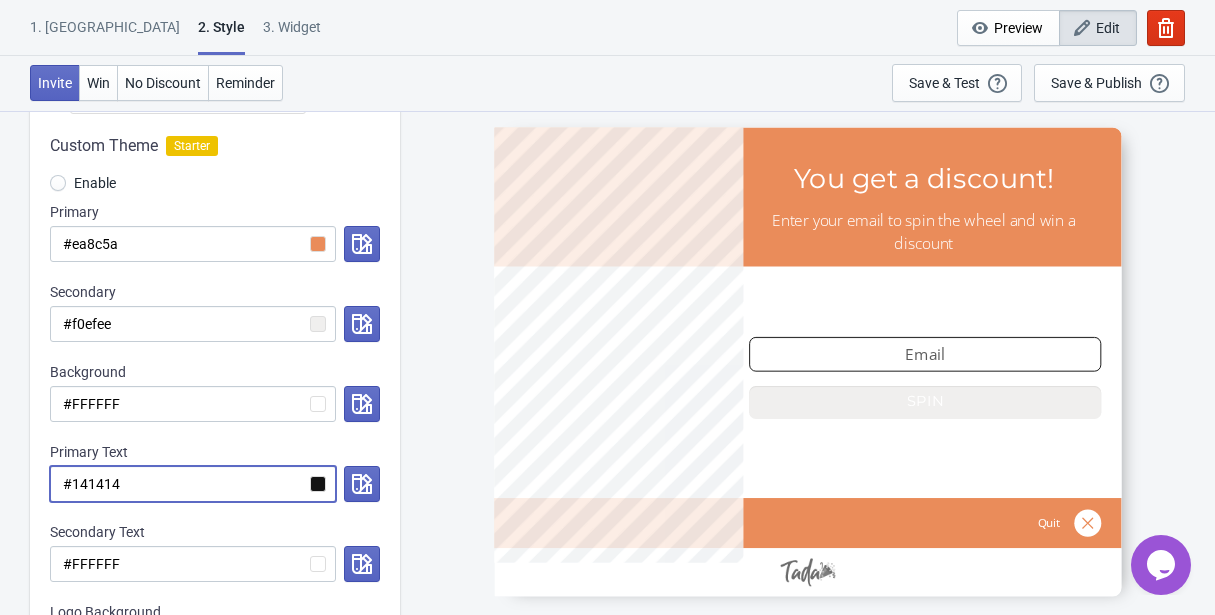 click on "#141414" at bounding box center (193, 484) 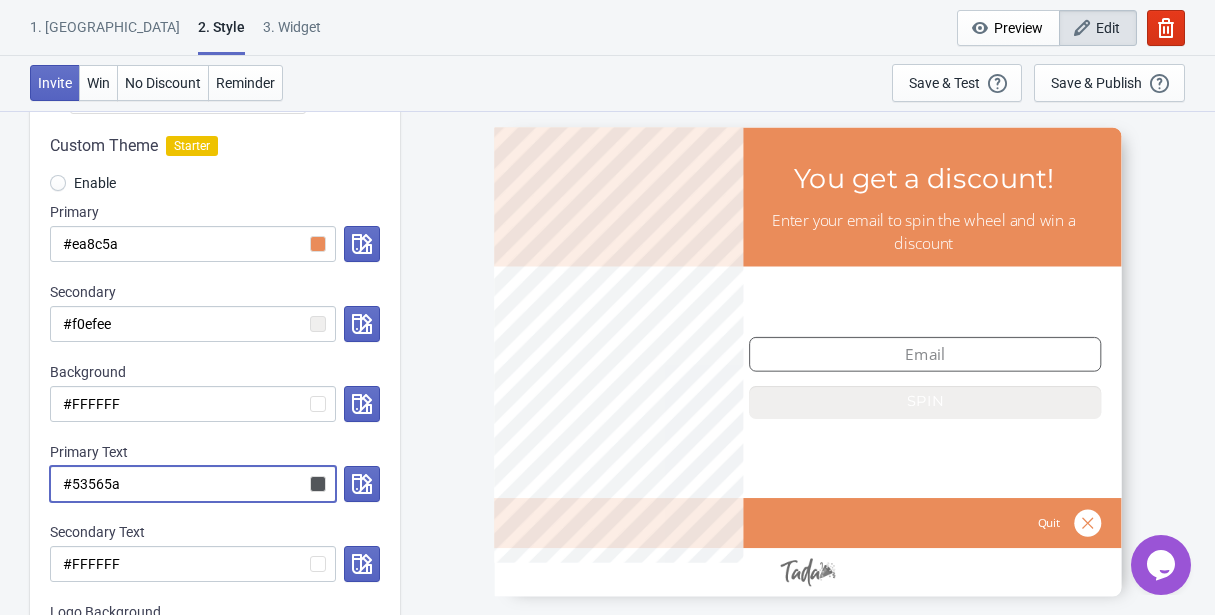 type on "#53565a" 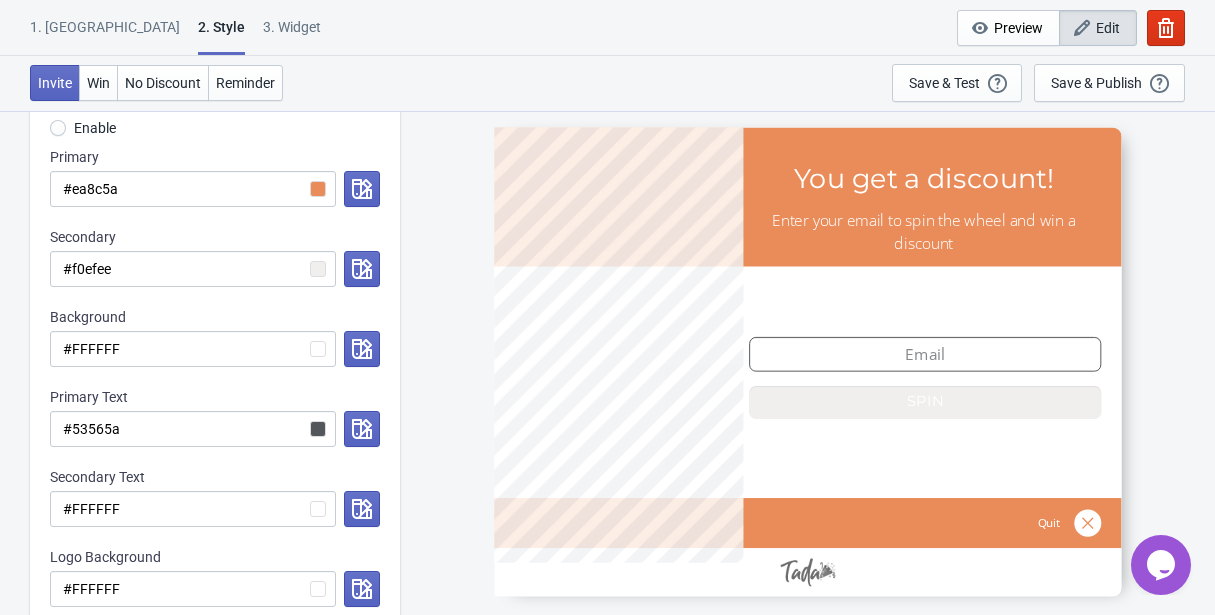 scroll, scrollTop: 314, scrollLeft: 0, axis: vertical 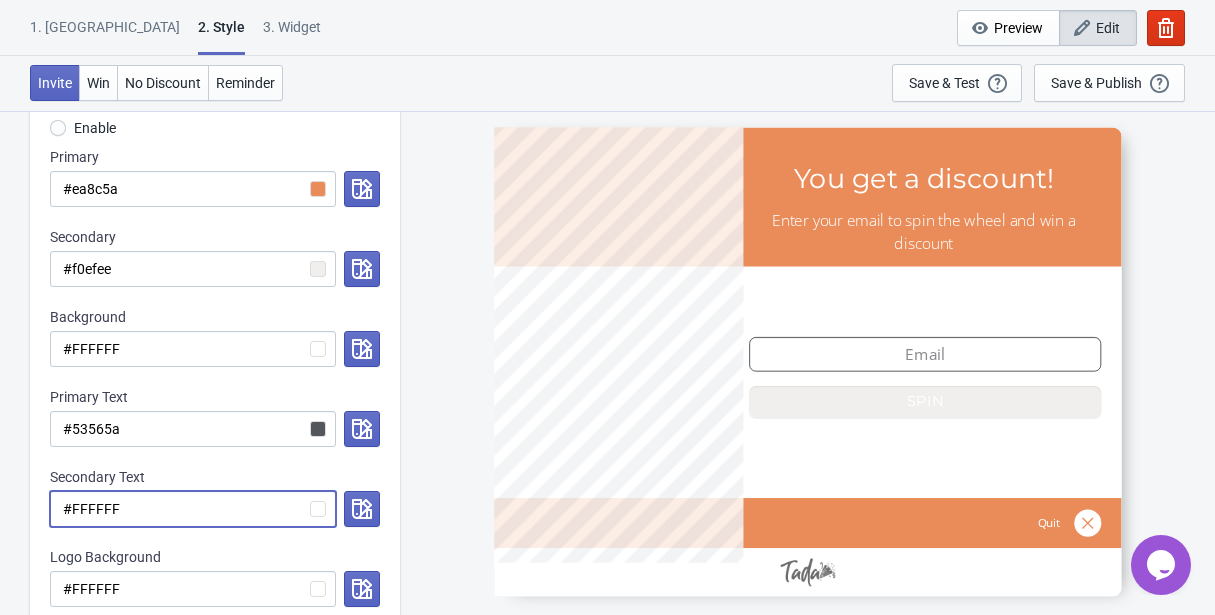 drag, startPoint x: 121, startPoint y: 508, endPoint x: 74, endPoint y: 503, distance: 47.26521 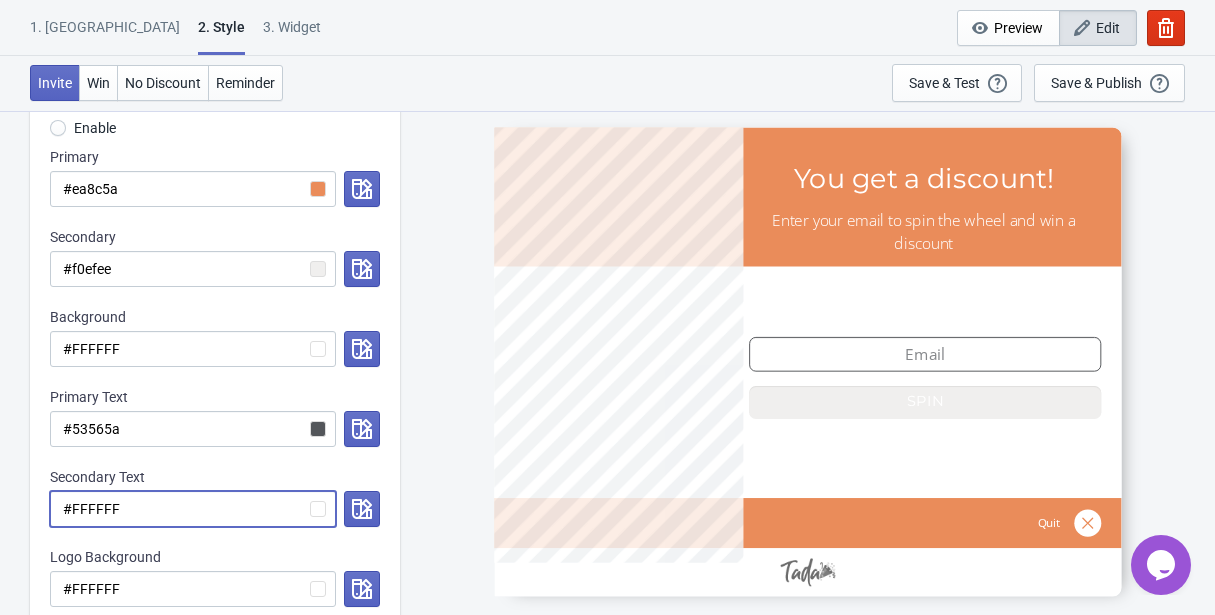 click on "#FFFFFF" at bounding box center [193, 509] 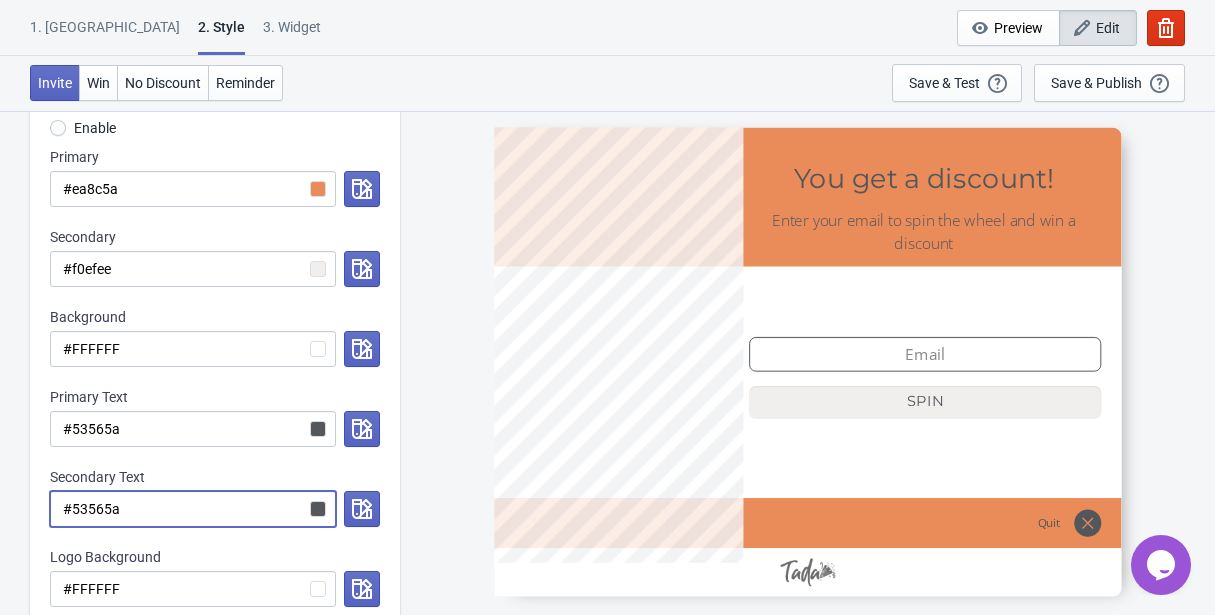 radio on "true" 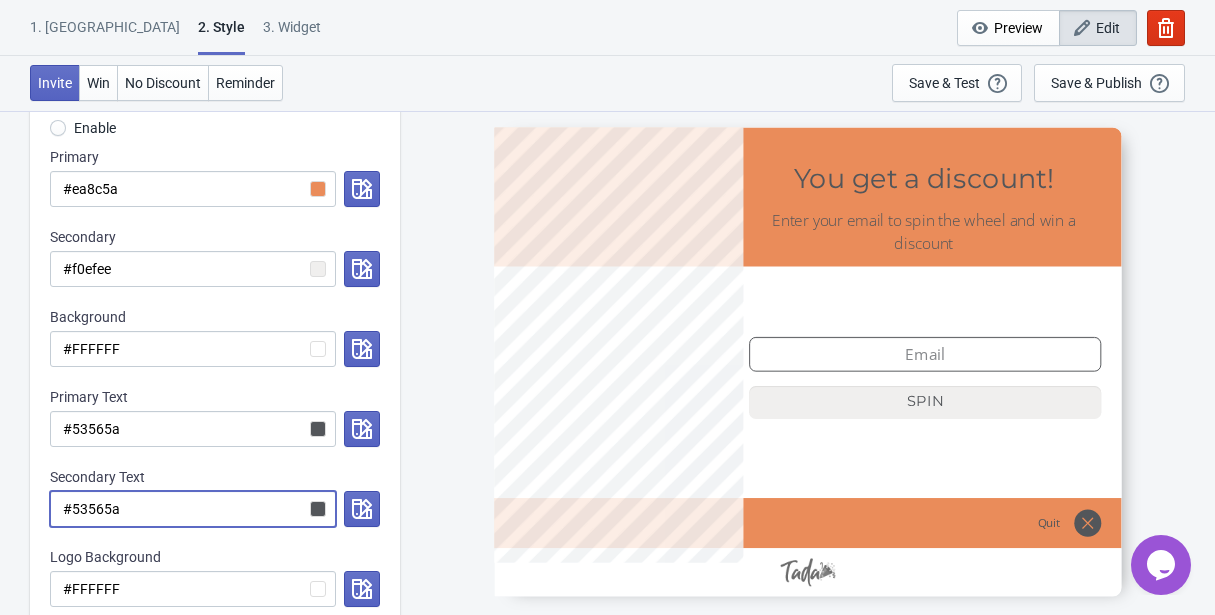 type on "#FFFFFF" 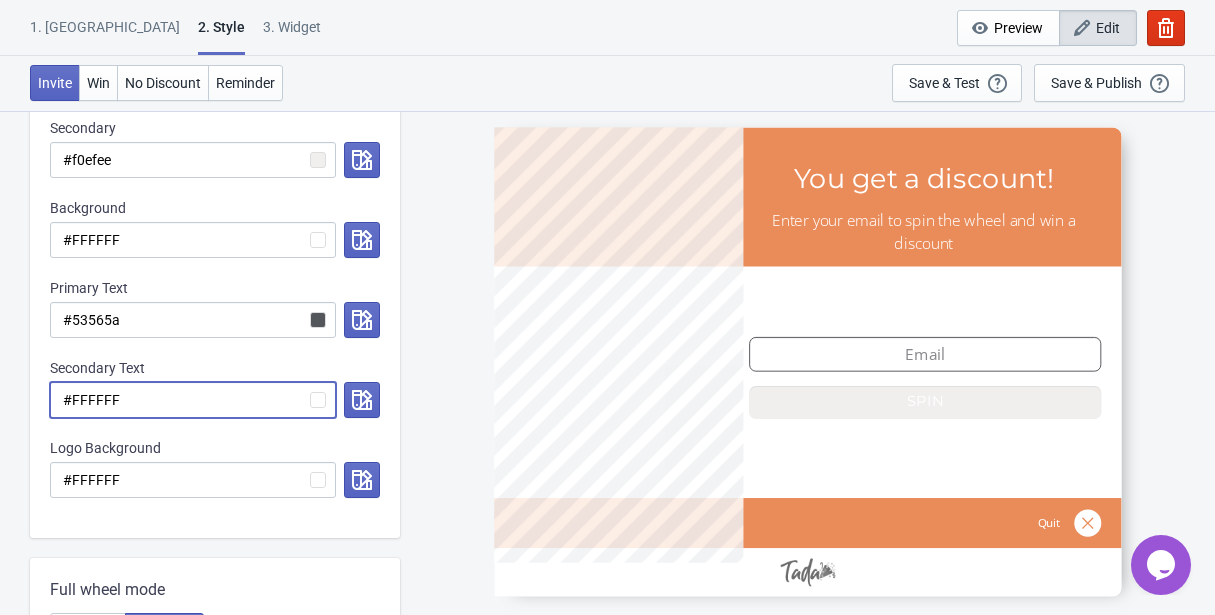 scroll, scrollTop: 423, scrollLeft: 0, axis: vertical 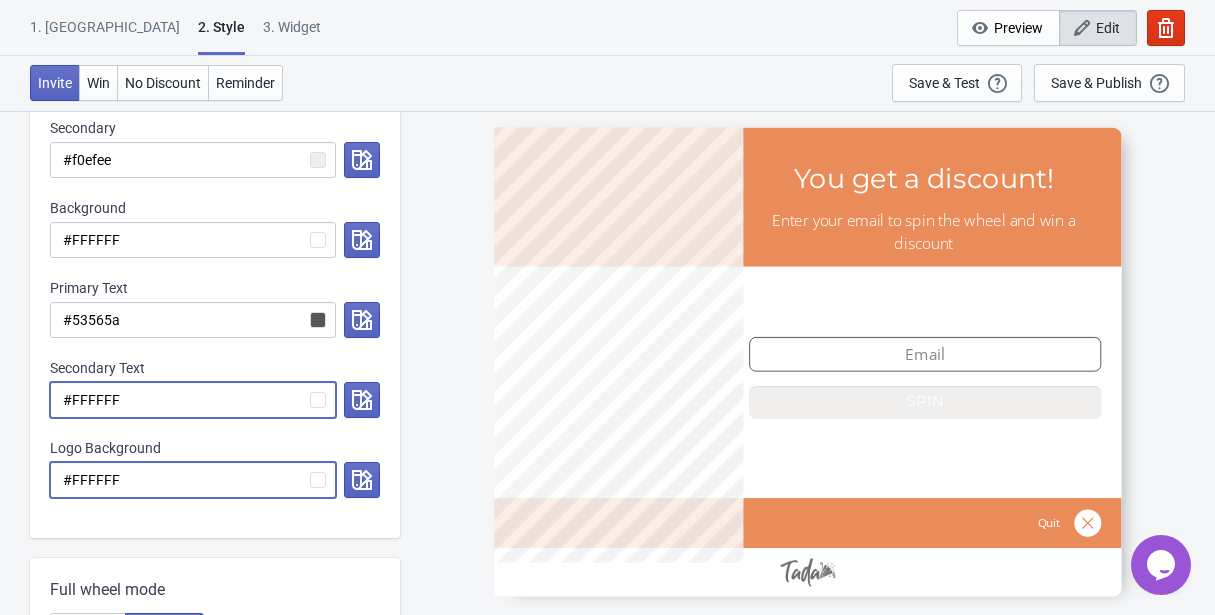 click on "#FFFFFF" at bounding box center (193, 480) 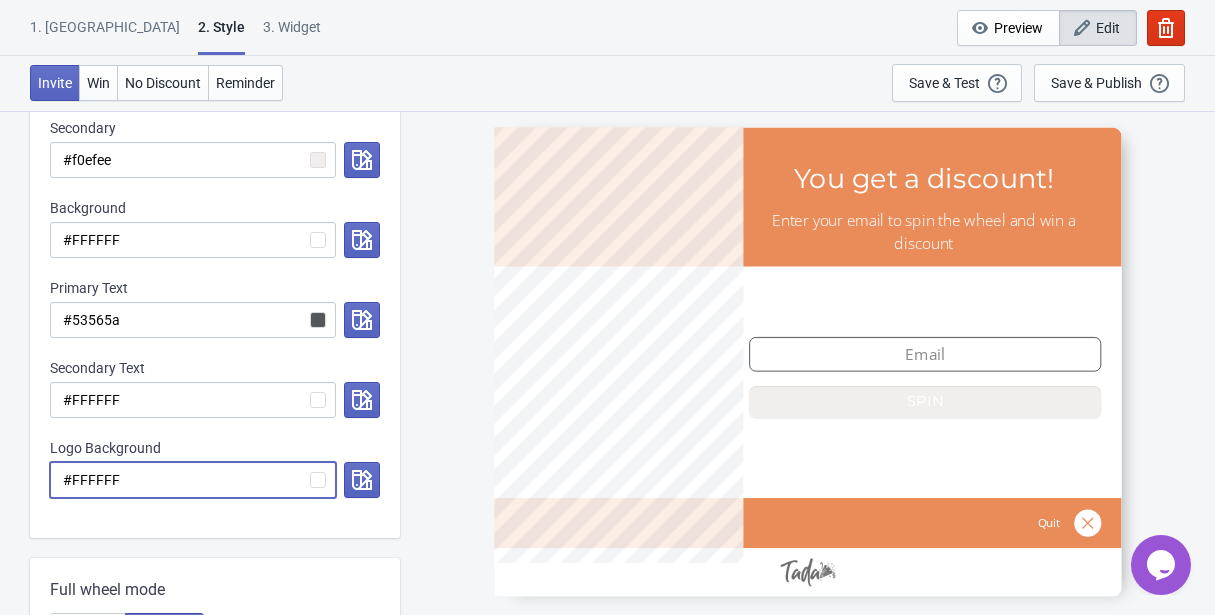 drag, startPoint x: 135, startPoint y: 480, endPoint x: 70, endPoint y: 480, distance: 65 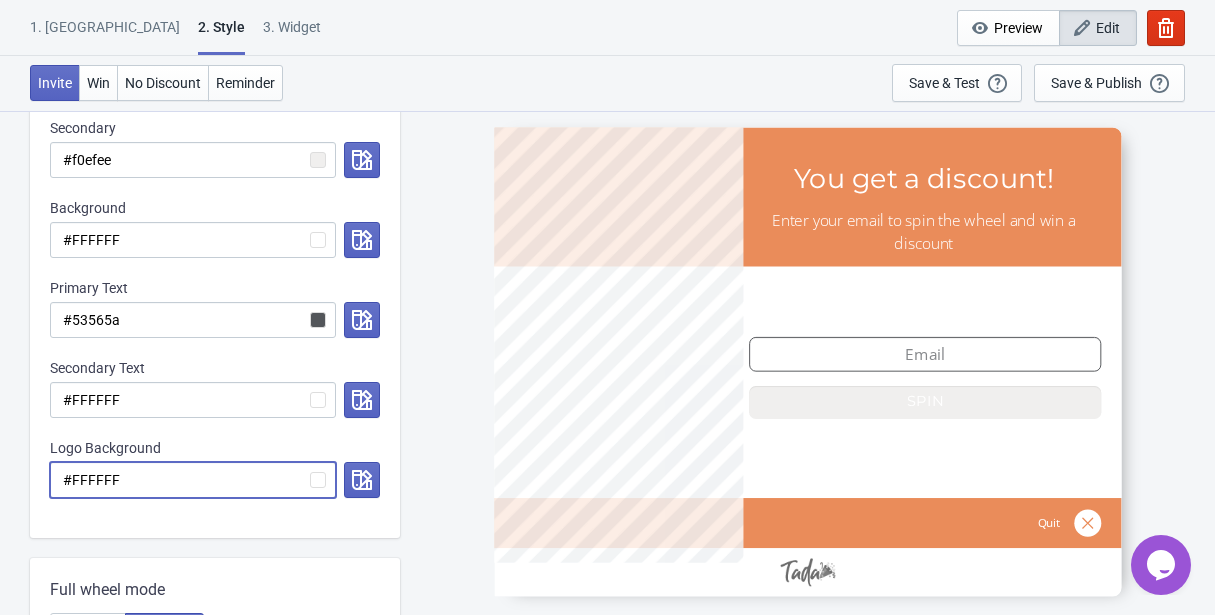 click on "#FFFFFF" at bounding box center (193, 480) 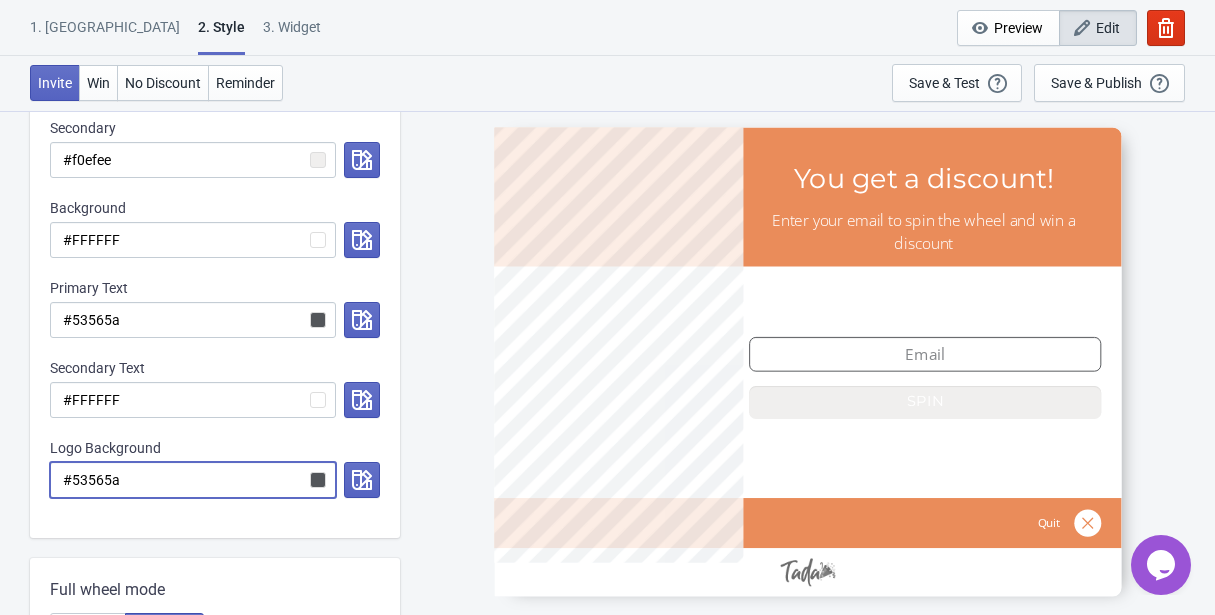 radio on "true" 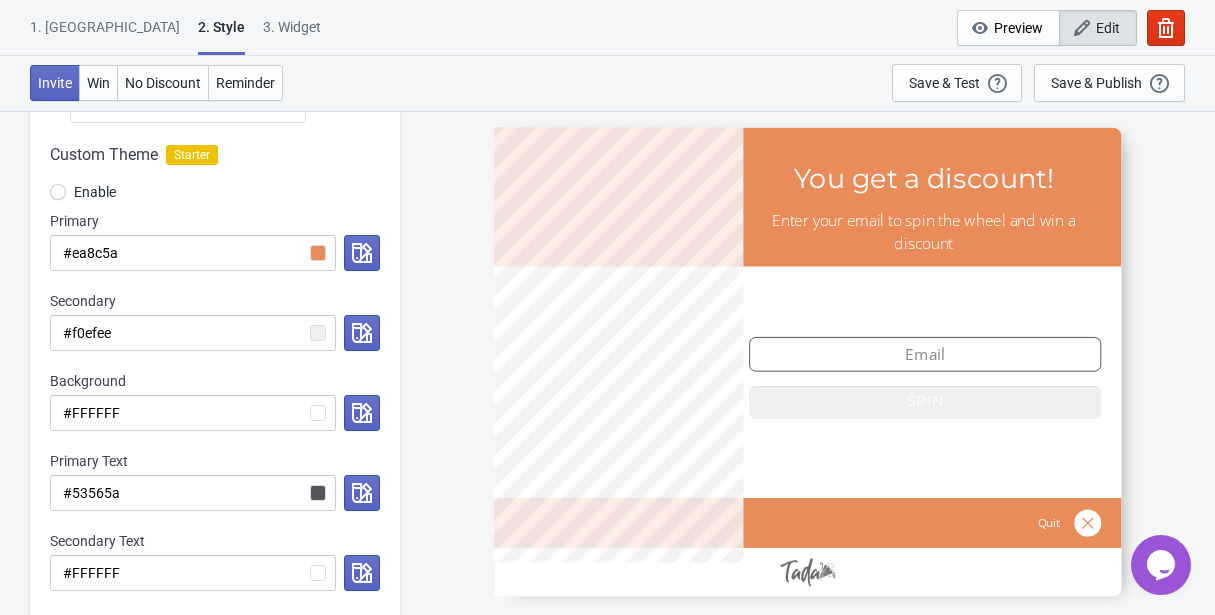 scroll, scrollTop: 260, scrollLeft: 0, axis: vertical 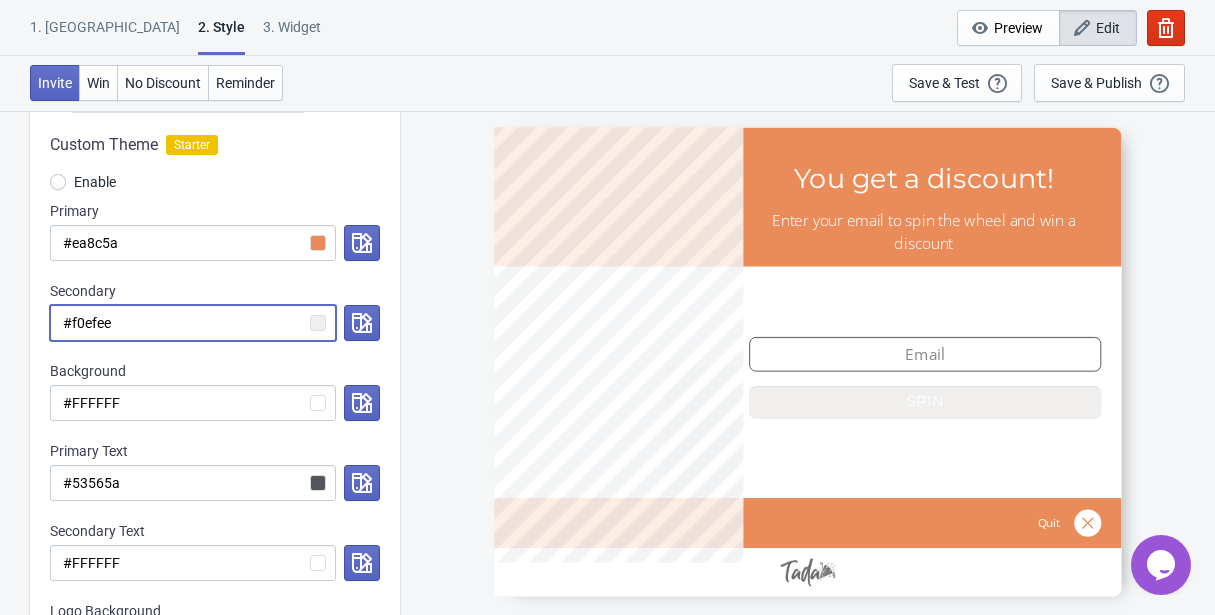 drag, startPoint x: 124, startPoint y: 318, endPoint x: 72, endPoint y: 320, distance: 52.03845 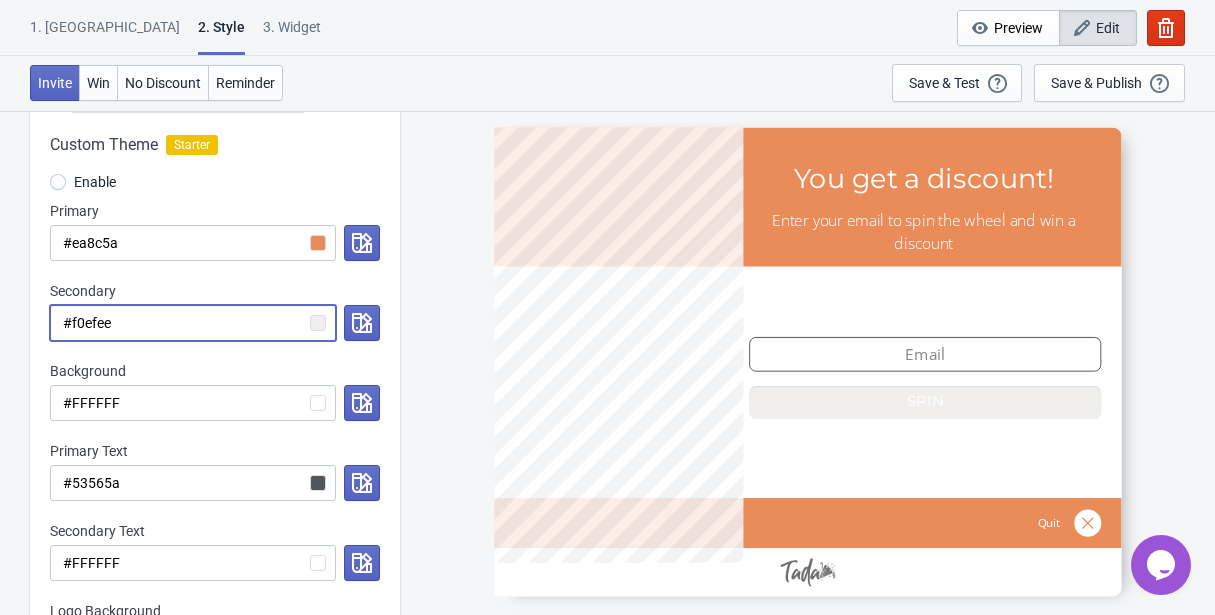 click on "#f0efee" at bounding box center [193, 323] 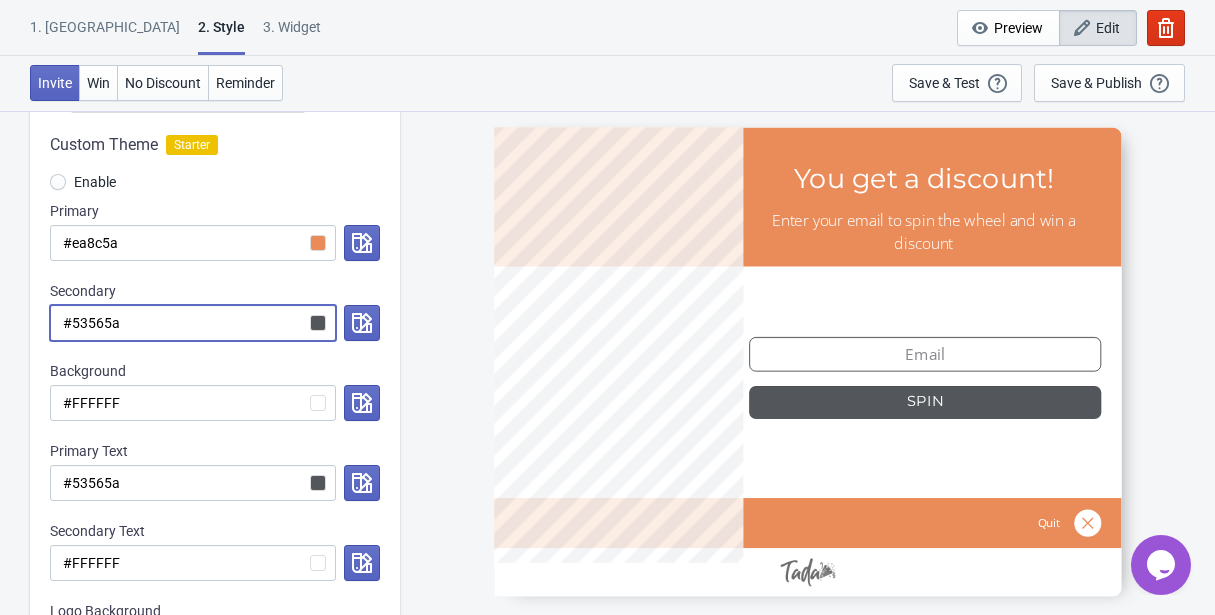 radio on "true" 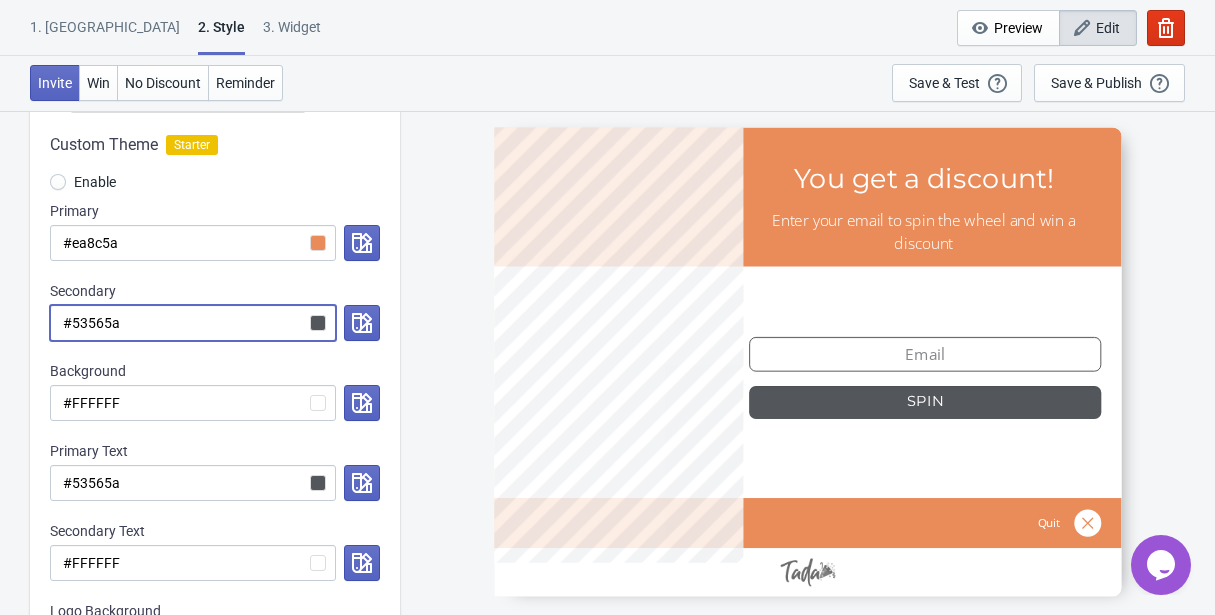 type on "#f0efee" 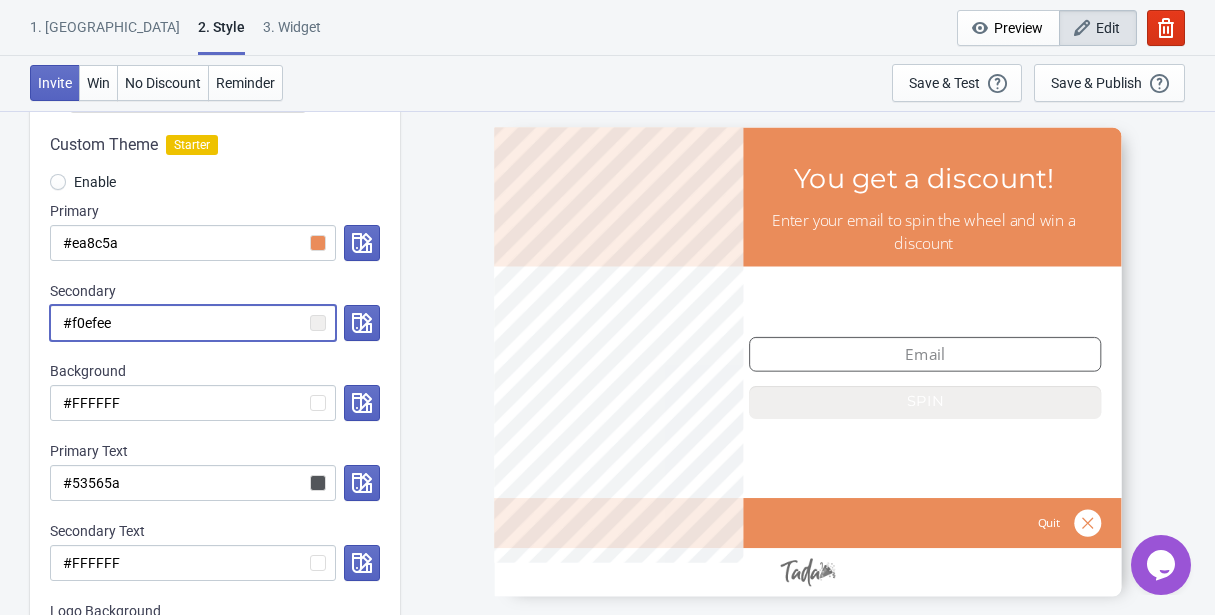 paste on "53565a" 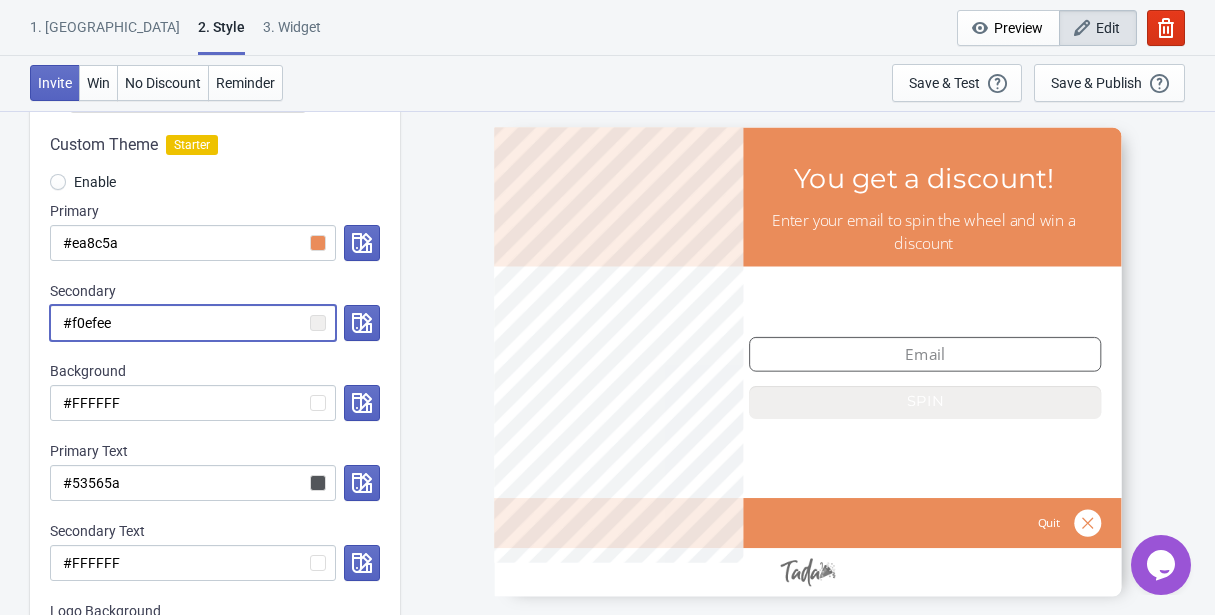radio on "true" 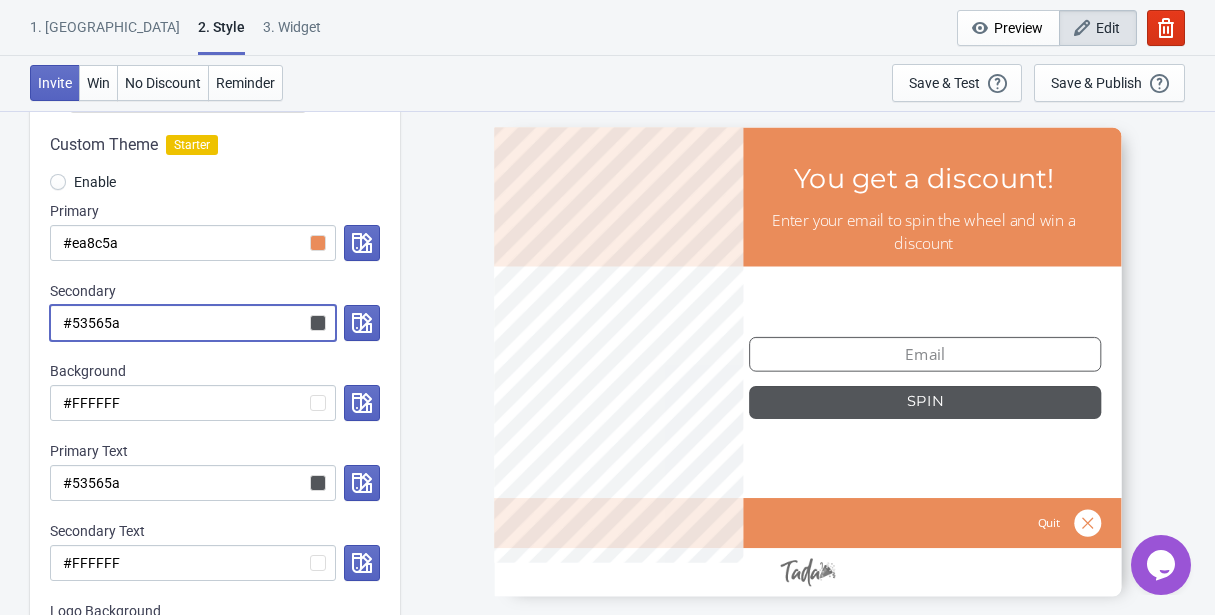 radio on "true" 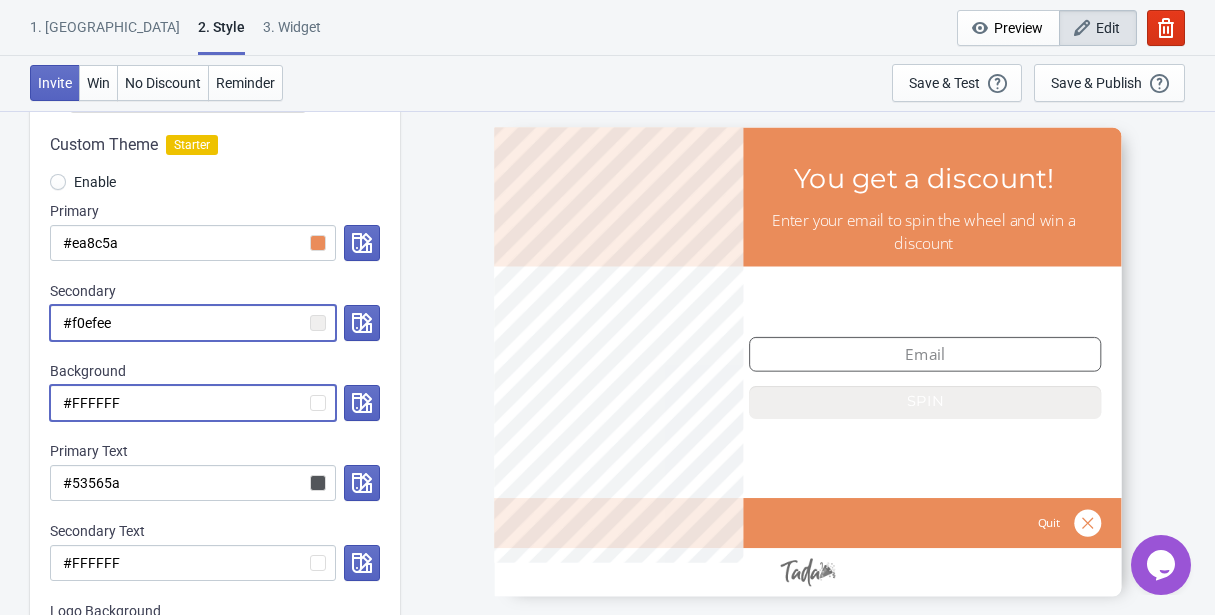 click on "#FFFFFF" at bounding box center [193, 403] 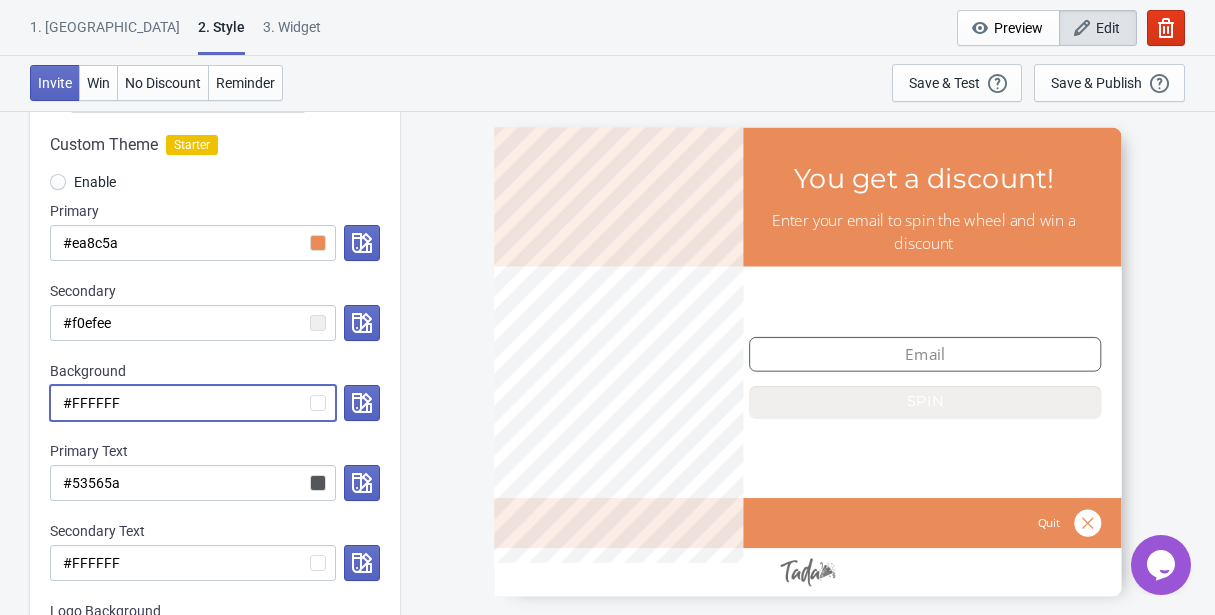 drag, startPoint x: 159, startPoint y: 402, endPoint x: 73, endPoint y: 406, distance: 86.09297 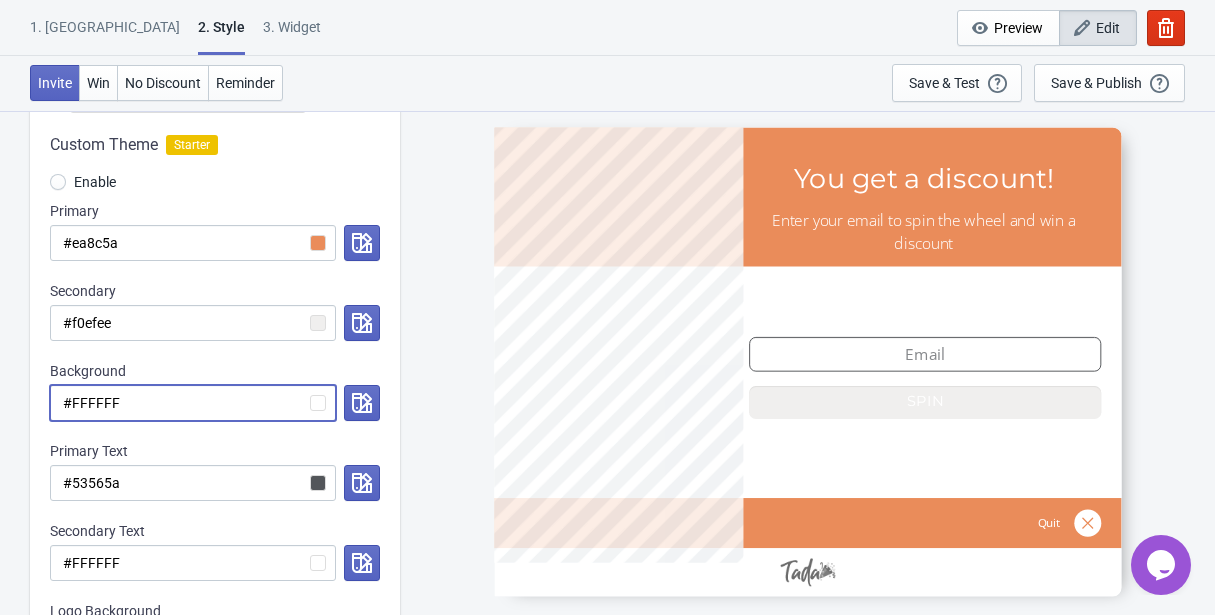 click on "#FFFFFF" at bounding box center [193, 403] 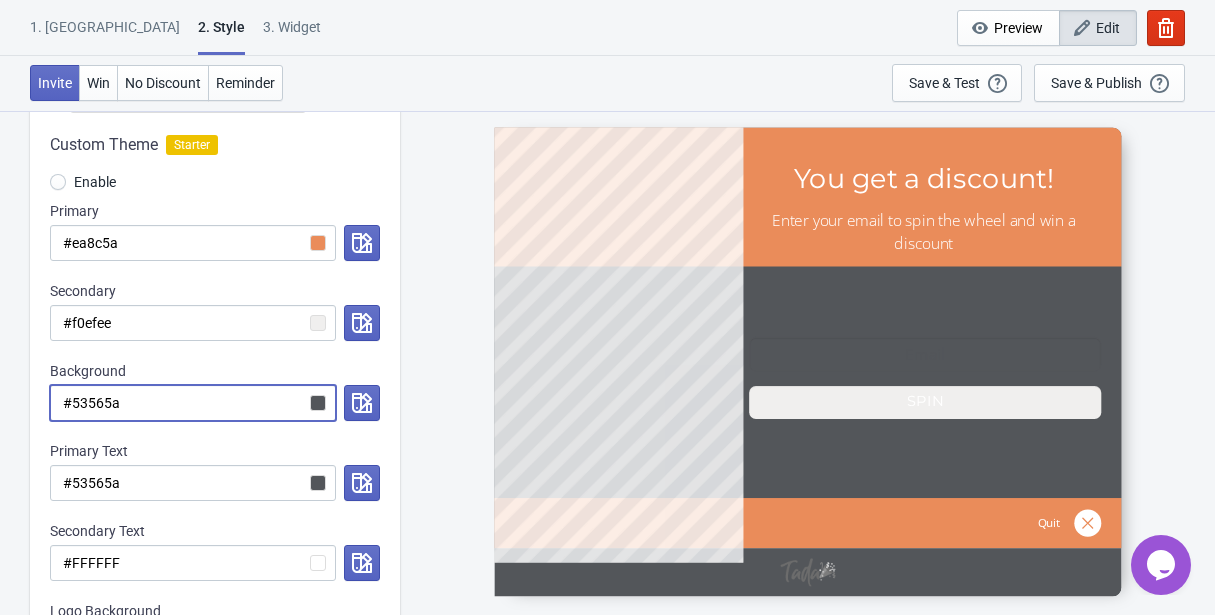 radio on "true" 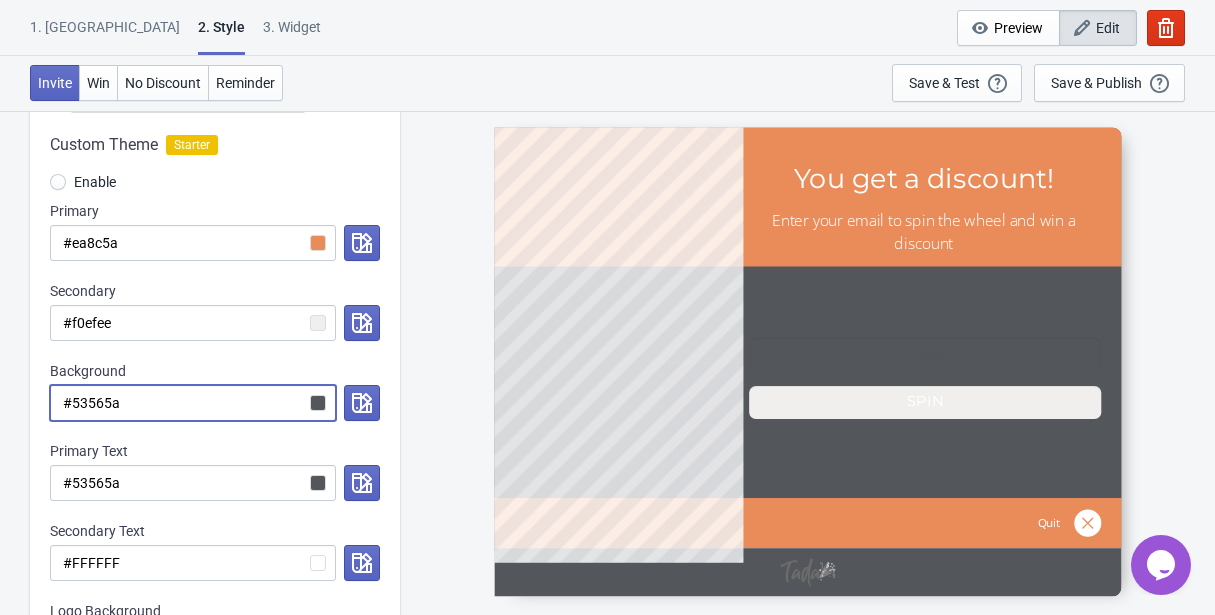 type on "#FFFFFF" 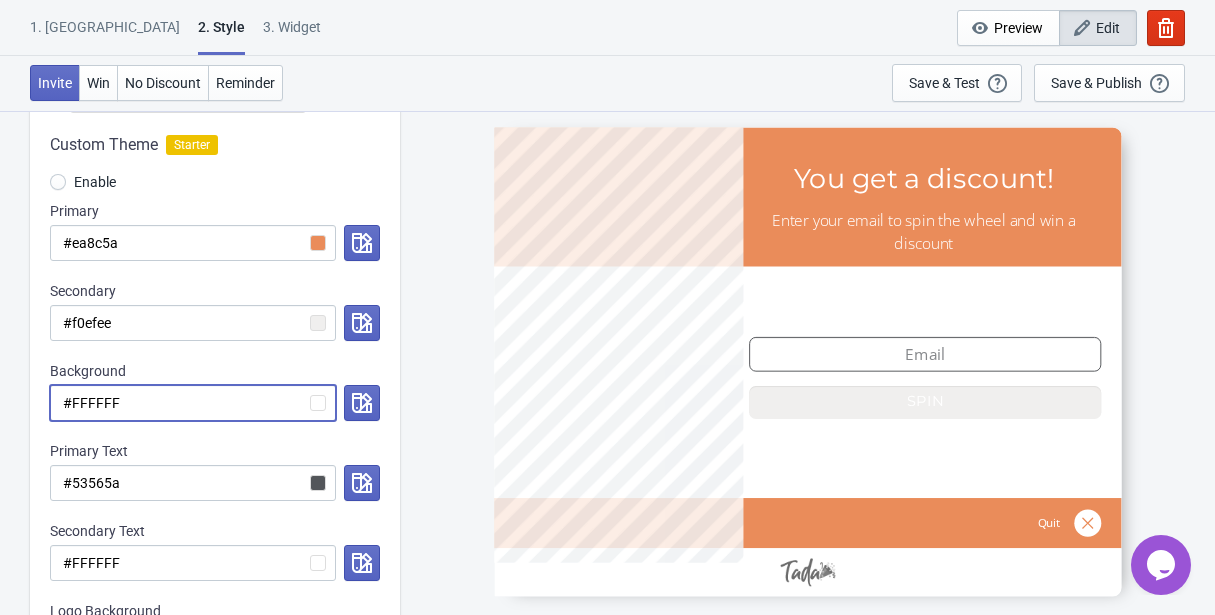 click on "#FFFFFF" at bounding box center [193, 403] 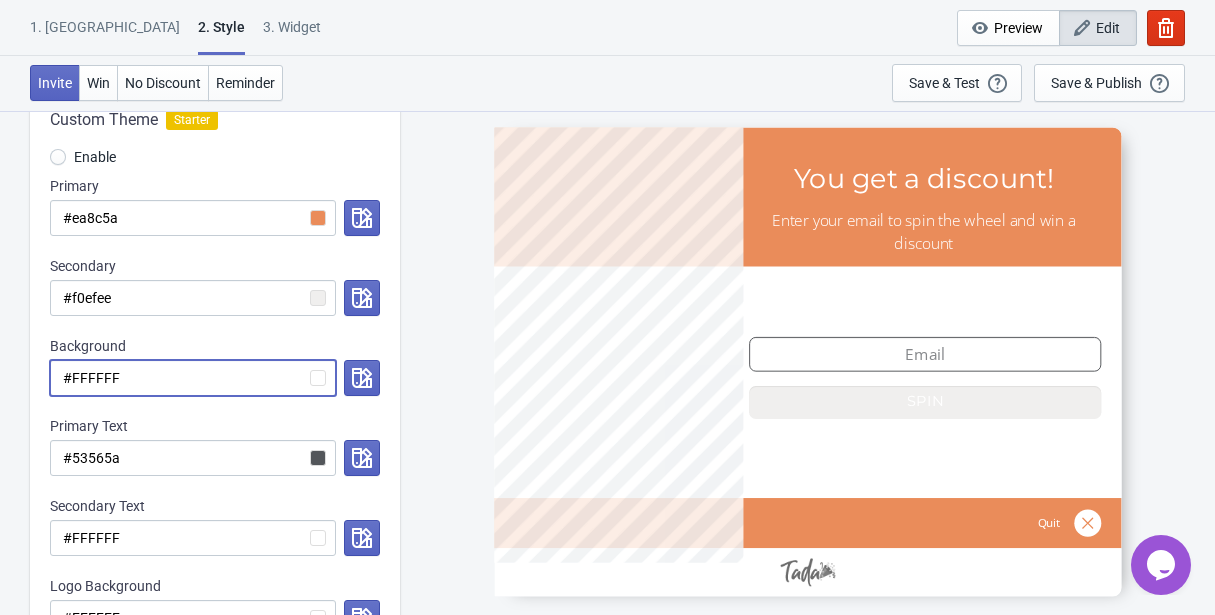 scroll, scrollTop: 286, scrollLeft: 0, axis: vertical 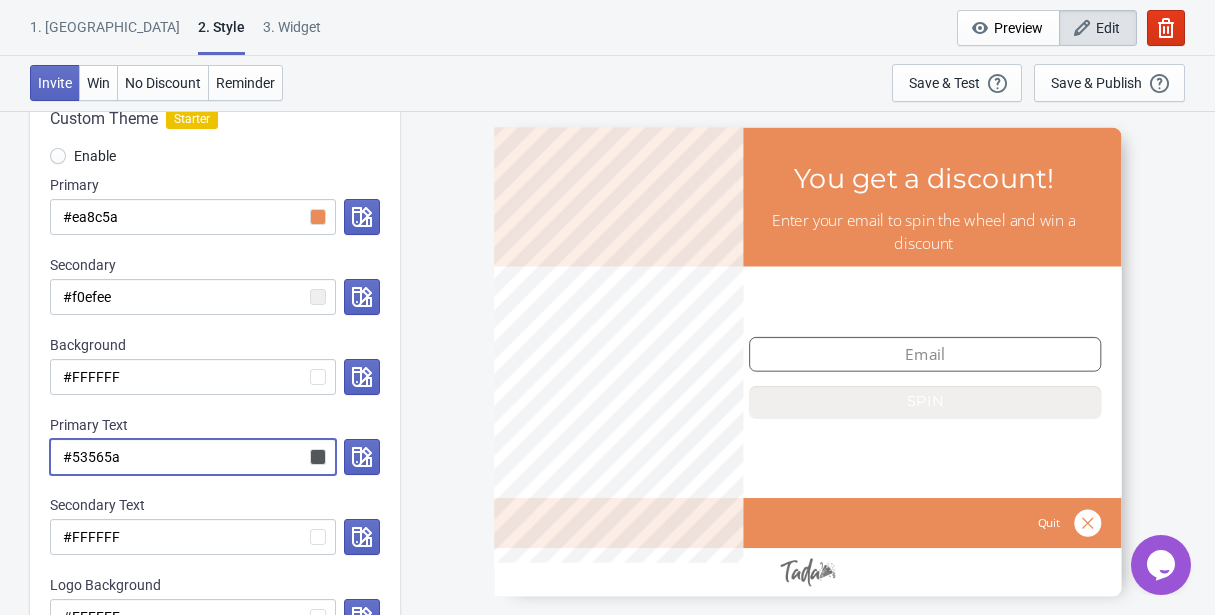 click on "#53565a" at bounding box center (193, 457) 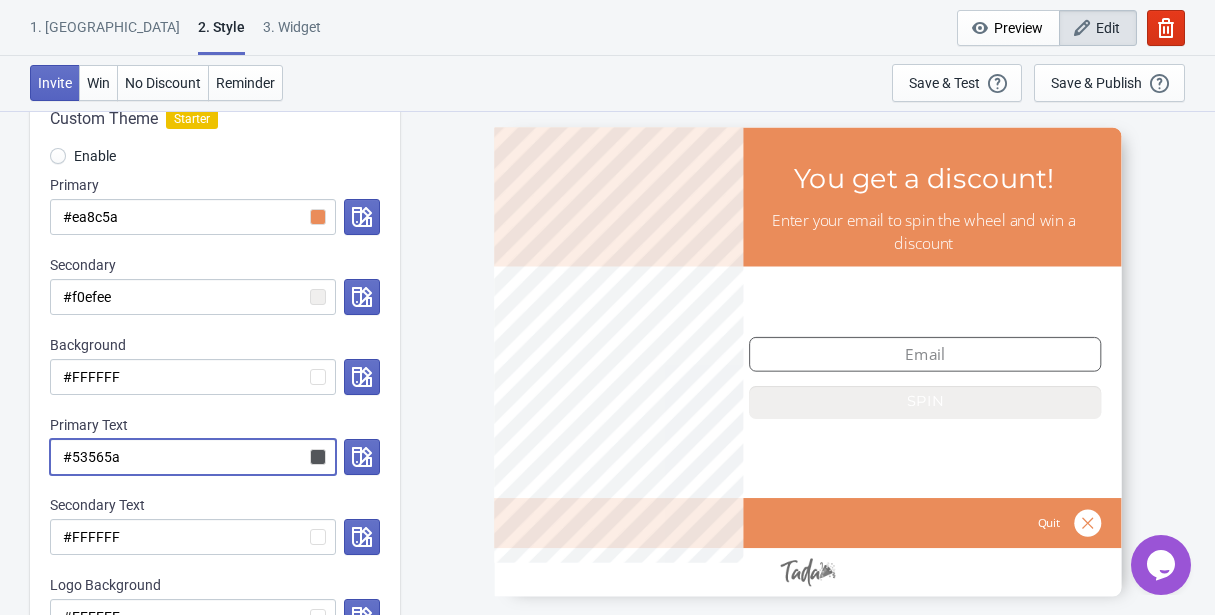 scroll, scrollTop: 320, scrollLeft: 0, axis: vertical 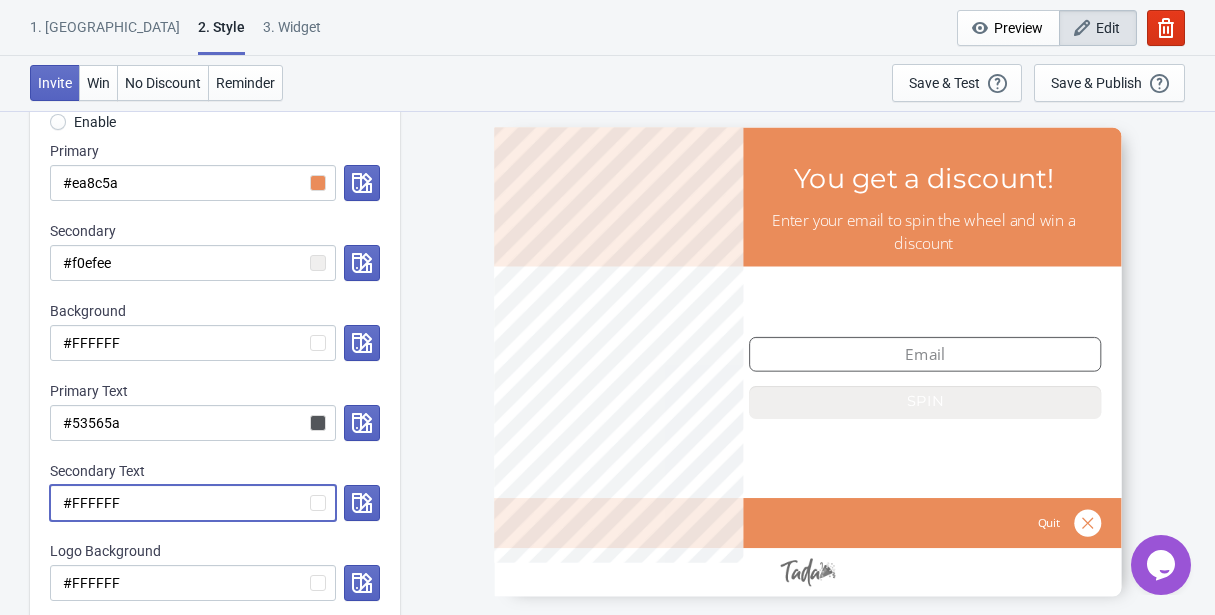 drag, startPoint x: 128, startPoint y: 506, endPoint x: 71, endPoint y: 505, distance: 57.00877 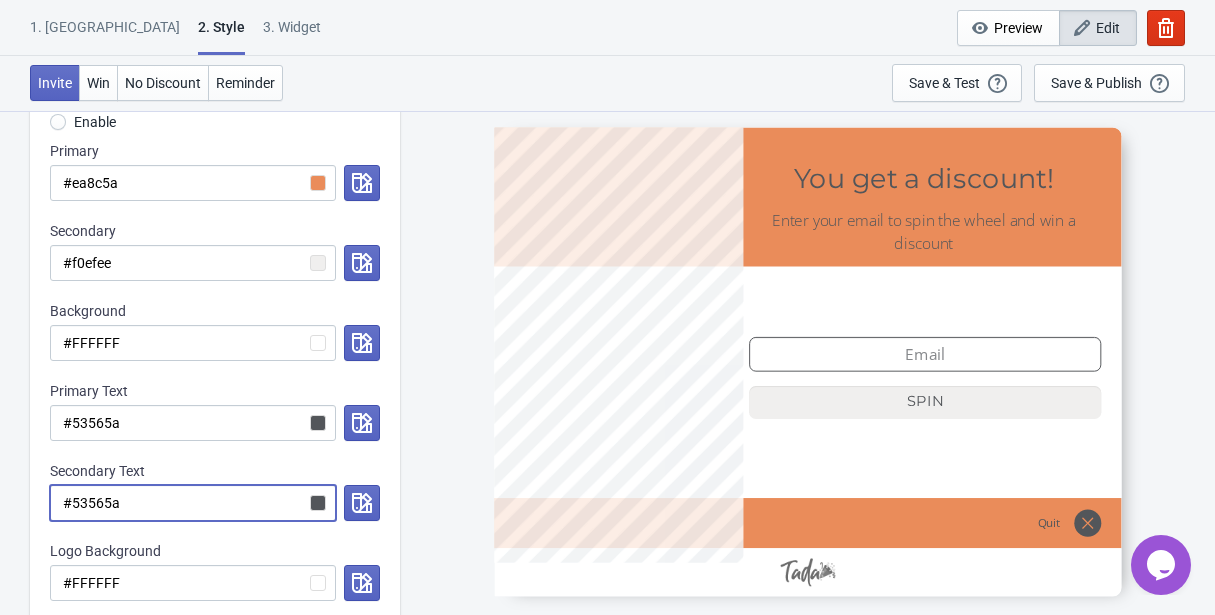 radio on "true" 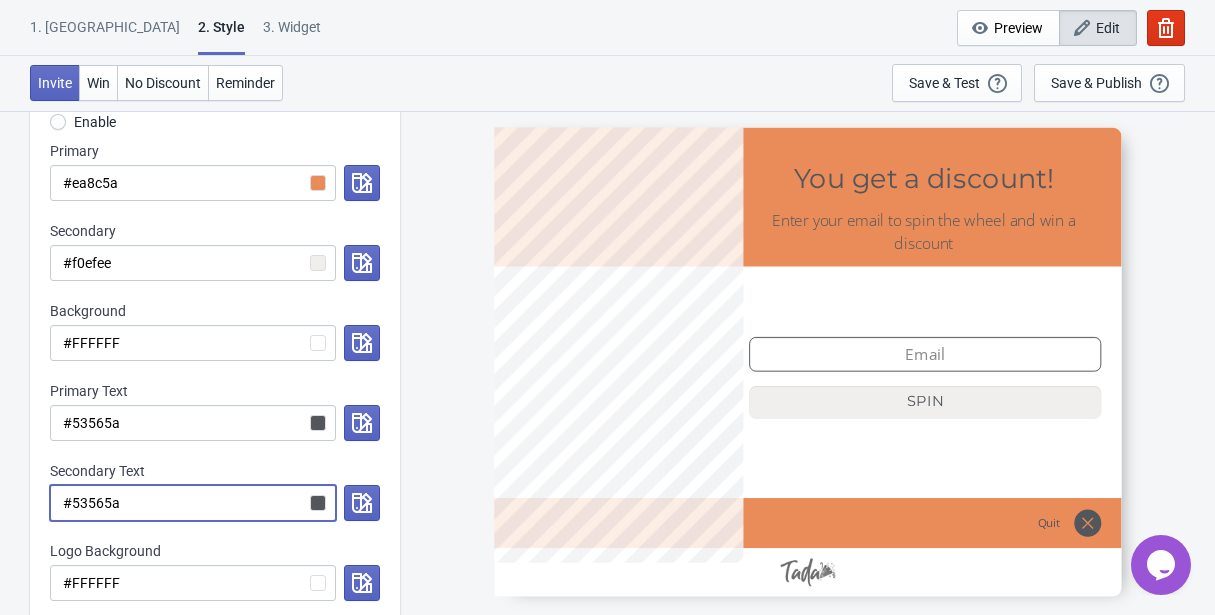 type on "#FFFFFF" 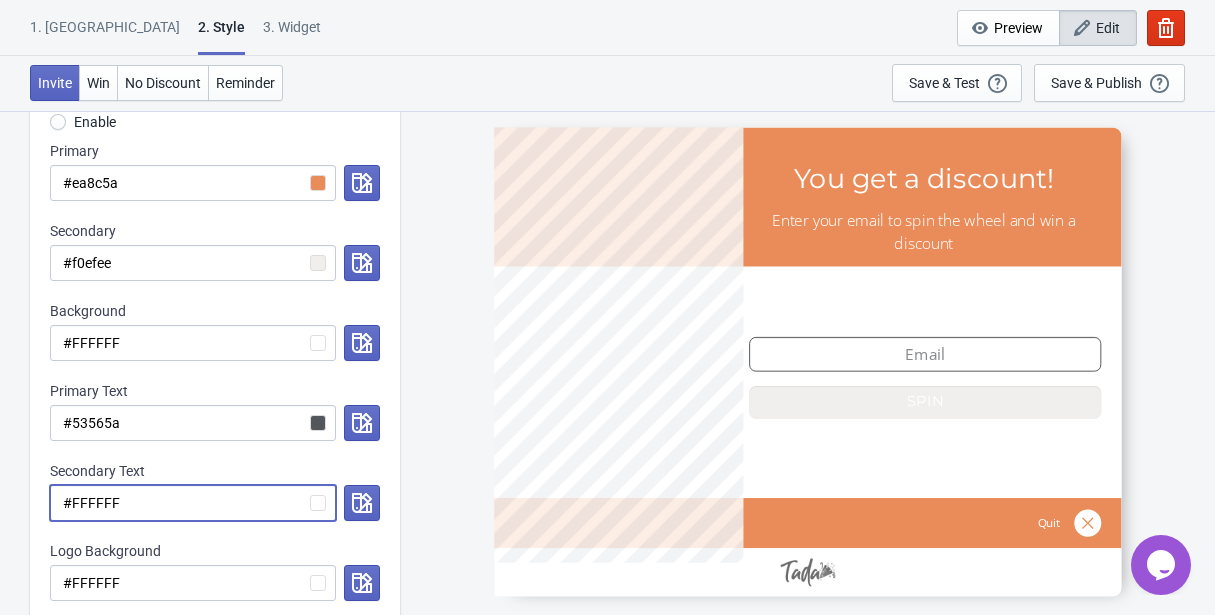 click on "#FFFFFF" at bounding box center [193, 503] 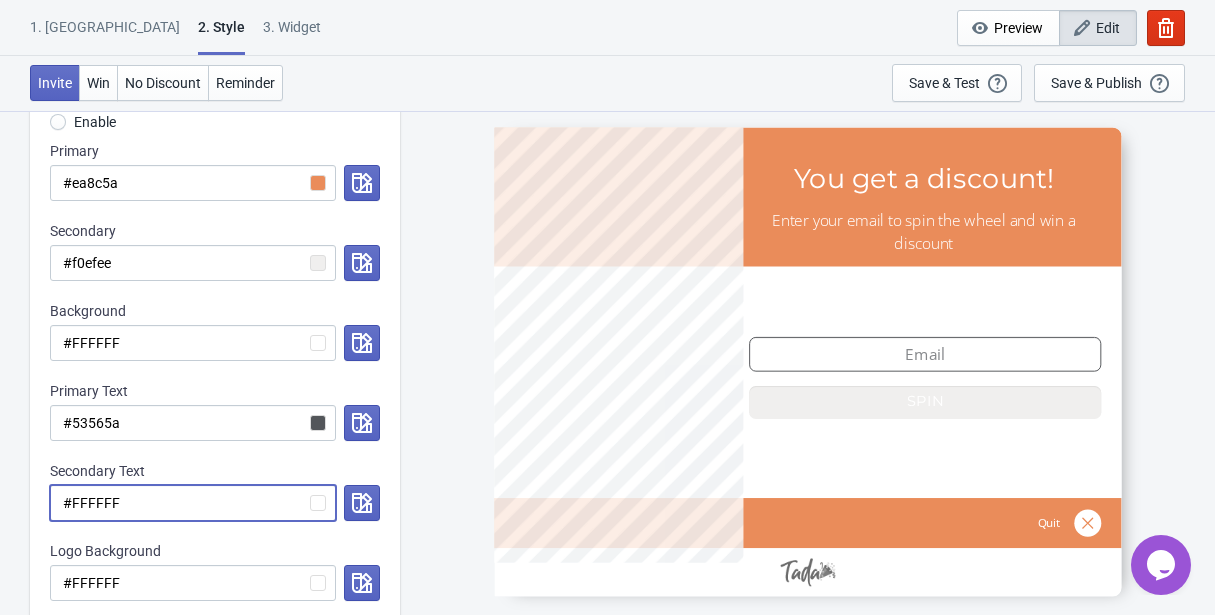 click on "#FFFFFF" at bounding box center [193, 503] 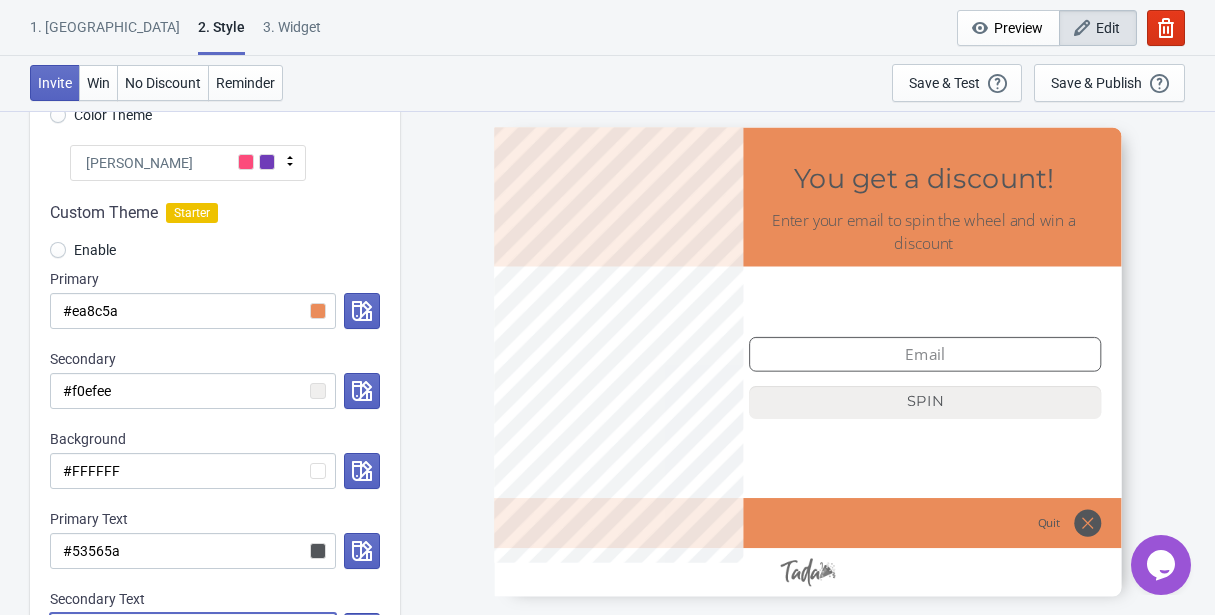 scroll, scrollTop: 178, scrollLeft: 0, axis: vertical 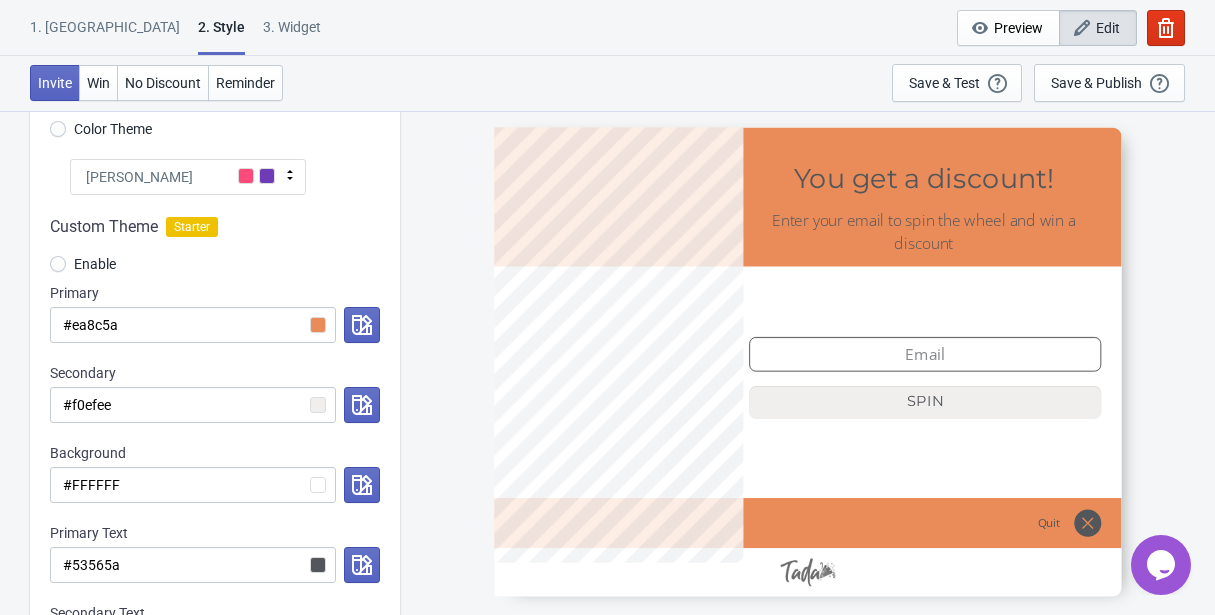 type on "#53565a" 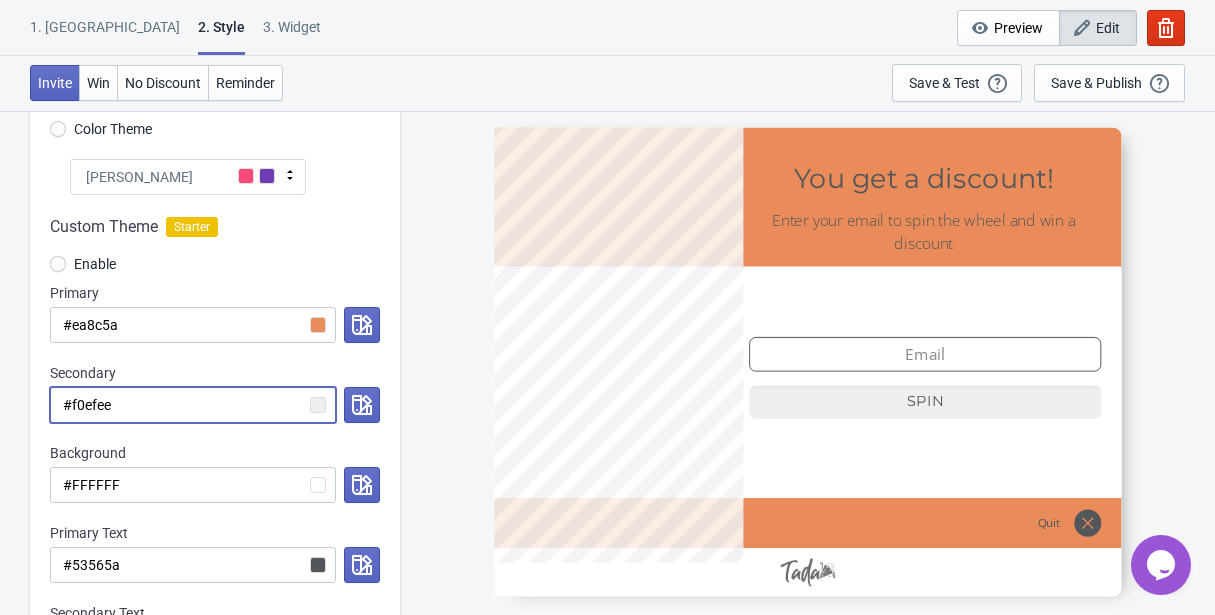 drag, startPoint x: 126, startPoint y: 412, endPoint x: 72, endPoint y: 403, distance: 54.74486 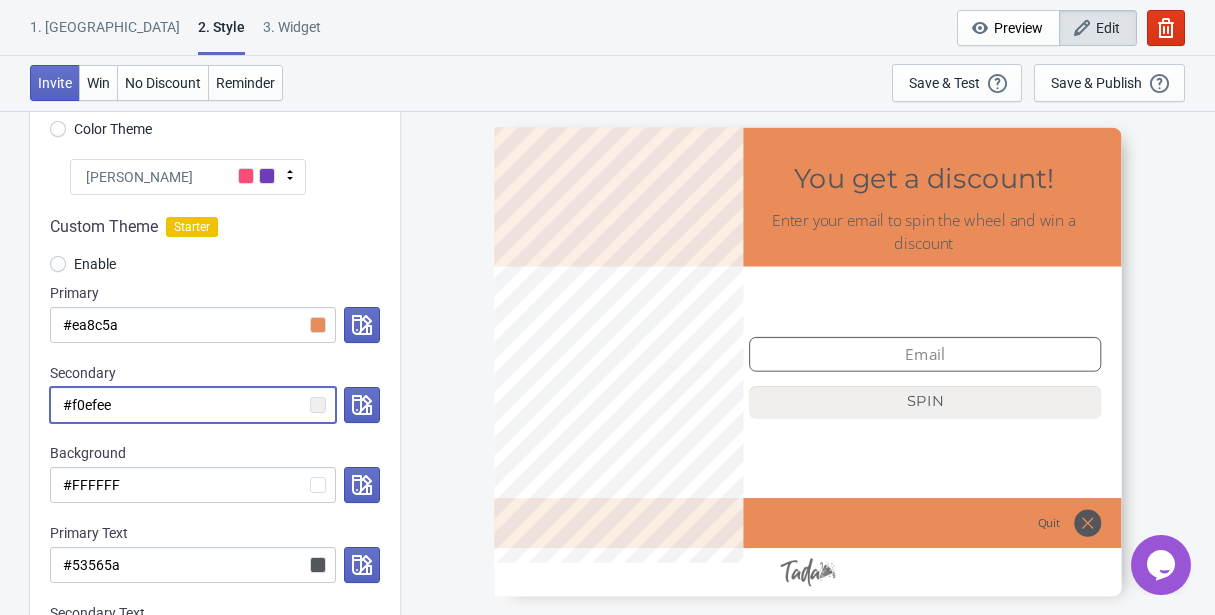 click on "#f0efee" at bounding box center [193, 405] 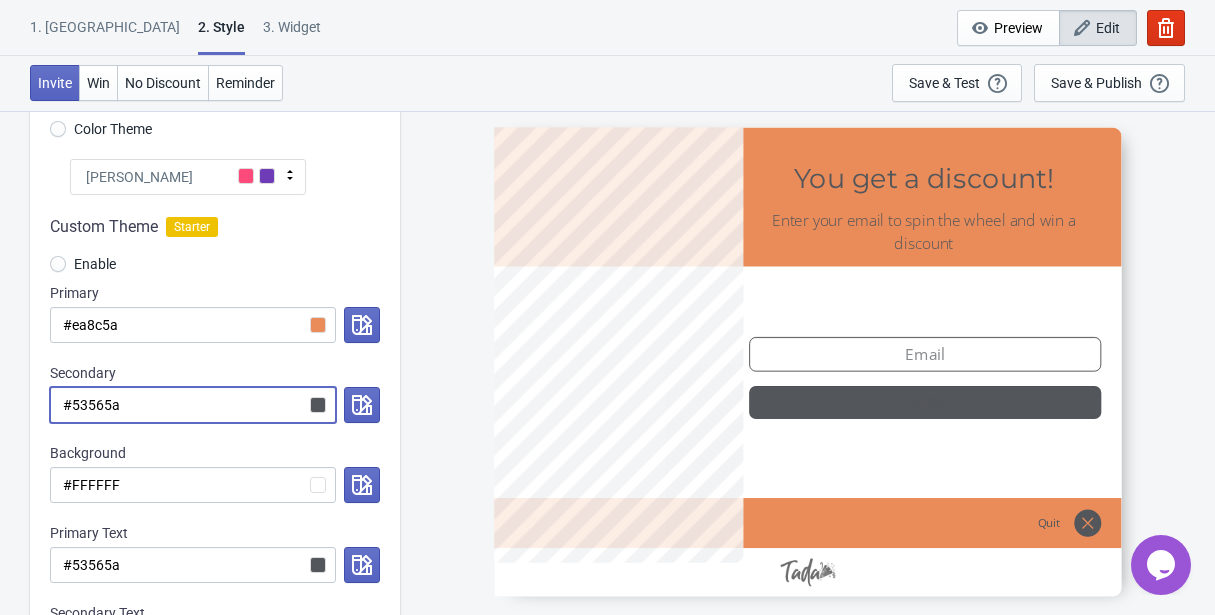 radio on "true" 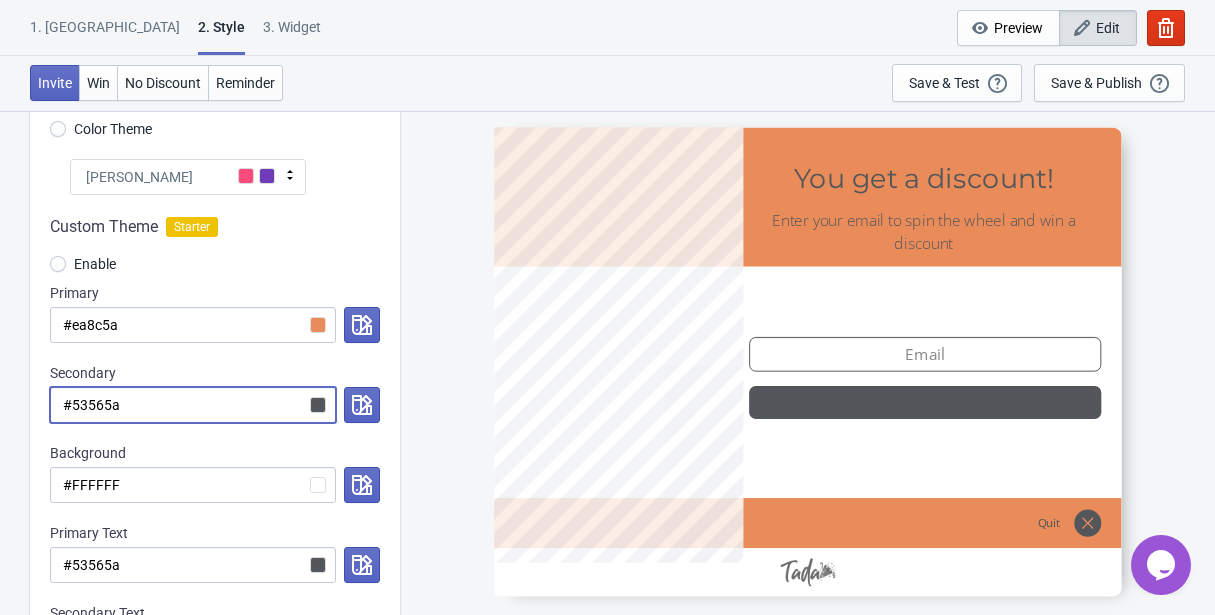 type on "#f0efee" 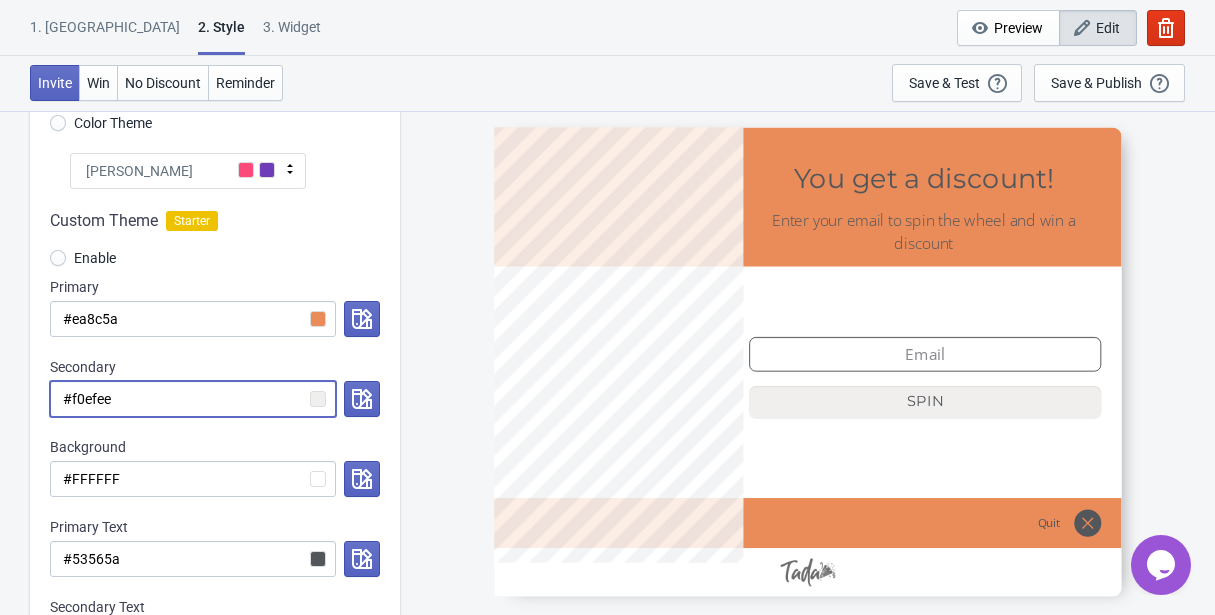 scroll, scrollTop: 187, scrollLeft: 0, axis: vertical 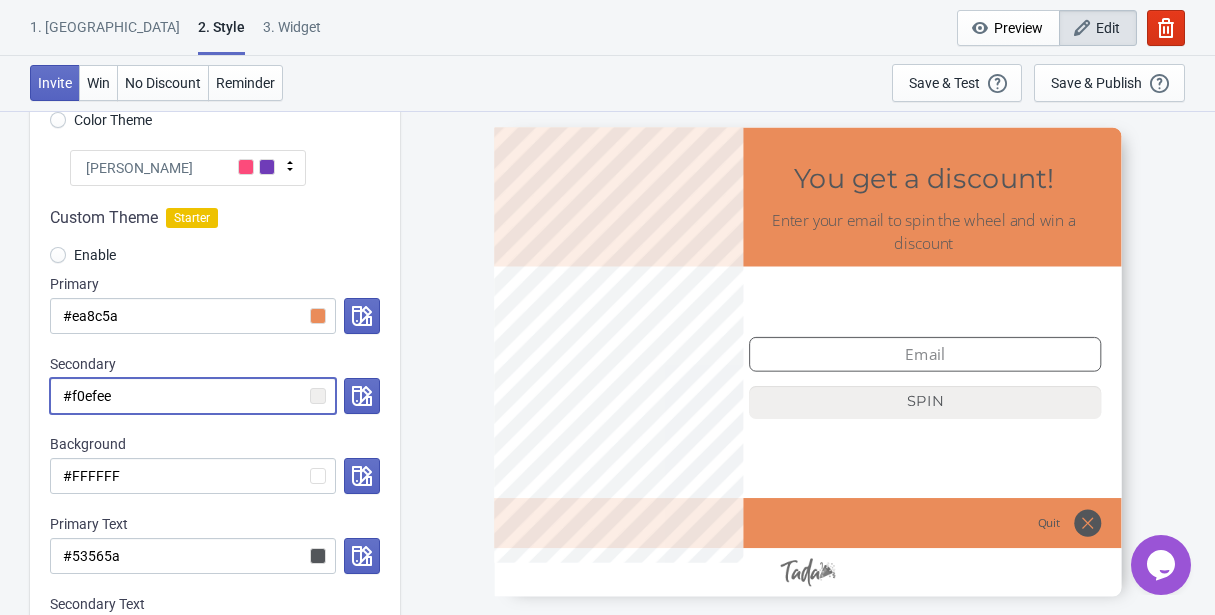 click on "#f0efee" at bounding box center (193, 396) 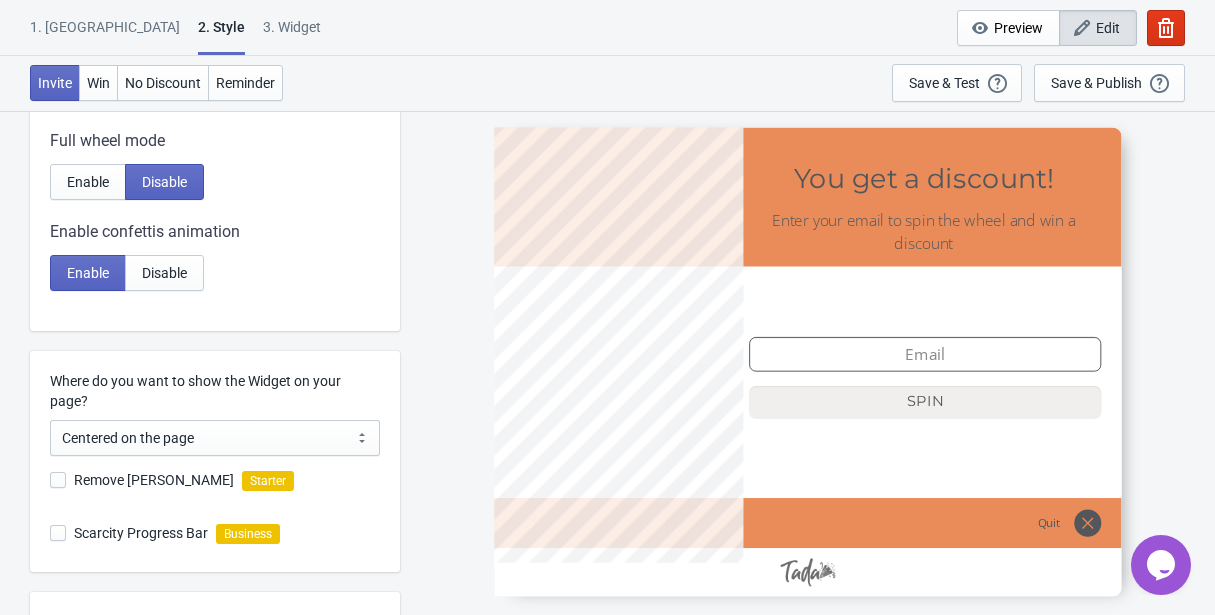 scroll, scrollTop: 1054, scrollLeft: 0, axis: vertical 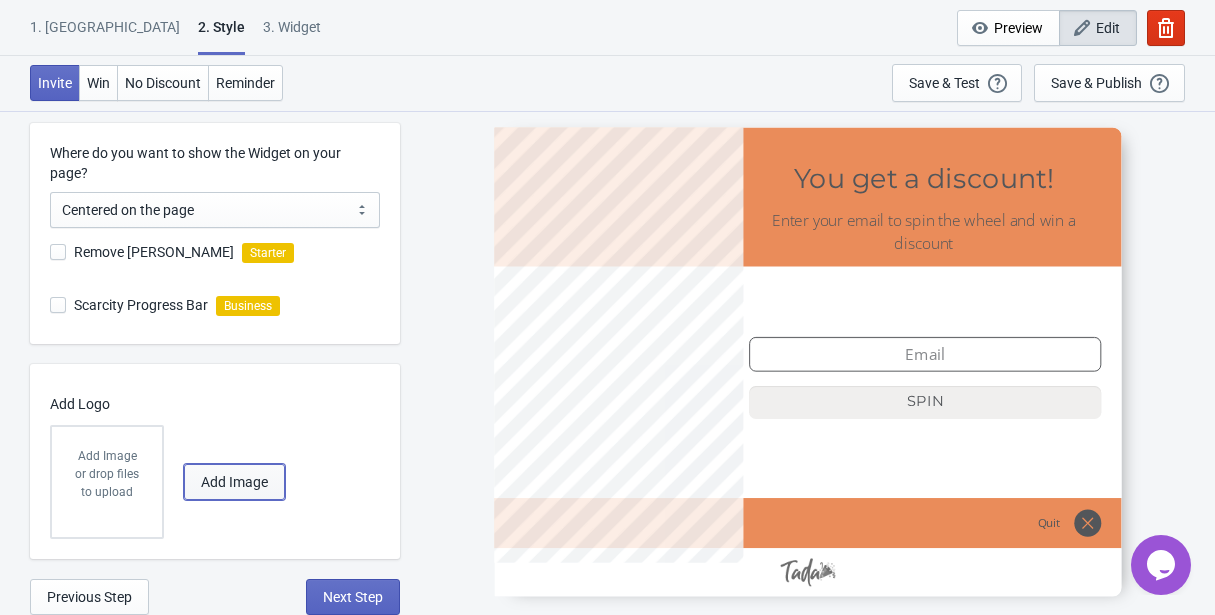 click on "Add Image" at bounding box center [234, 482] 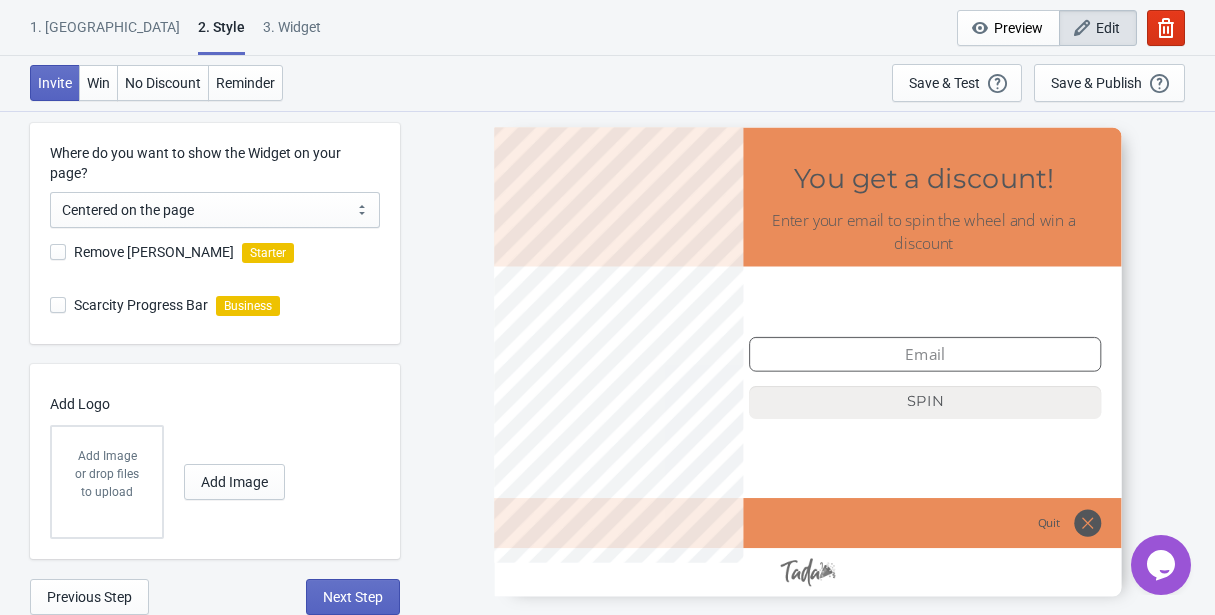 click on "or drop files to upload" at bounding box center [107, 483] 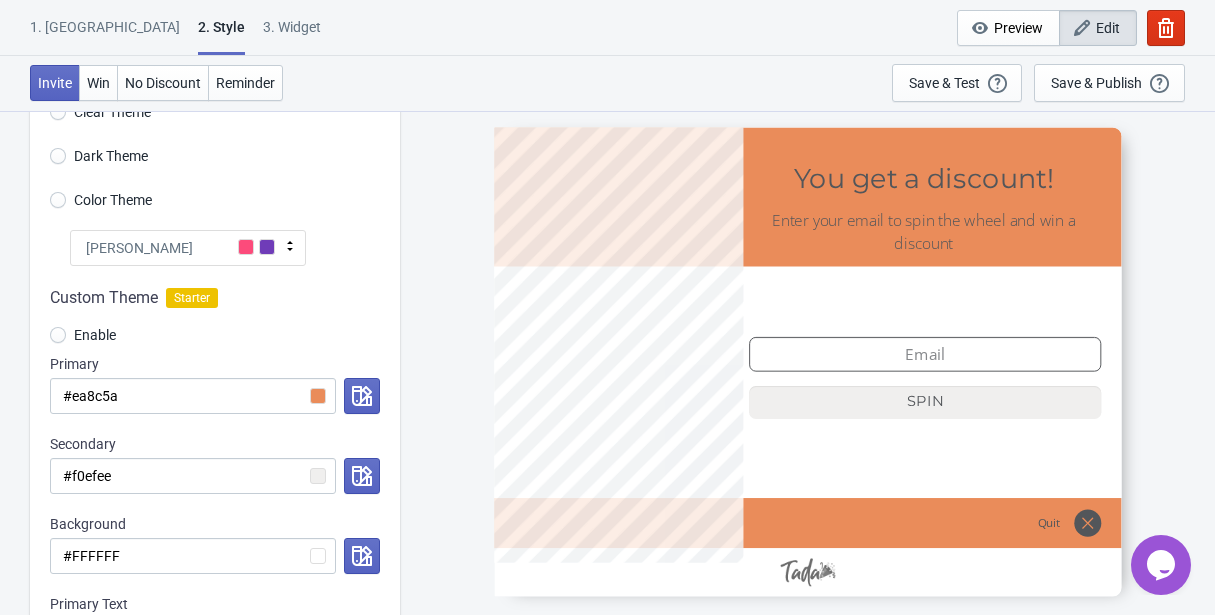 scroll, scrollTop: 0, scrollLeft: 0, axis: both 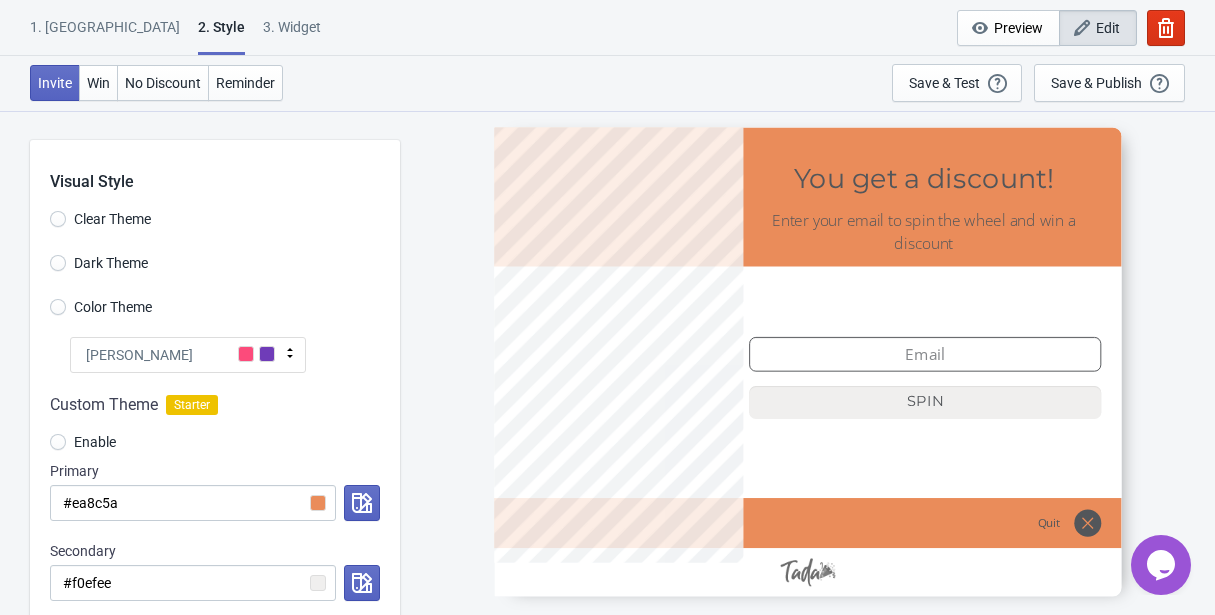 click on "Dark Theme" at bounding box center [111, 263] 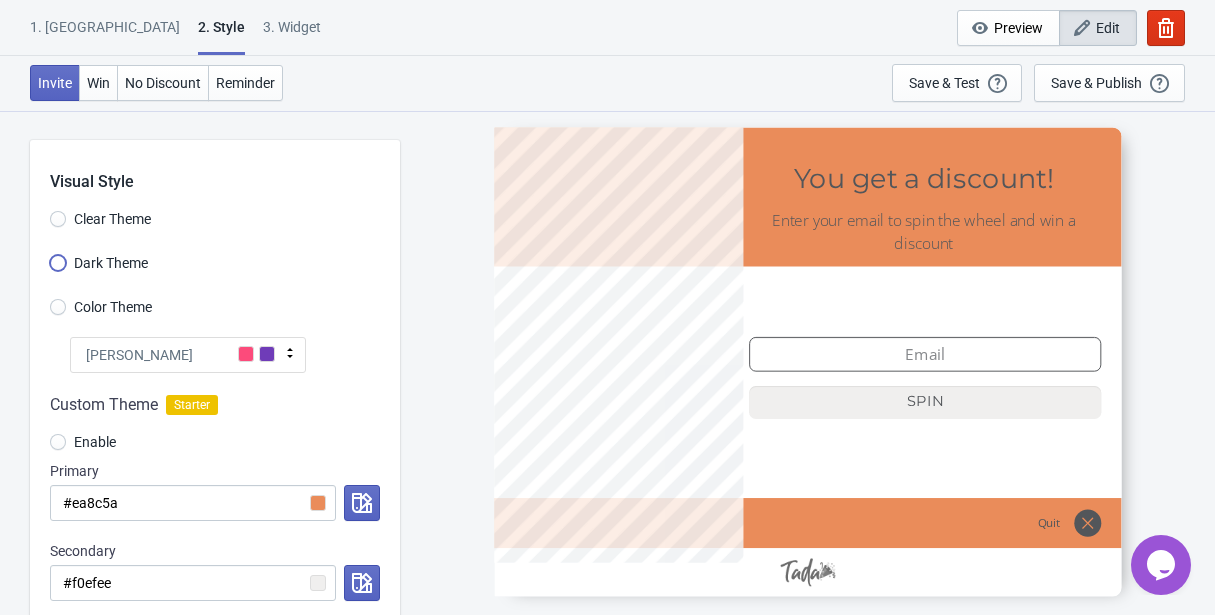 click on "Dark Theme" at bounding box center (58, 273) 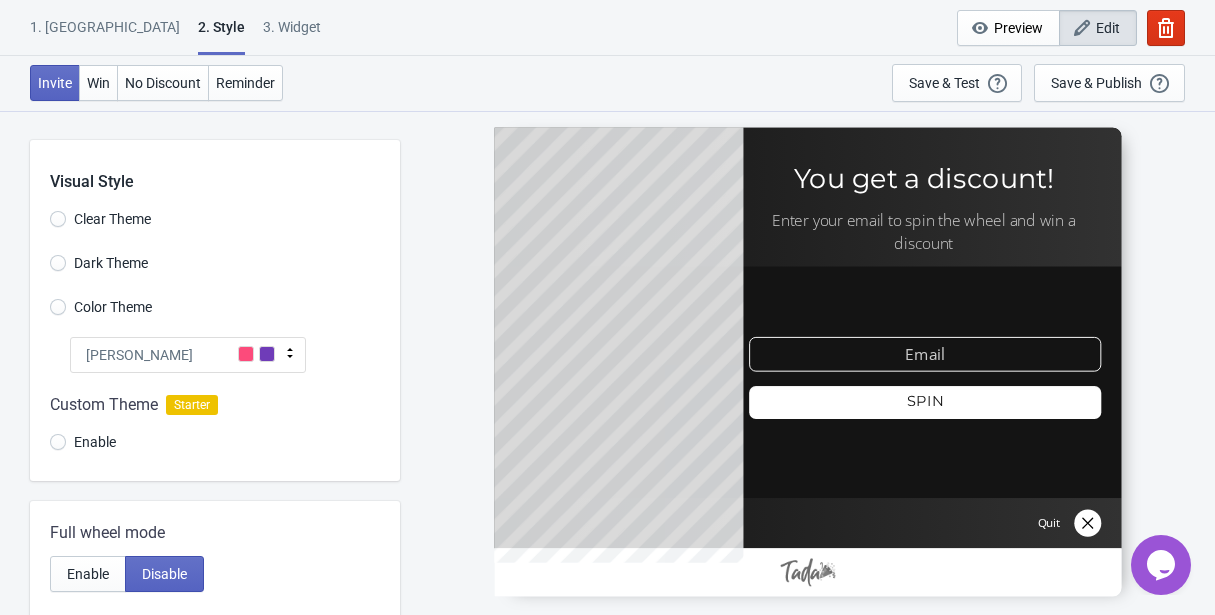 click on "Enable" at bounding box center [83, 442] 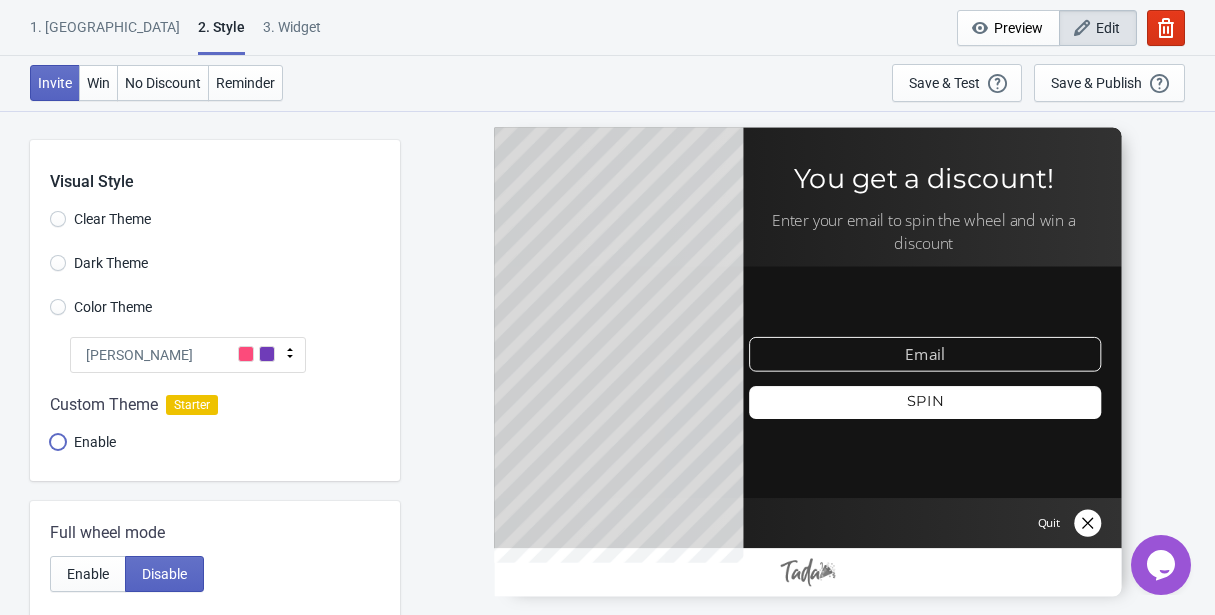 click on "Enable" at bounding box center (58, 452) 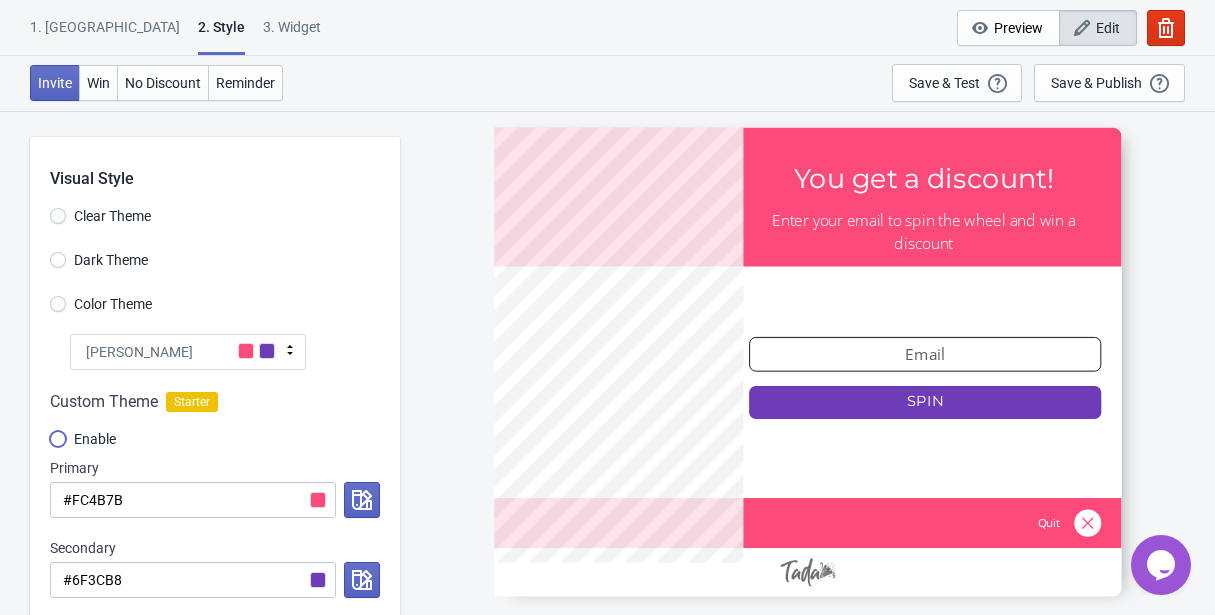 scroll, scrollTop: 4, scrollLeft: 0, axis: vertical 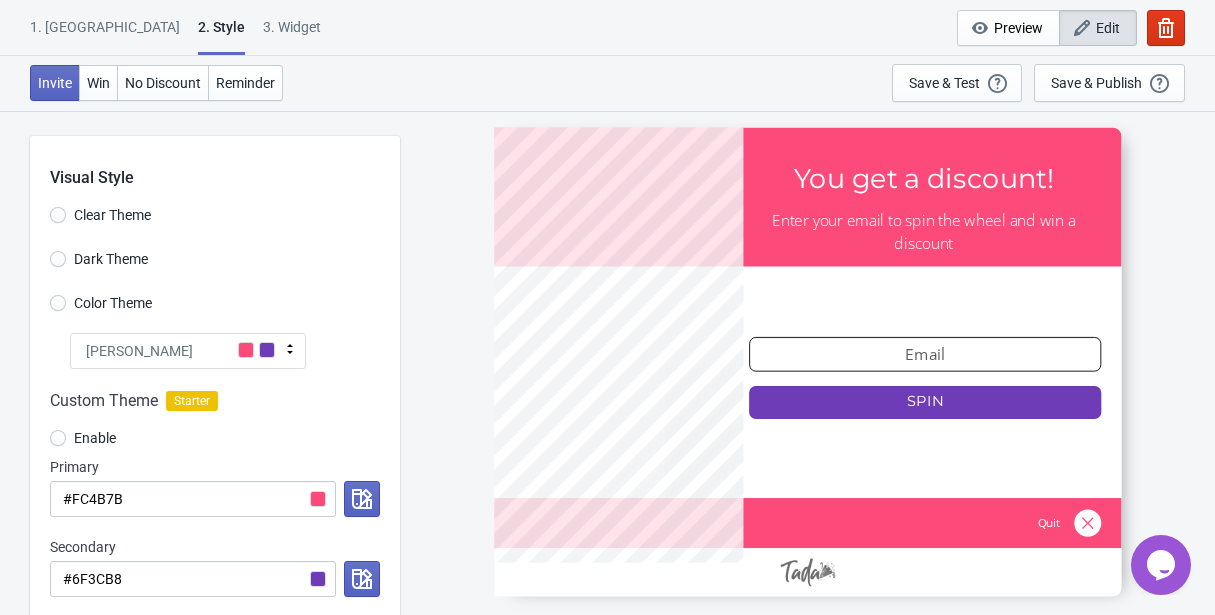 click on "Clear Theme" at bounding box center [112, 215] 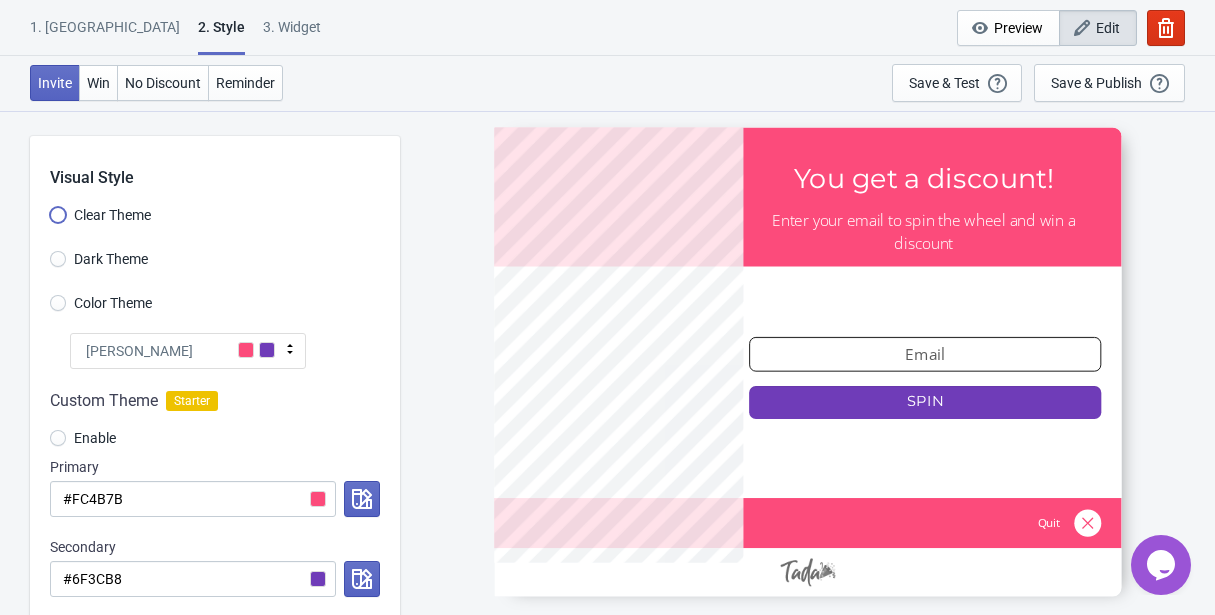 click on "Clear Theme" at bounding box center (58, 225) 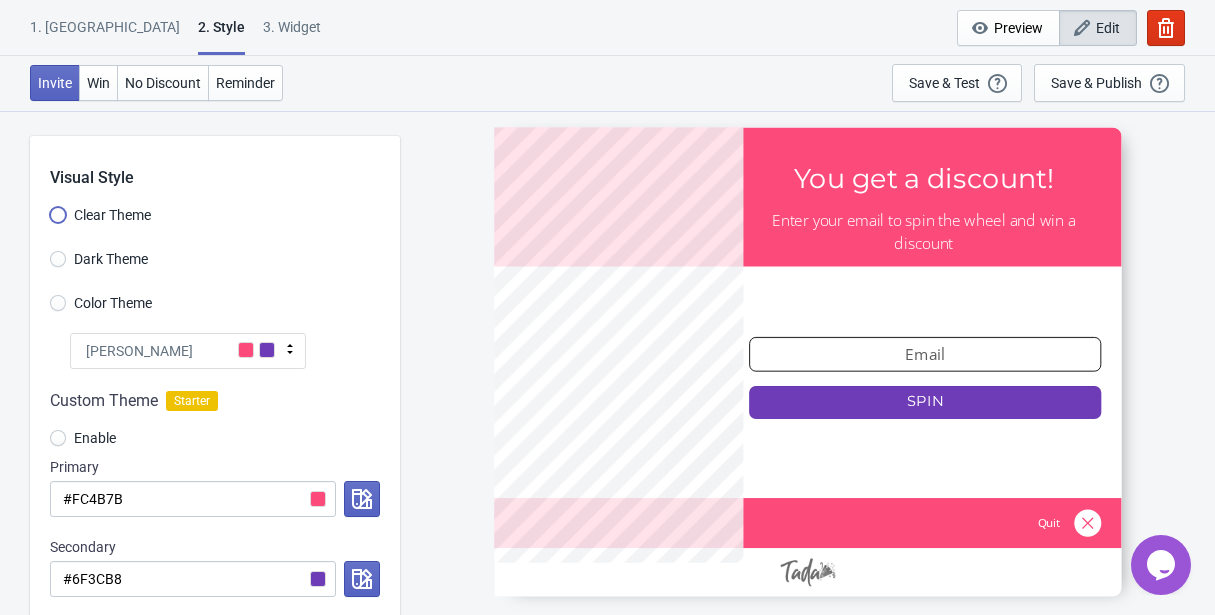 radio on "true" 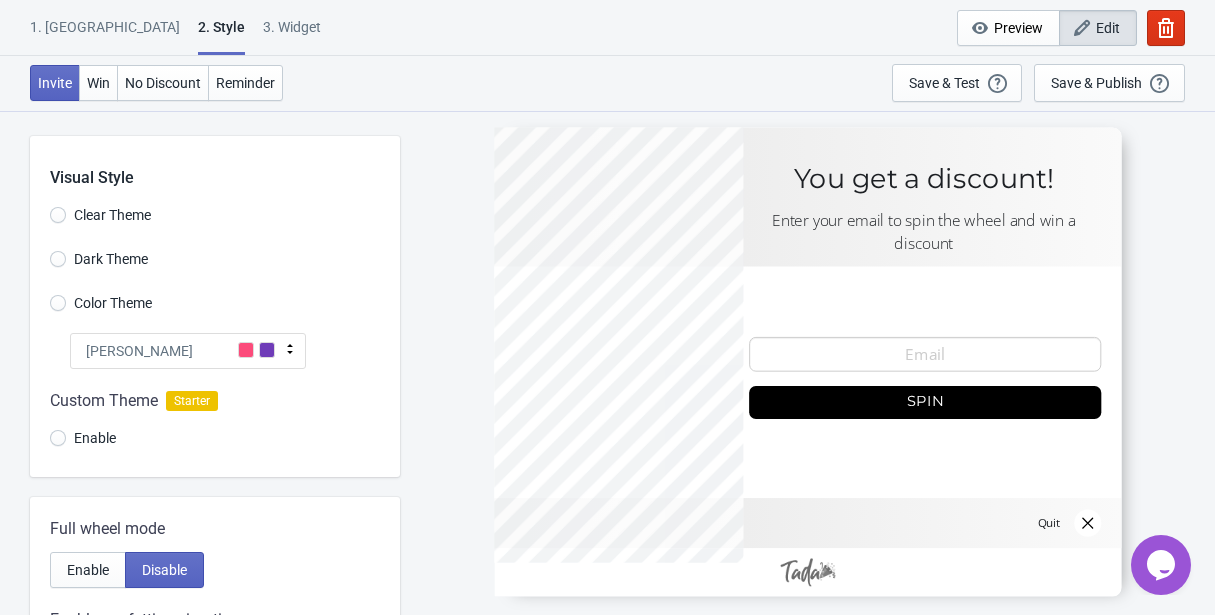 click on "Enable" at bounding box center [95, 438] 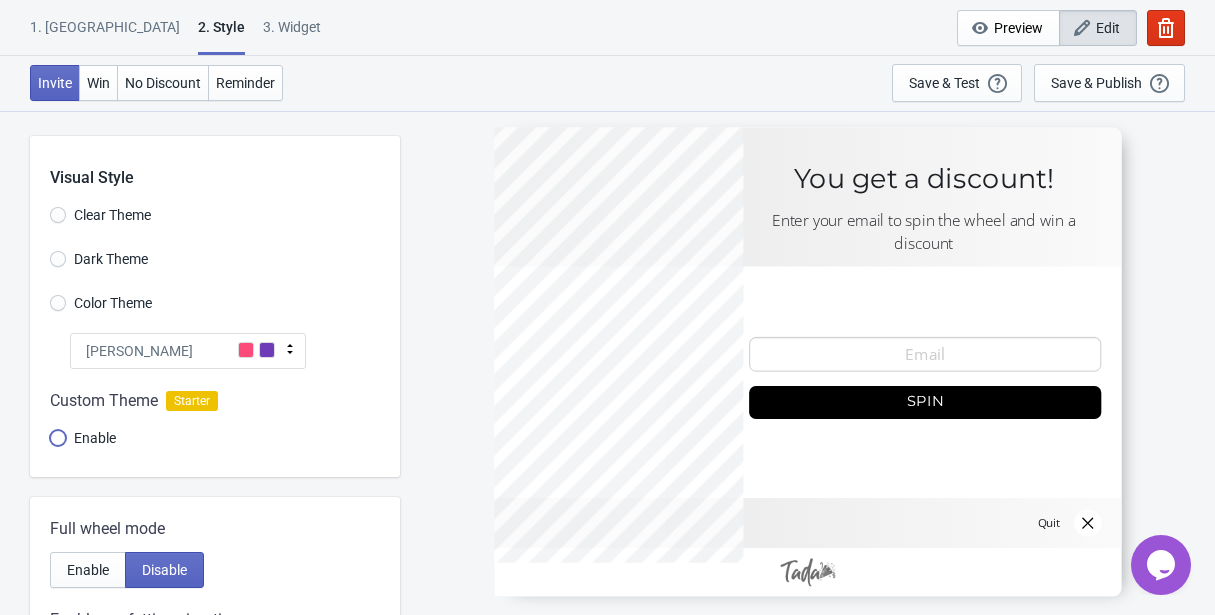 click on "Enable" at bounding box center (58, 448) 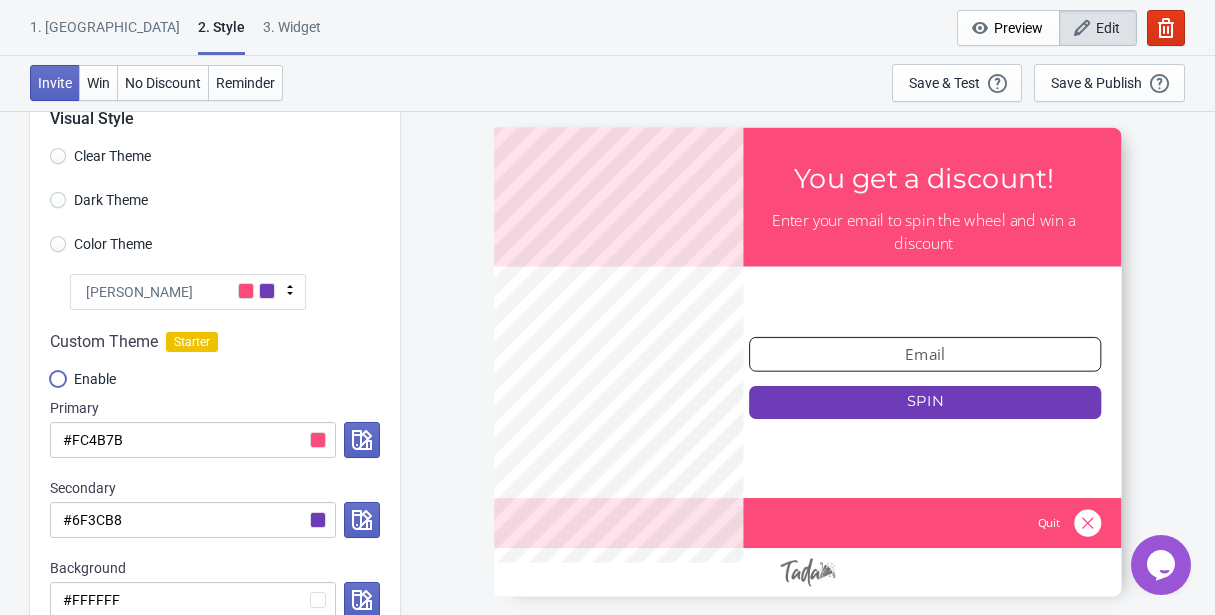 scroll, scrollTop: 61, scrollLeft: 0, axis: vertical 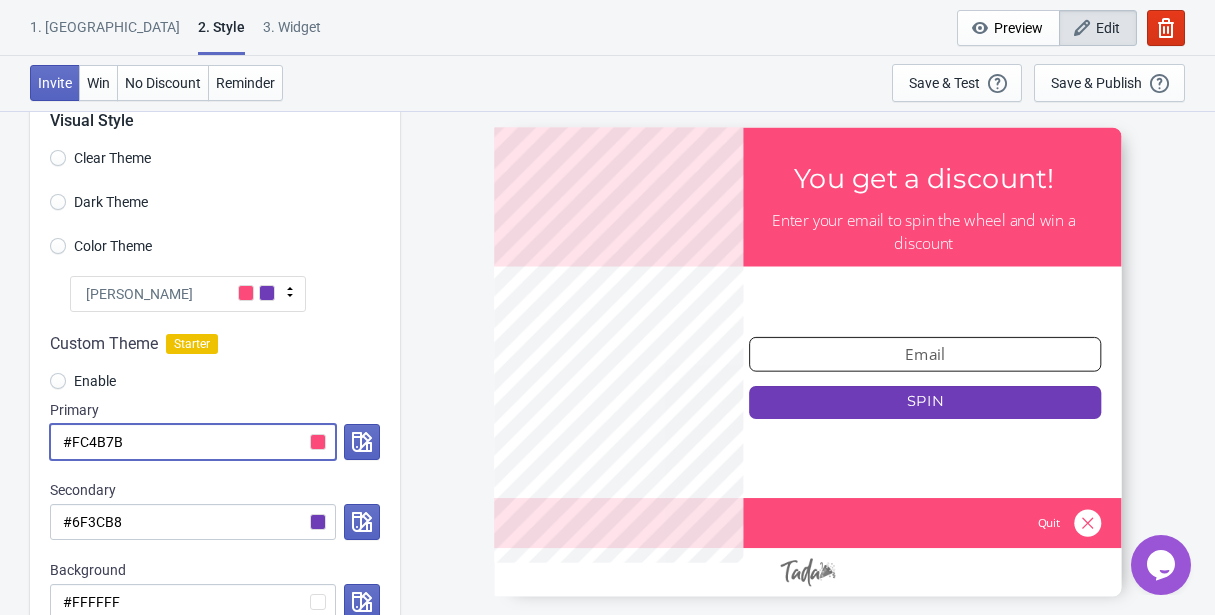 click on "#FC4B7B" at bounding box center (193, 442) 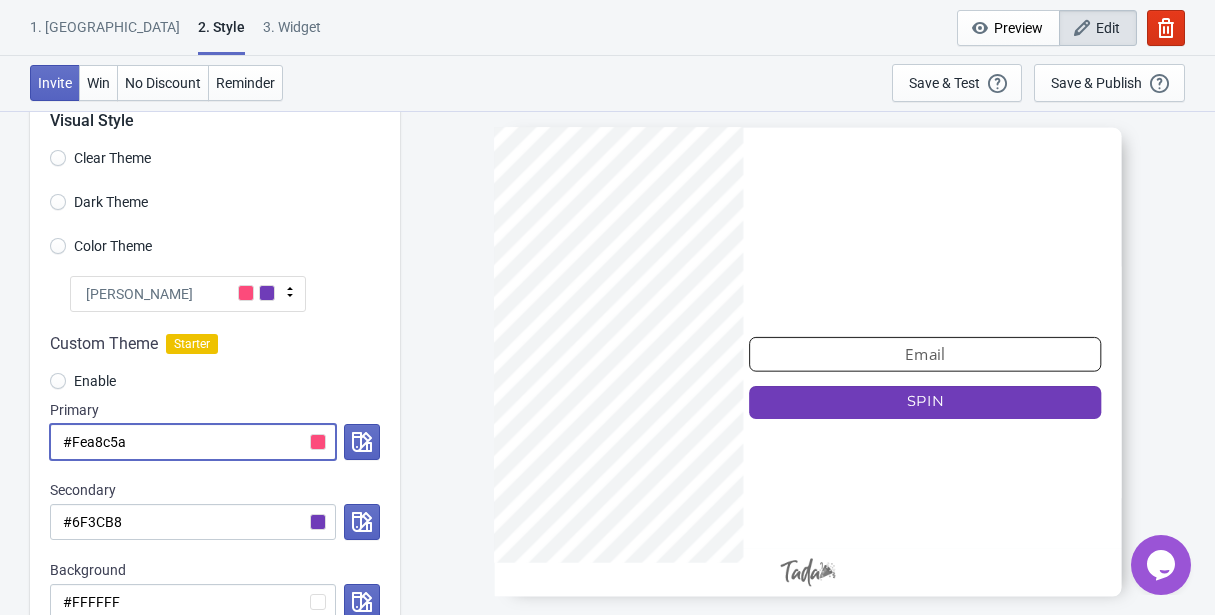 drag, startPoint x: 147, startPoint y: 447, endPoint x: 72, endPoint y: 441, distance: 75.23962 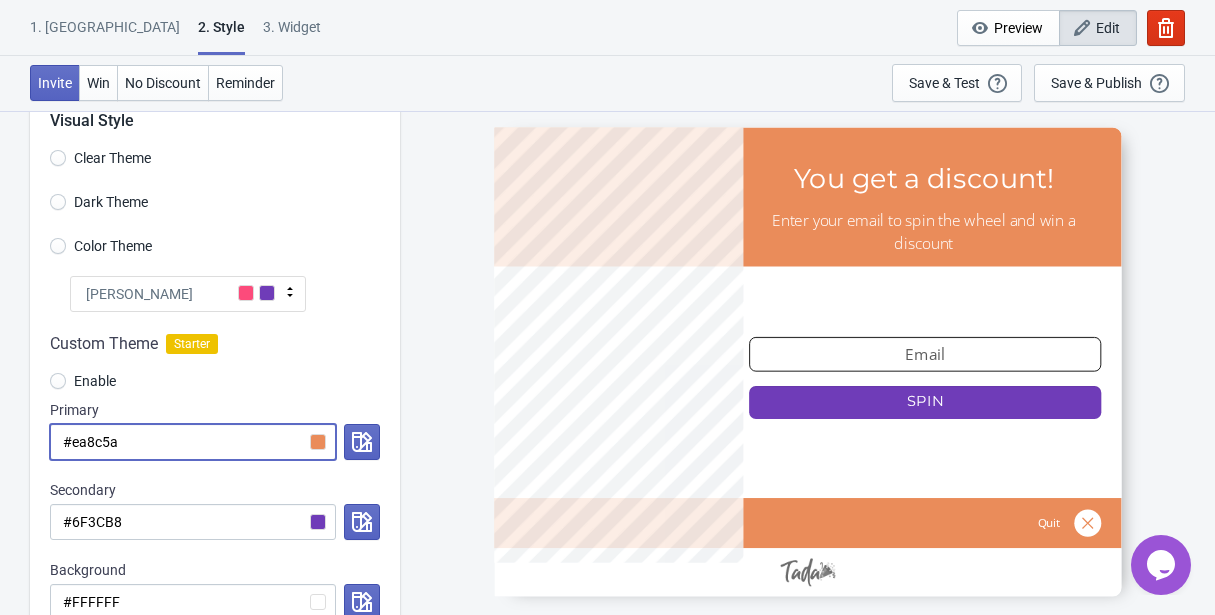 type on "#ea8c5a" 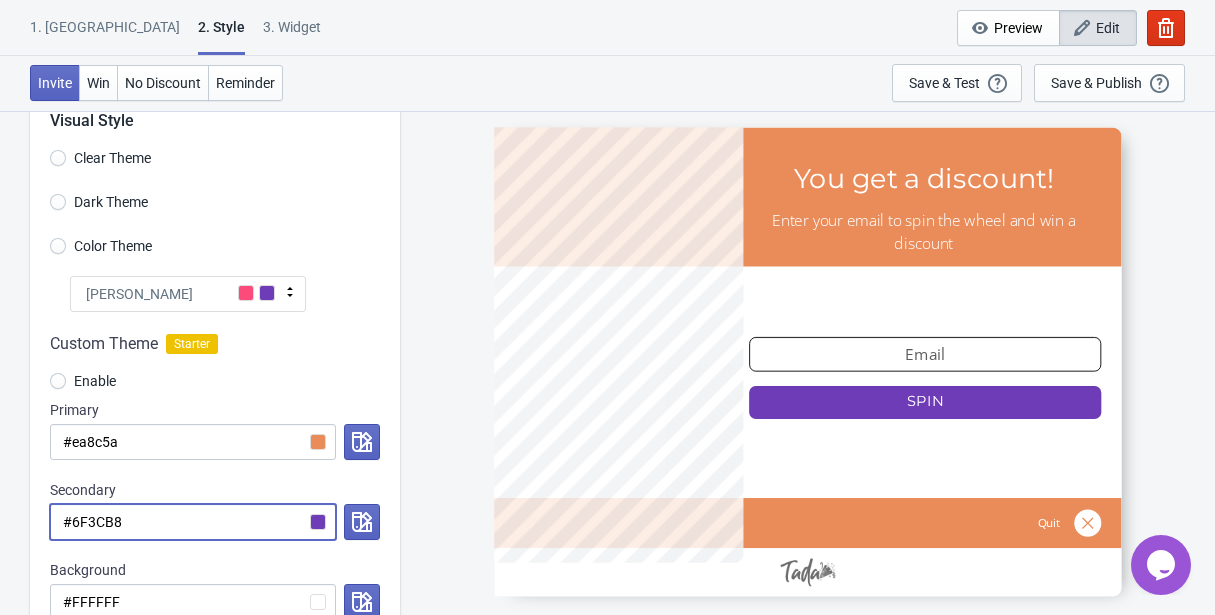drag, startPoint x: 134, startPoint y: 522, endPoint x: 71, endPoint y: 523, distance: 63.007935 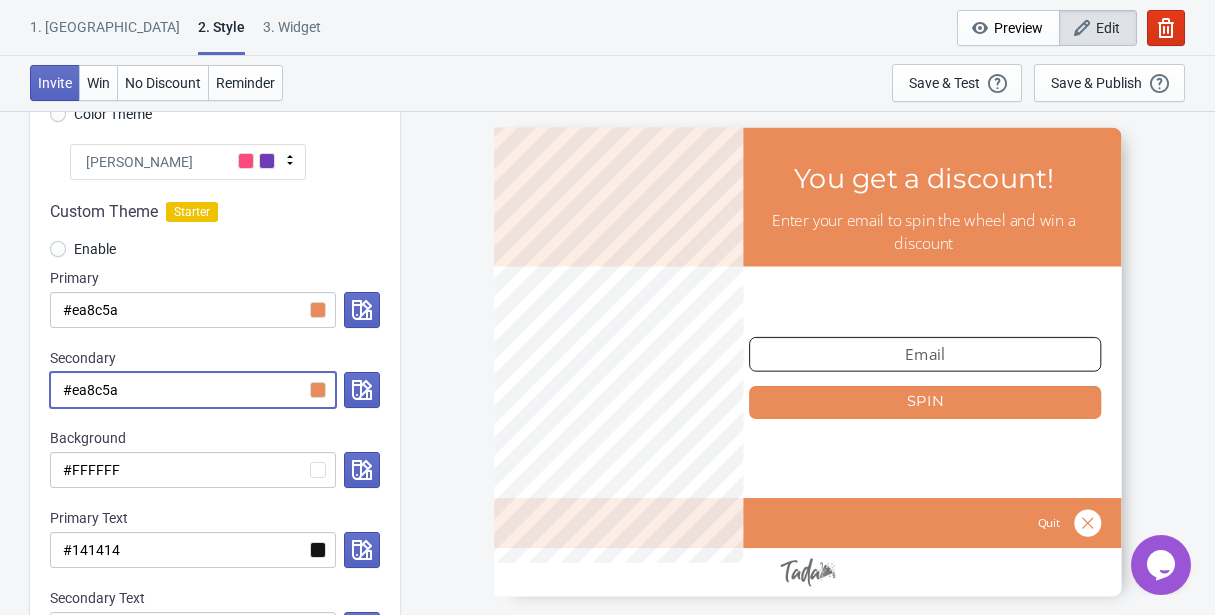 scroll, scrollTop: 196, scrollLeft: 0, axis: vertical 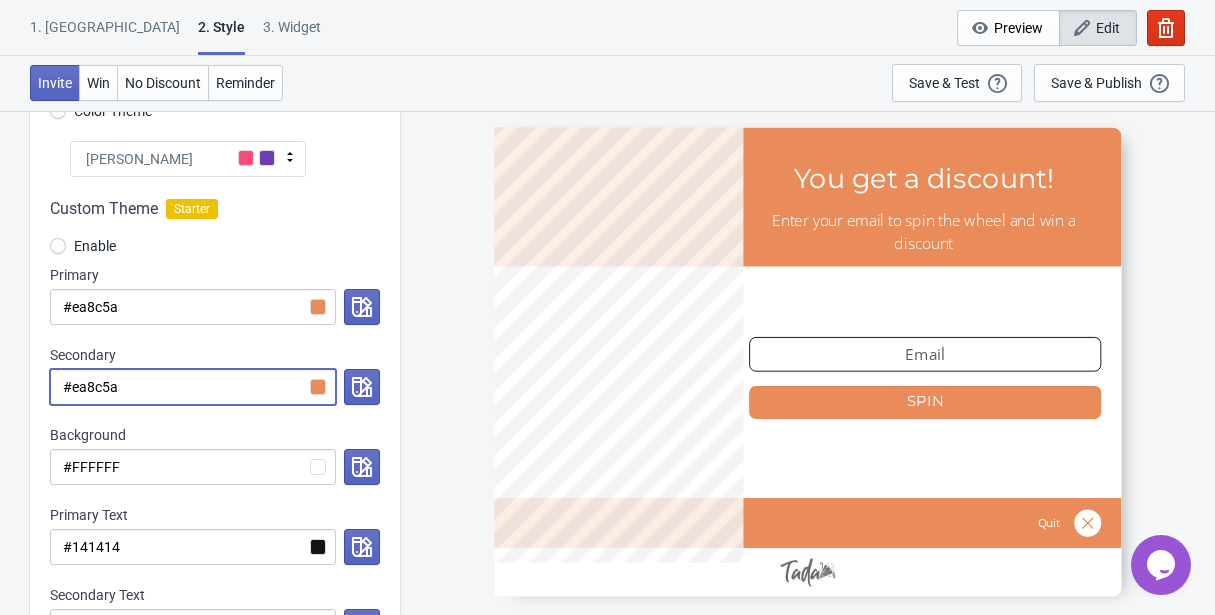 type on "#ea8c5a" 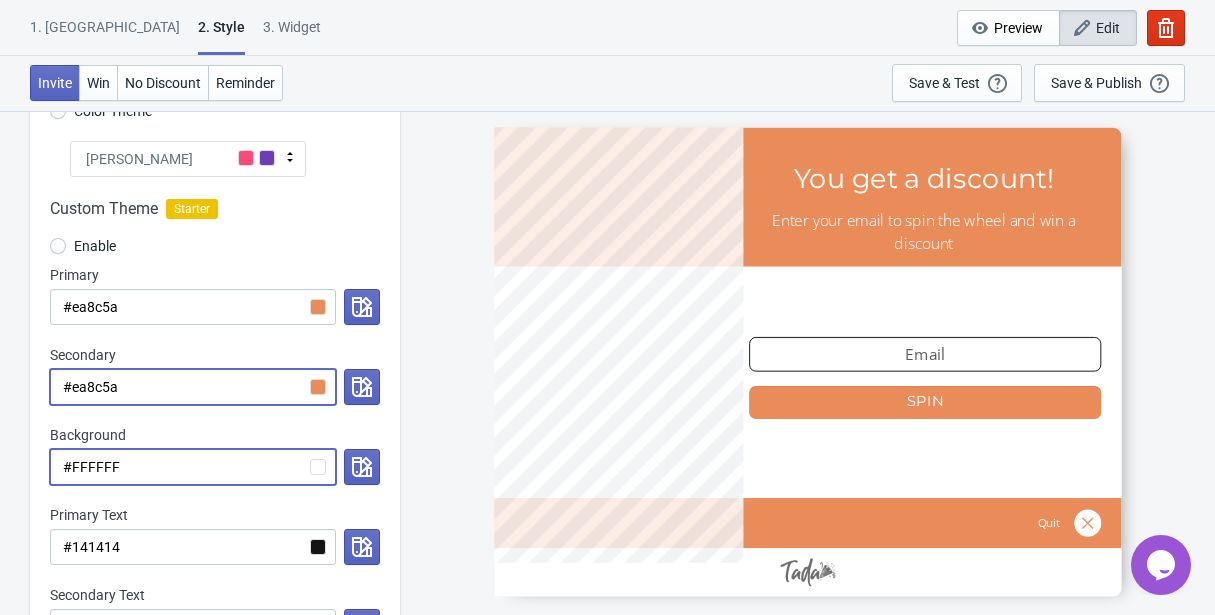 drag, startPoint x: 138, startPoint y: 473, endPoint x: 194, endPoint y: 496, distance: 60.53924 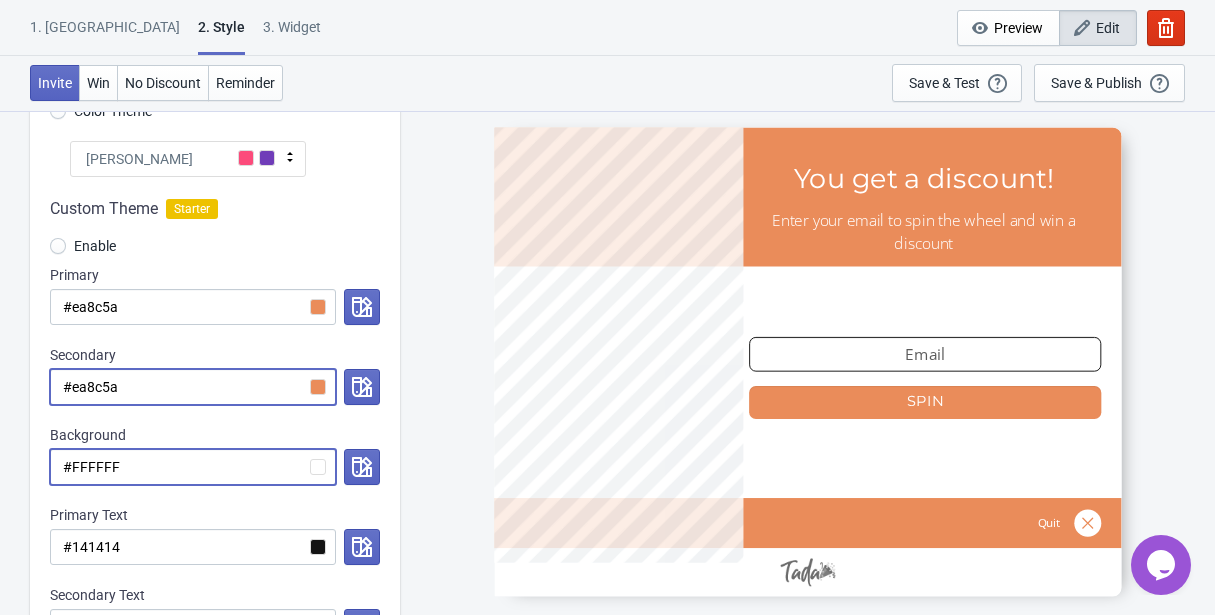 click on "#FFFFFF" at bounding box center (193, 467) 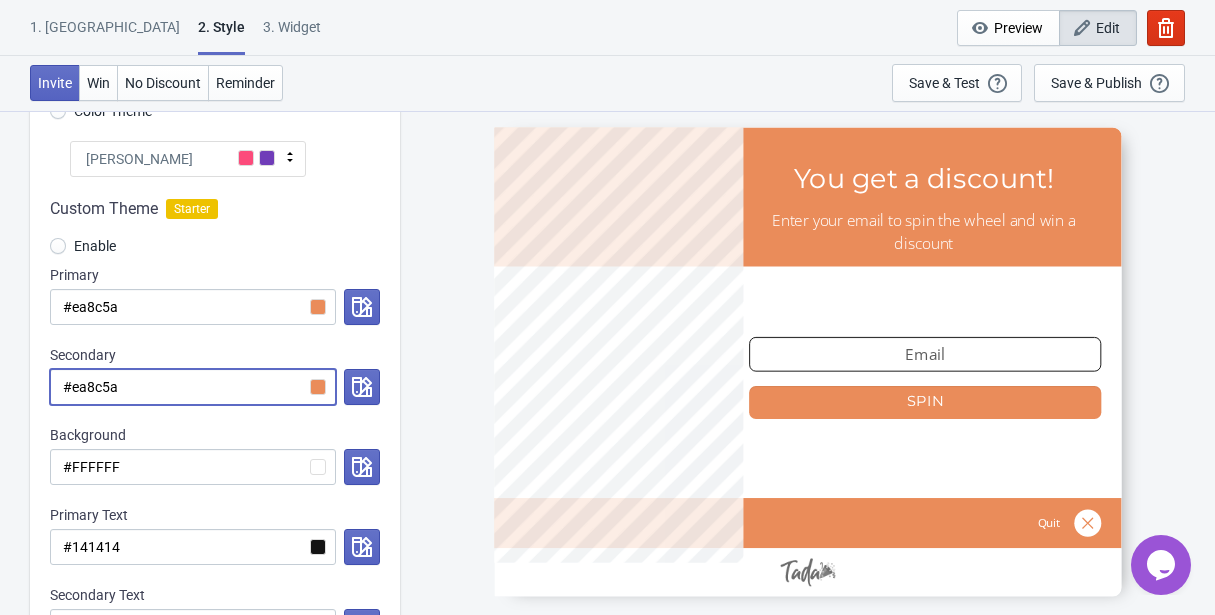 drag, startPoint x: 131, startPoint y: 390, endPoint x: 73, endPoint y: 390, distance: 58 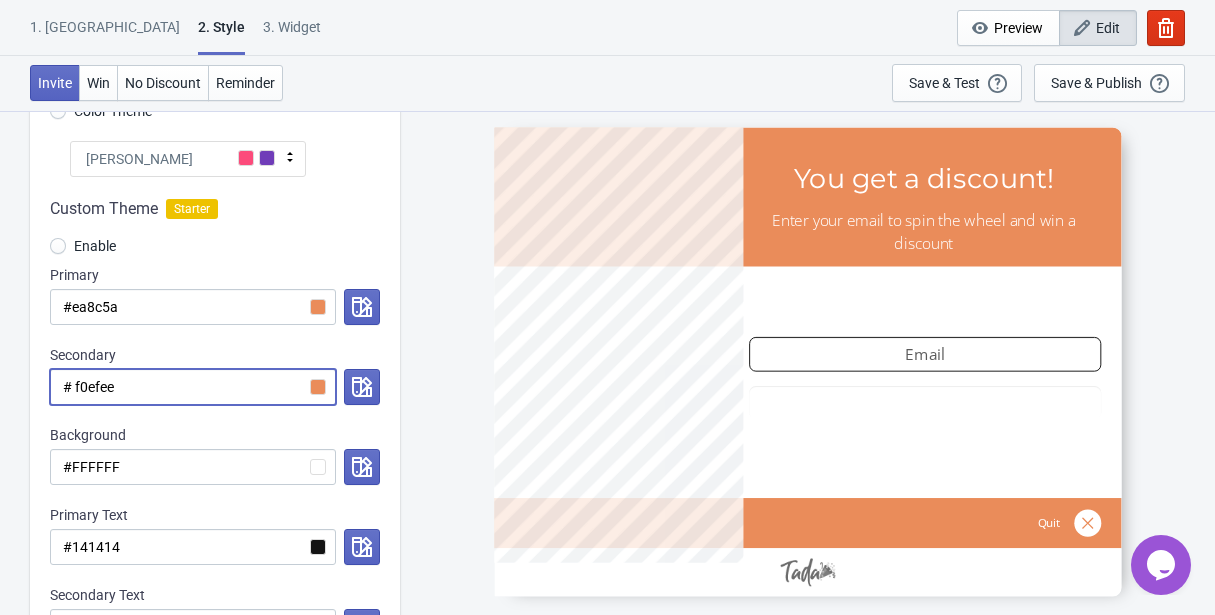 click on "# f0efee" at bounding box center [193, 387] 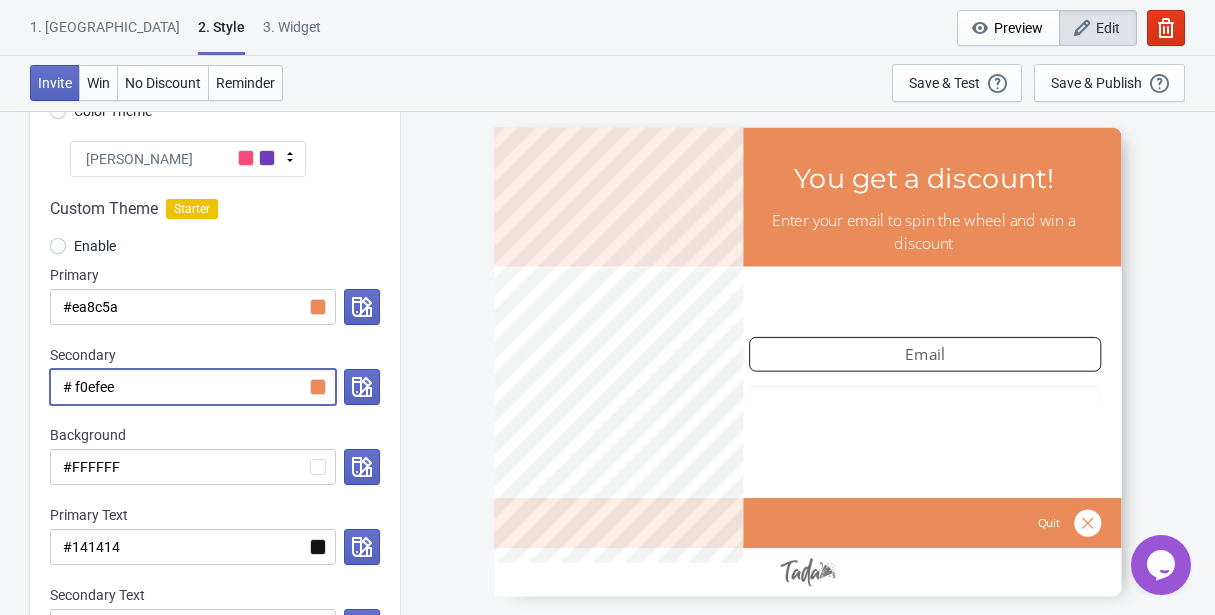 click on "# f0efee" at bounding box center (193, 387) 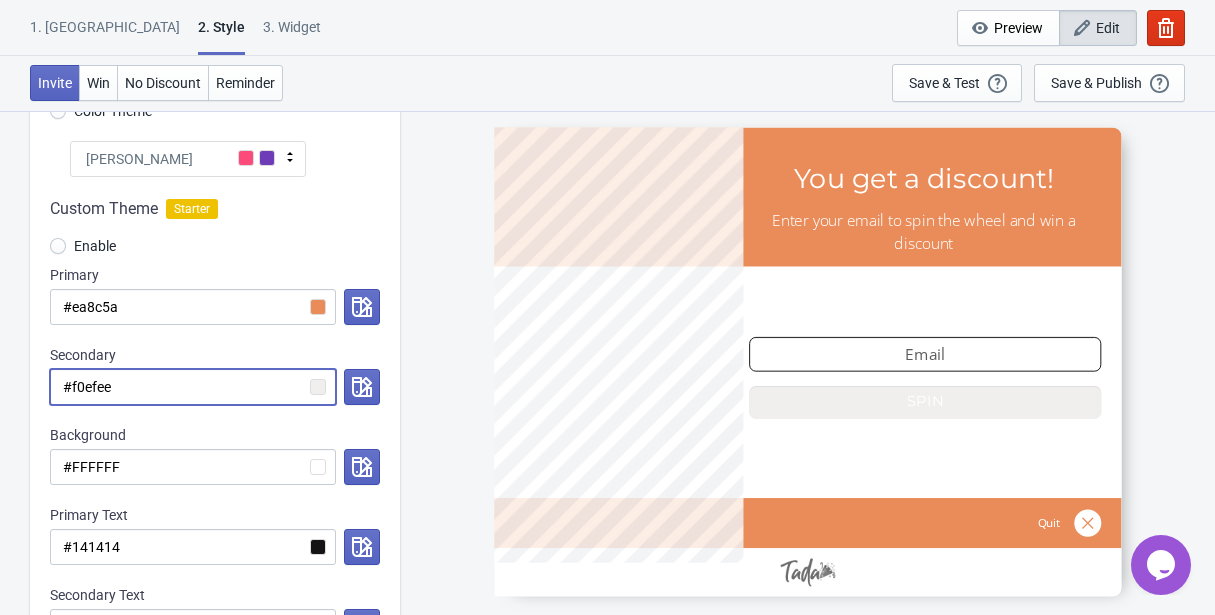 type on "#f0efee" 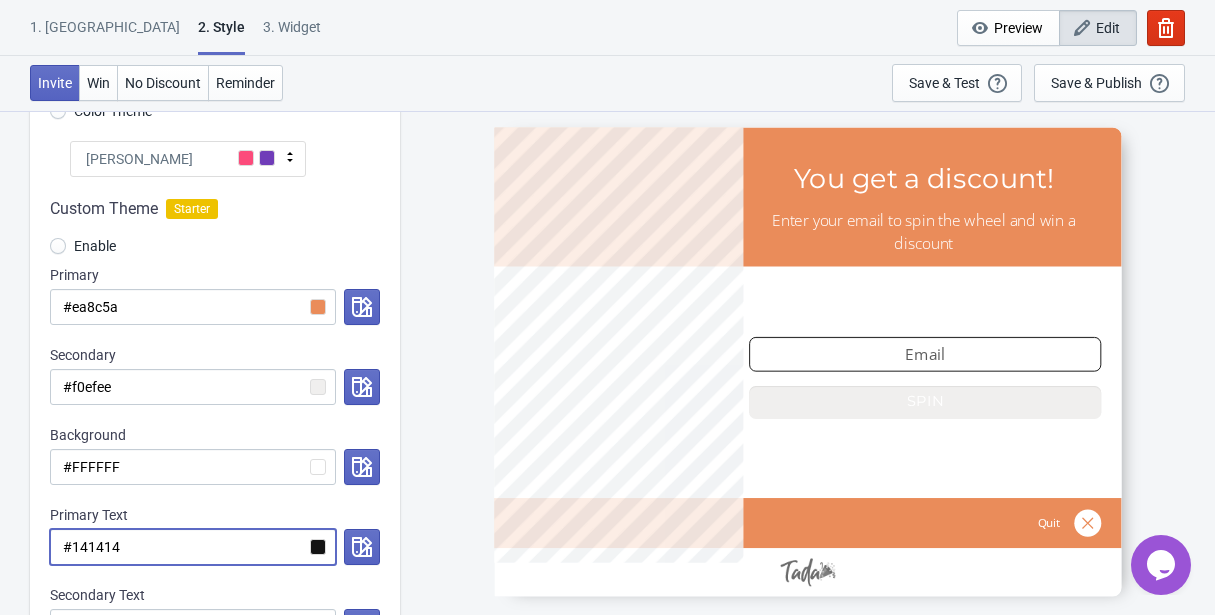 drag, startPoint x: 119, startPoint y: 543, endPoint x: 74, endPoint y: 540, distance: 45.099888 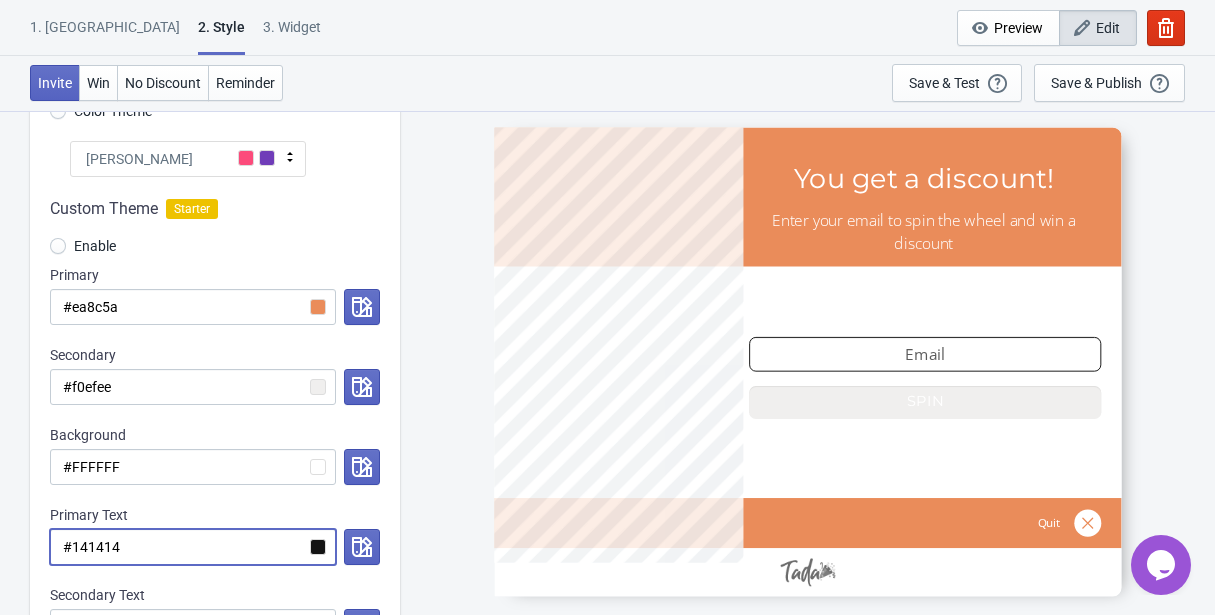 click on "#141414" at bounding box center [193, 547] 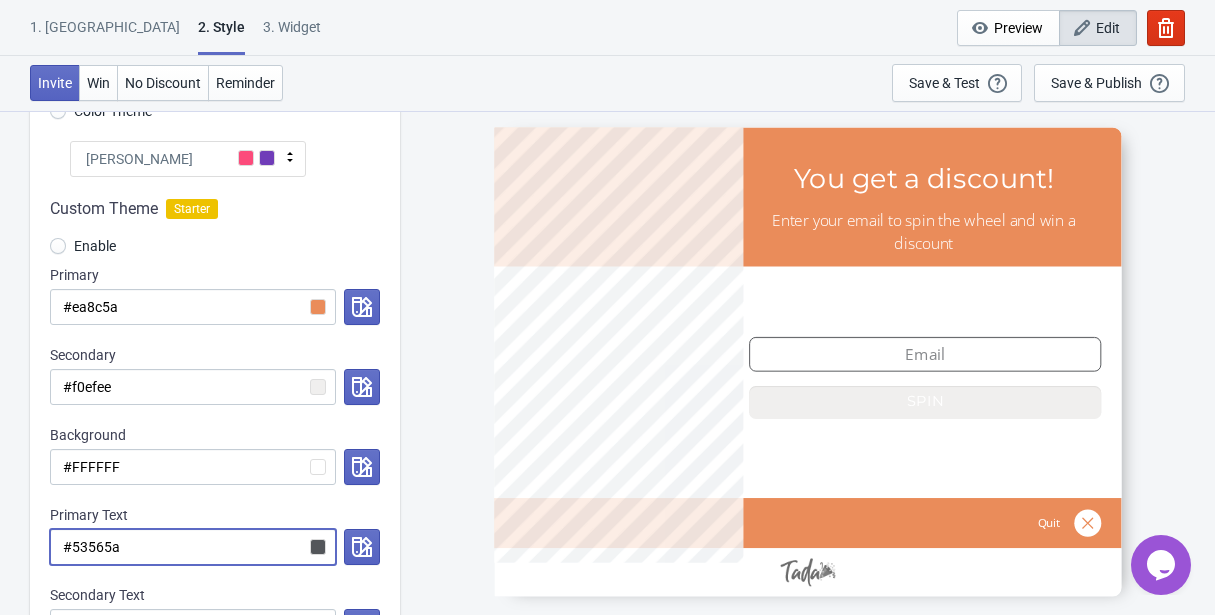 click on "#53565a" at bounding box center (193, 547) 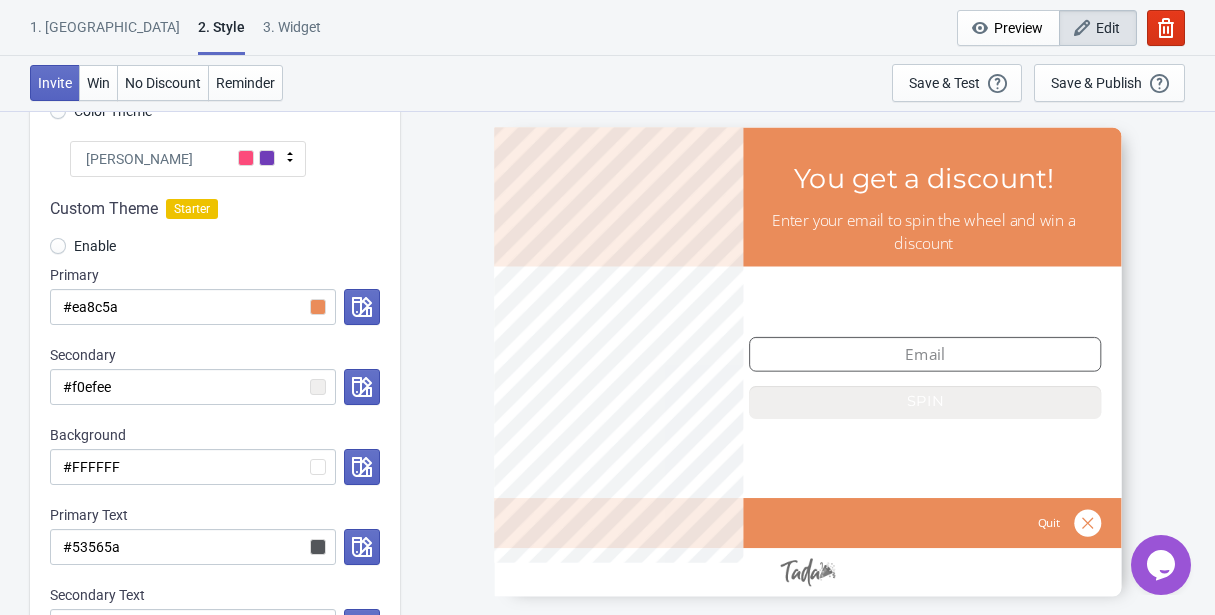 scroll, scrollTop: 353, scrollLeft: 0, axis: vertical 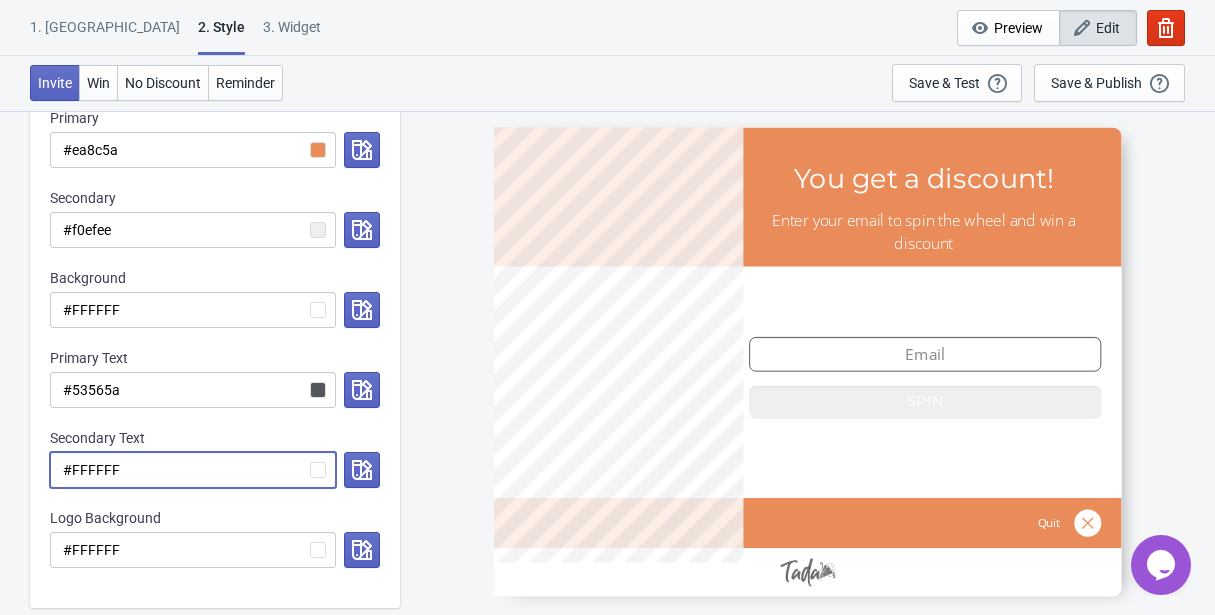 drag, startPoint x: 135, startPoint y: 473, endPoint x: 74, endPoint y: 467, distance: 61.294373 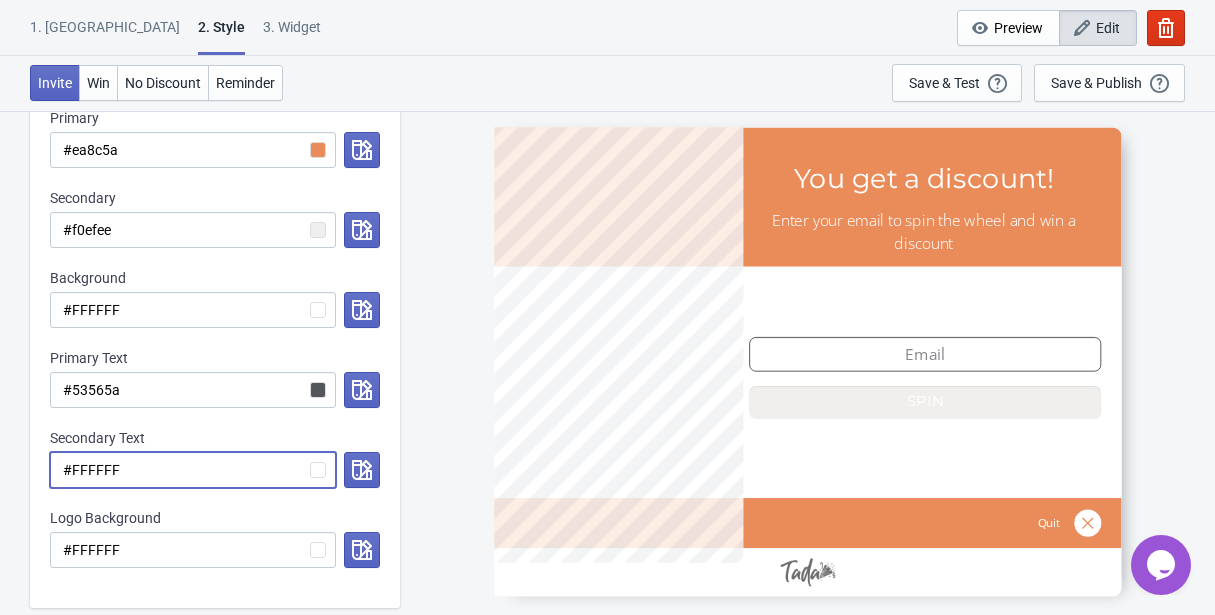 click on "#FFFFFF" at bounding box center [193, 470] 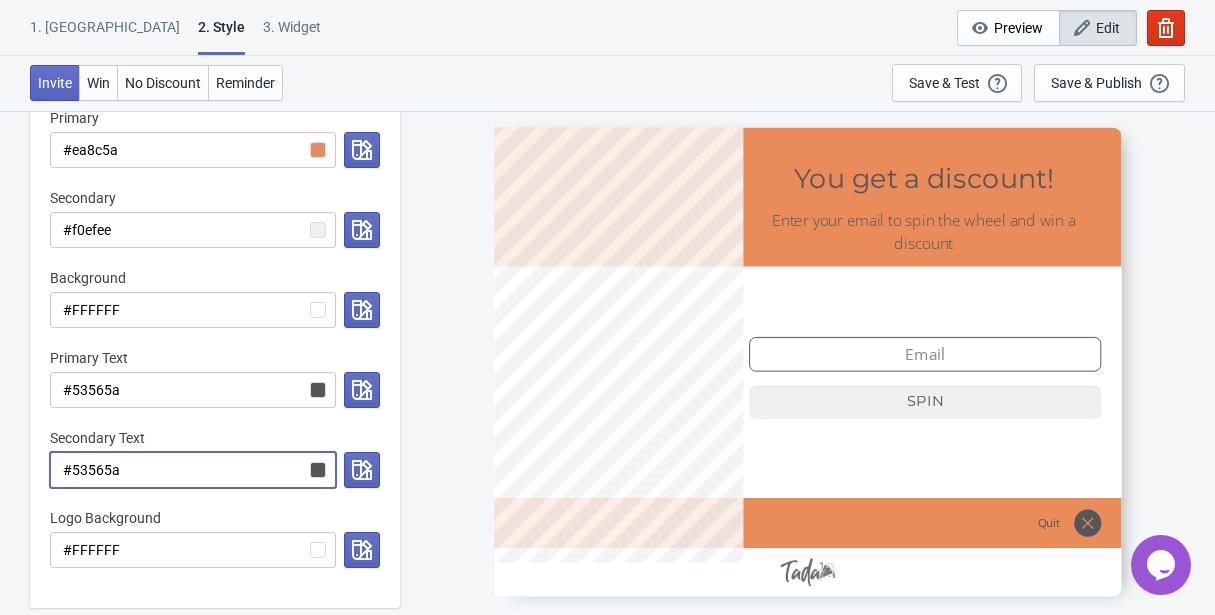 type on "#53565a" 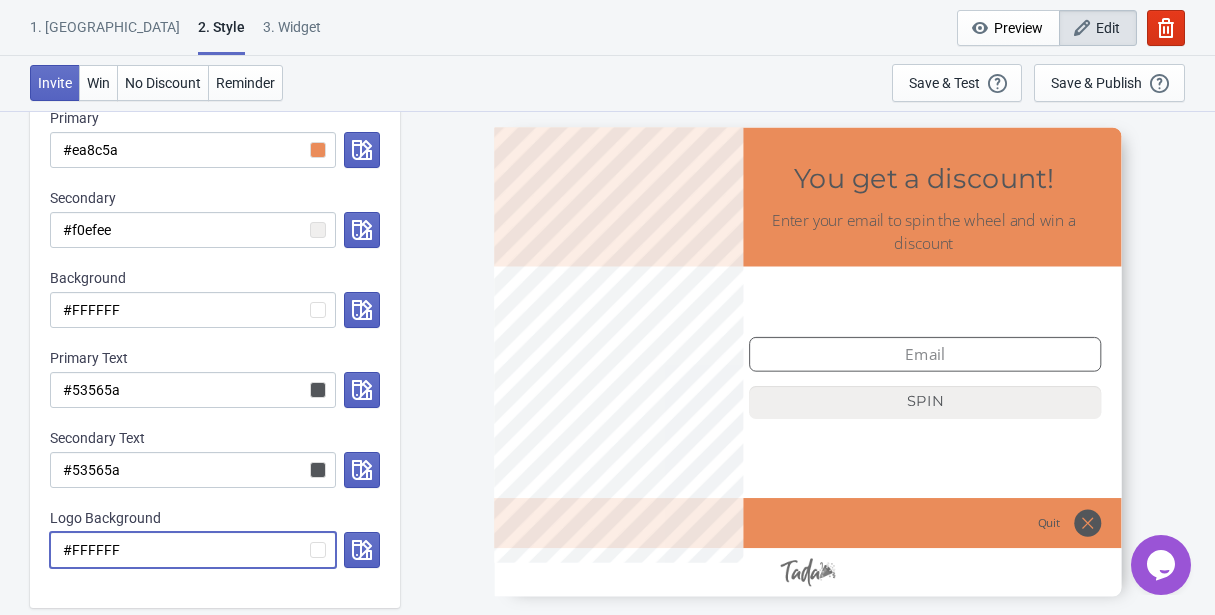 click on "#FFFFFF" at bounding box center (193, 550) 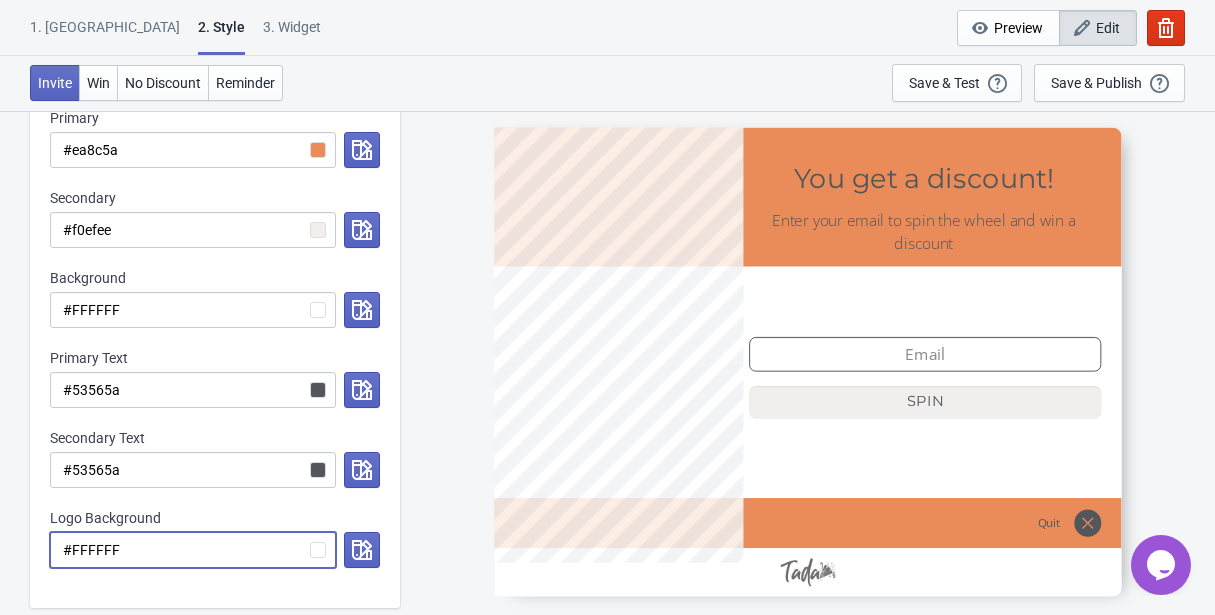click on "SASDERWERT3H You get a discount! Enter your email to spin the wheel and win a discount email-input SPIN Quit" at bounding box center [807, 362] 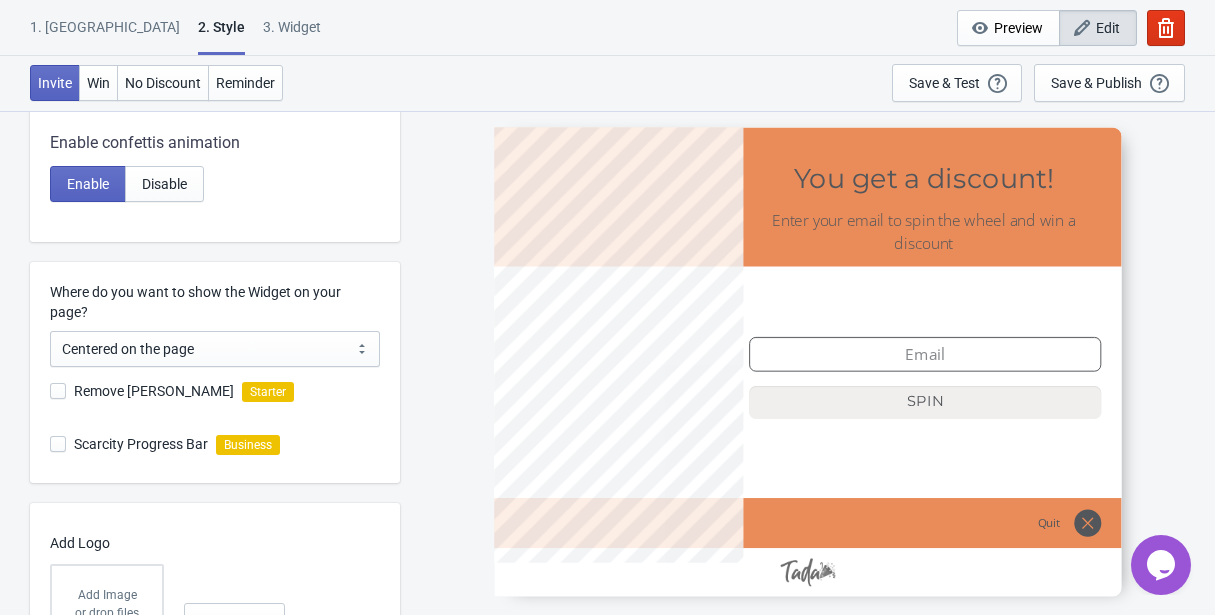 scroll, scrollTop: 965, scrollLeft: 0, axis: vertical 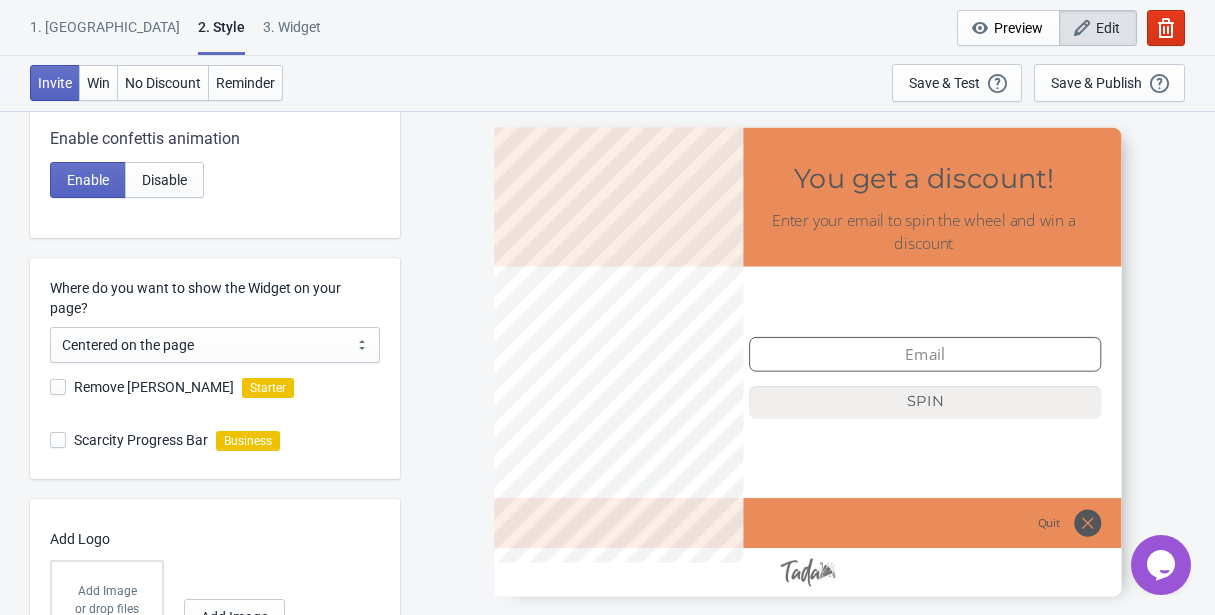 click on "Remove [PERSON_NAME]" at bounding box center [154, 387] 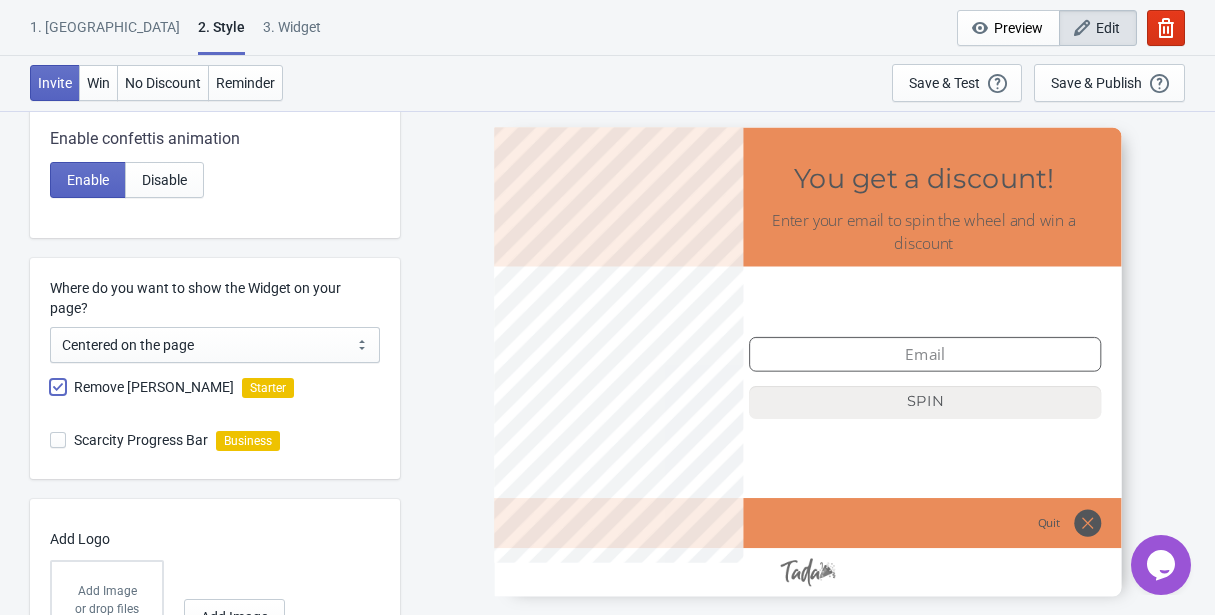 click on "Remove [PERSON_NAME]" at bounding box center (50, 397) 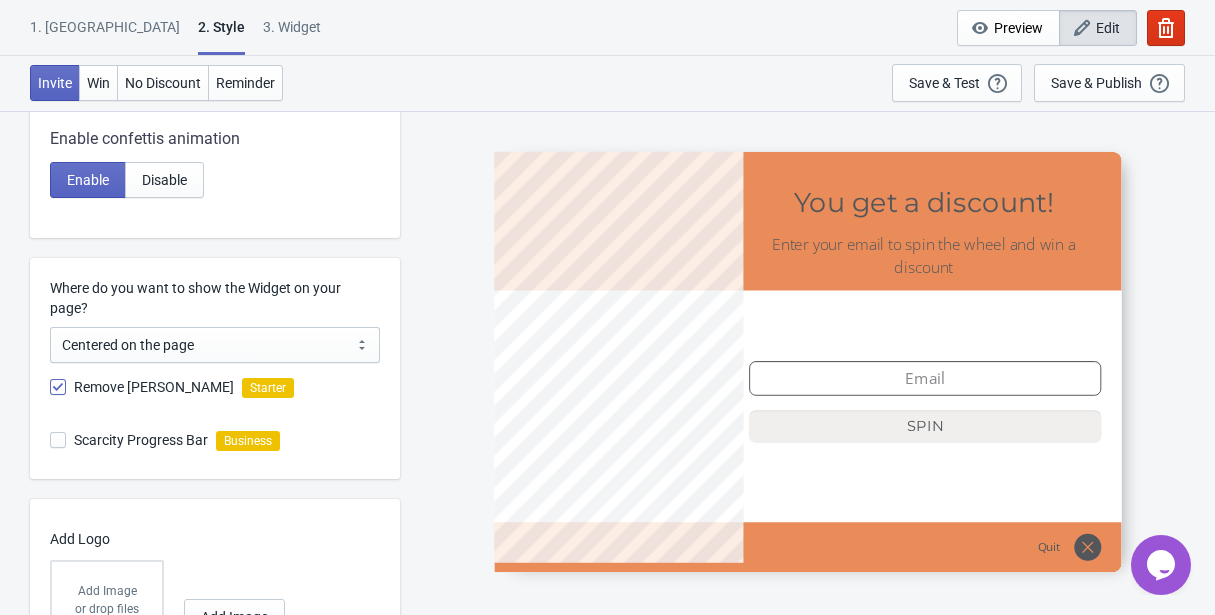 click on "Remove [PERSON_NAME]" at bounding box center [154, 387] 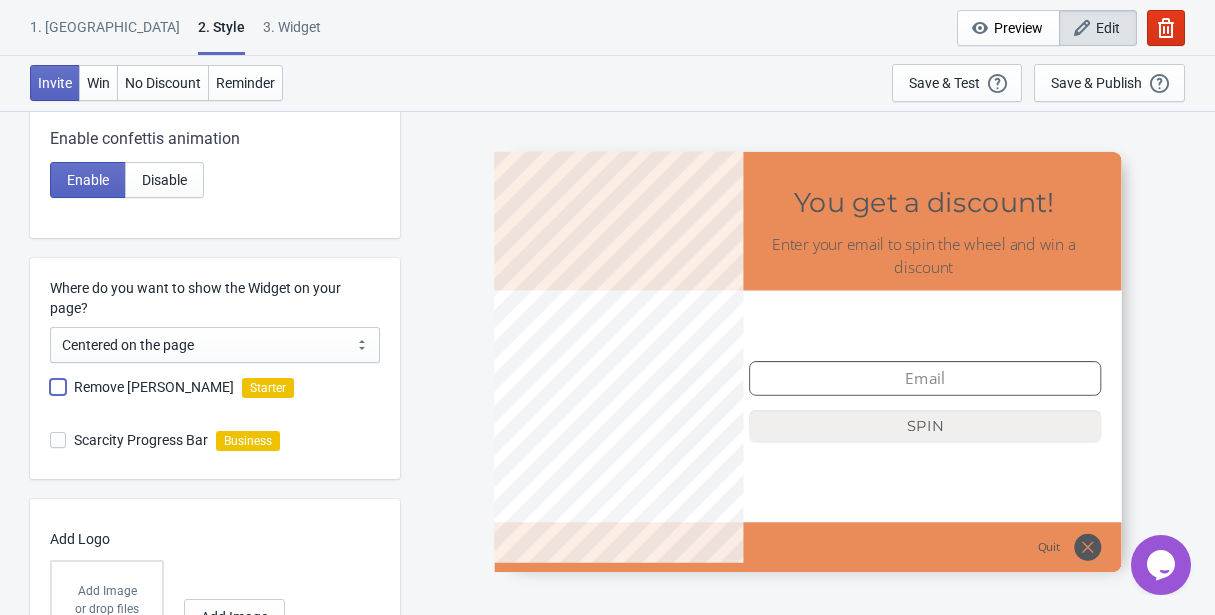click on "Remove [PERSON_NAME]" at bounding box center (50, 397) 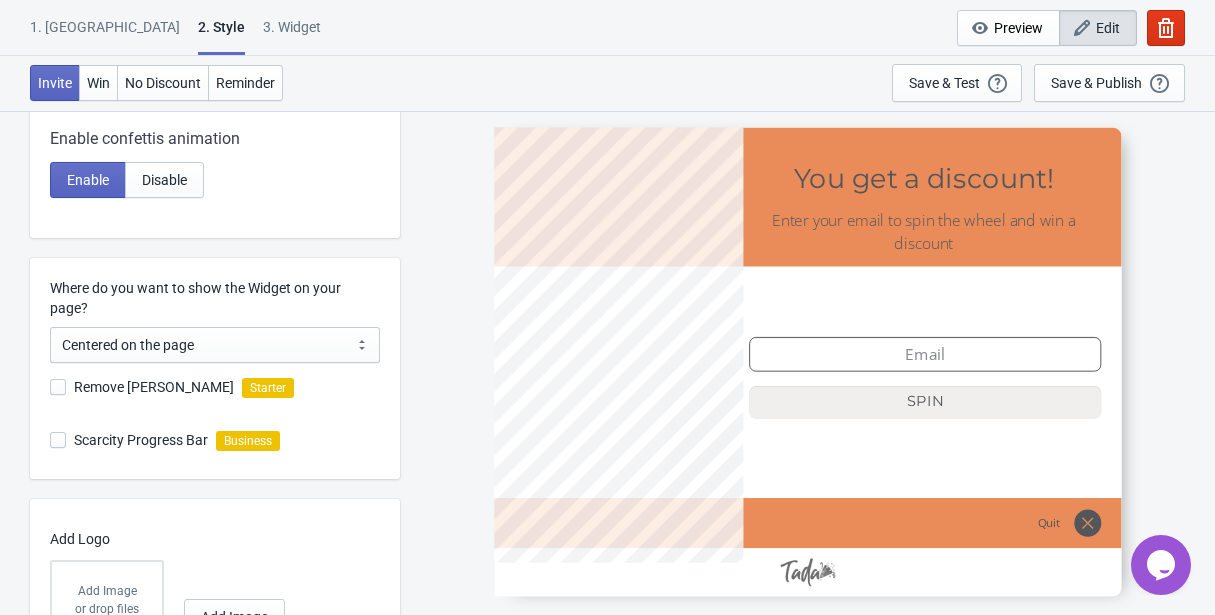 click on "Remove [PERSON_NAME]" at bounding box center [154, 387] 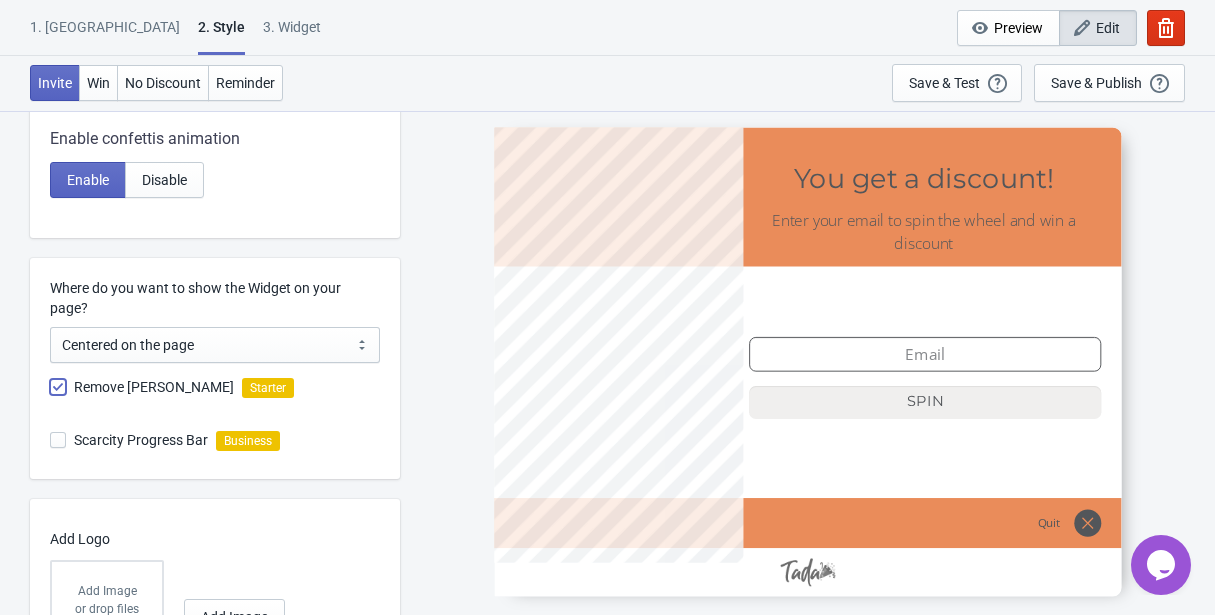 click on "Remove [PERSON_NAME]" at bounding box center [50, 397] 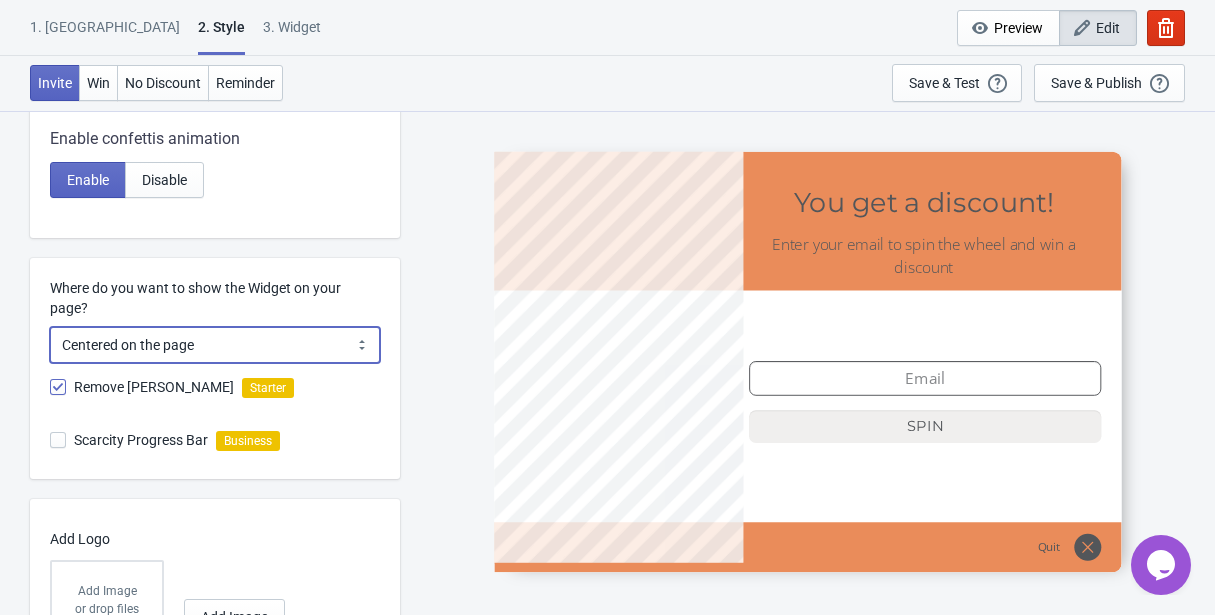 click on "Centered on the page Left side of the page" at bounding box center [215, 345] 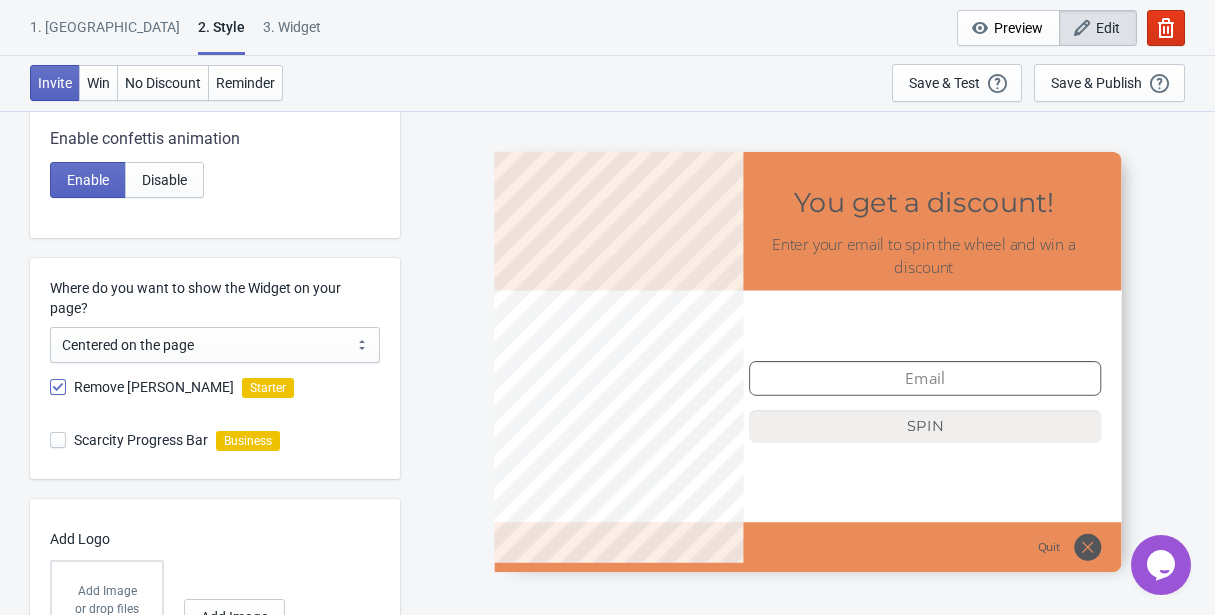 click on "Remove [PERSON_NAME]" at bounding box center (154, 387) 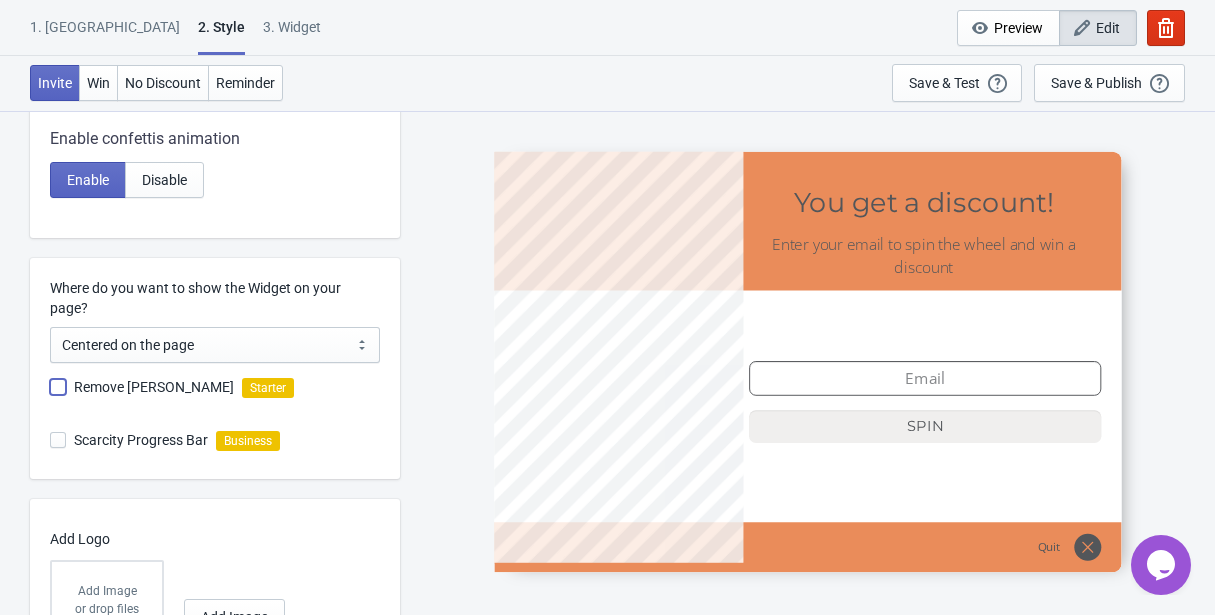 click on "Remove [PERSON_NAME]" at bounding box center (50, 397) 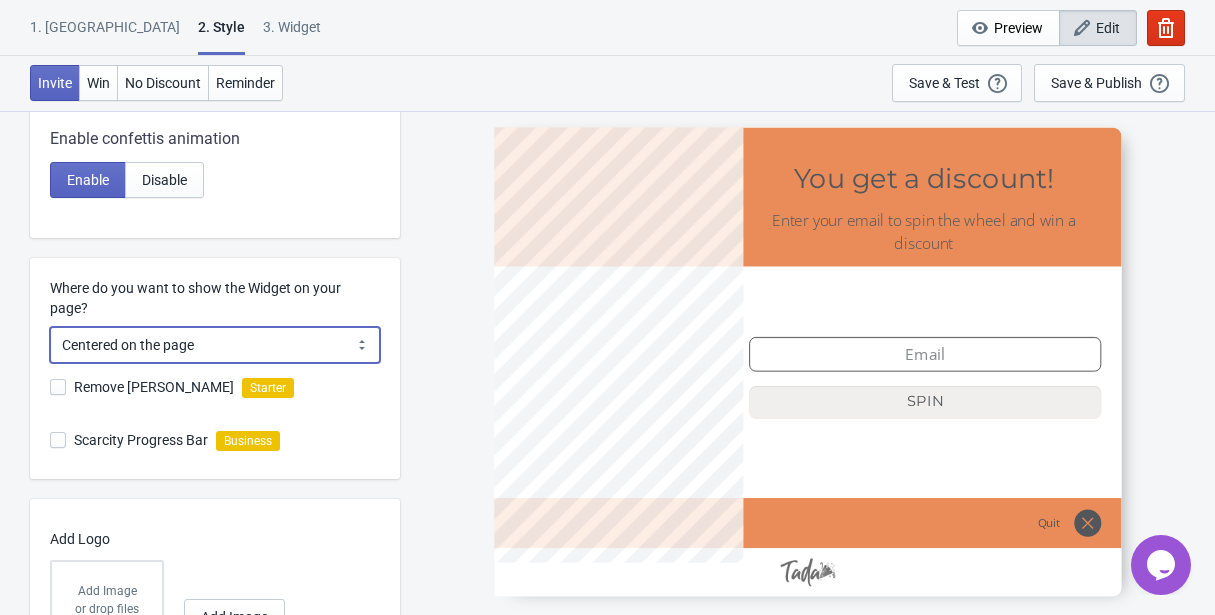 click on "Centered on the page Left side of the page" at bounding box center [215, 345] 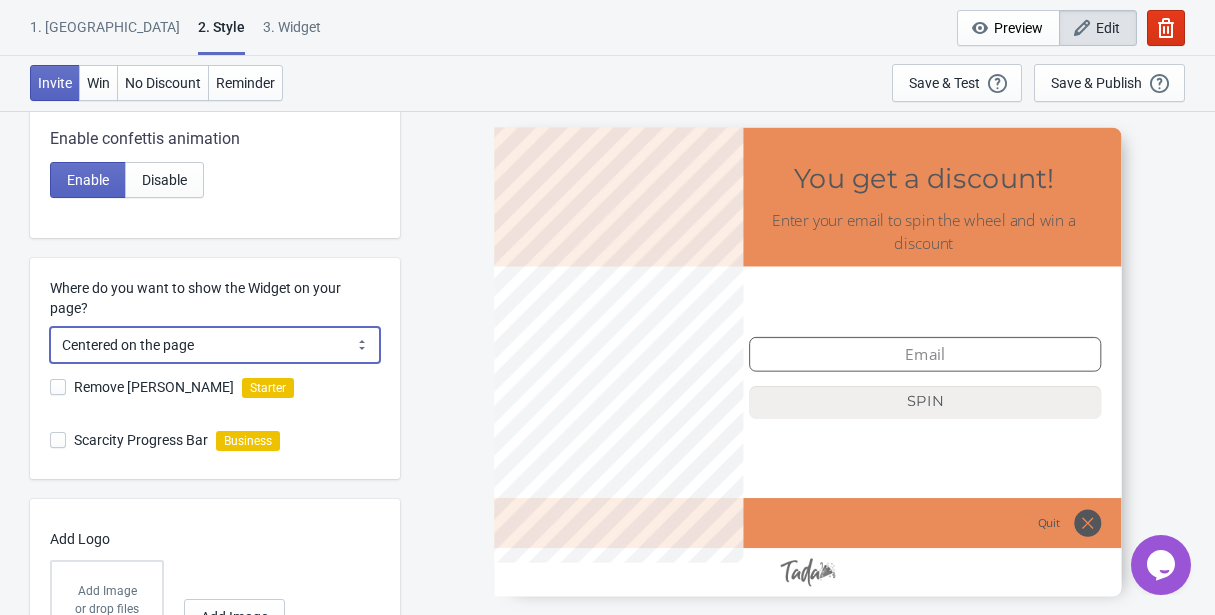 select on "left" 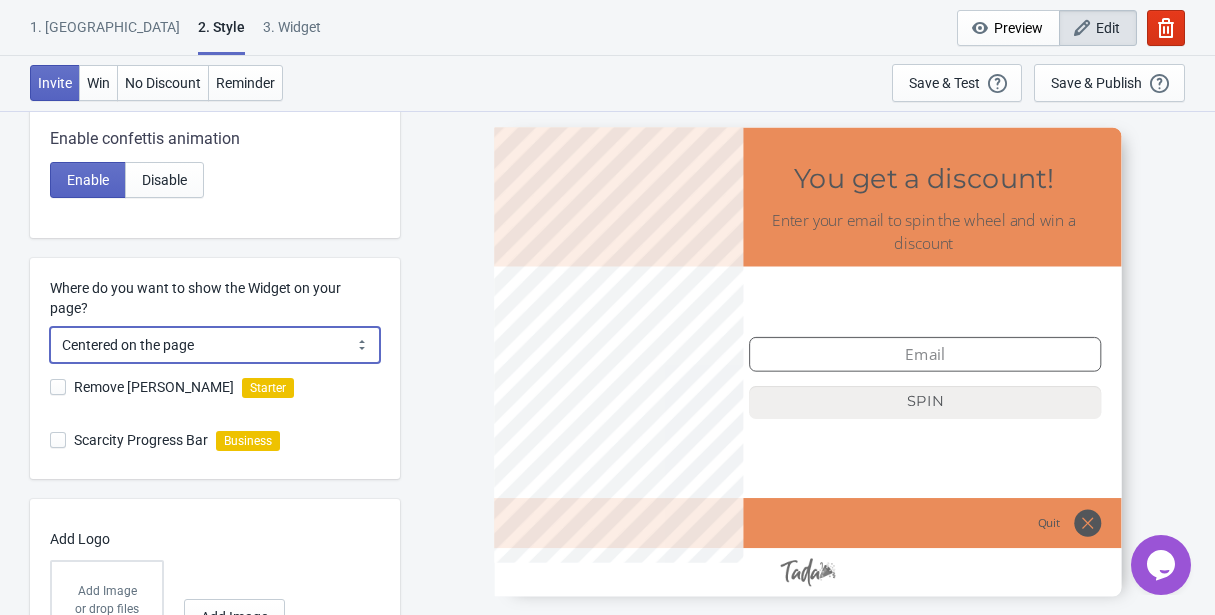 radio on "true" 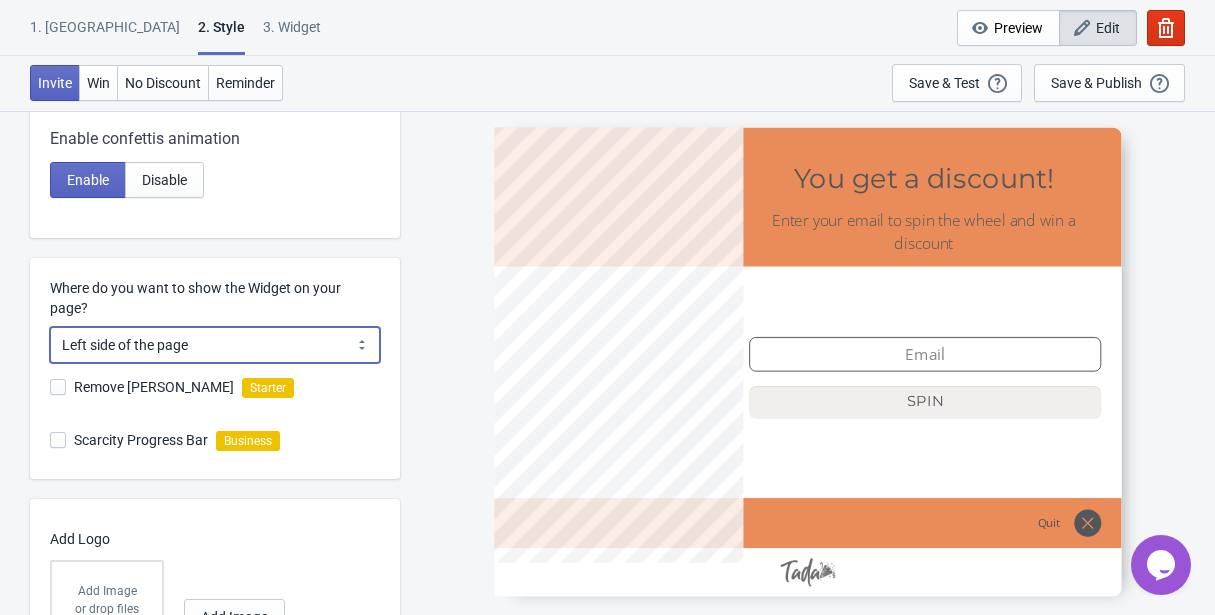 click on "Centered on the page Left side of the page" at bounding box center (215, 345) 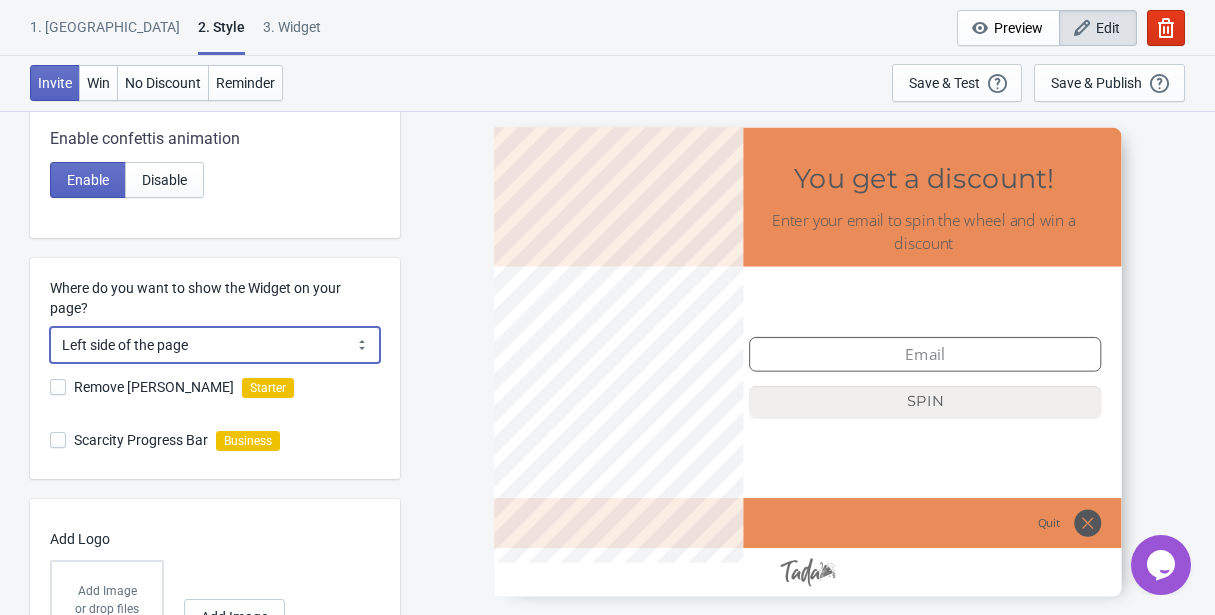 select on "center" 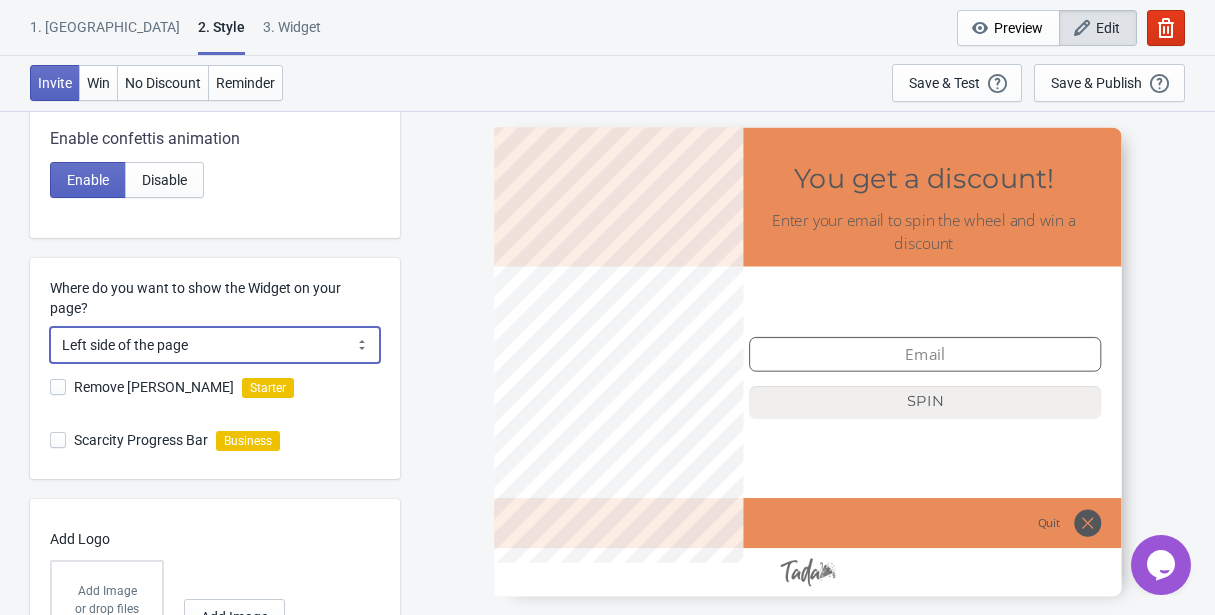 radio on "true" 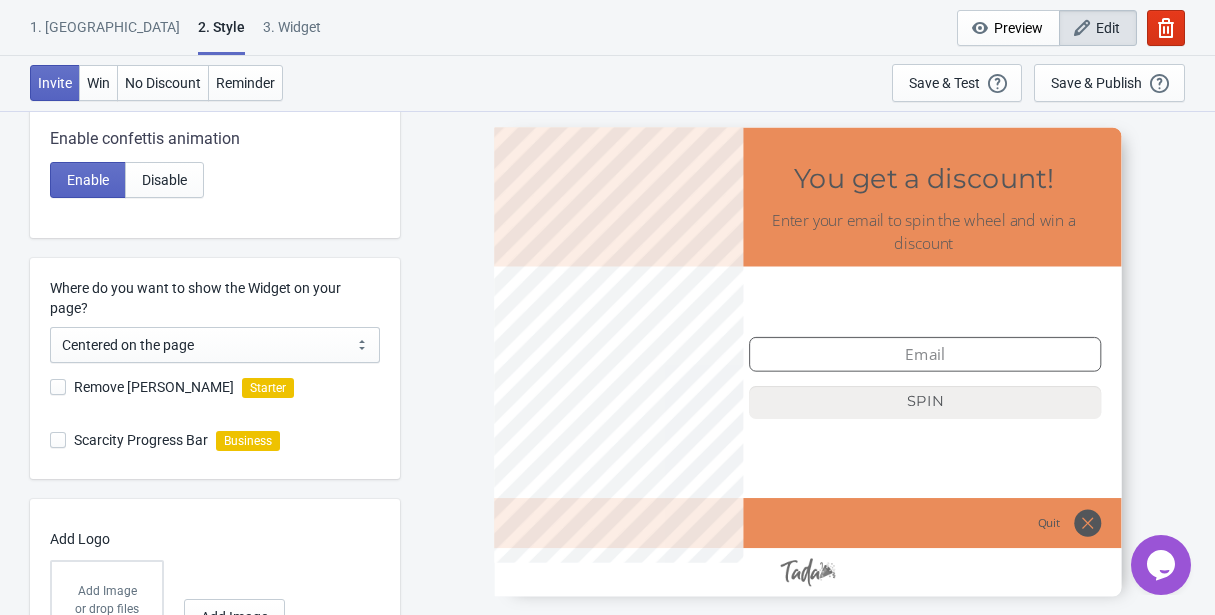 click on "Scarcity Progress Bar Business" at bounding box center (225, 447) 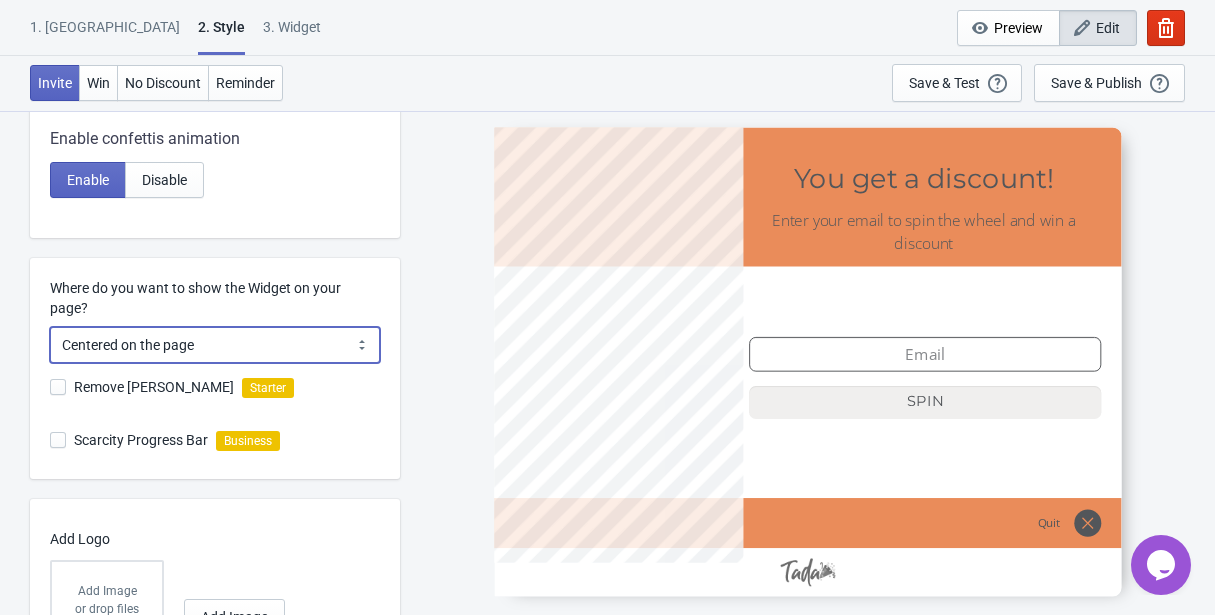 click on "Centered on the page Left side of the page" at bounding box center (215, 345) 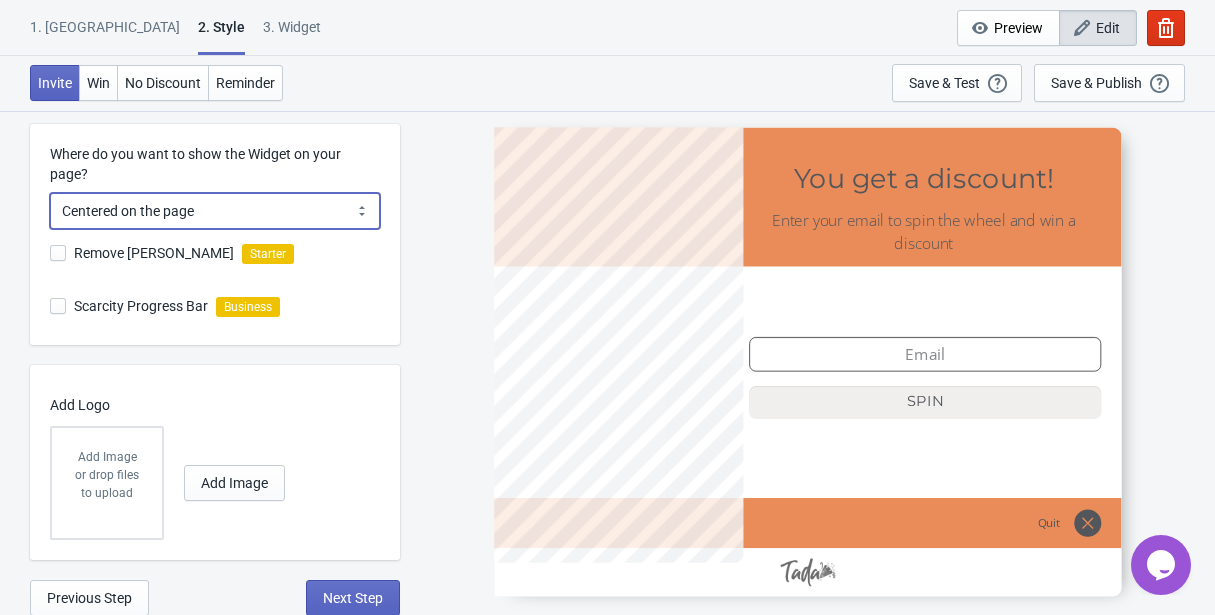 scroll, scrollTop: 1100, scrollLeft: 0, axis: vertical 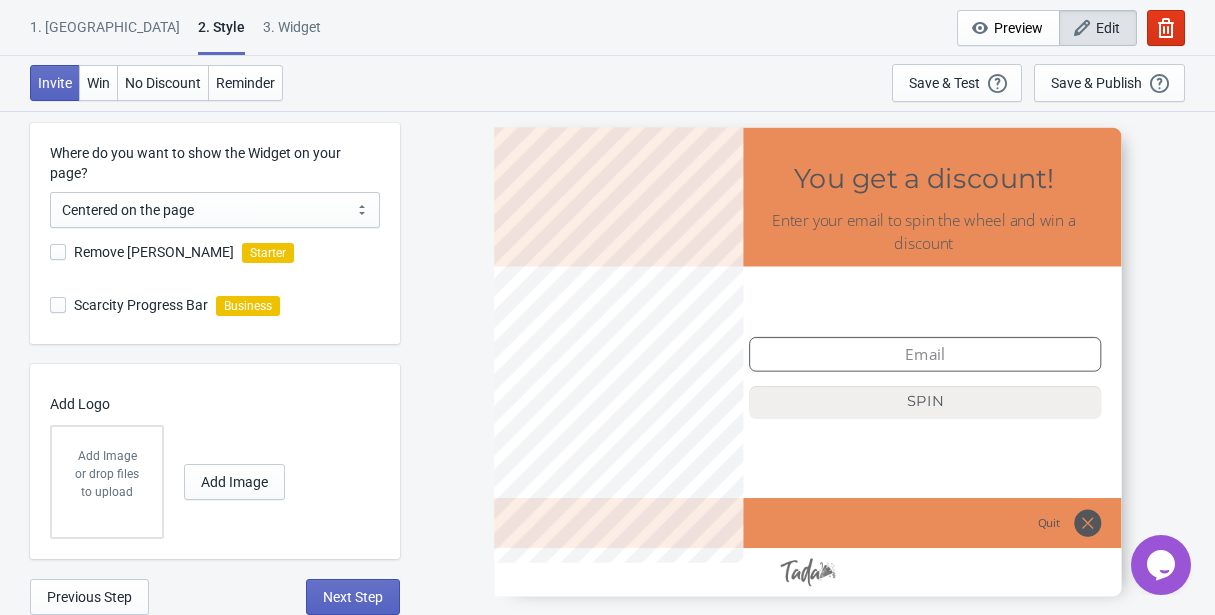 click on "1. Coupon 2 . Style 3. Widget 1. Coupon 2 . Style 3. Widget Cancel Widget Preview Edit" at bounding box center [607, 28] 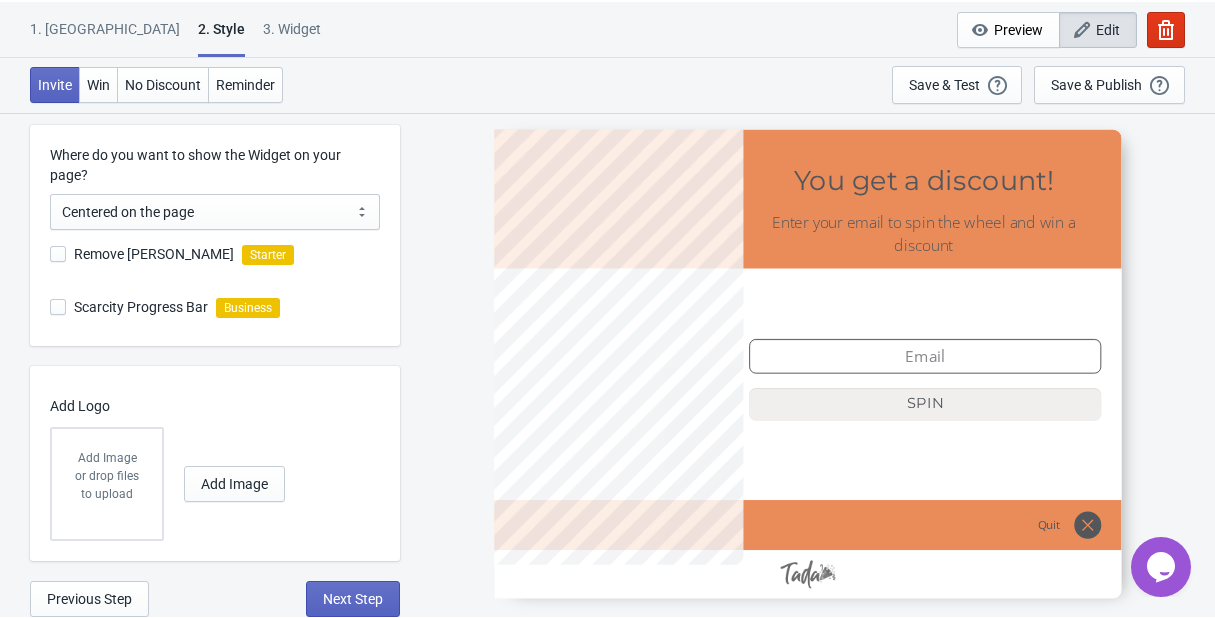 scroll, scrollTop: 1097, scrollLeft: 0, axis: vertical 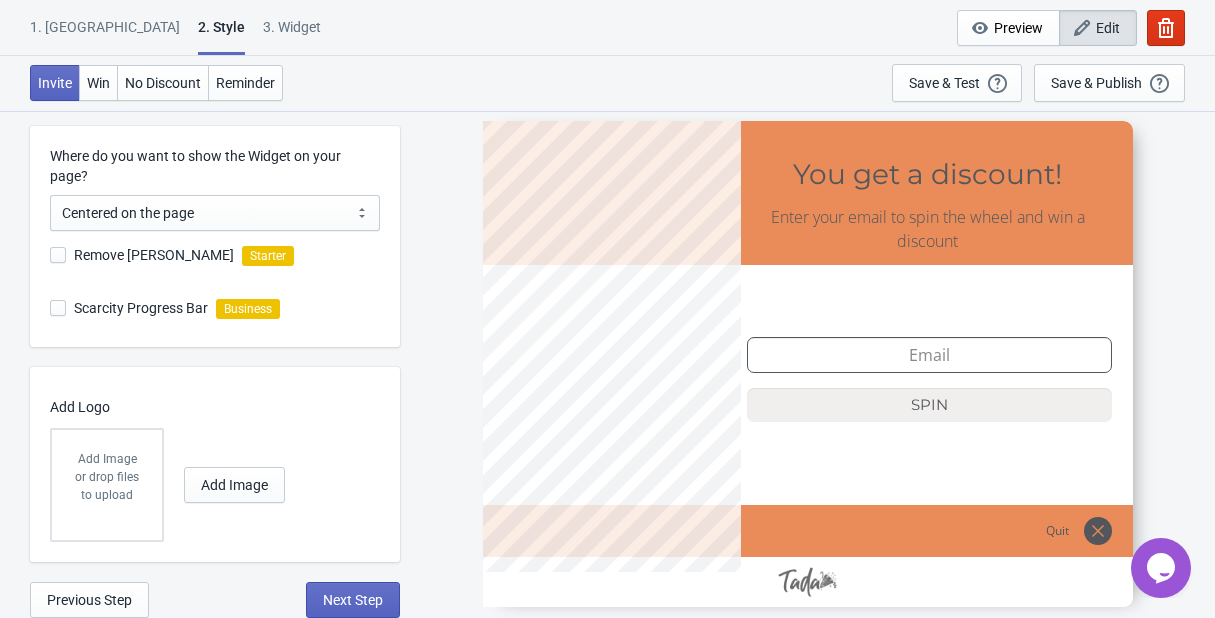 click on "1. Coupon 2 . Style 3. Widget 1. Coupon 2 . Style 3. Widget Cancel Widget Preview Edit" at bounding box center [607, 28] 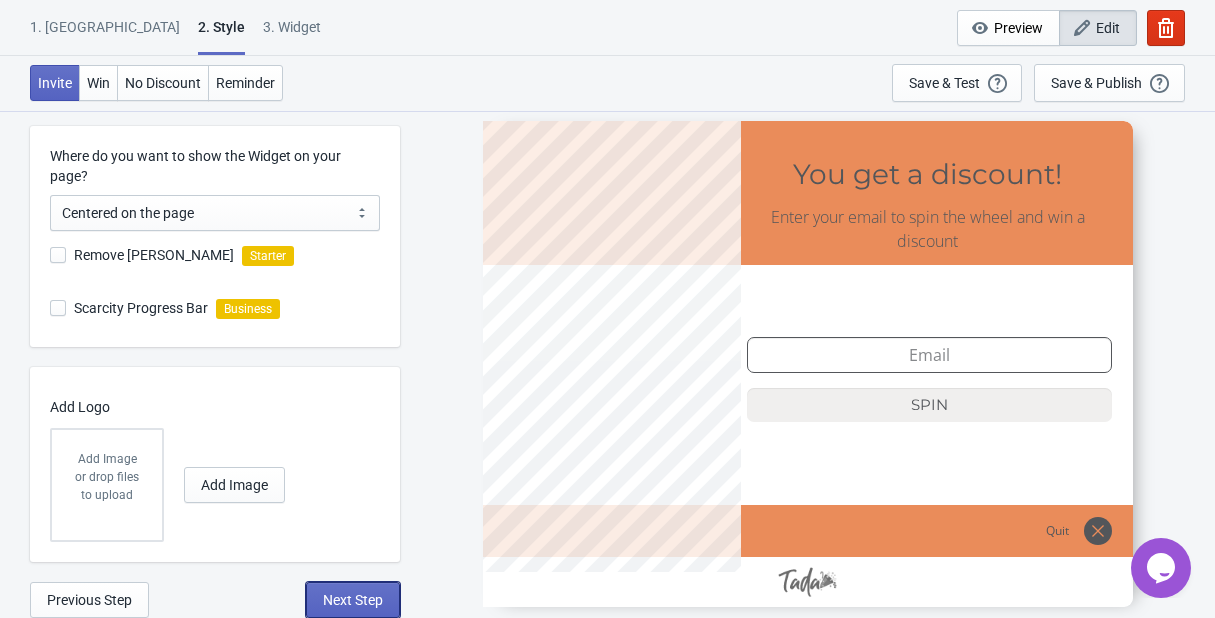drag, startPoint x: 340, startPoint y: 596, endPoint x: 329, endPoint y: 567, distance: 31.016125 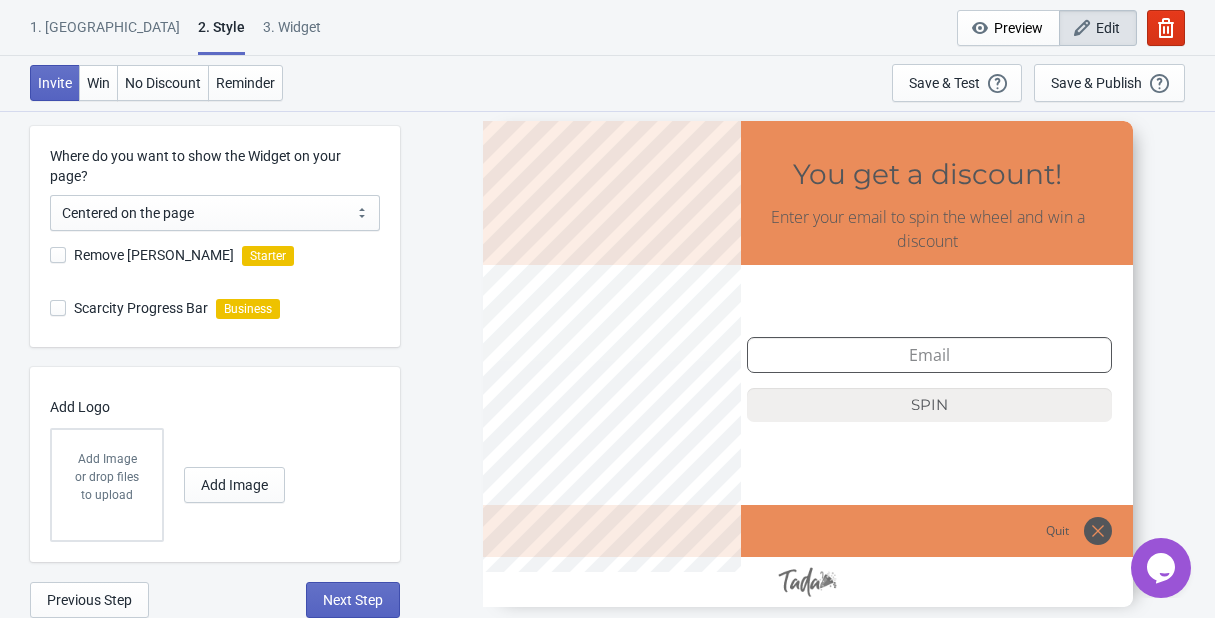 scroll, scrollTop: 0, scrollLeft: 0, axis: both 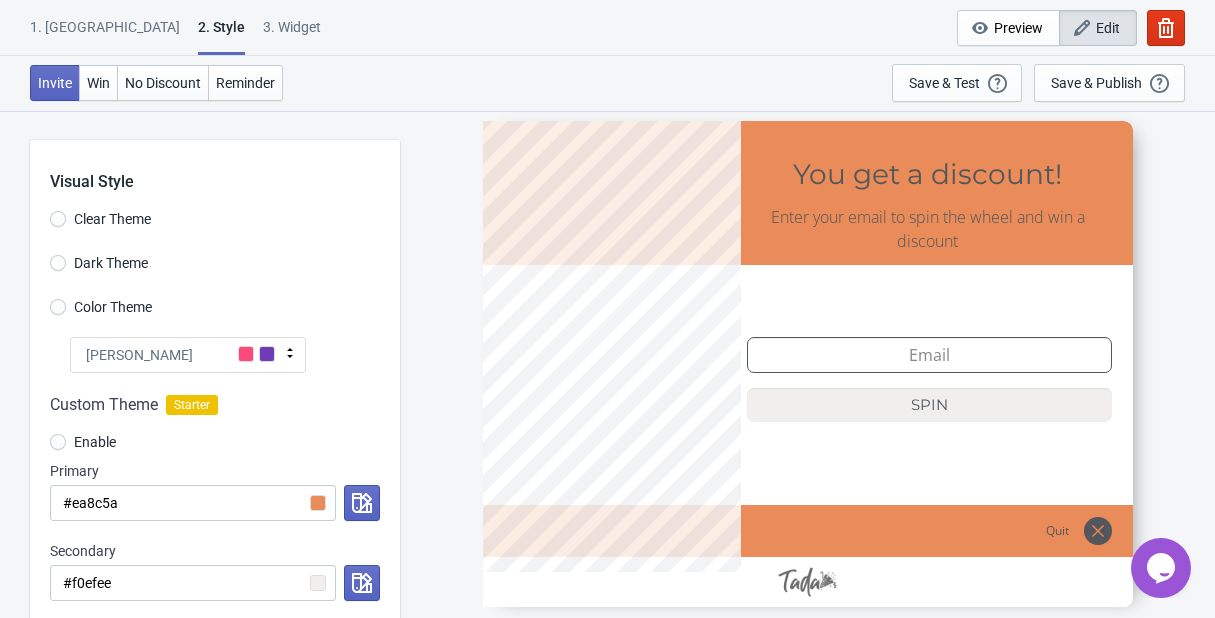 select on "once" 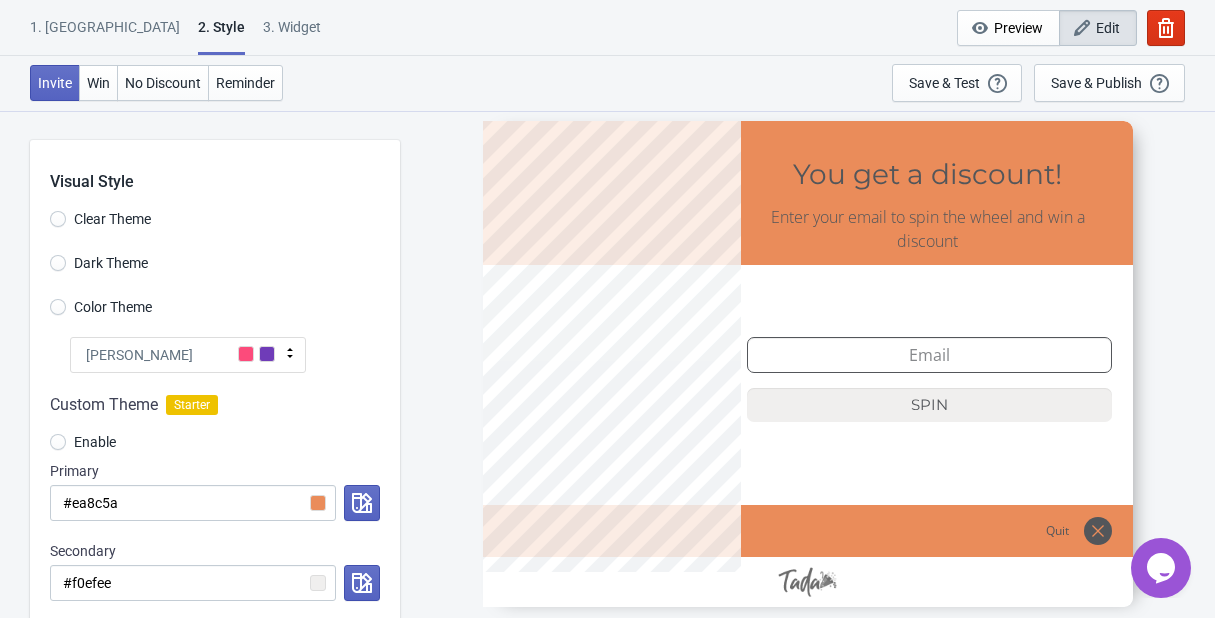 select on "1" 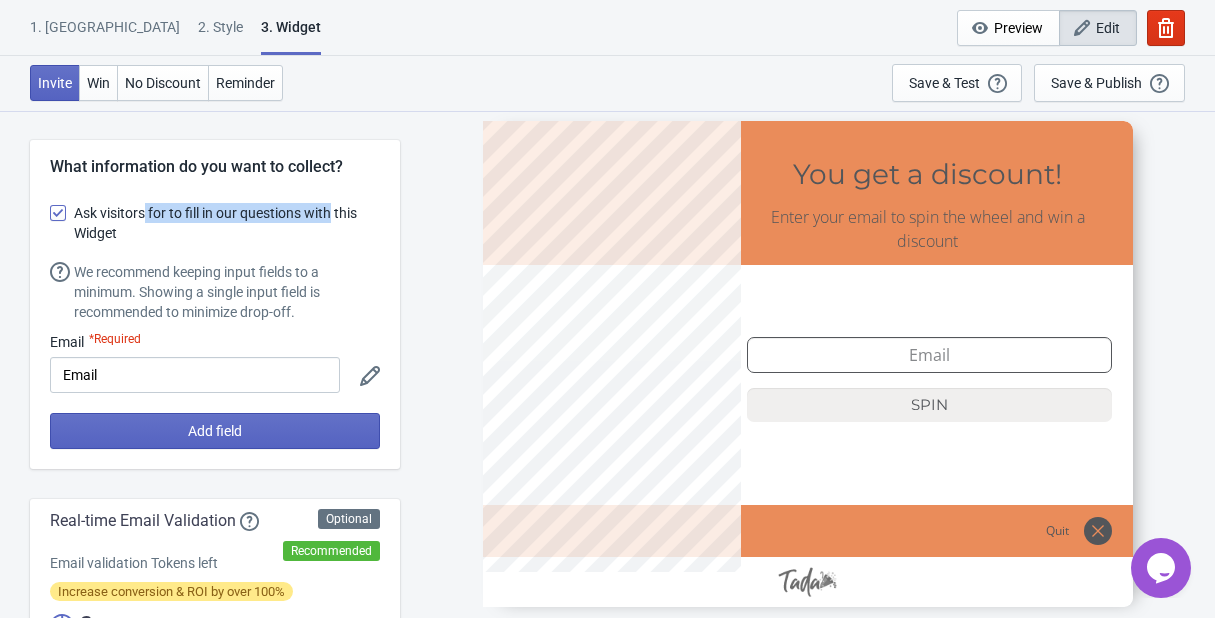 drag, startPoint x: 146, startPoint y: 216, endPoint x: 345, endPoint y: 220, distance: 199.04019 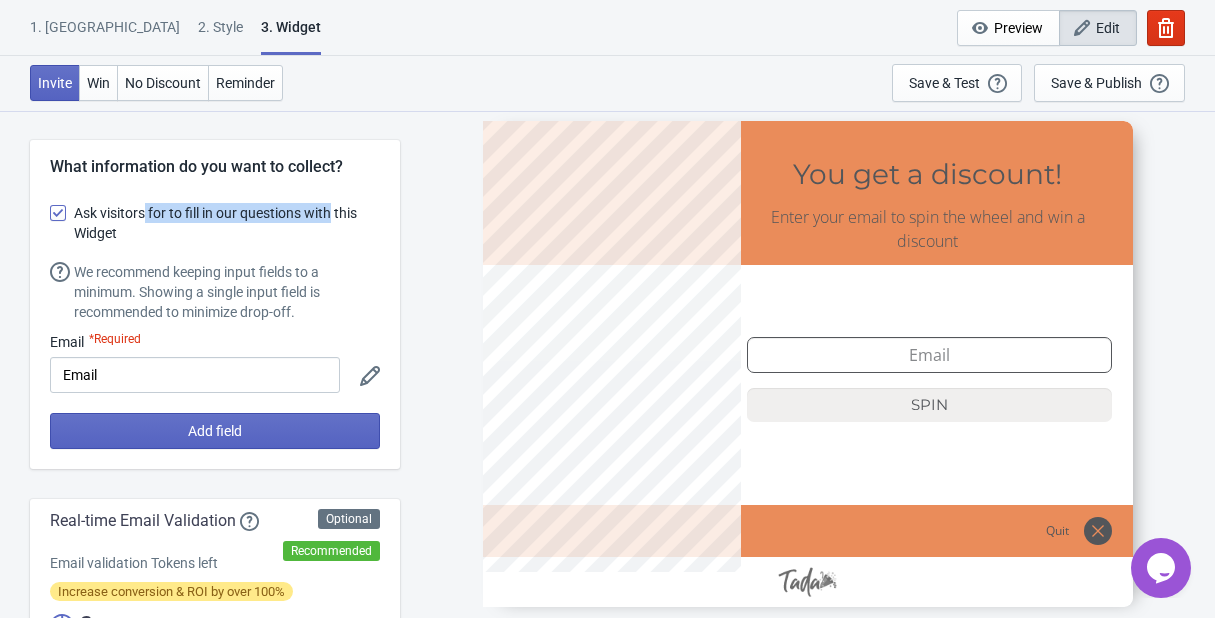 click on "Ask visitors for to fill in our questions with this Widget" at bounding box center [227, 223] 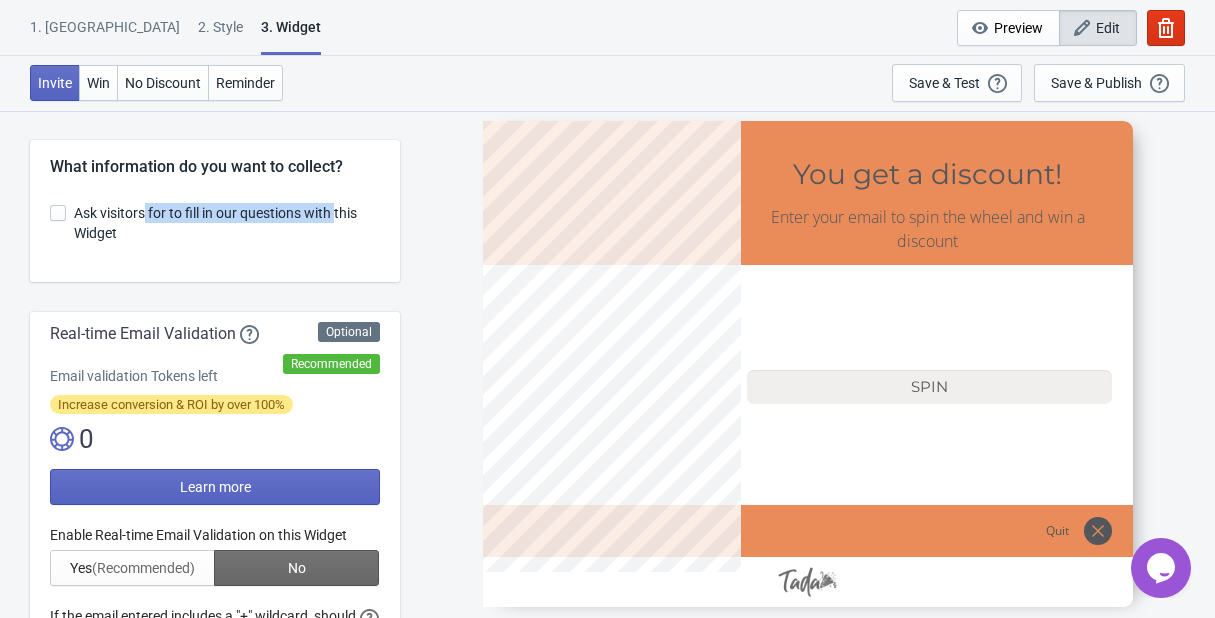 click on "Ask visitors for to fill in our questions with this Widget" at bounding box center (227, 223) 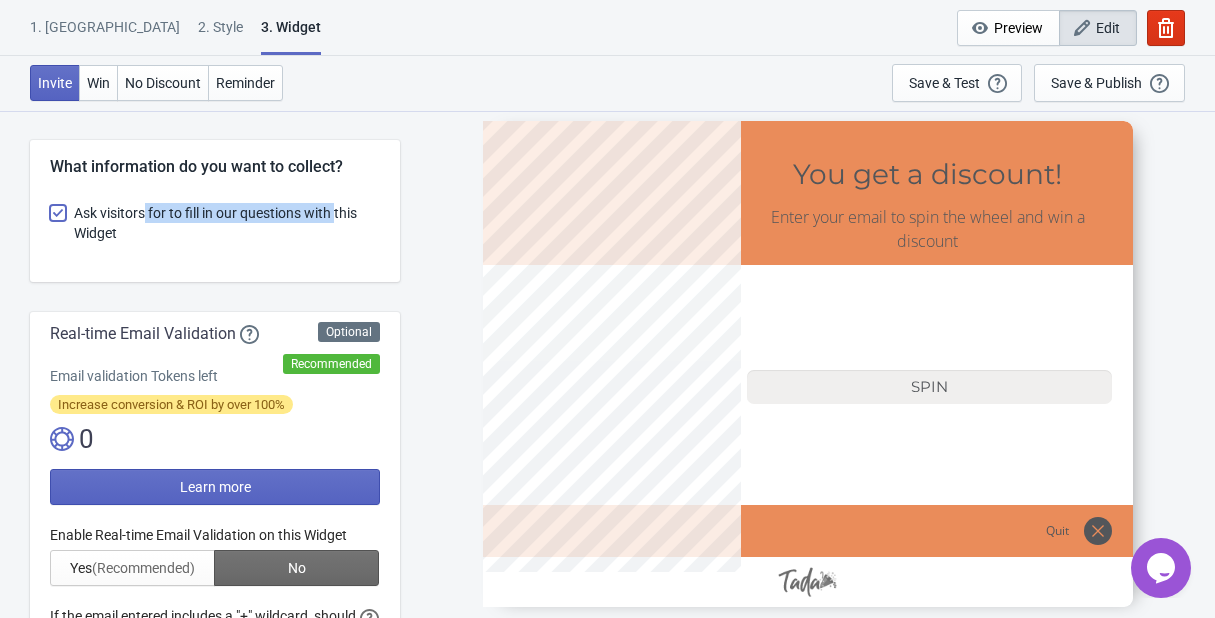 click on "Ask visitors for to fill in our questions with this Widget" at bounding box center [50, 223] 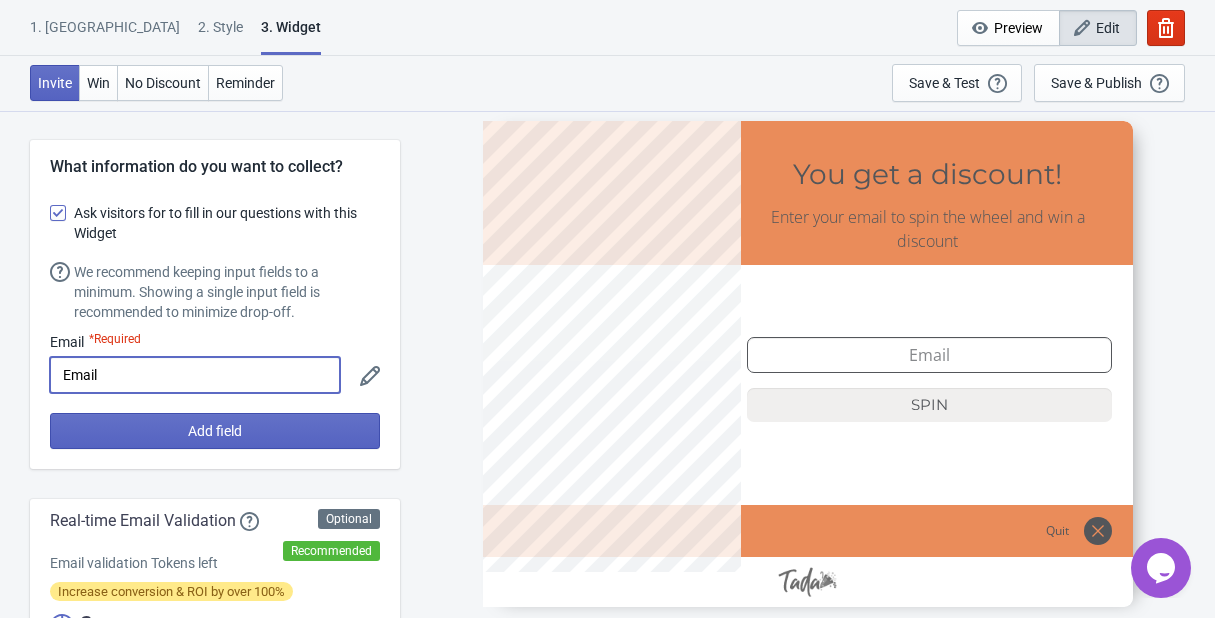 click on "Email" at bounding box center [195, 375] 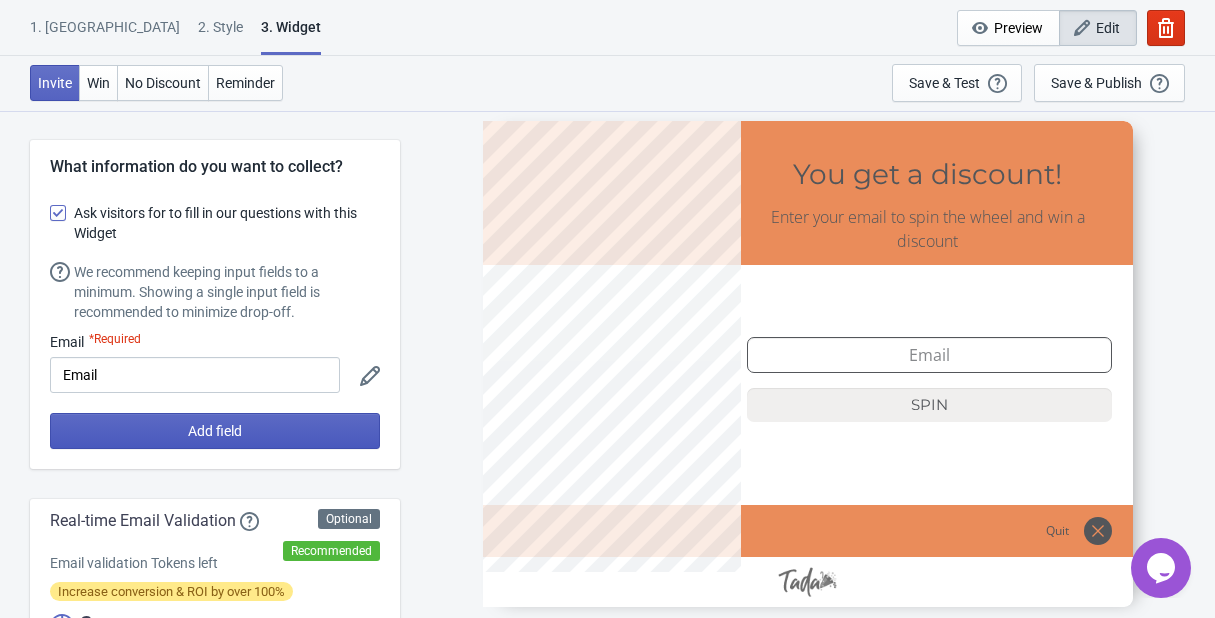 click on "Add field" at bounding box center [215, 431] 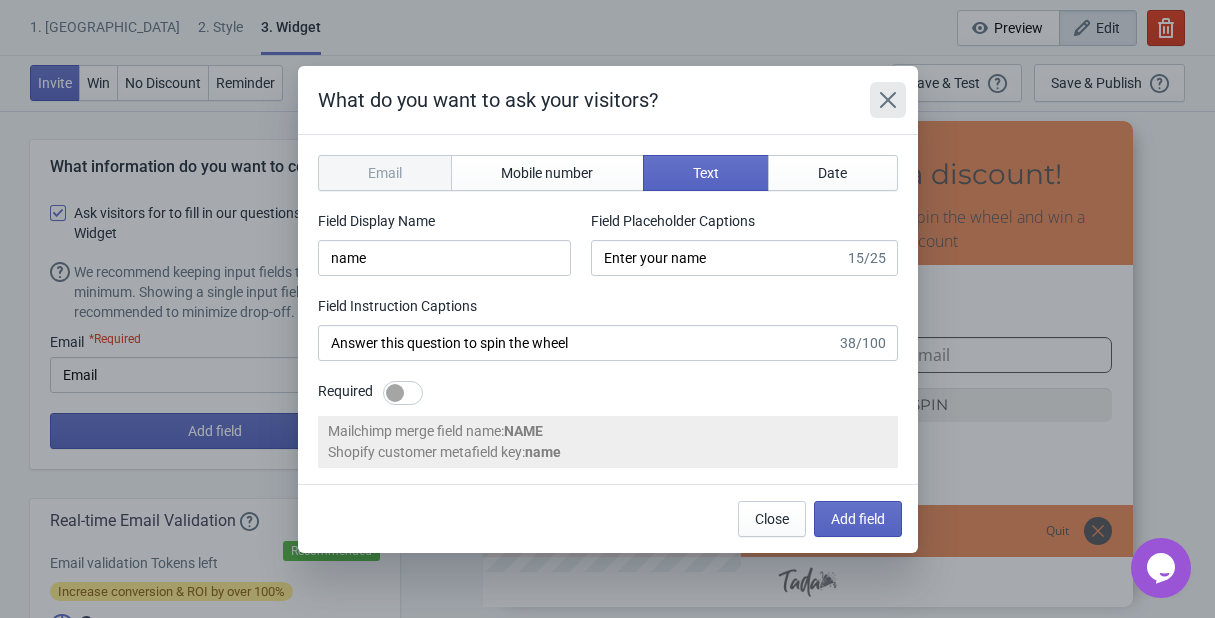 click 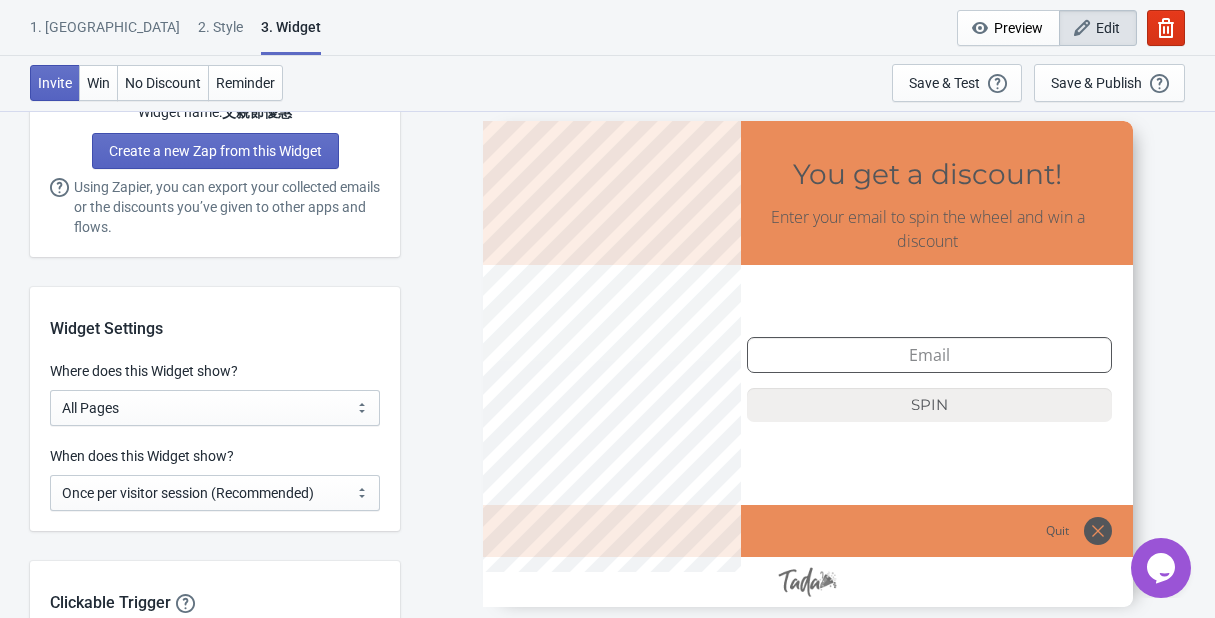 scroll, scrollTop: 1447, scrollLeft: 0, axis: vertical 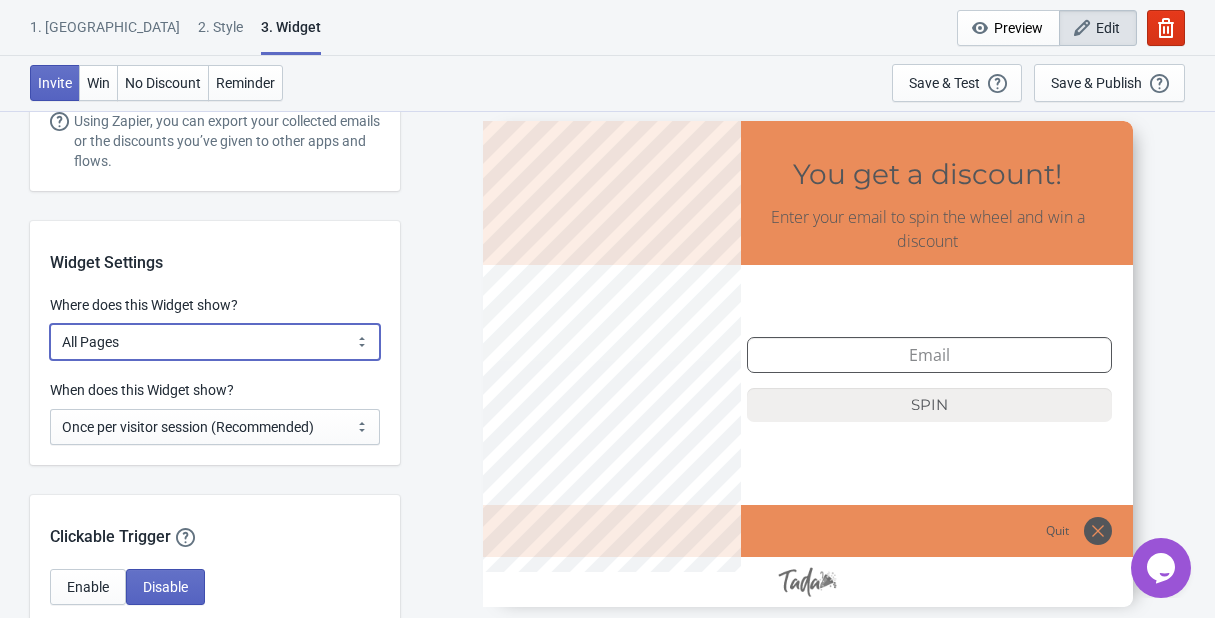 click on "All Pages All Product Pages All Blog Pages All Static Pages Specific Product(s) Specific Blog Posts Specific Pages Specific Collection Homepage Only Specific URL" at bounding box center [215, 342] 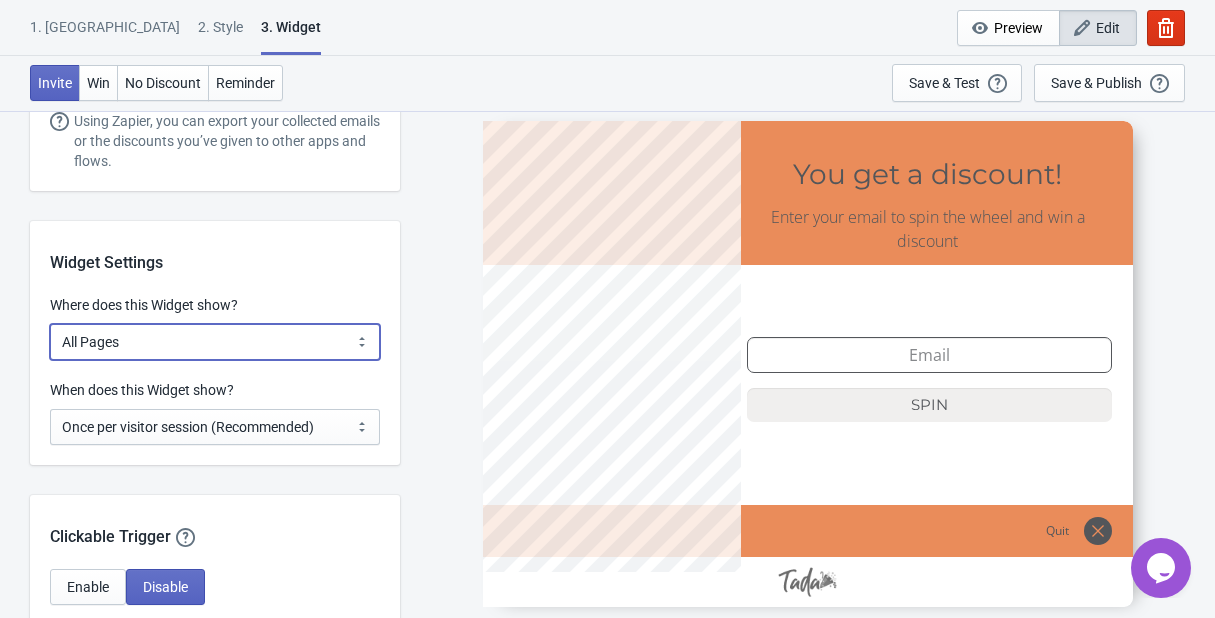 select on "homepageOnly" 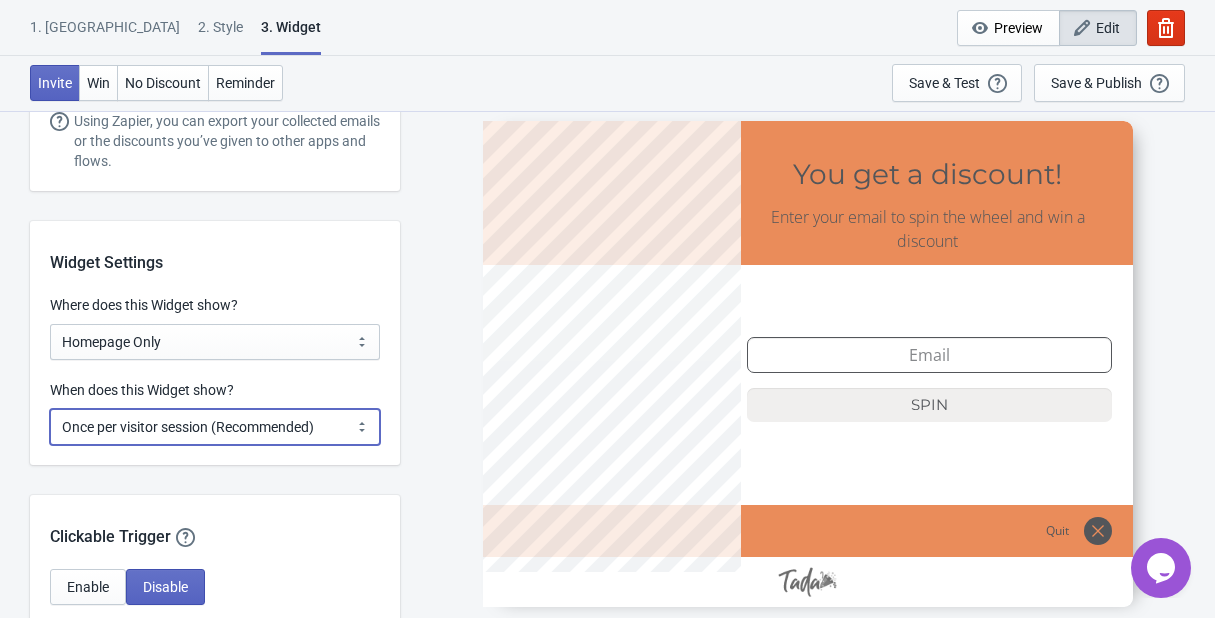 click on "Every new visit of page Once every period of time Once per visitor session (Recommended) Once per user" at bounding box center (215, 427) 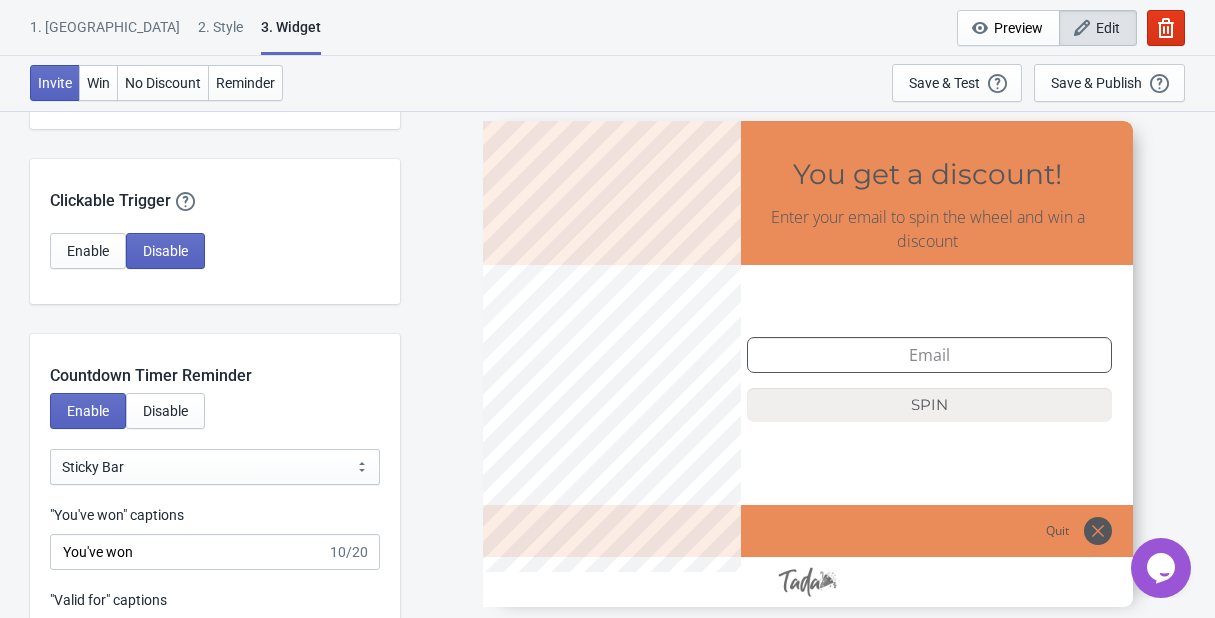 scroll, scrollTop: 1780, scrollLeft: 0, axis: vertical 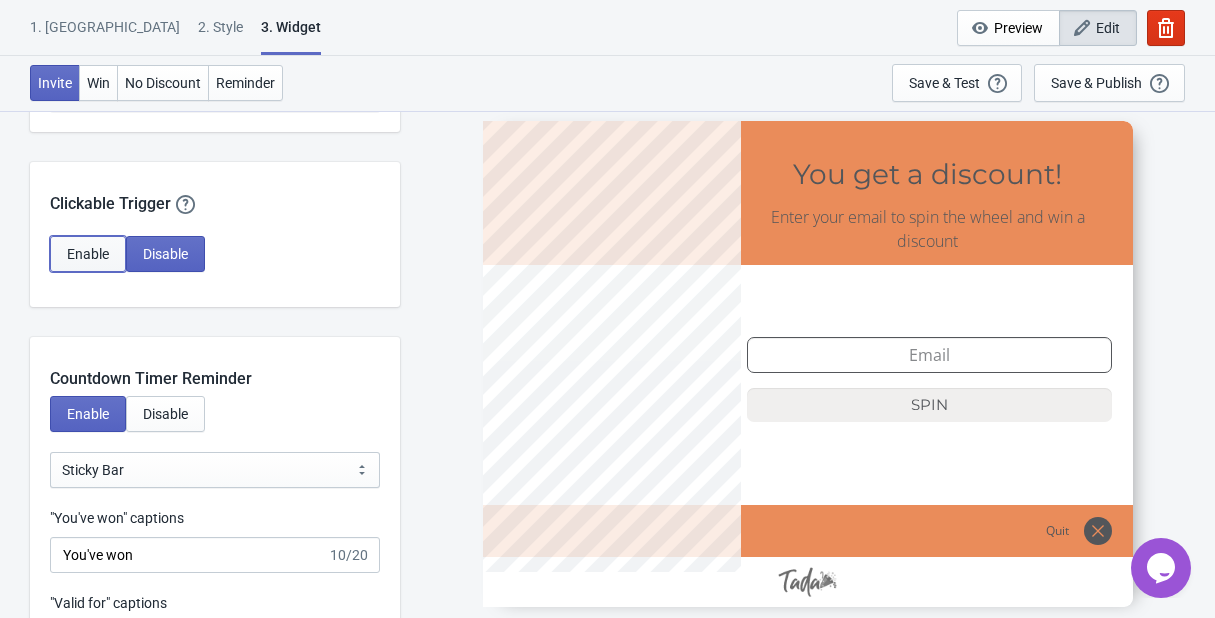 click on "Enable" at bounding box center [88, 254] 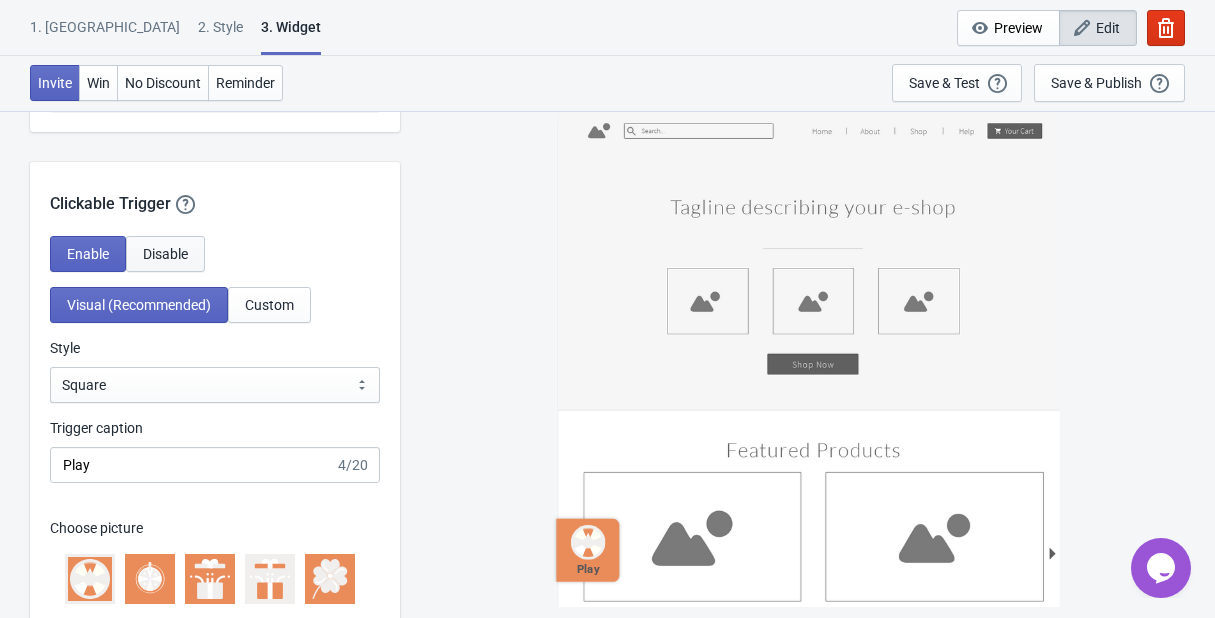 click on "Disable" at bounding box center [165, 254] 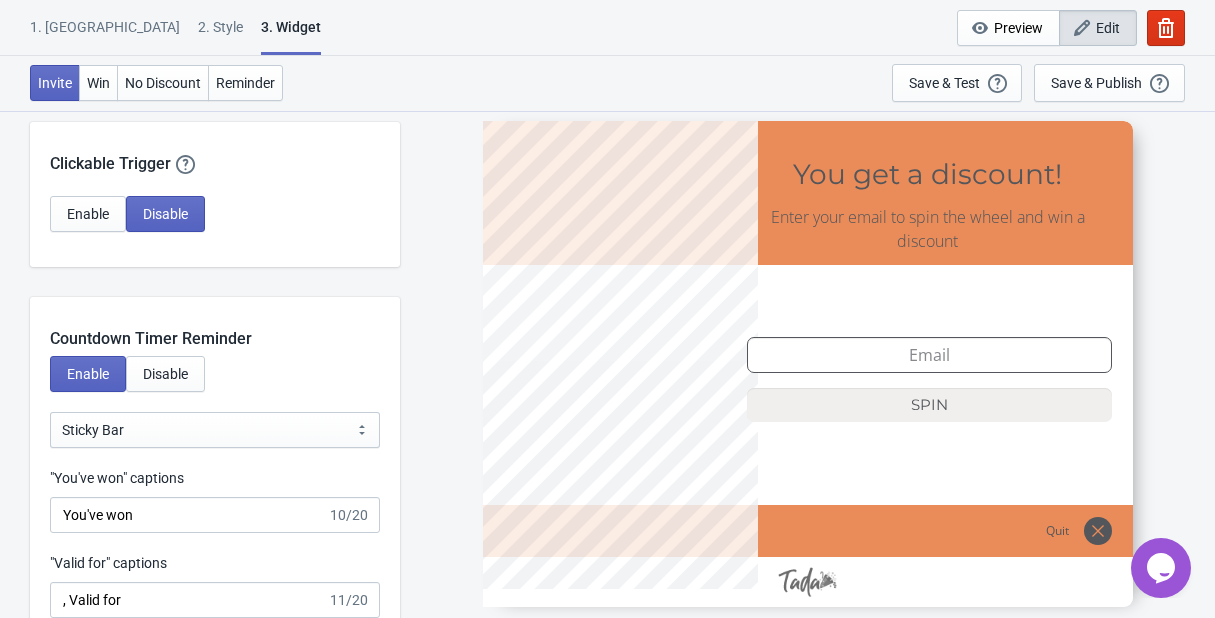 scroll, scrollTop: 1850, scrollLeft: 0, axis: vertical 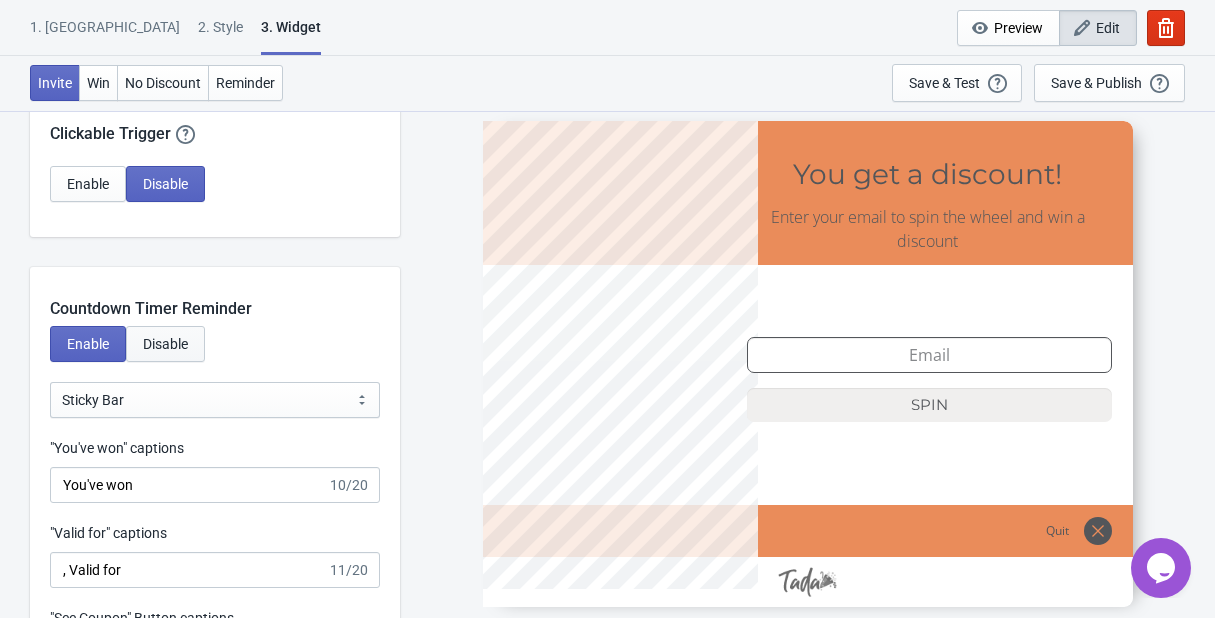 click on "Disable" at bounding box center [165, 344] 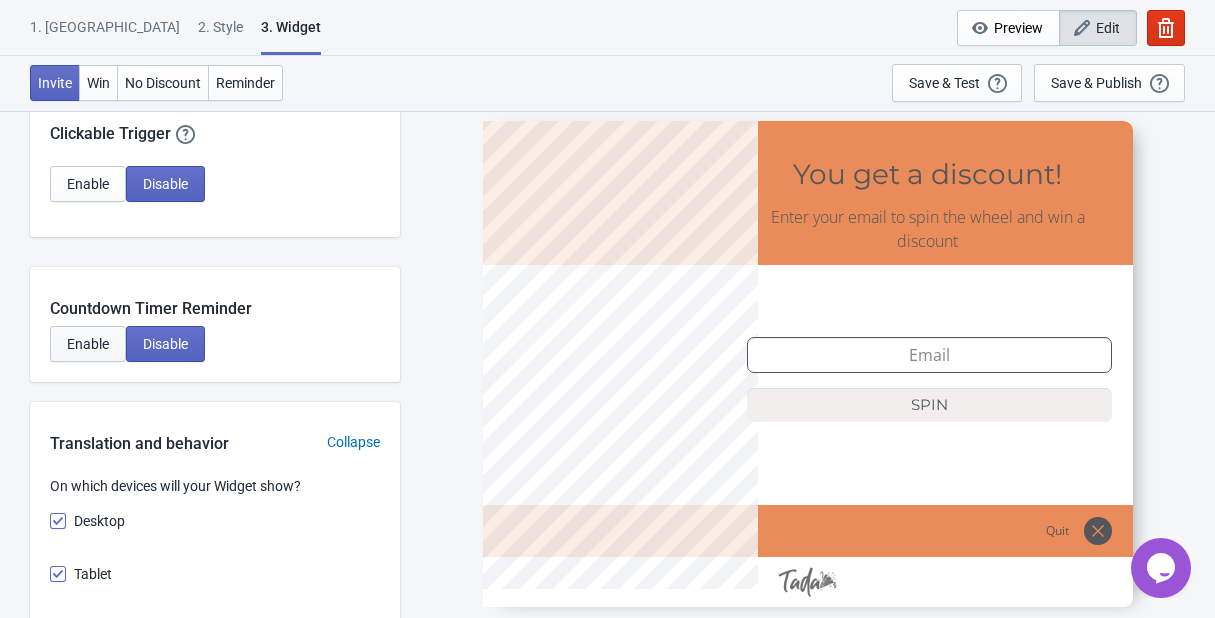click on "Enable" at bounding box center (88, 344) 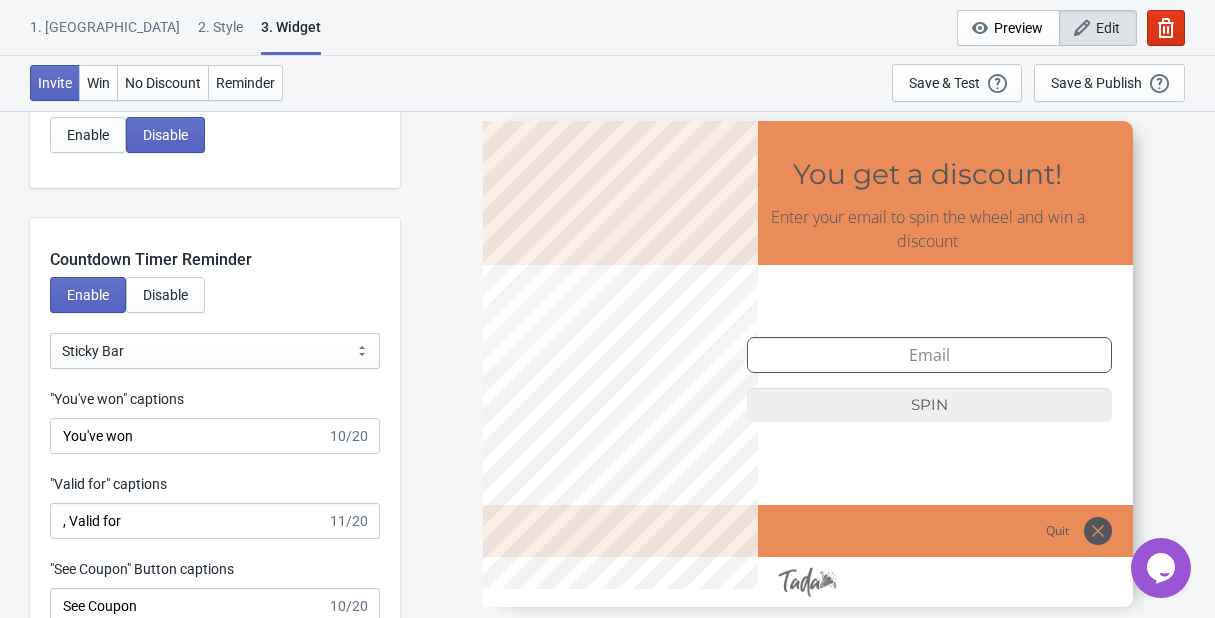 scroll, scrollTop: 1919, scrollLeft: 0, axis: vertical 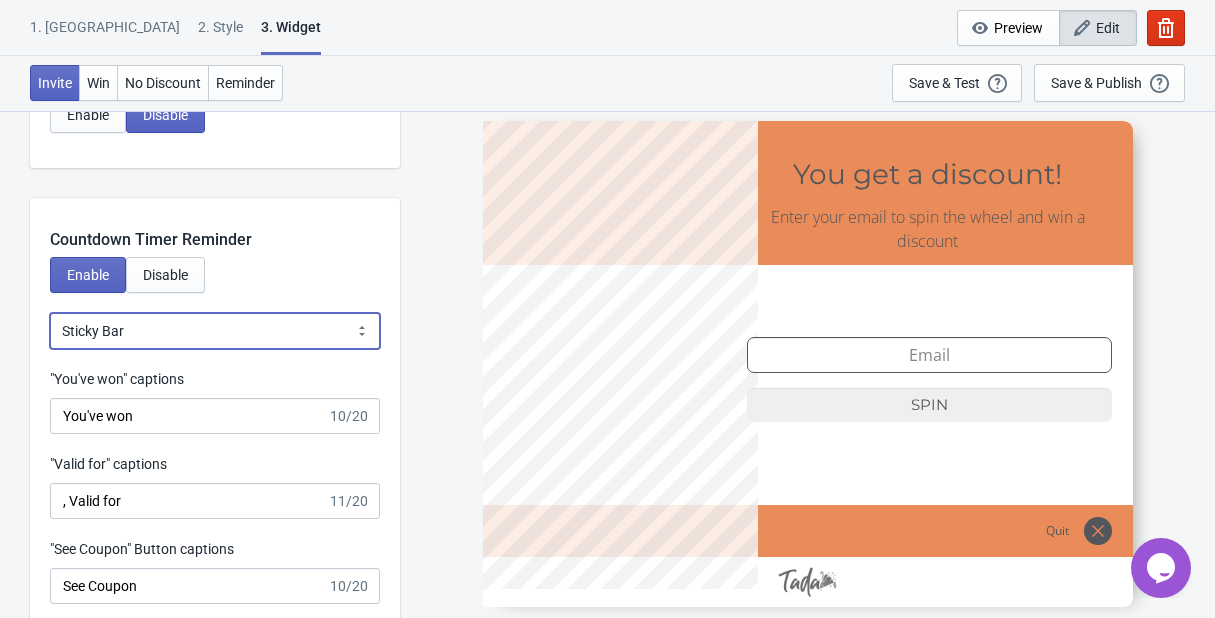 click on "Bubble Sticky Bar" at bounding box center [215, 331] 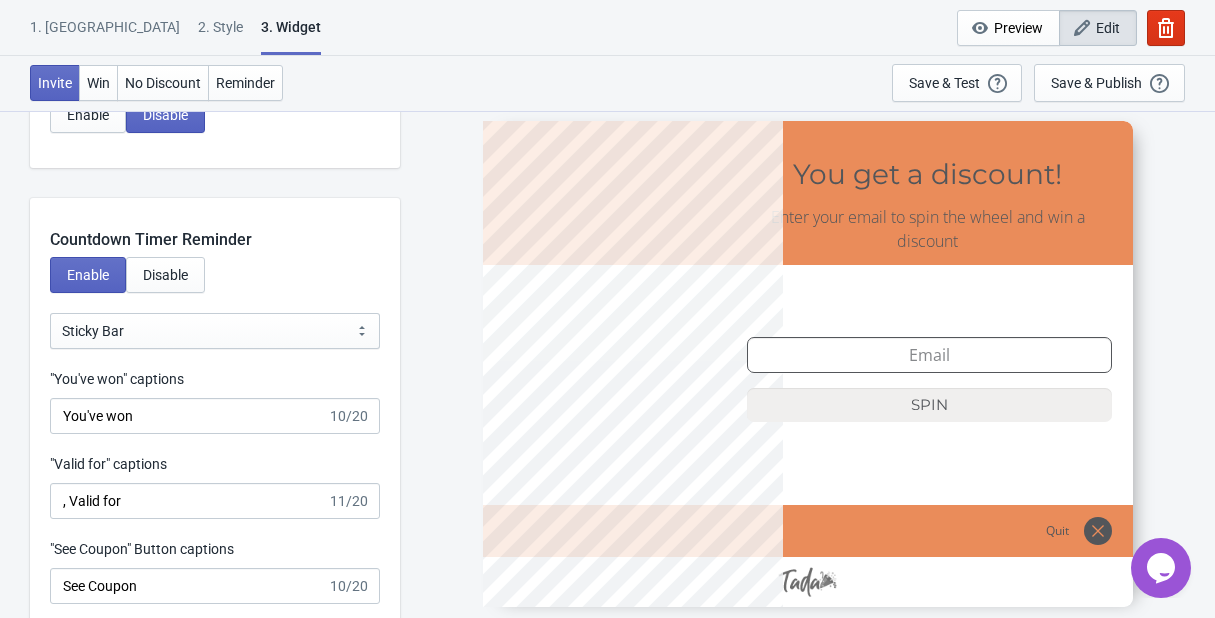 click on "Enable Disable" at bounding box center [215, 285] 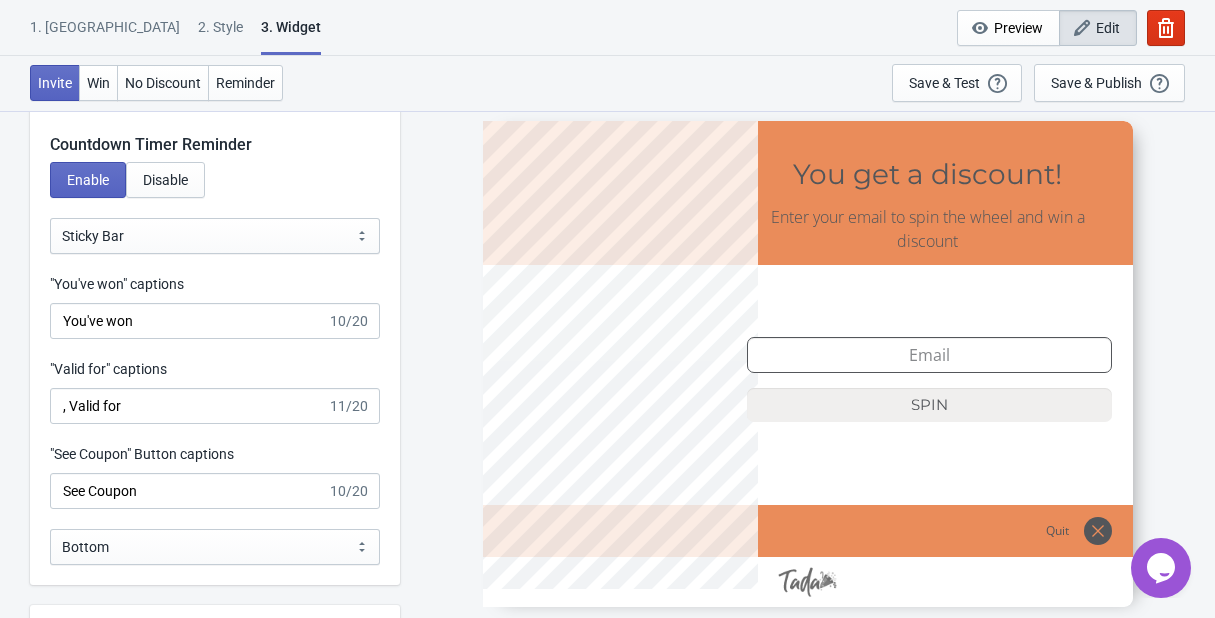 scroll, scrollTop: 2004, scrollLeft: 0, axis: vertical 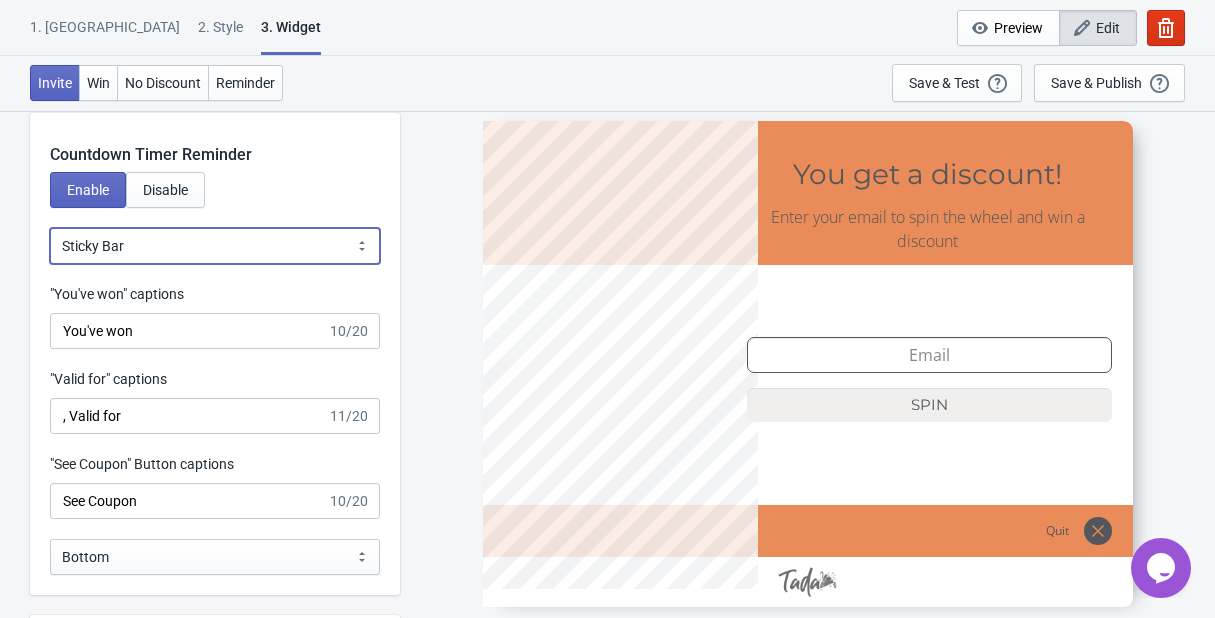 click on "Bubble Sticky Bar" at bounding box center [215, 246] 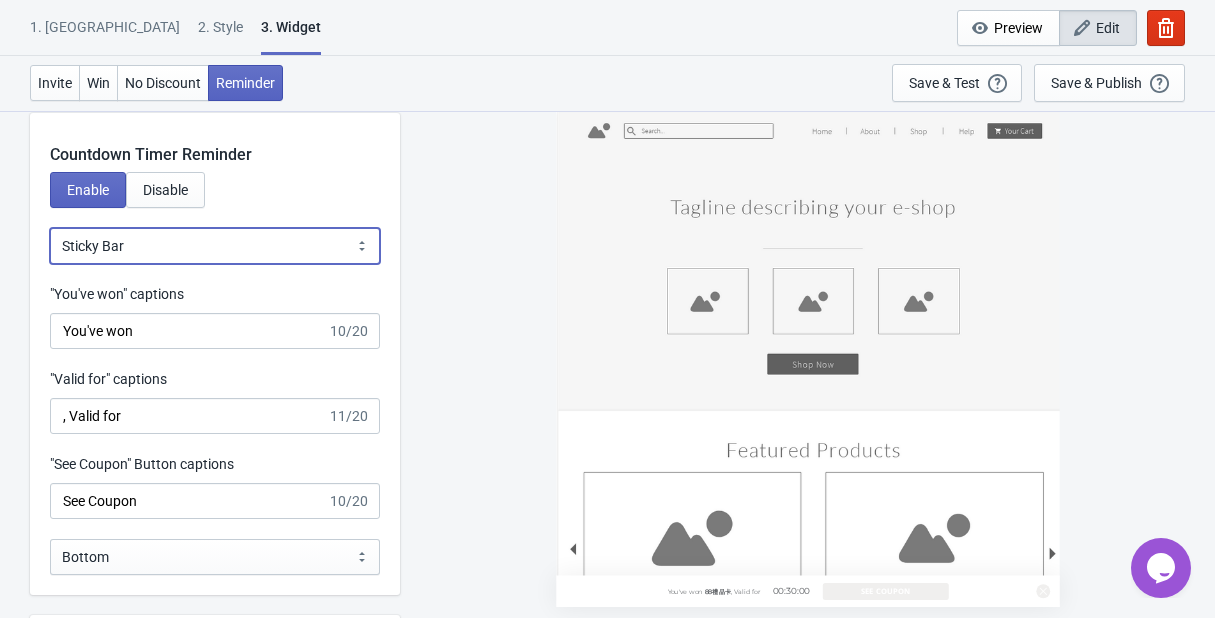 select on "0" 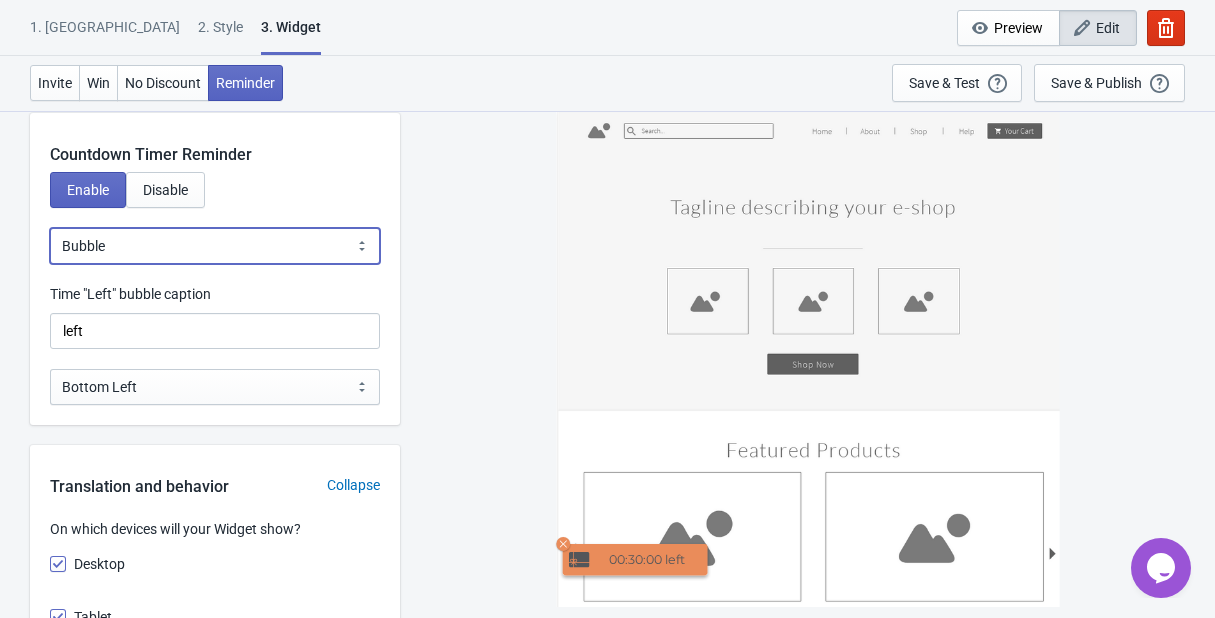 click on "Bubble Sticky Bar" at bounding box center (215, 246) 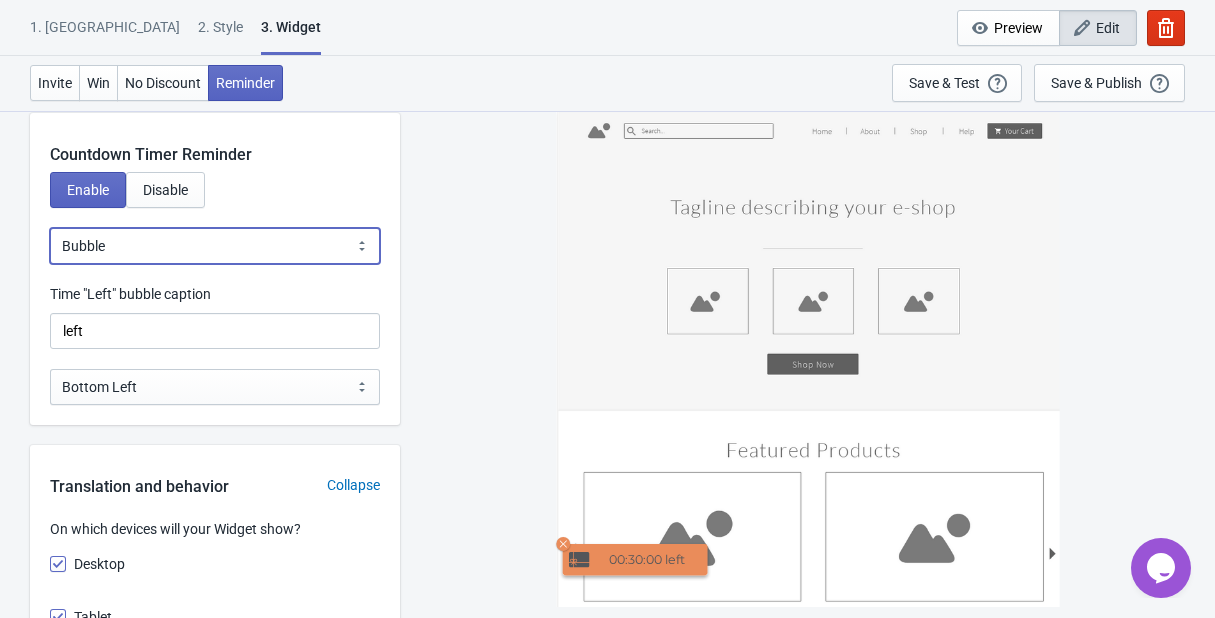 select on "1" 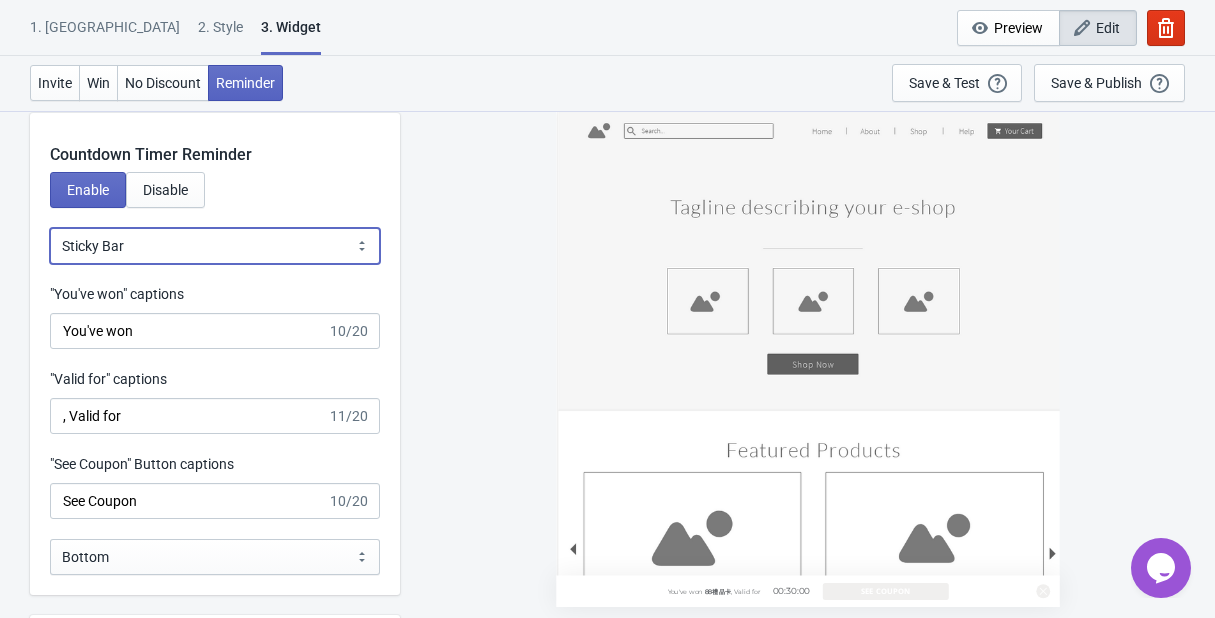 click on "Bubble Sticky Bar" at bounding box center [215, 246] 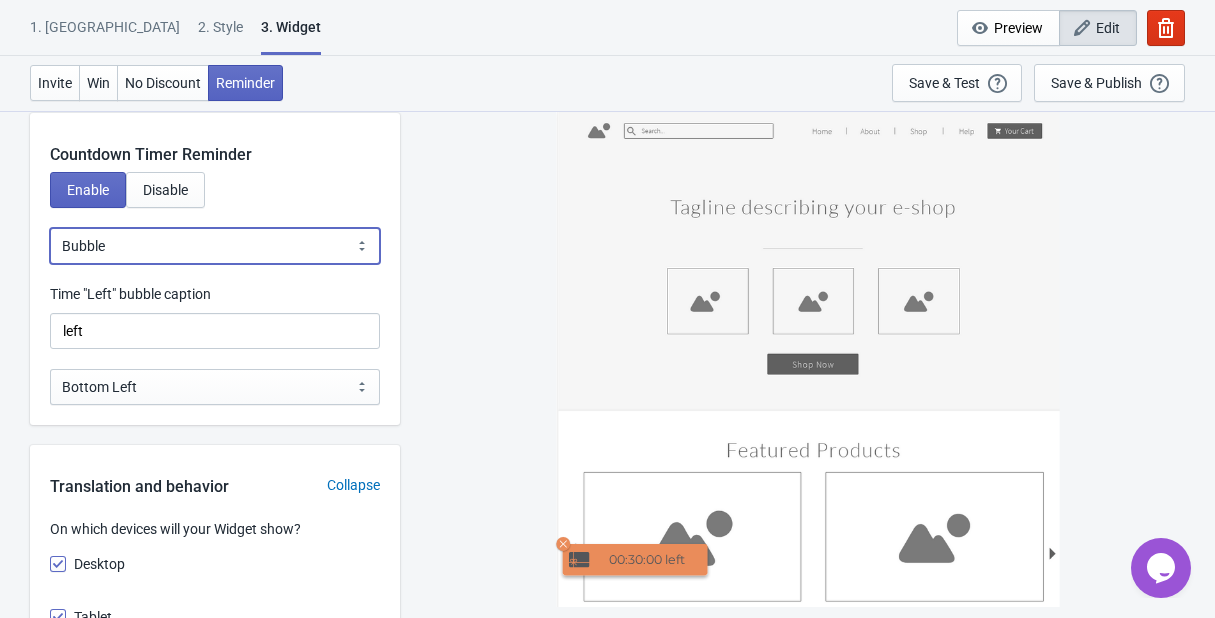 click on "Bubble Sticky Bar" at bounding box center (215, 246) 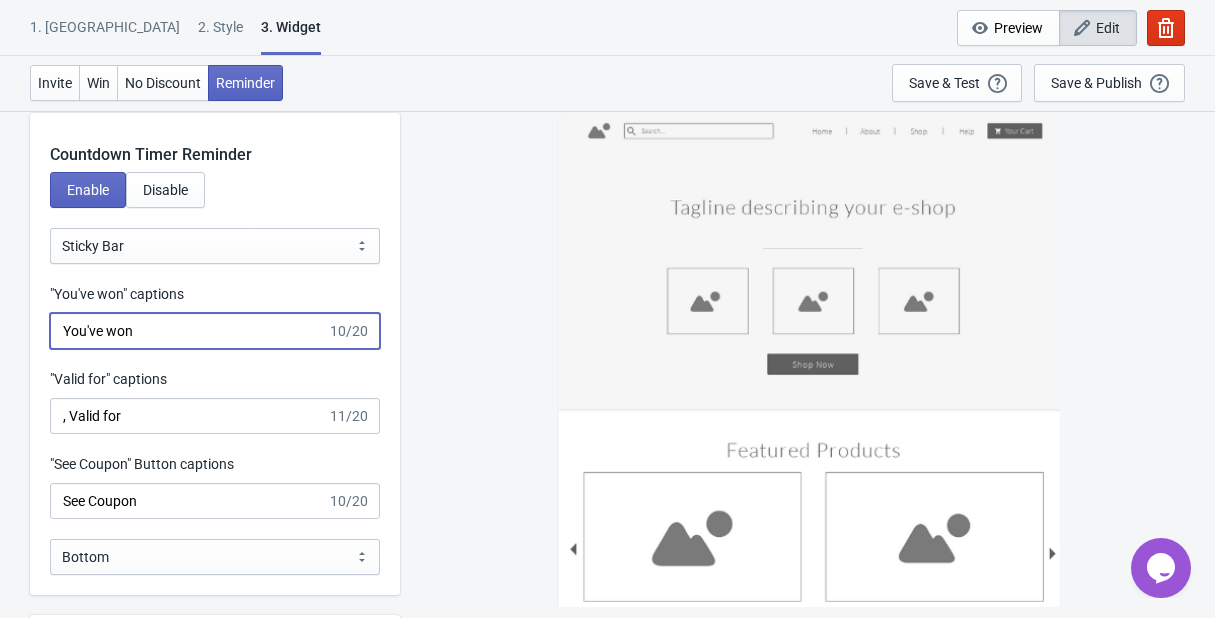click on "You've won" at bounding box center (188, 331) 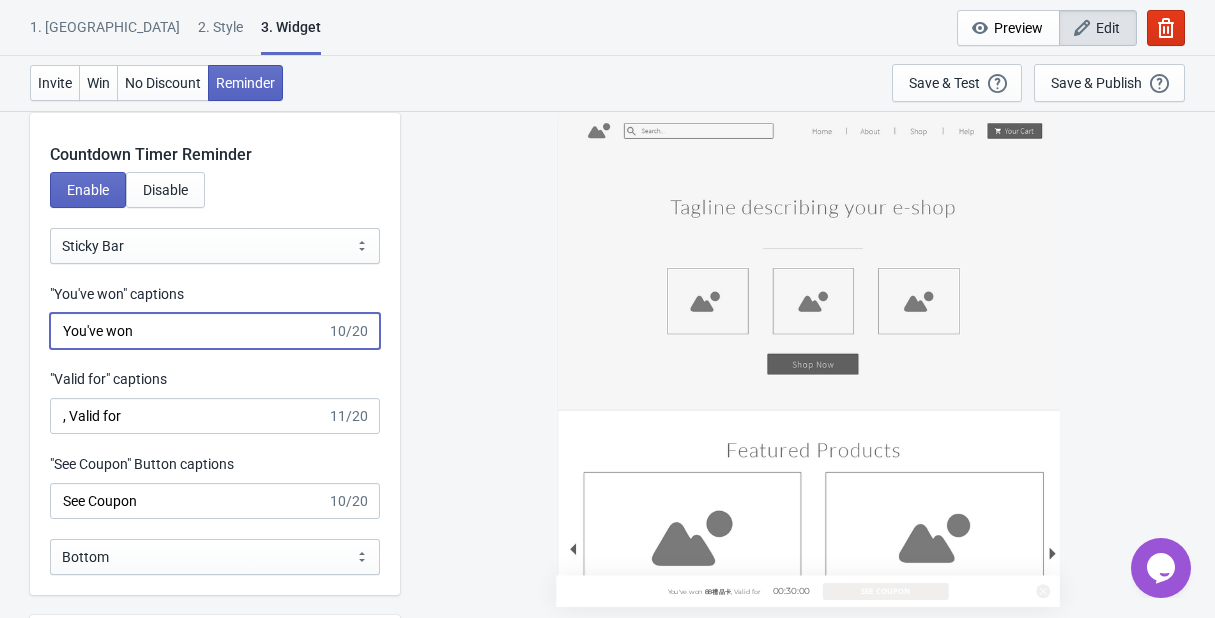 click on "You've won" at bounding box center [188, 331] 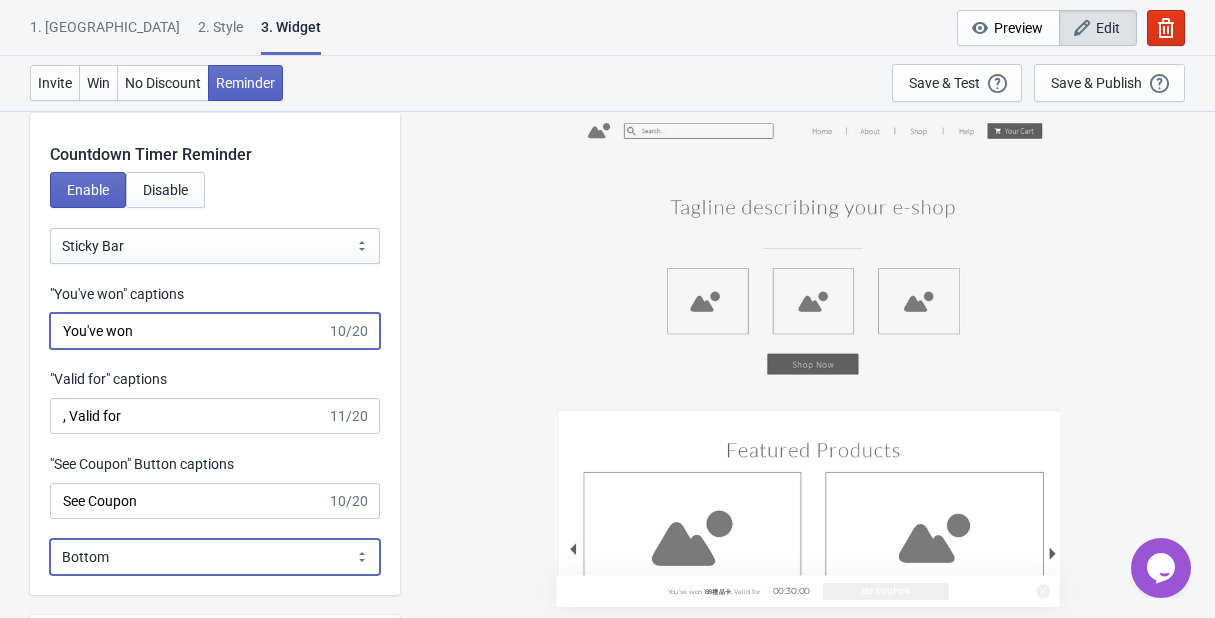 click on "Bottom Top" at bounding box center [215, 557] 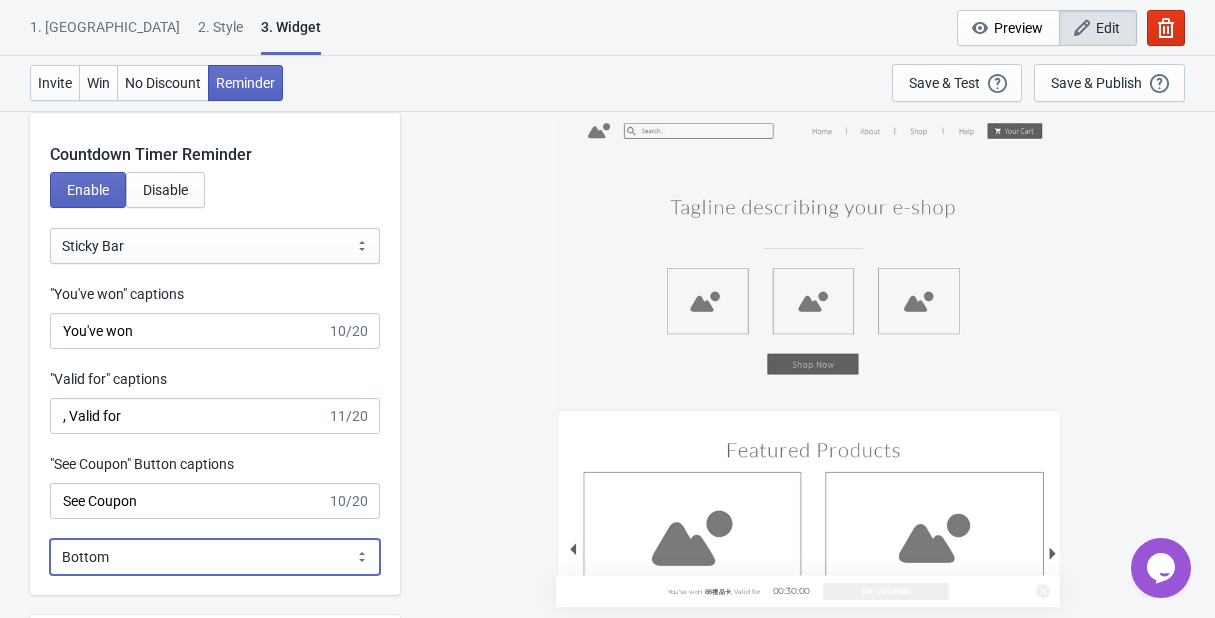 click on "Bottom Top" at bounding box center (215, 557) 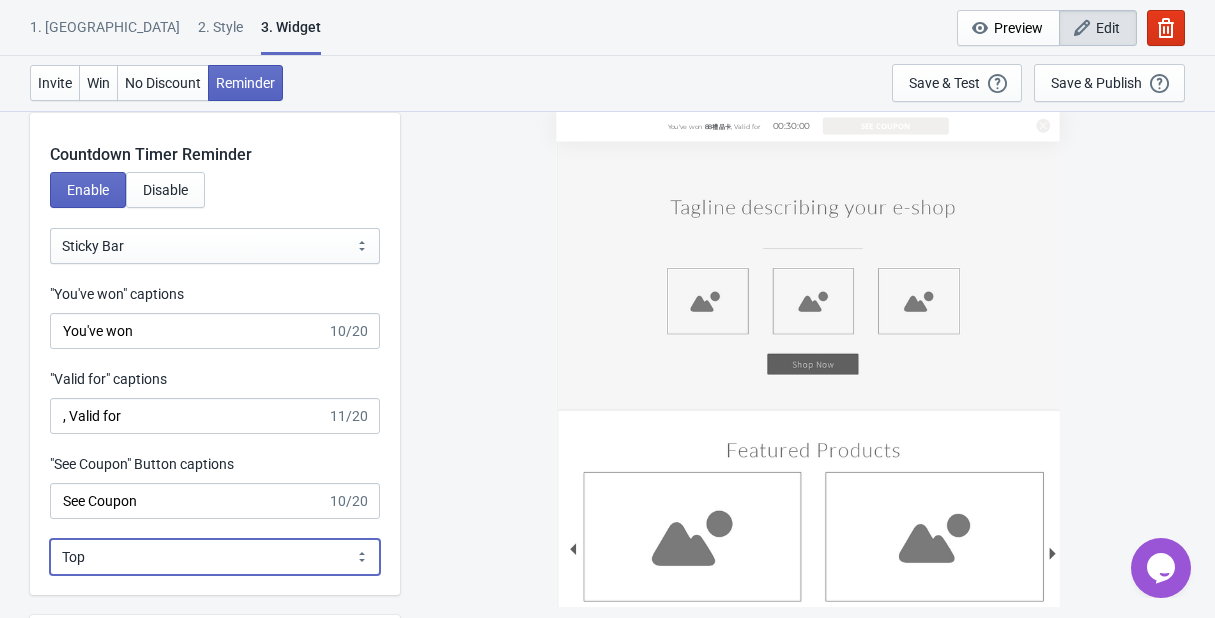 click on "Bottom Top" at bounding box center (215, 557) 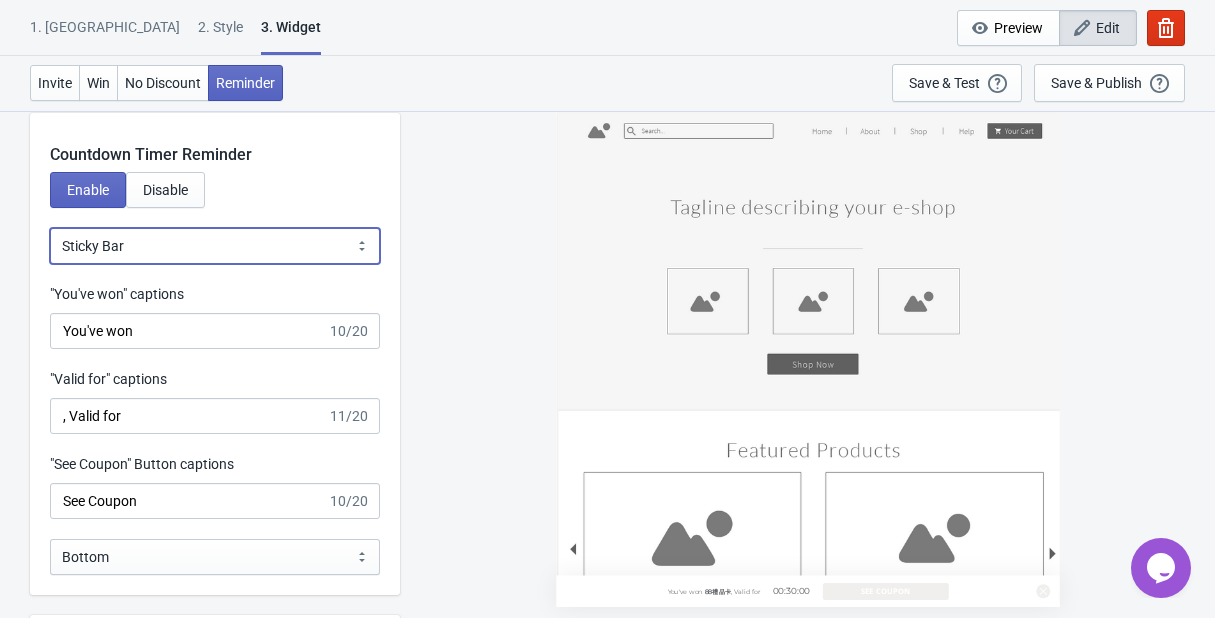 click on "Bubble Sticky Bar" at bounding box center (215, 246) 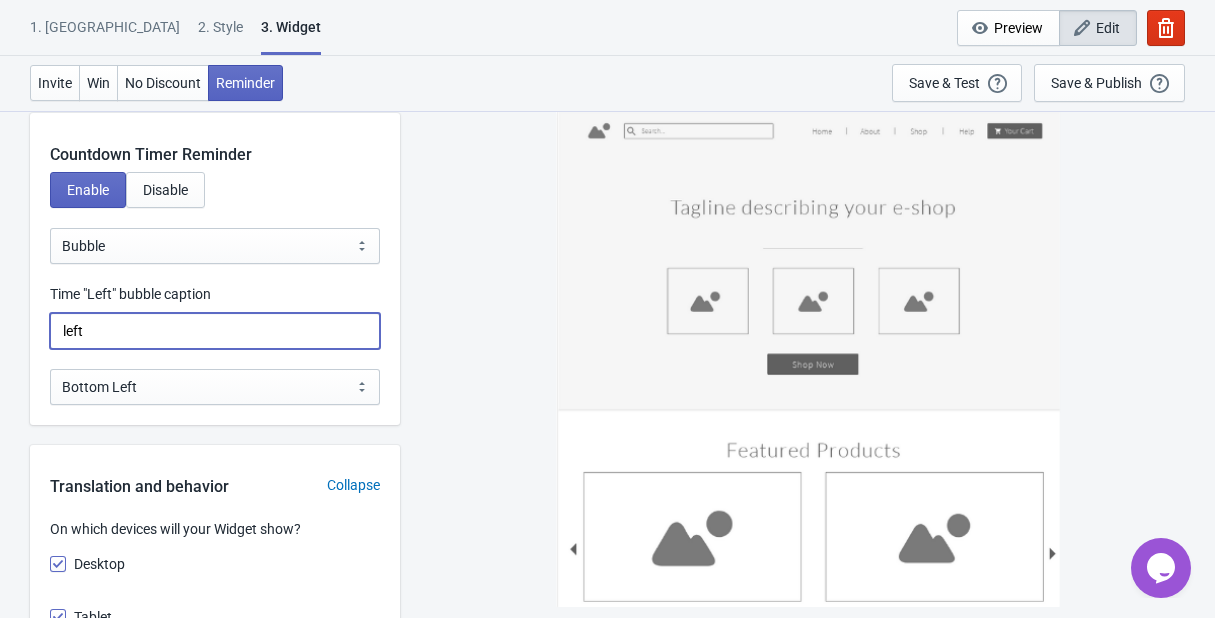 click on "left" at bounding box center (215, 331) 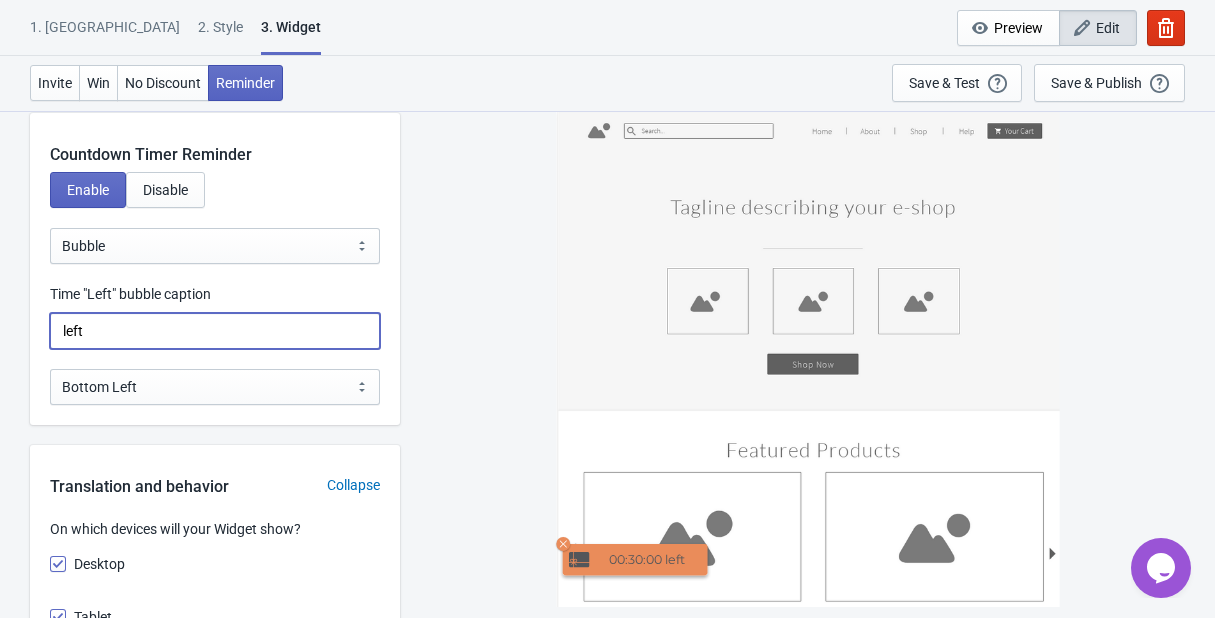click on "left" at bounding box center (215, 331) 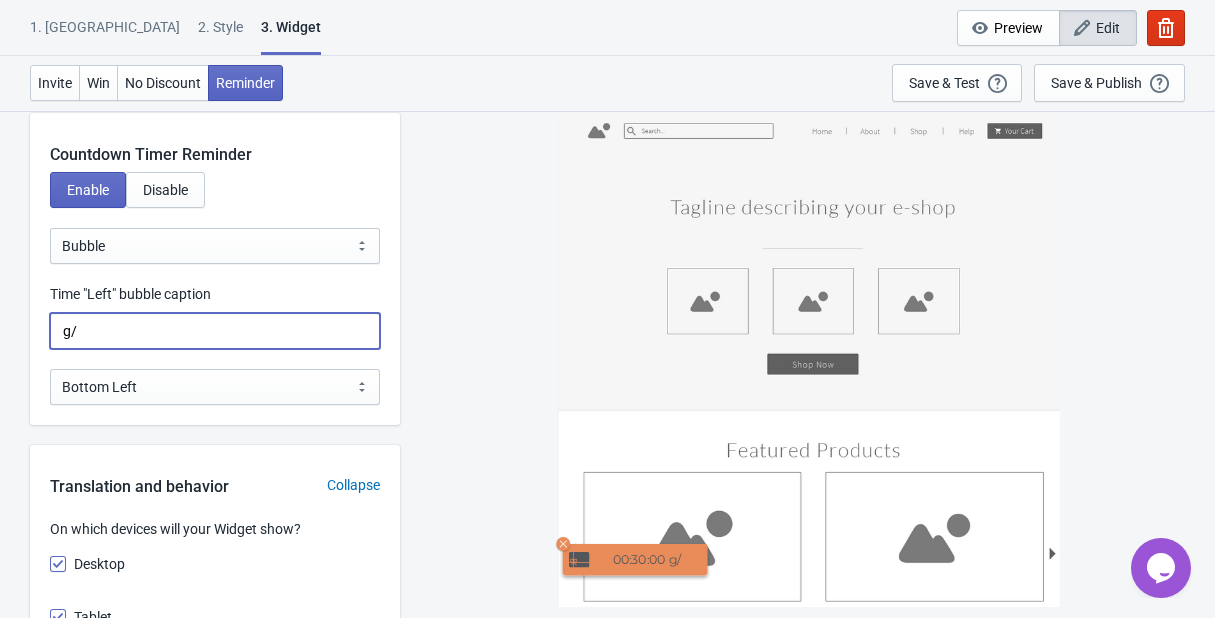type on "g" 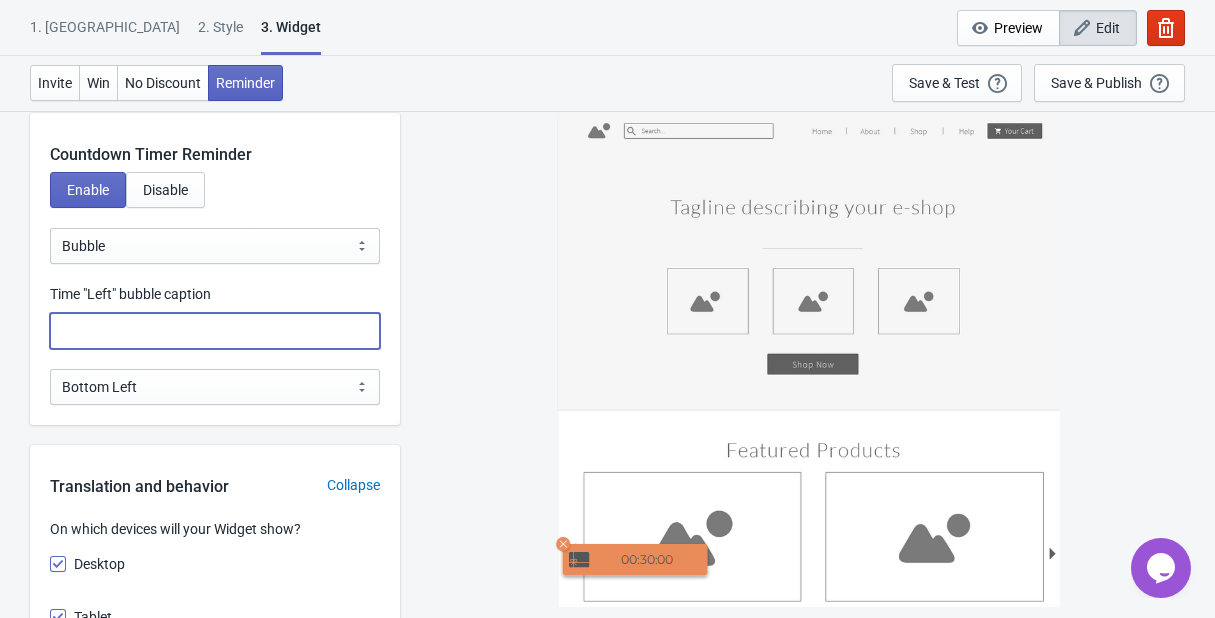 type on "ˋ" 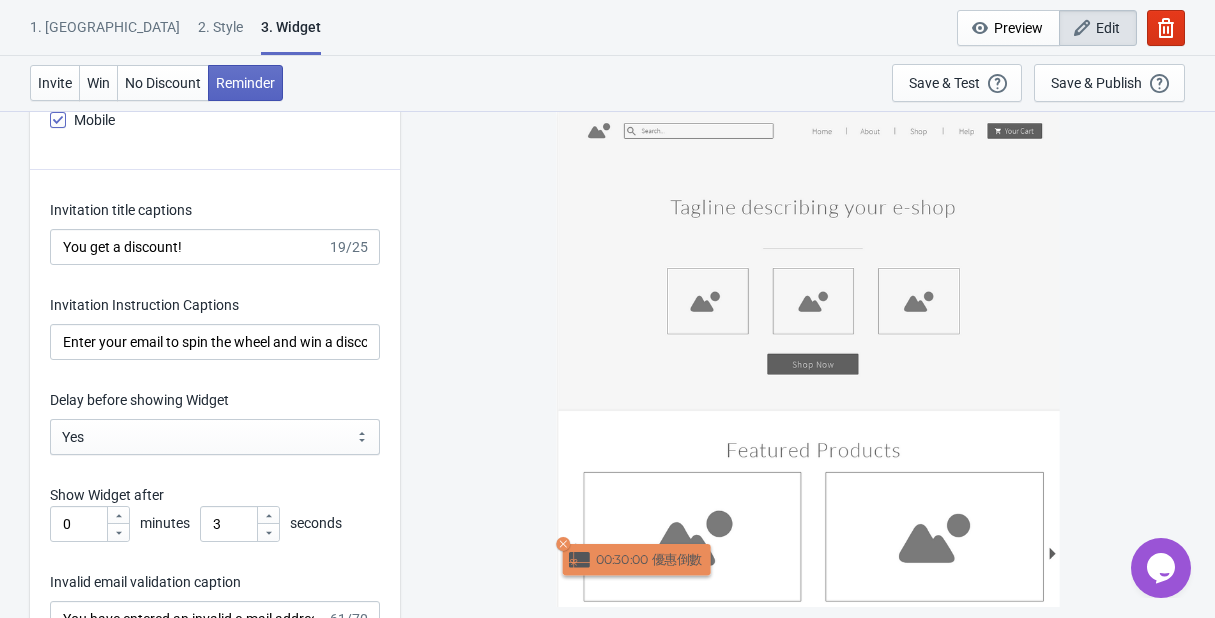 scroll, scrollTop: 2575, scrollLeft: 0, axis: vertical 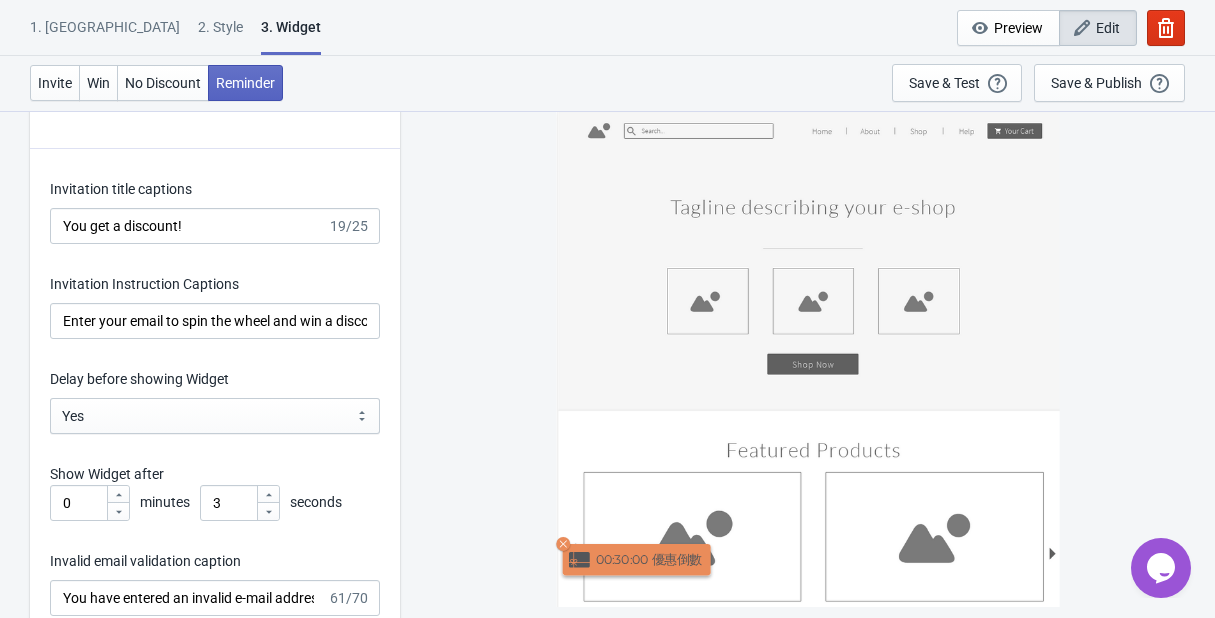 type on "優惠倒數" 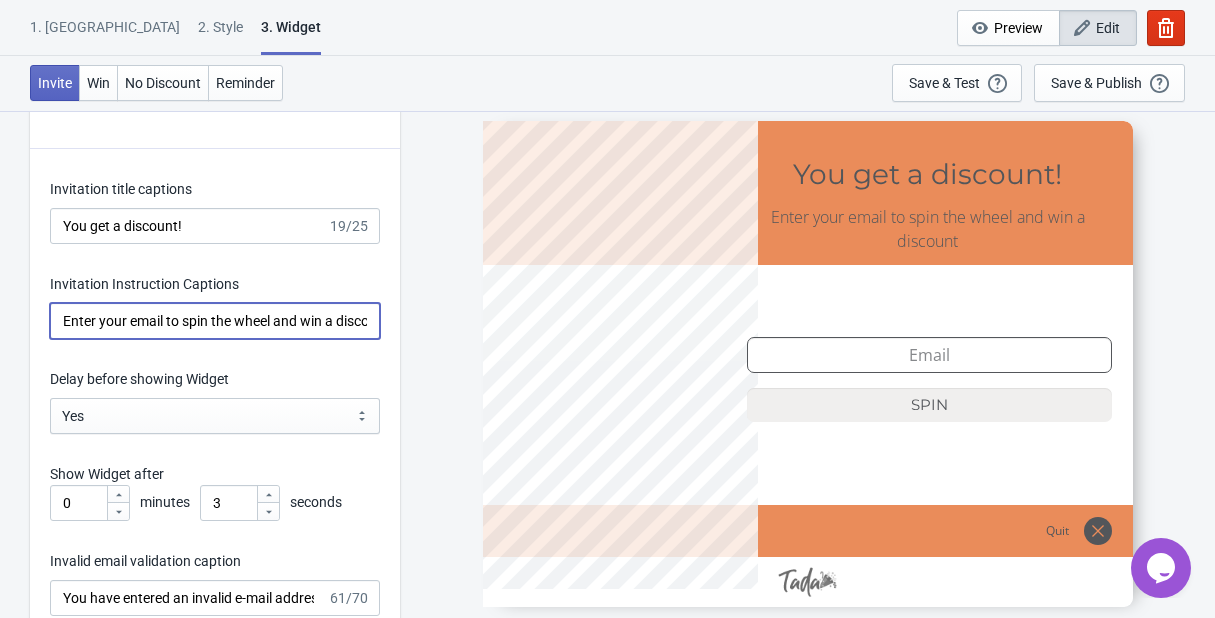 drag, startPoint x: 89, startPoint y: 324, endPoint x: 328, endPoint y: 333, distance: 239.1694 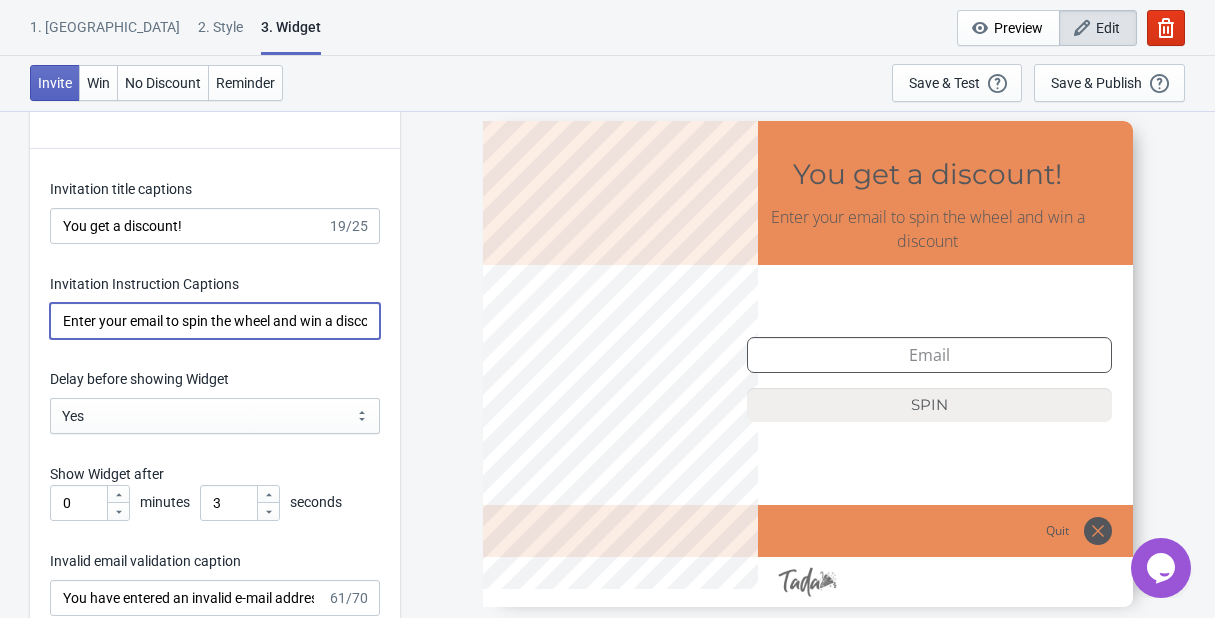 click on "Enter your email to spin the wheel and win a discount" at bounding box center (215, 321) 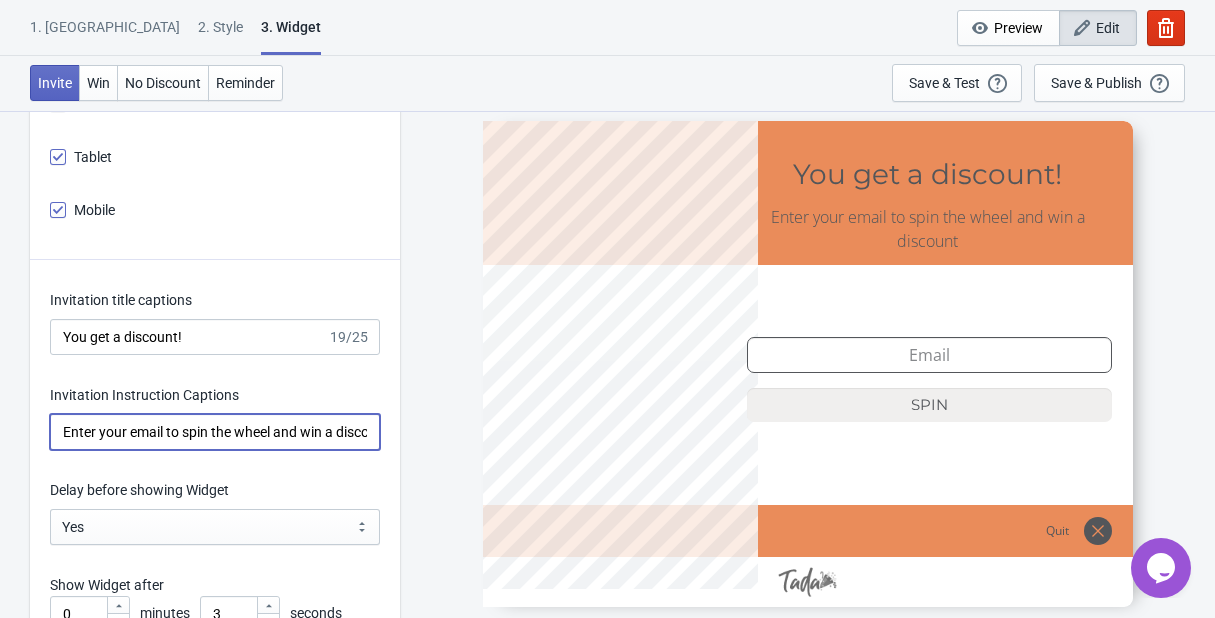 scroll, scrollTop: 2419, scrollLeft: 0, axis: vertical 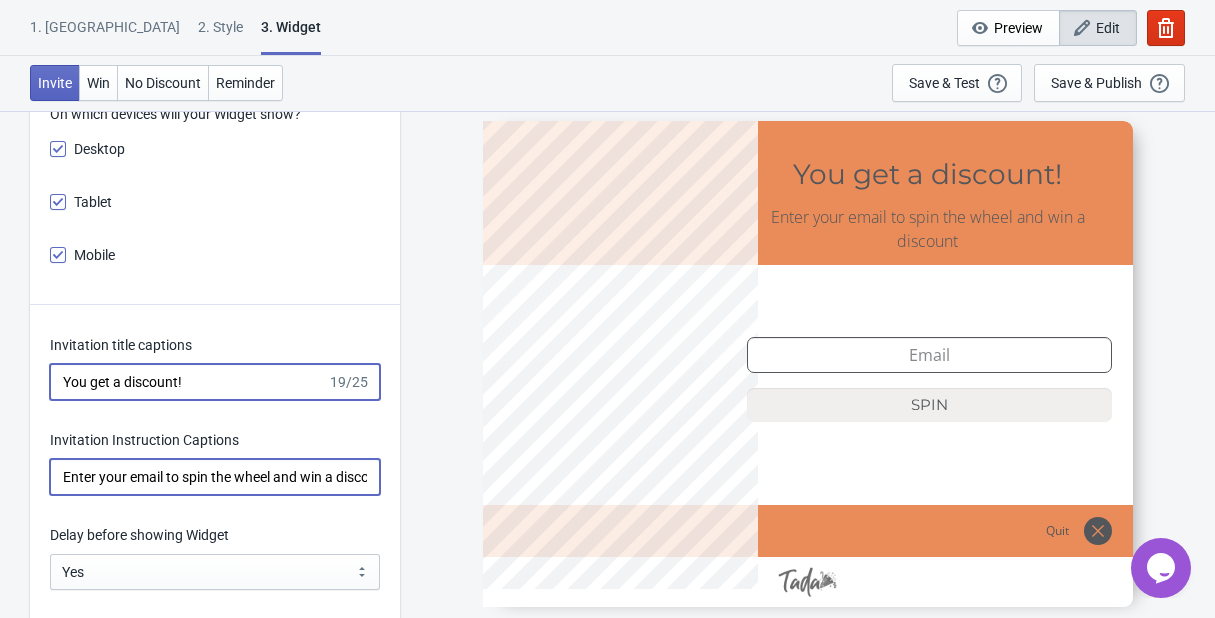 click on "You get a discount!" at bounding box center (188, 382) 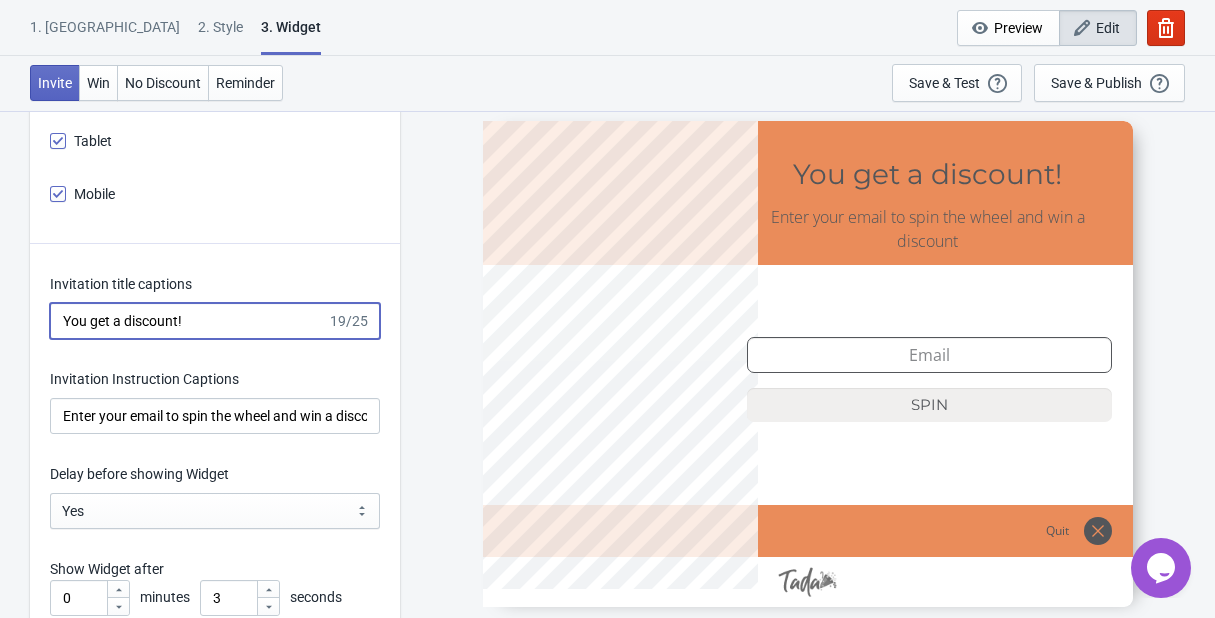 scroll, scrollTop: 2486, scrollLeft: 0, axis: vertical 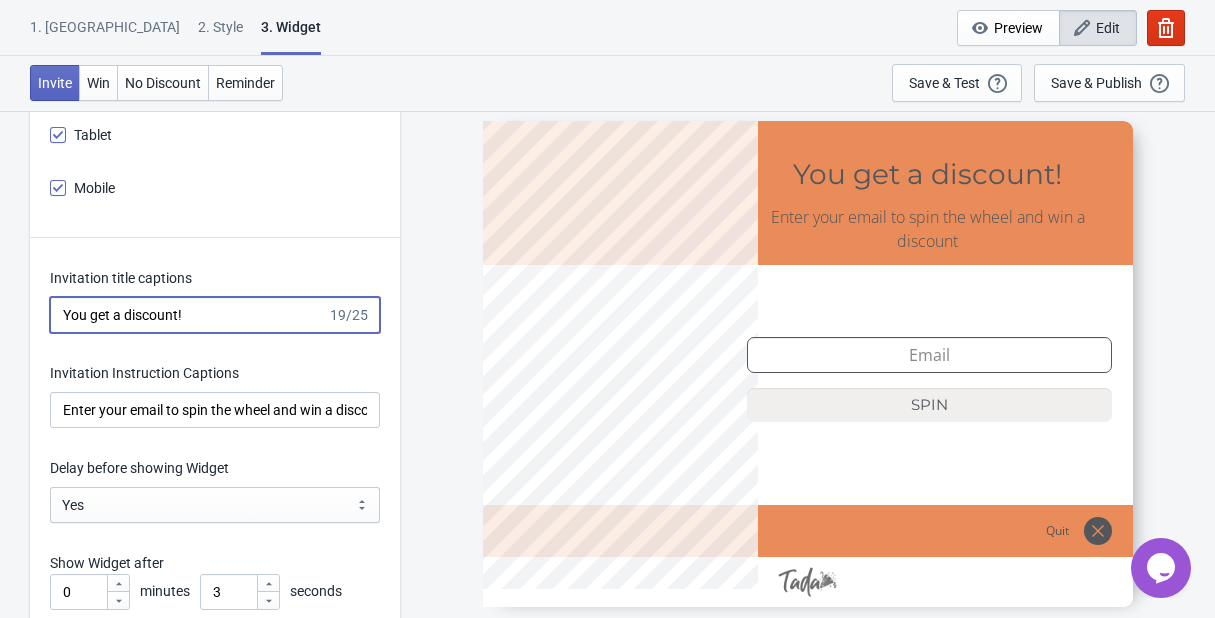 click on "You get a discount!" at bounding box center (188, 315) 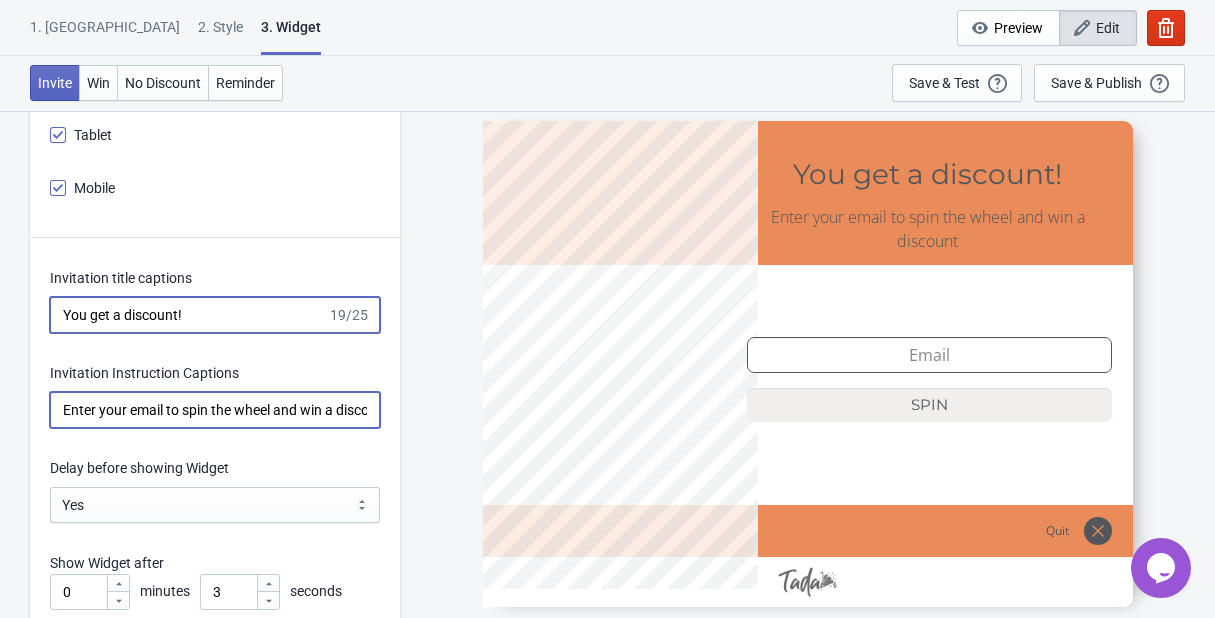 click on "Enter your email to spin the wheel and win a discount" at bounding box center (215, 410) 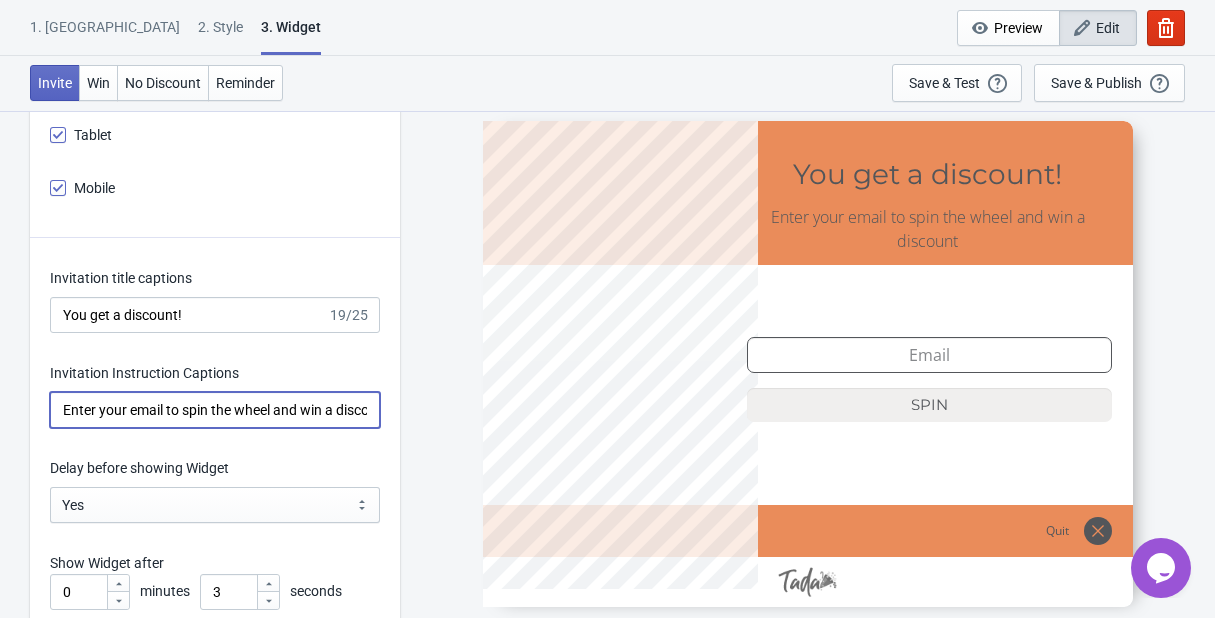 scroll, scrollTop: 0, scrollLeft: 38, axis: horizontal 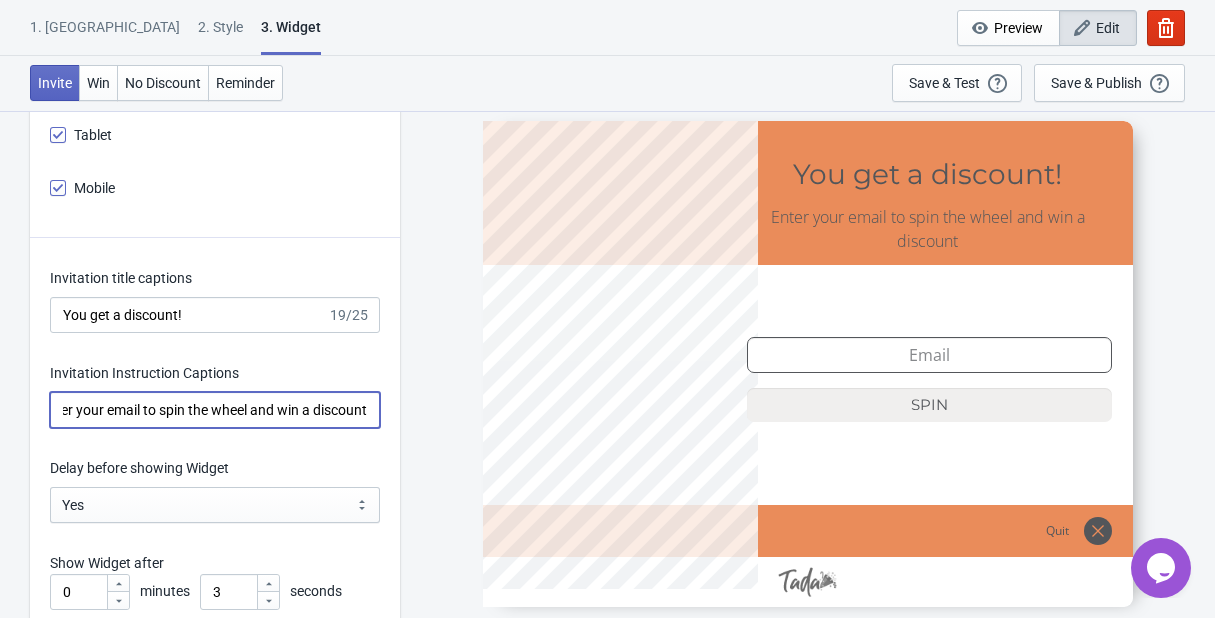 drag, startPoint x: 135, startPoint y: 407, endPoint x: 392, endPoint y: 421, distance: 257.38104 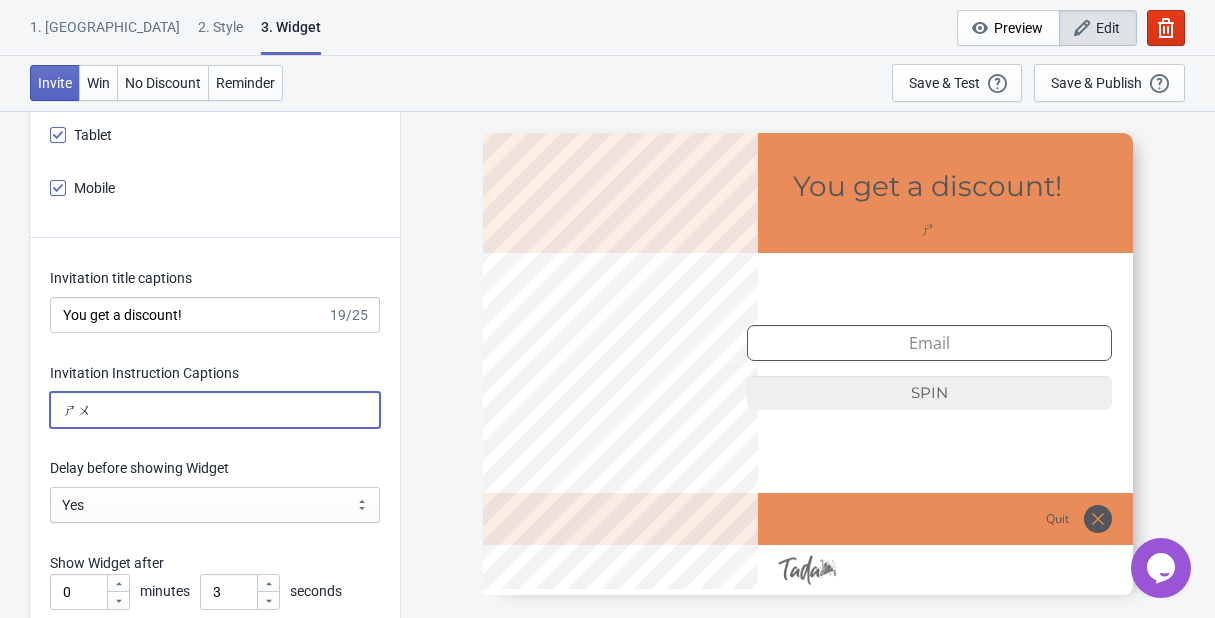 scroll, scrollTop: 0, scrollLeft: 0, axis: both 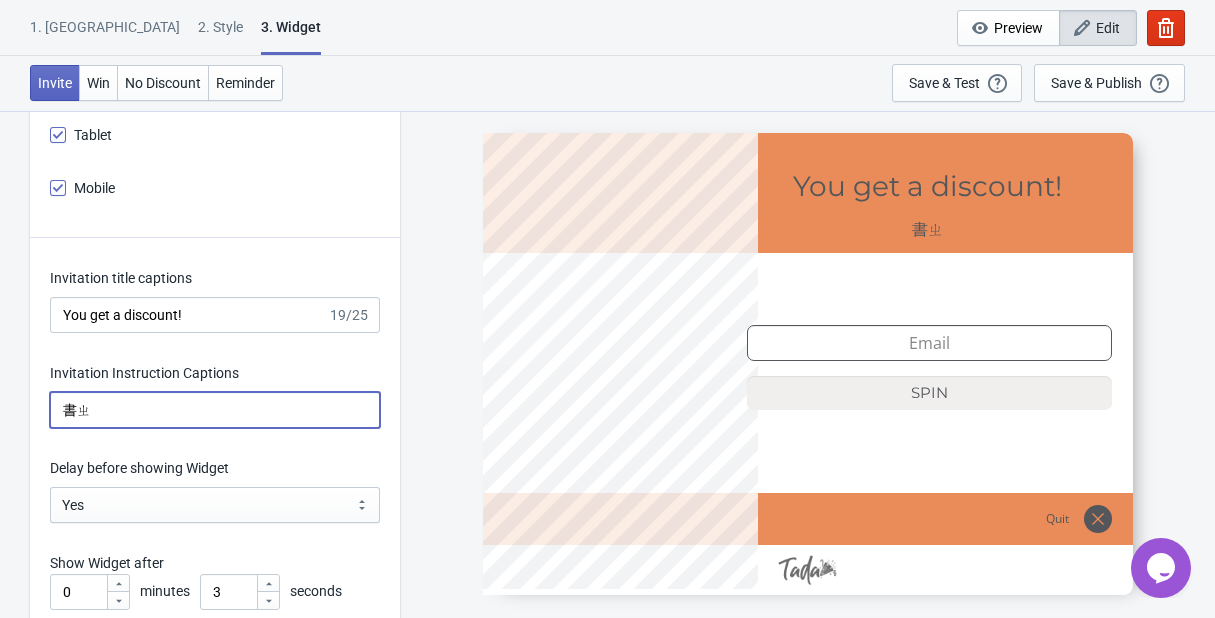type on "書" 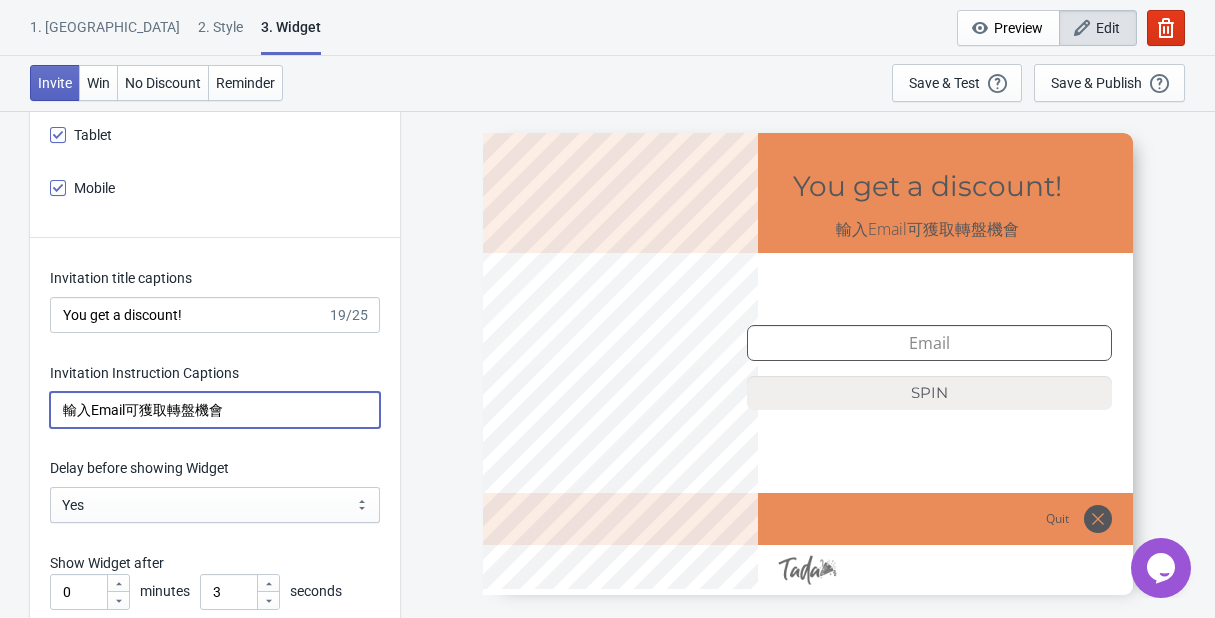 type on "輸入Email可獲取轉盤機會" 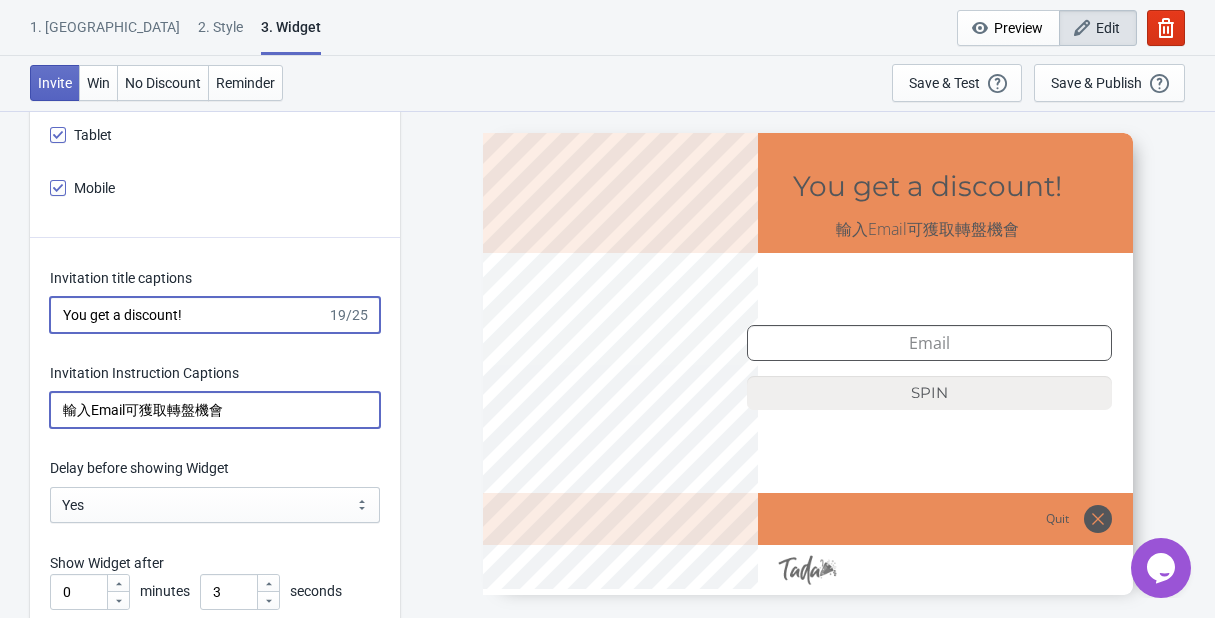 click on "You get a discount!" at bounding box center (188, 315) 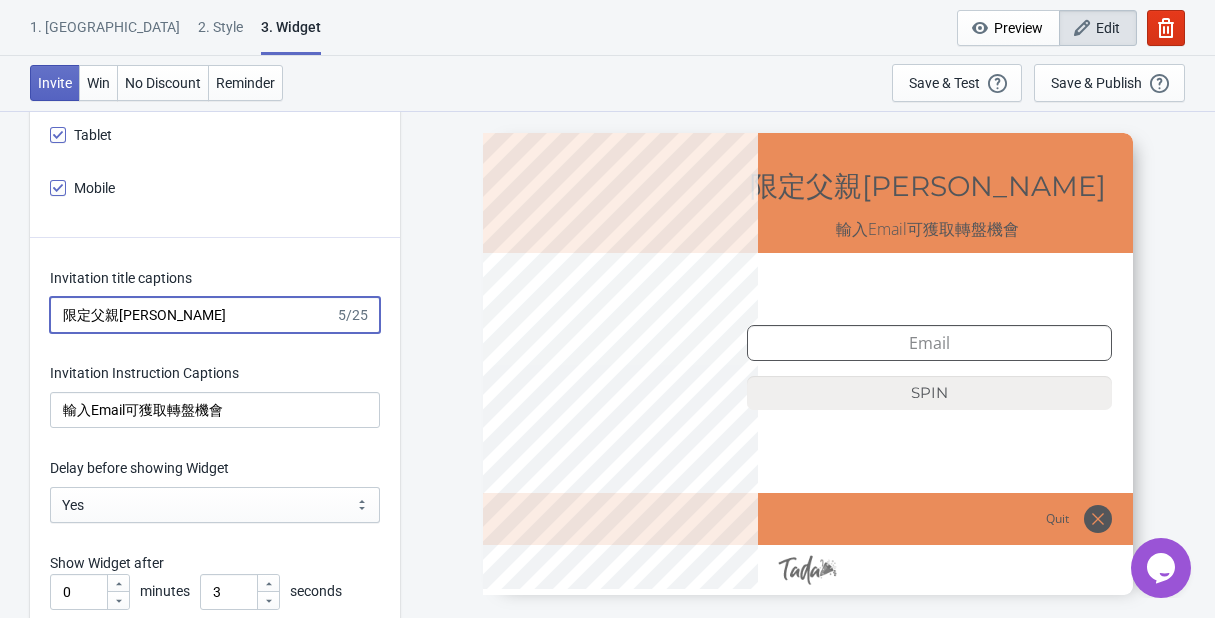 click on "限定父親[PERSON_NAME]" at bounding box center (192, 315) 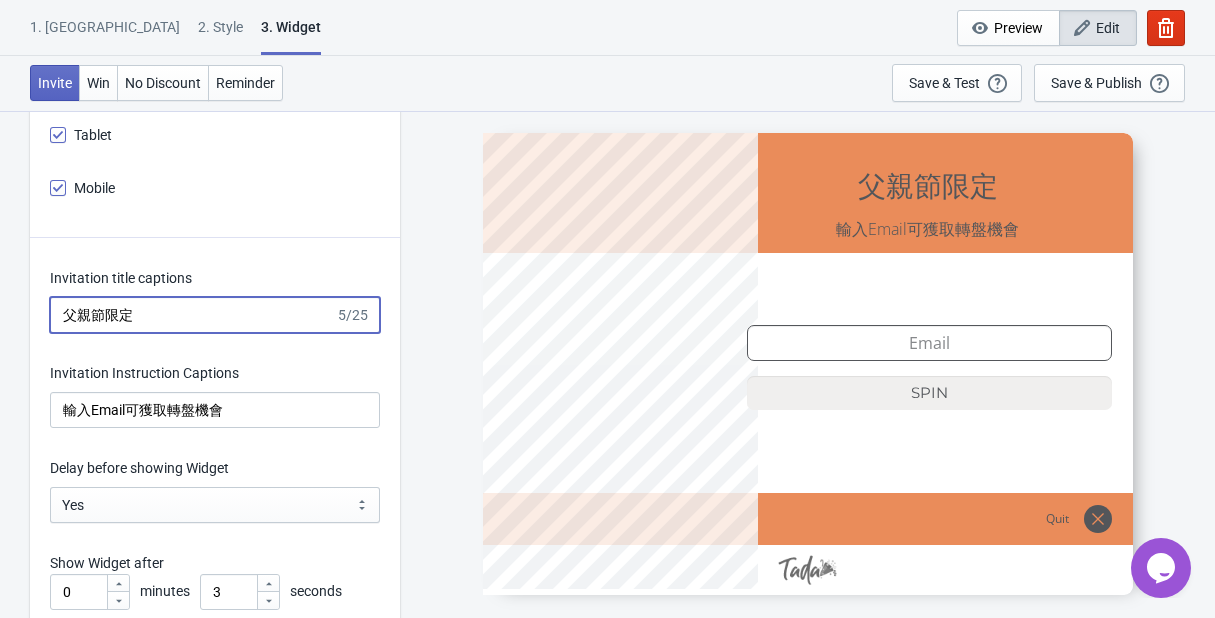 type on "父親節限定" 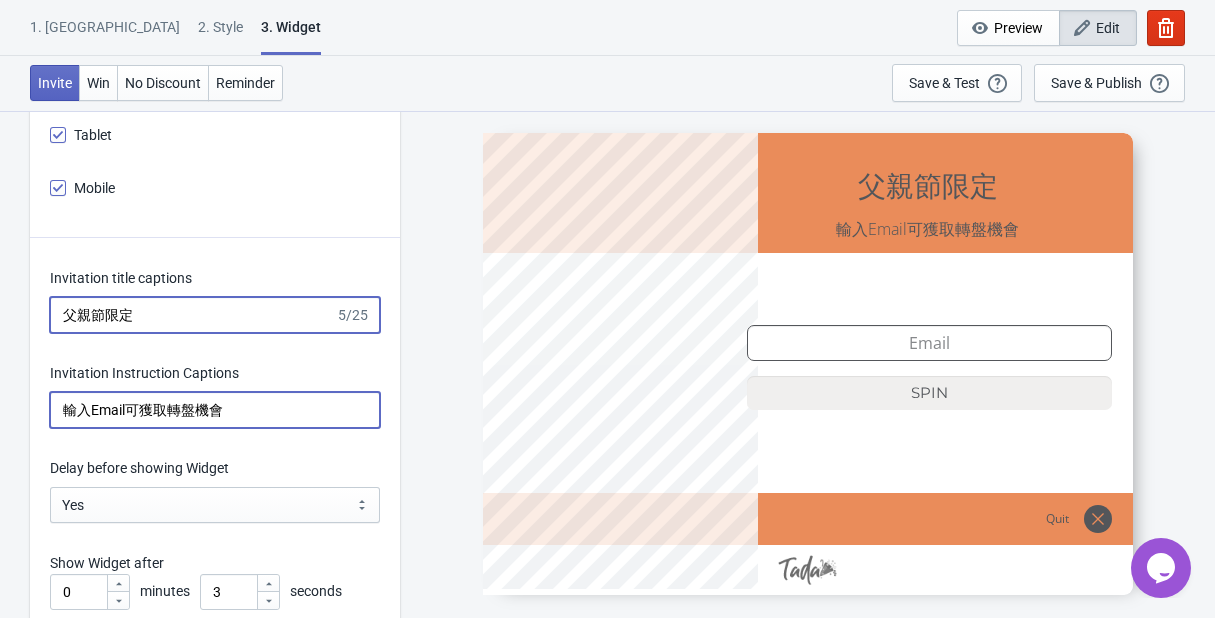 click on "輸入Email可獲取轉盤機會" at bounding box center [215, 410] 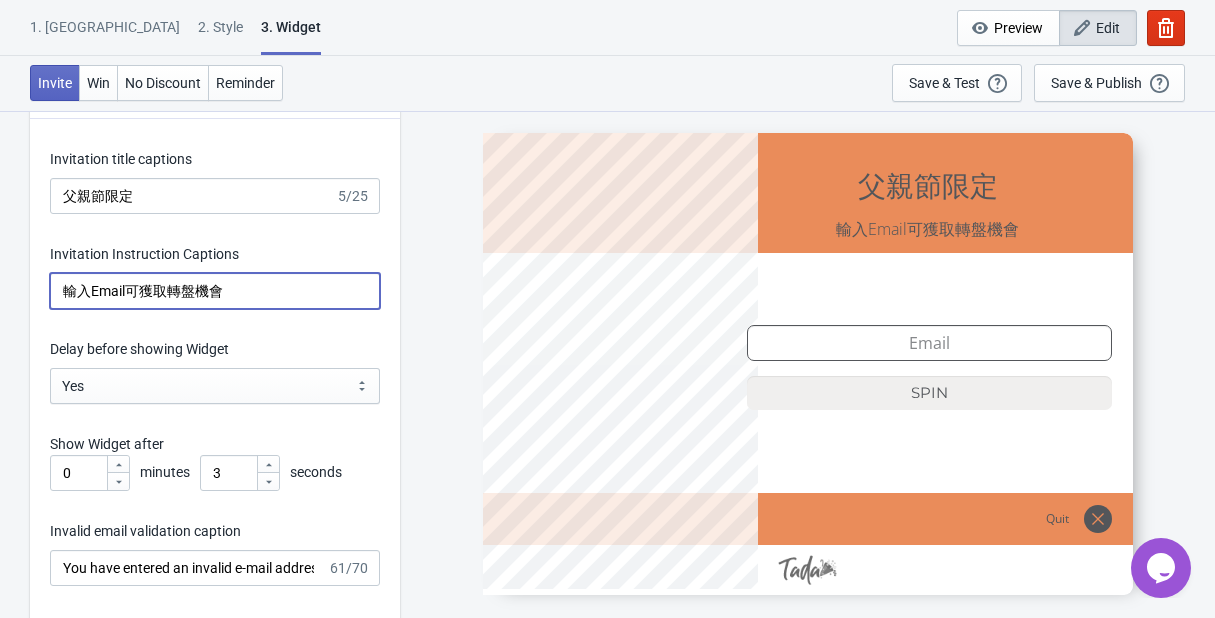 scroll, scrollTop: 2604, scrollLeft: 0, axis: vertical 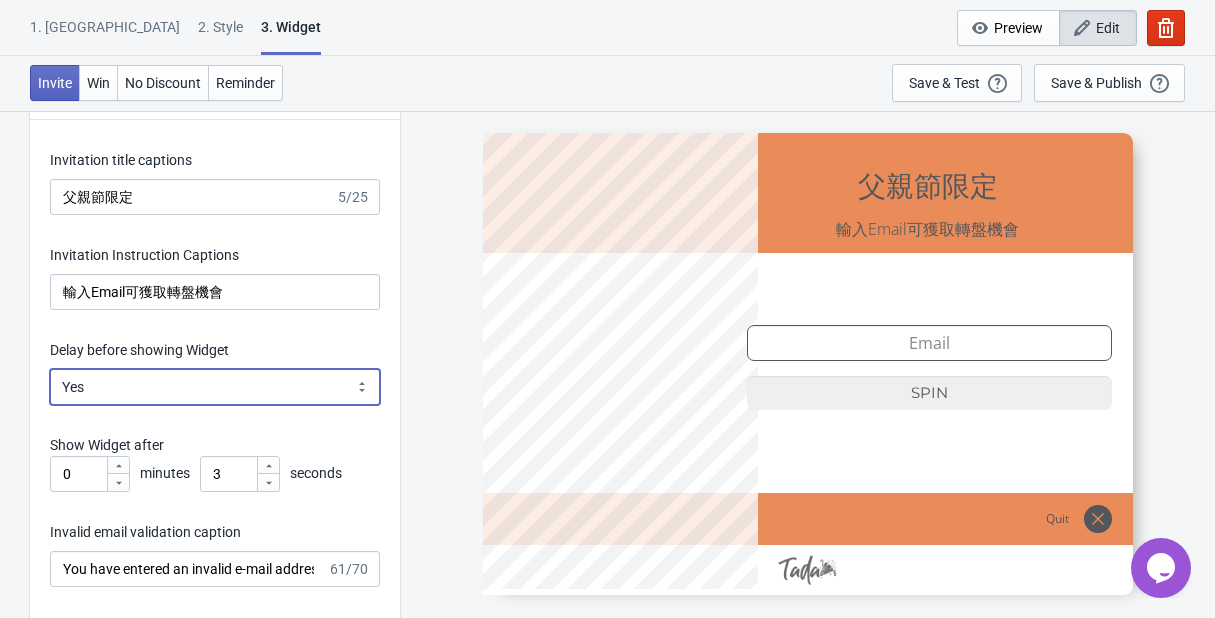 click on "Yes No" at bounding box center [215, 387] 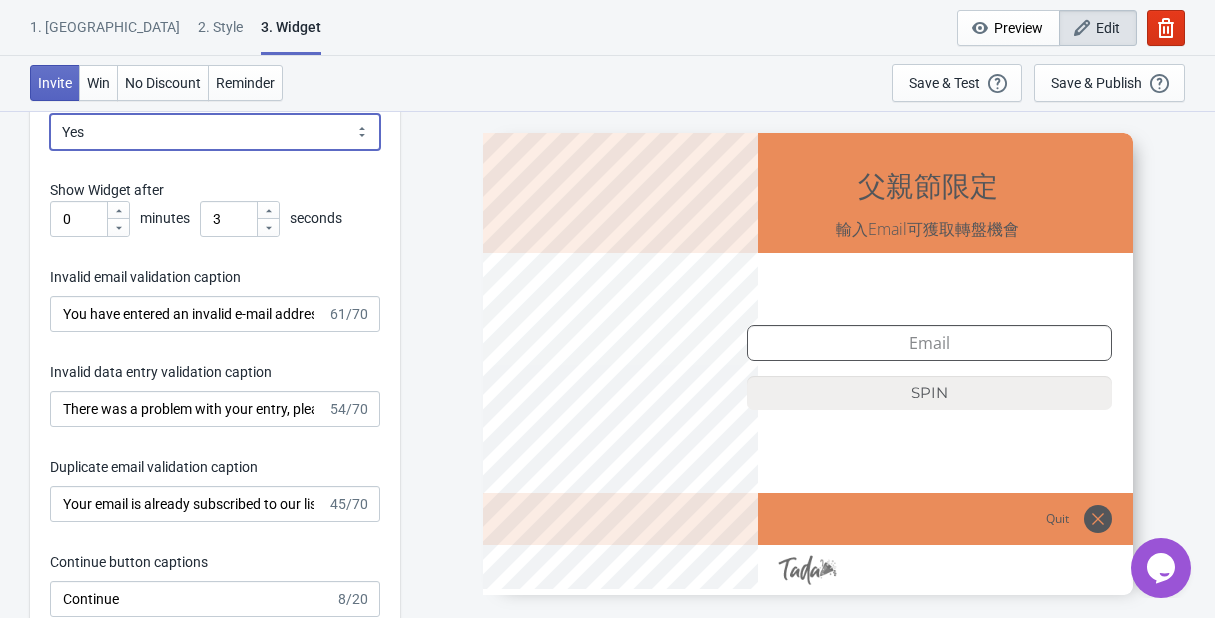 scroll, scrollTop: 2863, scrollLeft: 0, axis: vertical 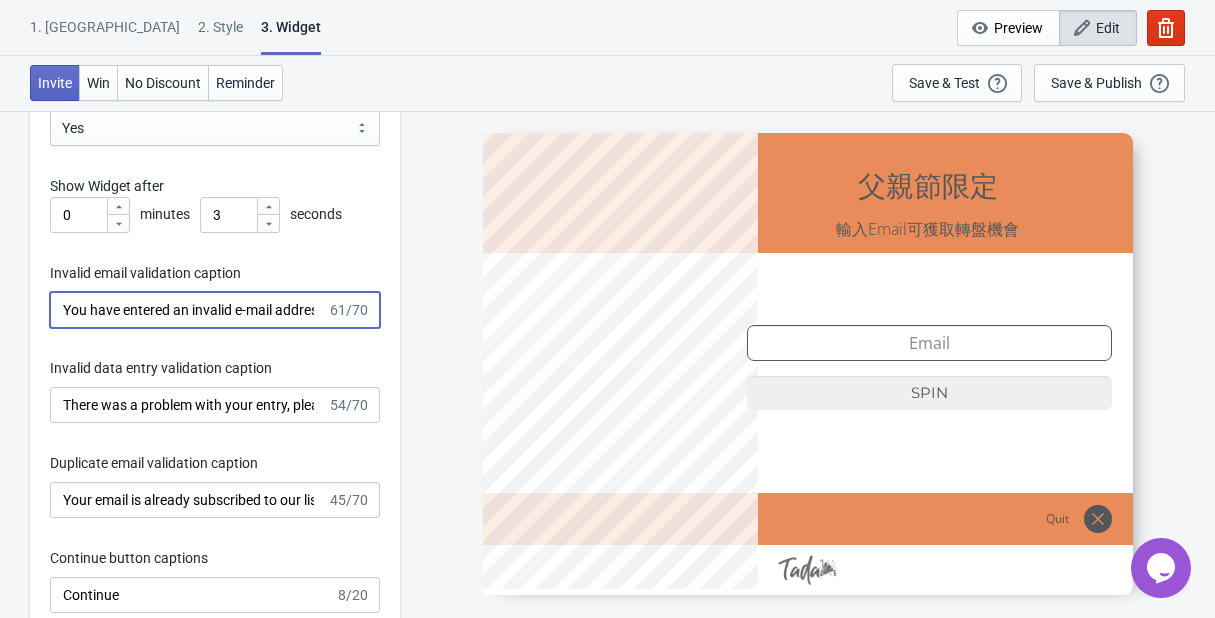click on "You have entered an invalid e-mail address. Please try again." at bounding box center (188, 310) 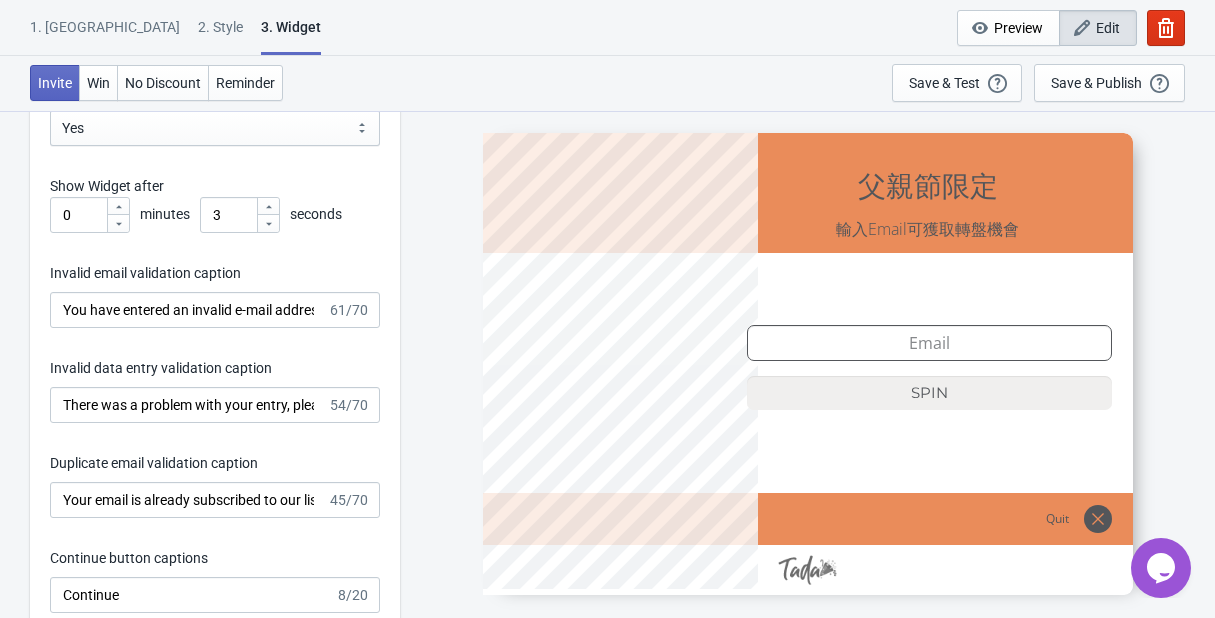 click on "Invalid data entry validation caption" at bounding box center [161, 368] 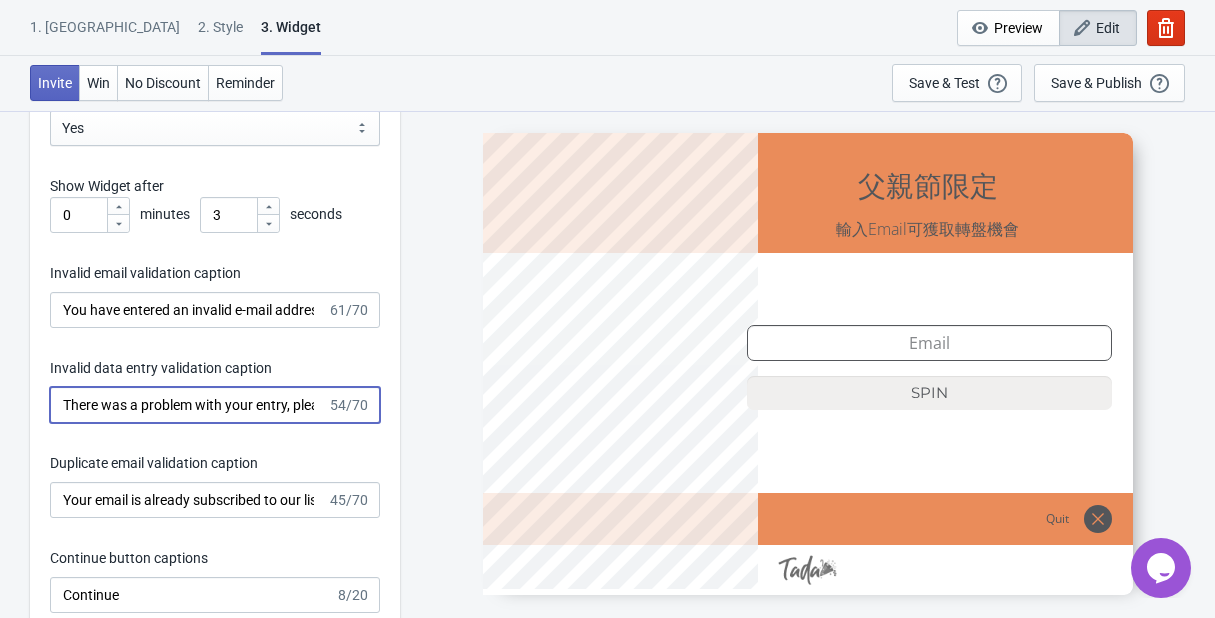 click on "There was a problem with your entry, please try again." at bounding box center [188, 405] 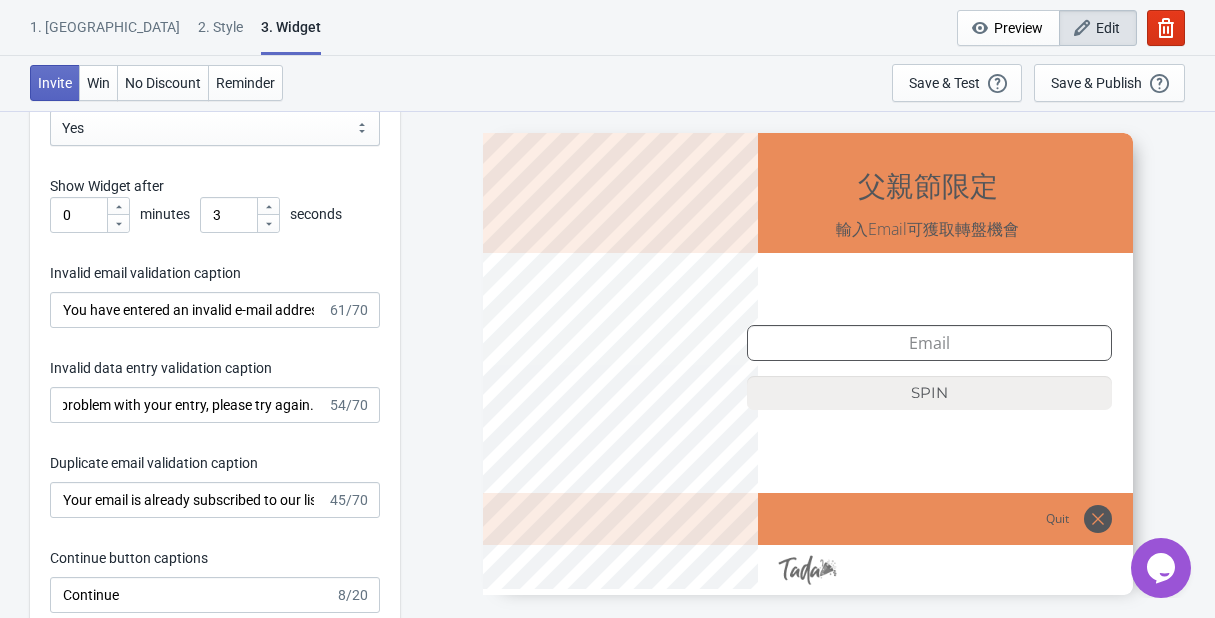 scroll, scrollTop: 0, scrollLeft: 0, axis: both 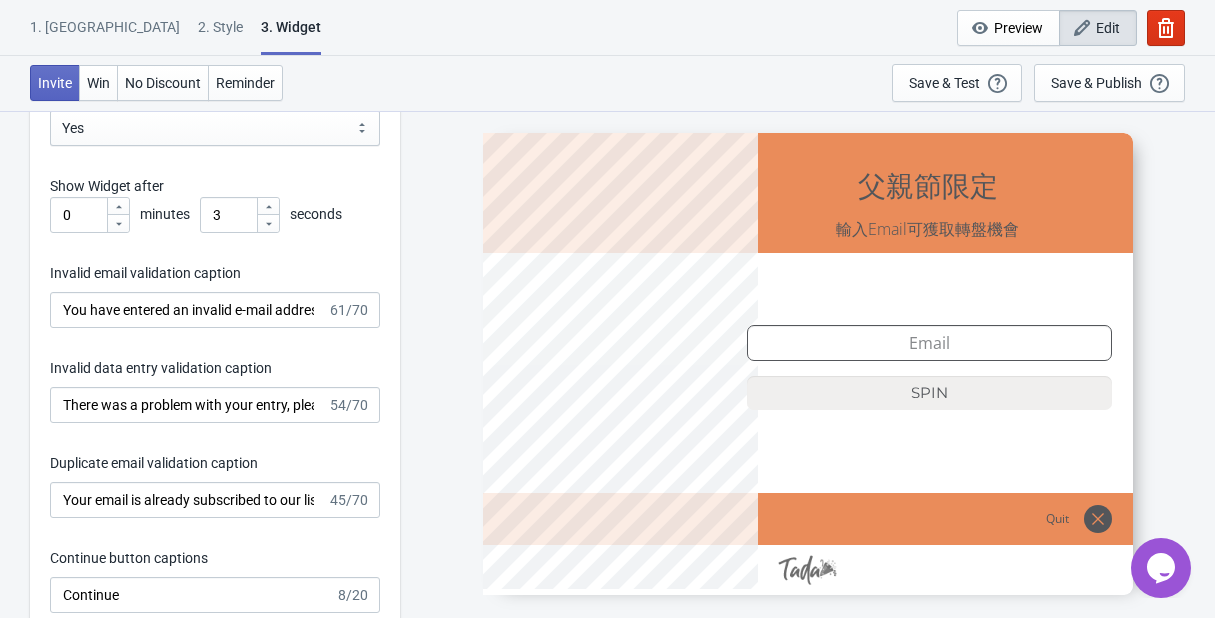 click on "Invitation title captions 父親節限定 5/25 Invitation Instruction Captions 輸入Email可獲取轉盤機會 Delay before showing Widget Yes No Yes Show Widget after 0 minutes 3 seconds Invalid email validation caption You have entered an invalid e-mail address. Please try again. 61/70 Invalid data entry validation caption There was a problem with your entry, please try again. 54/70 Duplicate email validation caption Your email is already subscribed to our list. 45/70 Continue button captions Continue 8/20 Play button captions SPIN 4/20 Exit button captions Quit 4/20 Require visitors to agree to your terms and conditions (GDPR)" at bounding box center [215, 382] 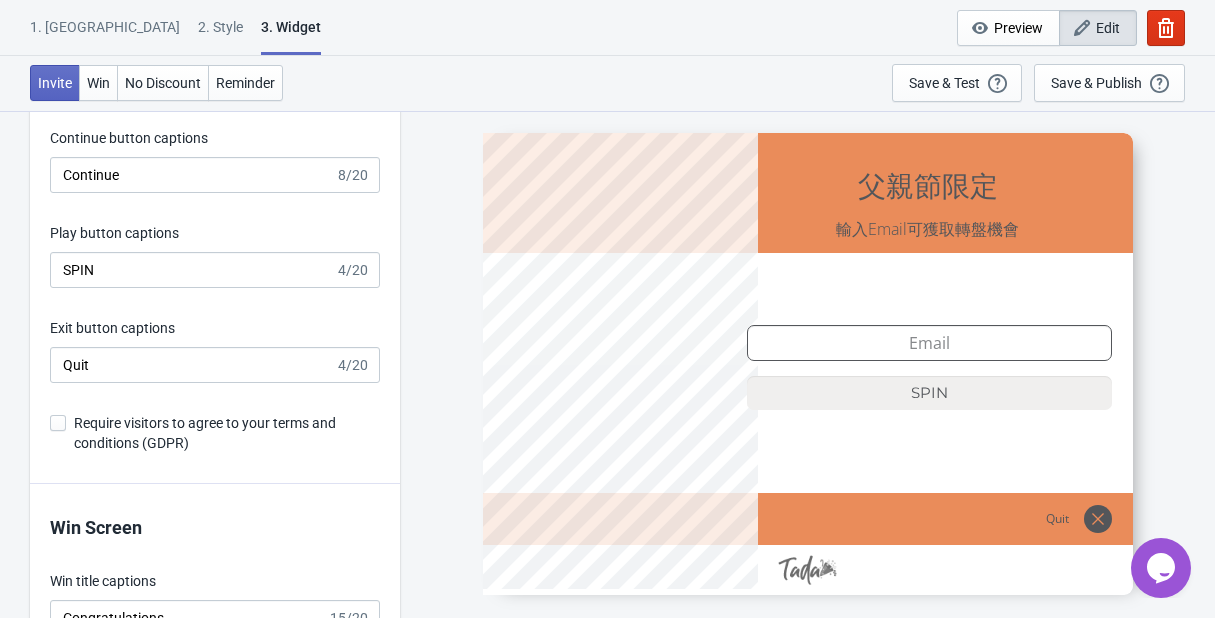 scroll, scrollTop: 3277, scrollLeft: 0, axis: vertical 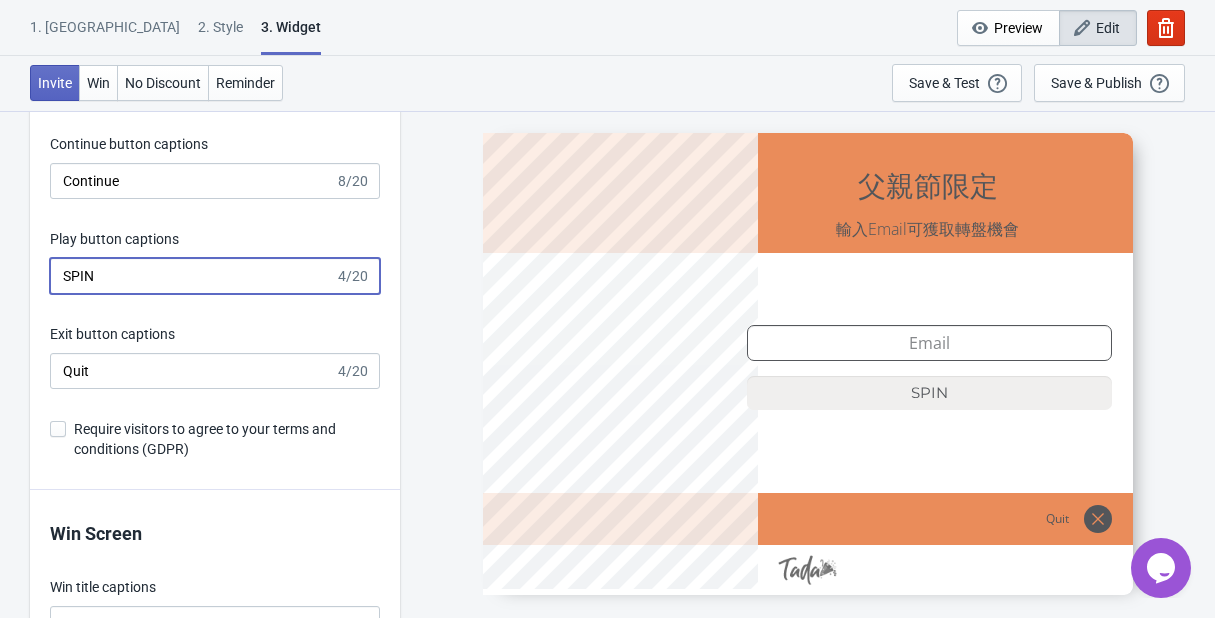 click on "SPIN" at bounding box center (192, 276) 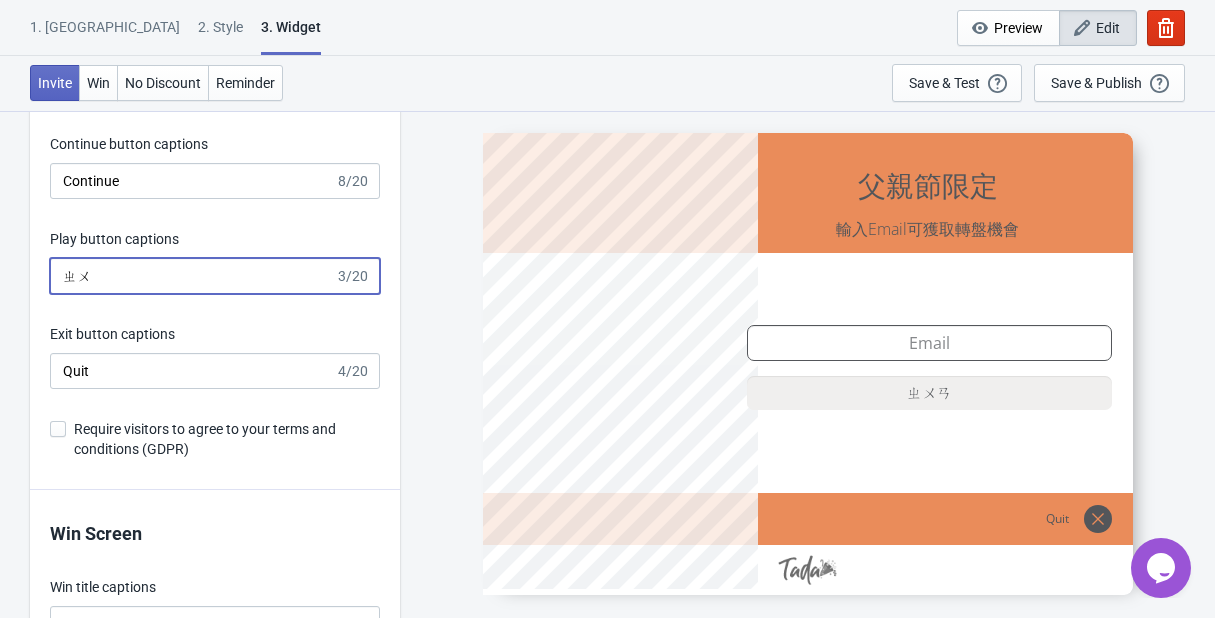 type on "ㄓ" 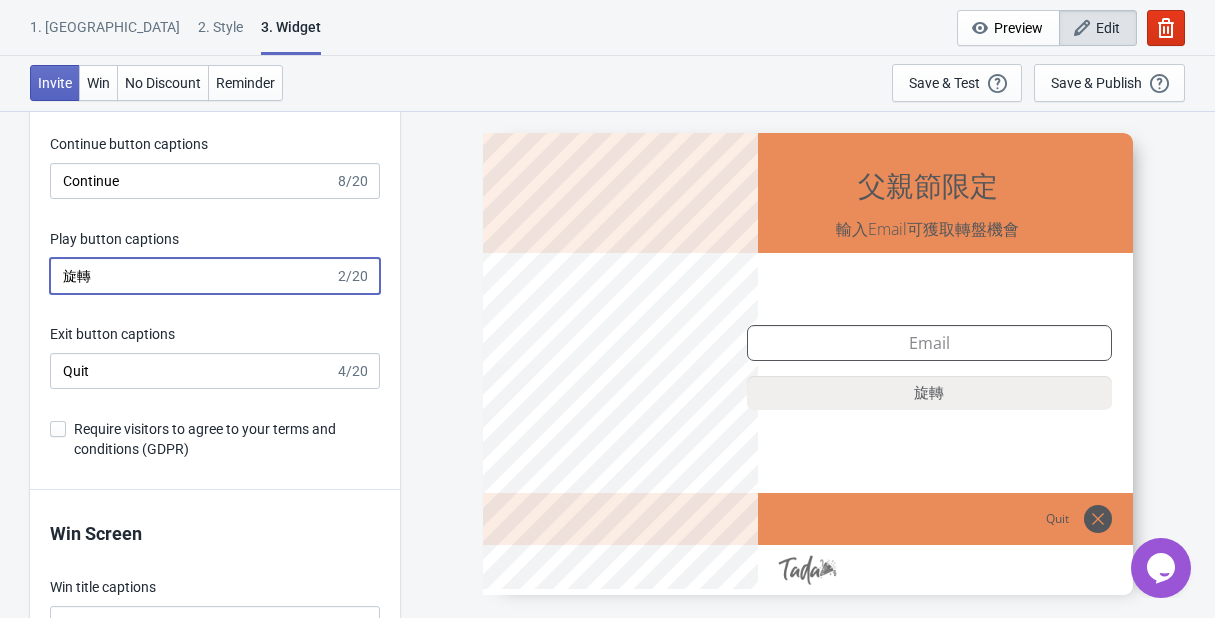 type on "旋" 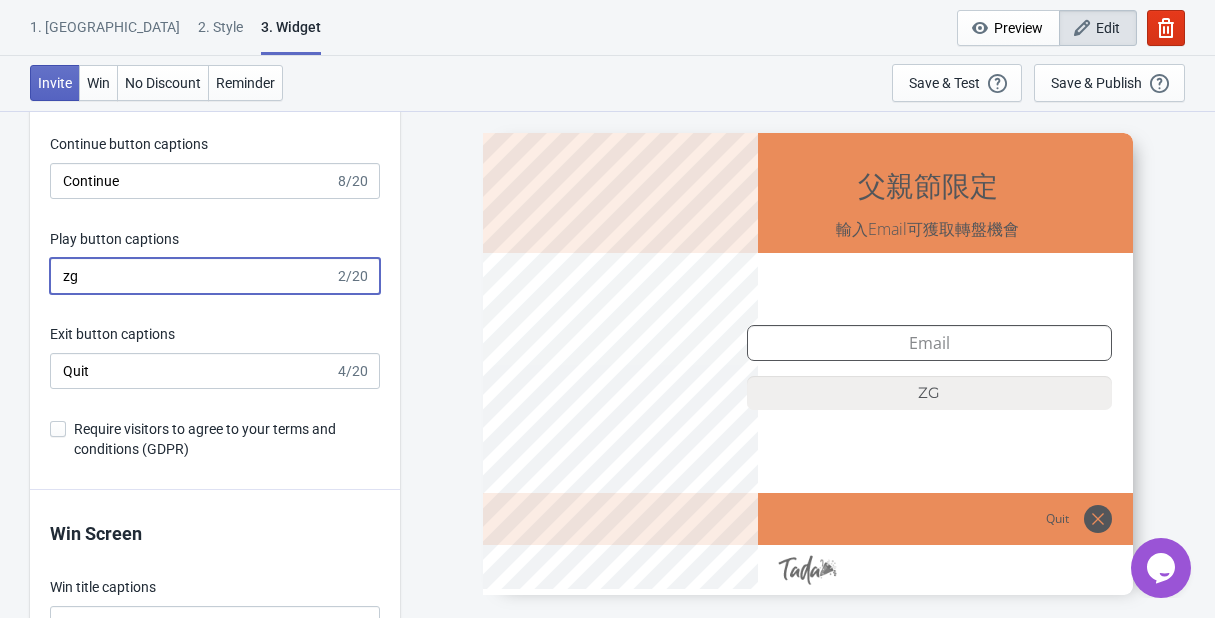type on "z" 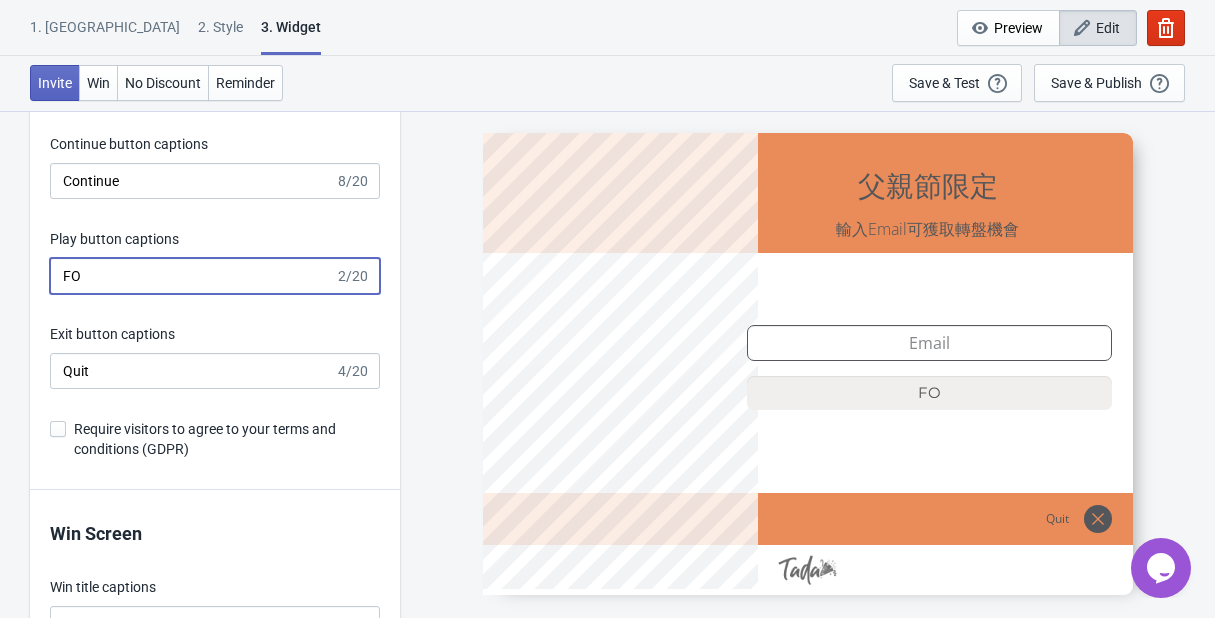 type on "F" 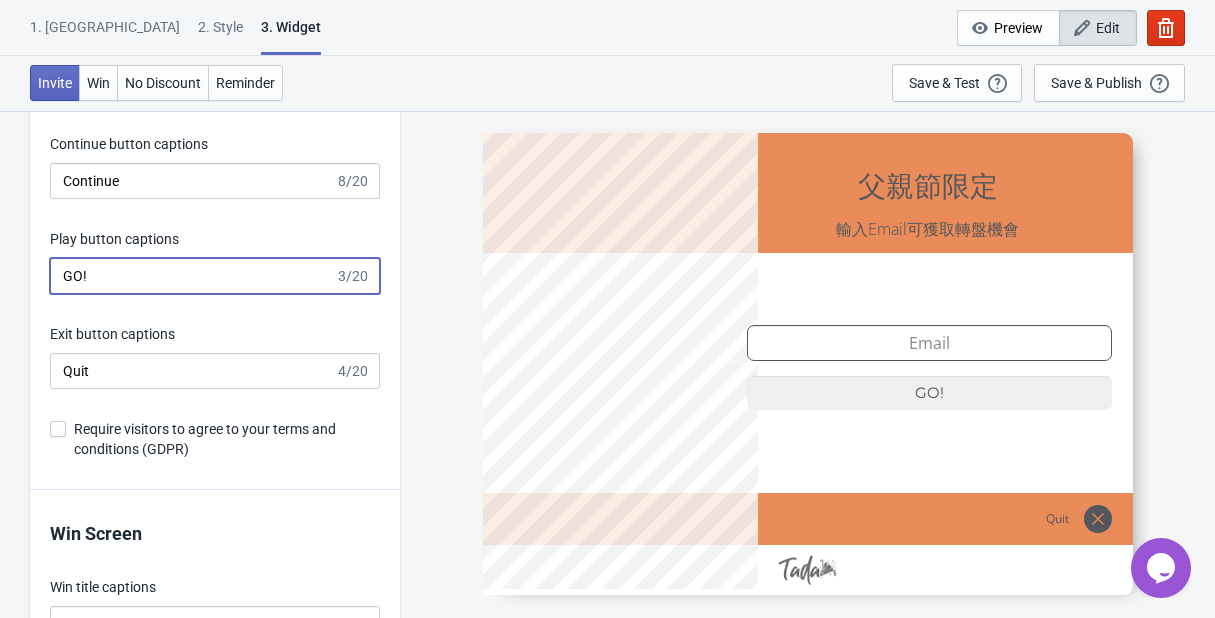 type on "GO!" 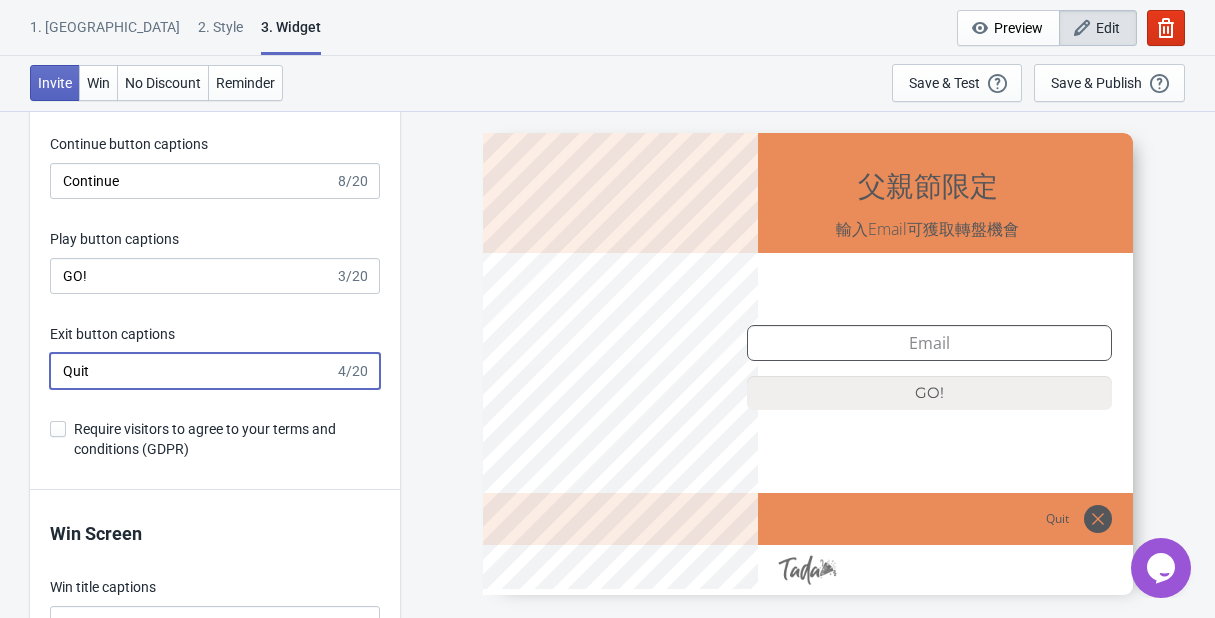 click on "Quit" at bounding box center (192, 371) 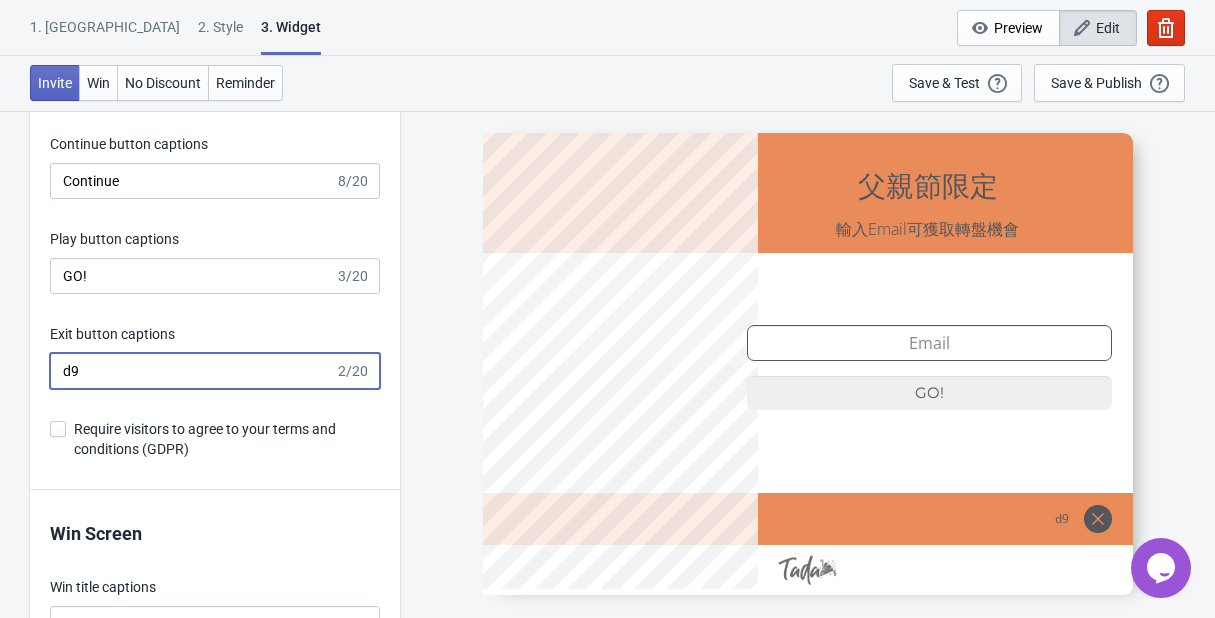 type on "d" 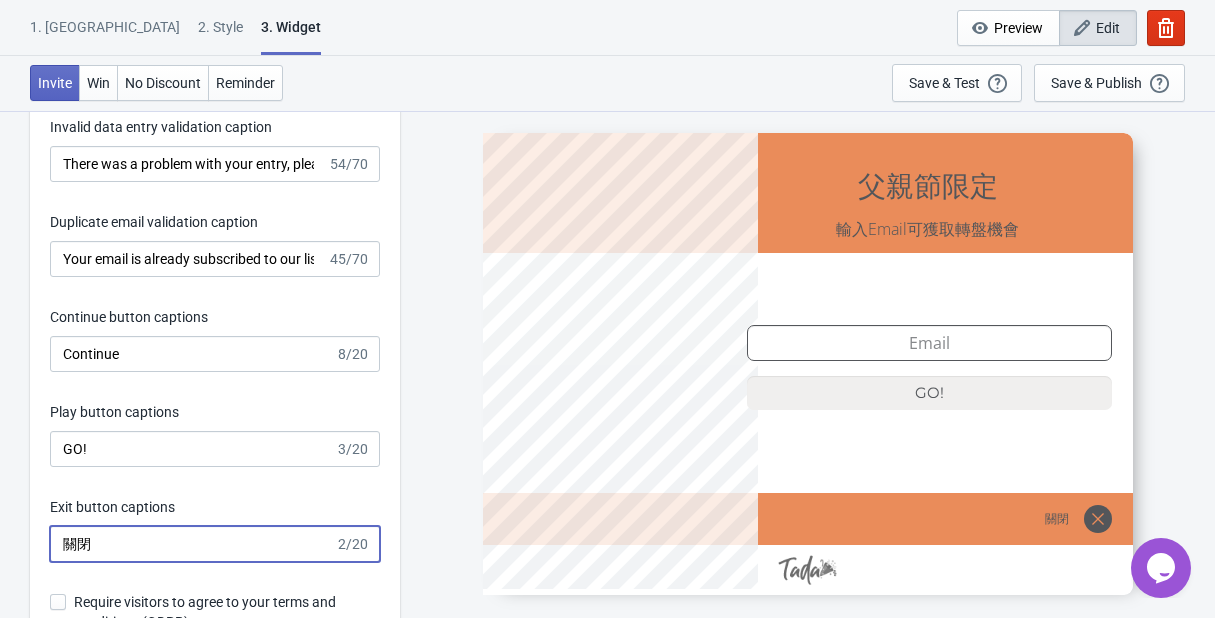 scroll, scrollTop: 3078, scrollLeft: 0, axis: vertical 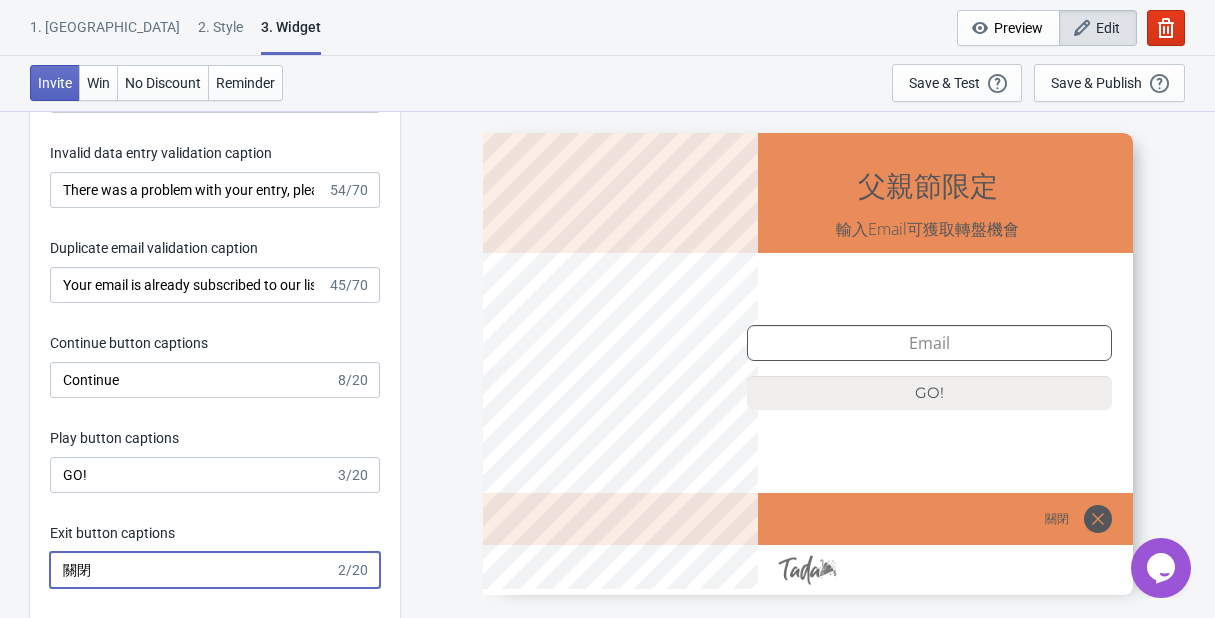 type on "關閉" 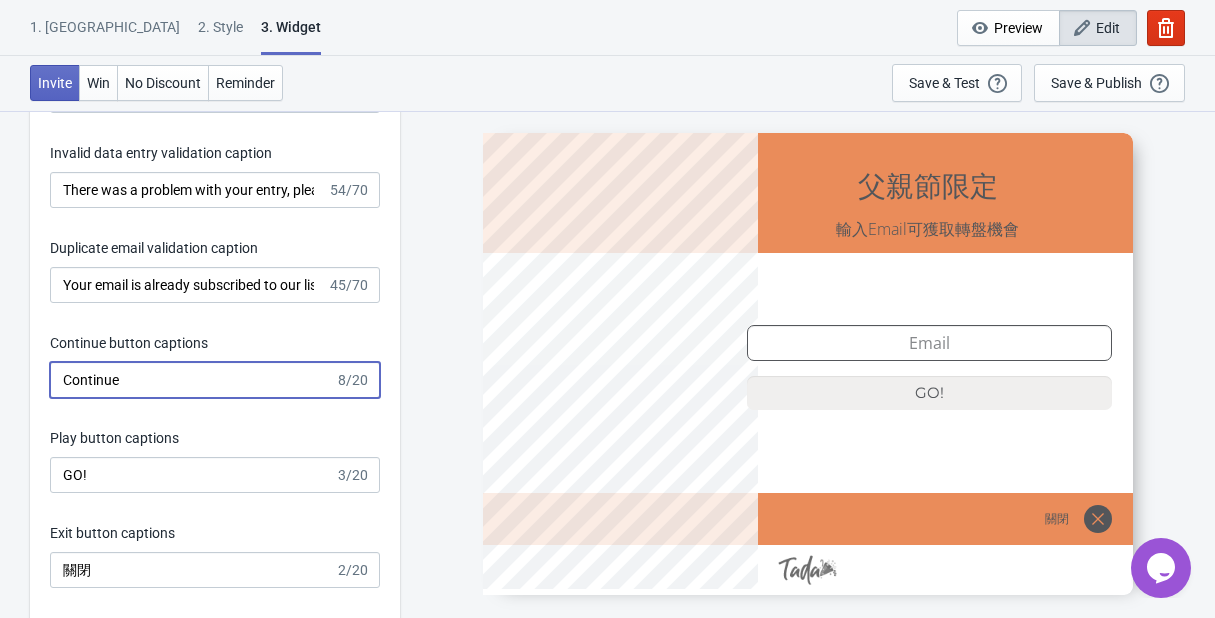 click on "Continue" at bounding box center (192, 380) 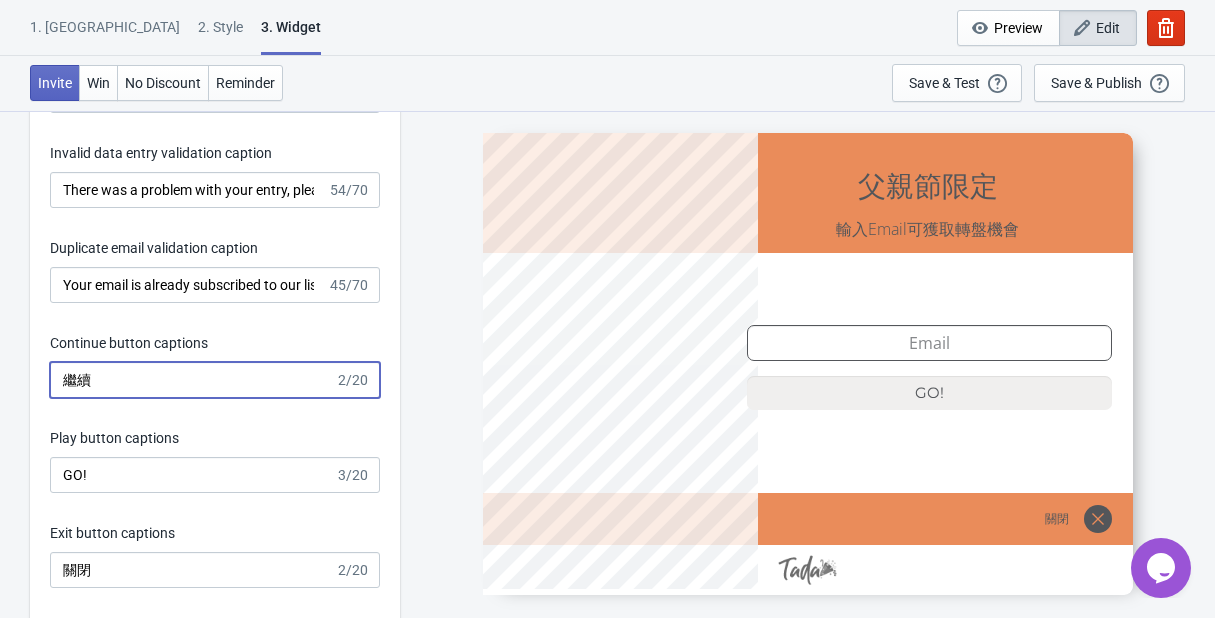 type on "繼續" 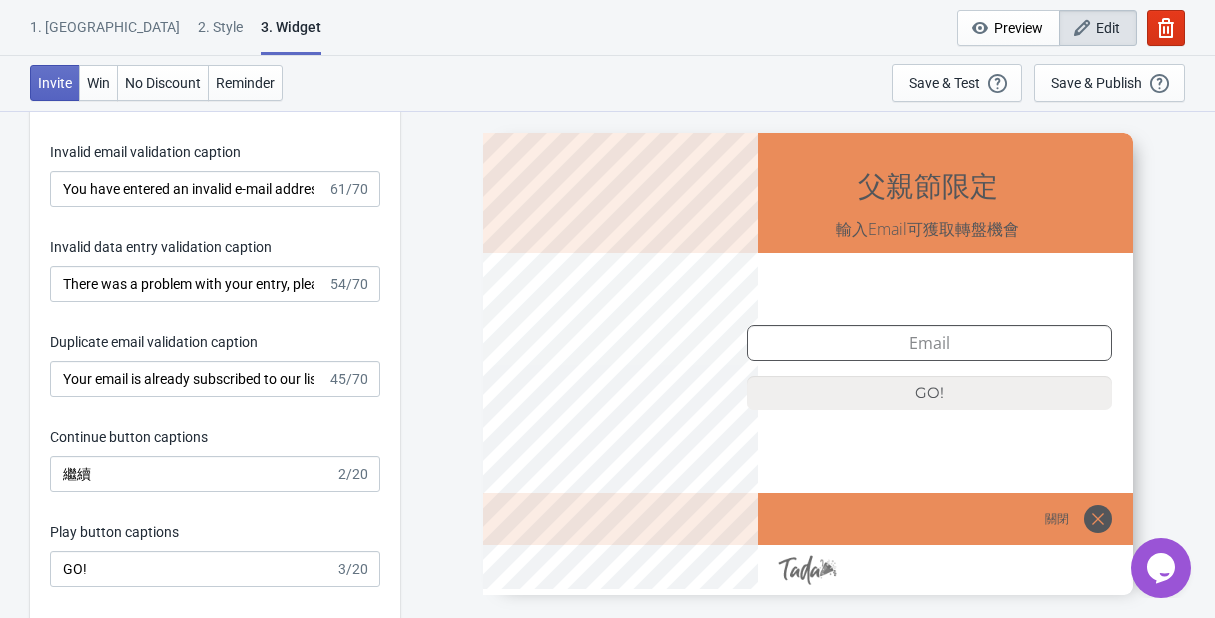 scroll, scrollTop: 2983, scrollLeft: 0, axis: vertical 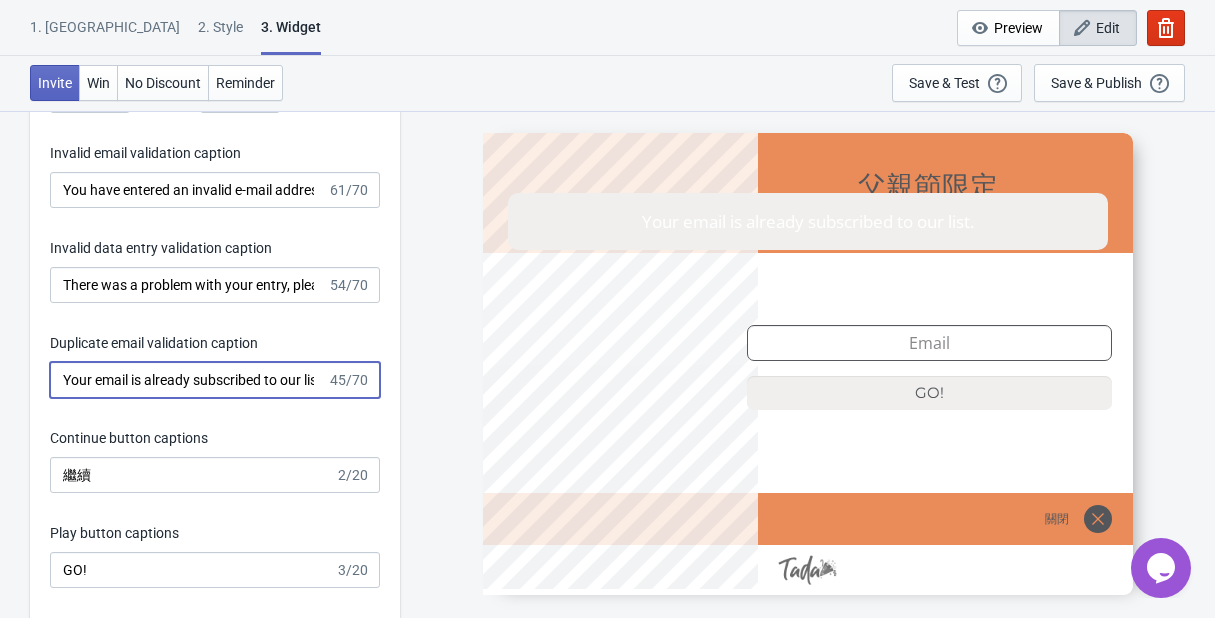 click on "Your email is already subscribed to our list." at bounding box center [188, 380] 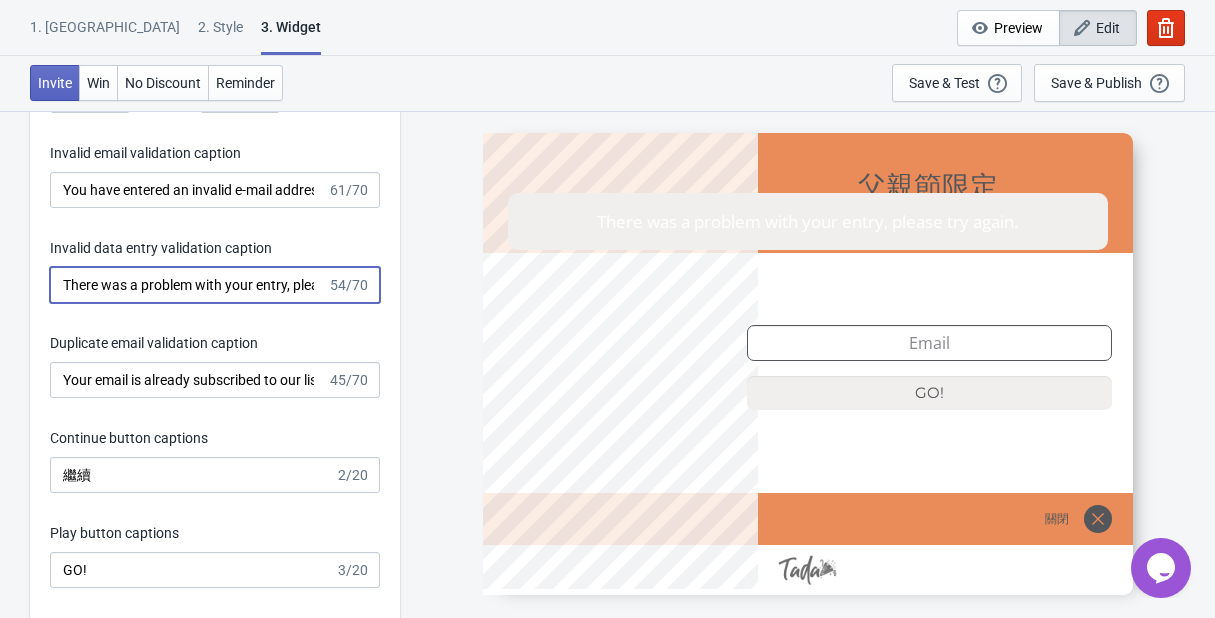 click on "There was a problem with your entry, please try again." at bounding box center [188, 285] 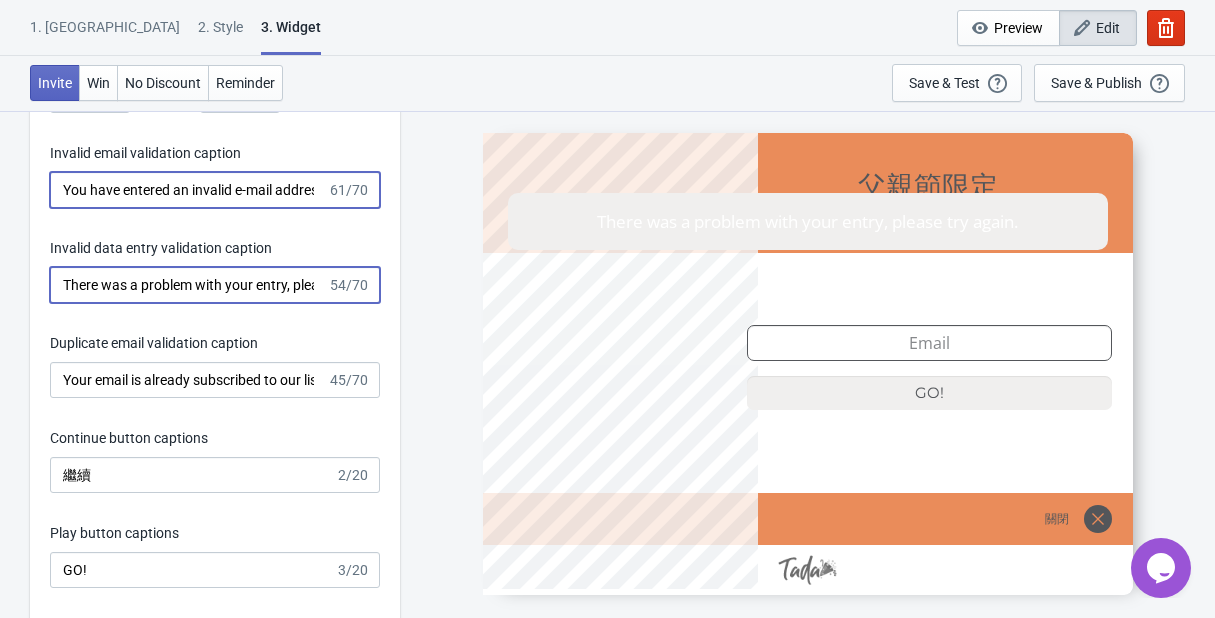 click on "You have entered an invalid e-mail address. Please try again." at bounding box center (188, 190) 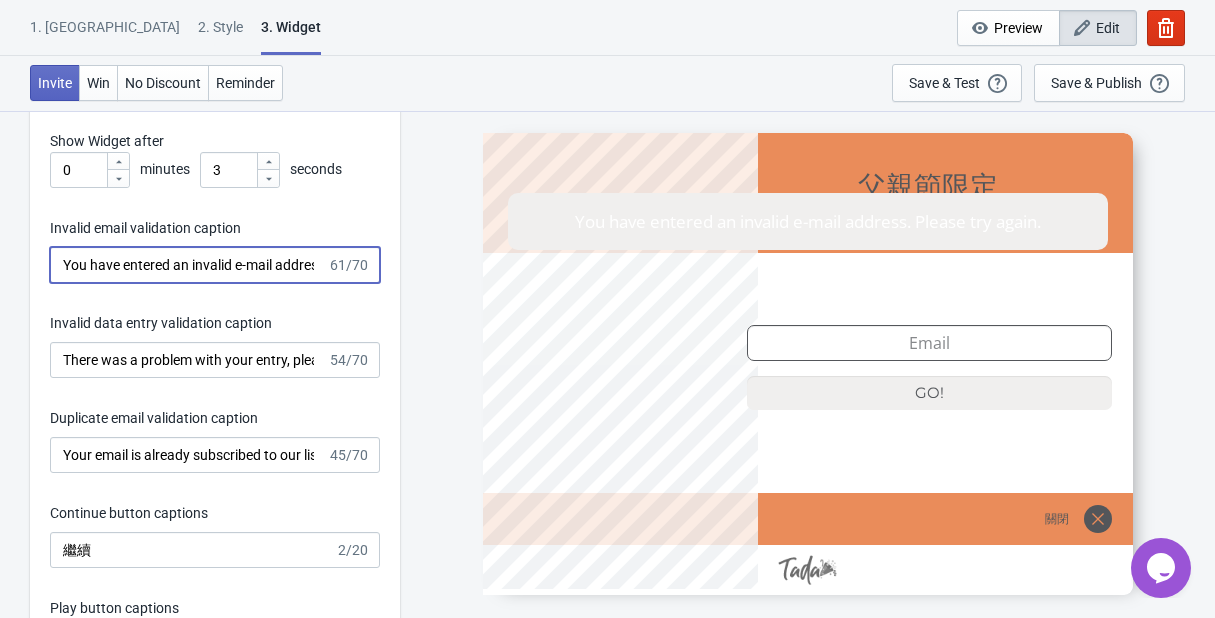 scroll, scrollTop: 2887, scrollLeft: 0, axis: vertical 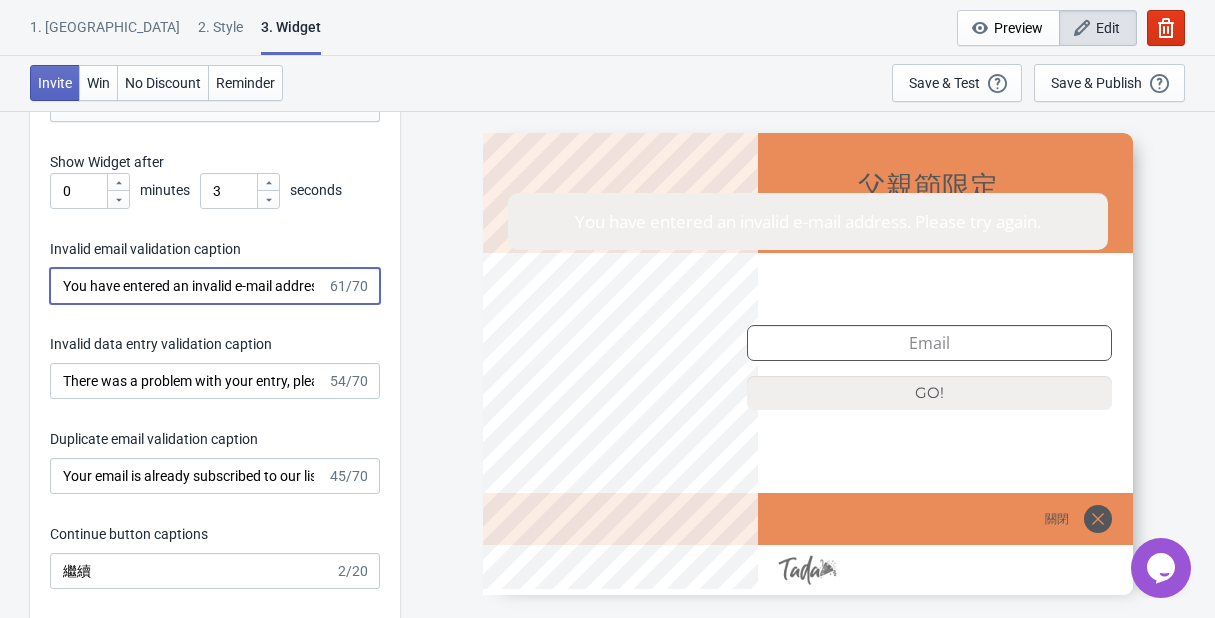click on "You have entered an invalid e-mail address. Please try again." at bounding box center (188, 286) 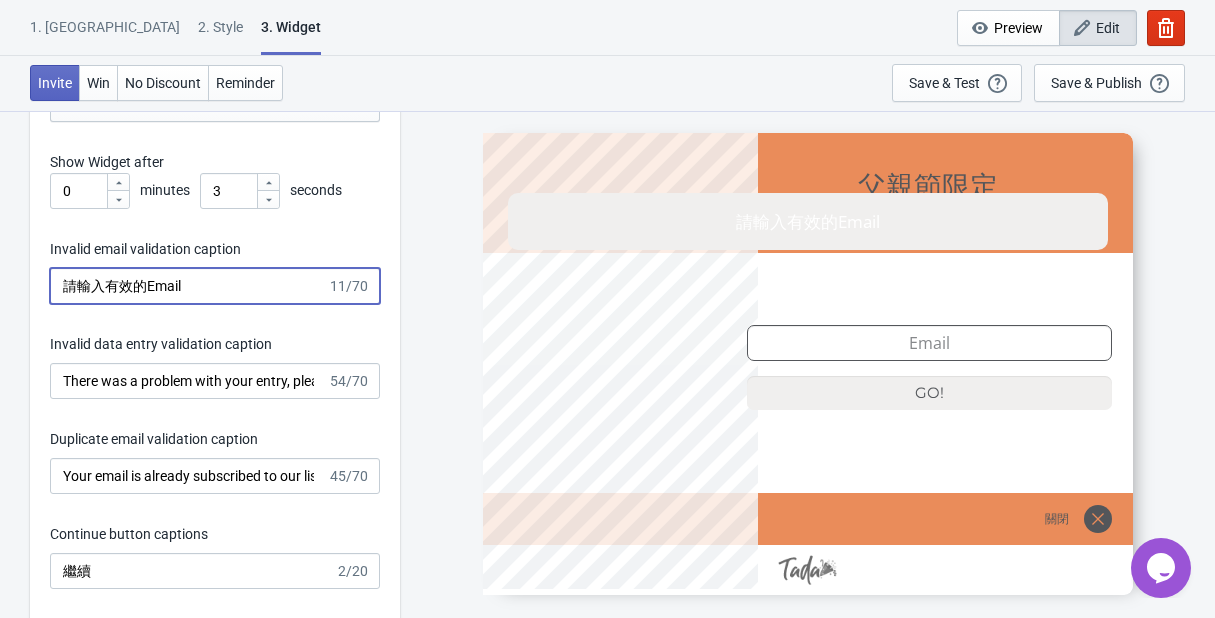 type on "請輸入有效的Email" 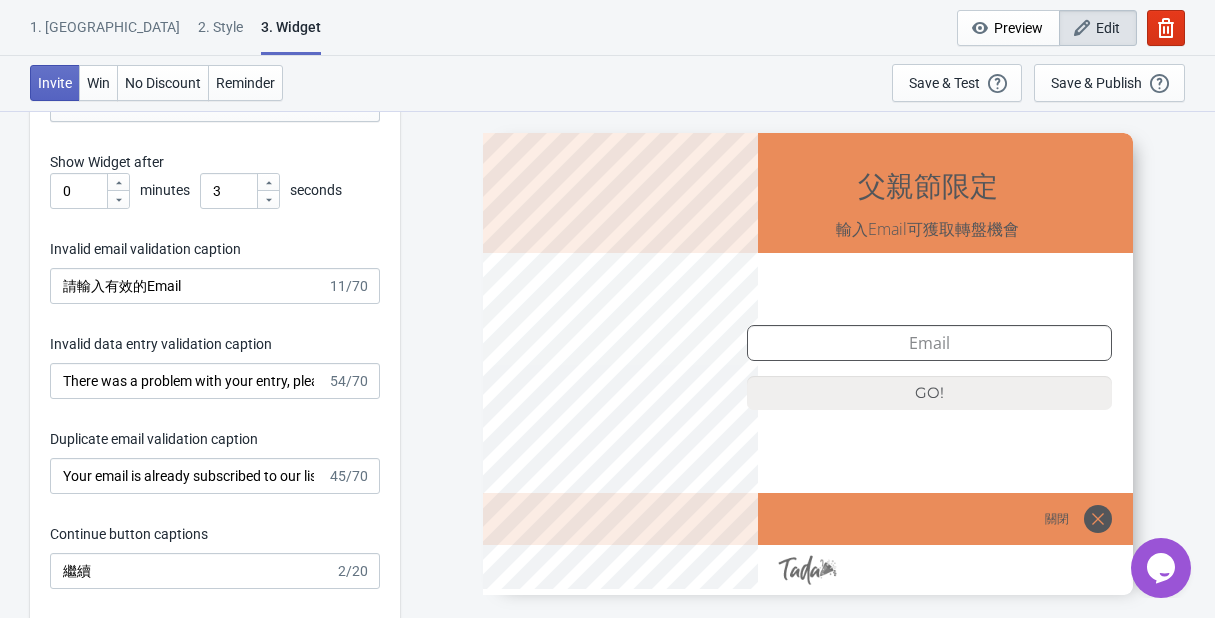 click on "Invalid email validation caption" at bounding box center [215, 251] 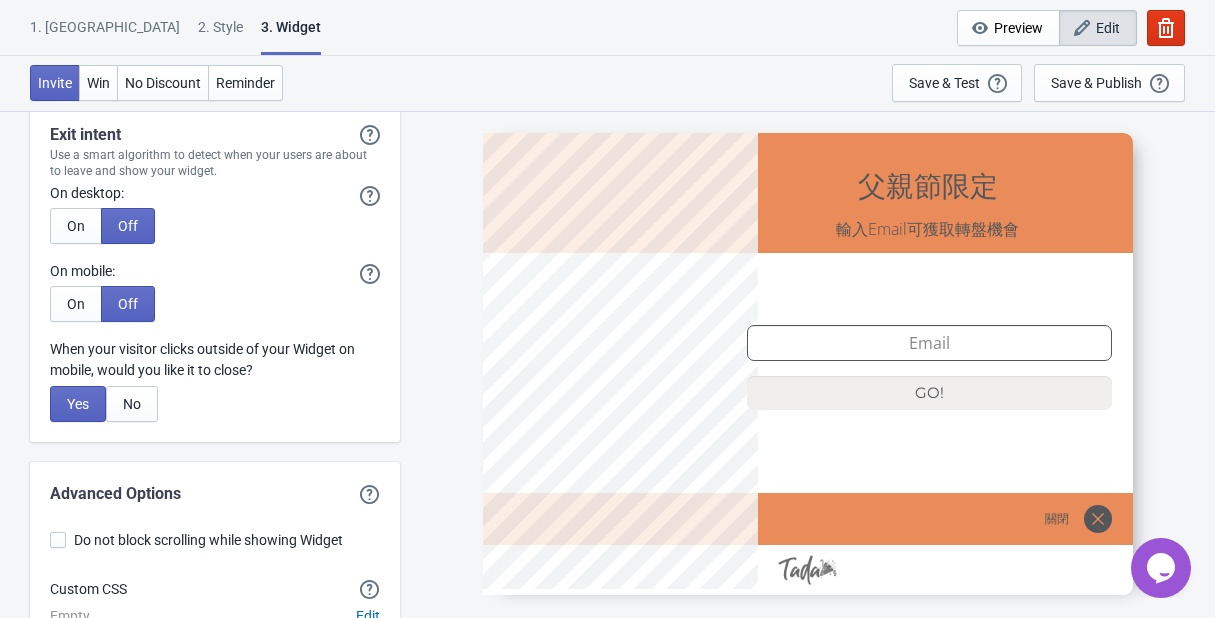 scroll, scrollTop: 5469, scrollLeft: 0, axis: vertical 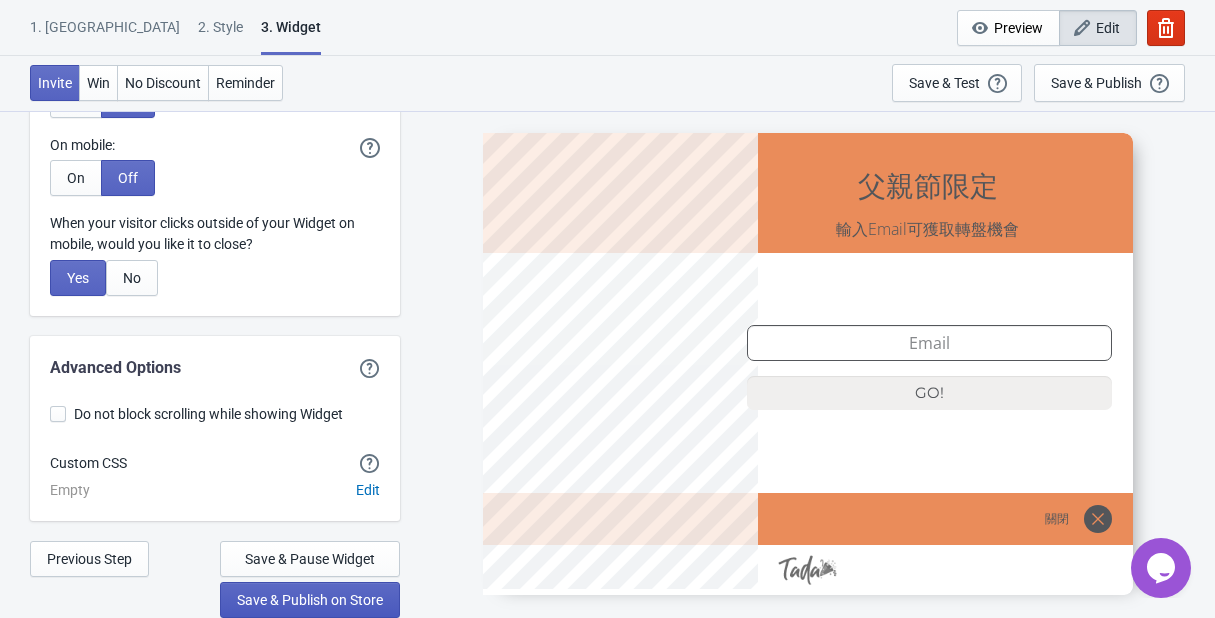 click on "Save & Publish on Store" at bounding box center [310, 600] 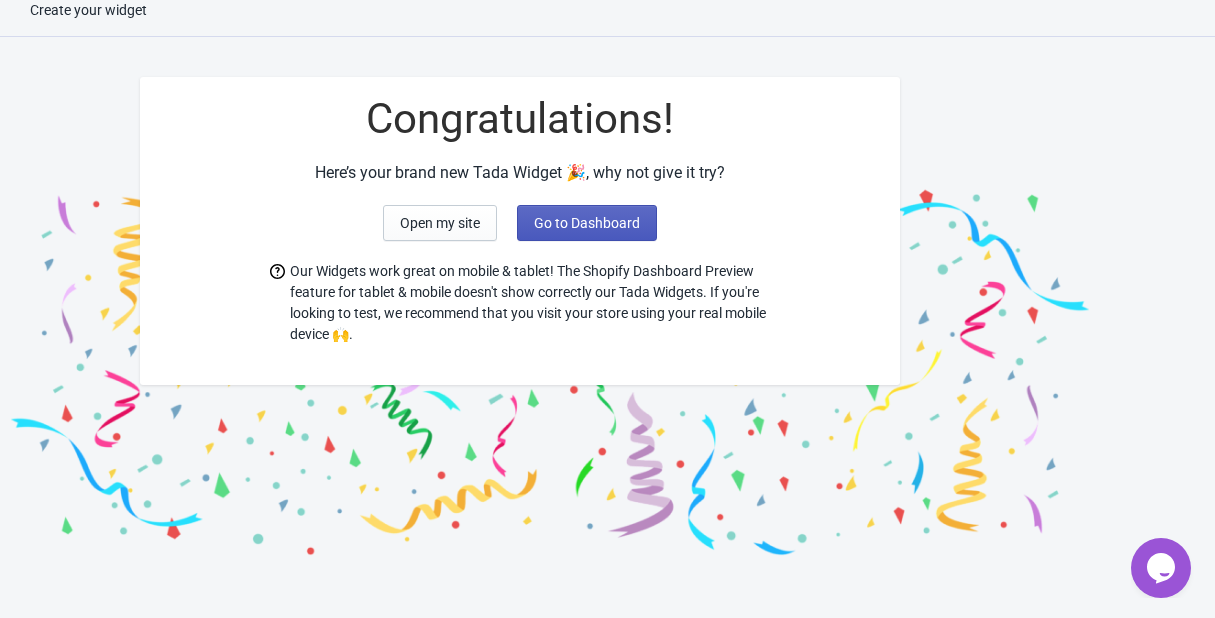 click on "Go to Dashboard" at bounding box center [587, 223] 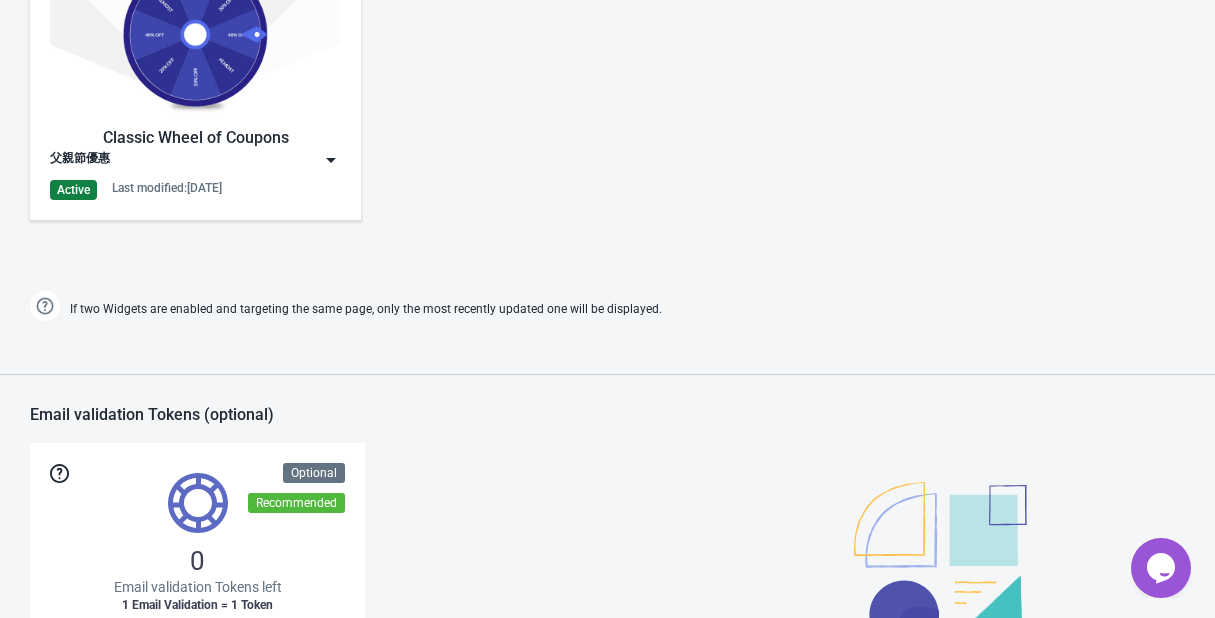 scroll, scrollTop: 908, scrollLeft: 0, axis: vertical 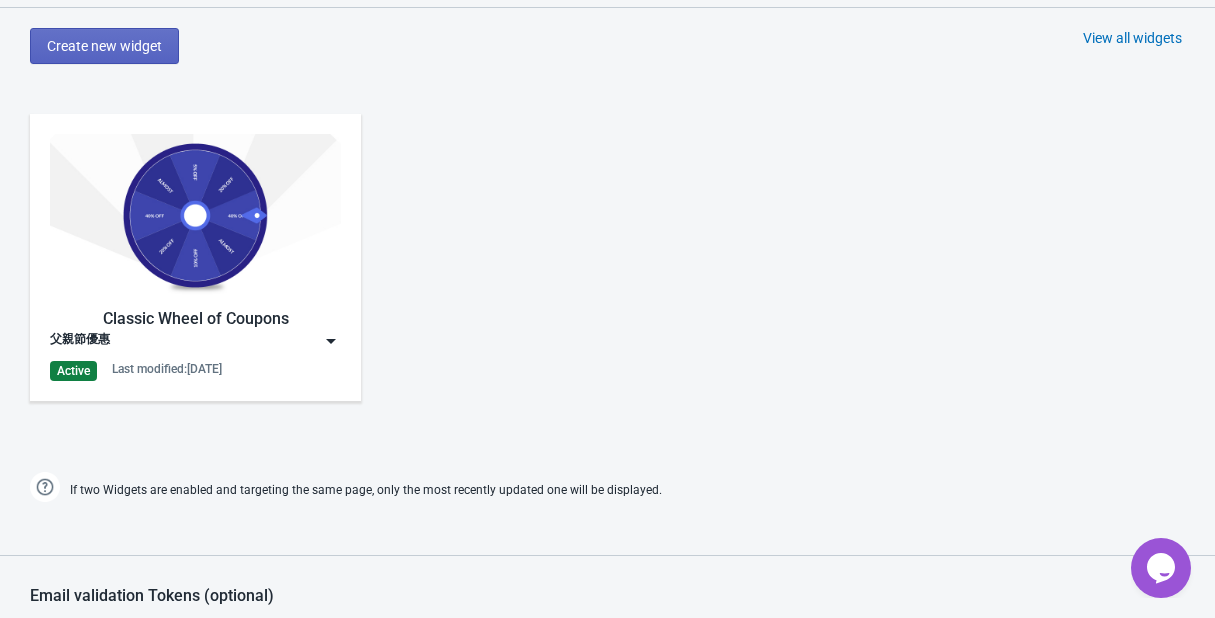 click on "Classic Wheel of Coupons 父親節優惠 Active Last modified:  [DATE]" at bounding box center (607, 274) 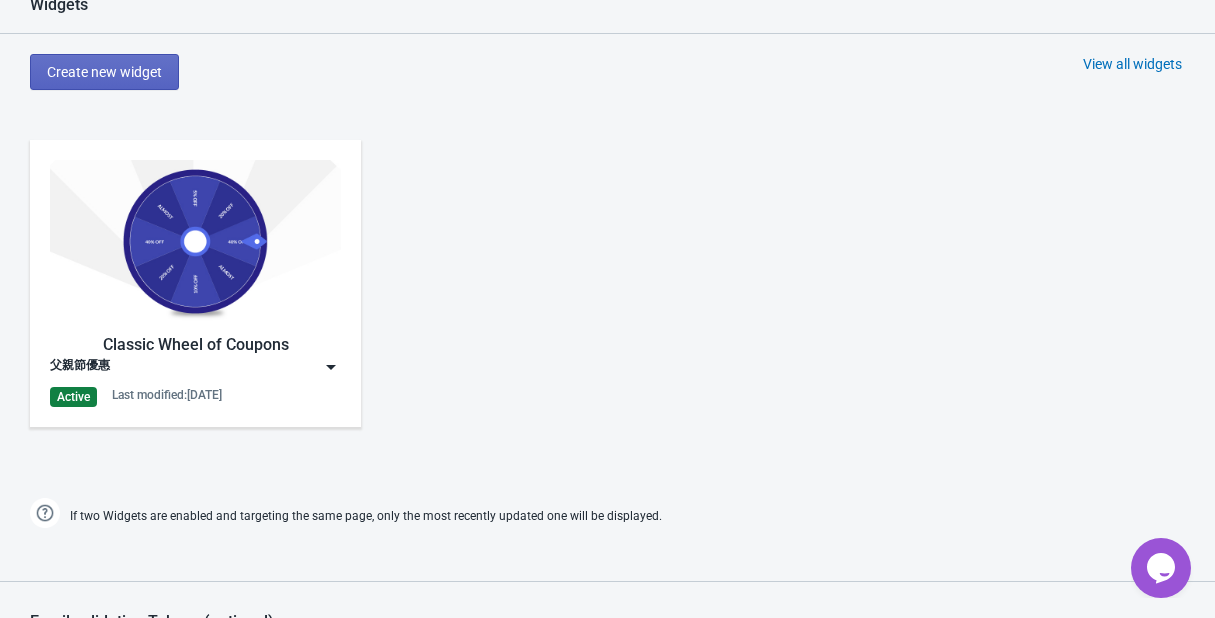 scroll, scrollTop: 883, scrollLeft: 0, axis: vertical 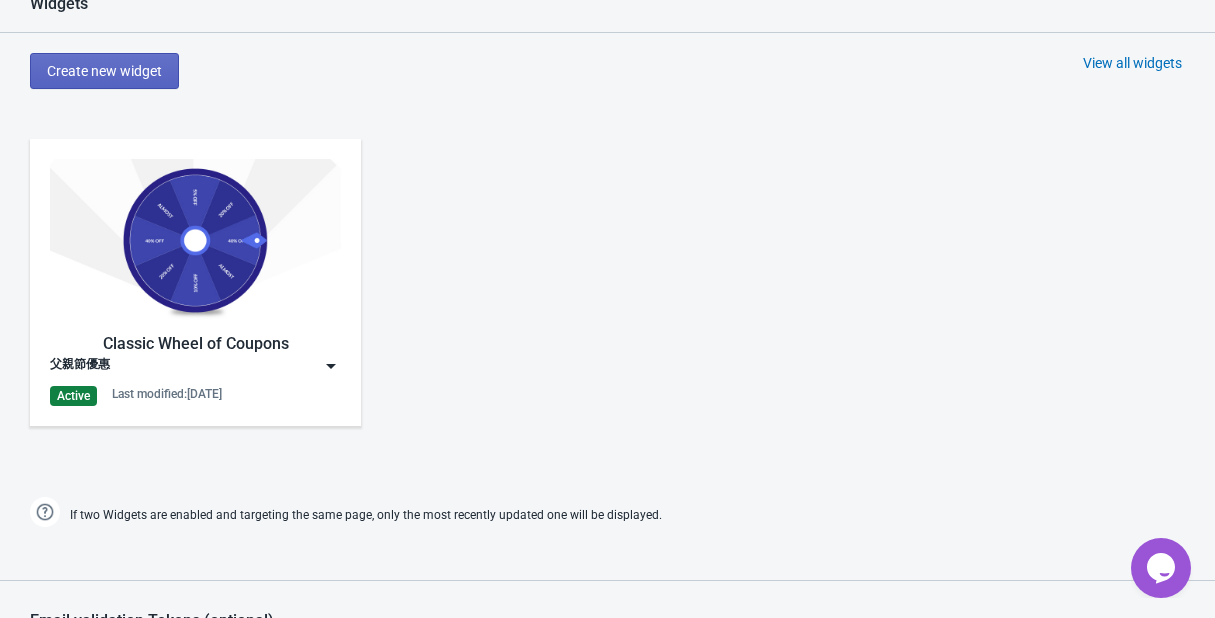 click on "Classic Wheel of Coupons" at bounding box center [195, 344] 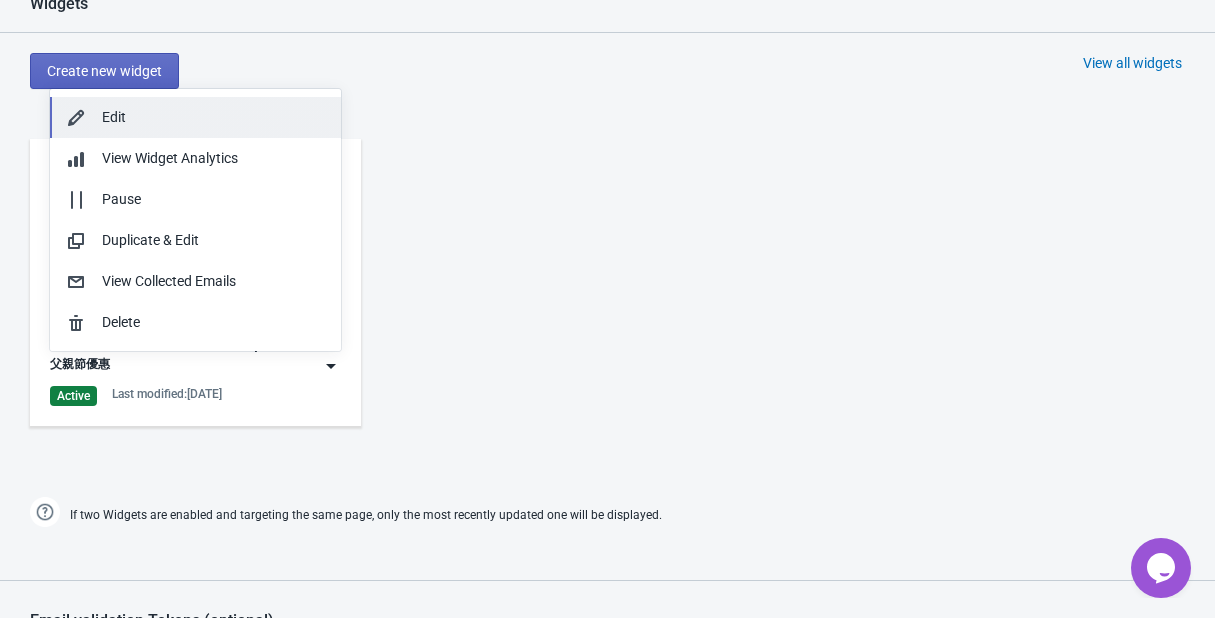 click on "Edit" at bounding box center (213, 117) 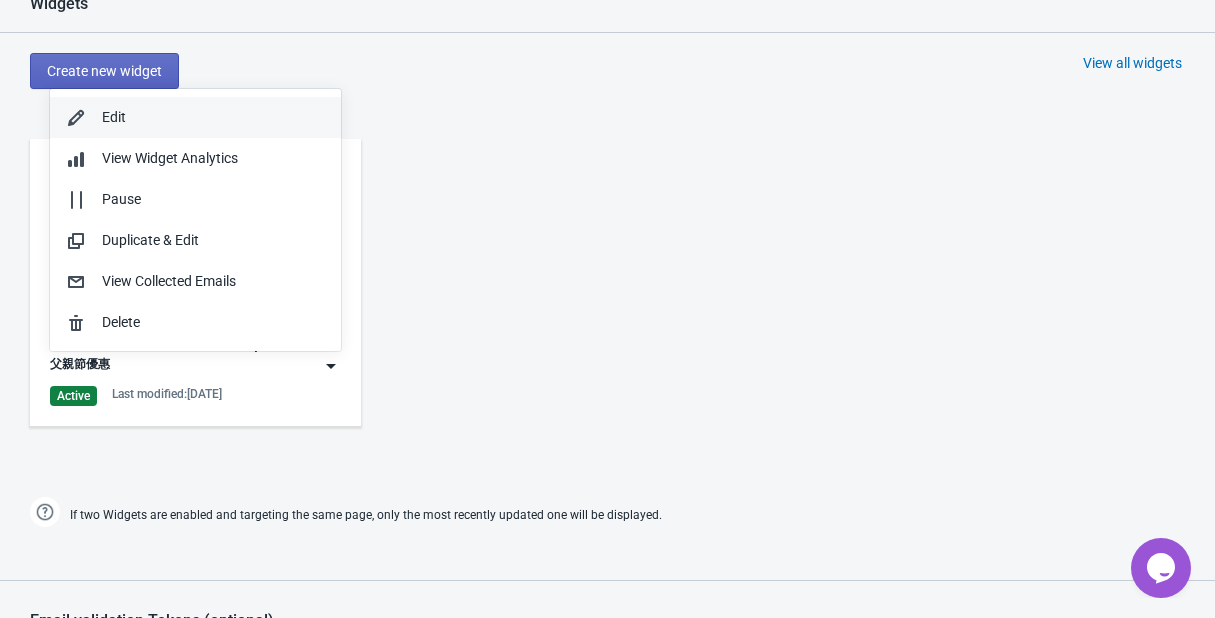 scroll, scrollTop: 0, scrollLeft: 0, axis: both 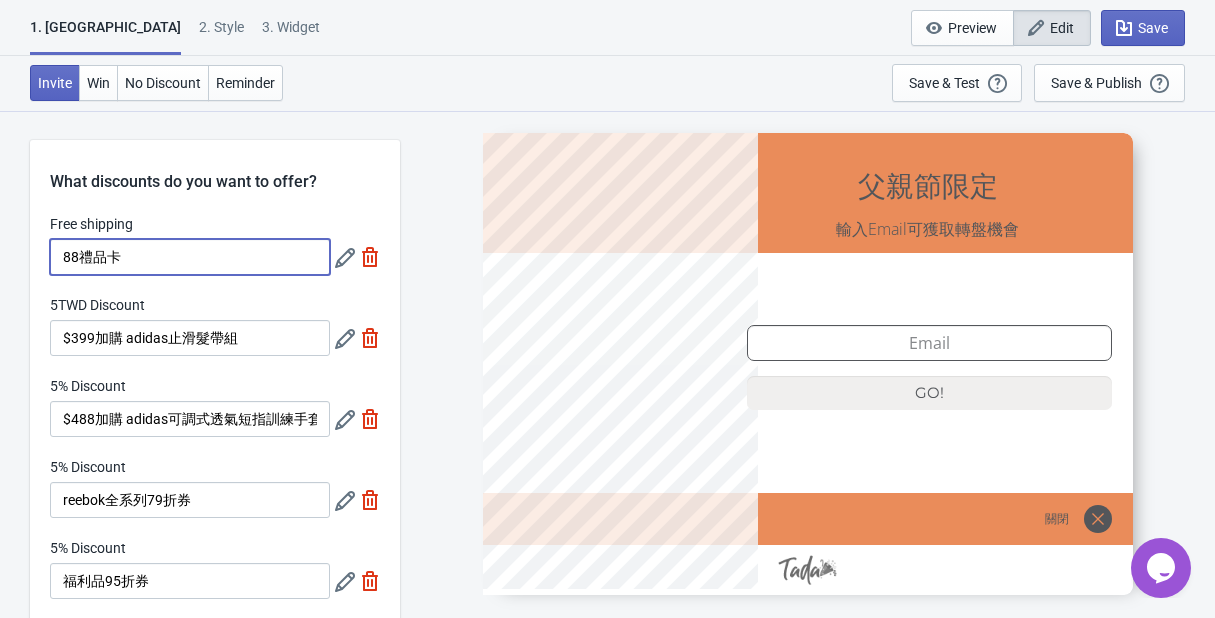 click on "88禮品卡" at bounding box center (190, 257) 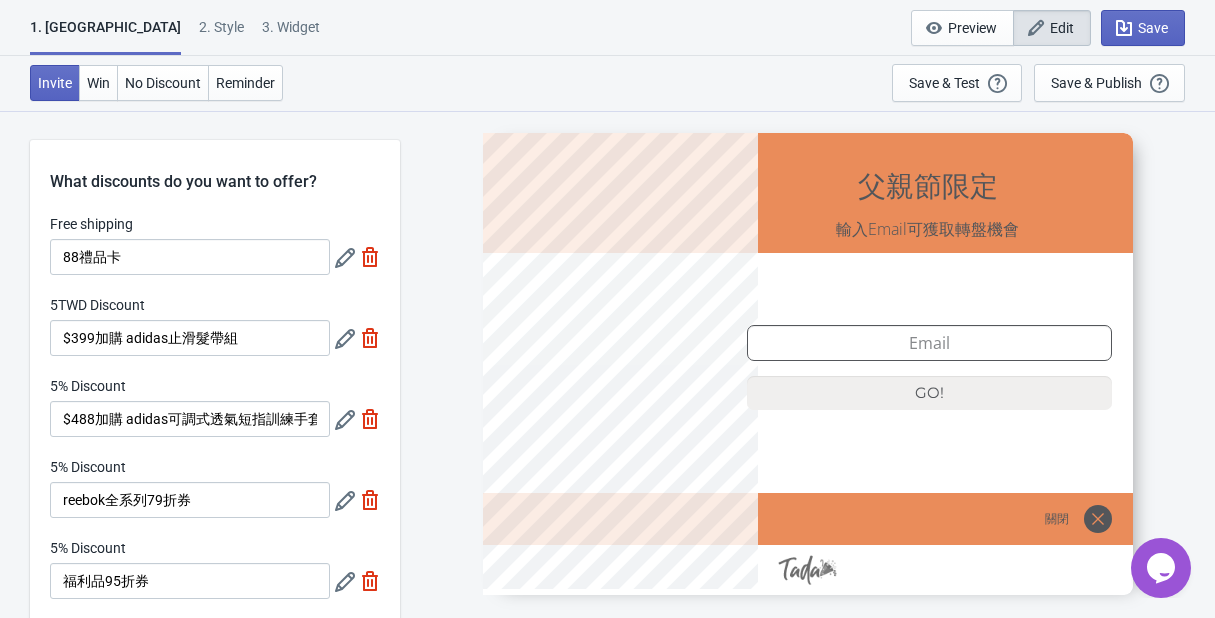 click on "SASDERWERT3H 父親節限定 輸入Email可獲取轉盤機會 email-input GO! 關閉" at bounding box center (807, 363) 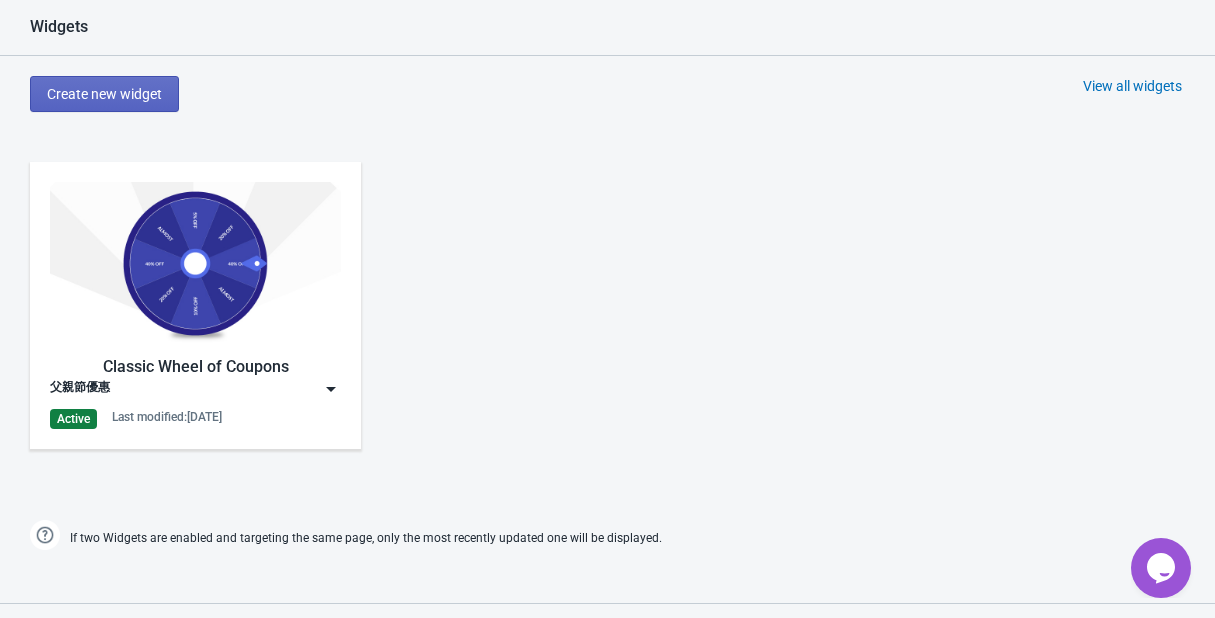 scroll, scrollTop: 952, scrollLeft: 0, axis: vertical 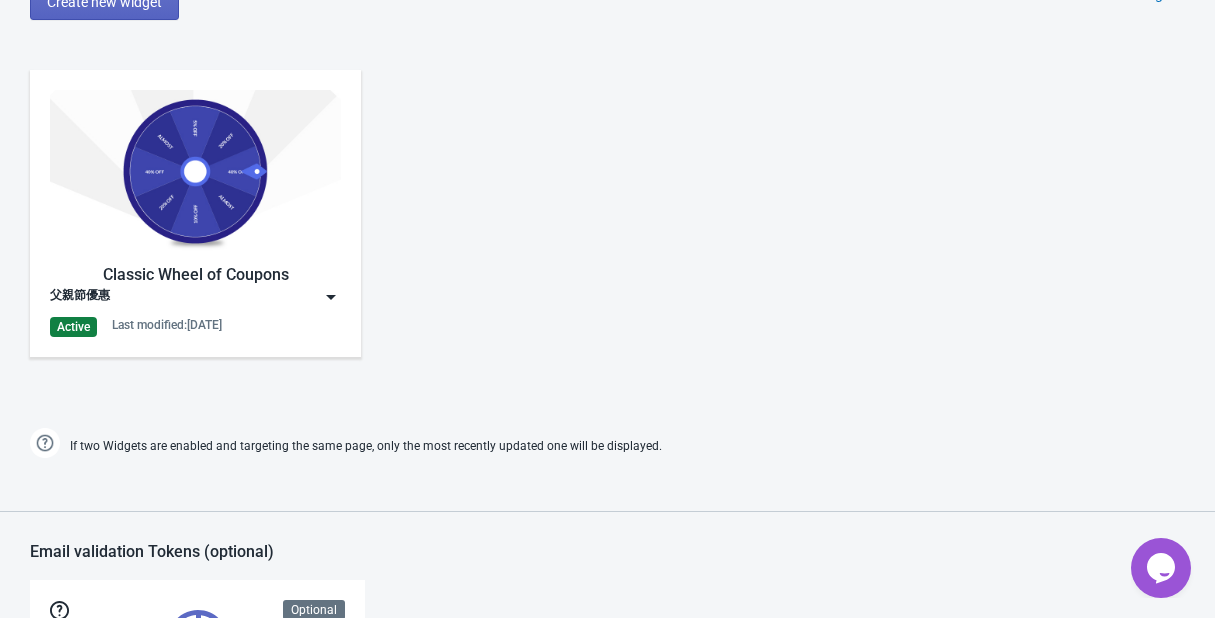 click at bounding box center (331, 297) 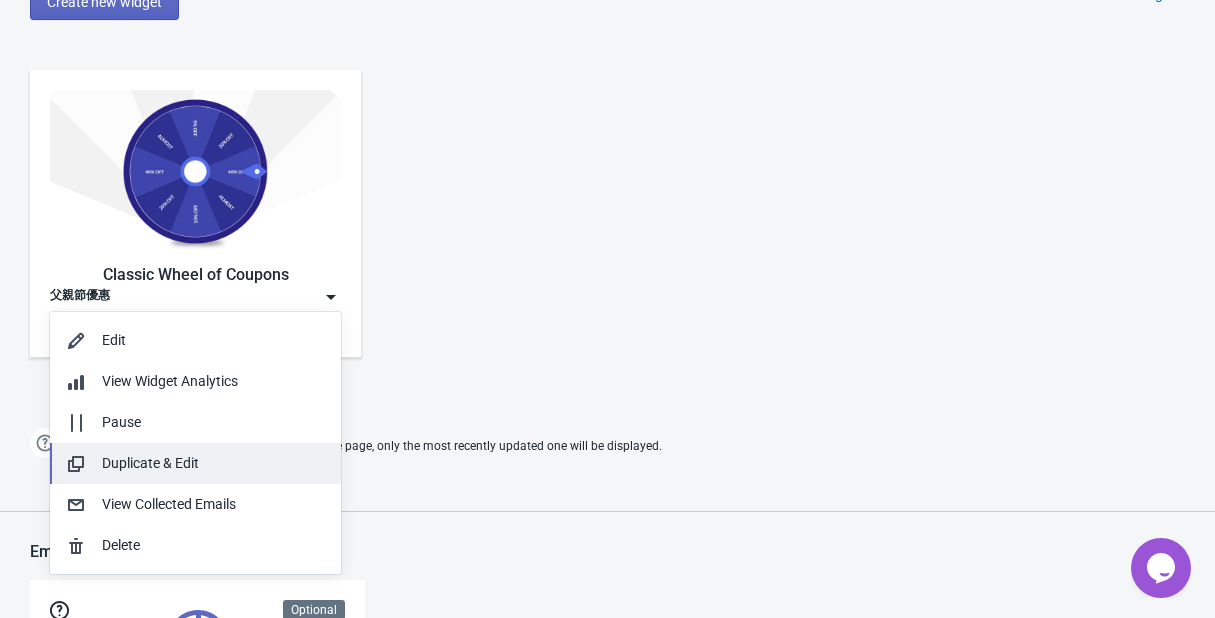 click on "Duplicate & Edit" at bounding box center (213, 463) 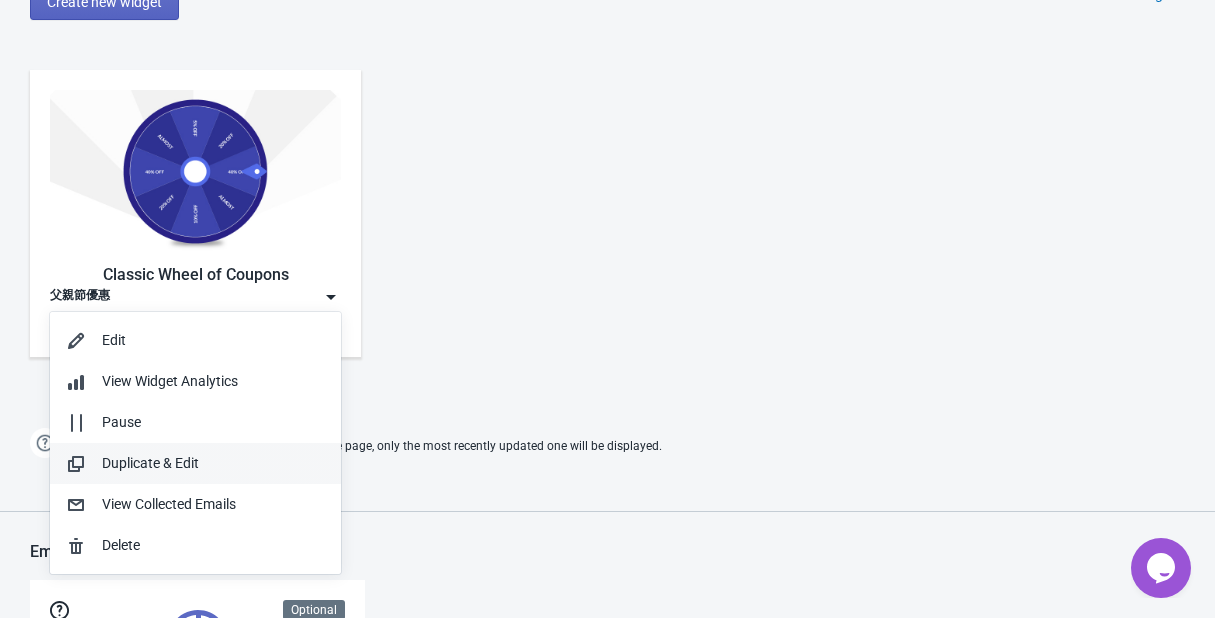 scroll, scrollTop: 952, scrollLeft: 0, axis: vertical 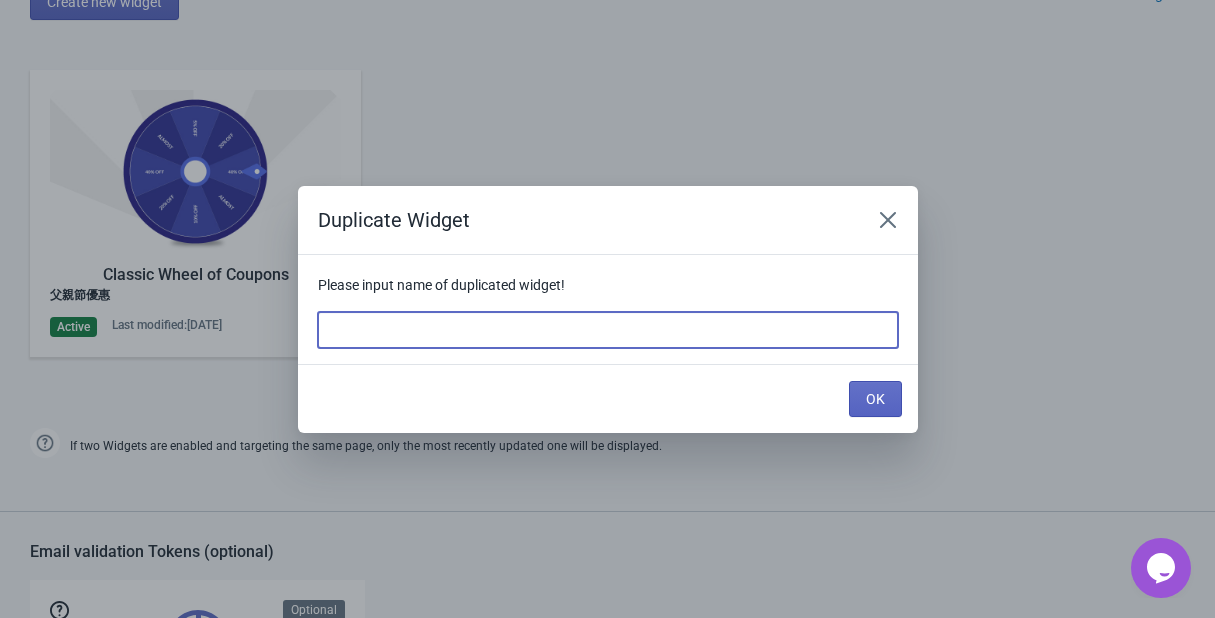 click at bounding box center [608, 330] 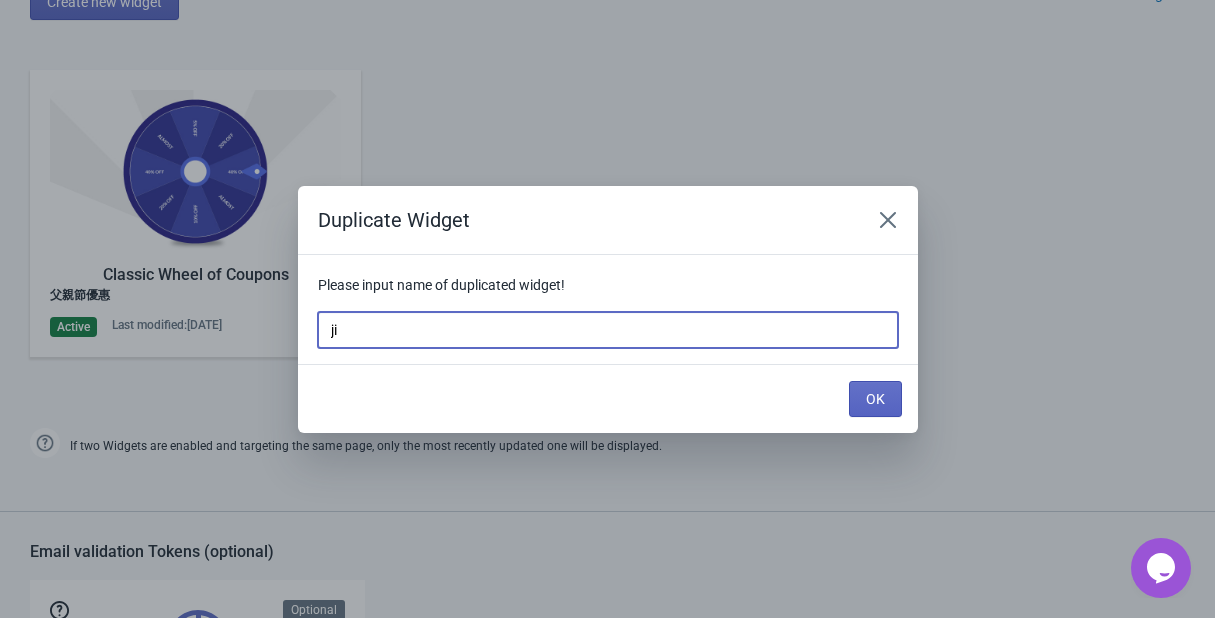 type on "j" 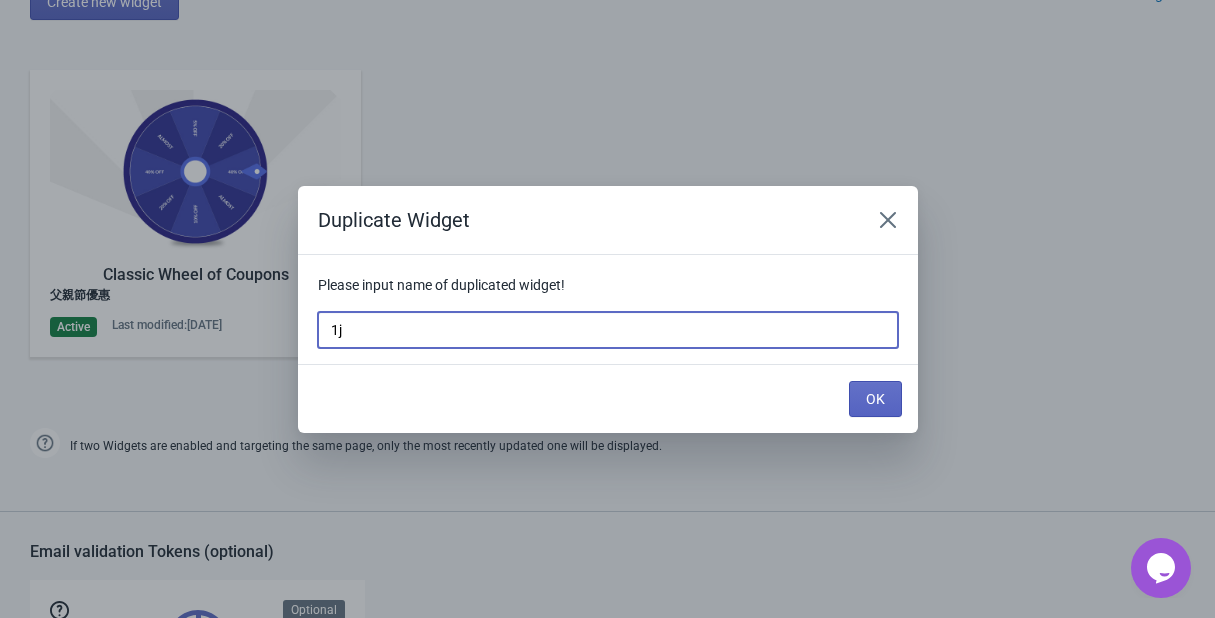 type on "1" 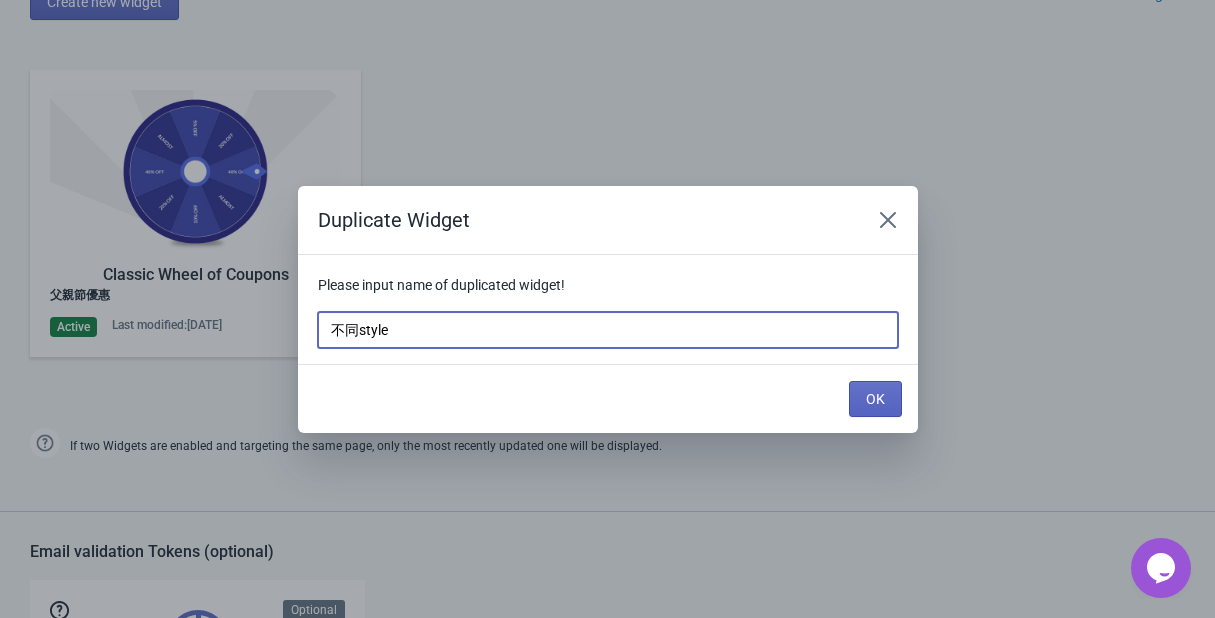 type on "不同style" 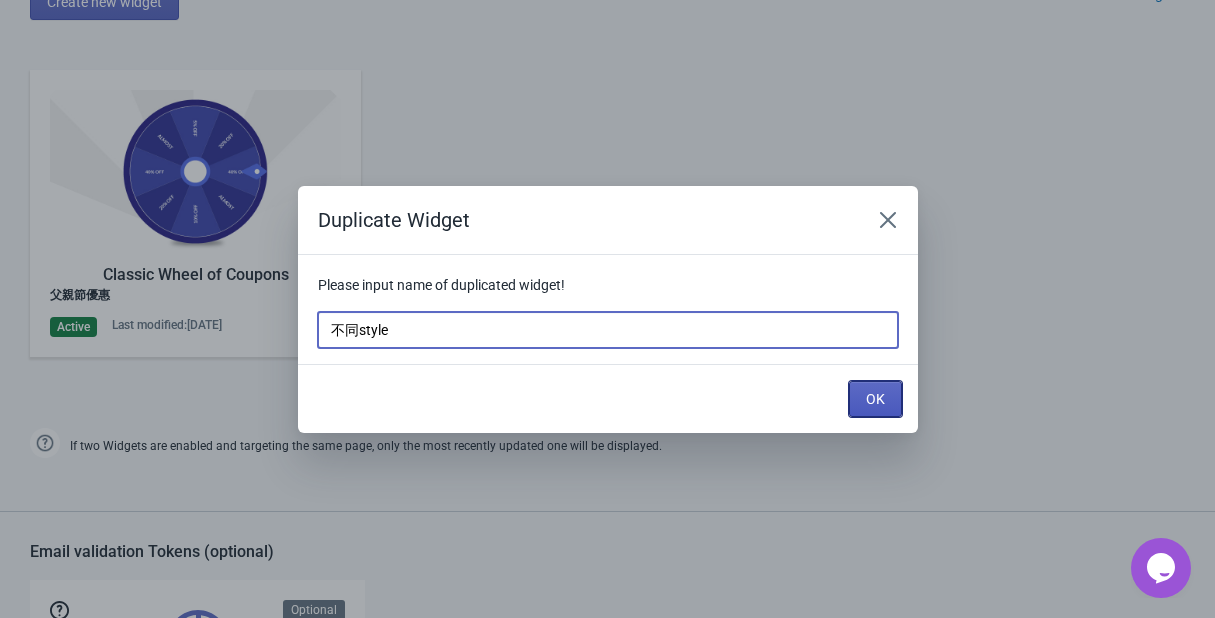click on "OK" at bounding box center (875, 399) 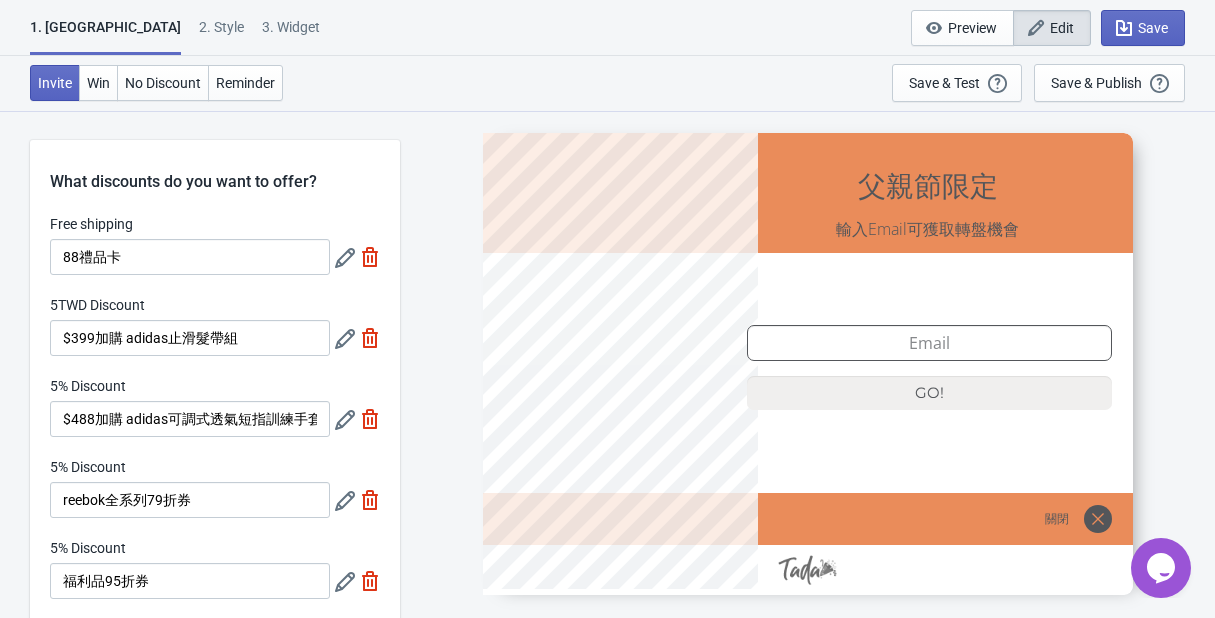 click on "1. Coupon 2 . Style 3. Widget 1. Coupon 2 . Style 3. Widget Save and Exit Preview Edit Save" at bounding box center (607, 28) 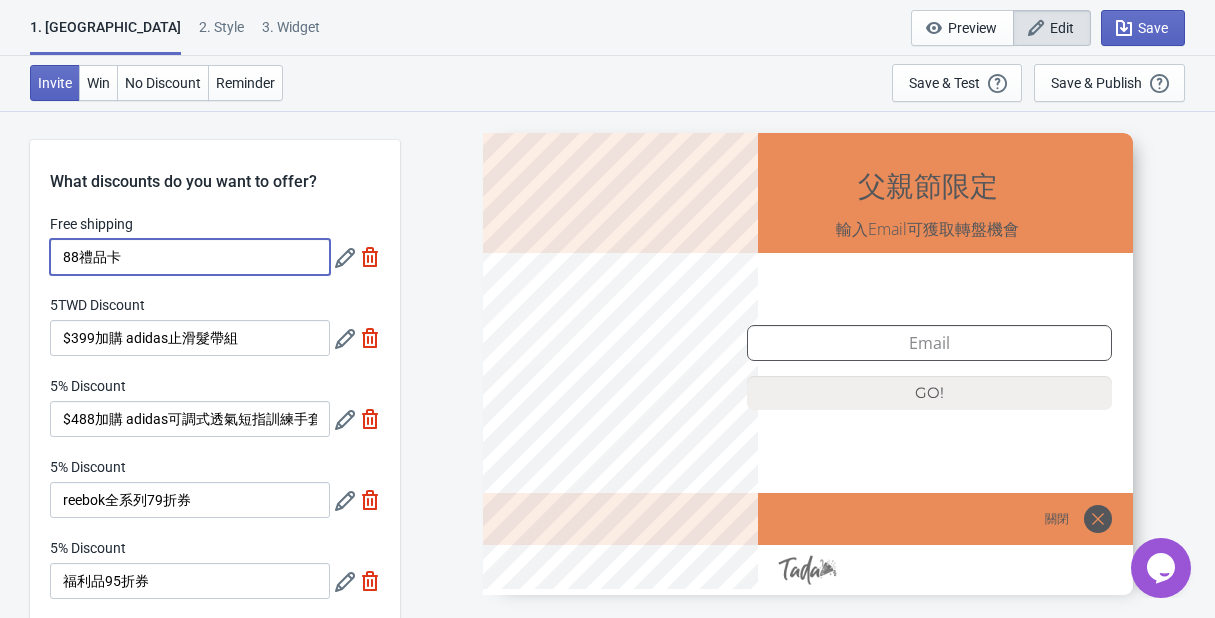 click on "88禮品卡" at bounding box center [190, 257] 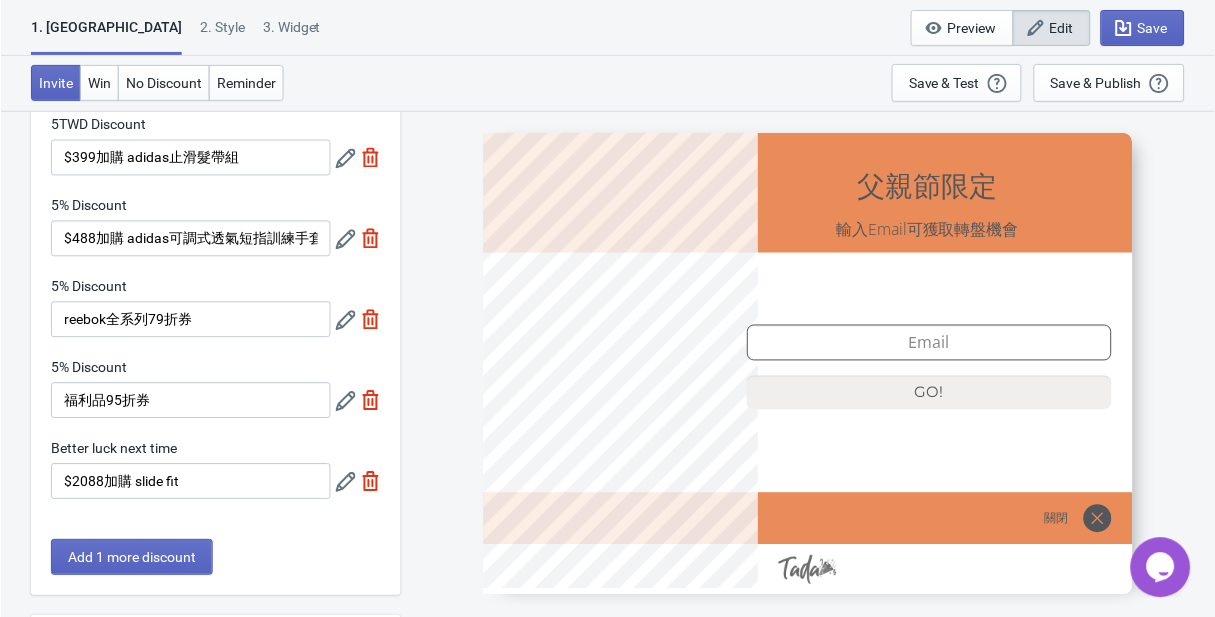 scroll, scrollTop: 209, scrollLeft: 0, axis: vertical 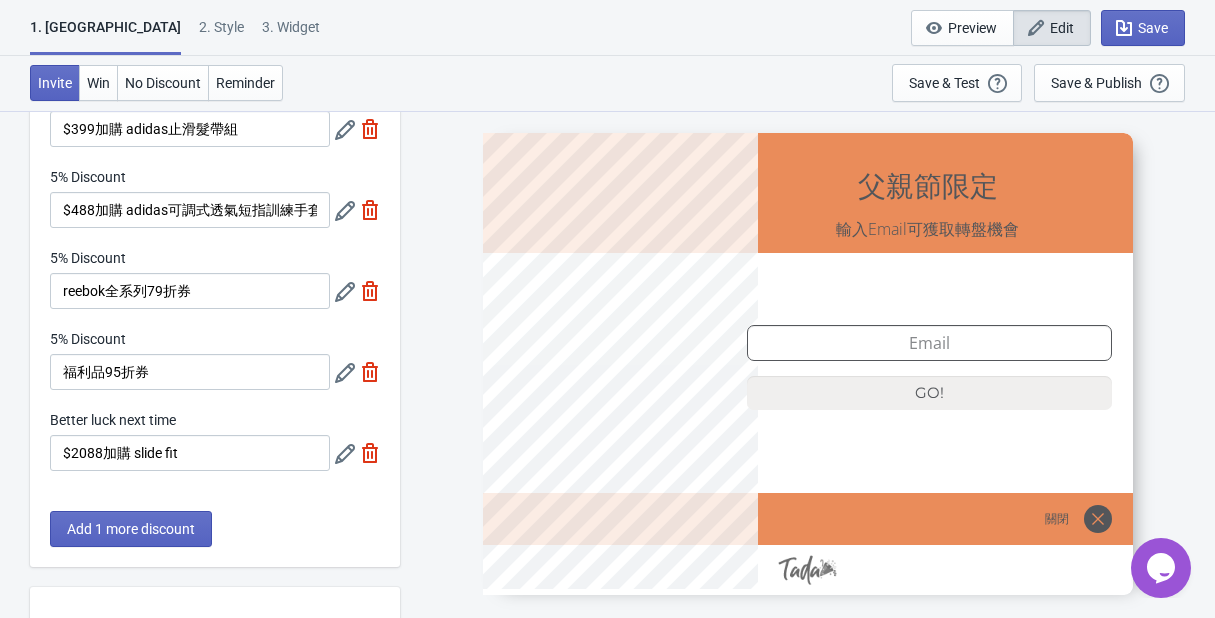 click on "1. Coupon 2 . Style 3. Widget 1. Coupon 2 . Style 3. Widget Save and Exit Preview Edit Save" at bounding box center (607, 28) 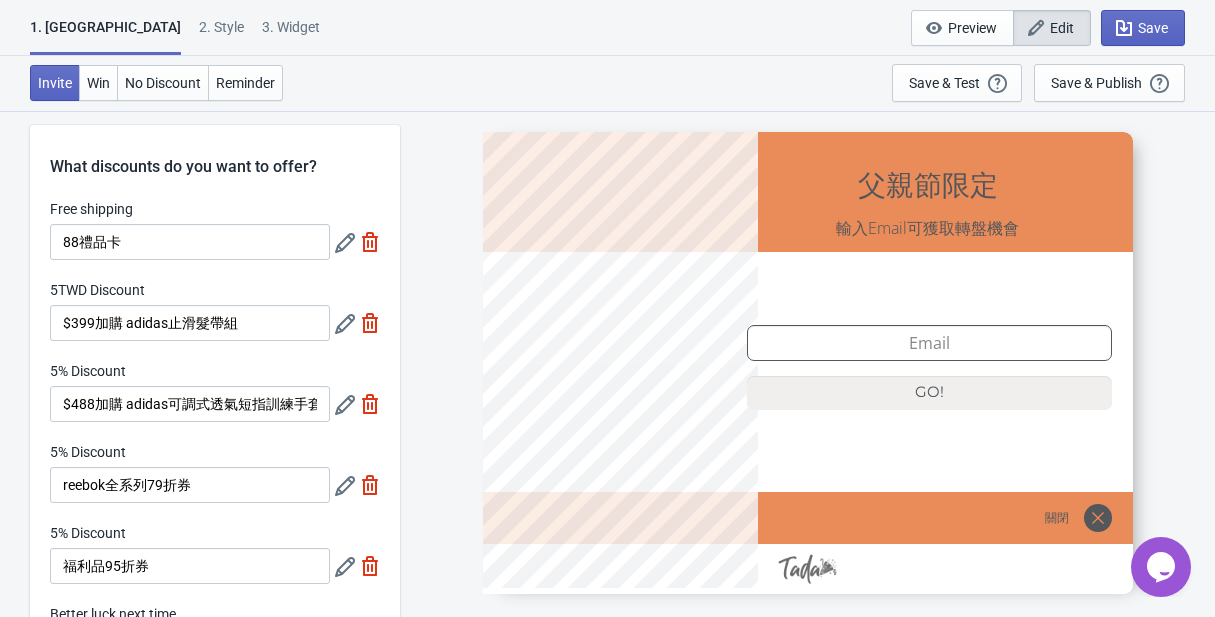 scroll, scrollTop: 0, scrollLeft: 0, axis: both 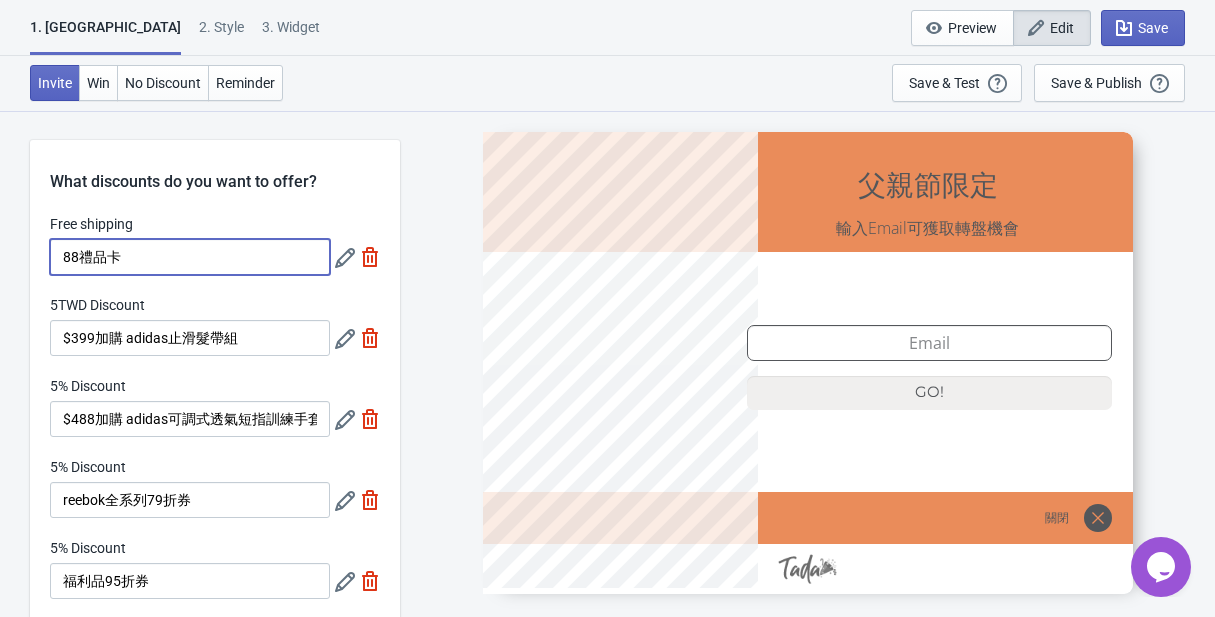 click on "88禮品卡" at bounding box center (190, 257) 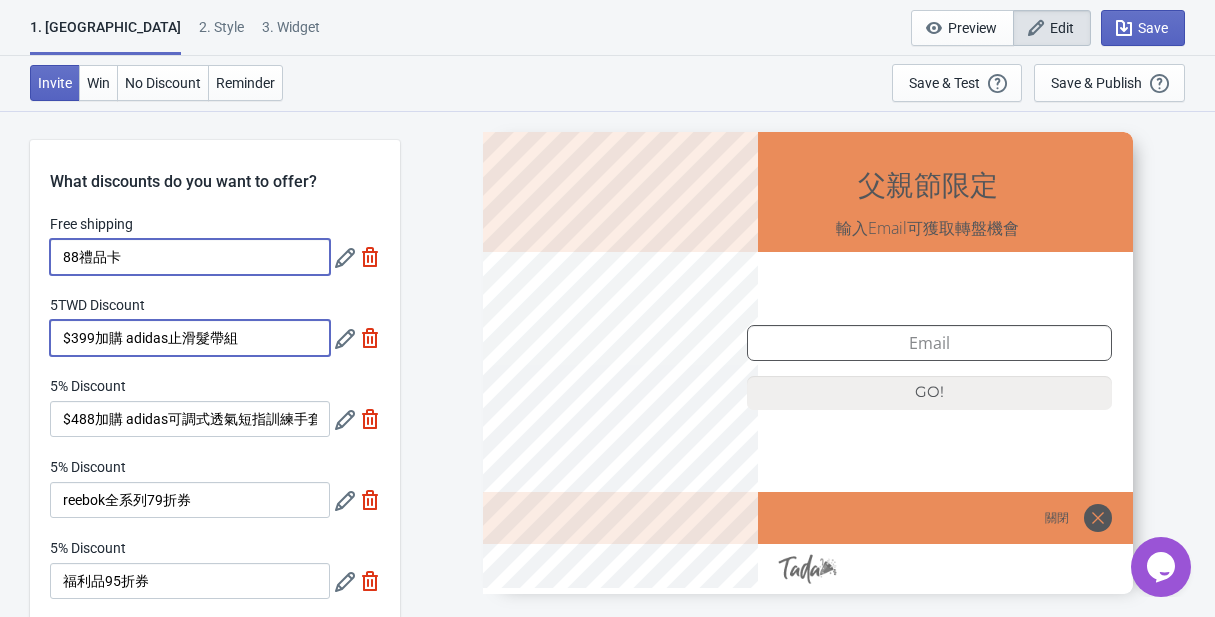 click on "$399加購 adidas止滑髮帶組" at bounding box center [190, 338] 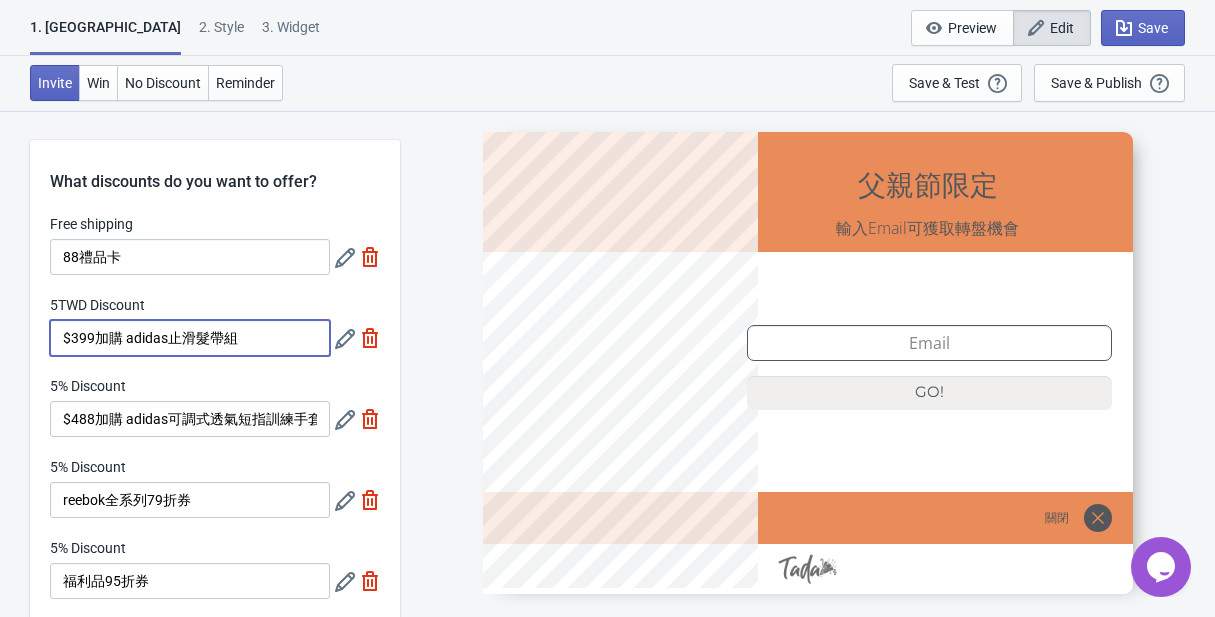 click on "$399加購 adidas止滑髮帶組" at bounding box center (190, 338) 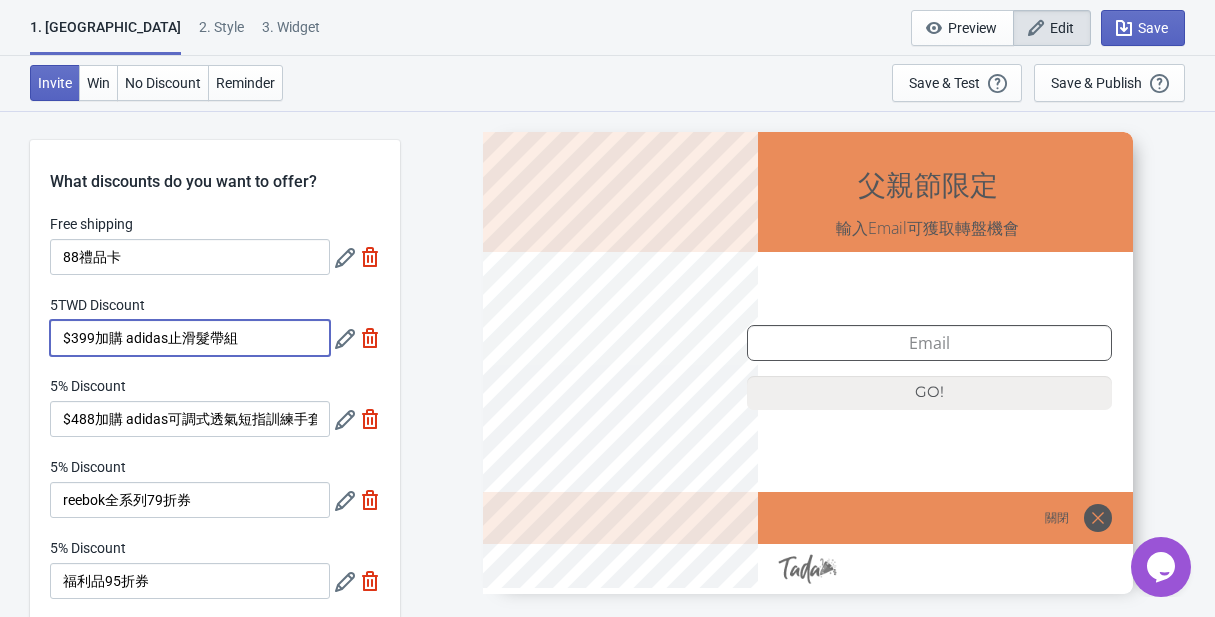 click on "$399加購 adidas止滑髮帶組" at bounding box center (190, 338) 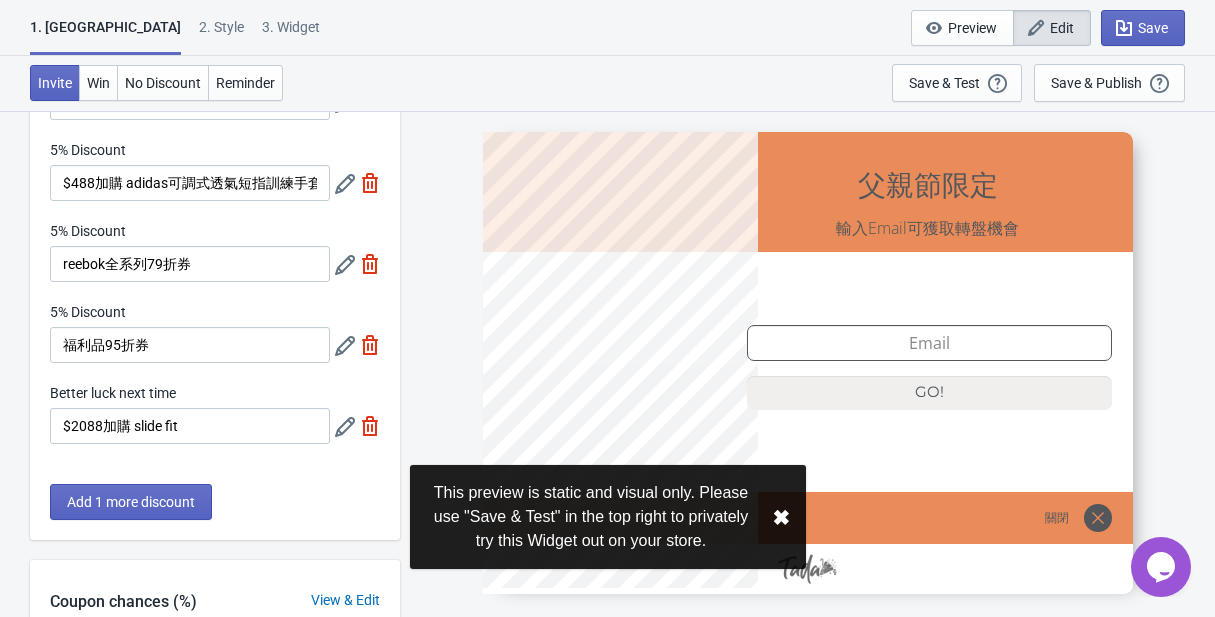 scroll, scrollTop: 256, scrollLeft: 0, axis: vertical 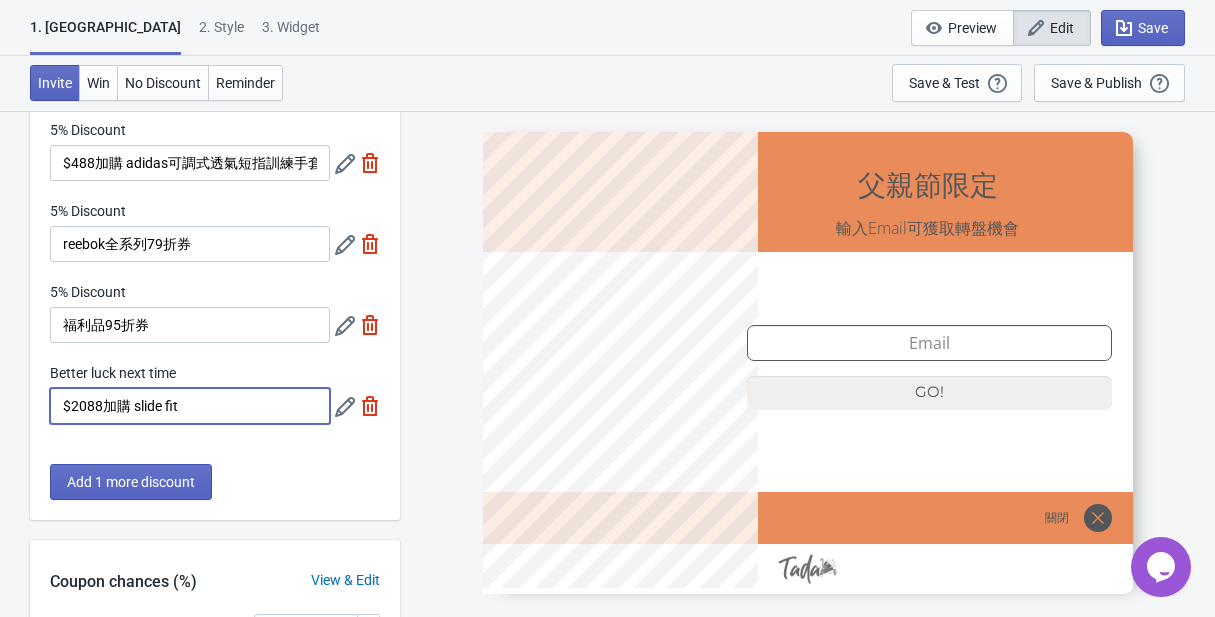 click on "$2088加購 slide fit" at bounding box center (190, 406) 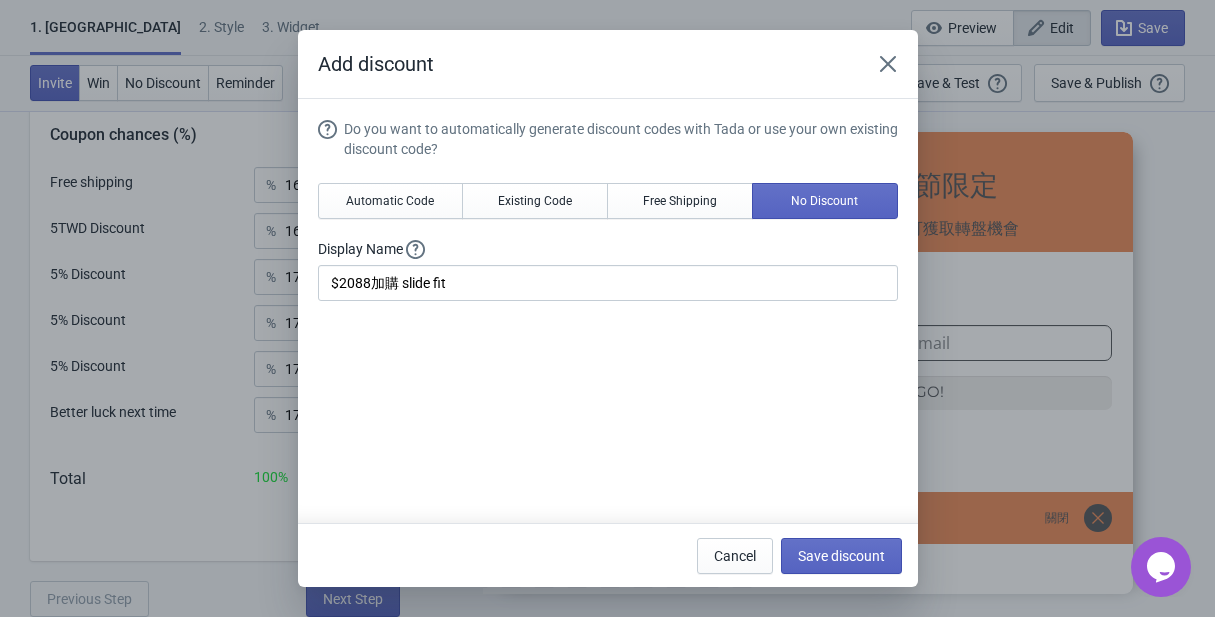 scroll, scrollTop: 0, scrollLeft: 0, axis: both 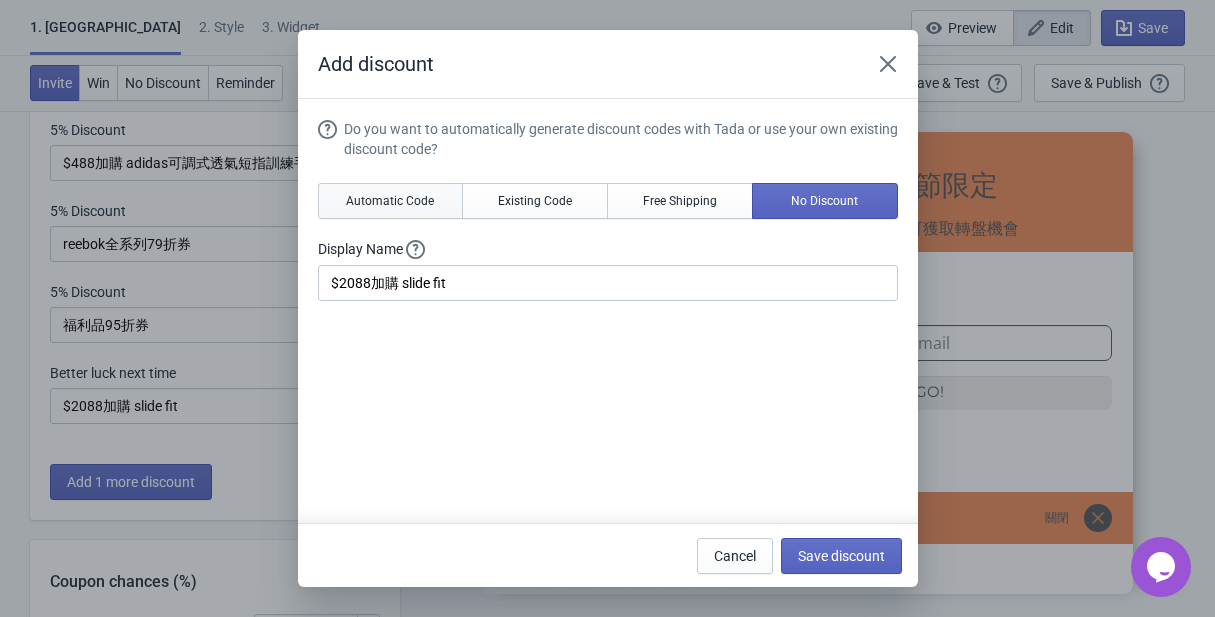 click on "Automatic Code" at bounding box center (390, 201) 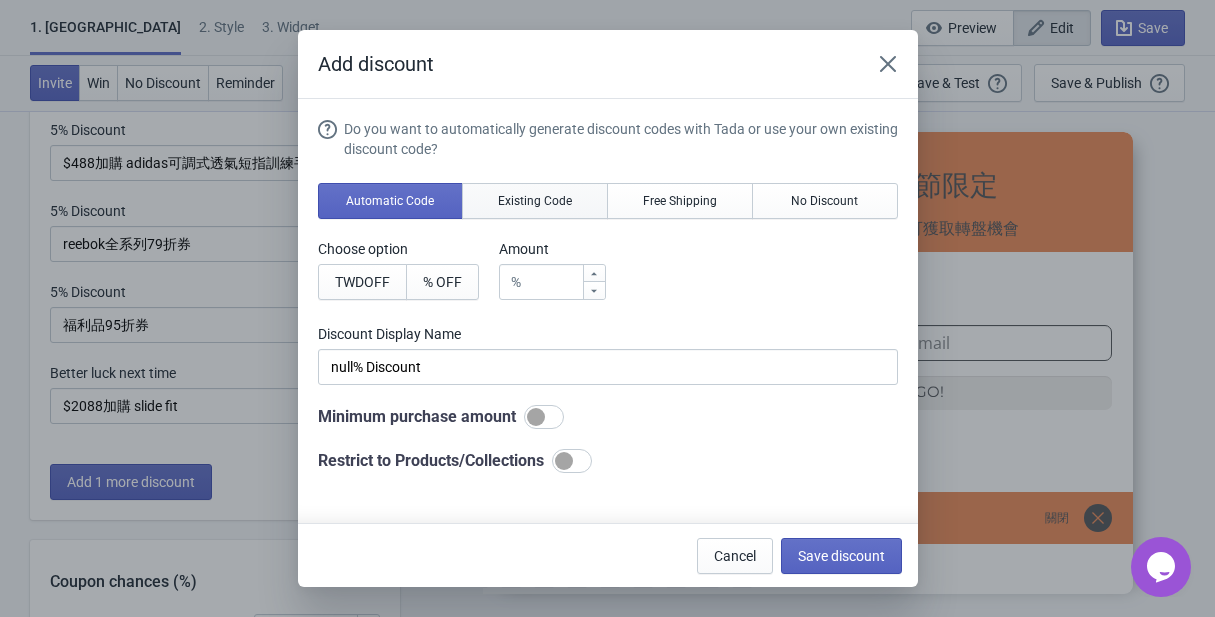 click on "Existing Code" at bounding box center (535, 201) 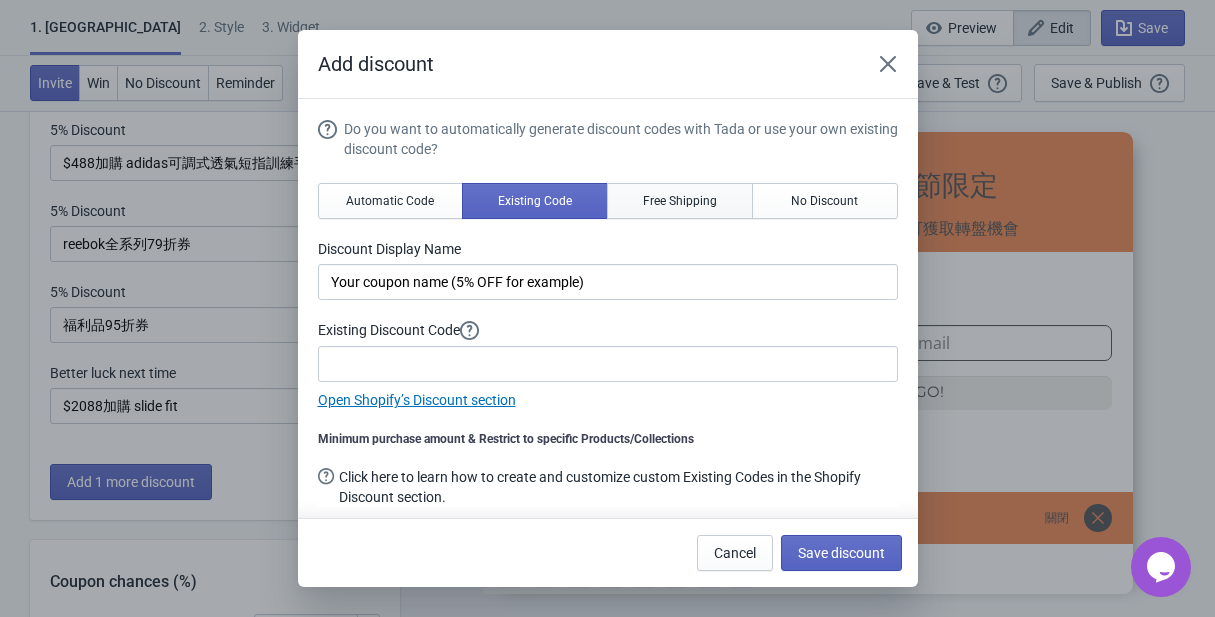 click on "Free Shipping" at bounding box center (680, 201) 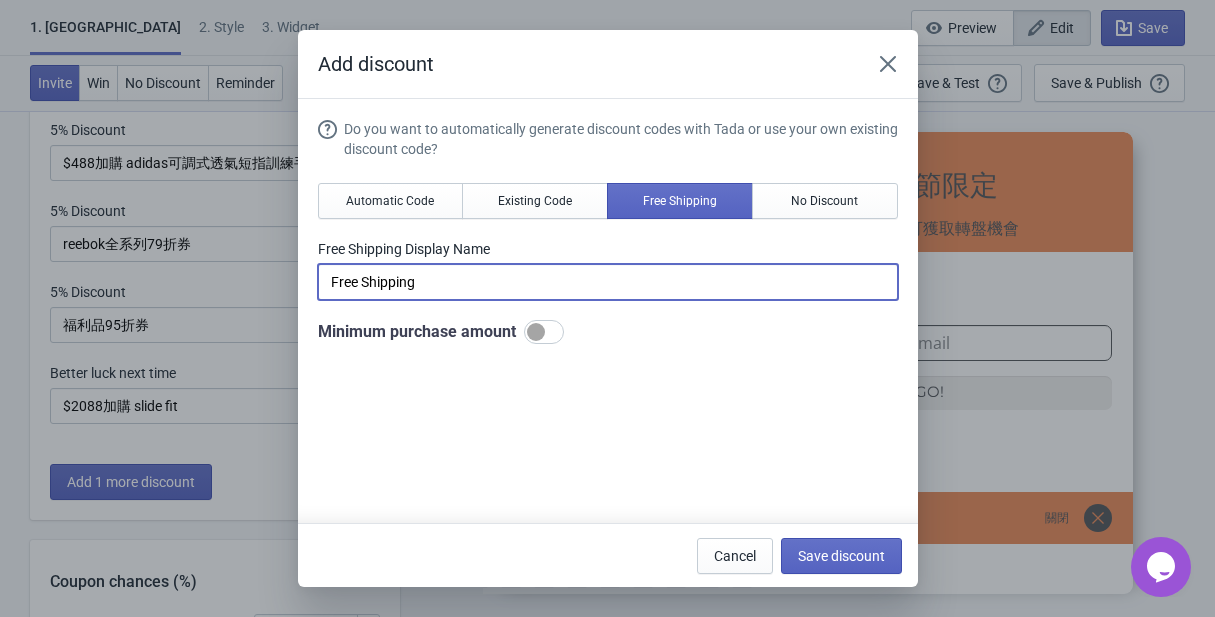 click on "Free Shipping" at bounding box center [608, 282] 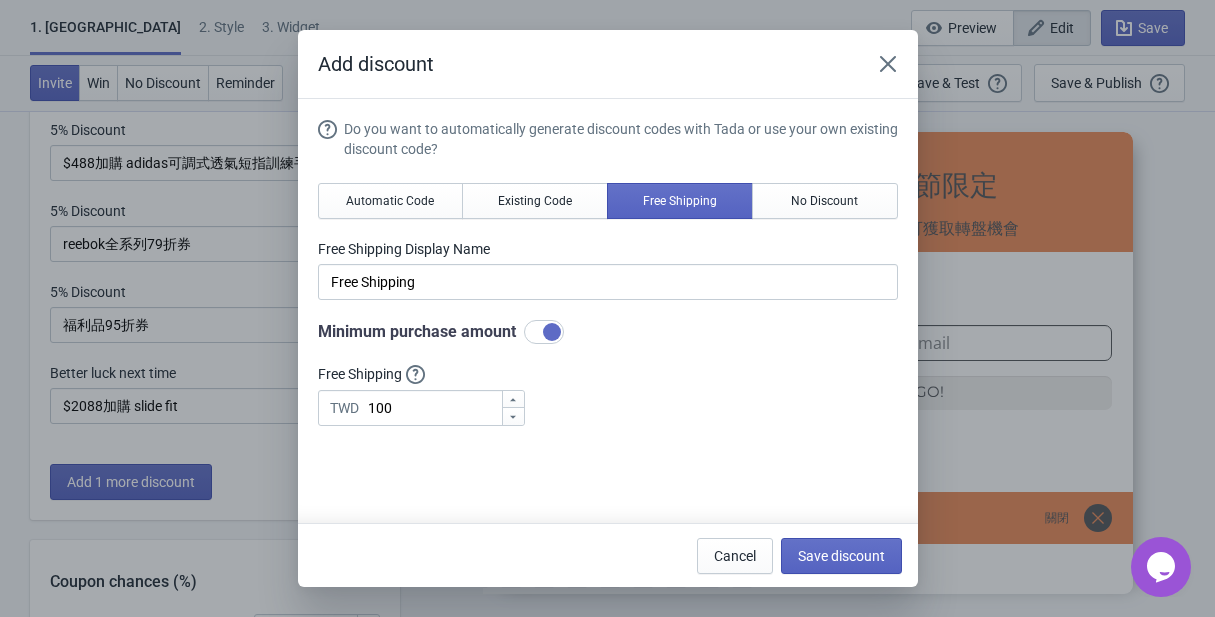 click at bounding box center (552, 332) 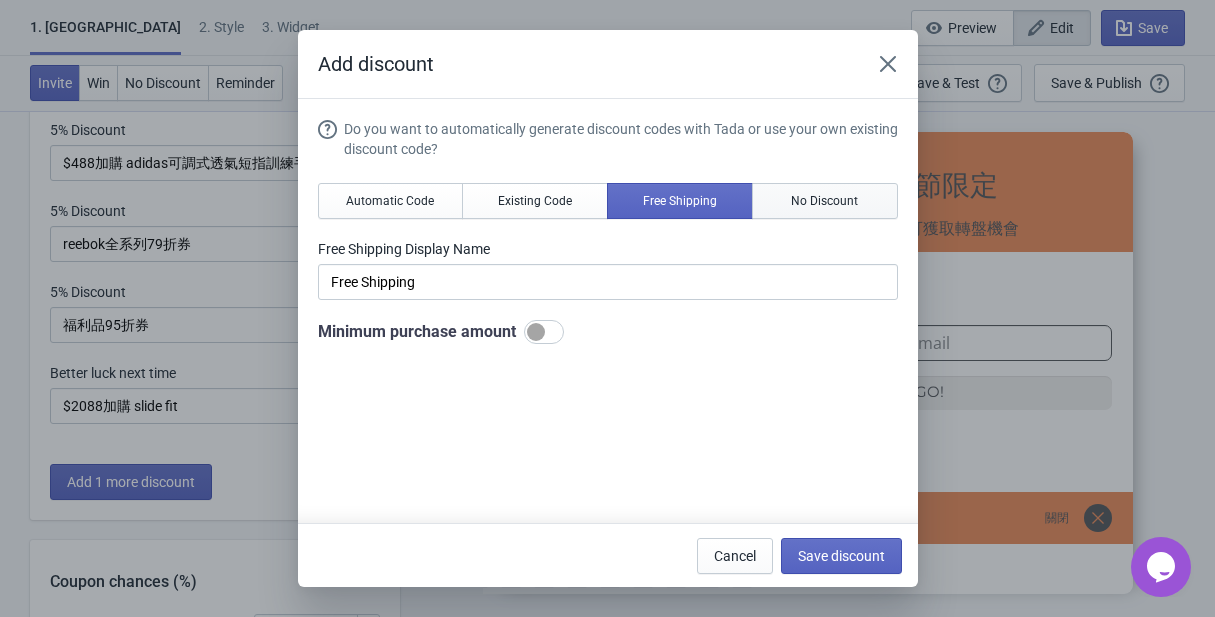 click on "No Discount" at bounding box center (824, 201) 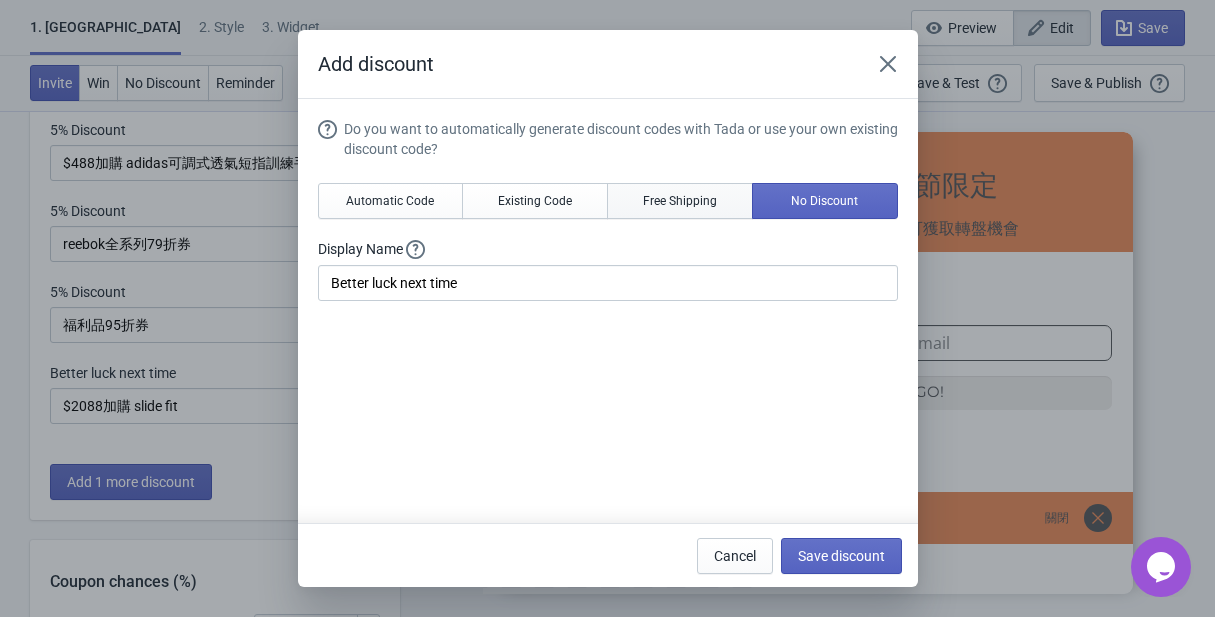 click on "Free Shipping" at bounding box center (680, 201) 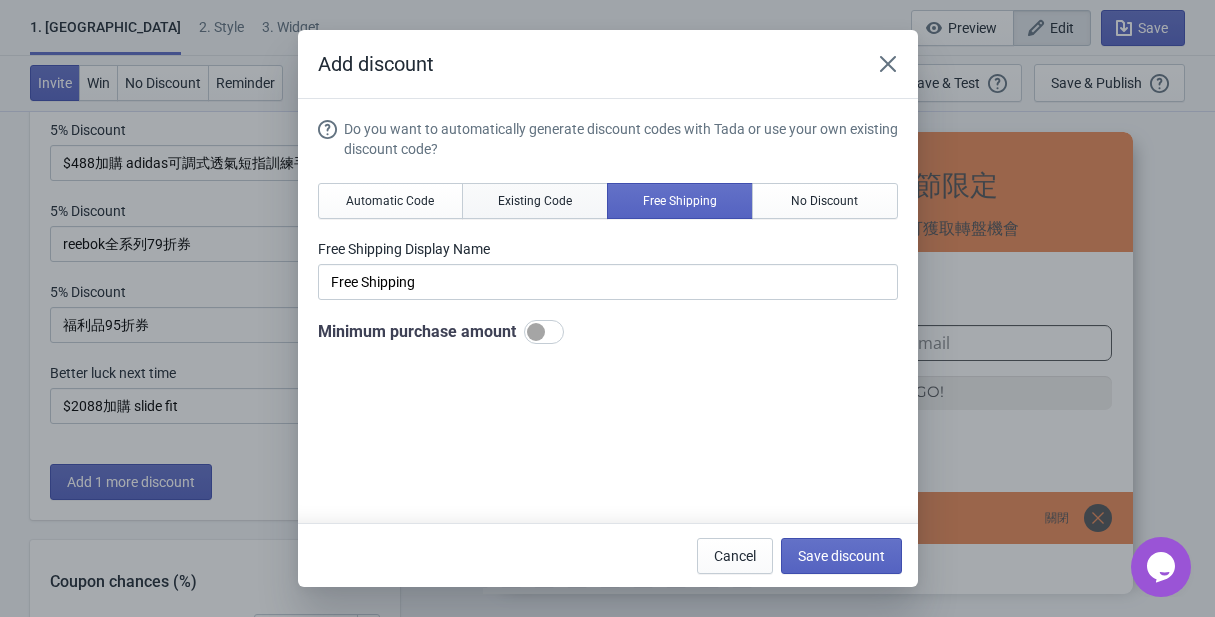 click on "Existing Code" at bounding box center [535, 201] 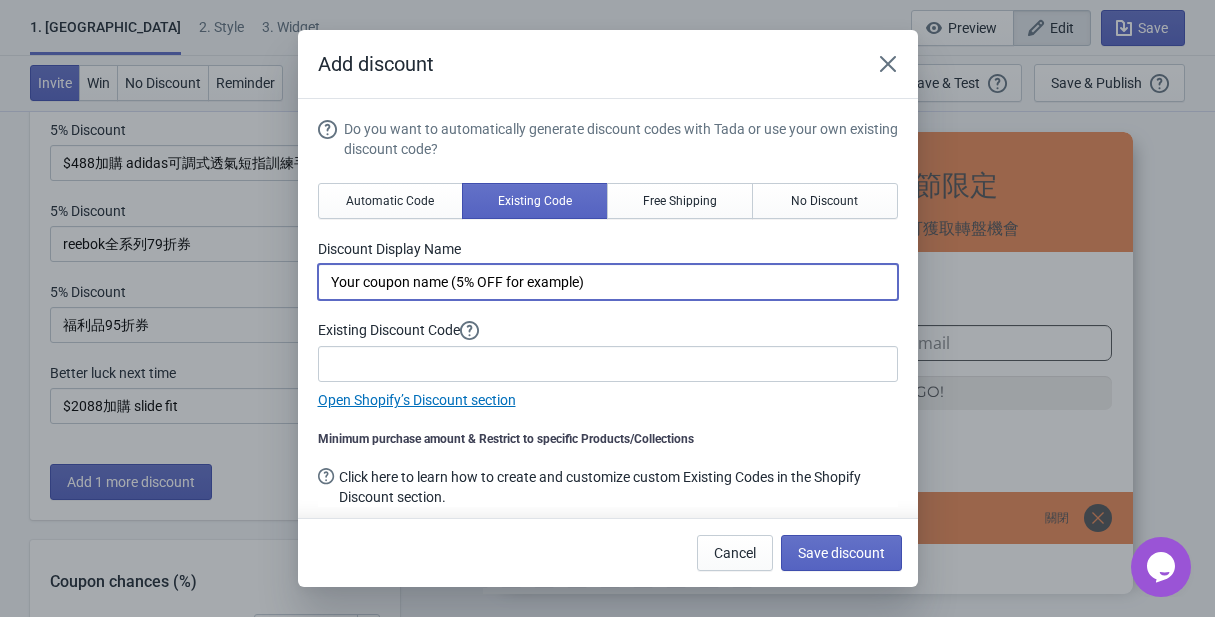 drag, startPoint x: 453, startPoint y: 274, endPoint x: 630, endPoint y: 270, distance: 177.0452 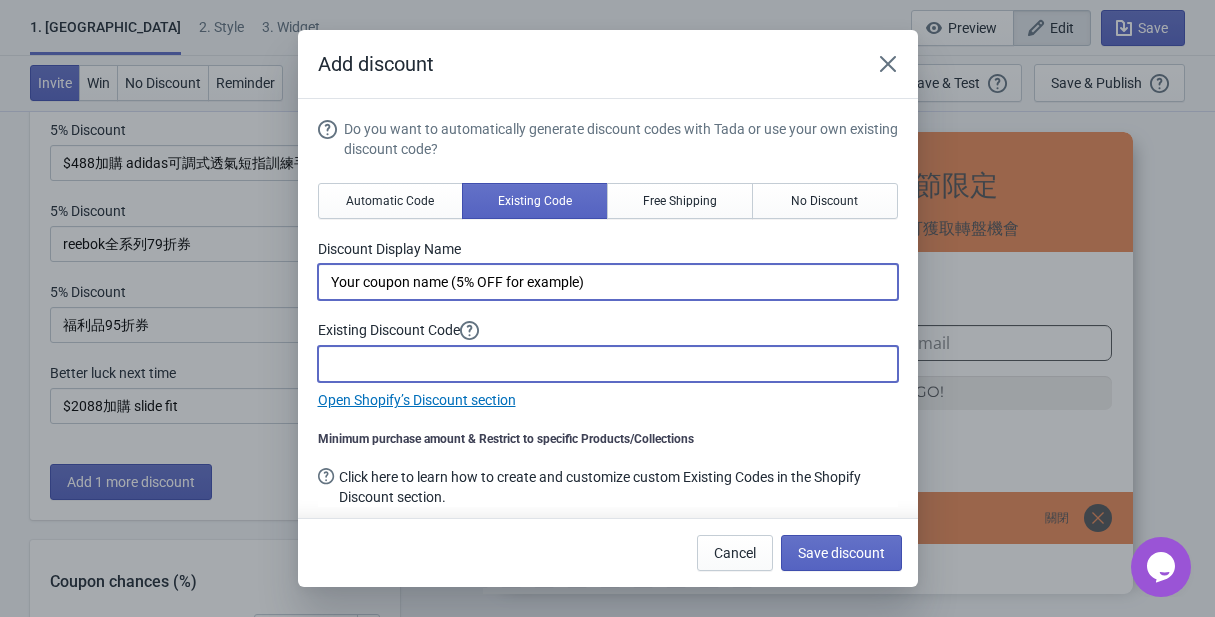 click at bounding box center [608, 364] 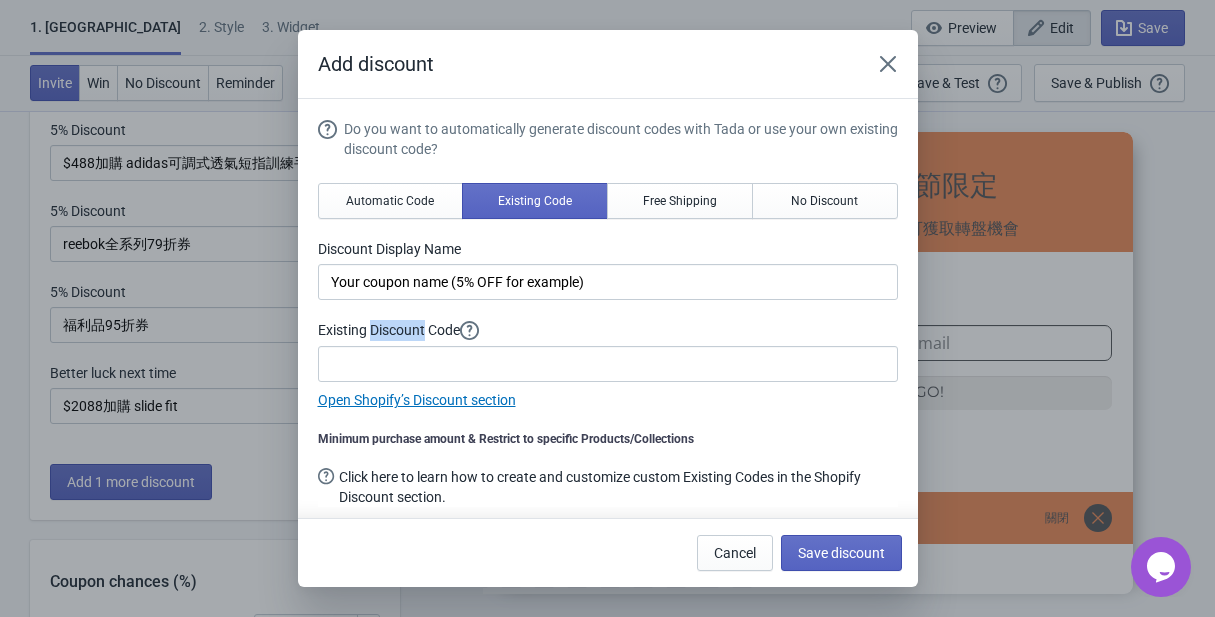 drag, startPoint x: 374, startPoint y: 330, endPoint x: 437, endPoint y: 332, distance: 63.03174 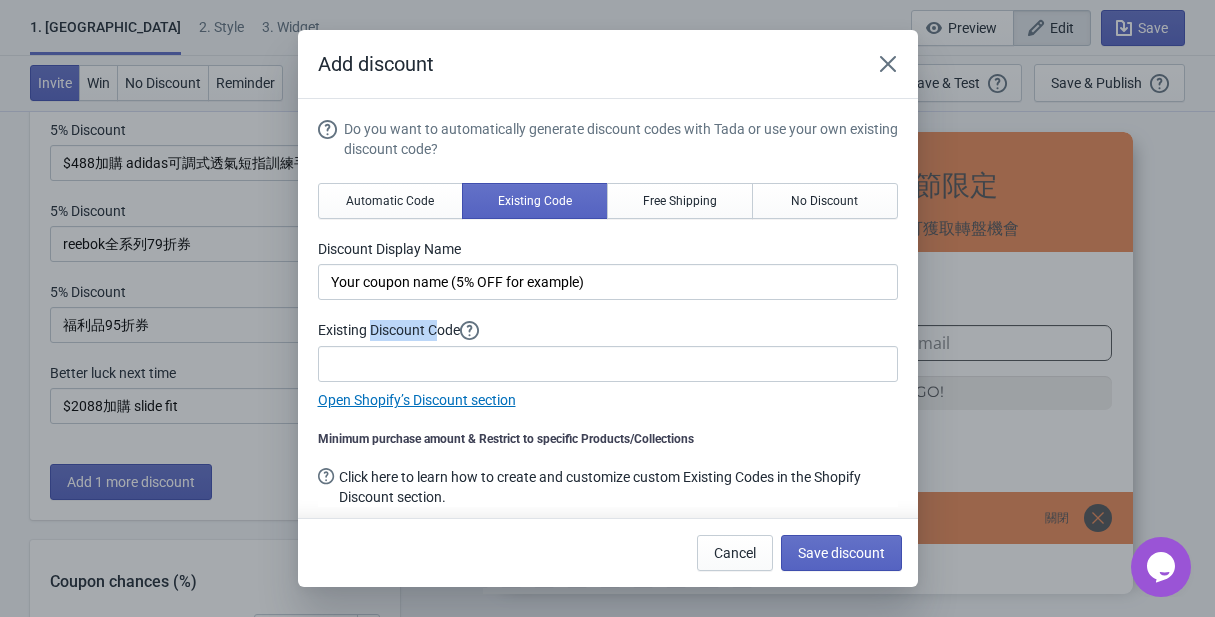 click on "Existing Discount Code" at bounding box center (608, 249) 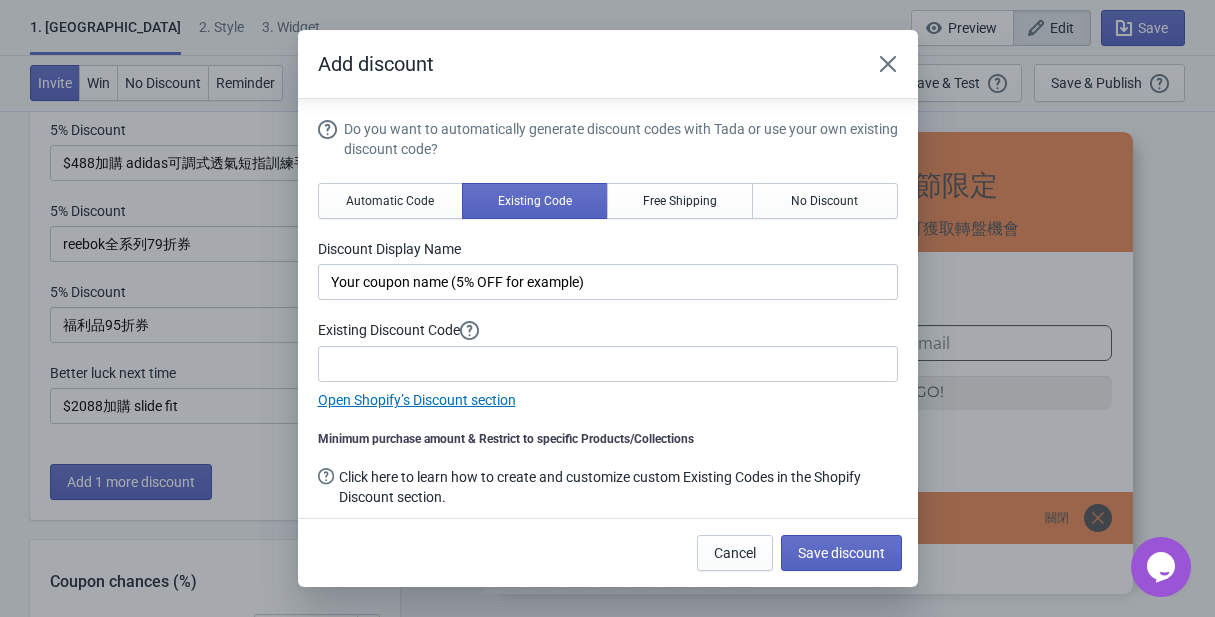 scroll, scrollTop: 5, scrollLeft: 0, axis: vertical 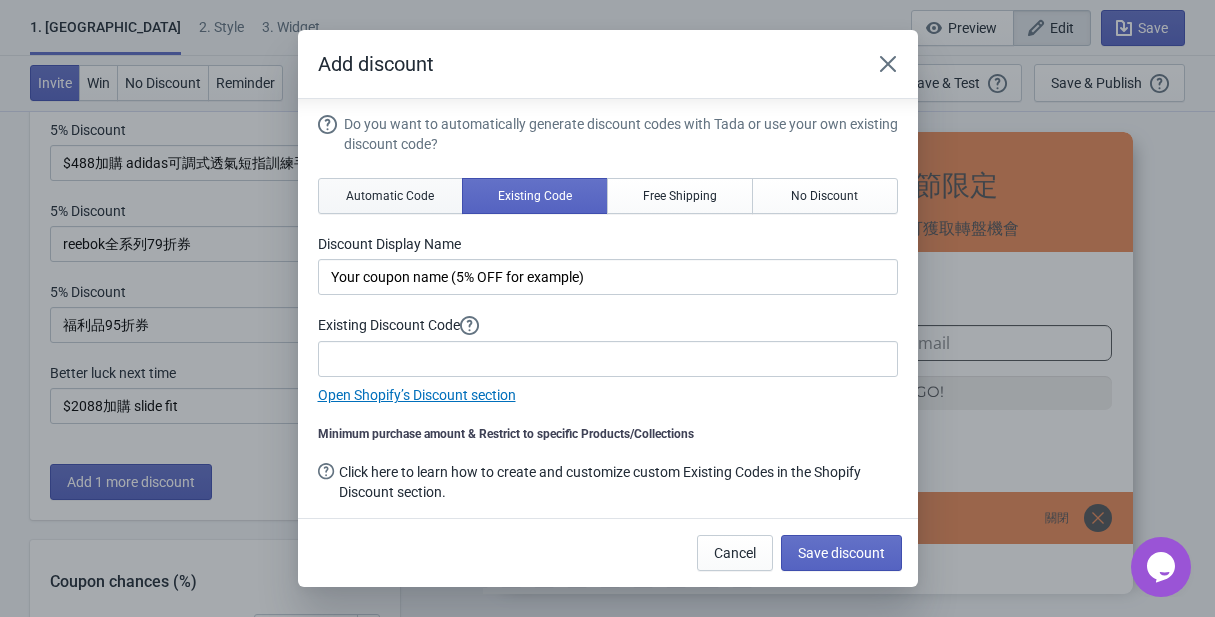 click on "Automatic Code" at bounding box center [390, 196] 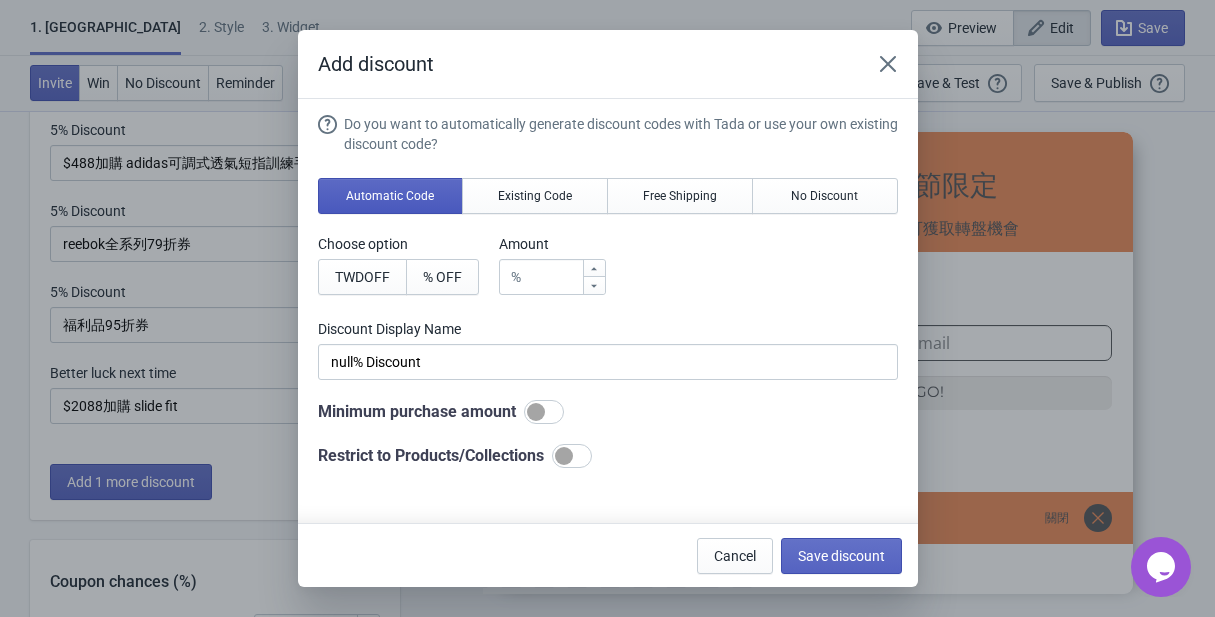 scroll, scrollTop: 0, scrollLeft: 0, axis: both 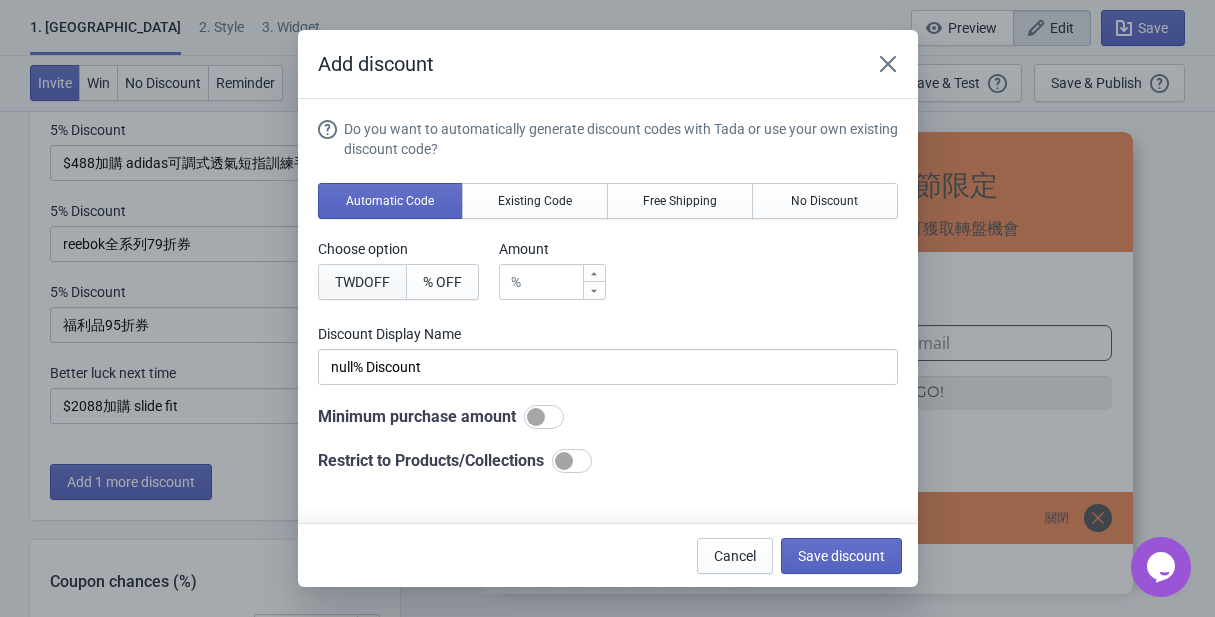 click on "TWD  OFF" at bounding box center (362, 282) 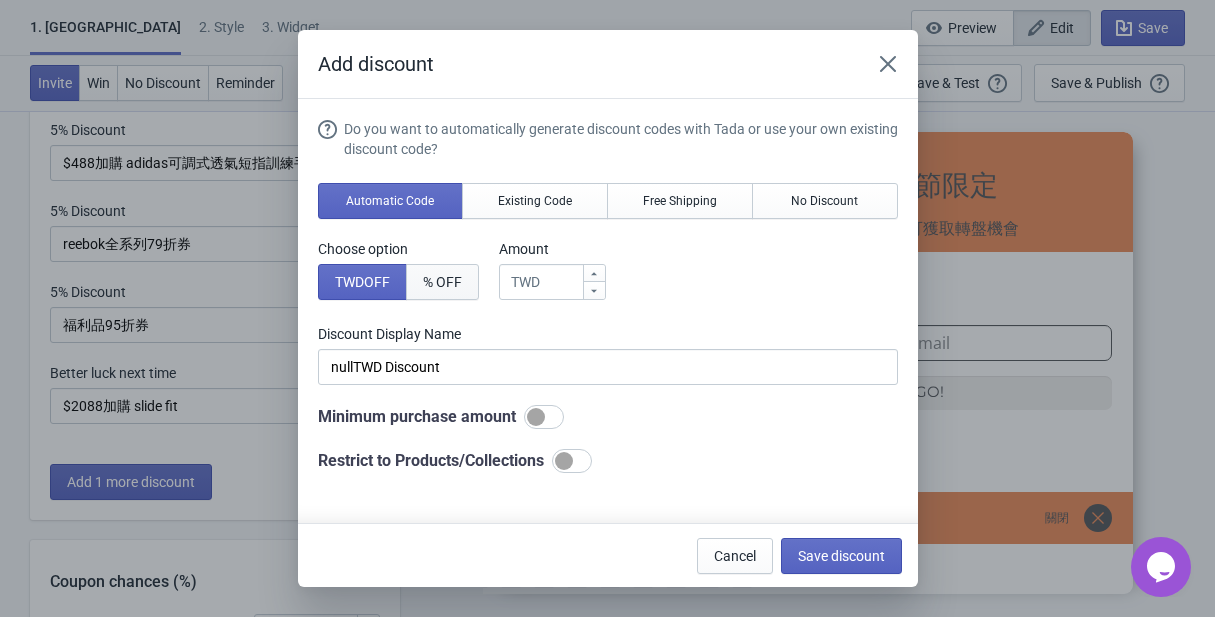 click on "% OFF" at bounding box center [442, 282] 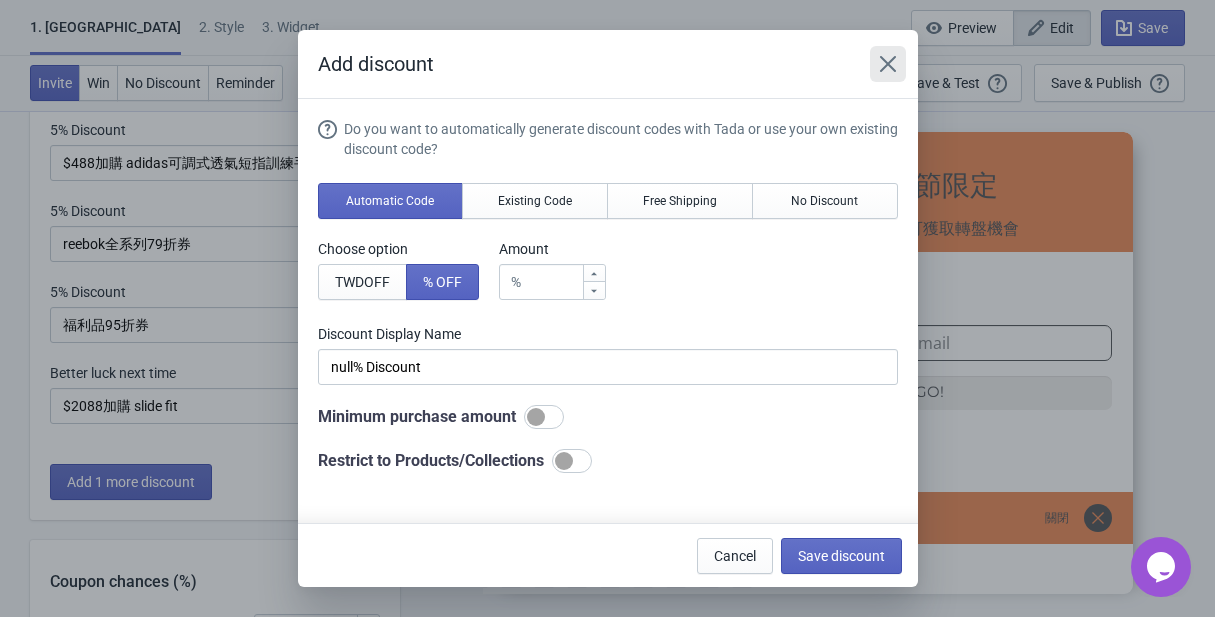 click 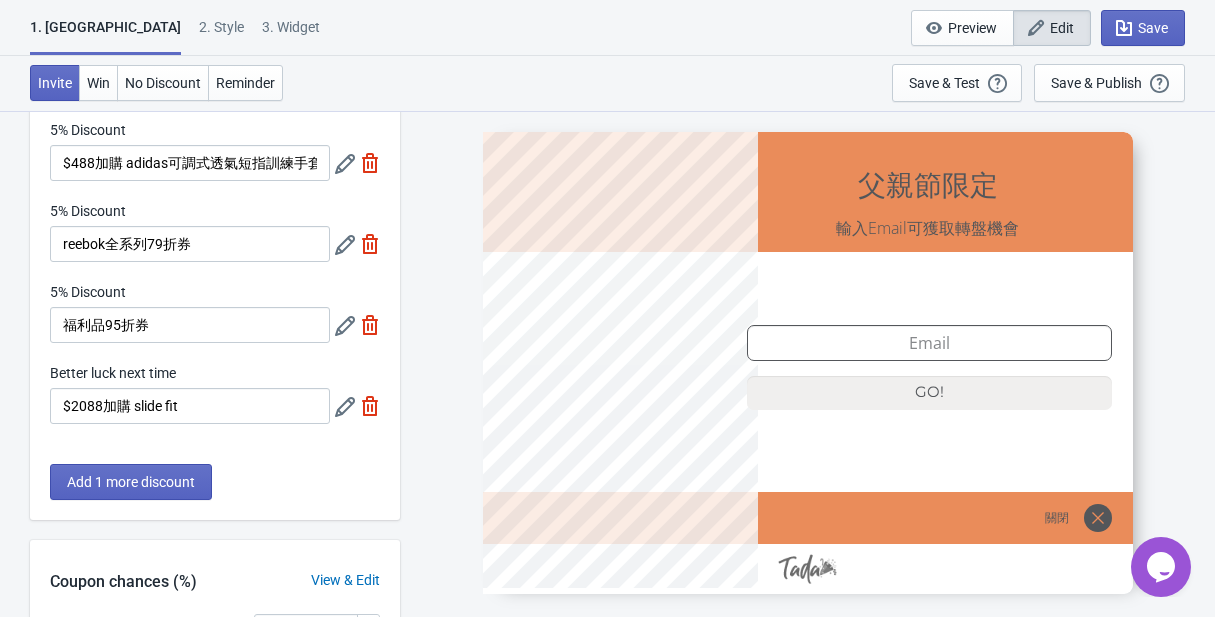 click at bounding box center (357, 325) 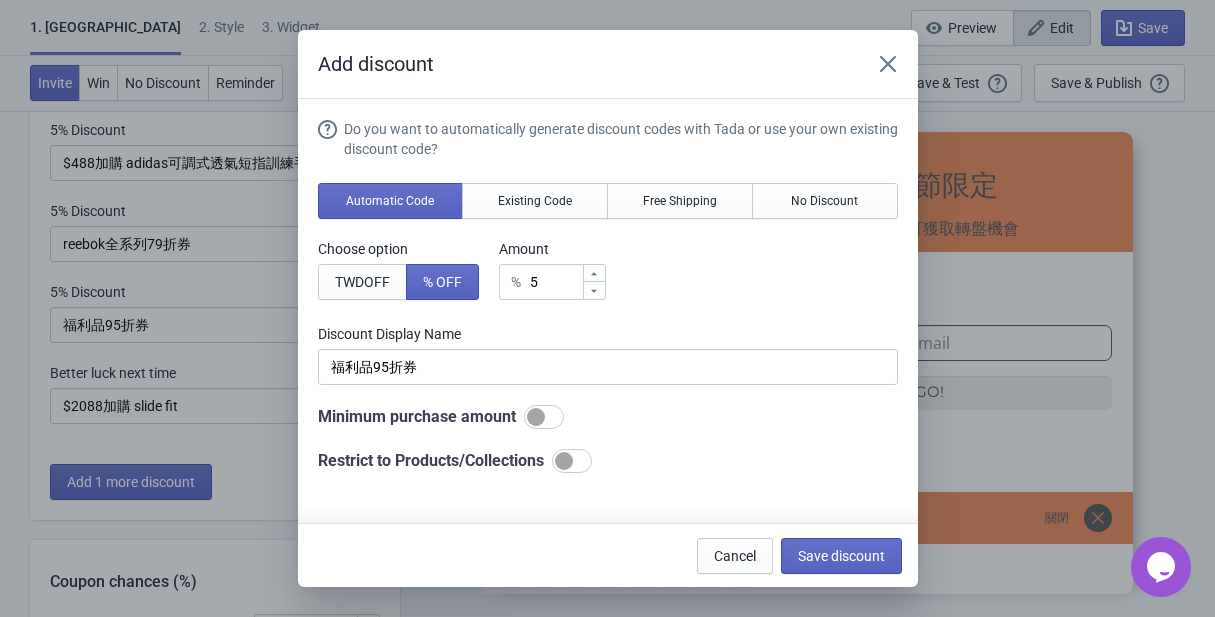 scroll, scrollTop: 0, scrollLeft: 0, axis: both 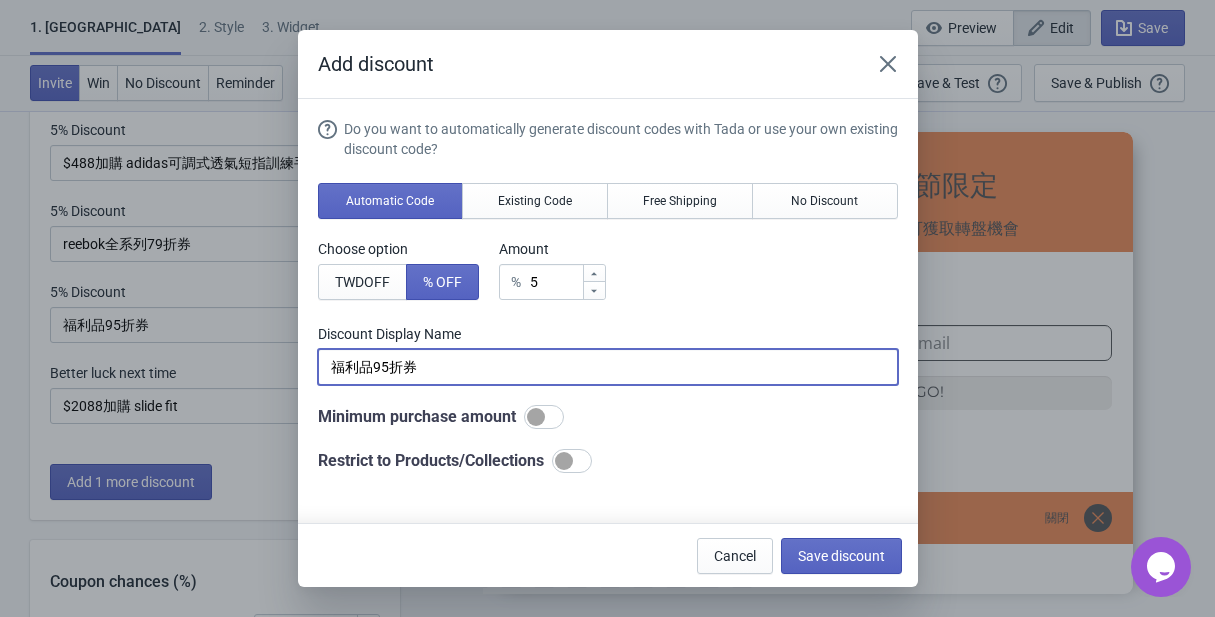 click on "福利品95折券" at bounding box center [608, 367] 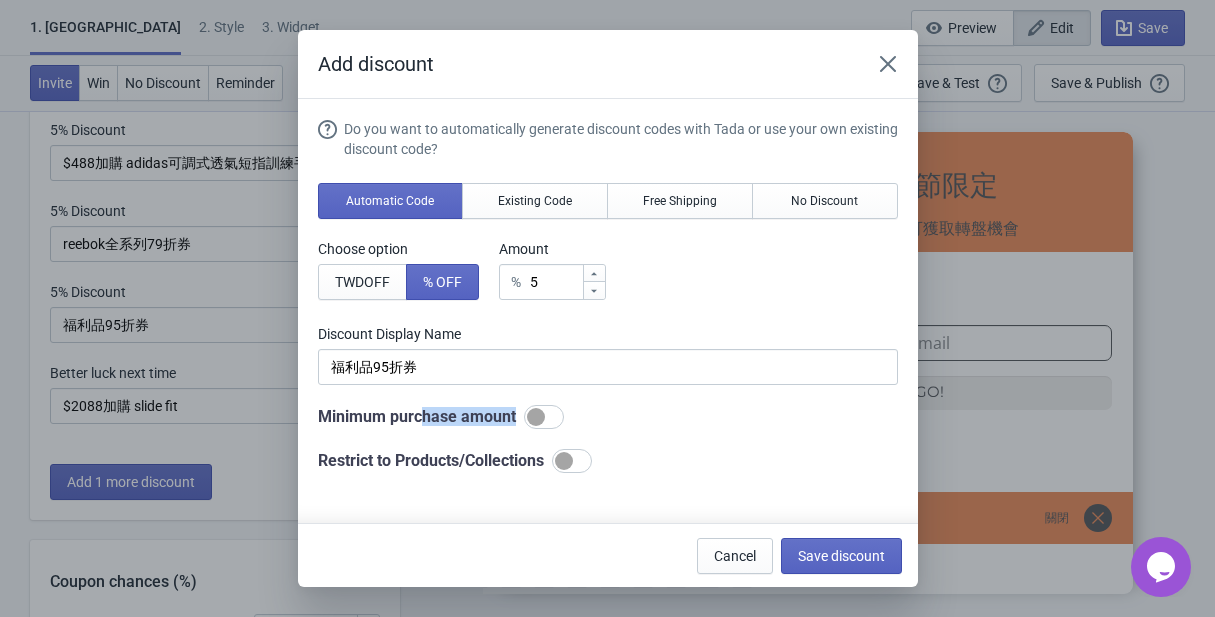 drag, startPoint x: 428, startPoint y: 415, endPoint x: 531, endPoint y: 417, distance: 103.01942 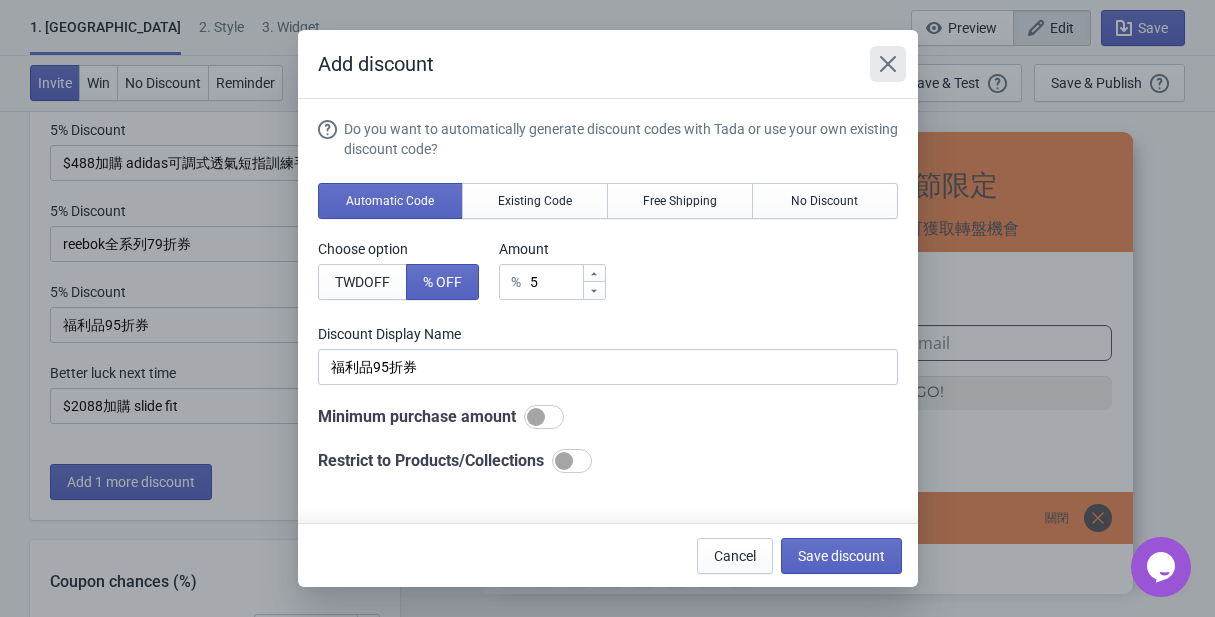 click 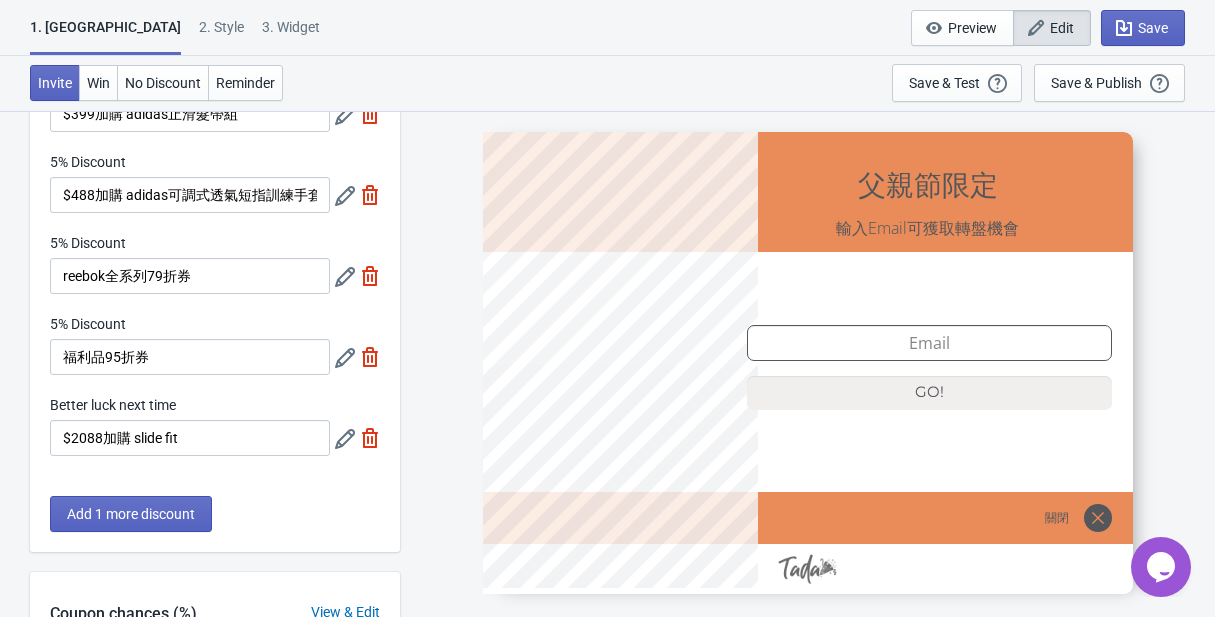 scroll, scrollTop: 217, scrollLeft: 0, axis: vertical 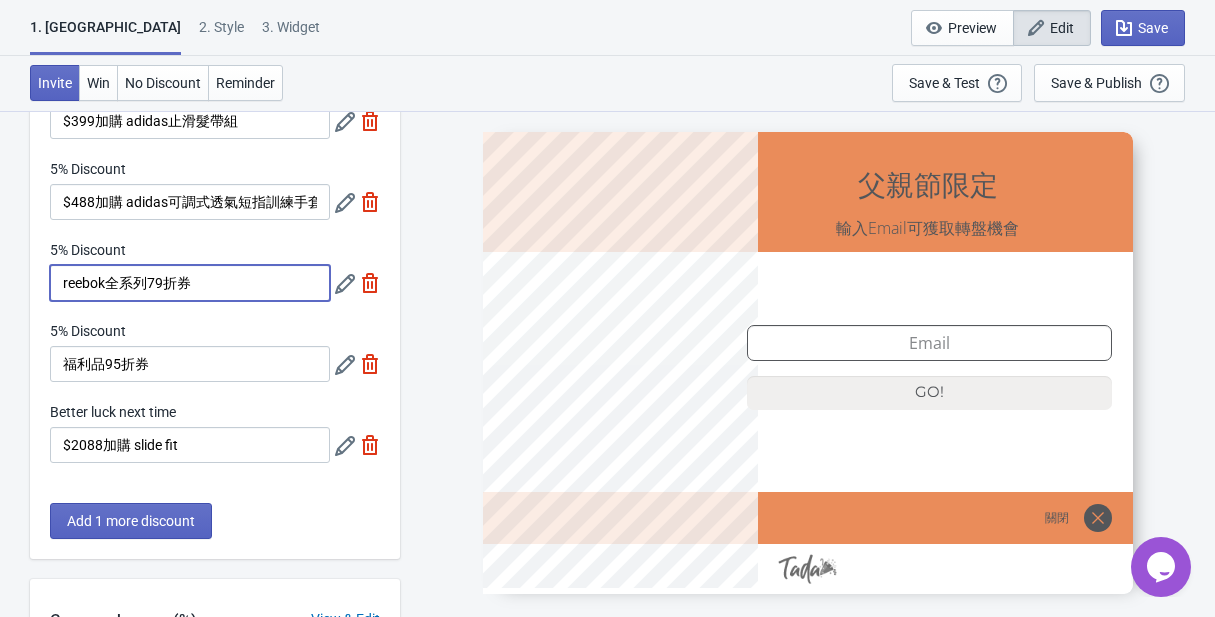 click on "reebok全系列79折券" at bounding box center [190, 283] 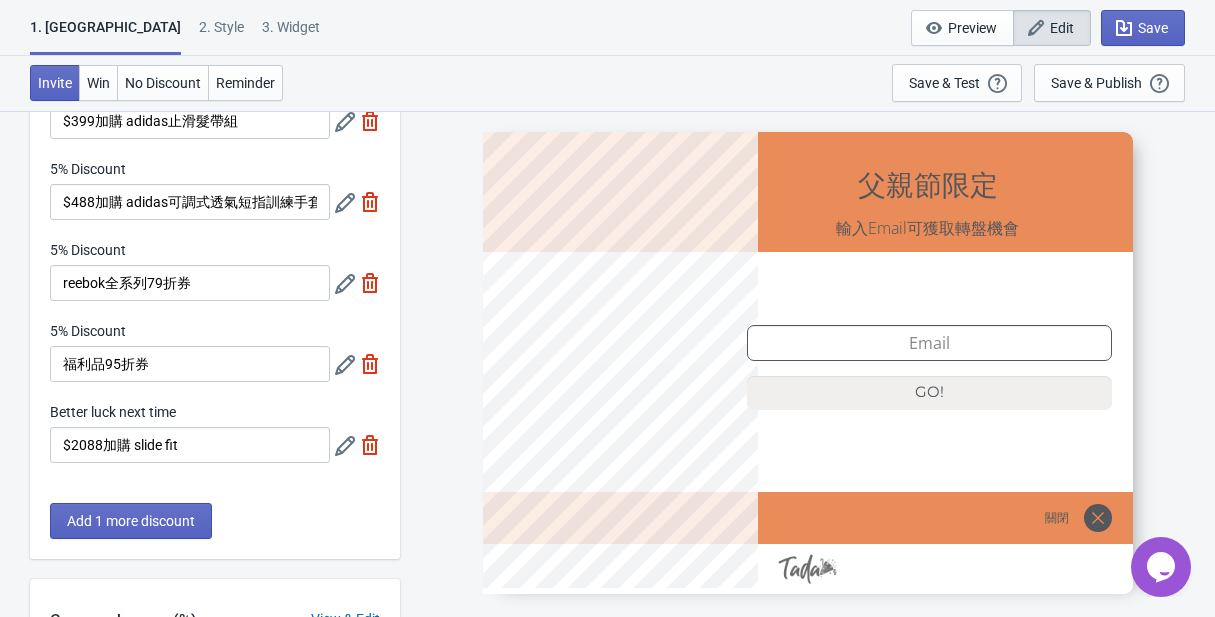 click 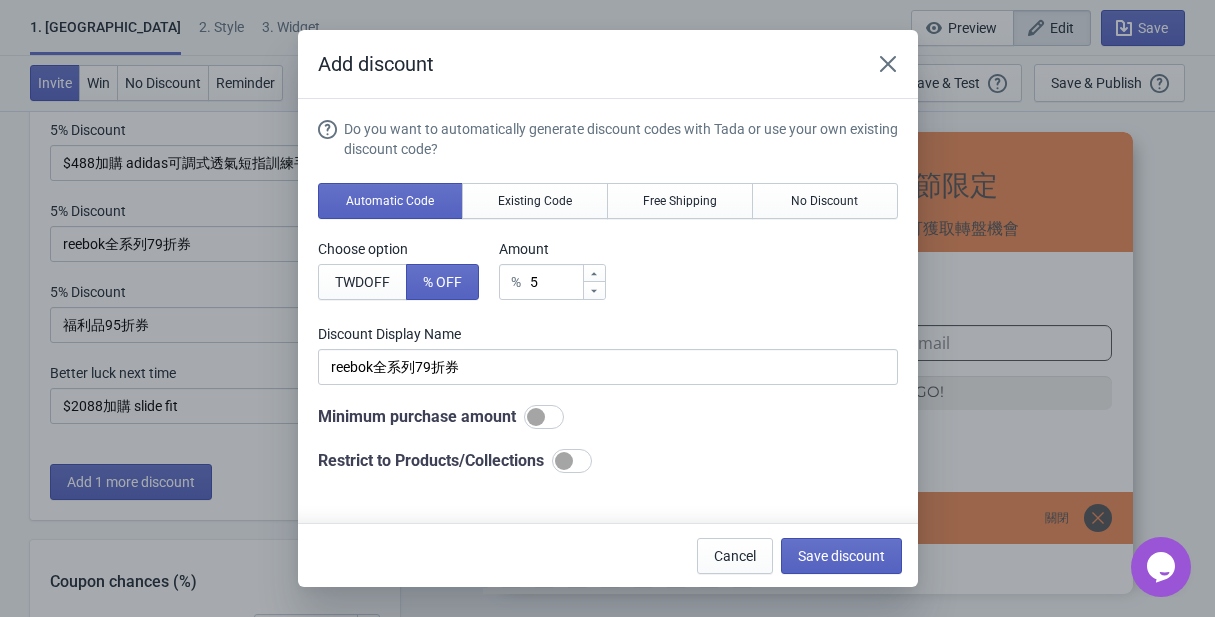 scroll, scrollTop: 217, scrollLeft: 0, axis: vertical 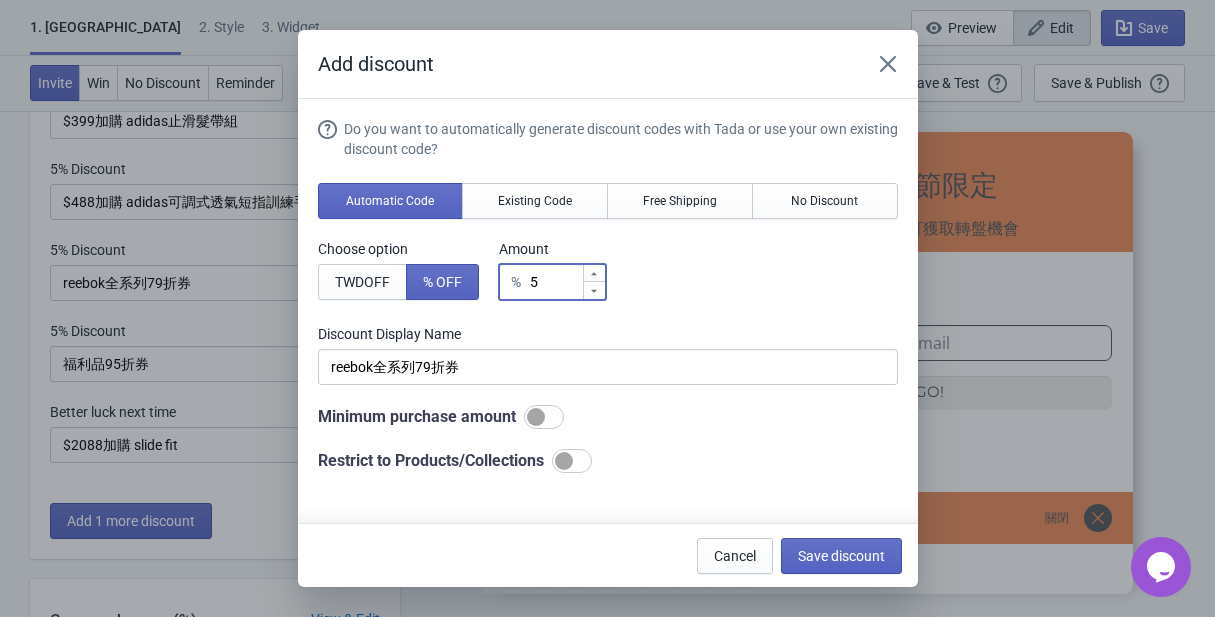 drag, startPoint x: 559, startPoint y: 285, endPoint x: 545, endPoint y: 285, distance: 14 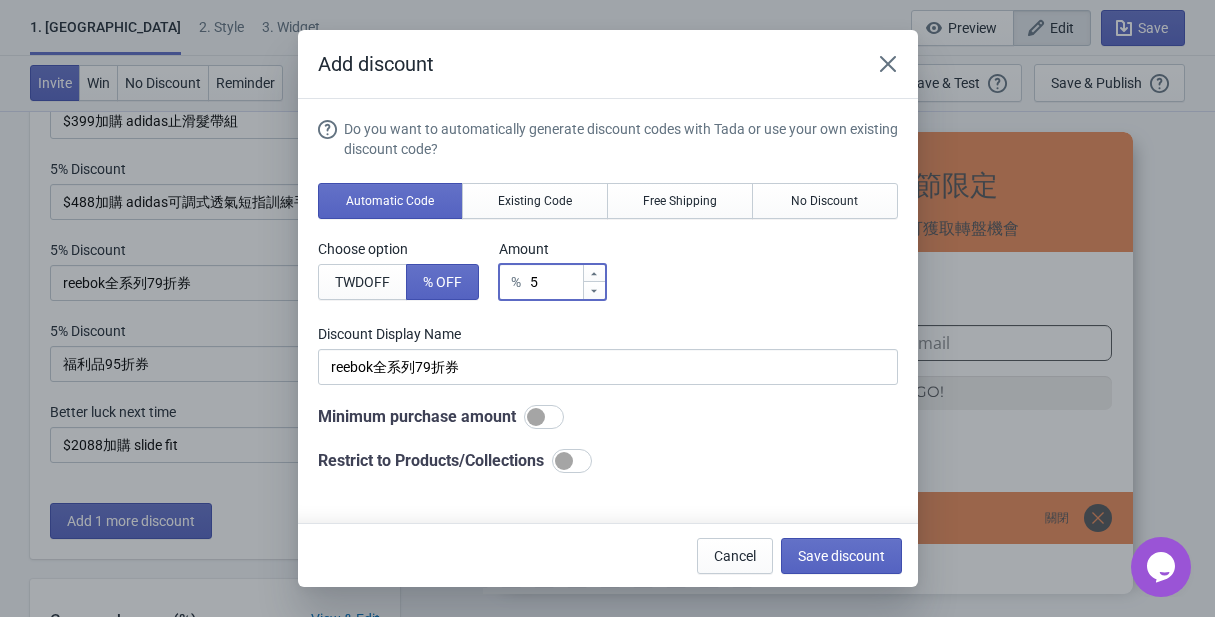 click on "5" at bounding box center [555, 282] 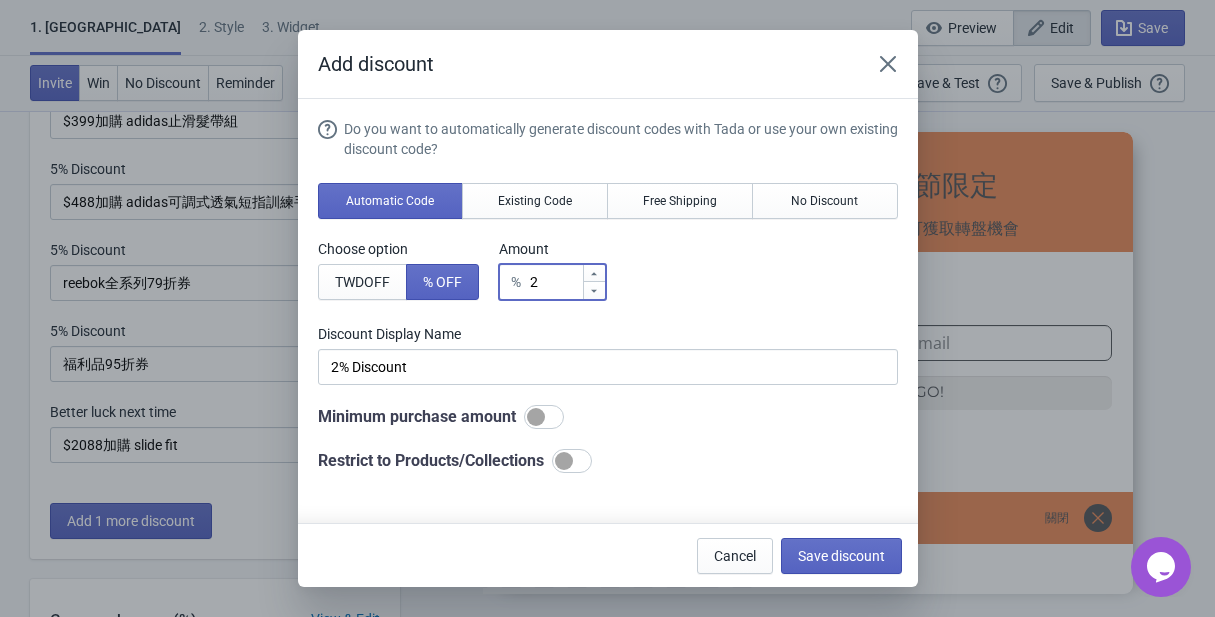 type on "21" 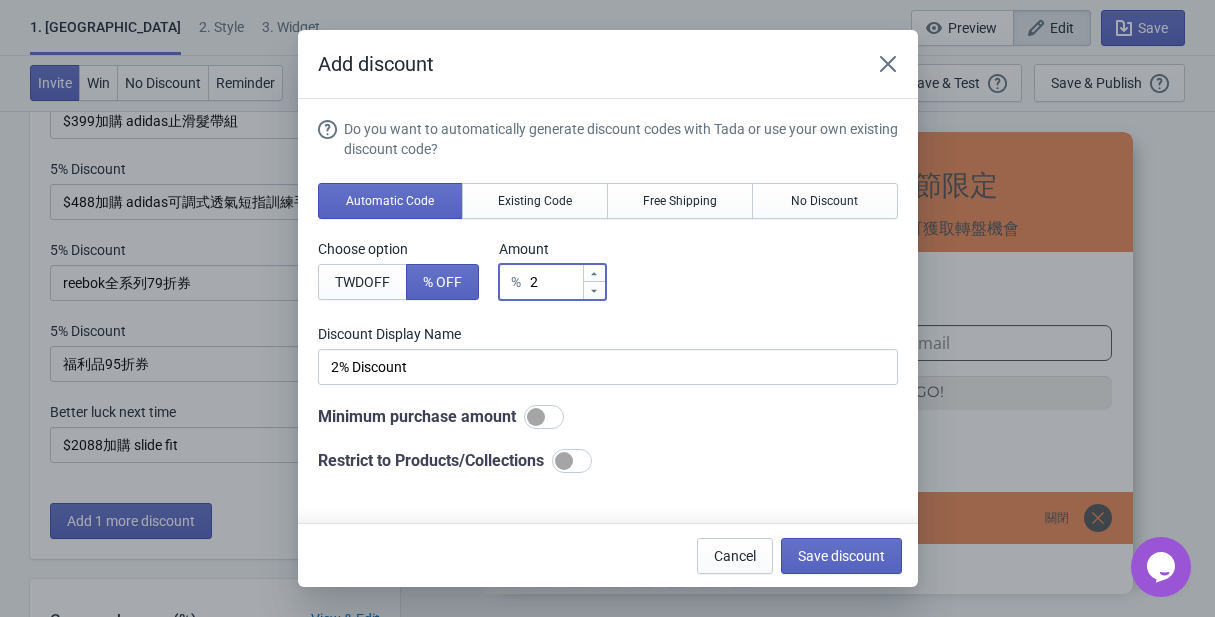 type on "21% Discount" 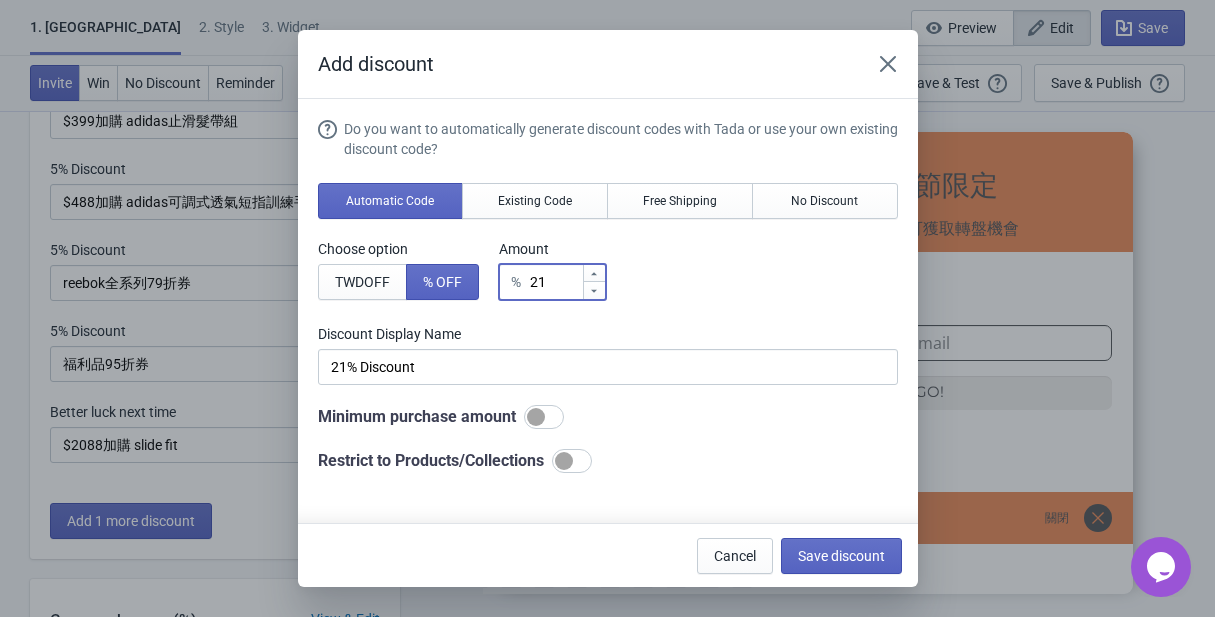type on "21" 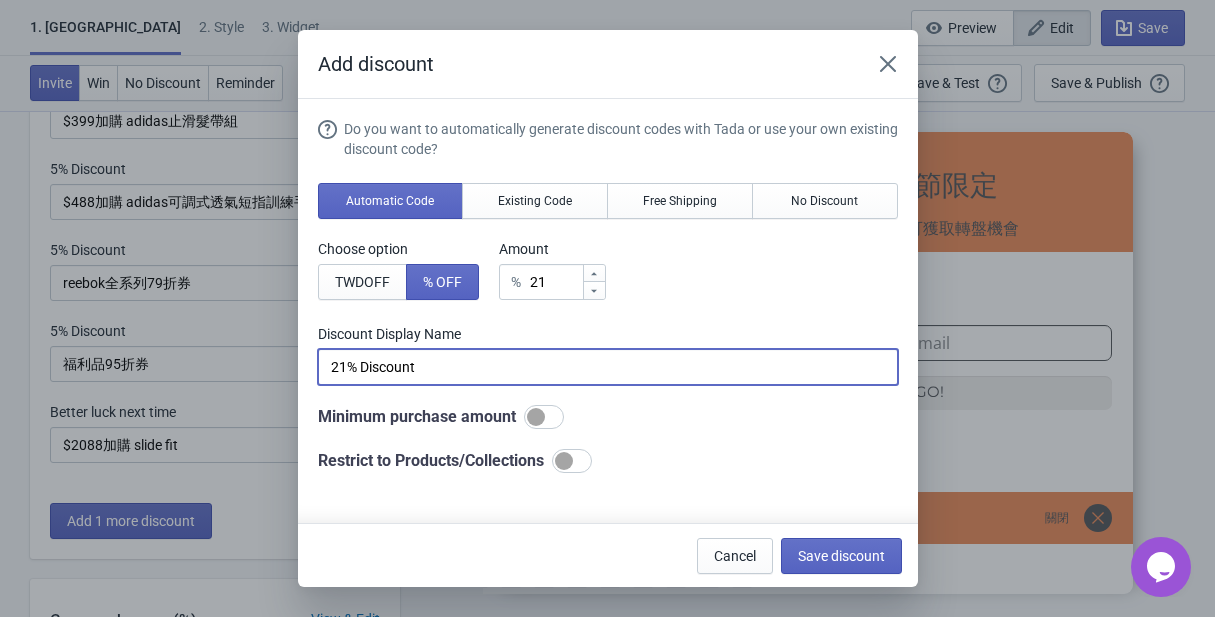 click on "21% Discount" at bounding box center [608, 367] 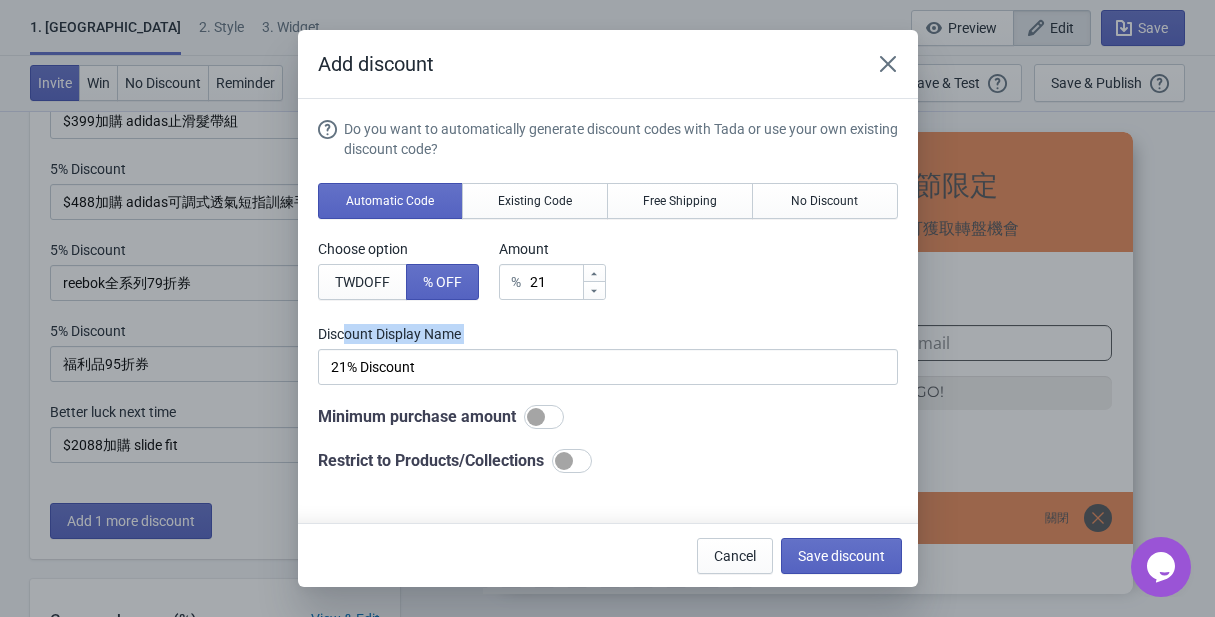 drag, startPoint x: 348, startPoint y: 333, endPoint x: 496, endPoint y: 347, distance: 148.66069 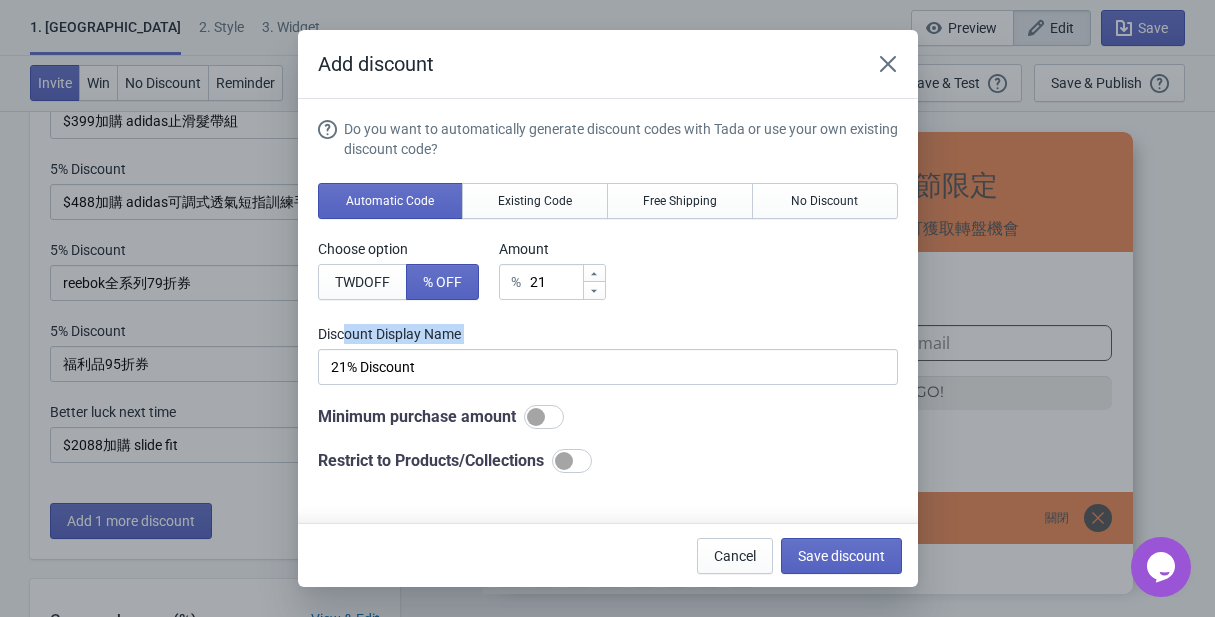 click on "Discount Display Name   21% Discount" at bounding box center (608, 354) 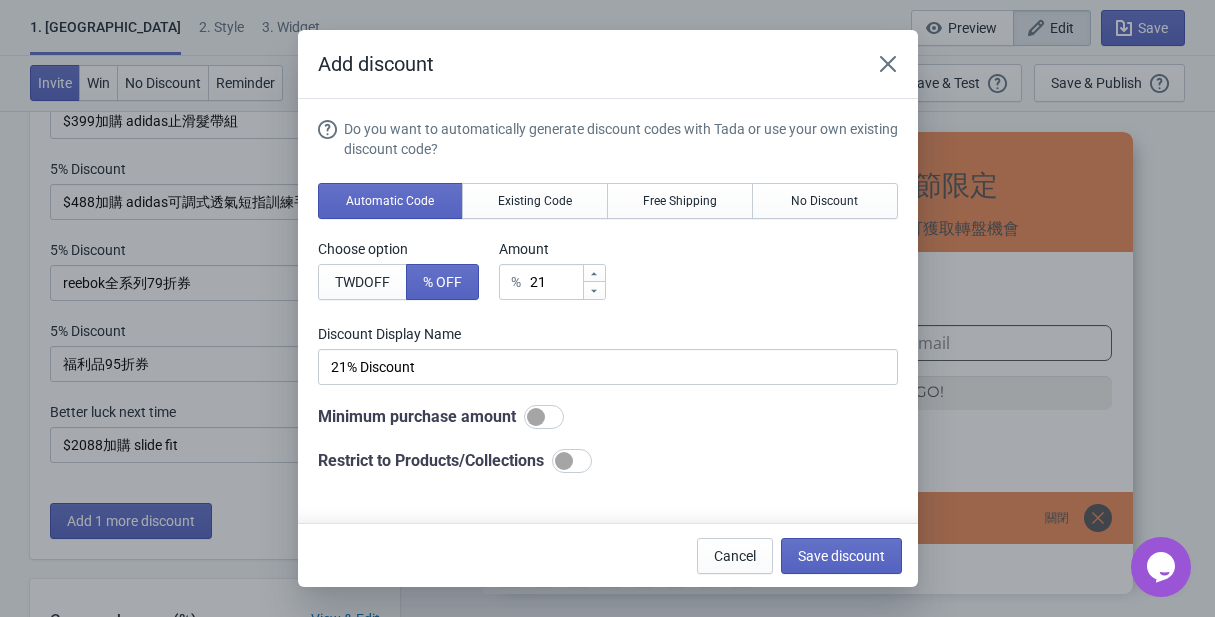 click on "Discount Display Name   21% Discount" at bounding box center (608, 354) 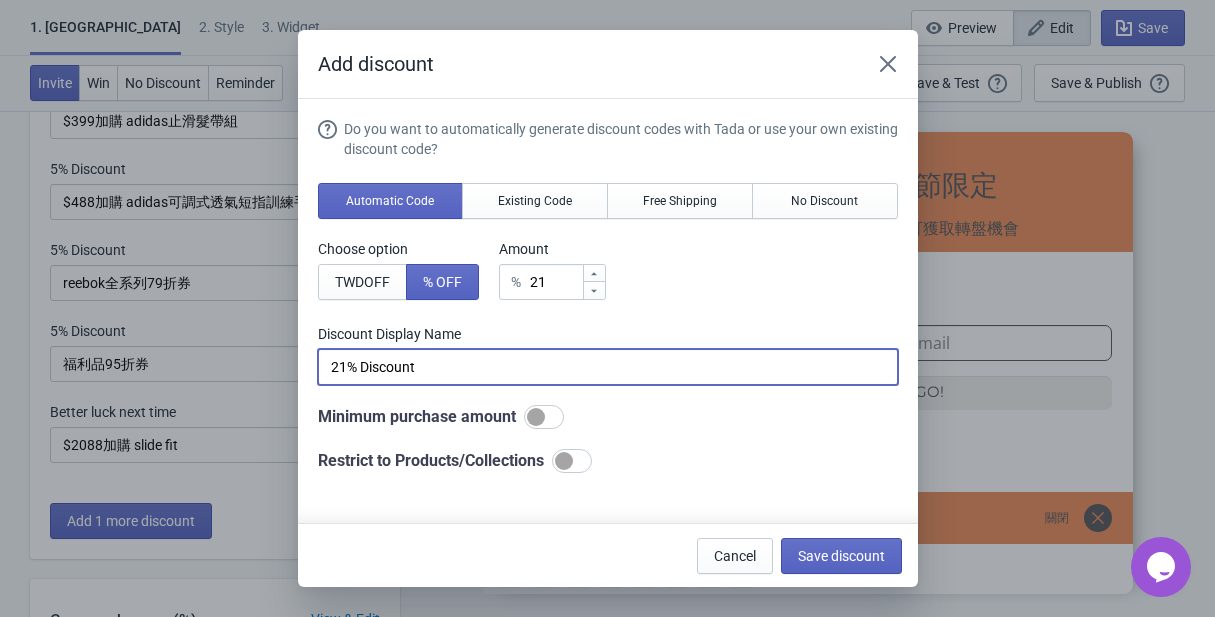 click on "21% Discount" at bounding box center (608, 367) 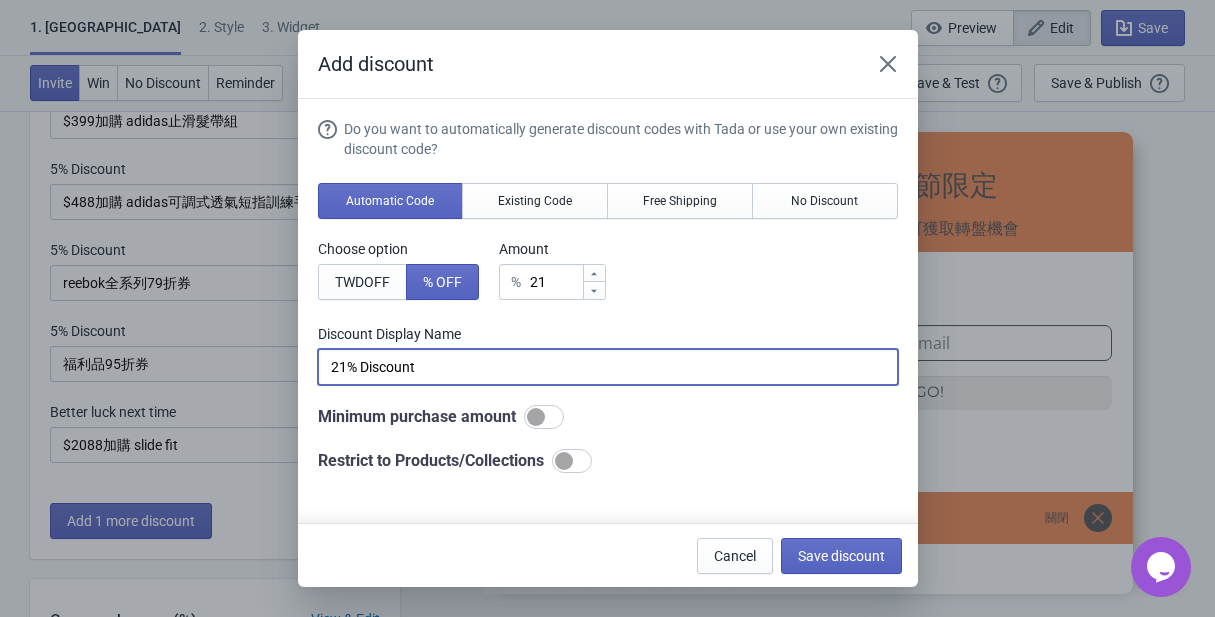 drag, startPoint x: 457, startPoint y: 368, endPoint x: 293, endPoint y: 367, distance: 164.00305 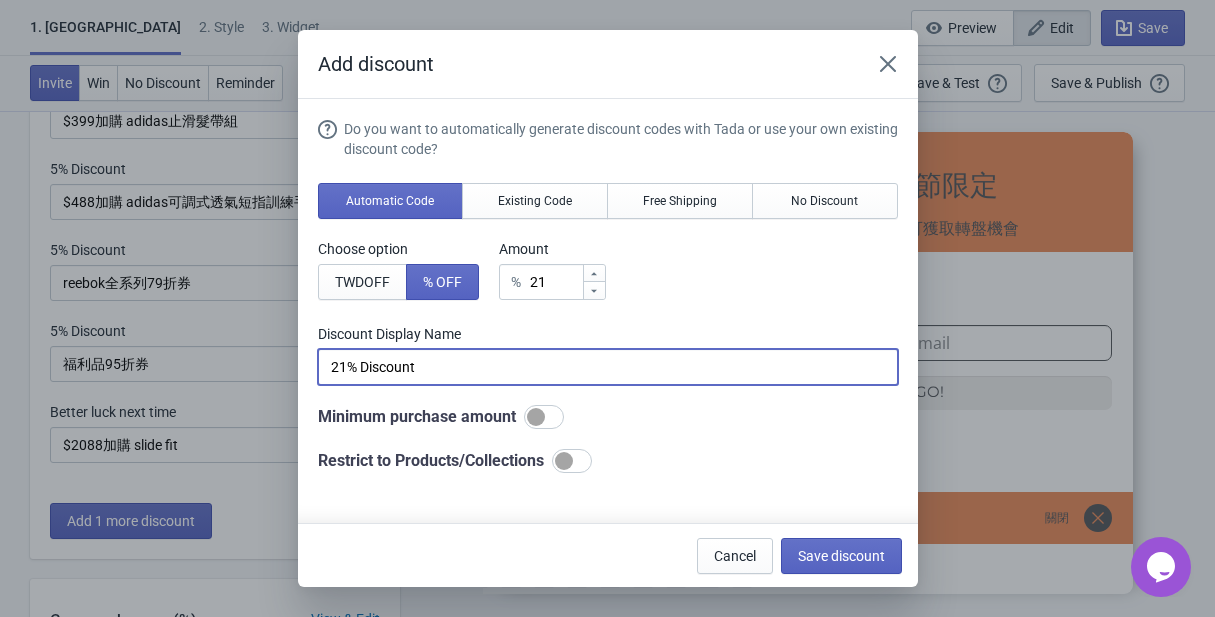 click on "Add discount Do you want to automatically generate discount codes with Tada or use your own existing discount code?  Automatic Code Existing Code Free Shipping No Discount Choose option TWD  OFF % OFF Amount % 21 Discount Display Name   21% Discount Minimum purchase amount  Restrict to Products/Collections  Cancel Save discount" at bounding box center (607, 308) 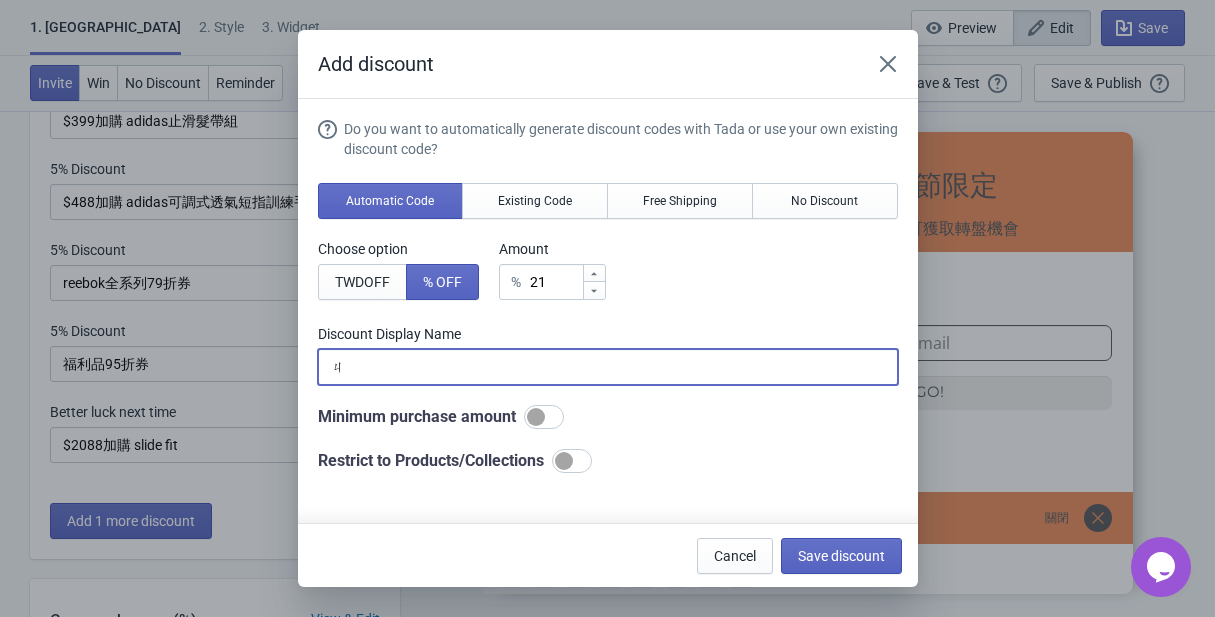 type on "ㄍ" 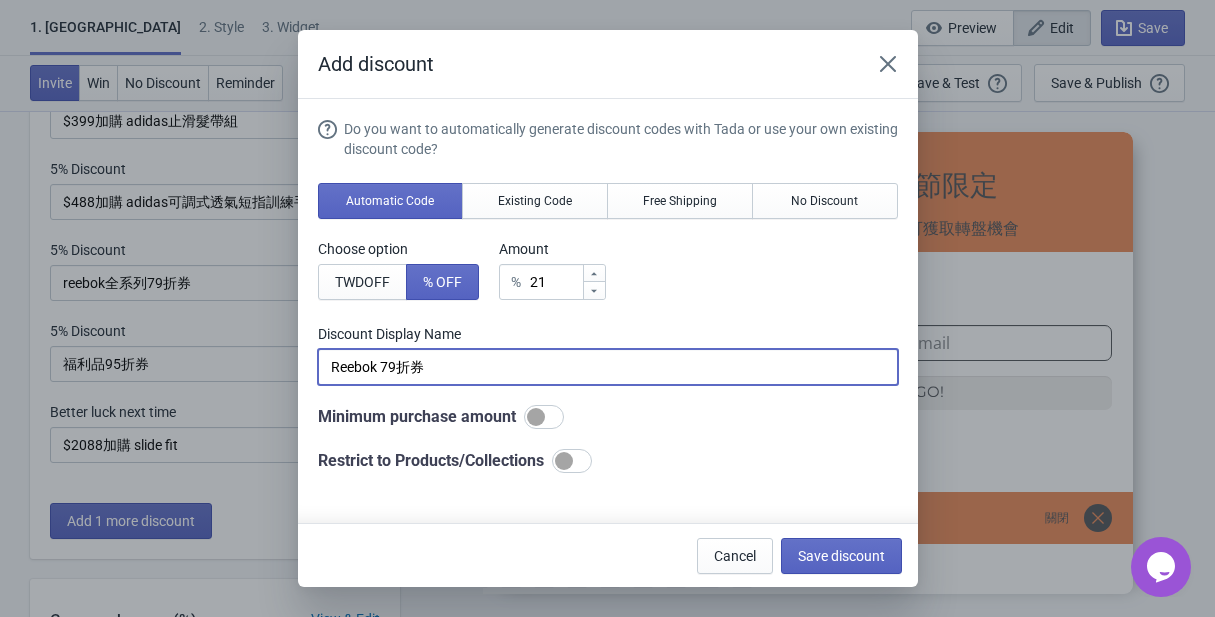 click at bounding box center [544, 417] 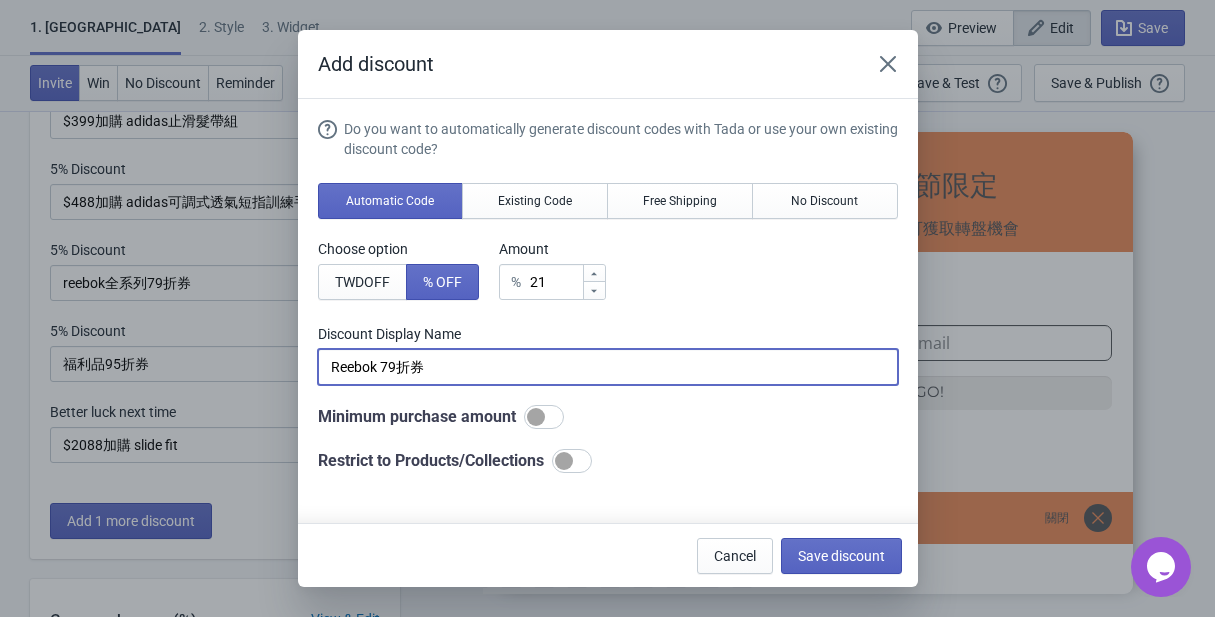 type on "Reebok 79折券" 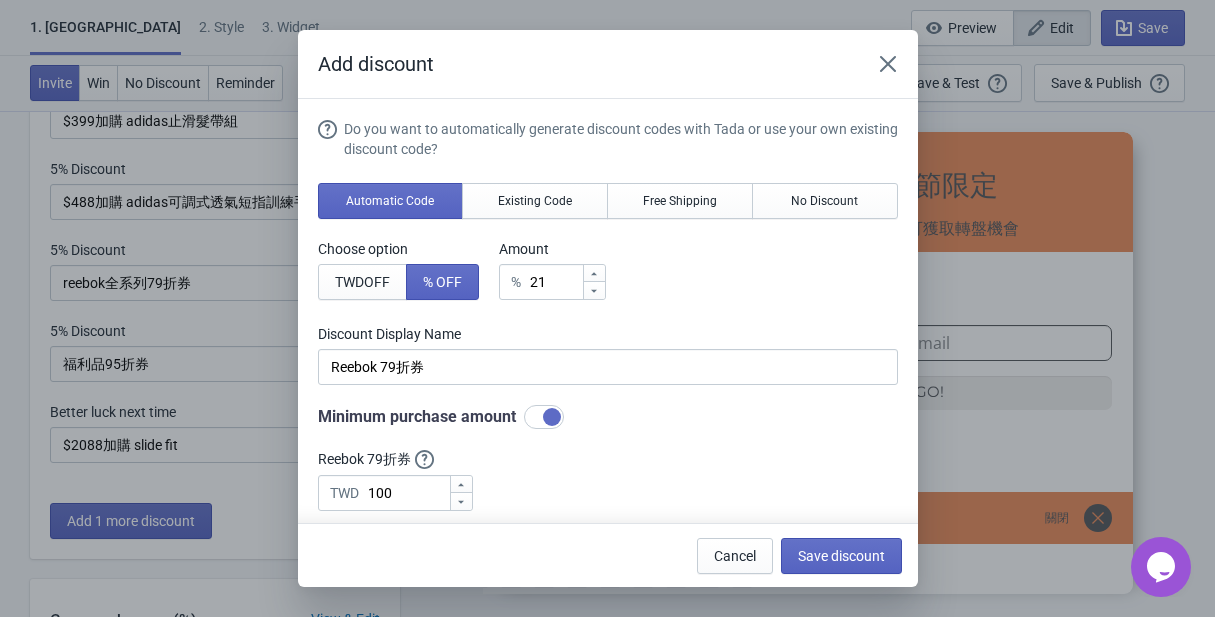 click at bounding box center [552, 417] 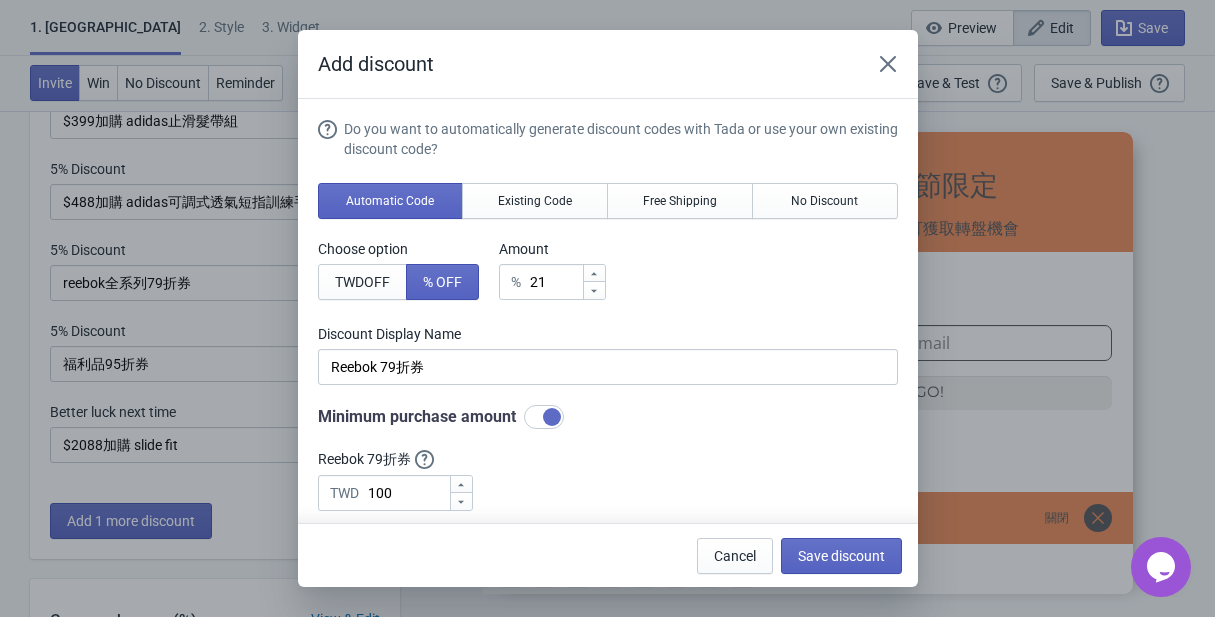 checkbox on "false" 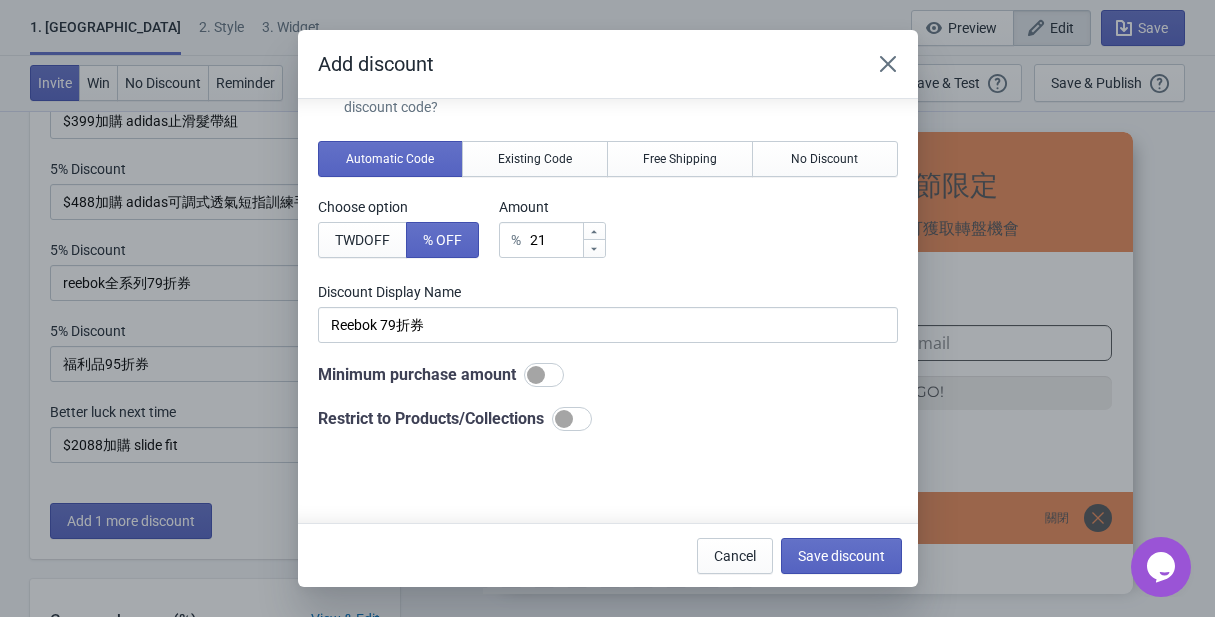 scroll, scrollTop: 46, scrollLeft: 0, axis: vertical 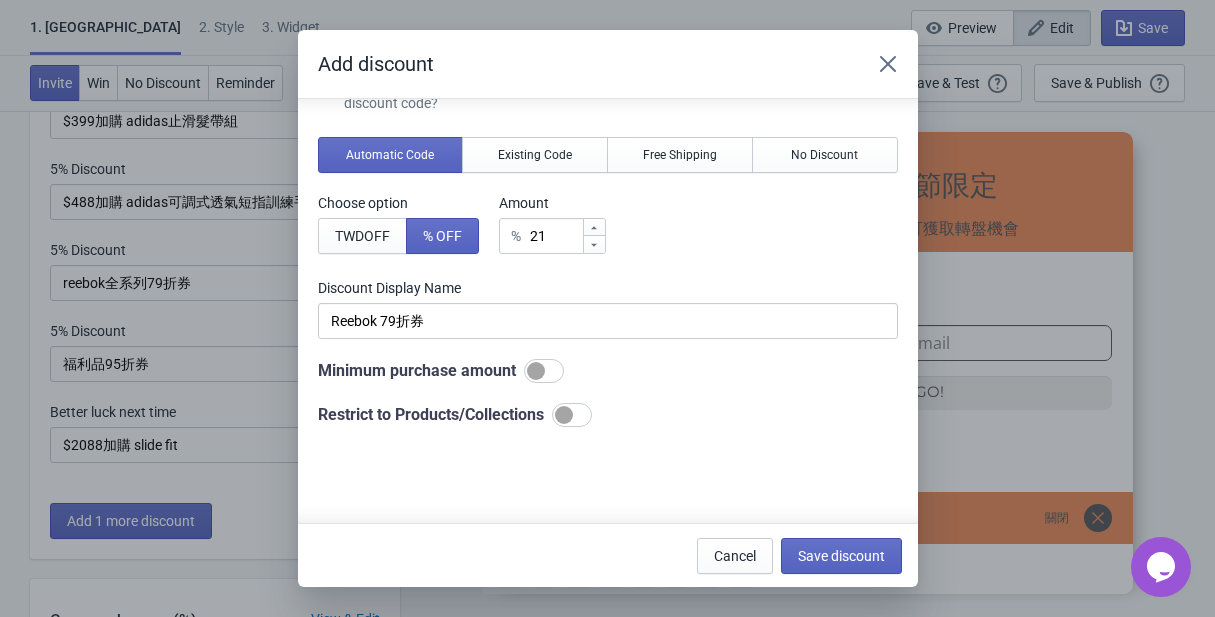 click at bounding box center [572, 415] 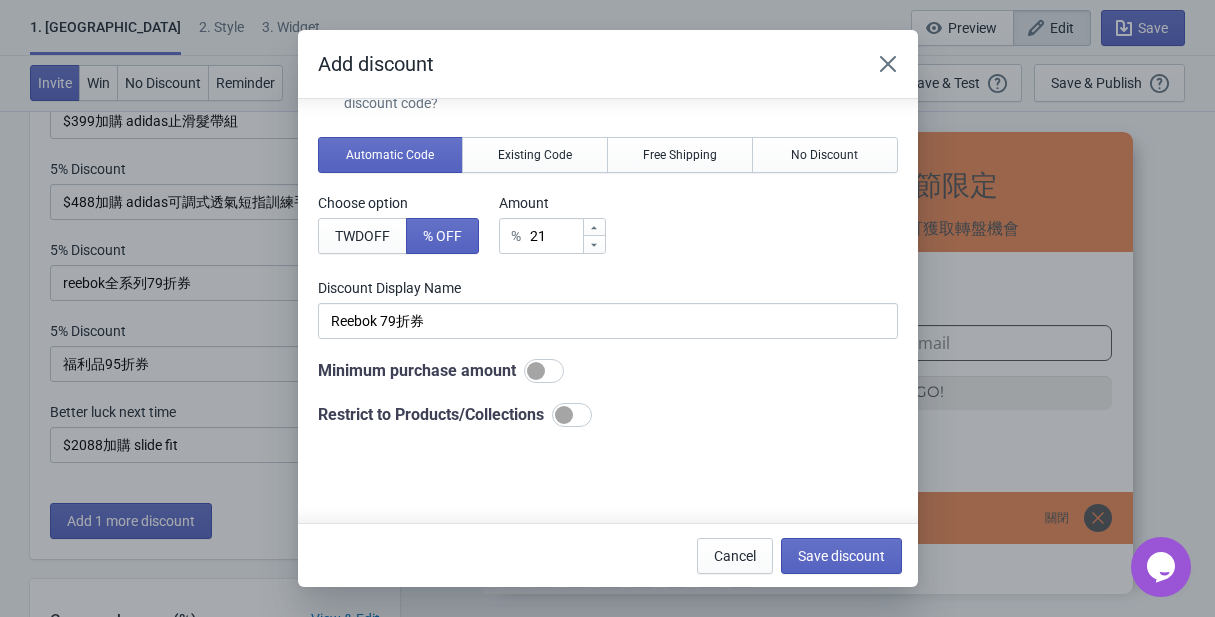 checkbox on "true" 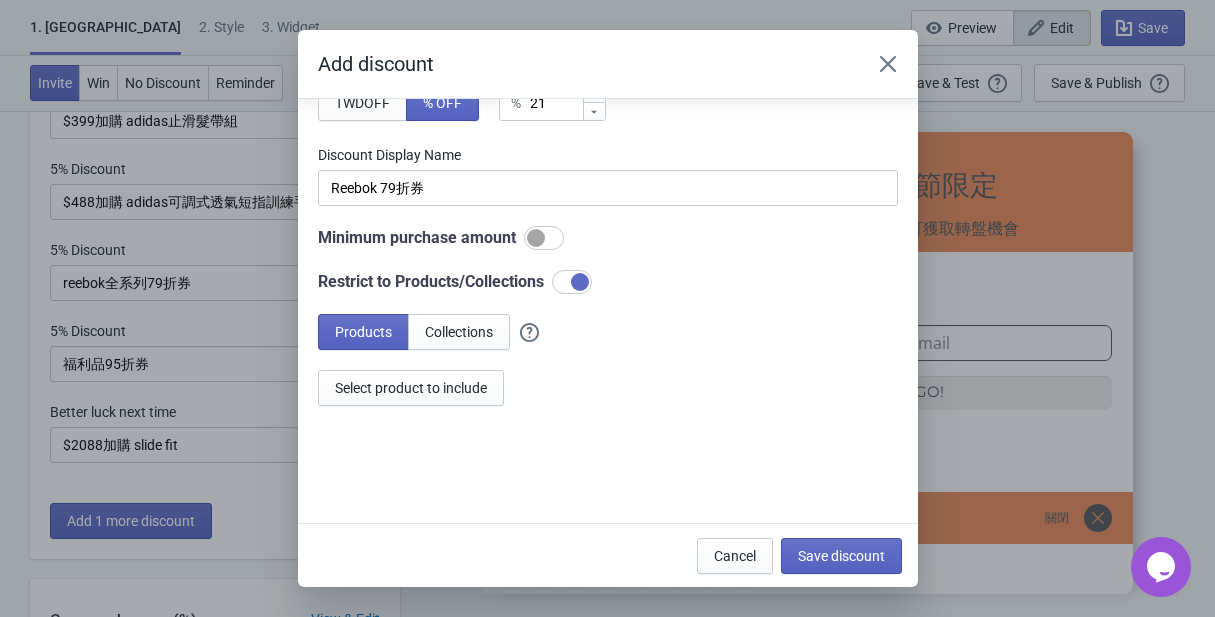 scroll, scrollTop: 195, scrollLeft: 0, axis: vertical 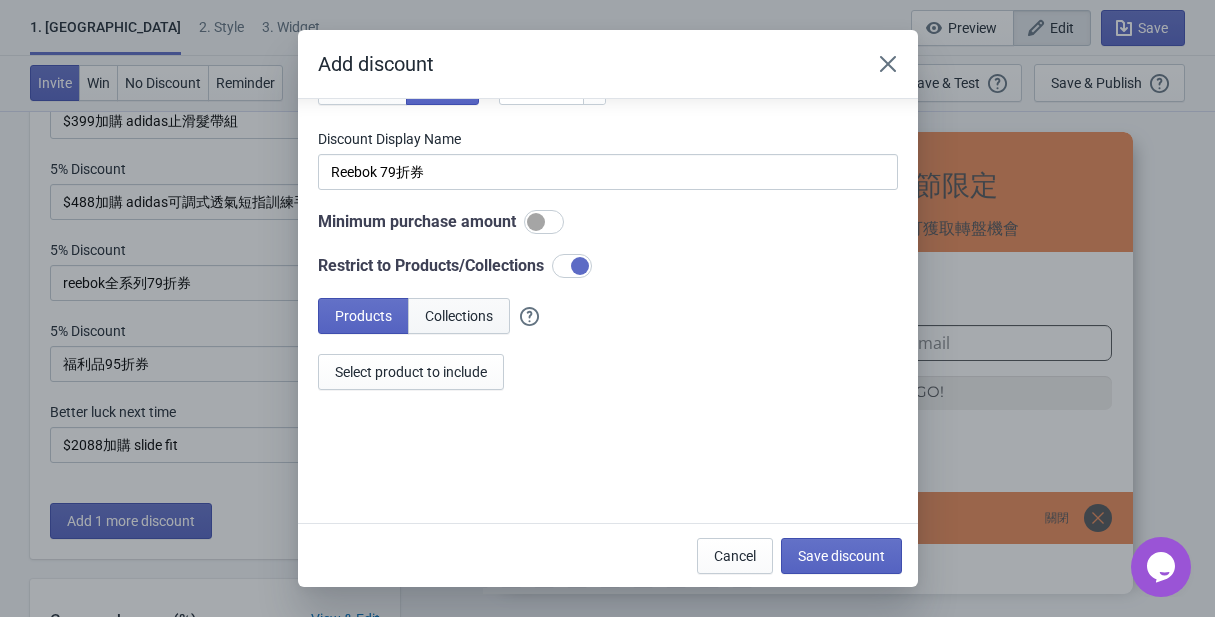 click on "Collections" at bounding box center (459, 316) 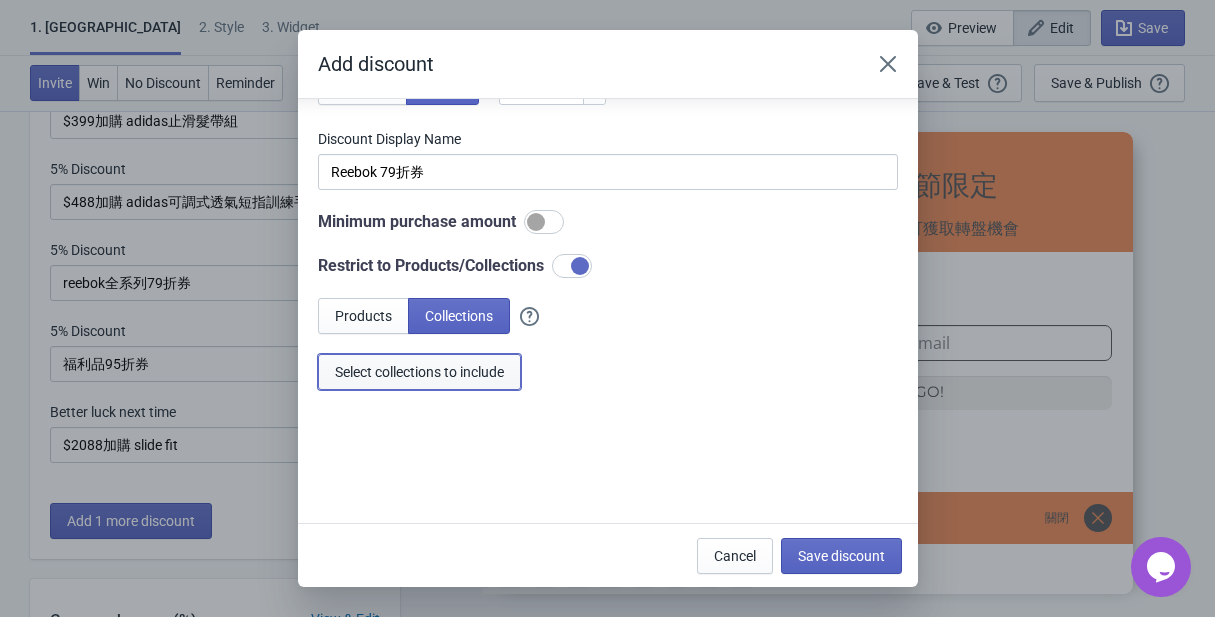 click on "Select collections to include" at bounding box center [419, 372] 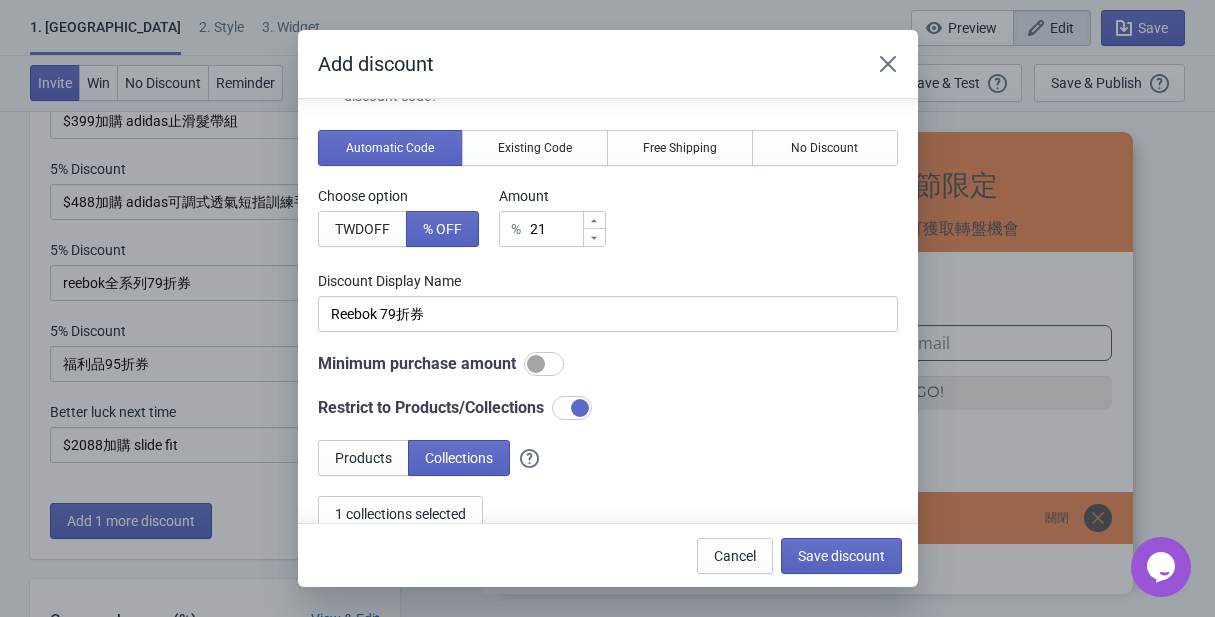 scroll, scrollTop: 195, scrollLeft: 0, axis: vertical 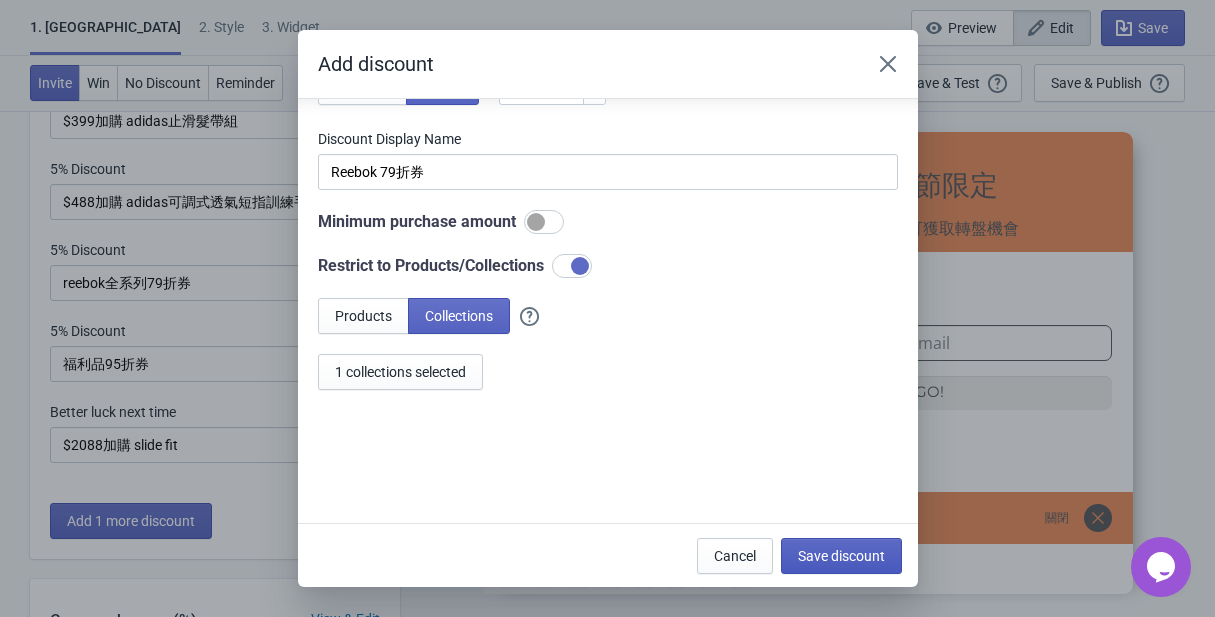 click on "Save discount" at bounding box center (841, 556) 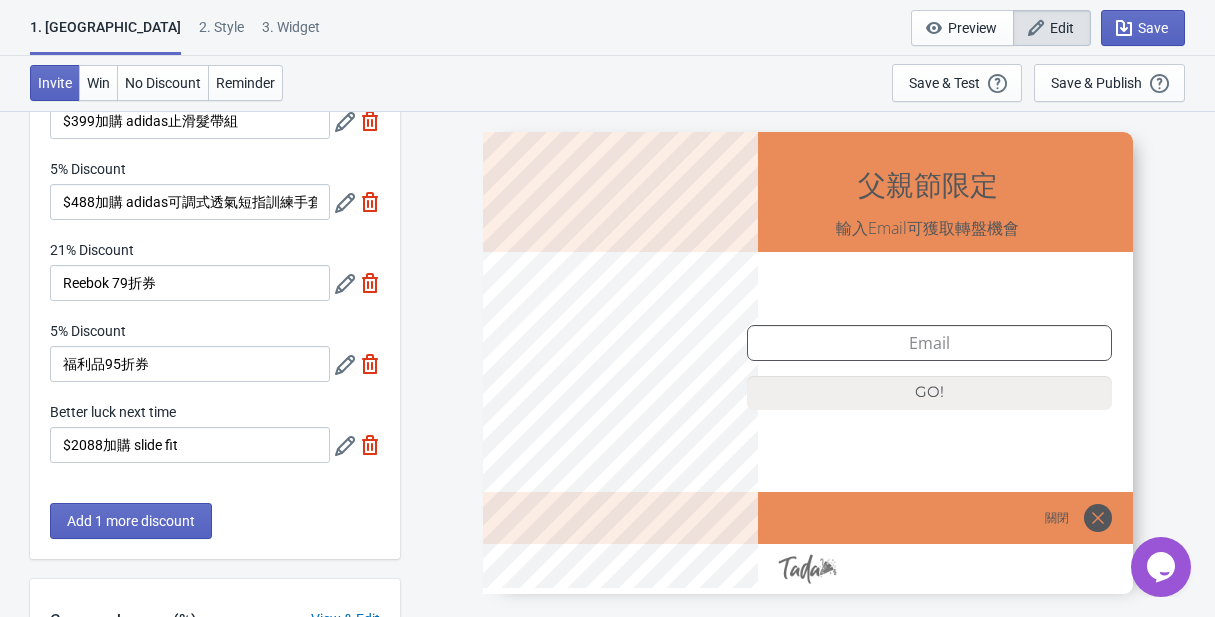 click 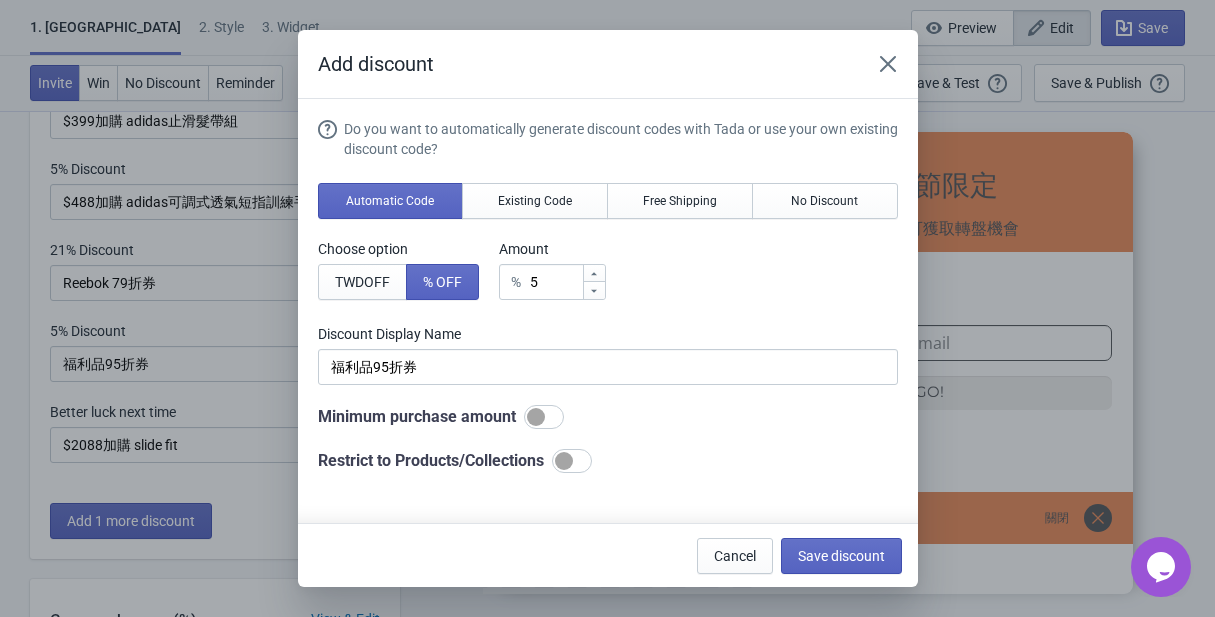 scroll, scrollTop: 0, scrollLeft: 0, axis: both 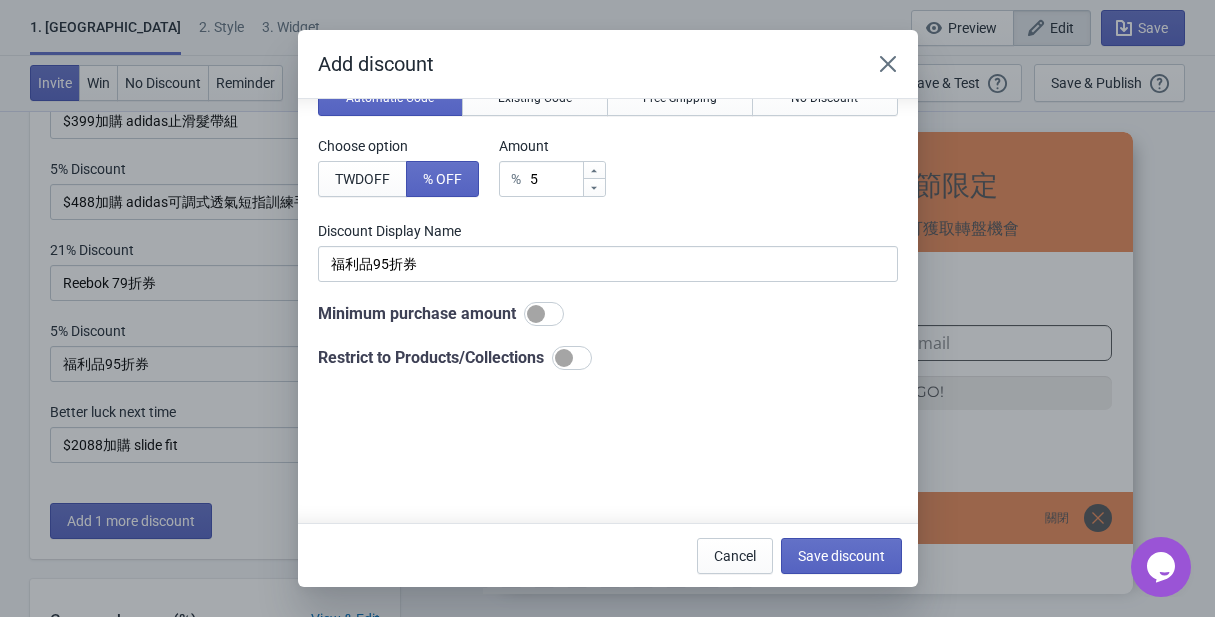 click at bounding box center (572, 358) 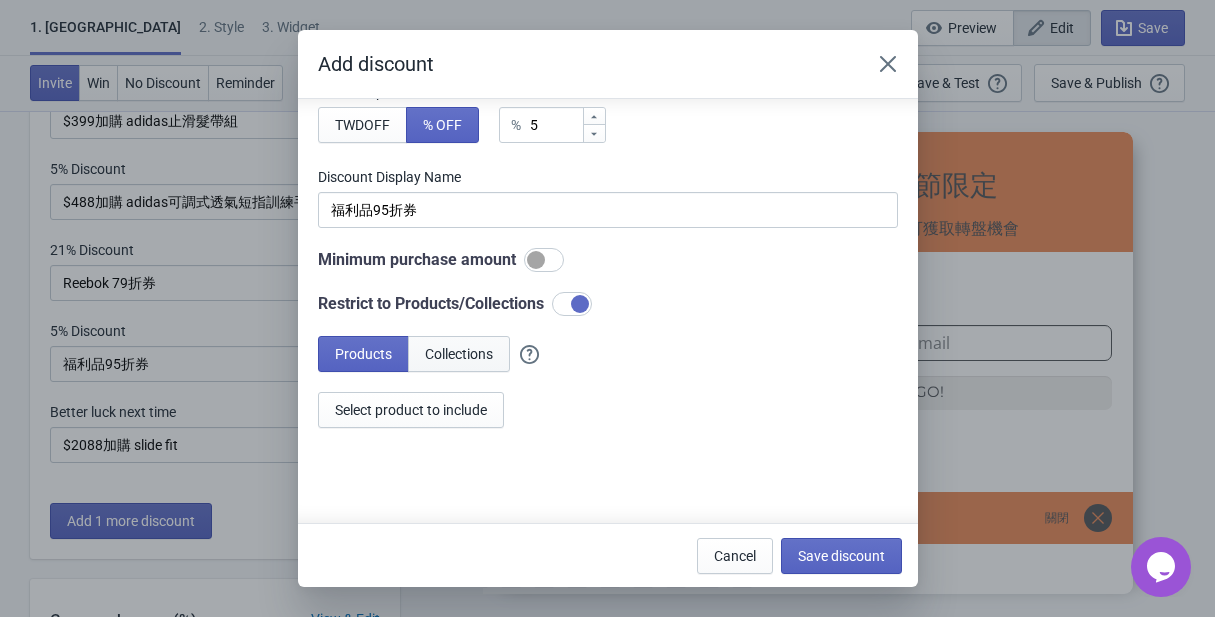 scroll, scrollTop: 171, scrollLeft: 0, axis: vertical 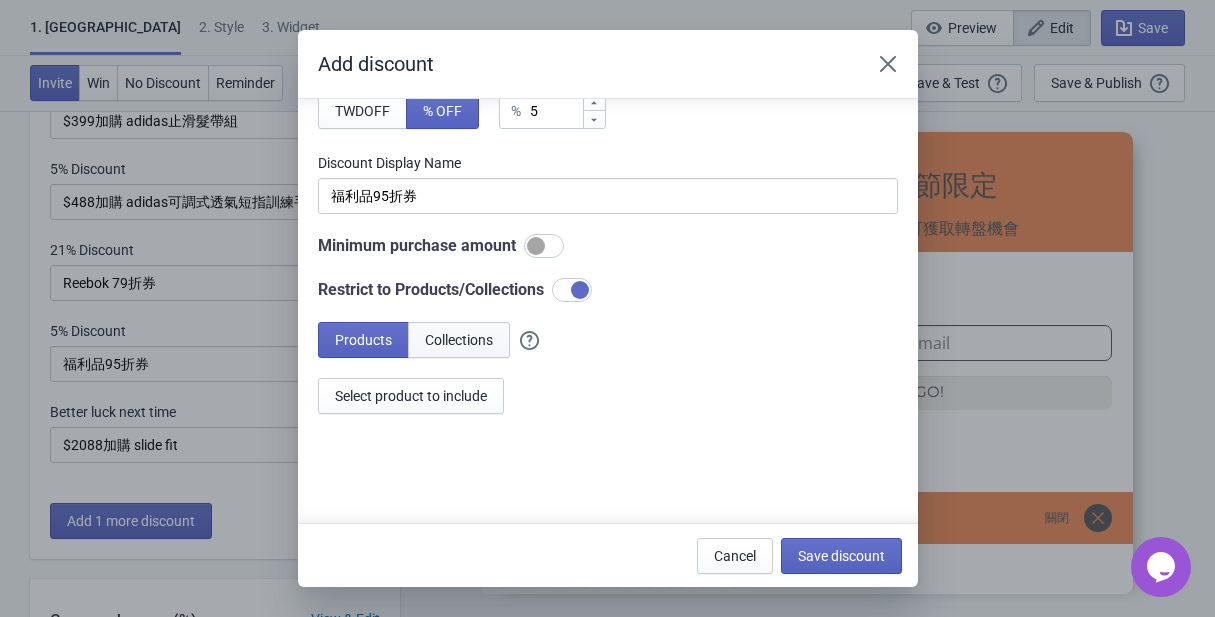 click on "Collections" at bounding box center (459, 340) 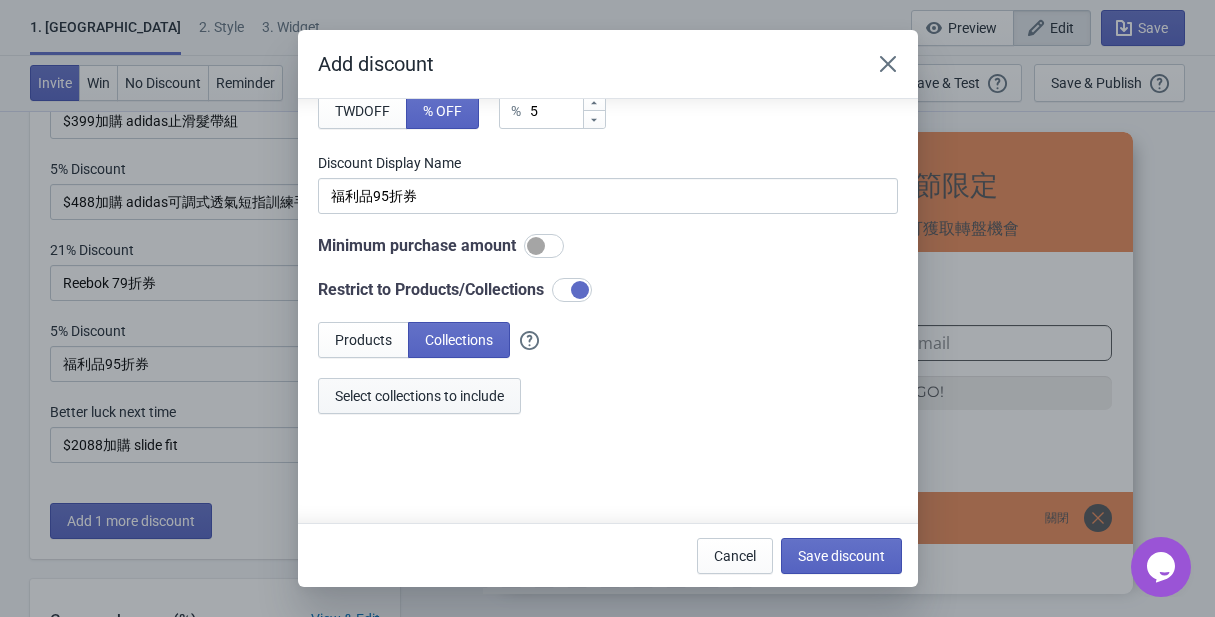 click on "Select collections to include" at bounding box center [419, 396] 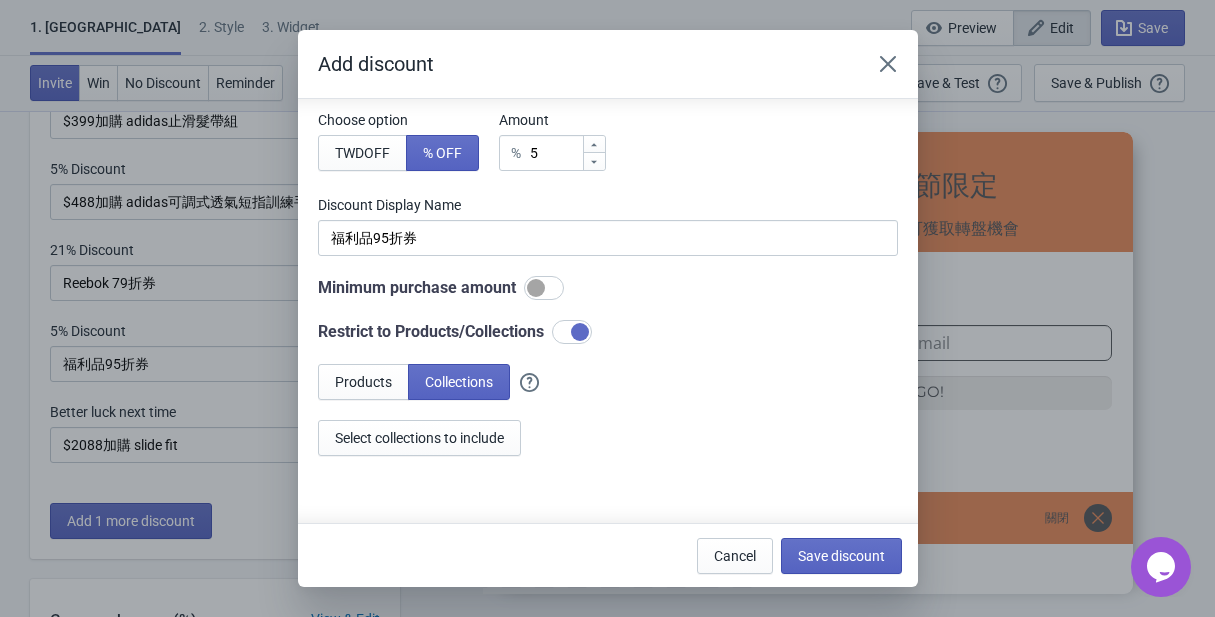 scroll, scrollTop: 120, scrollLeft: 0, axis: vertical 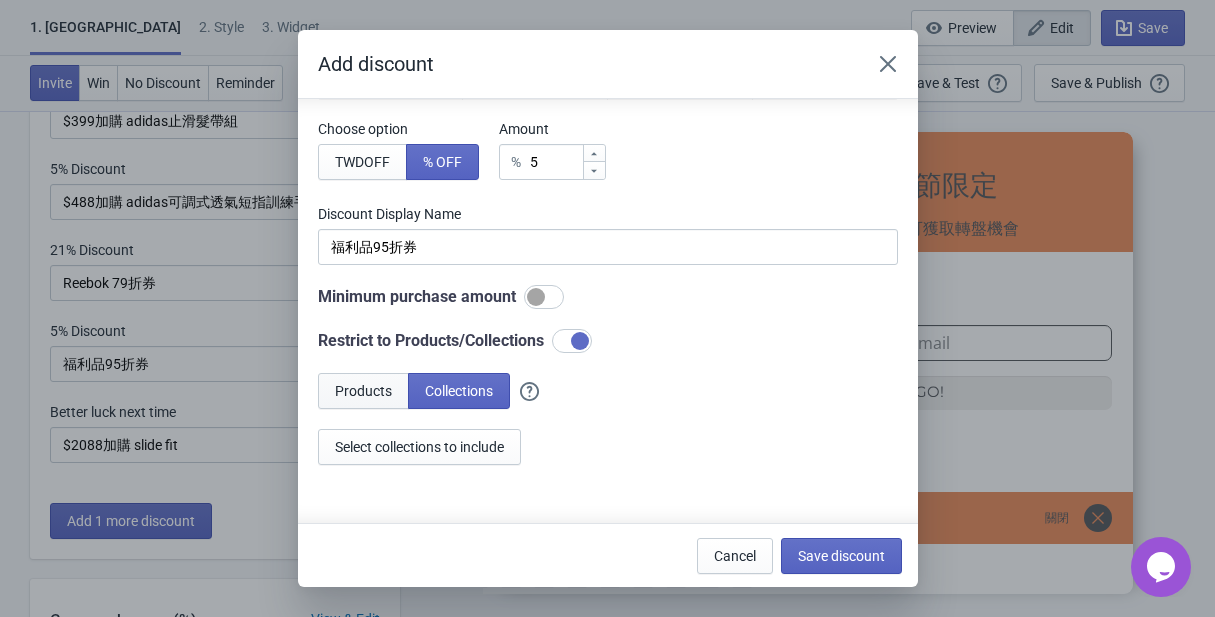 click on "Products" at bounding box center [363, 391] 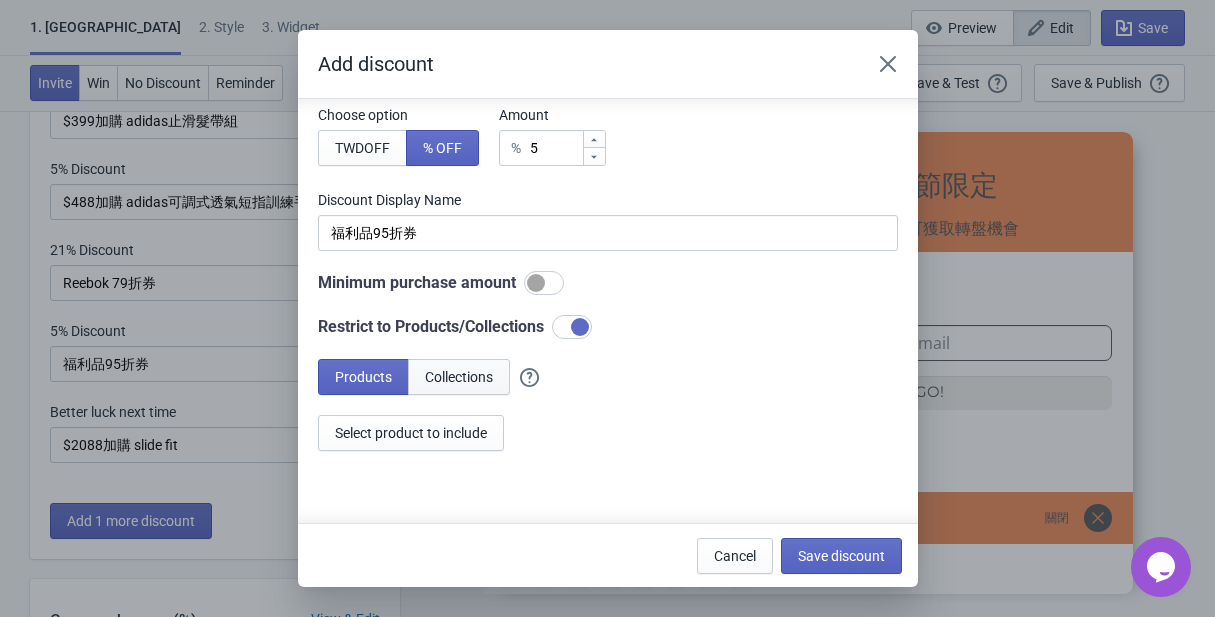 scroll, scrollTop: 0, scrollLeft: 0, axis: both 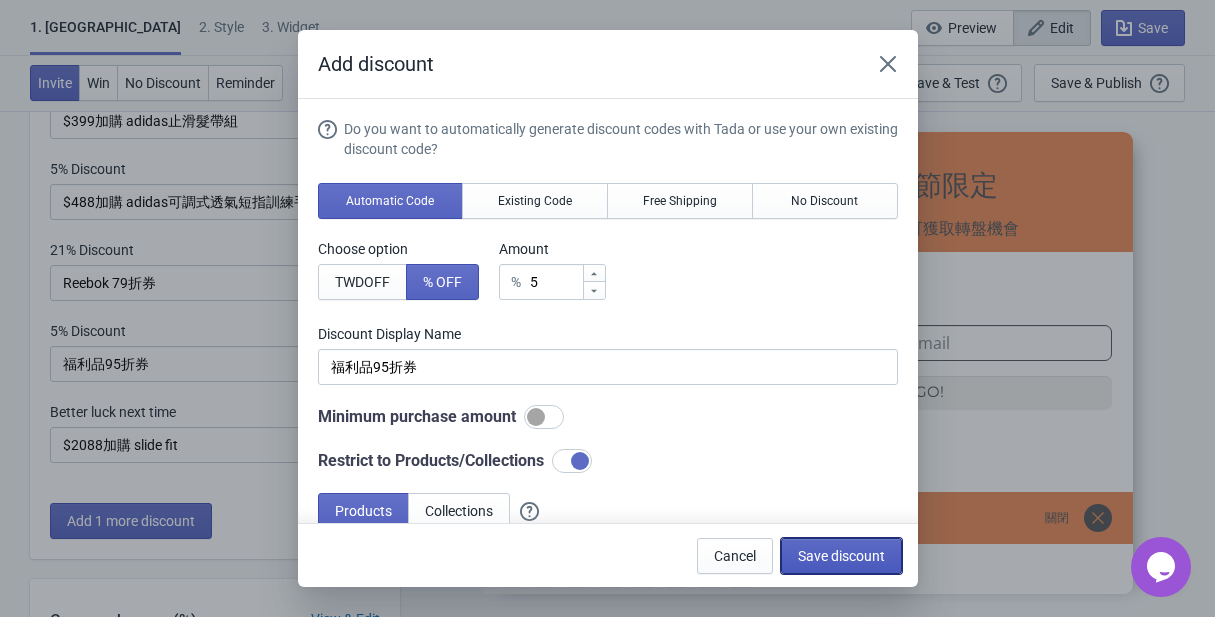 click on "Save discount" at bounding box center [841, 556] 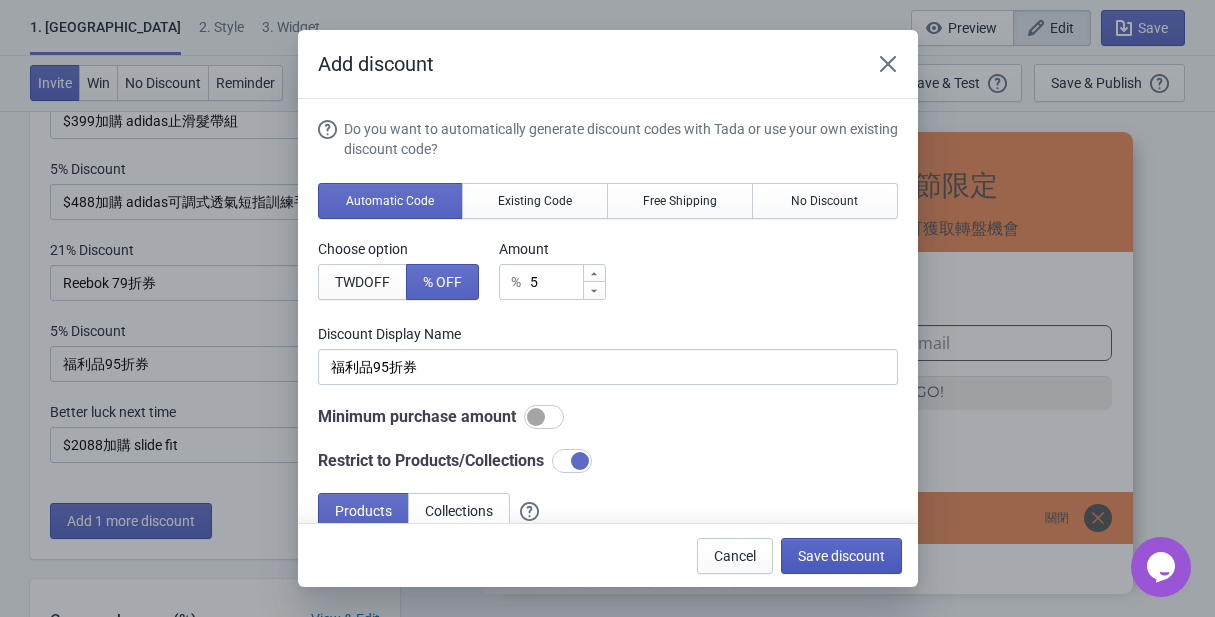 scroll, scrollTop: 217, scrollLeft: 0, axis: vertical 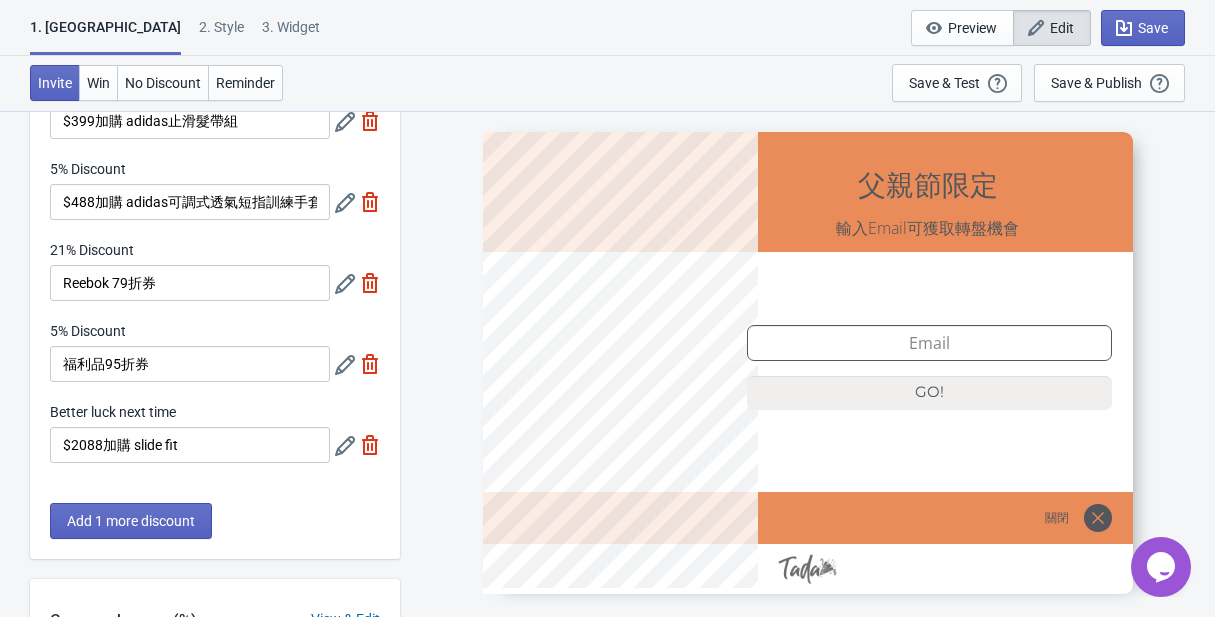 click 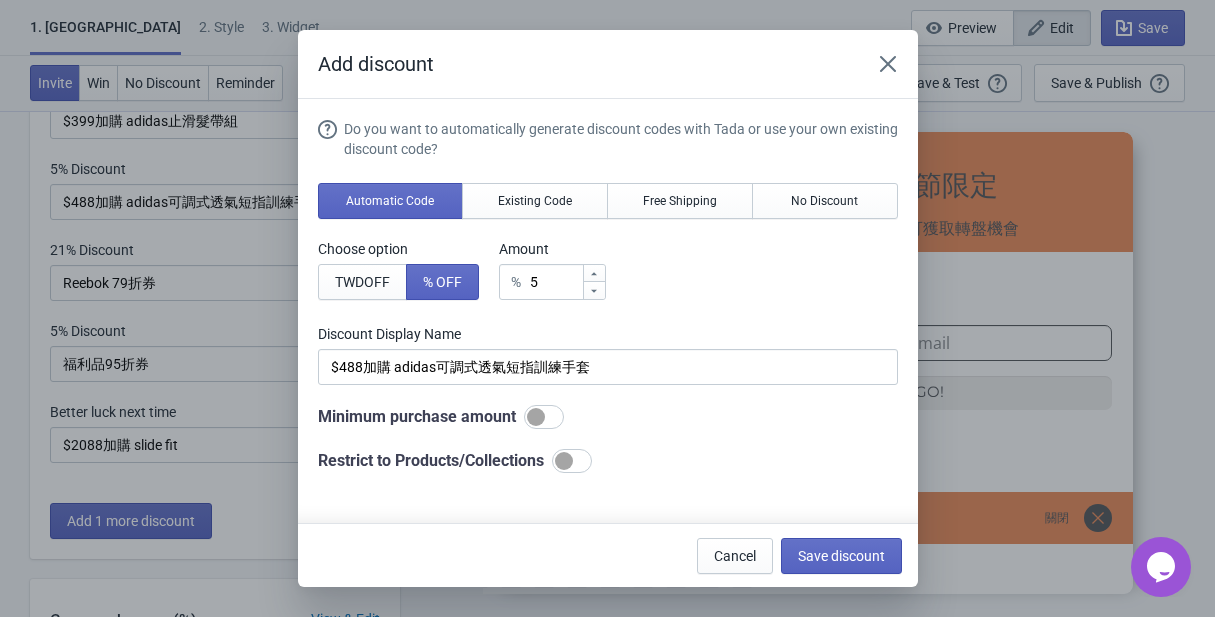 scroll, scrollTop: 0, scrollLeft: 0, axis: both 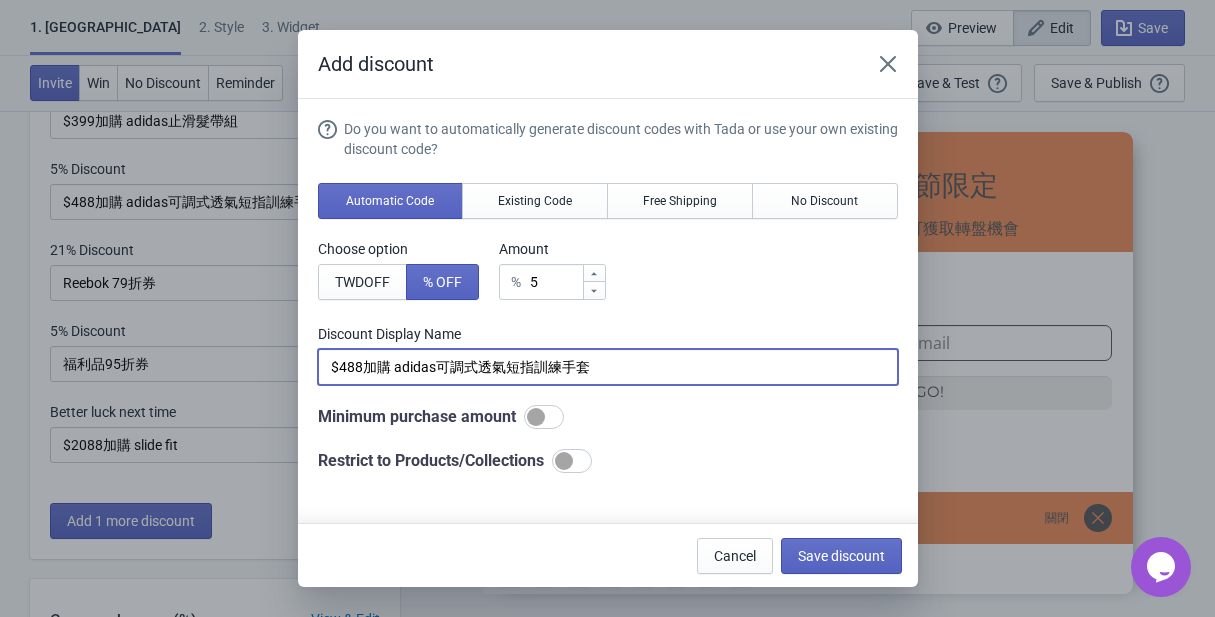 click on "$488加購 adidas可調式透氣短指訓練手套" at bounding box center [608, 367] 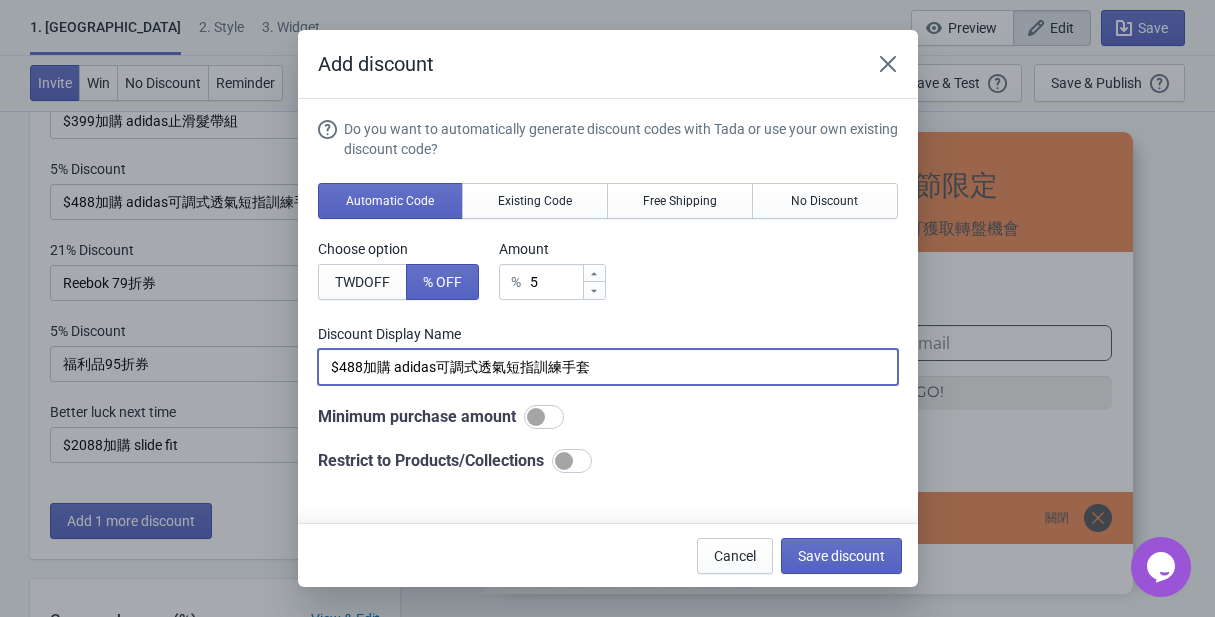 drag, startPoint x: 485, startPoint y: 365, endPoint x: 561, endPoint y: 364, distance: 76.00658 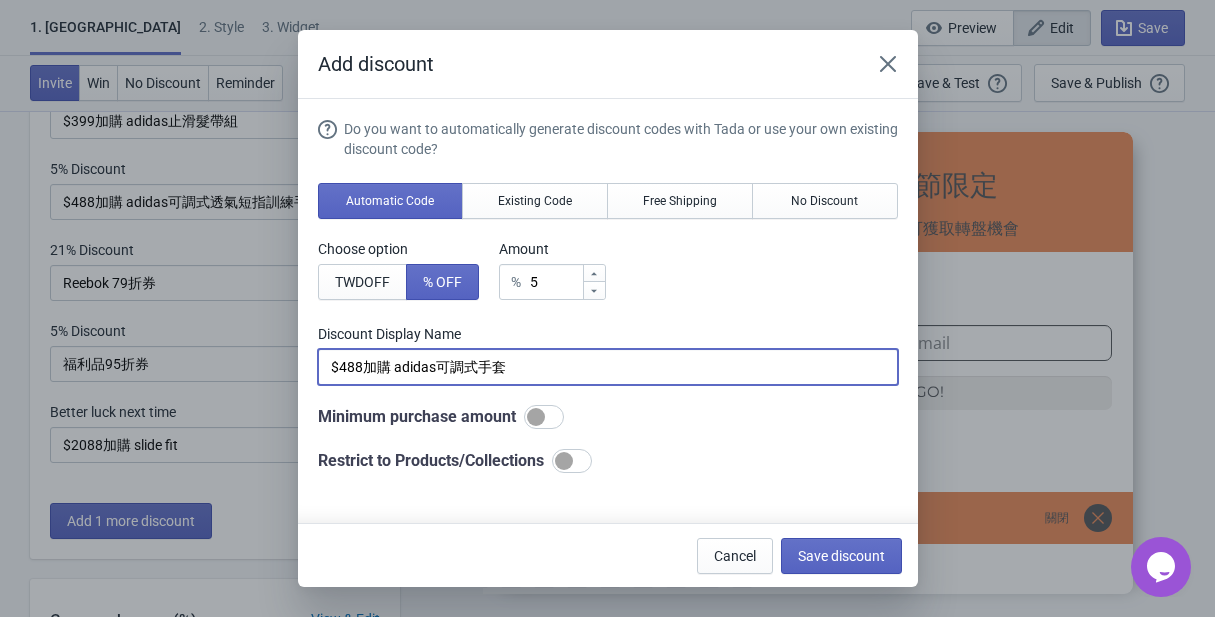 click on "$488加購 adidas可調式手套" at bounding box center [608, 367] 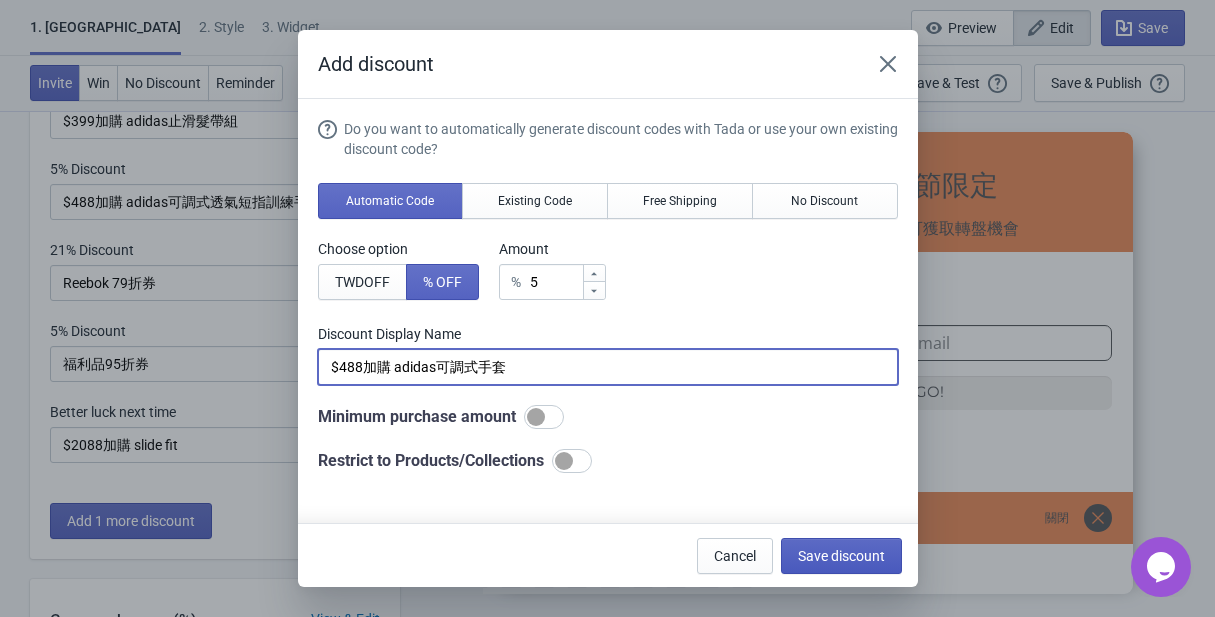 type on "$488加購 adidas可調式手套" 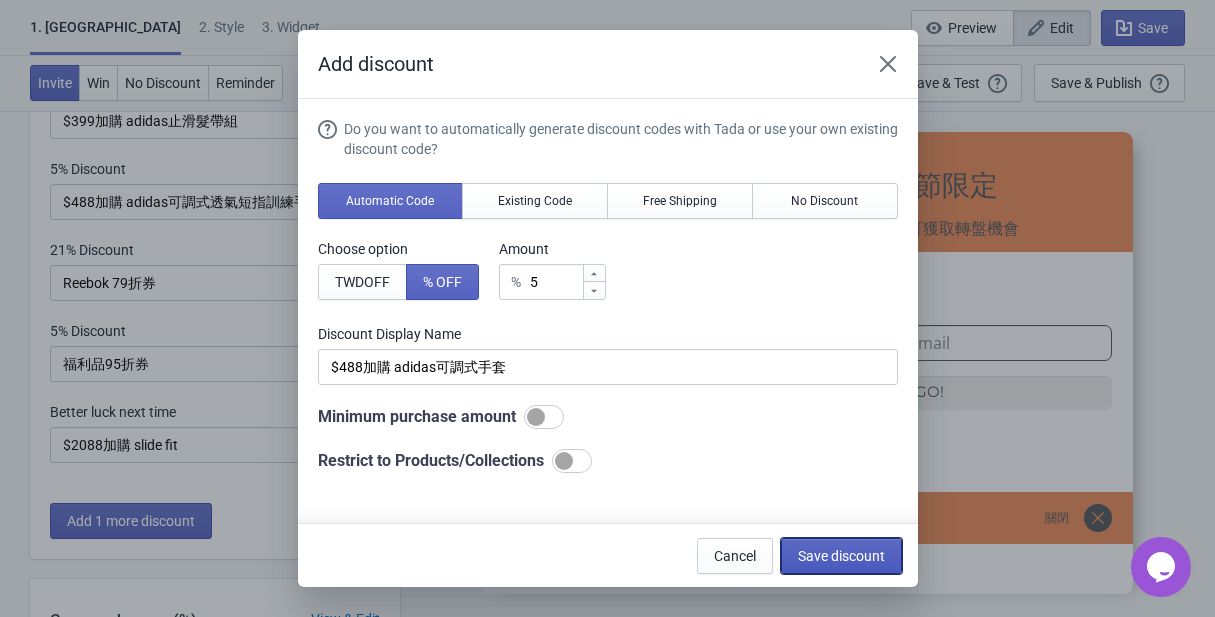 click on "Save discount" at bounding box center (841, 556) 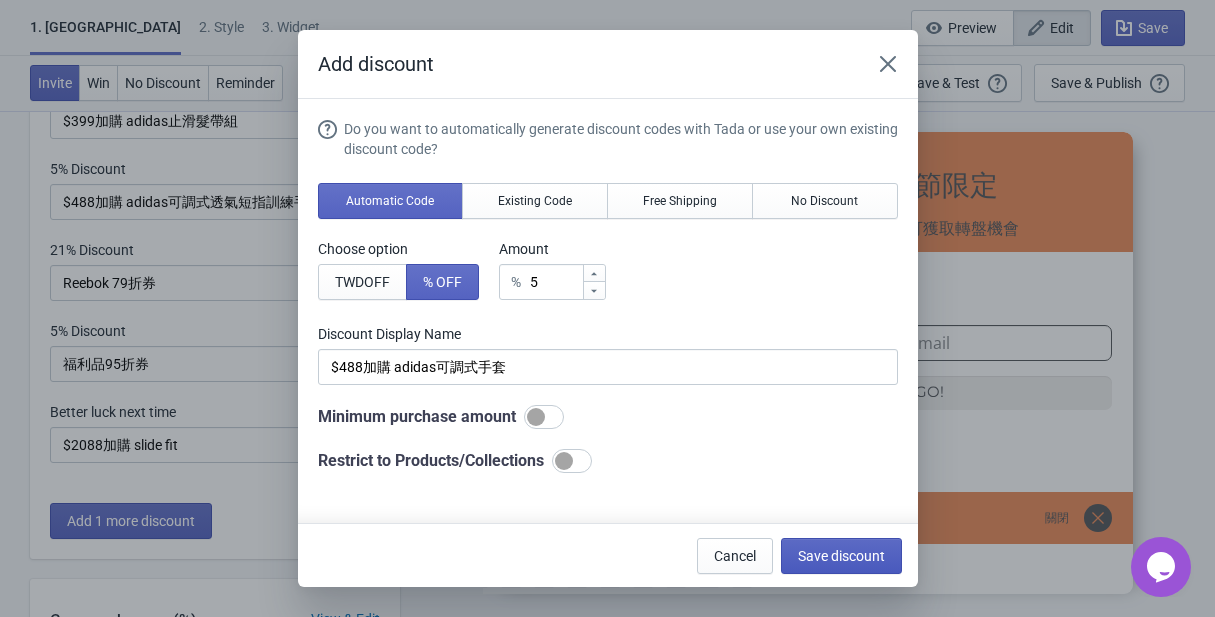 type on "$488加購 adidas可調式手套" 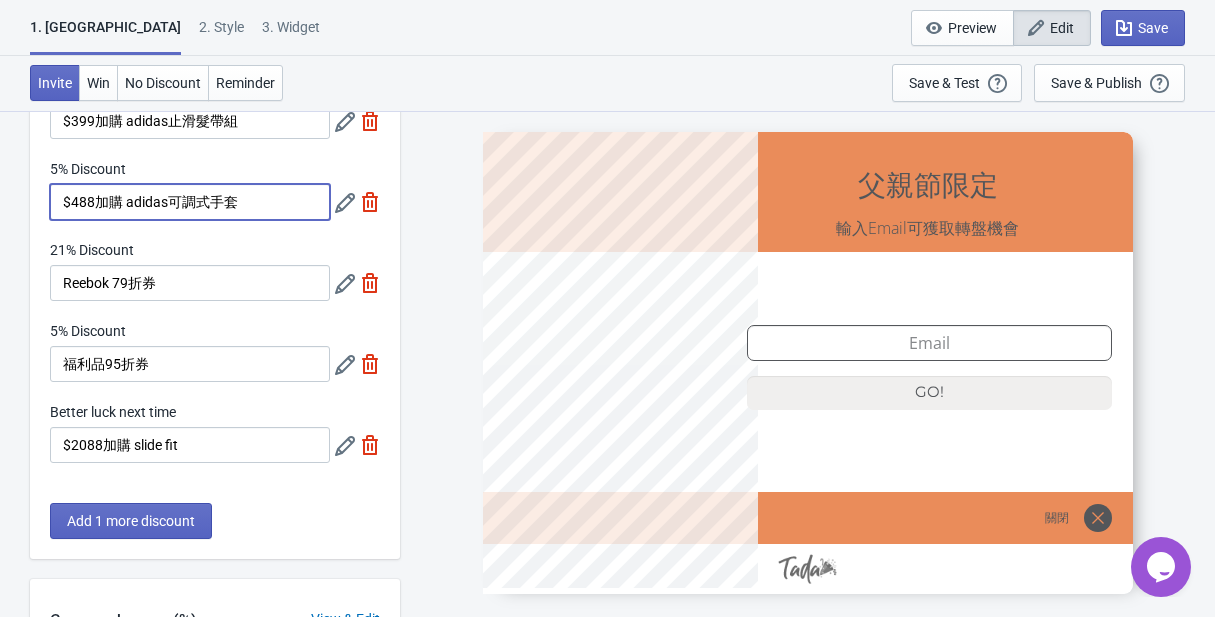 click on "$488加購 adidas可調式手套" at bounding box center (190, 202) 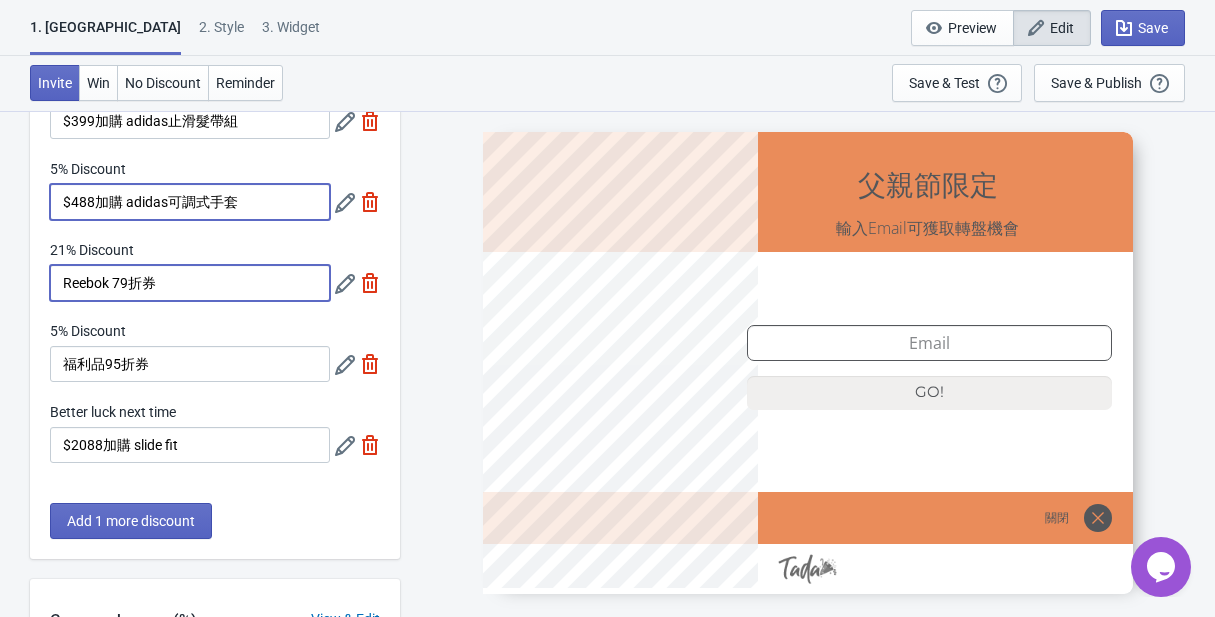 click on "Reebok 79折券" at bounding box center (190, 283) 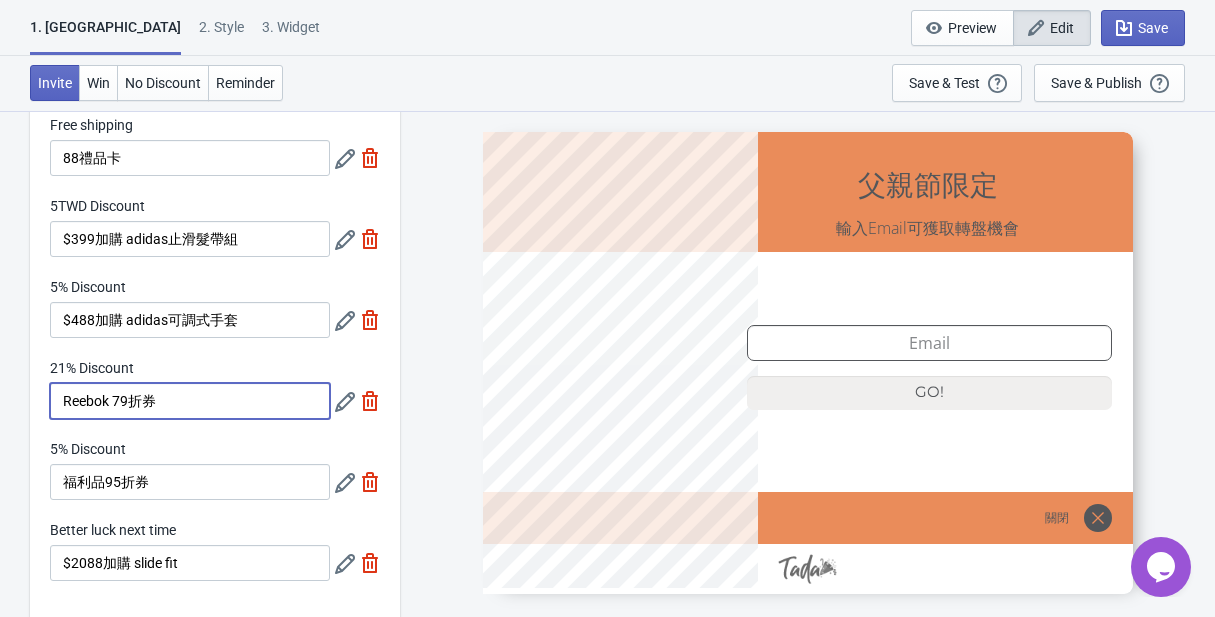 scroll, scrollTop: 98, scrollLeft: 0, axis: vertical 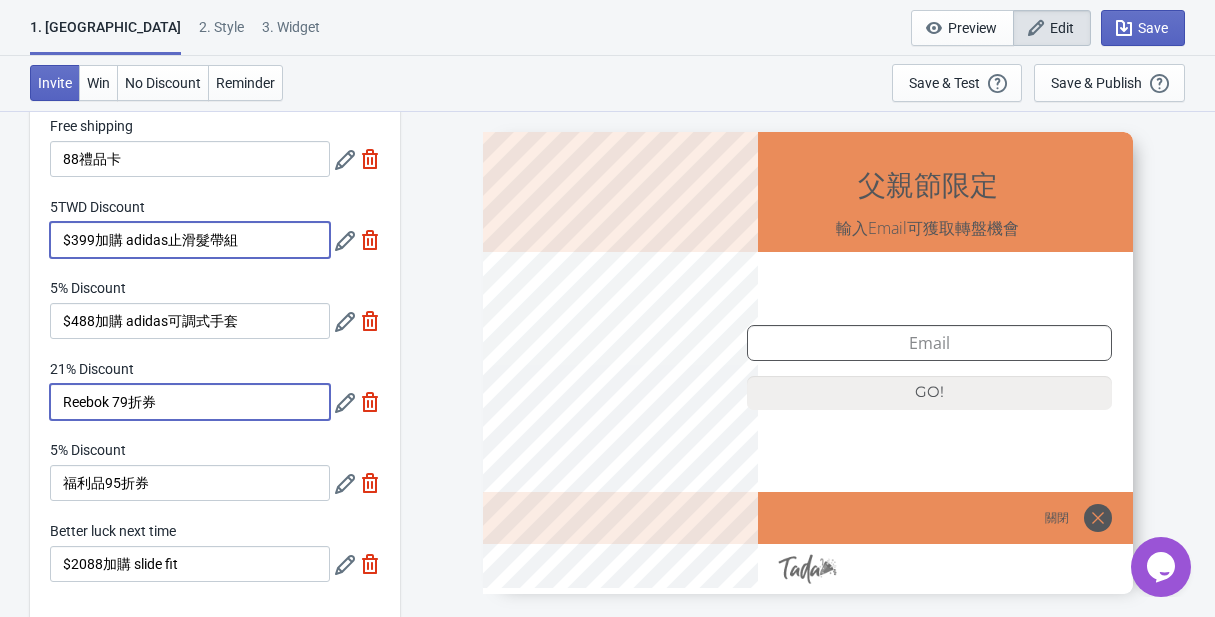 click on "$399加購 adidas止滑髮帶組" at bounding box center (190, 240) 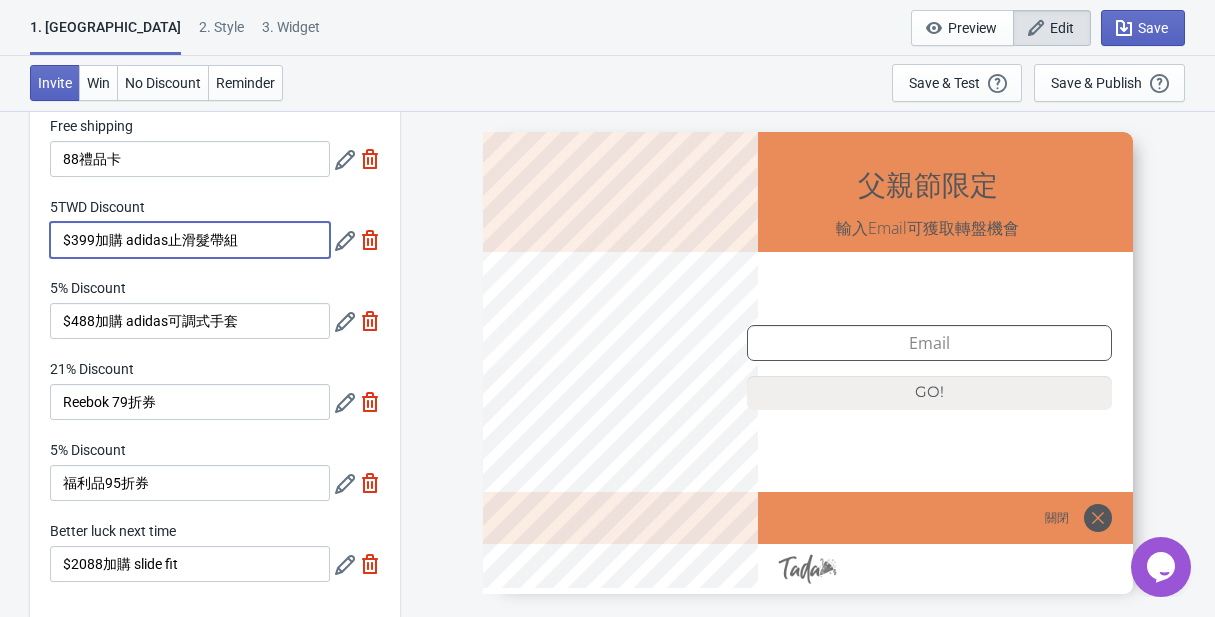 drag, startPoint x: 85, startPoint y: 241, endPoint x: 232, endPoint y: 239, distance: 147.01361 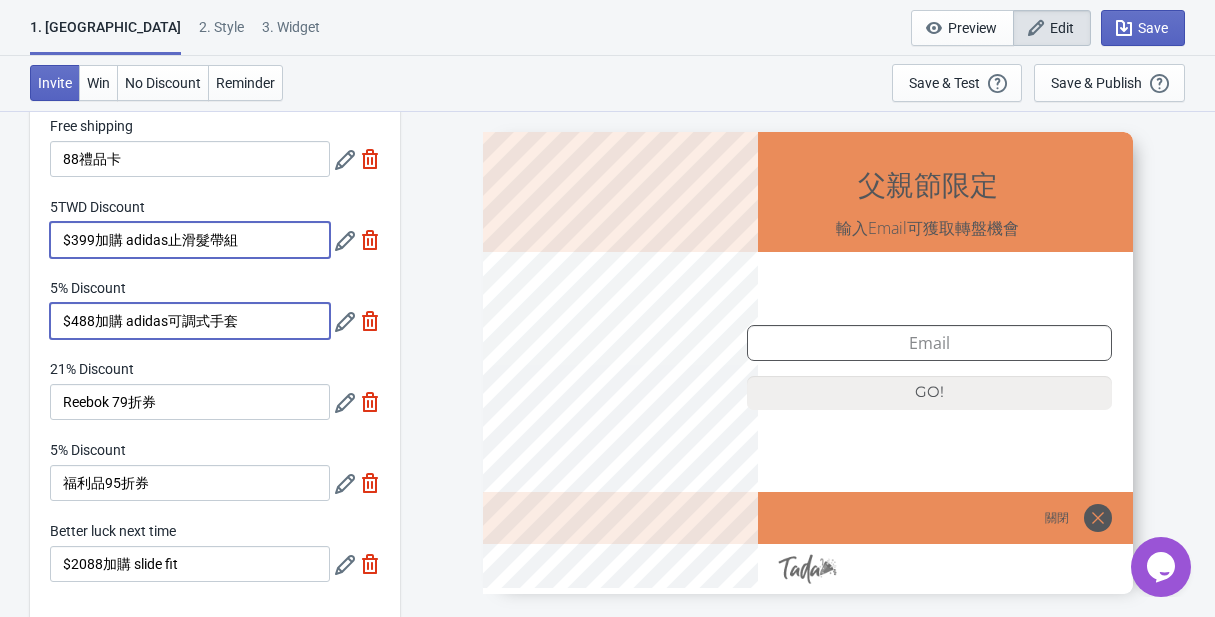click on "$488加購 adidas可調式手套" at bounding box center (190, 321) 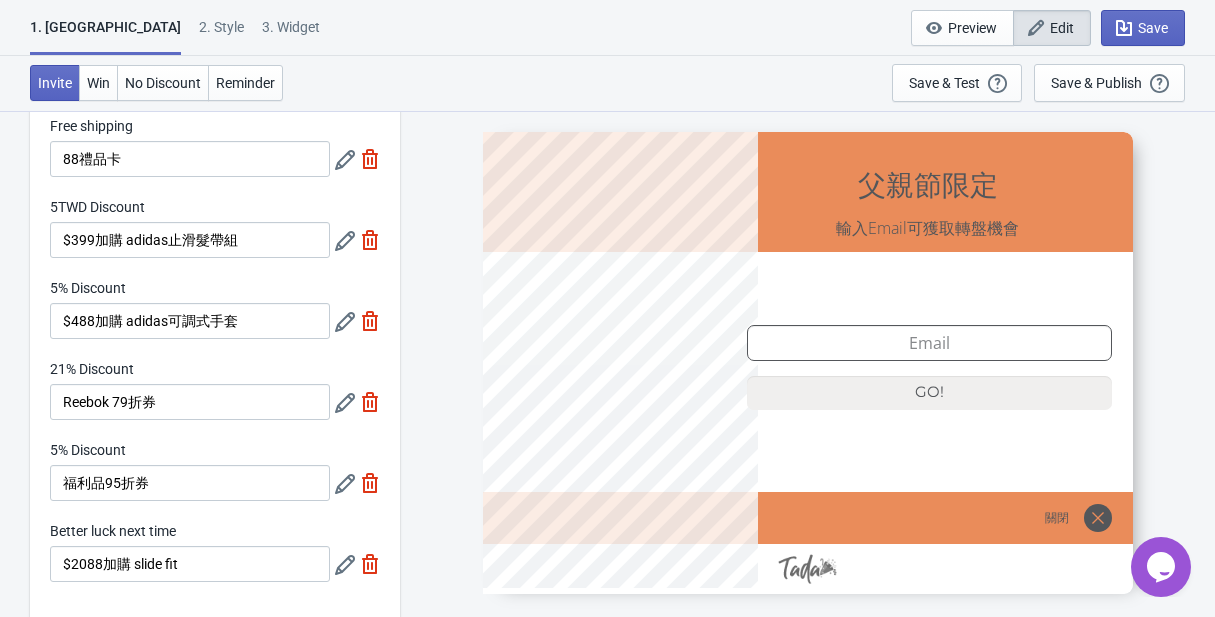 click 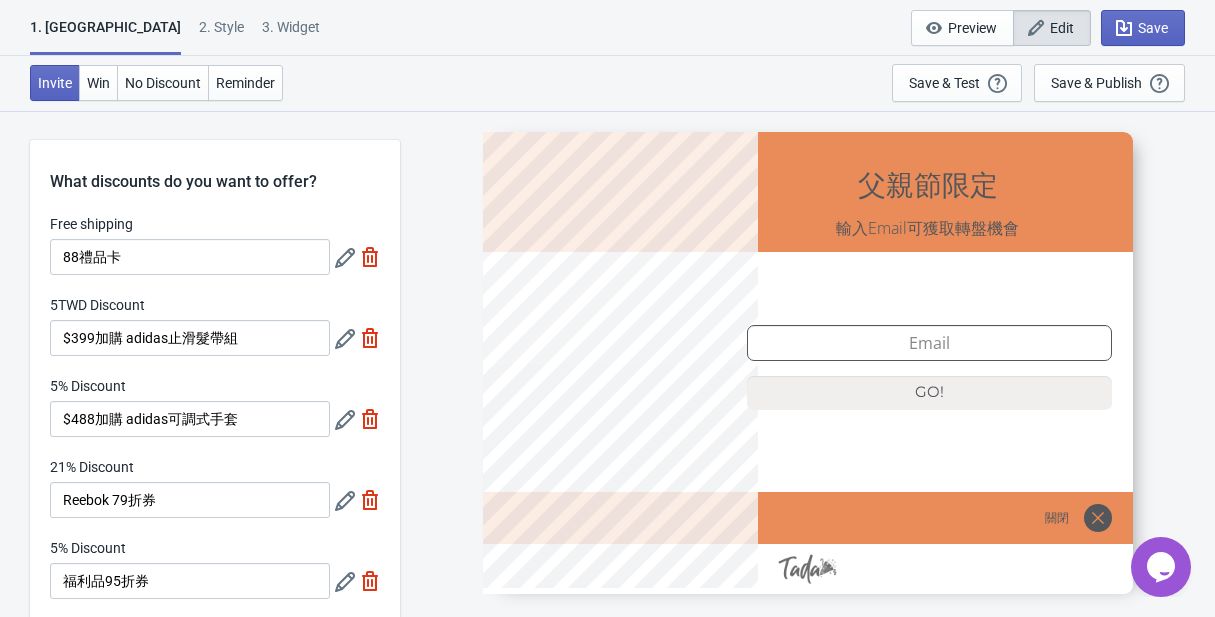 scroll, scrollTop: 98, scrollLeft: 0, axis: vertical 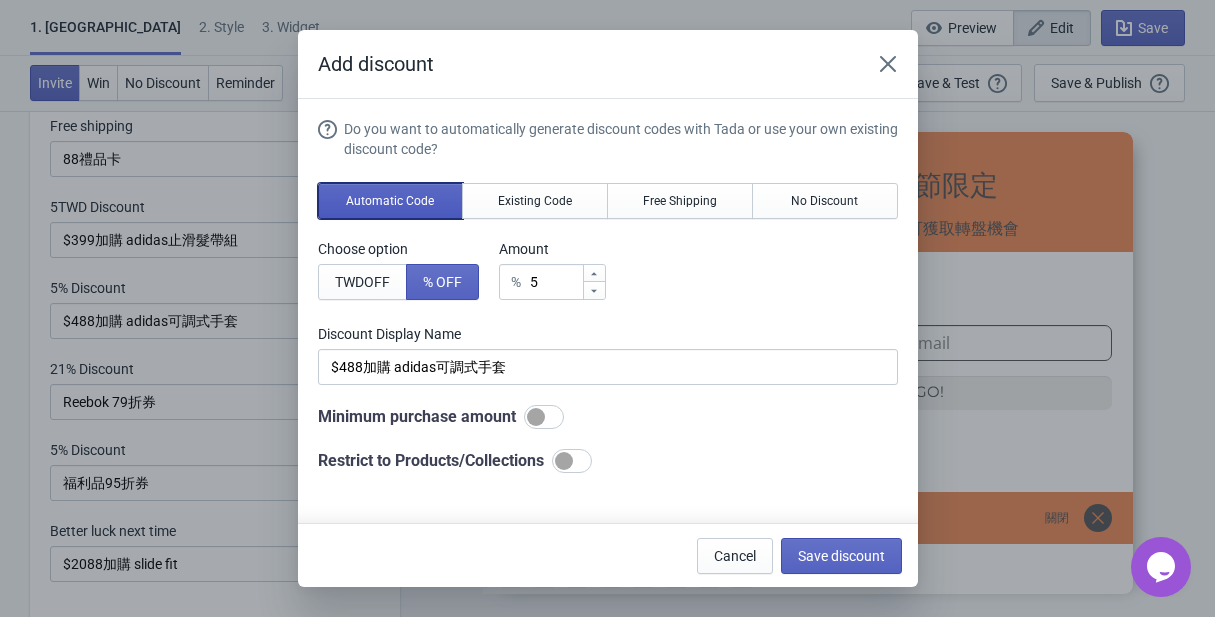 click on "Automatic Code" at bounding box center [391, 201] 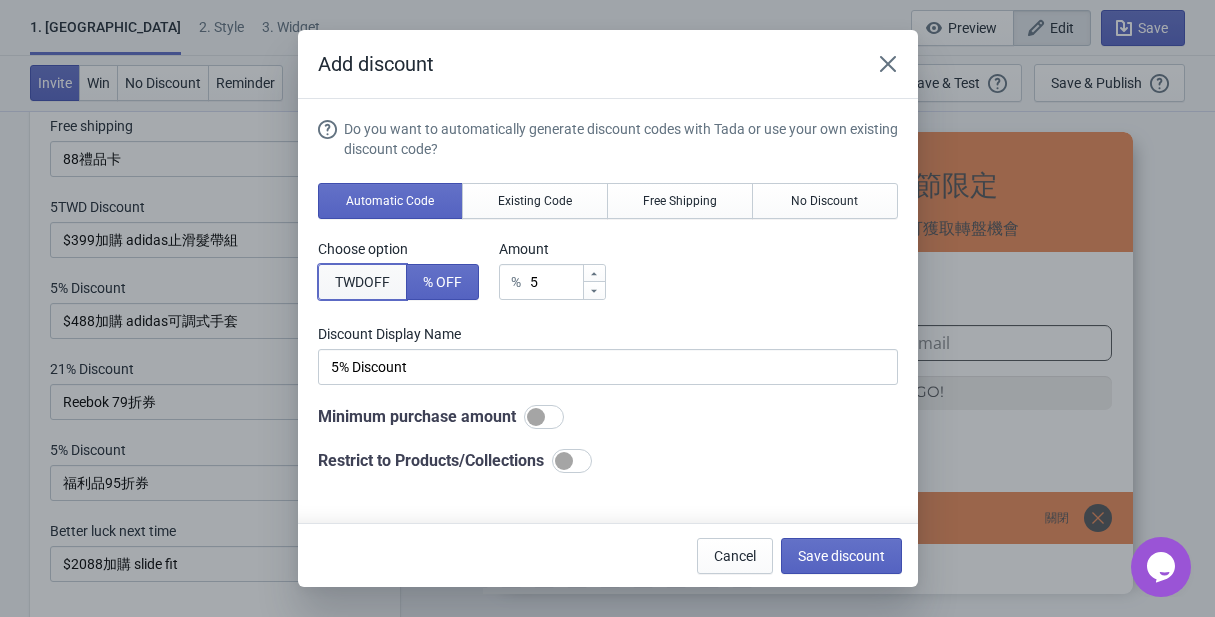click on "TWD  OFF" at bounding box center [362, 282] 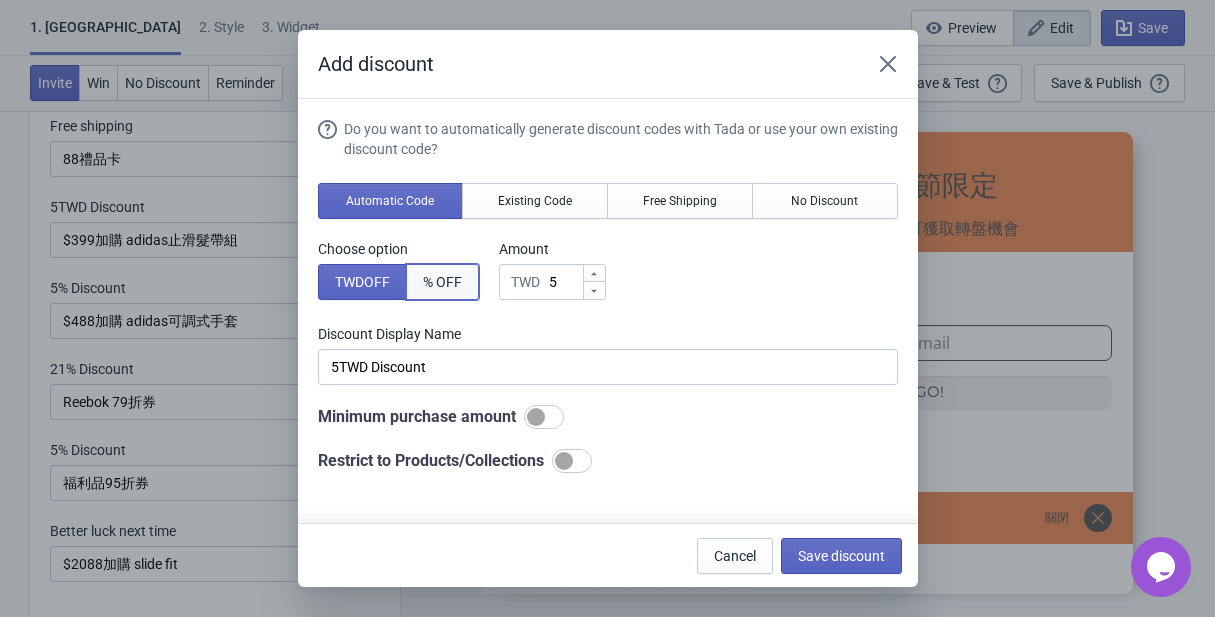 click on "% OFF" at bounding box center [442, 282] 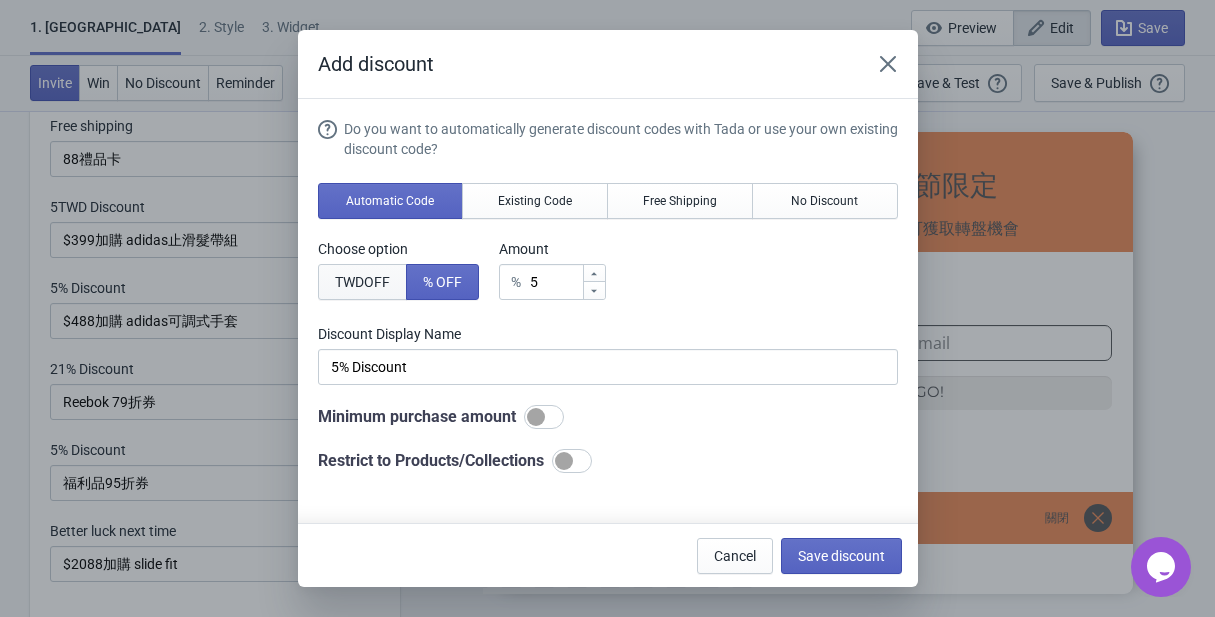 click on "TWD  OFF" at bounding box center [362, 282] 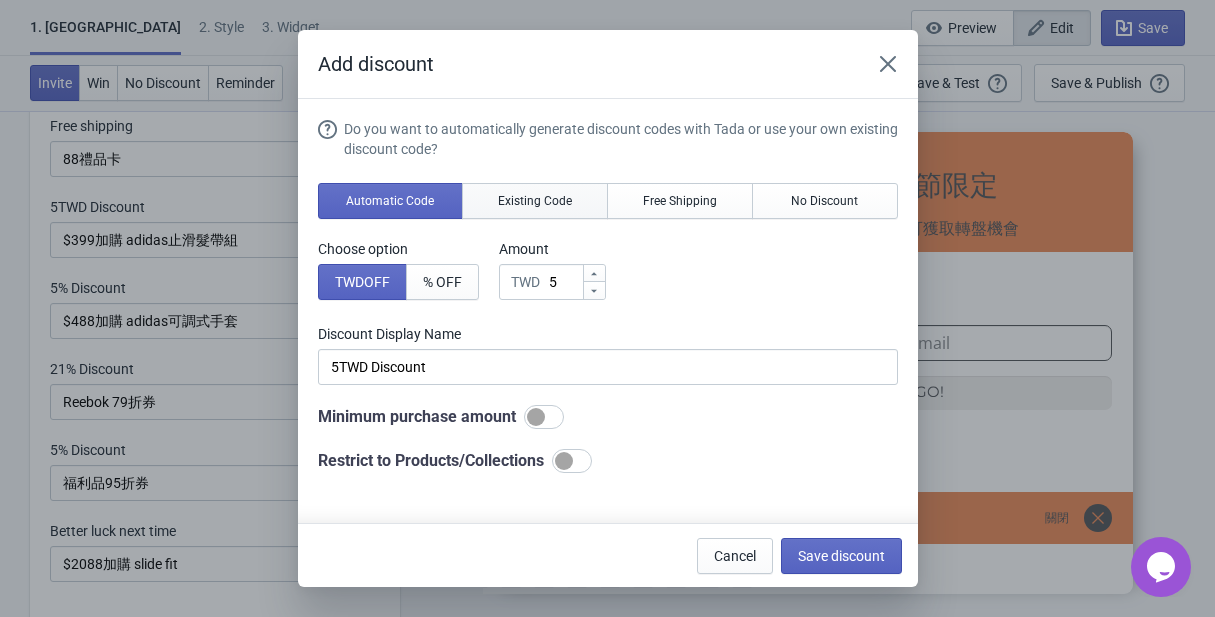click on "Existing Code" at bounding box center (535, 201) 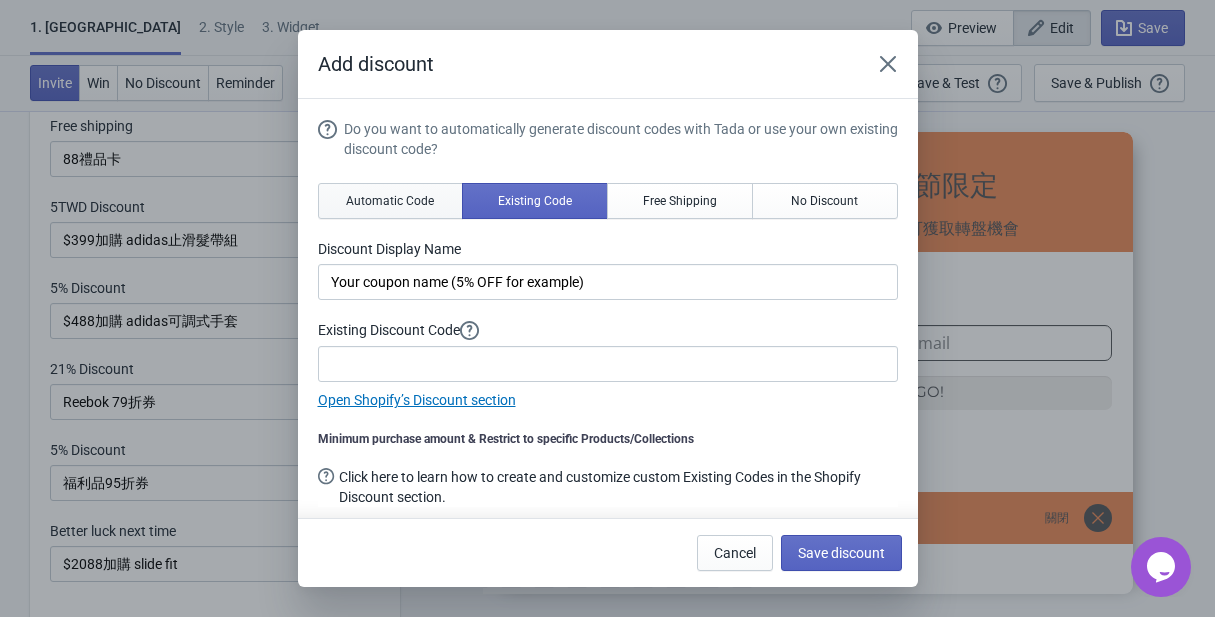 click on "Automatic Code" at bounding box center (390, 201) 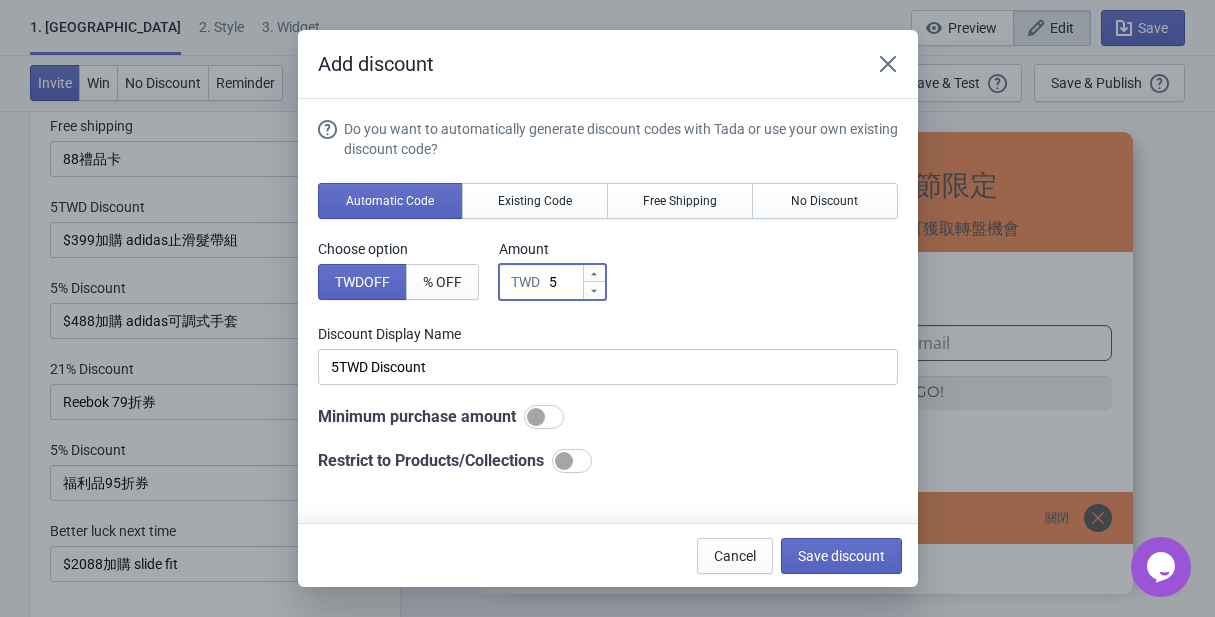click on "5" at bounding box center (565, 282) 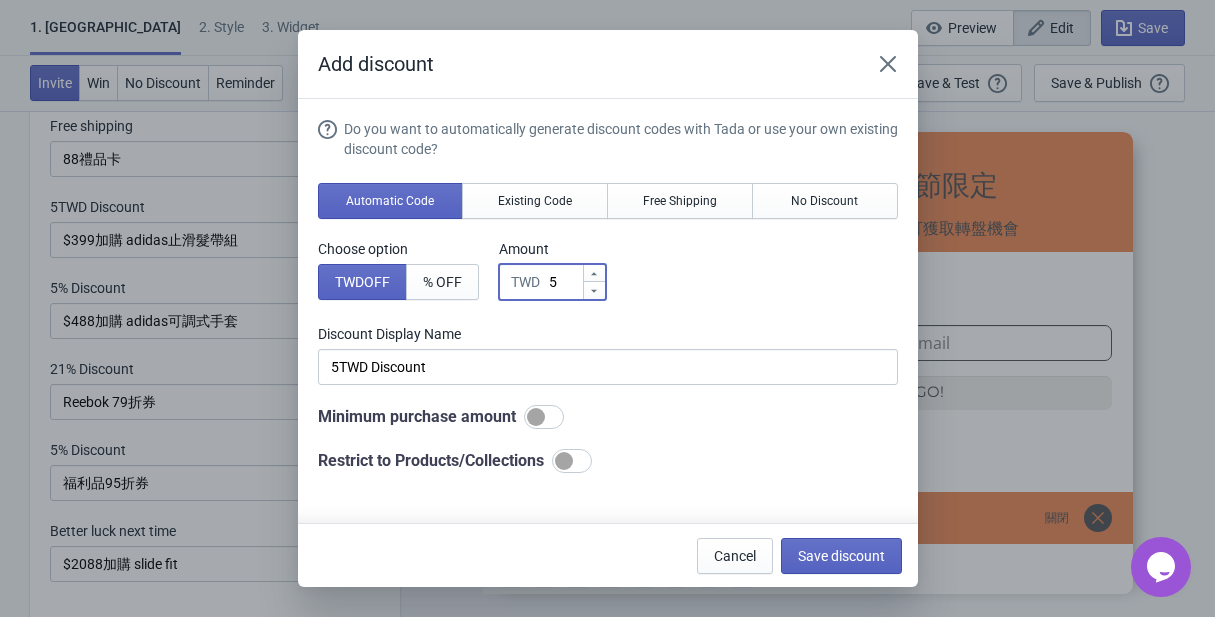 type on "1" 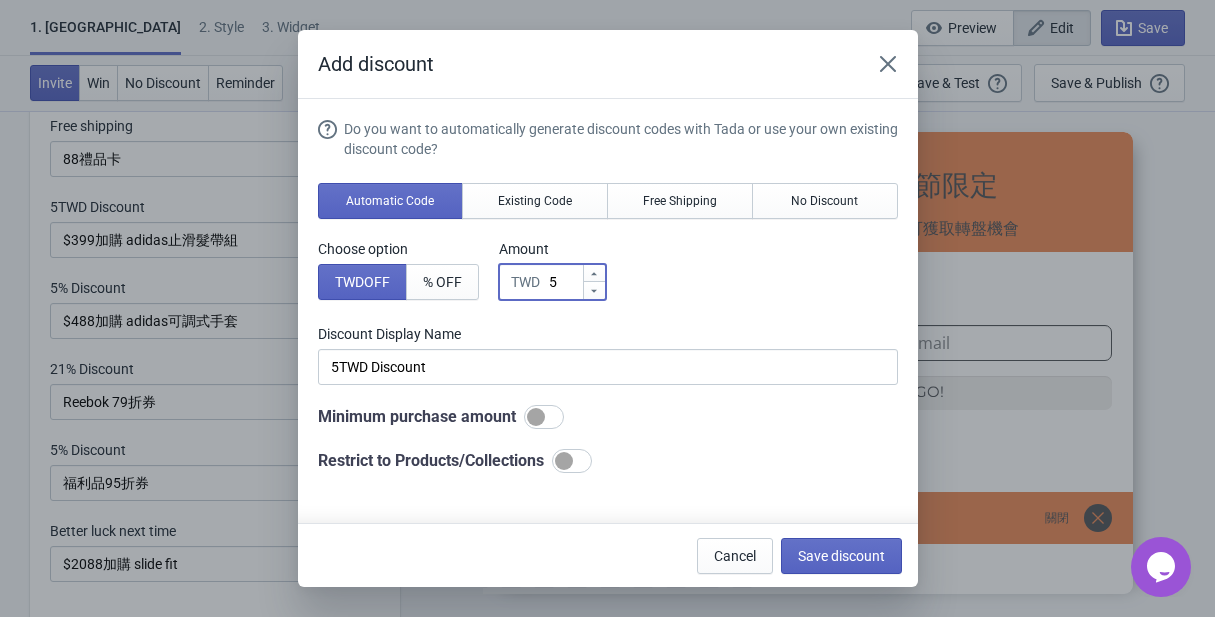 type on "1TWD Discount" 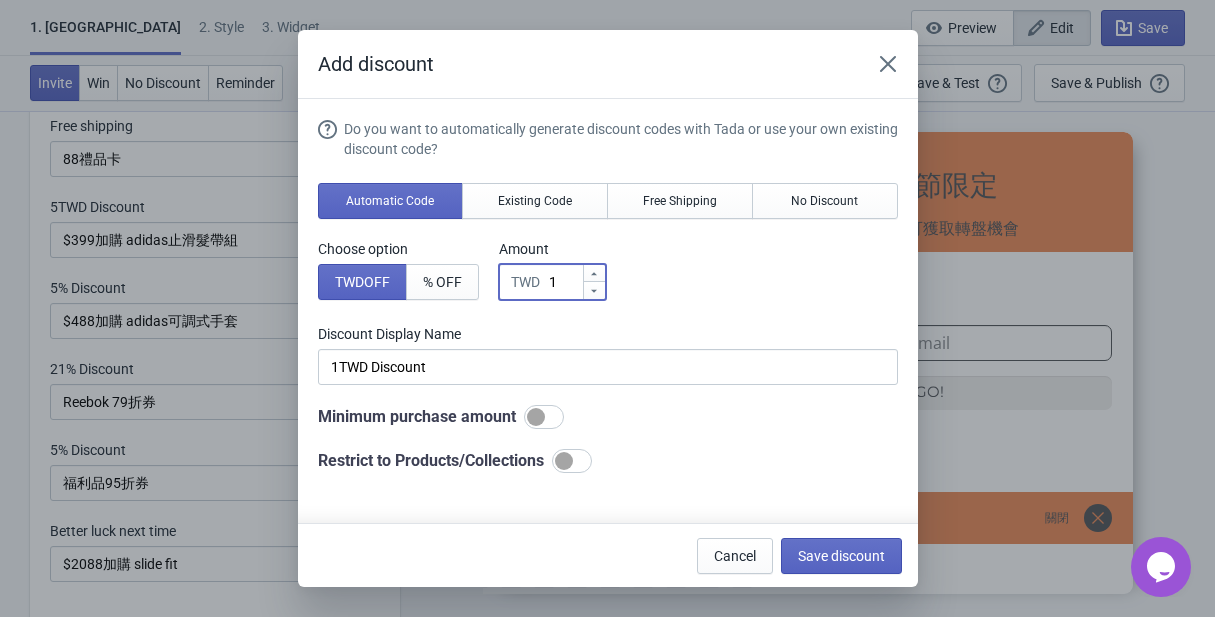 type on "19" 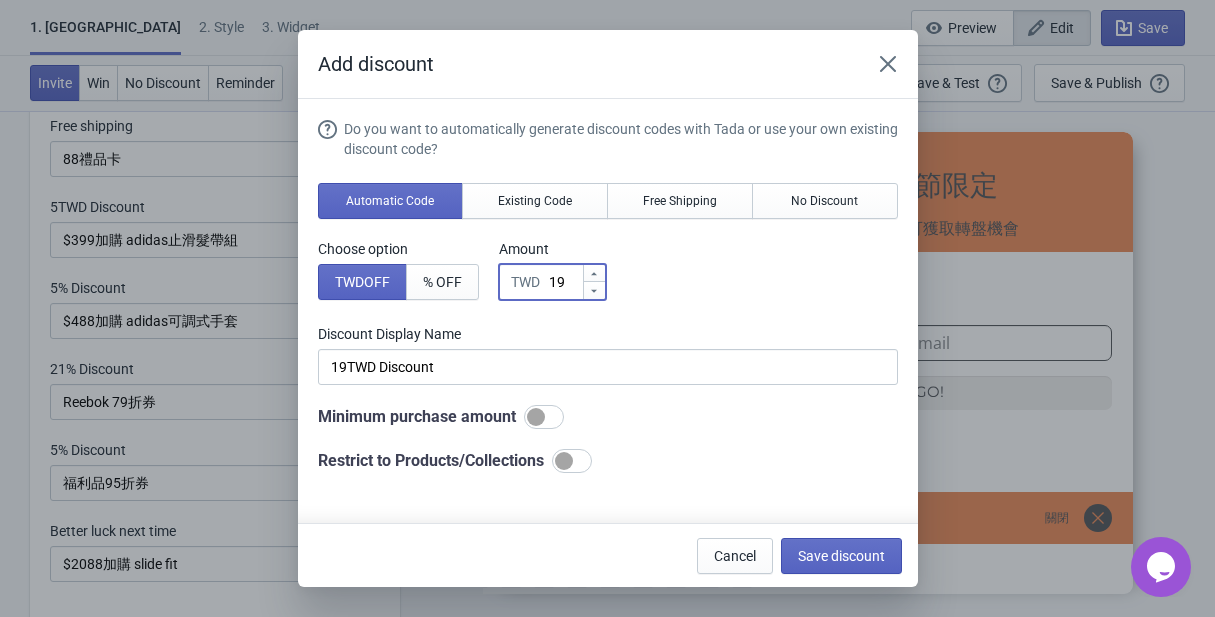 type on "192" 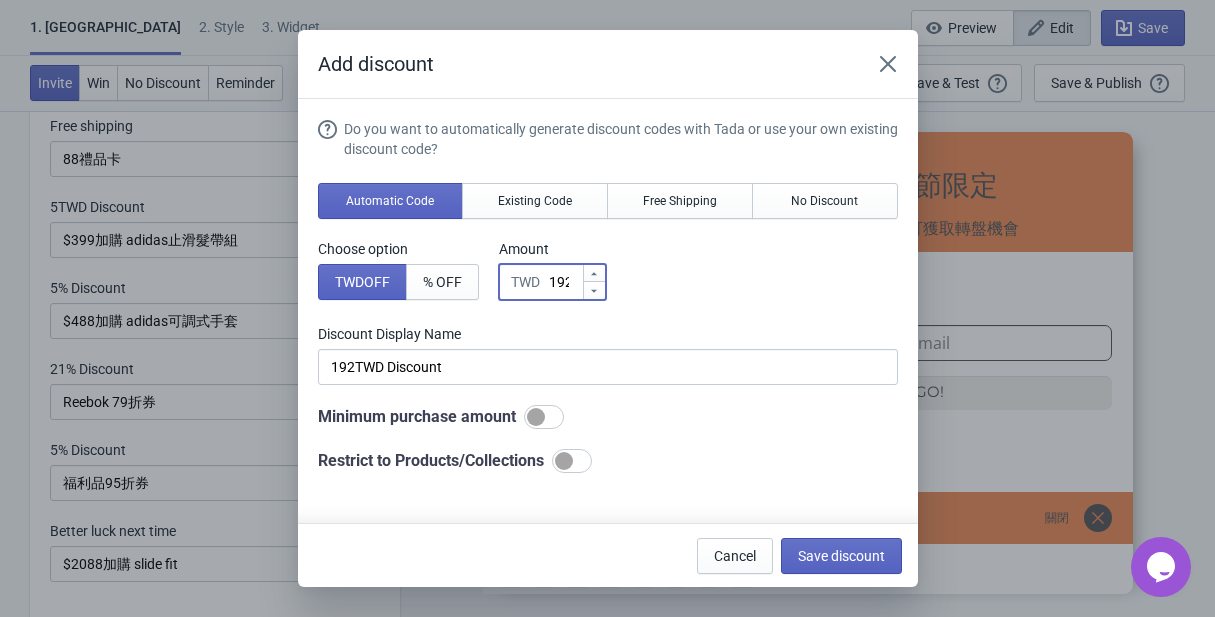 scroll, scrollTop: 0, scrollLeft: 6, axis: horizontal 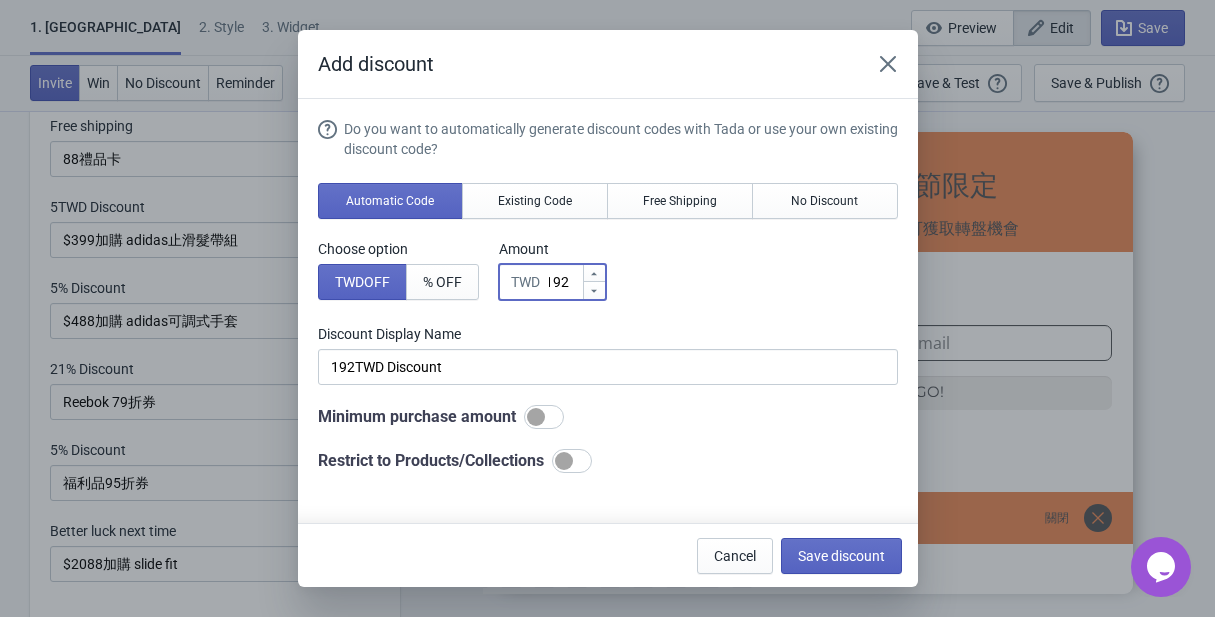 type on "192" 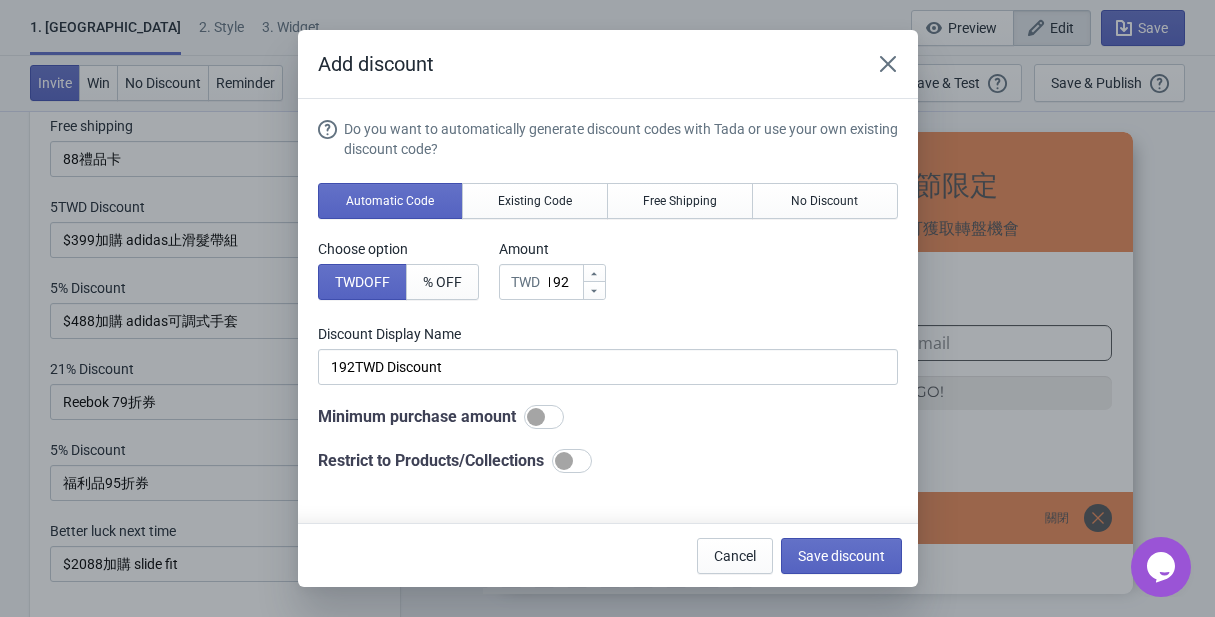 scroll, scrollTop: 0, scrollLeft: 0, axis: both 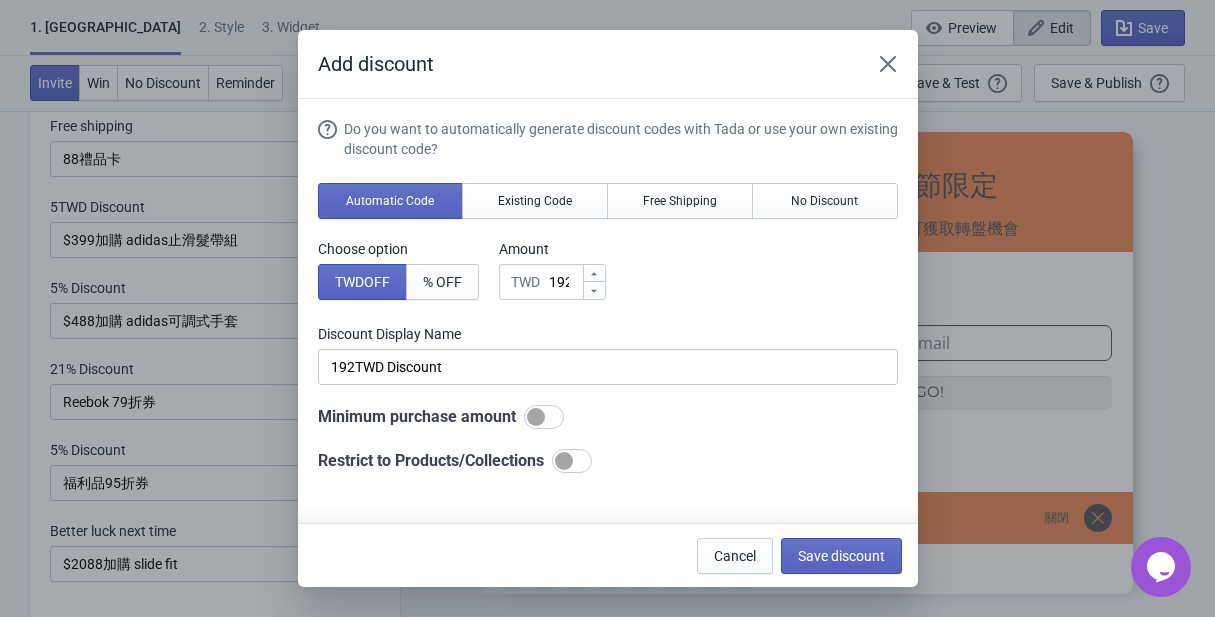 click on "Choose option TWD  OFF % OFF Amount TWD 192" at bounding box center (608, 269) 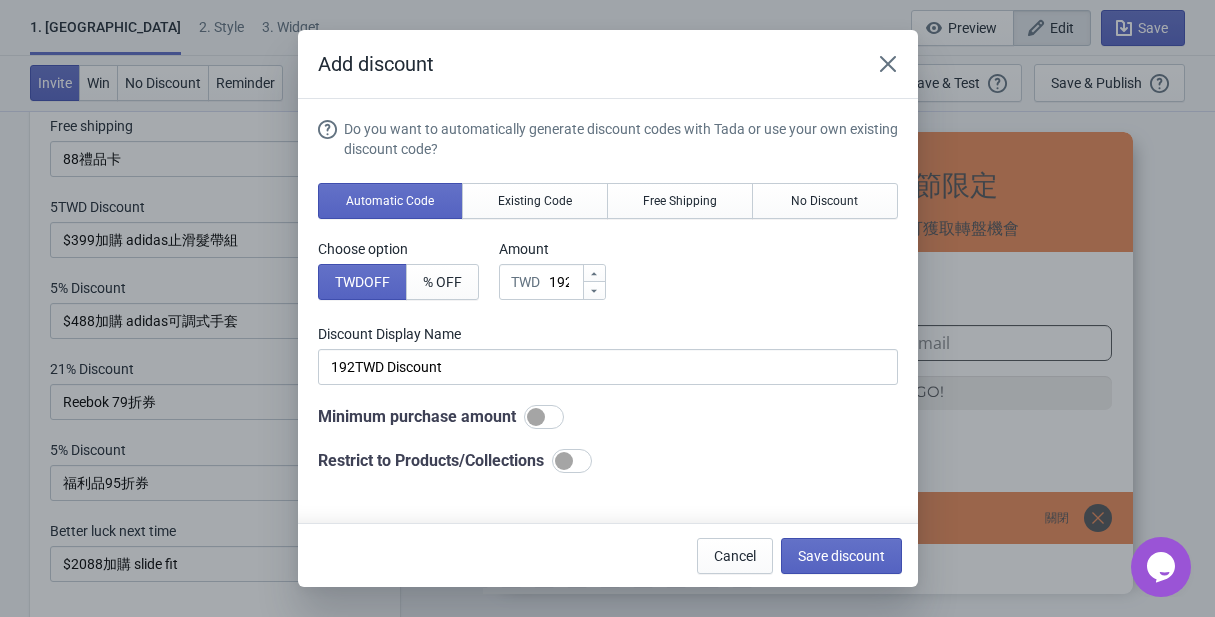 click on "Do you want to automatically generate discount codes with Tada or use your own existing discount code?  Automatic Code Existing Code Free Shipping No Discount Choose option TWD  OFF % OFF Amount TWD 192 Discount Display Name   192TWD Discount Minimum purchase amount  Restrict to Products/Collections" at bounding box center (608, 296) 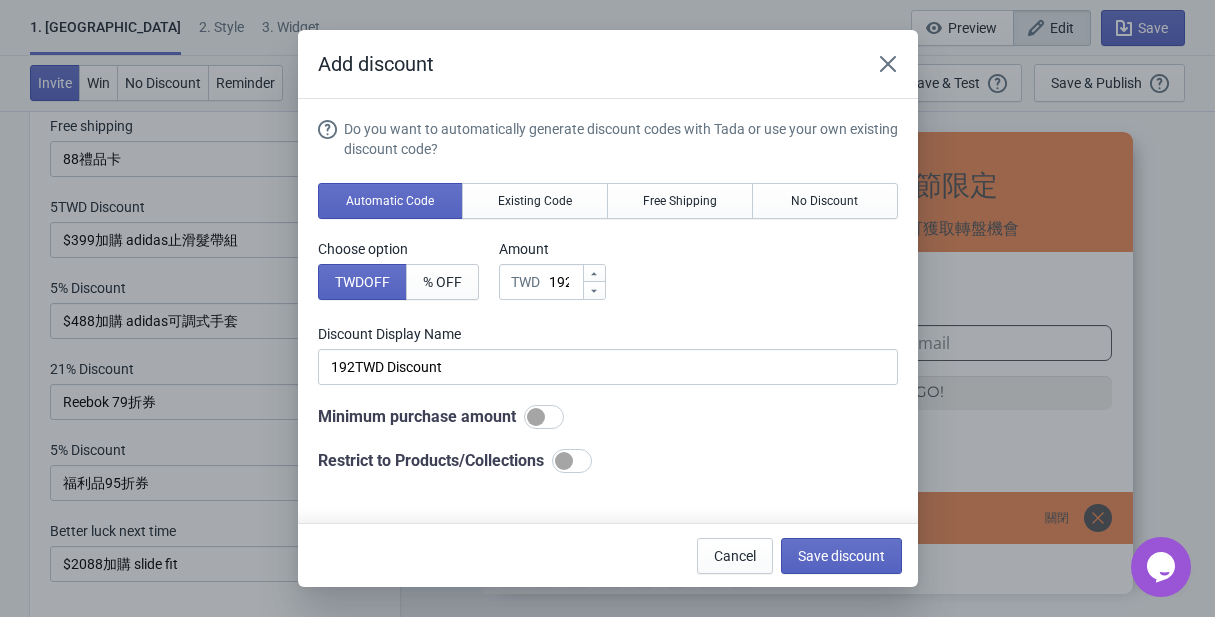 click at bounding box center (564, 461) 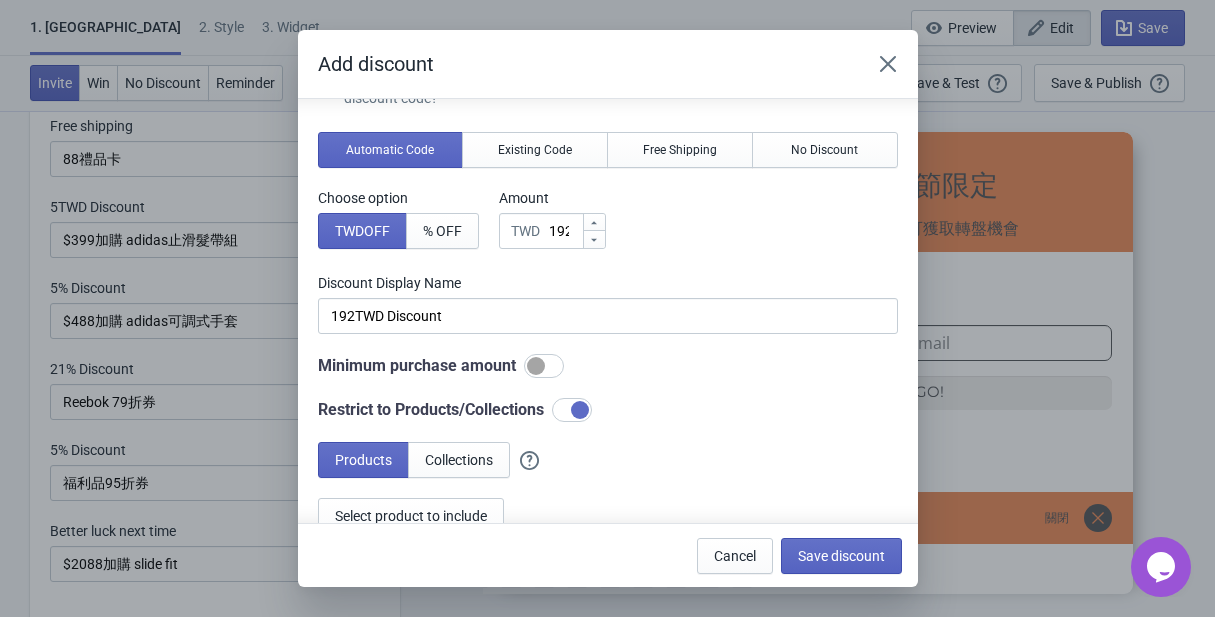 scroll, scrollTop: 195, scrollLeft: 0, axis: vertical 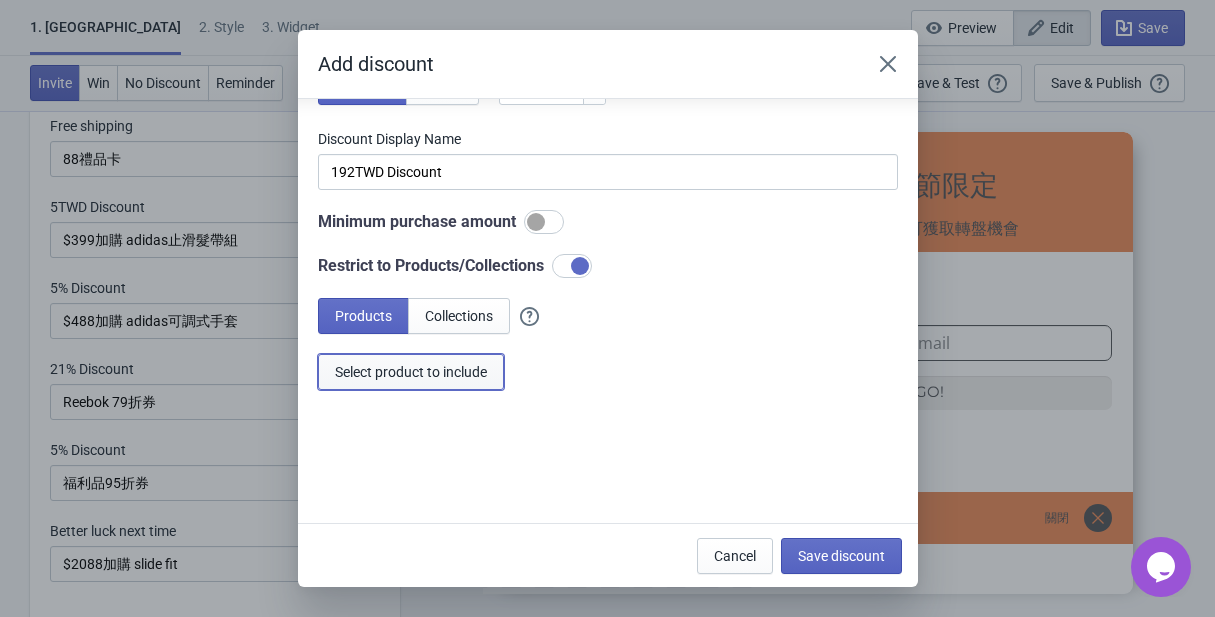 click on "Select product to include" at bounding box center [411, 372] 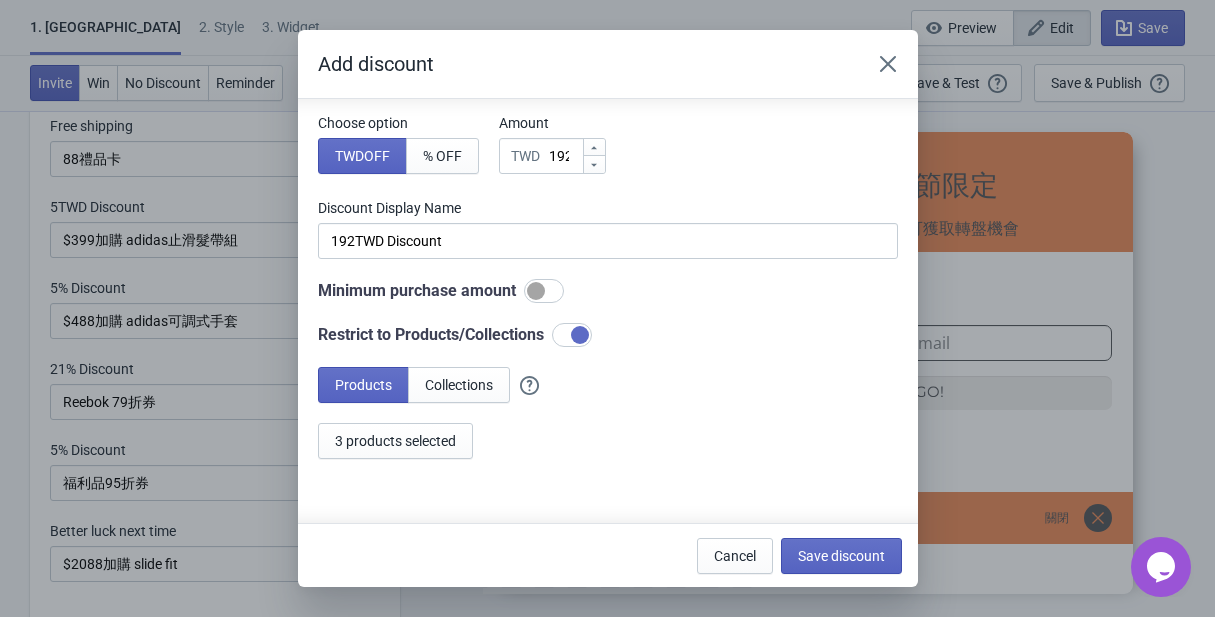 scroll, scrollTop: 195, scrollLeft: 0, axis: vertical 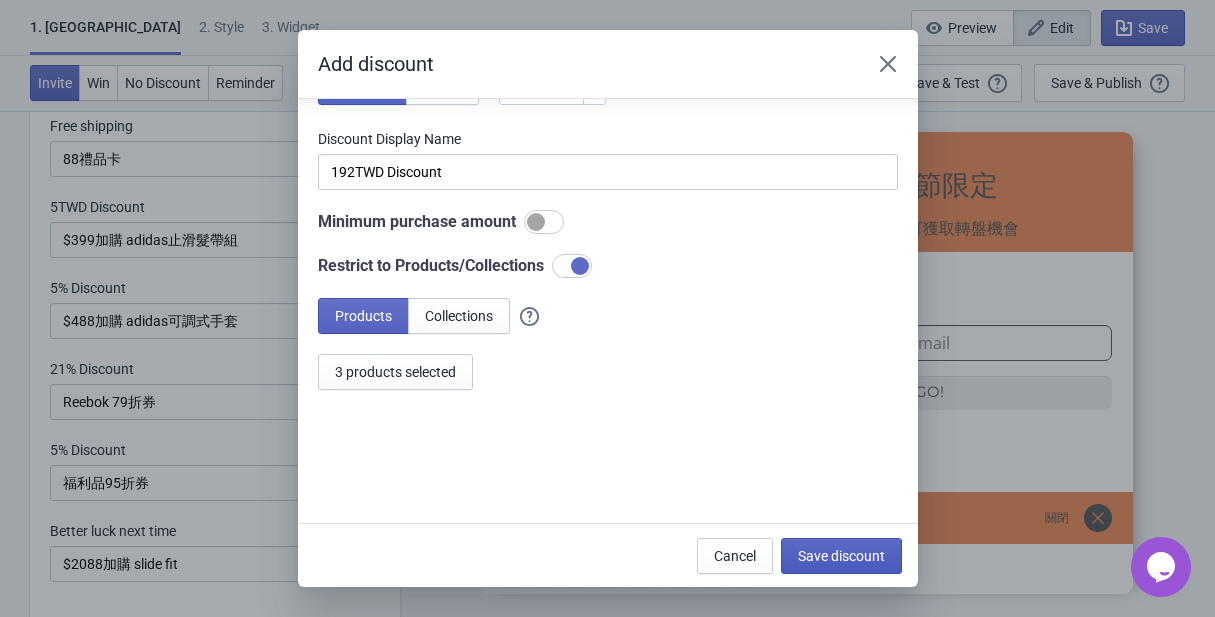 click on "Save discount" at bounding box center (841, 556) 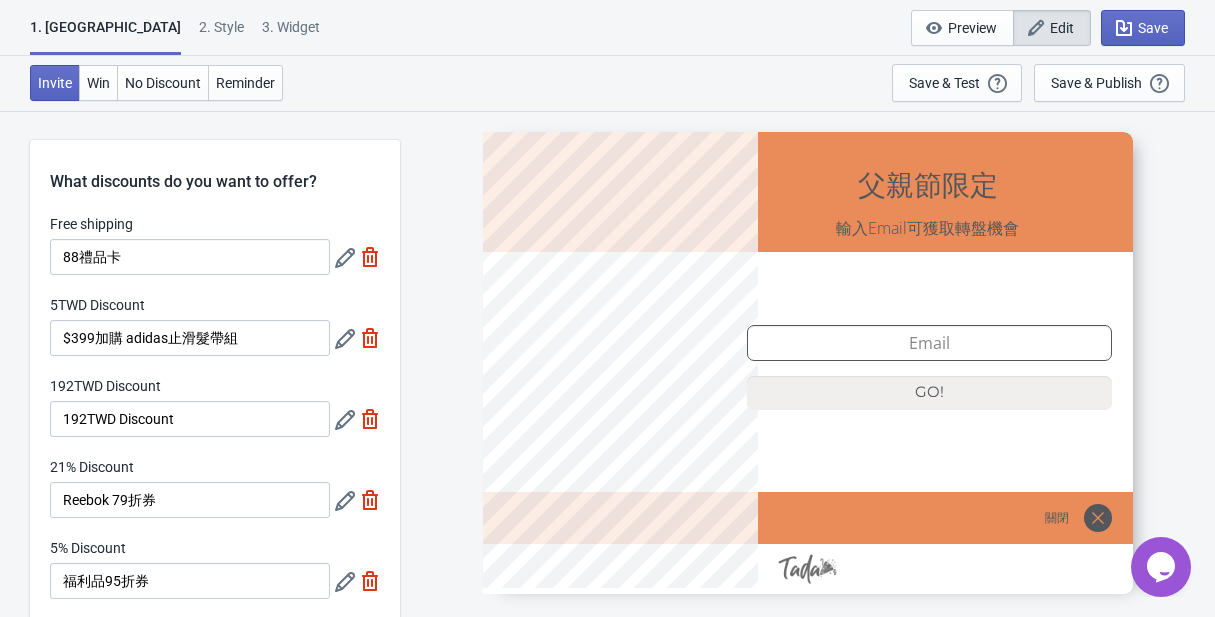 scroll, scrollTop: 98, scrollLeft: 0, axis: vertical 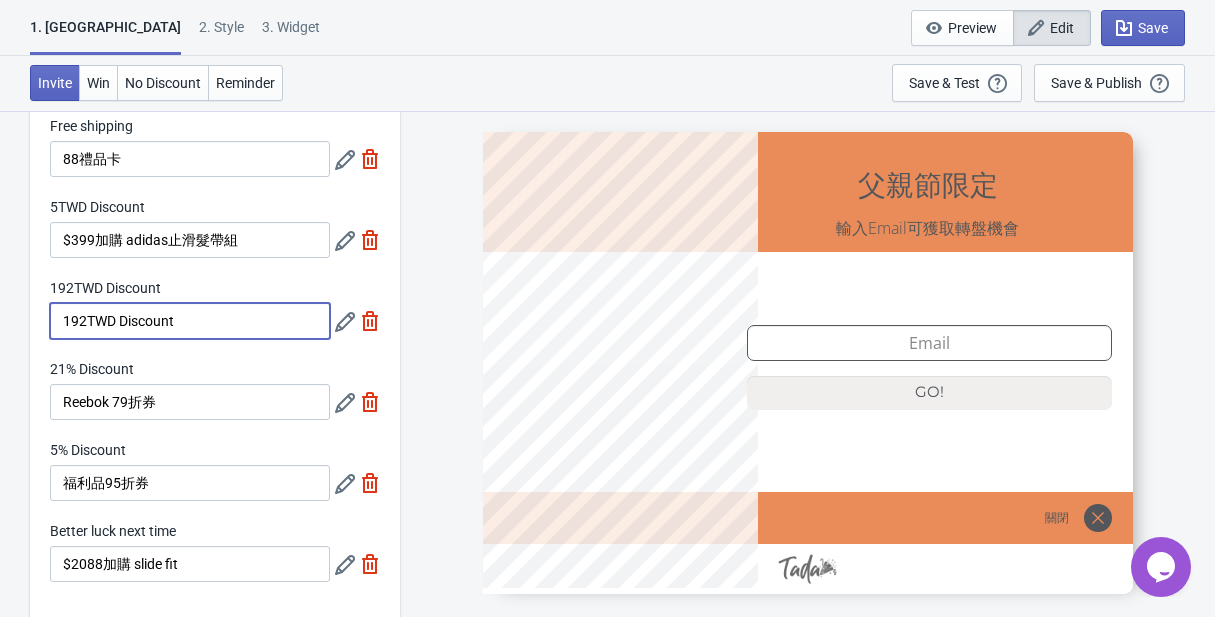 click on "192TWD Discount" at bounding box center [190, 321] 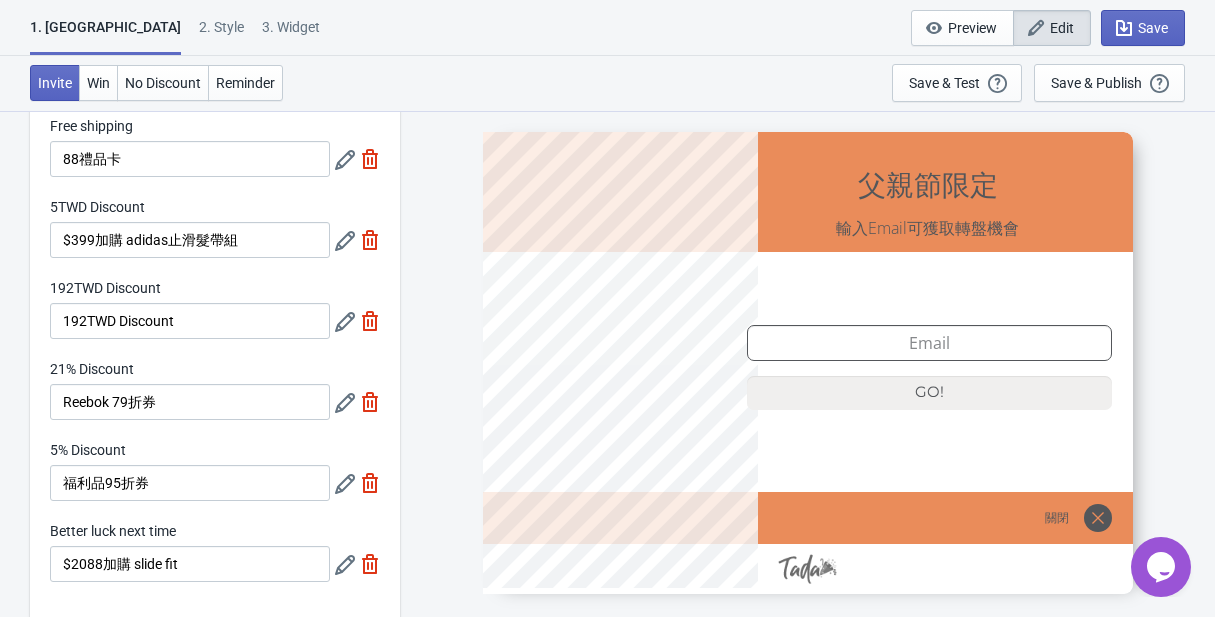 click 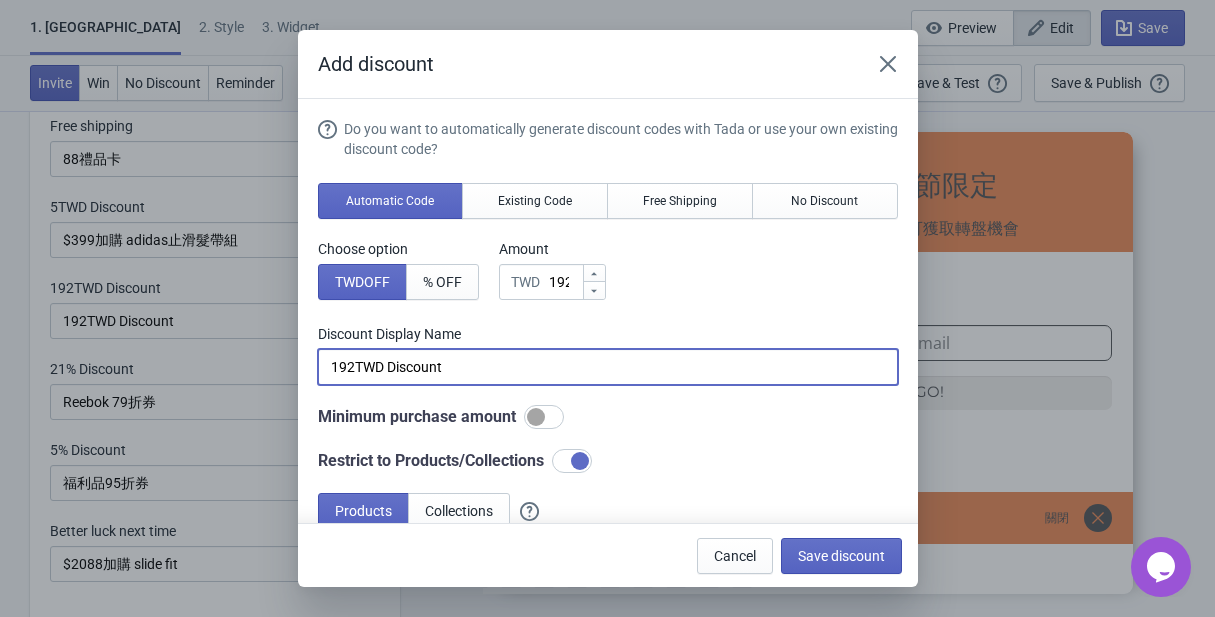 click on "192TWD Discount" at bounding box center [608, 367] 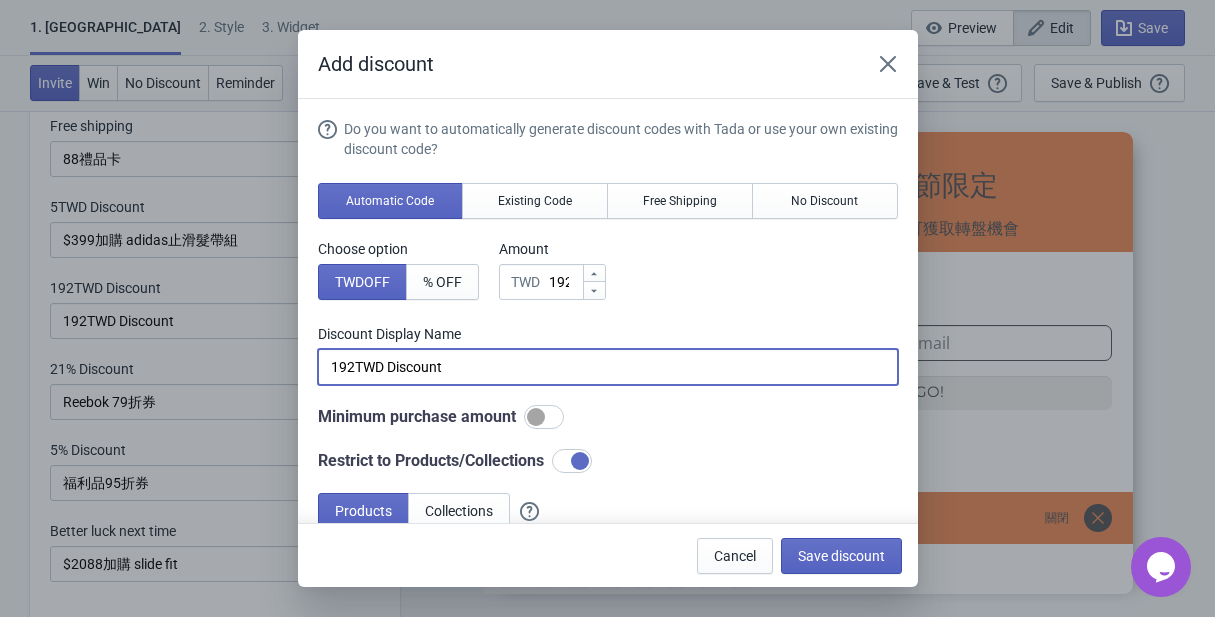 drag, startPoint x: 486, startPoint y: 374, endPoint x: 240, endPoint y: 355, distance: 246.73265 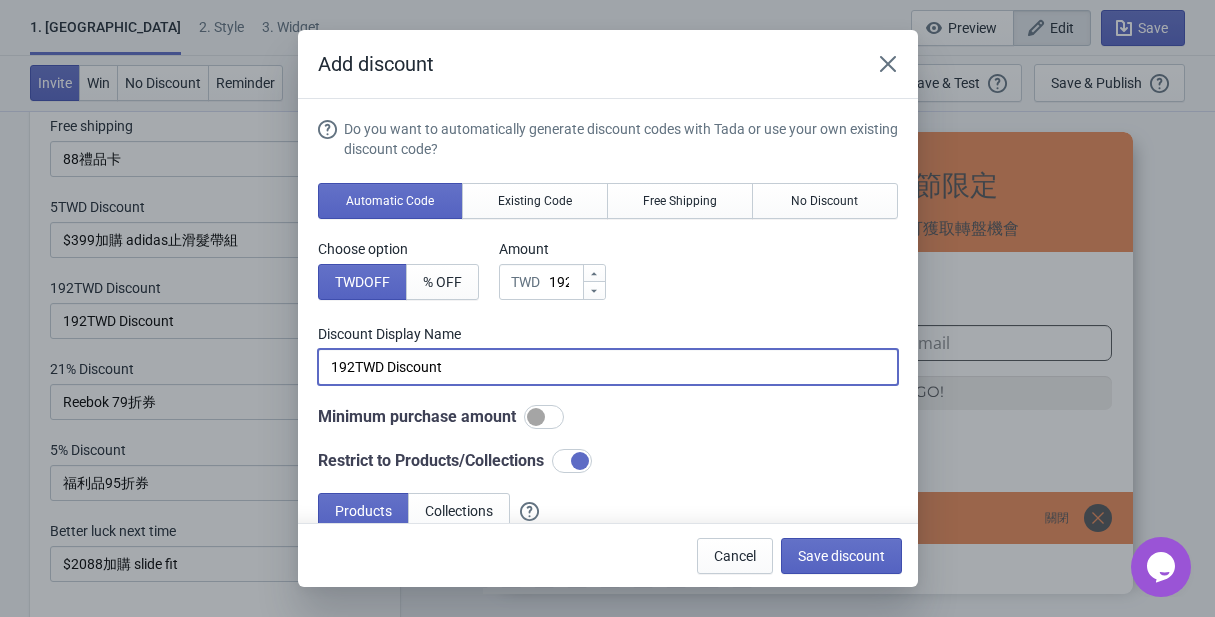 paste on "$488加購 adidas可調式透氣短指訓練手套" 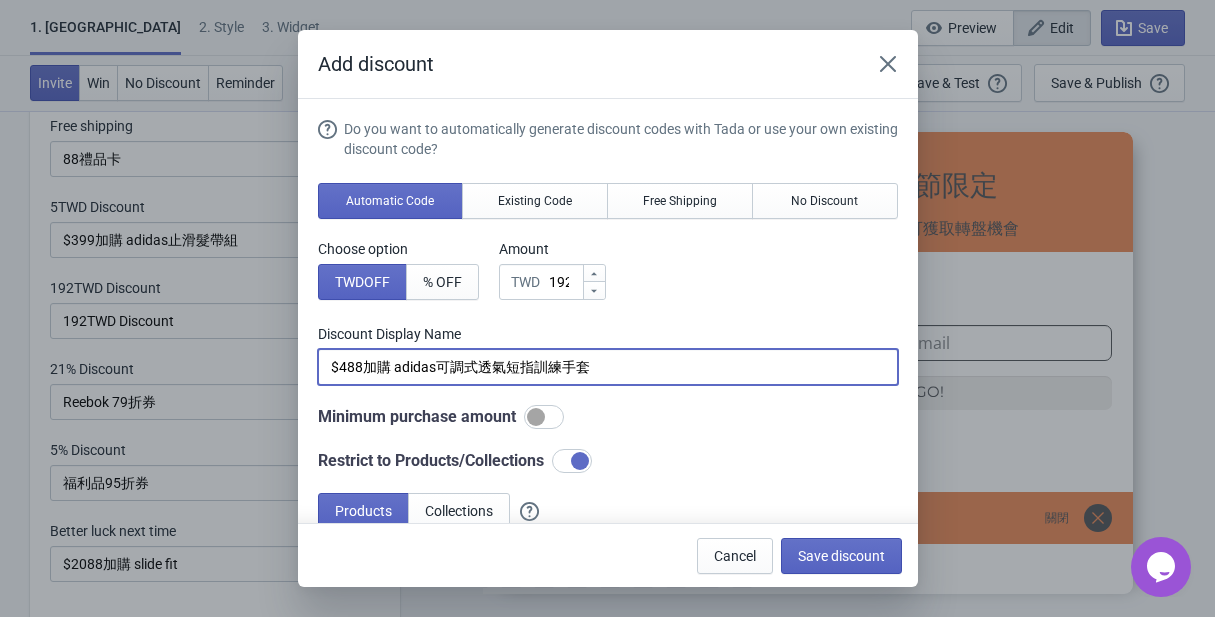 click on "$488加購 adidas可調式透氣短指訓練手套" at bounding box center (608, 367) 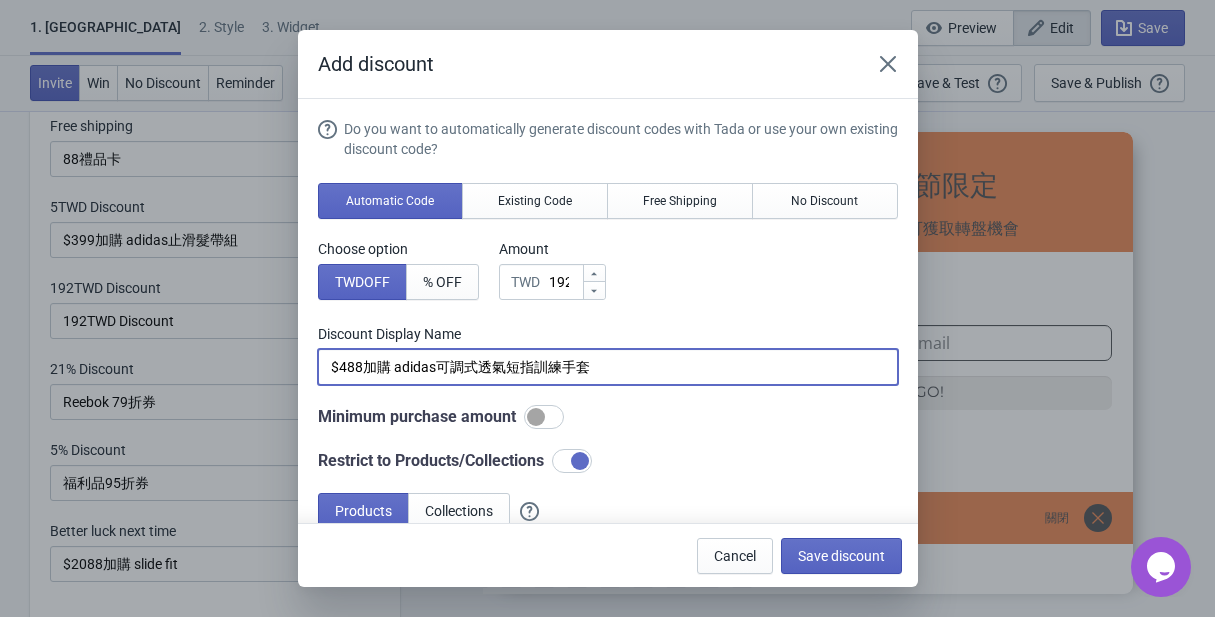 drag, startPoint x: 481, startPoint y: 367, endPoint x: 568, endPoint y: 363, distance: 87.0919 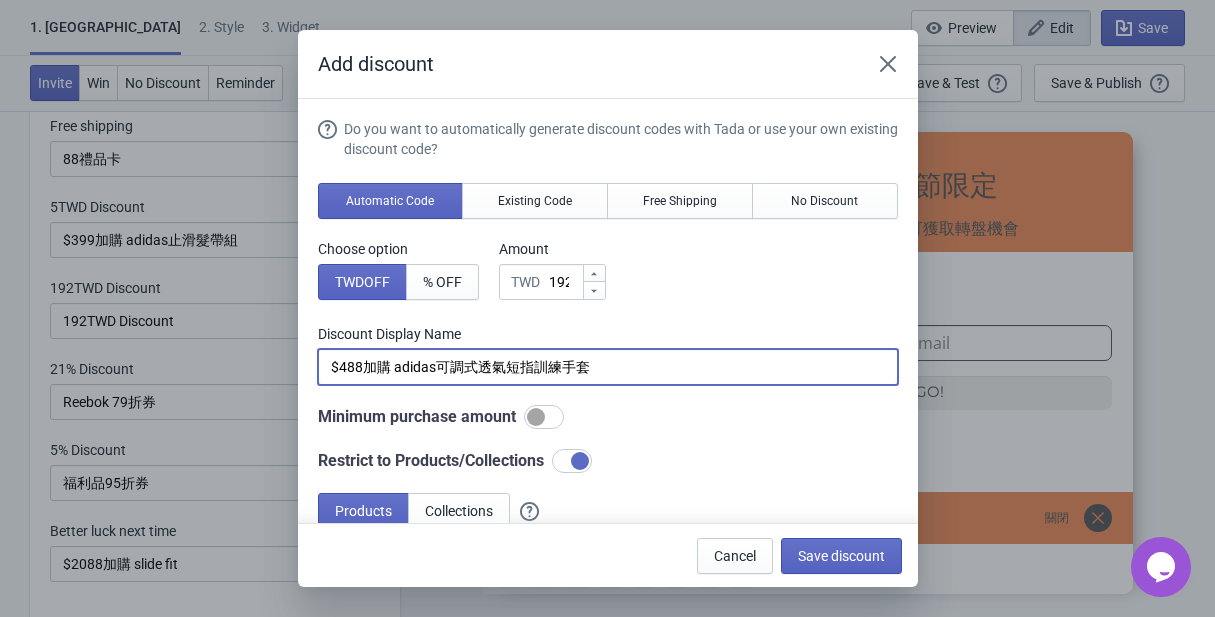 click on "$488加購 adidas可調式透氣短指訓練手套" at bounding box center (608, 367) 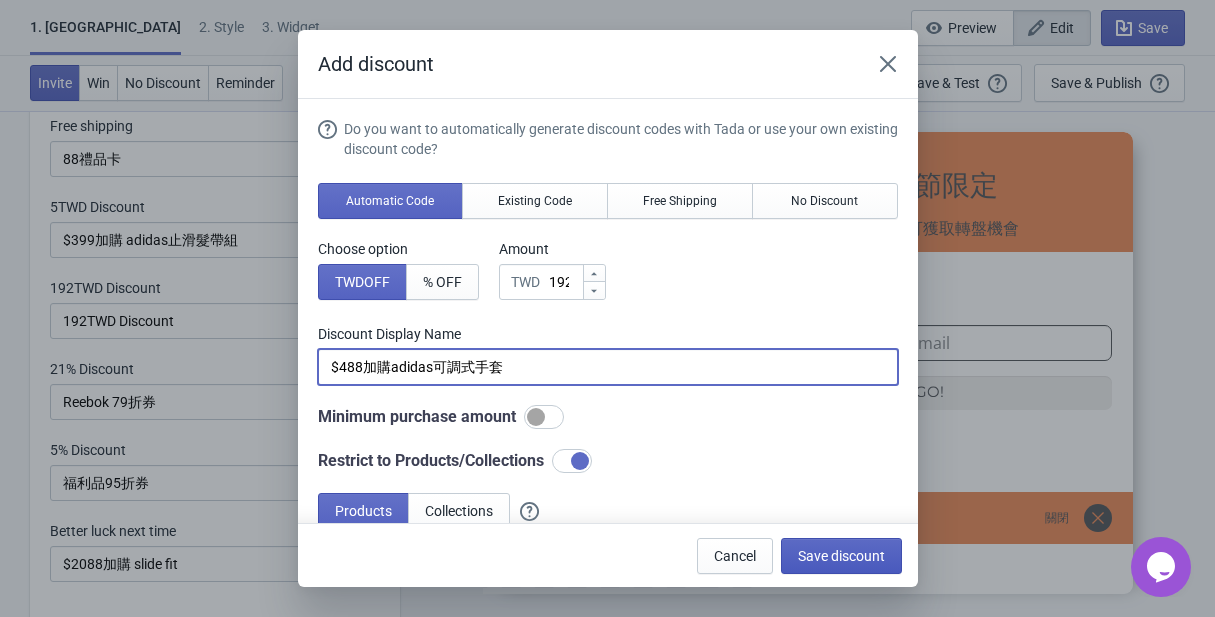 type on "$488加購adidas可調式手套" 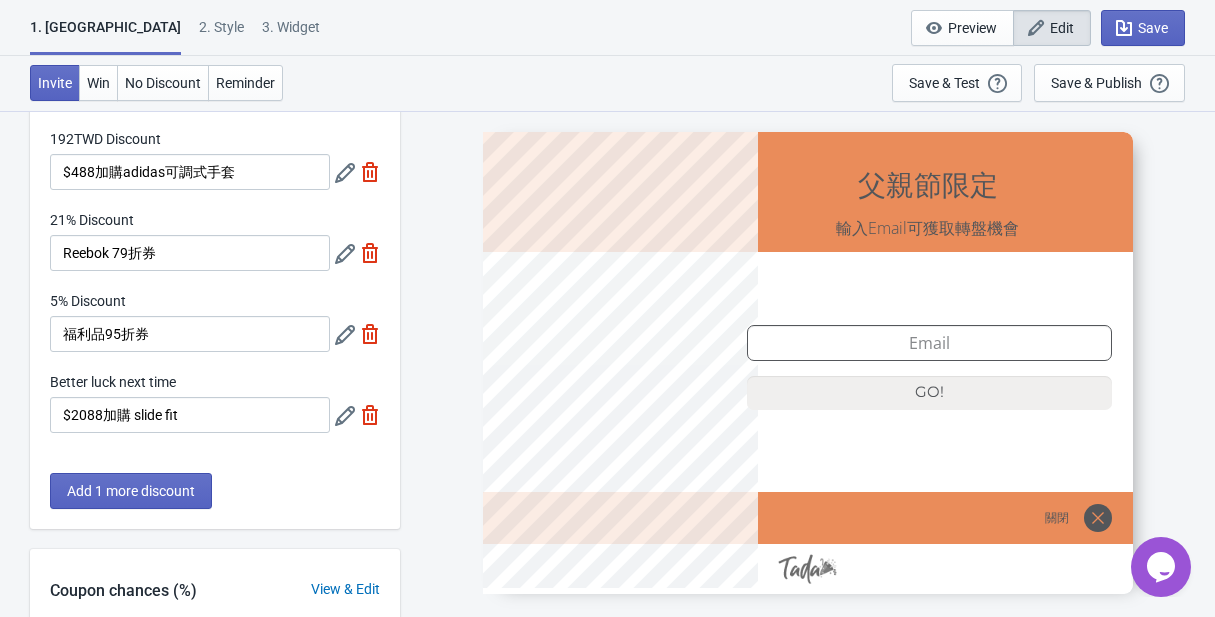 scroll, scrollTop: 0, scrollLeft: 0, axis: both 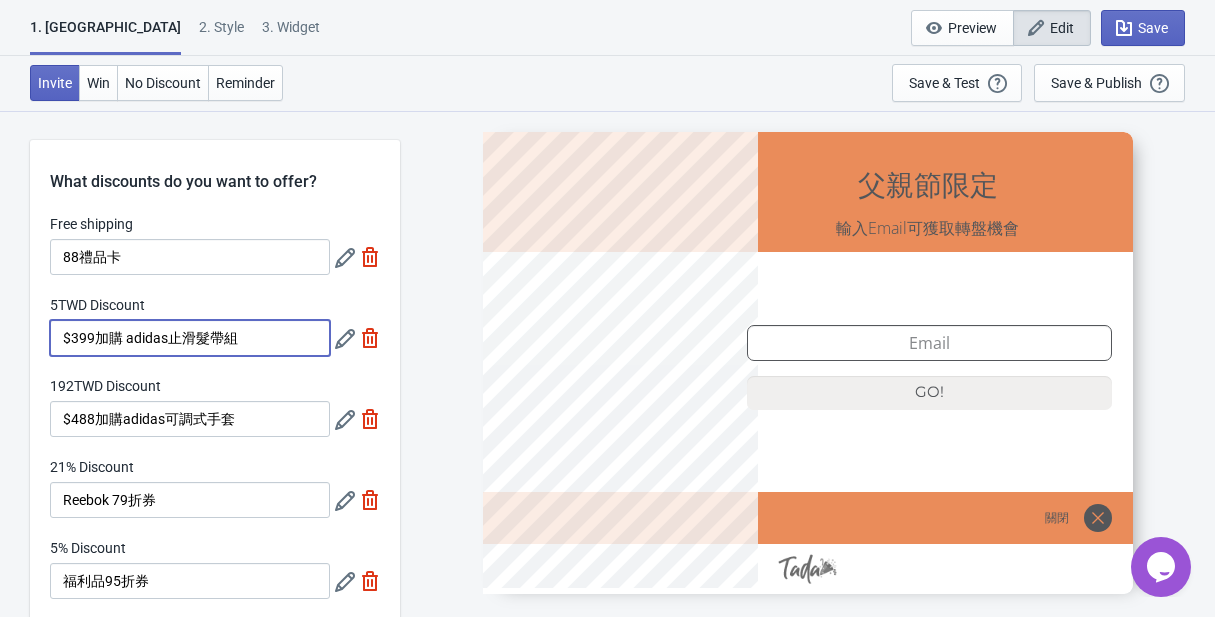 click on "$399加購 adidas止滑髮帶組" at bounding box center [190, 338] 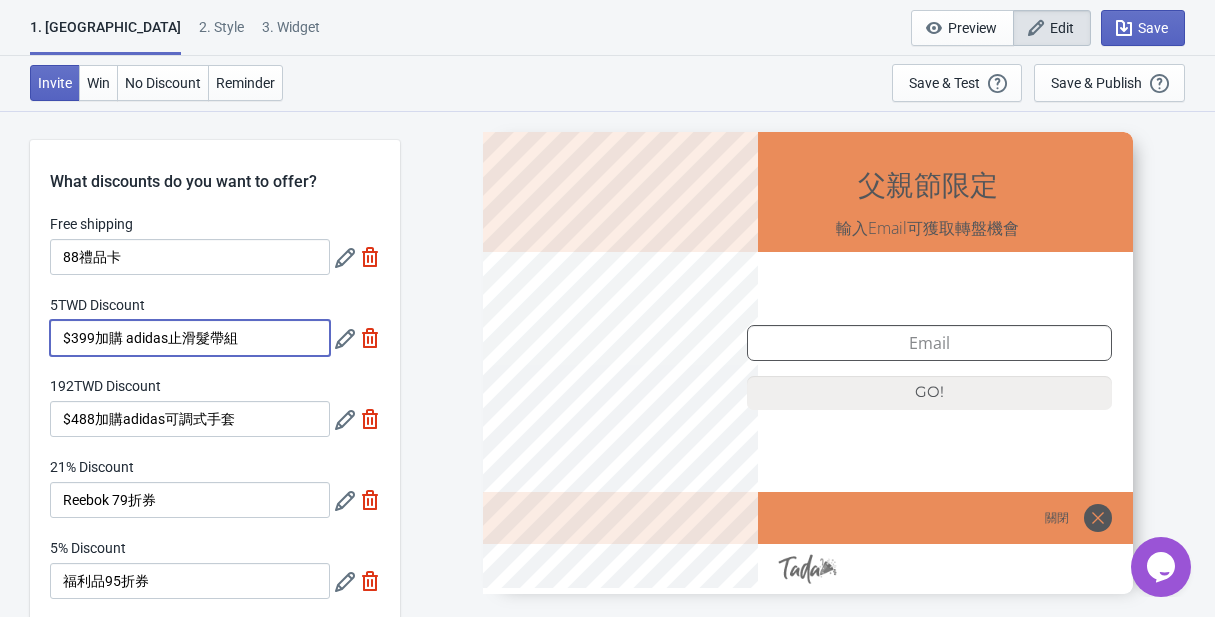 drag, startPoint x: 126, startPoint y: 339, endPoint x: 167, endPoint y: 343, distance: 41.19466 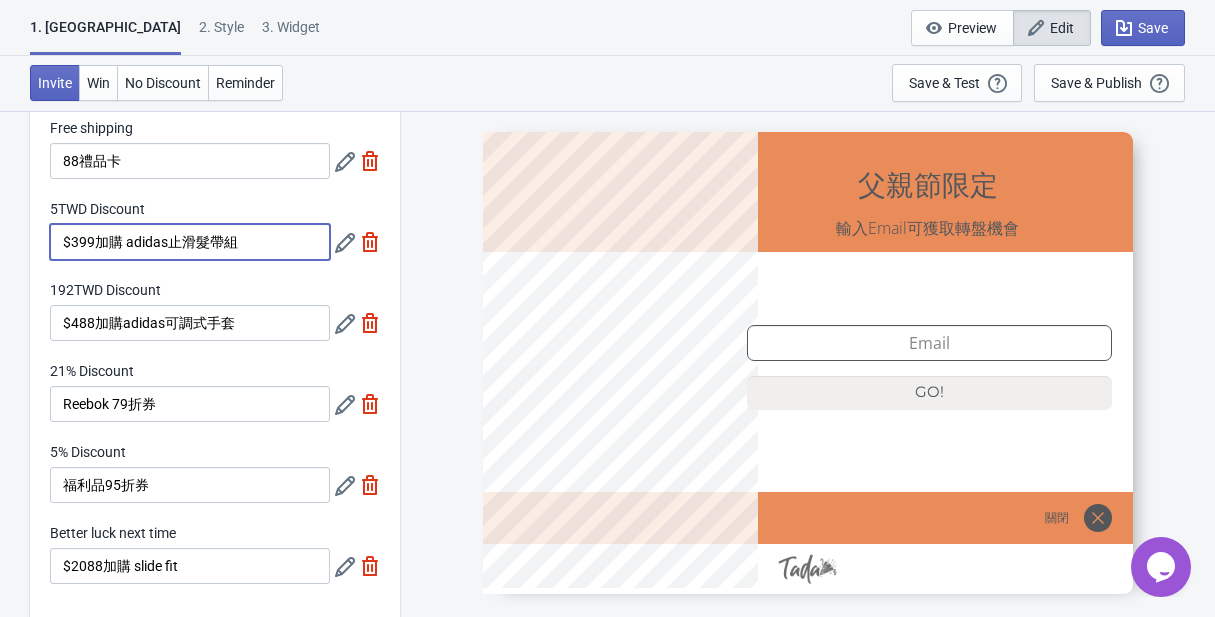 scroll, scrollTop: 0, scrollLeft: 0, axis: both 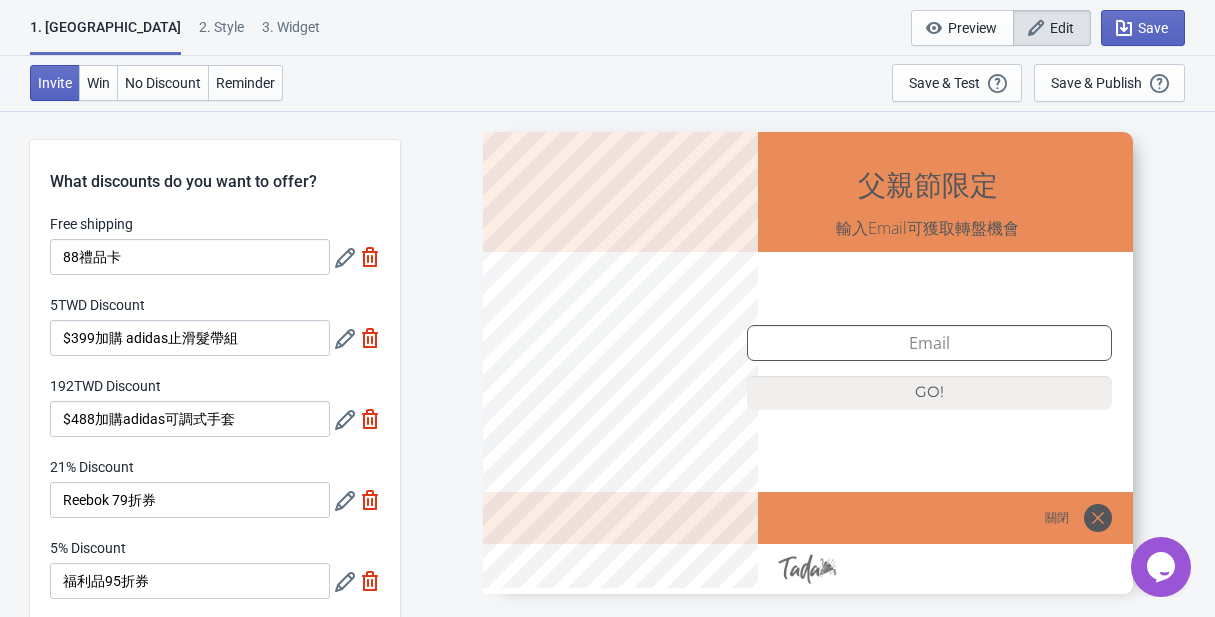 click 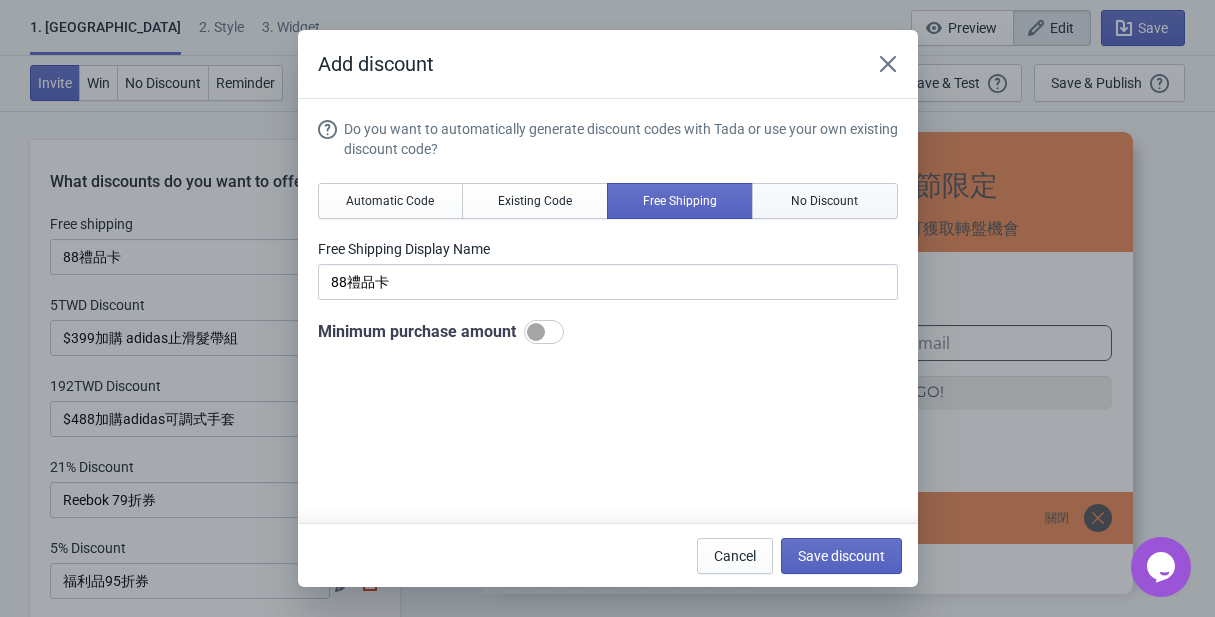 click on "No Discount" at bounding box center (824, 201) 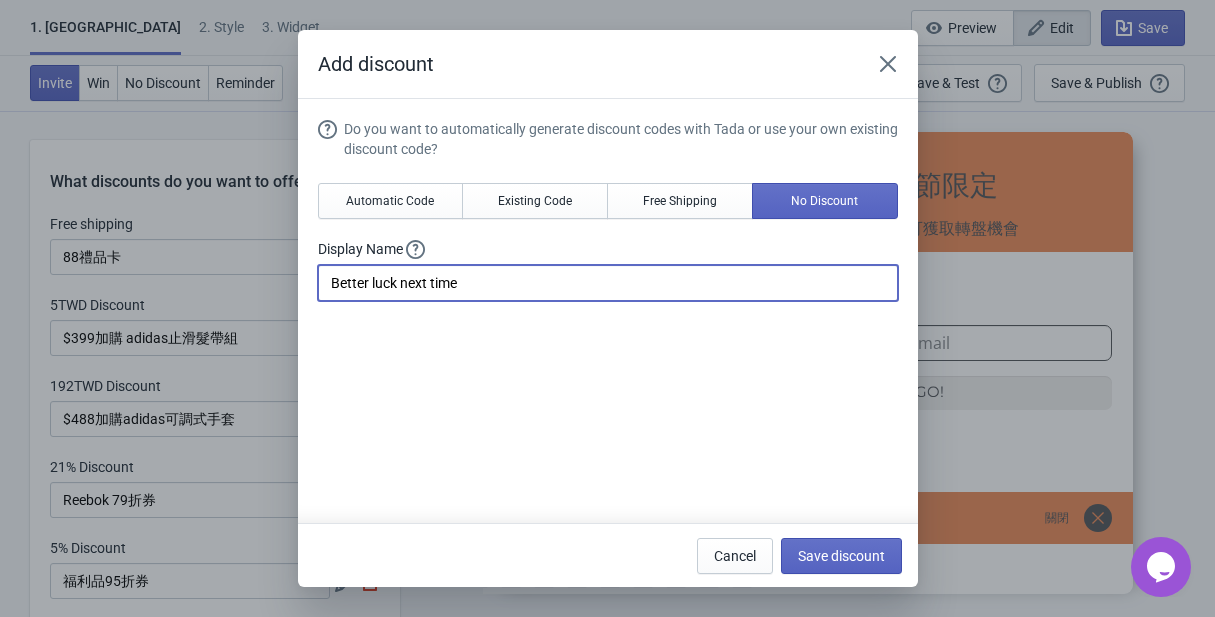 click on "Better luck next time" at bounding box center [608, 283] 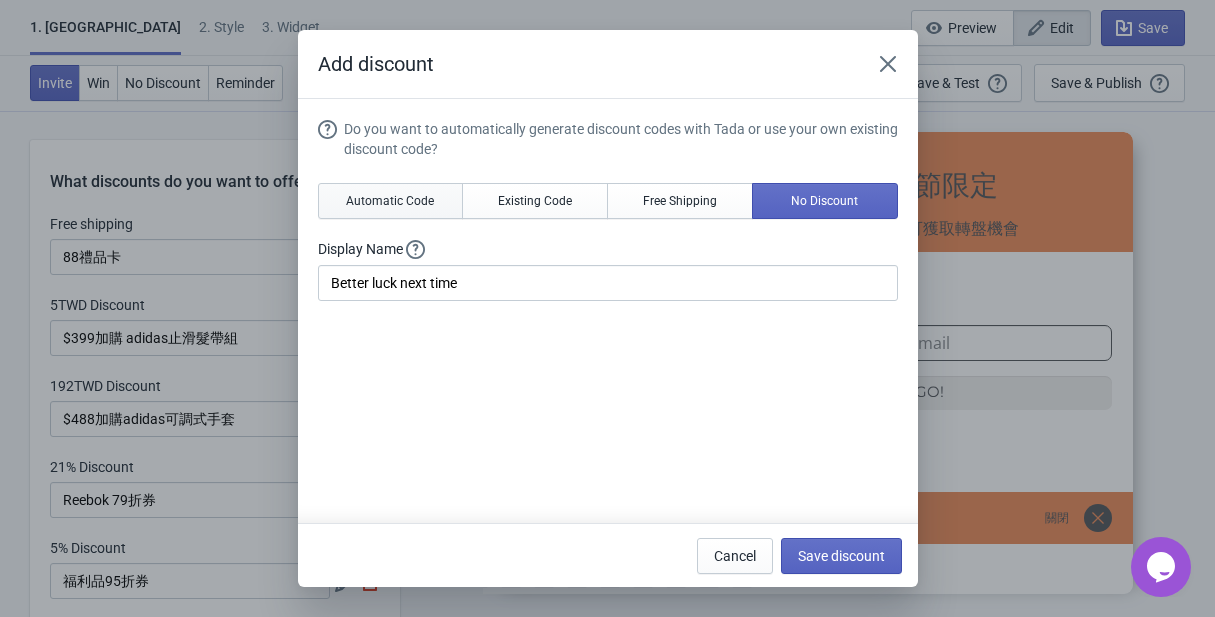 click on "Automatic Code" at bounding box center [390, 201] 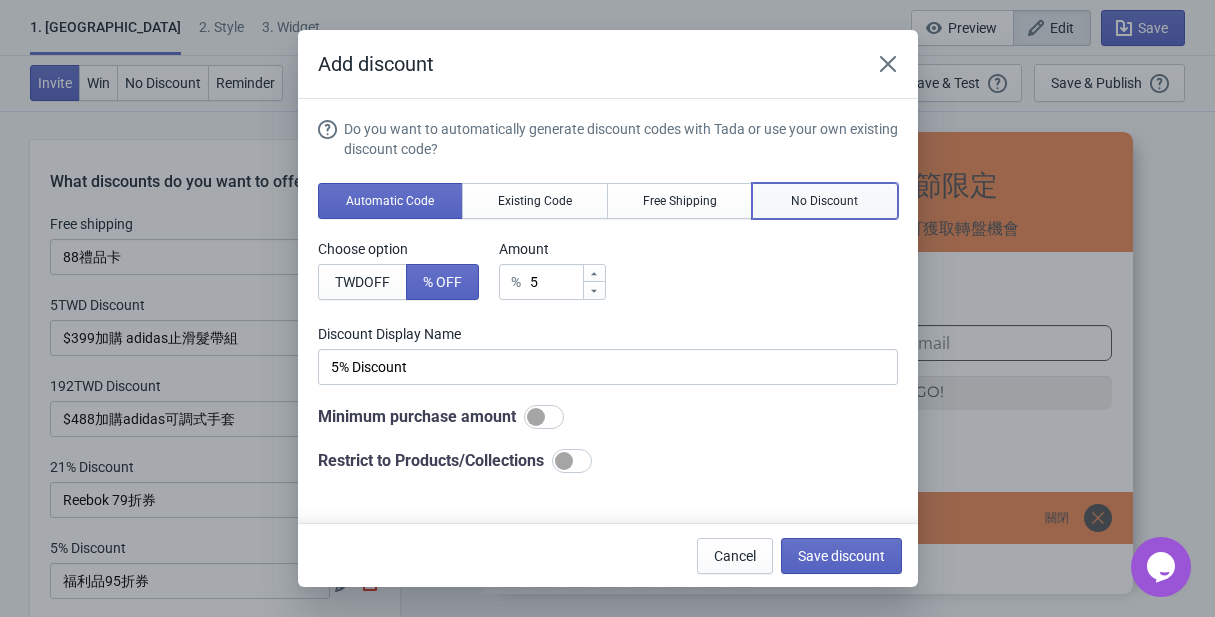 click on "No Discount" at bounding box center (824, 201) 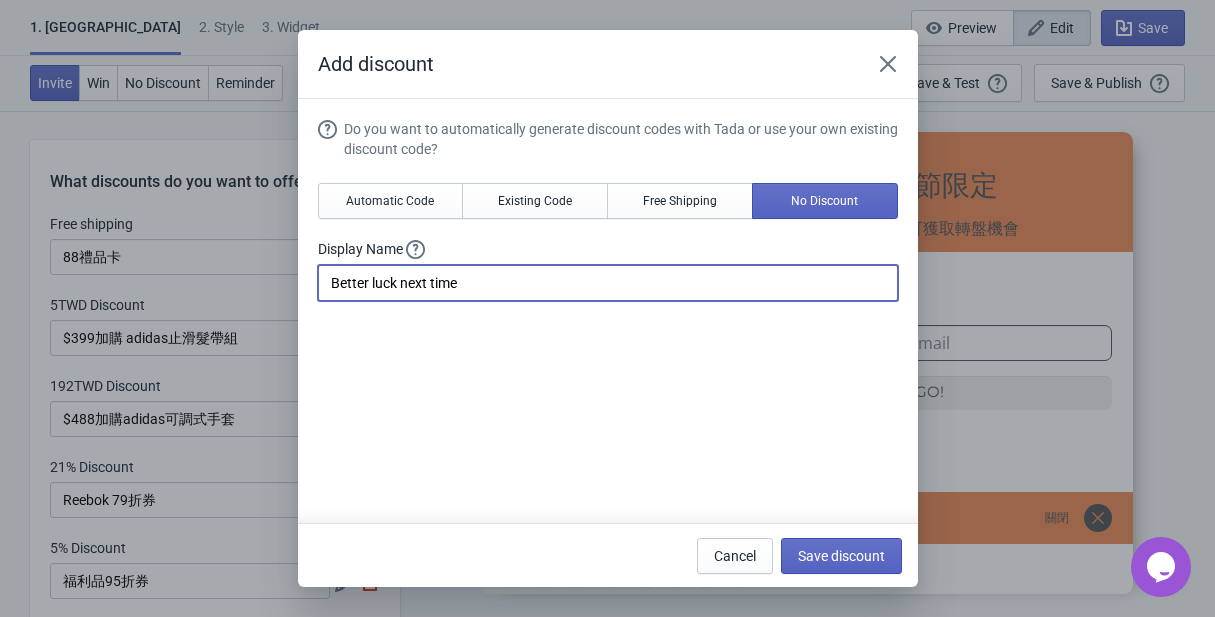 click on "Better luck next time" at bounding box center (608, 283) 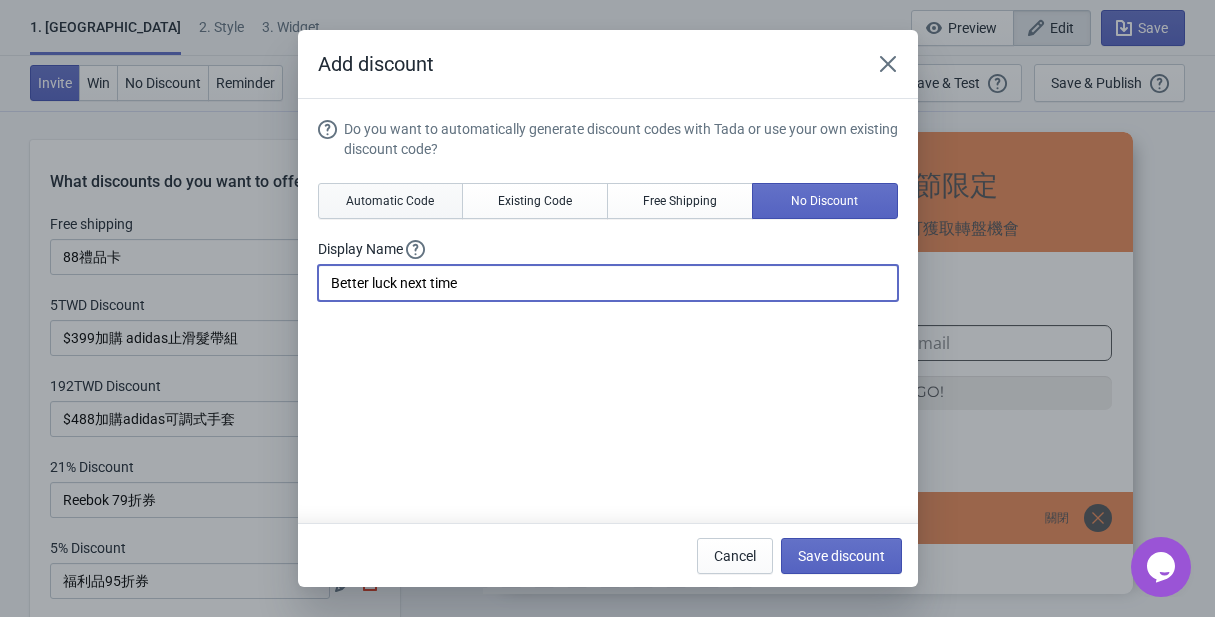 click on "Automatic Code" at bounding box center (390, 201) 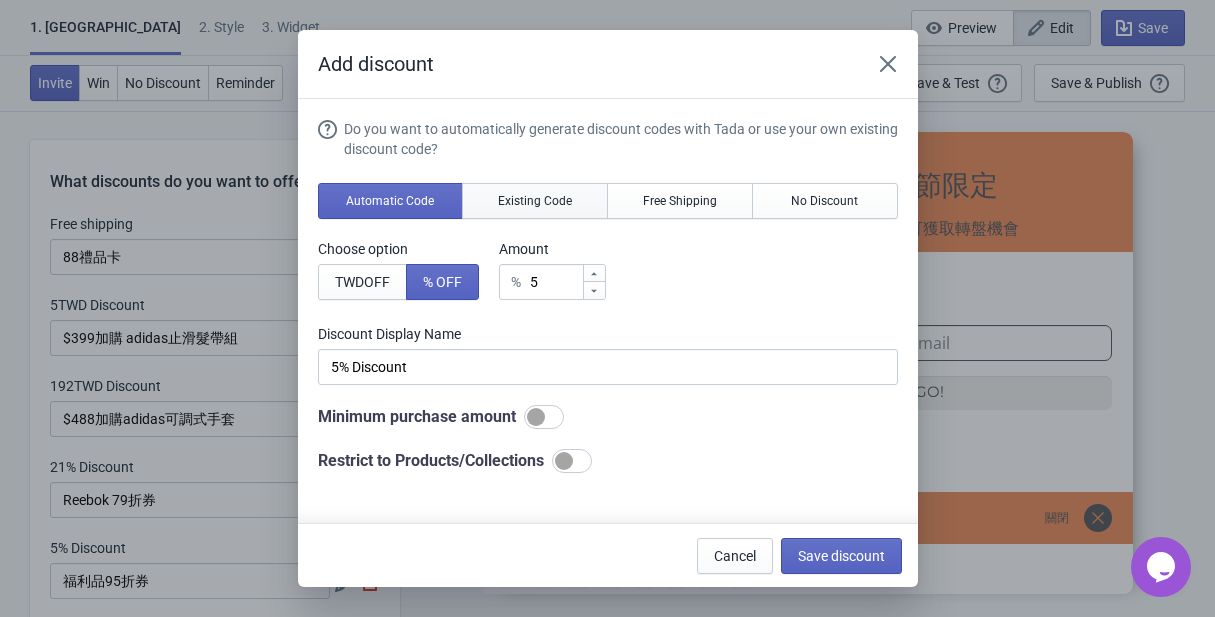 click on "Existing Code" at bounding box center (535, 201) 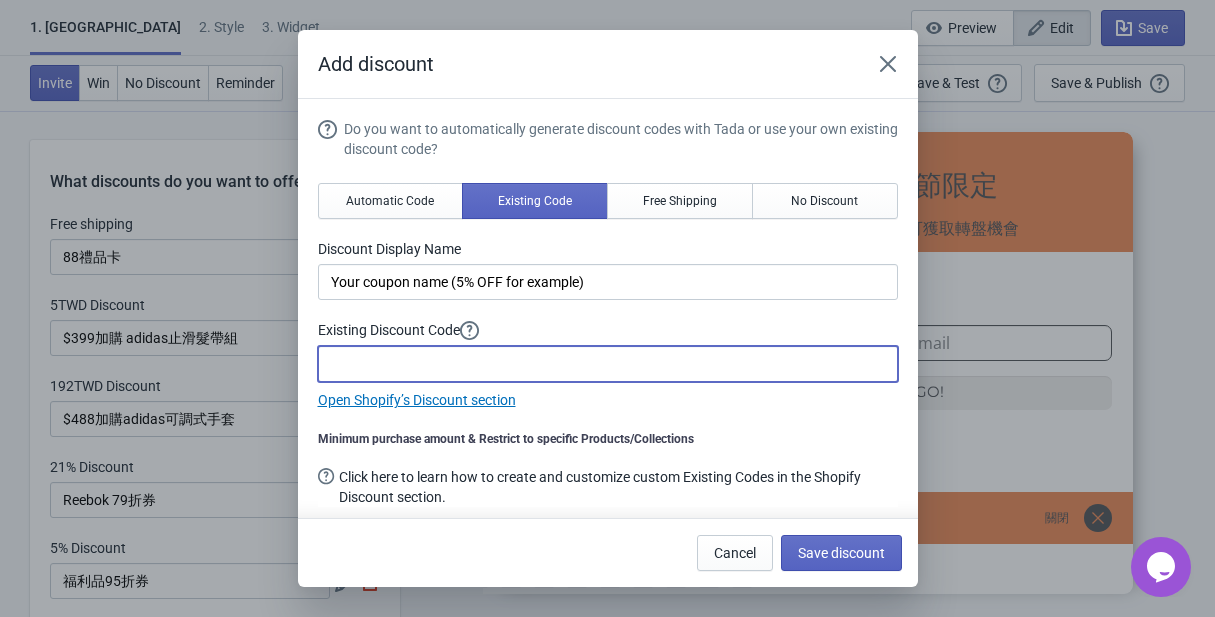 click at bounding box center [608, 364] 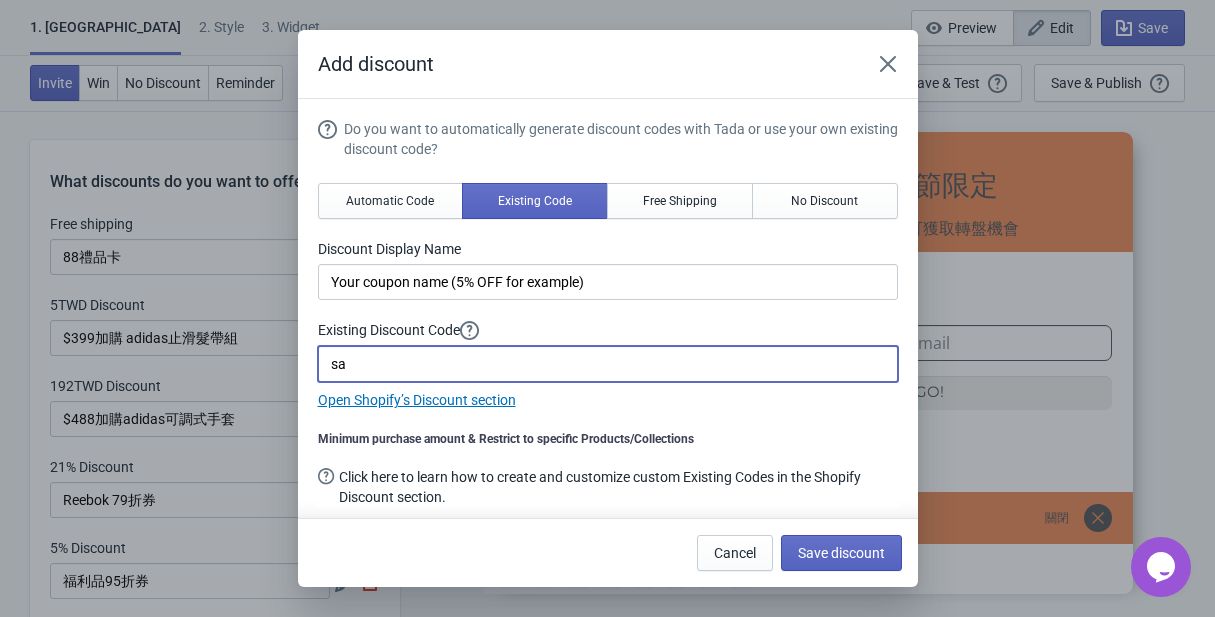 type on "s" 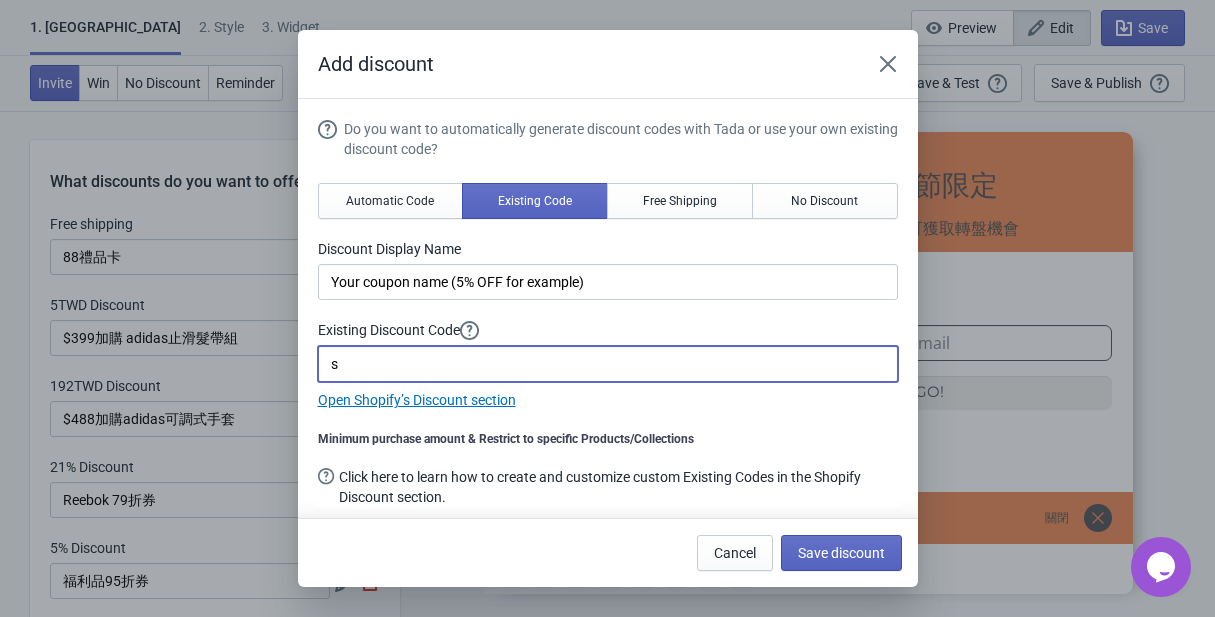 type 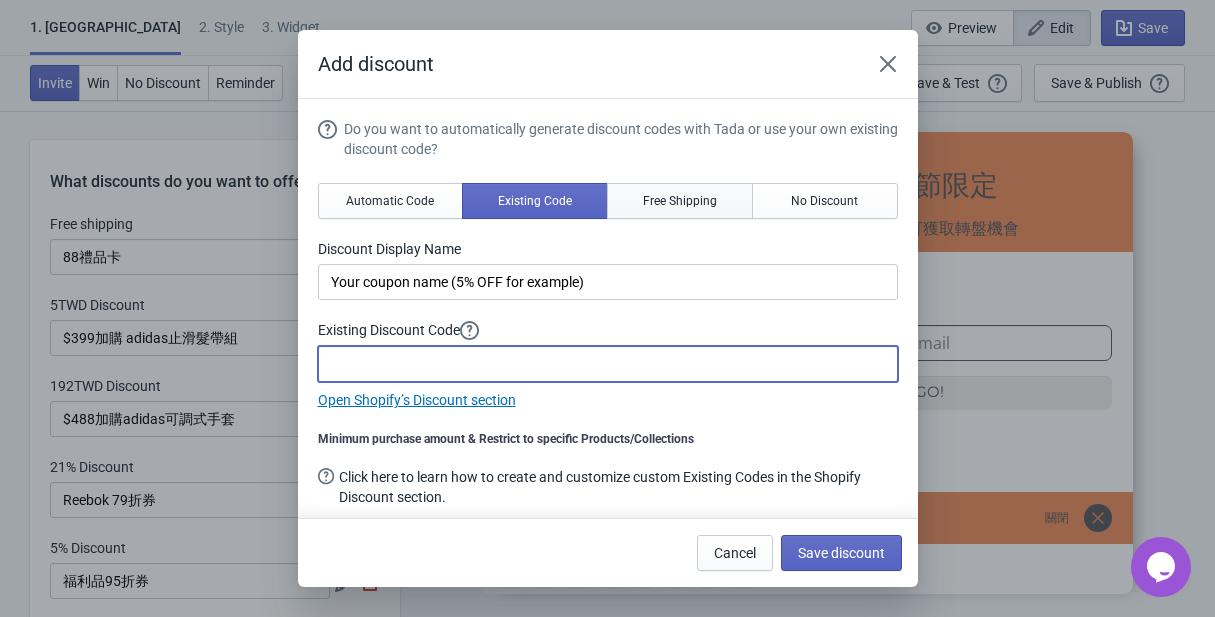 click on "Free Shipping" at bounding box center (680, 201) 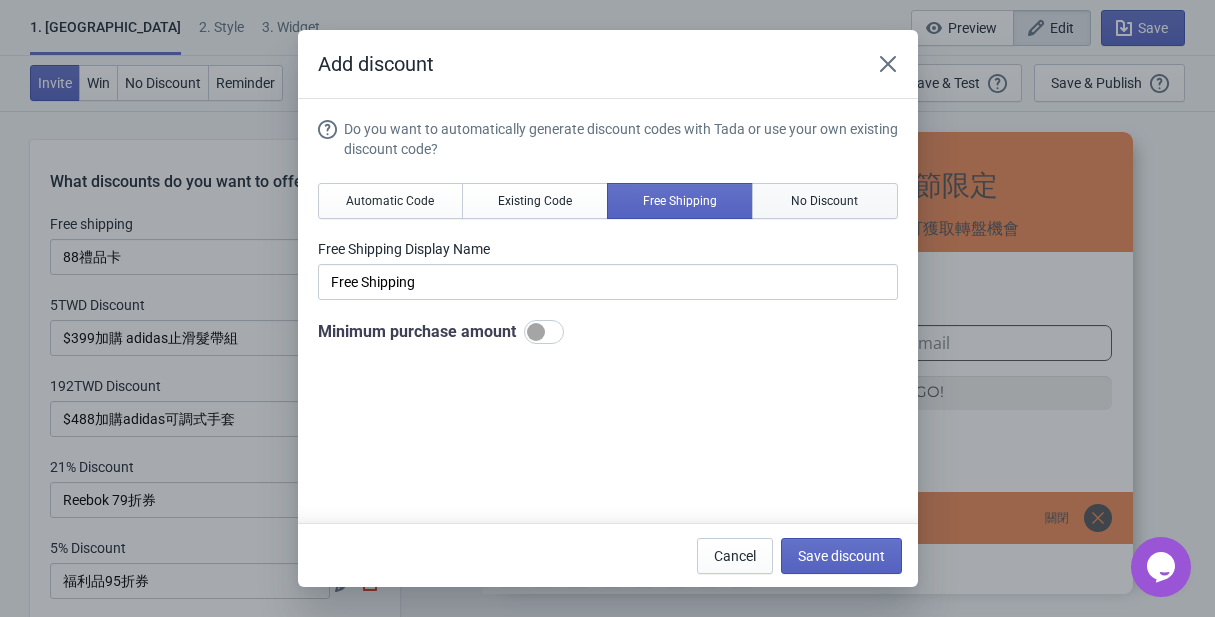 click on "No Discount" at bounding box center [824, 201] 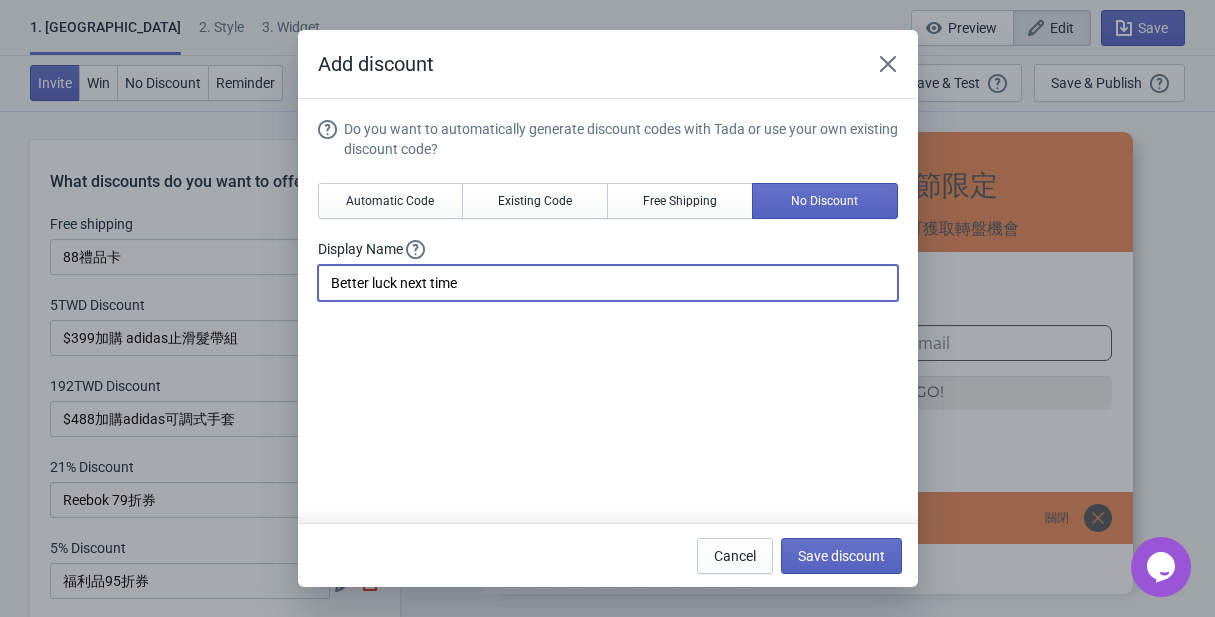 click on "Better luck next time" at bounding box center [608, 283] 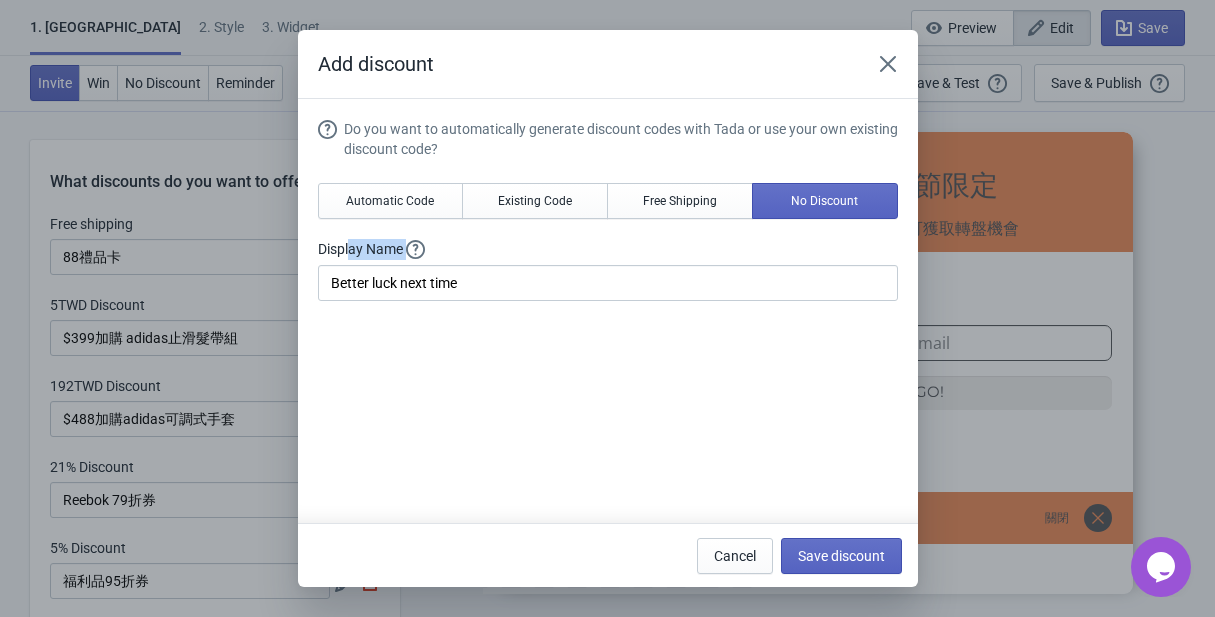 drag, startPoint x: 351, startPoint y: 252, endPoint x: 446, endPoint y: 239, distance: 95.885345 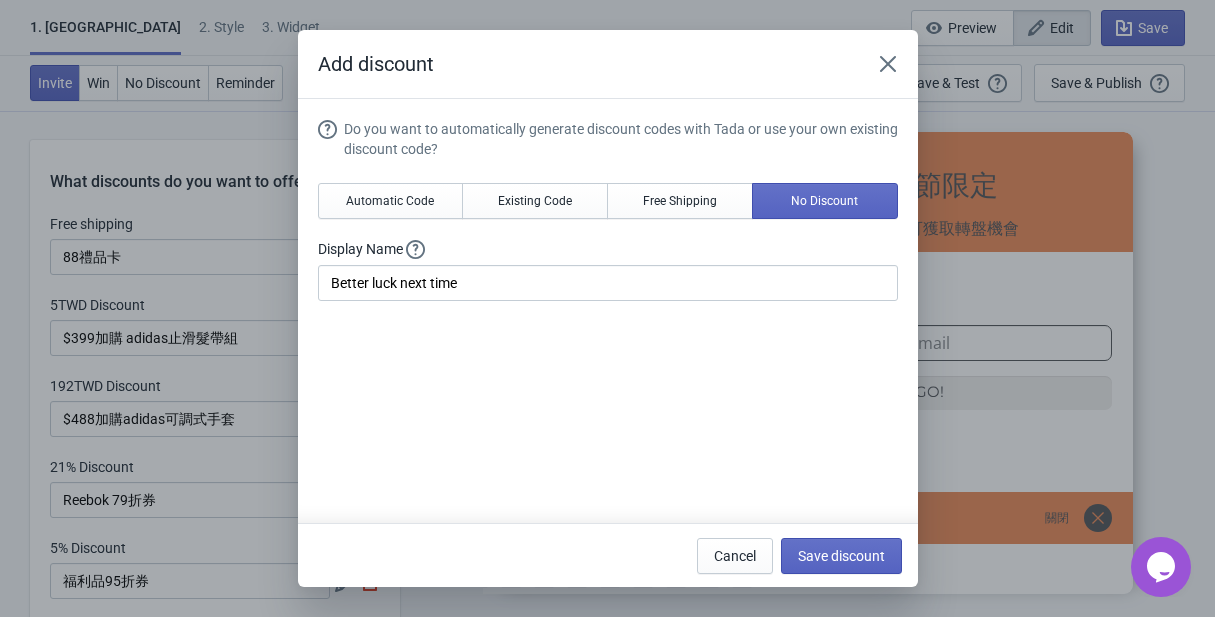click on "Display Name" at bounding box center [608, 249] 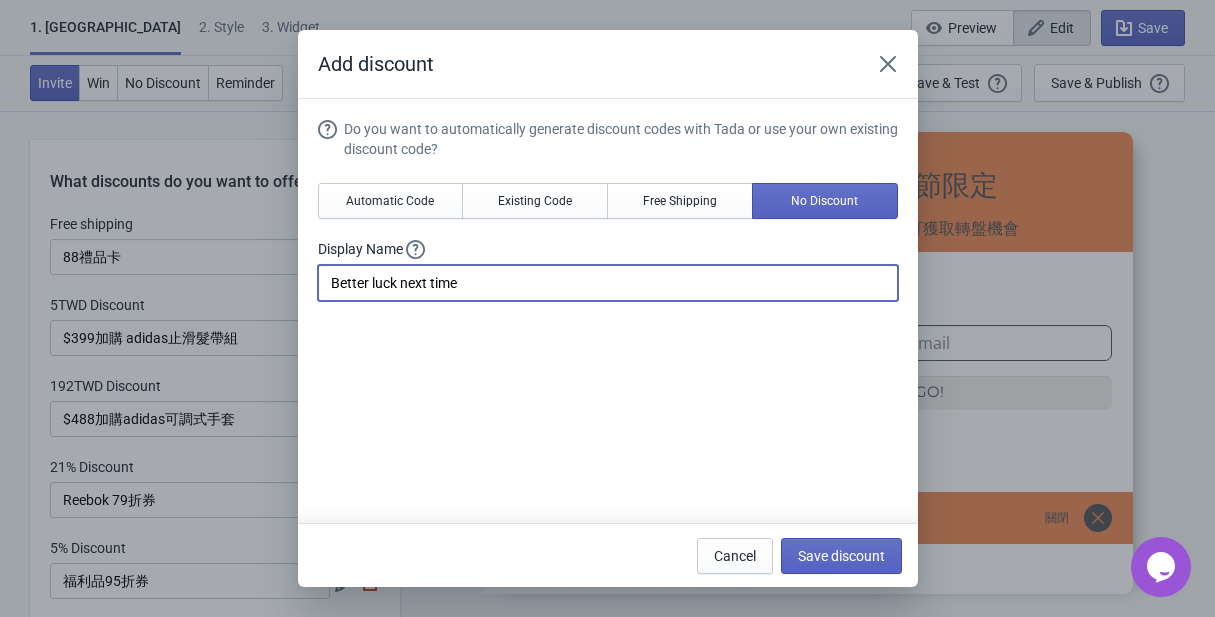 drag, startPoint x: 502, startPoint y: 287, endPoint x: 236, endPoint y: 283, distance: 266.03006 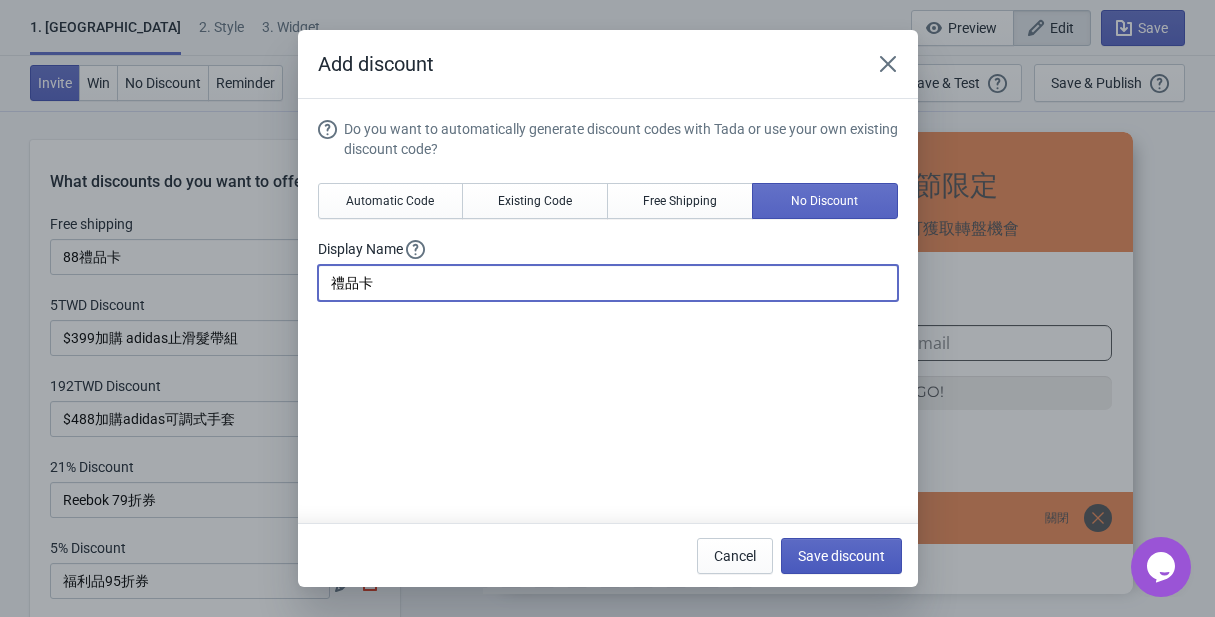 type on "禮品卡" 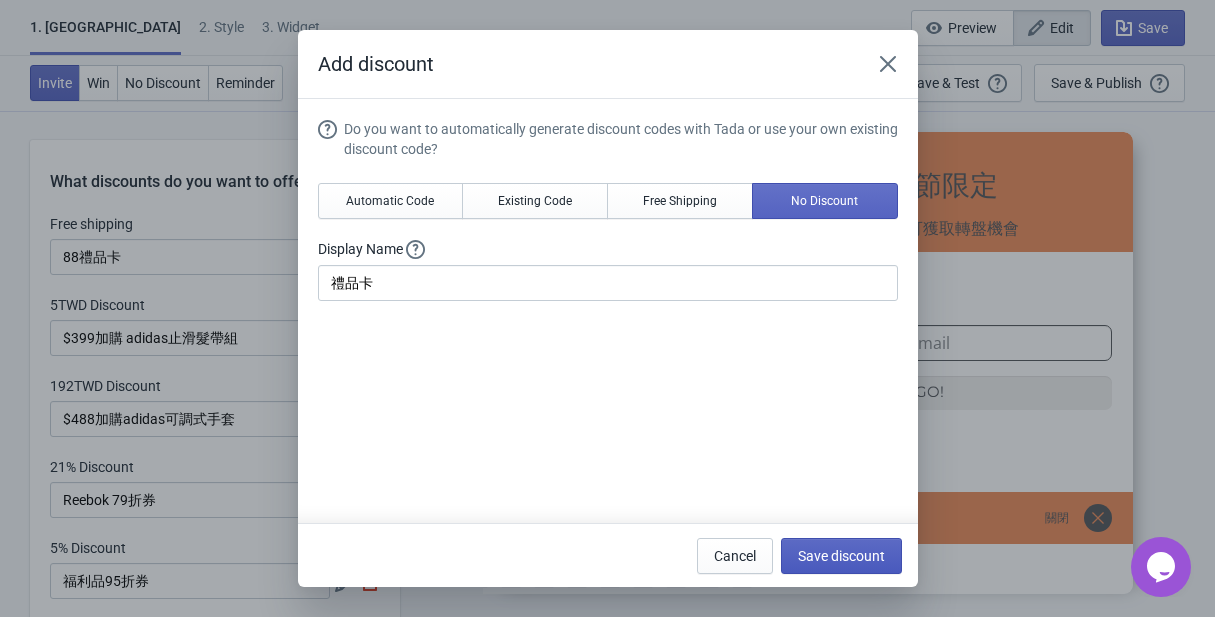 click on "Save discount" at bounding box center [841, 556] 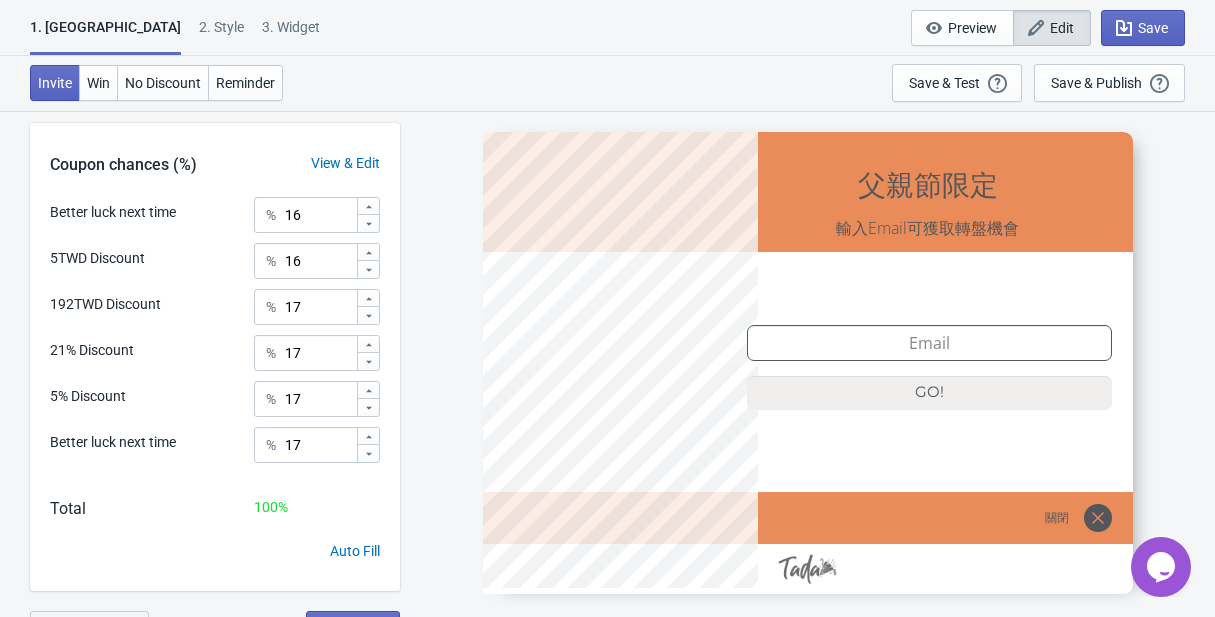 scroll, scrollTop: 703, scrollLeft: 0, axis: vertical 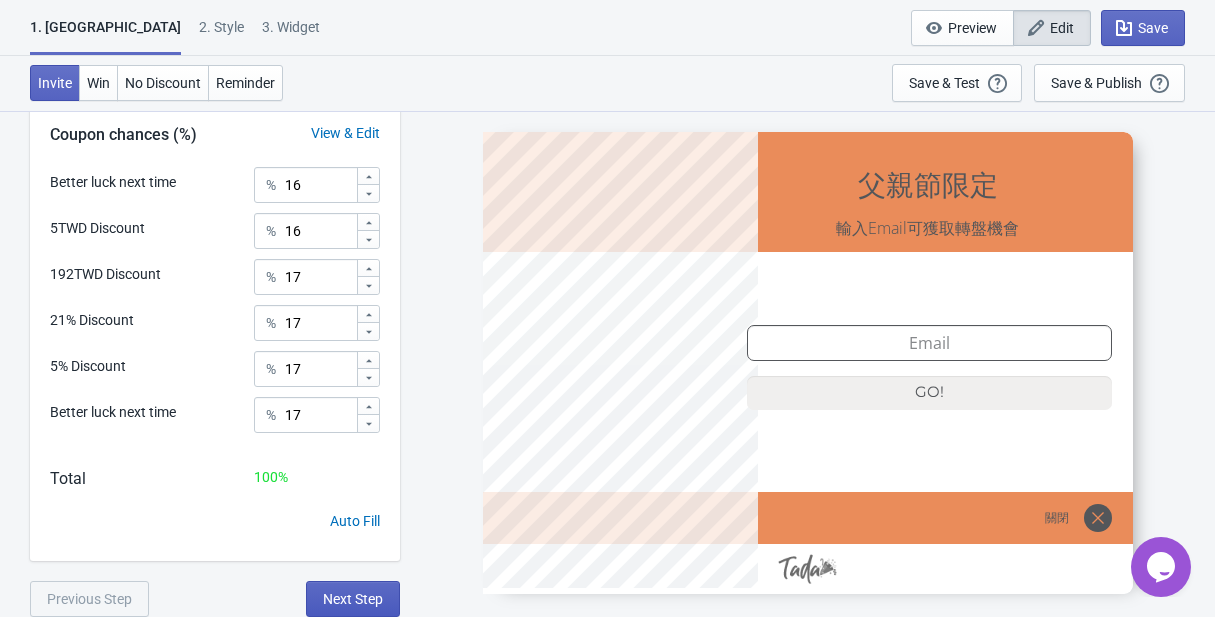 click on "Next Step" at bounding box center (353, 599) 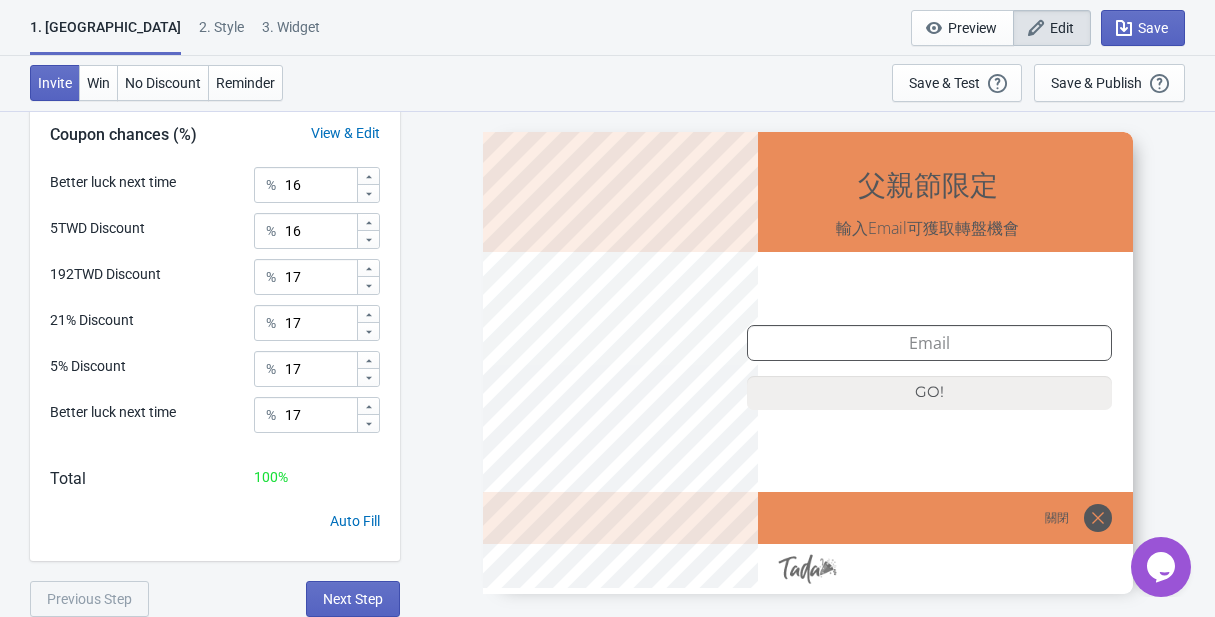 scroll, scrollTop: 0, scrollLeft: 0, axis: both 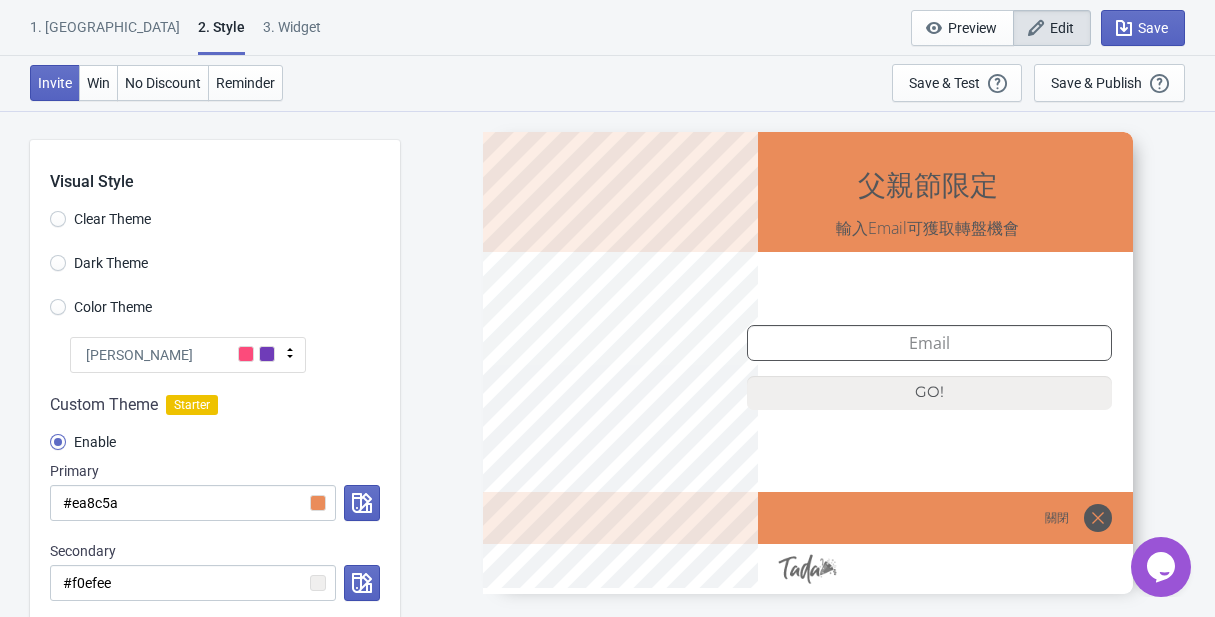 click on "Clear Theme" at bounding box center (100, 219) 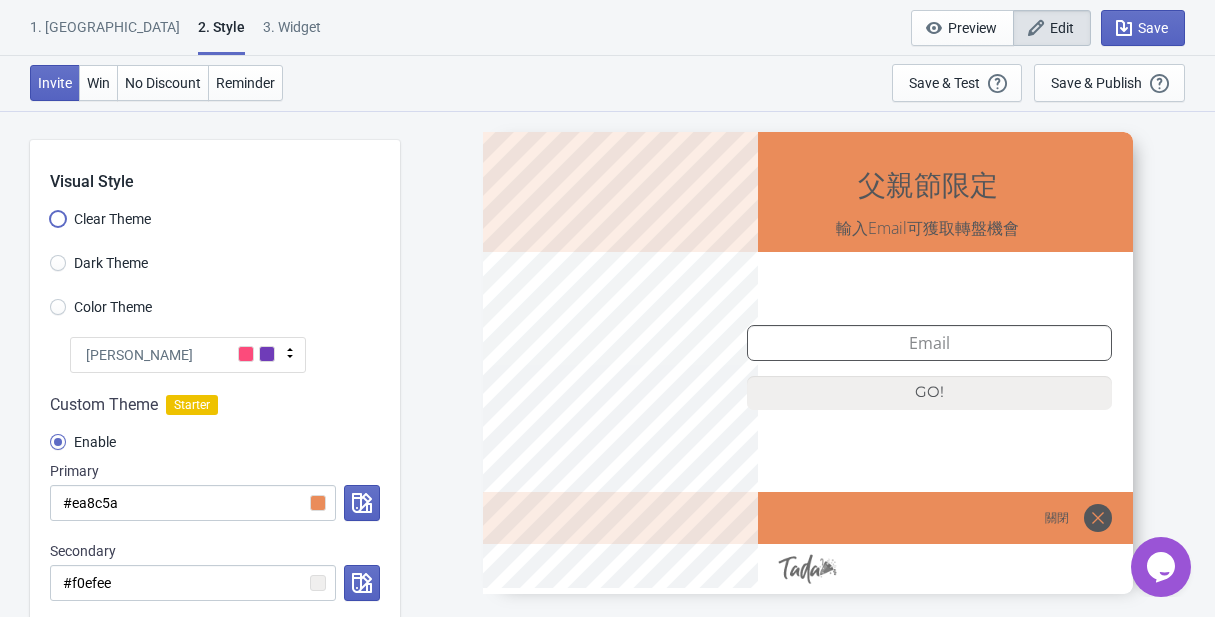 click on "Clear Theme" at bounding box center (58, 229) 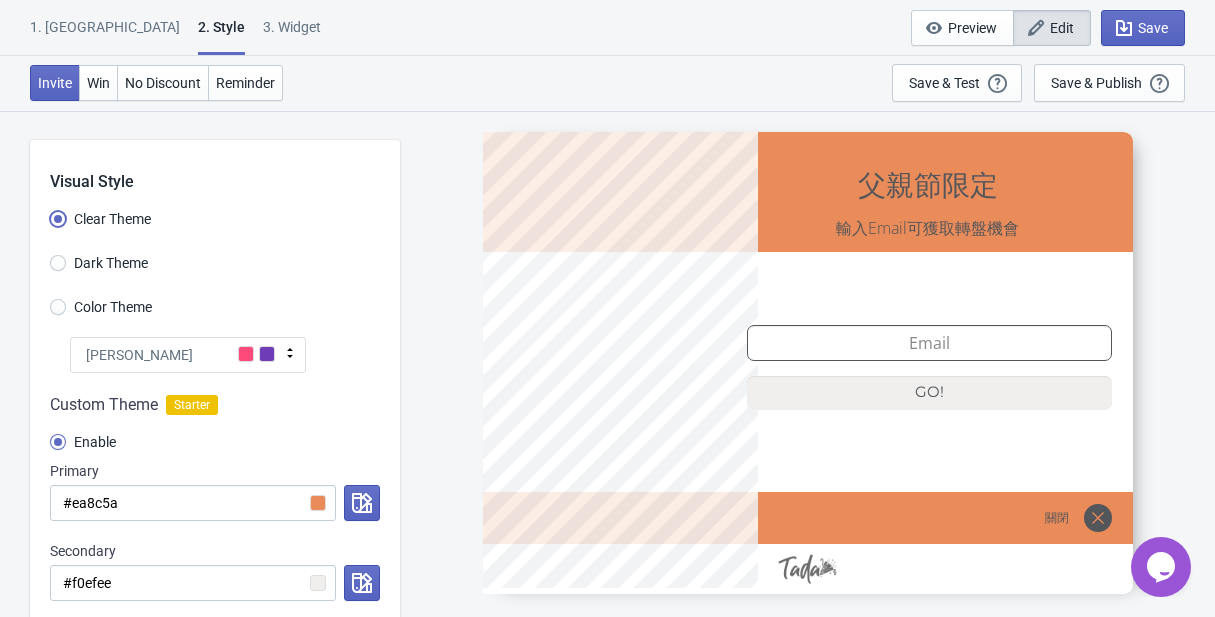 radio on "true" 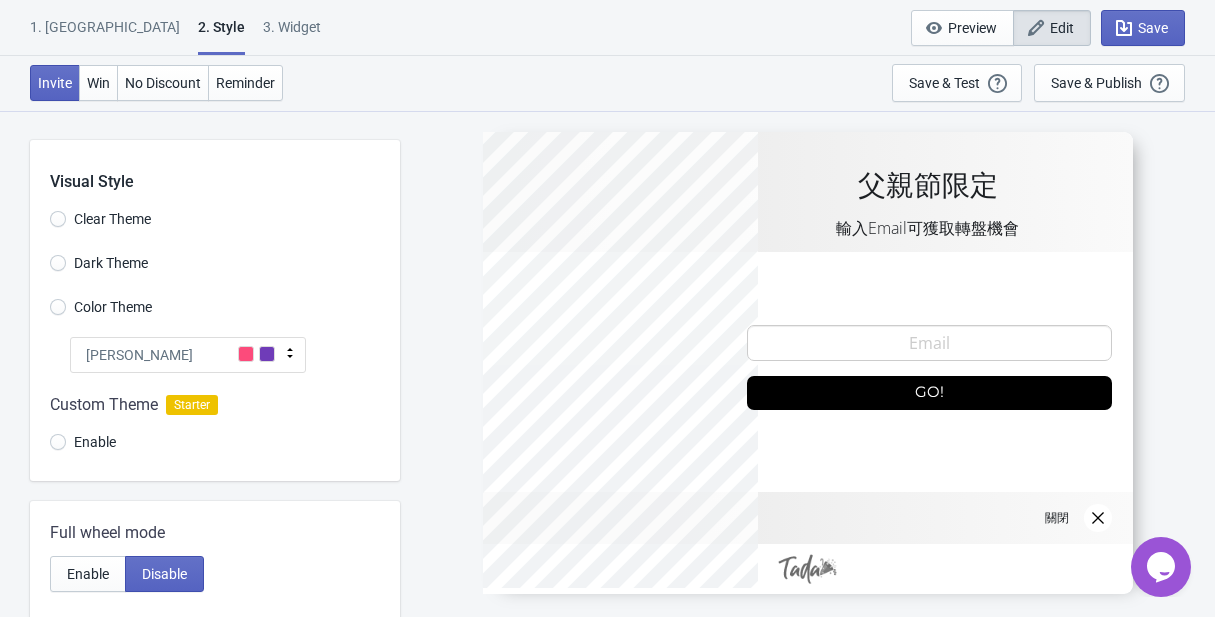 click on "Dark Theme" at bounding box center (111, 263) 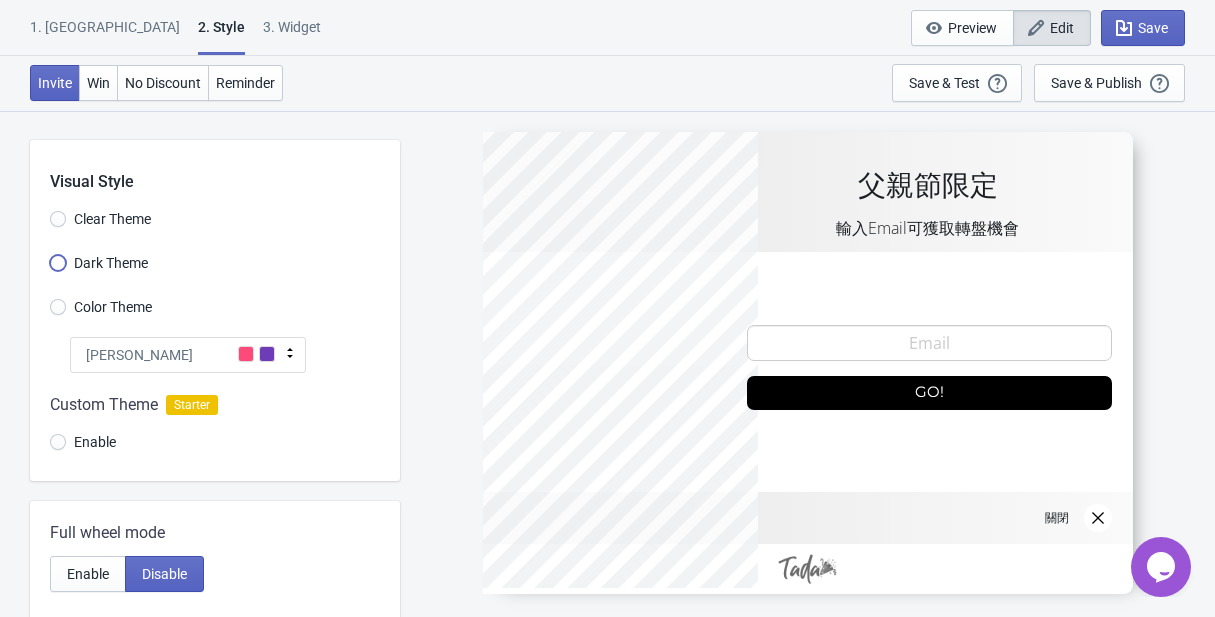 click on "Dark Theme" at bounding box center [58, 273] 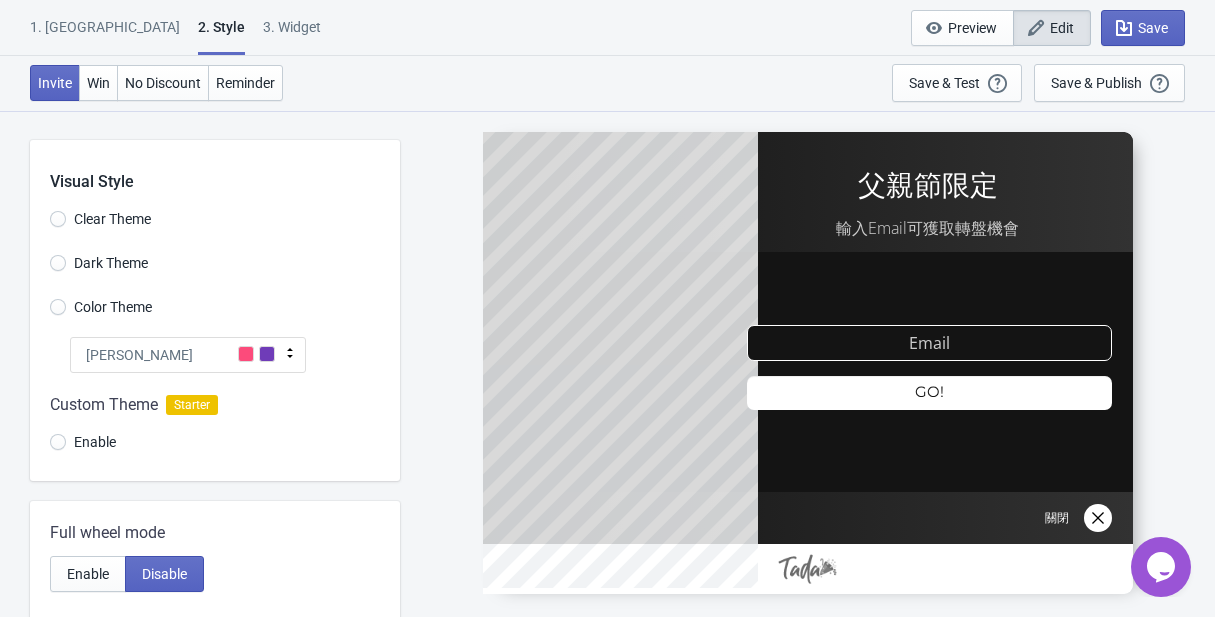 click on "Clear Theme" at bounding box center (112, 219) 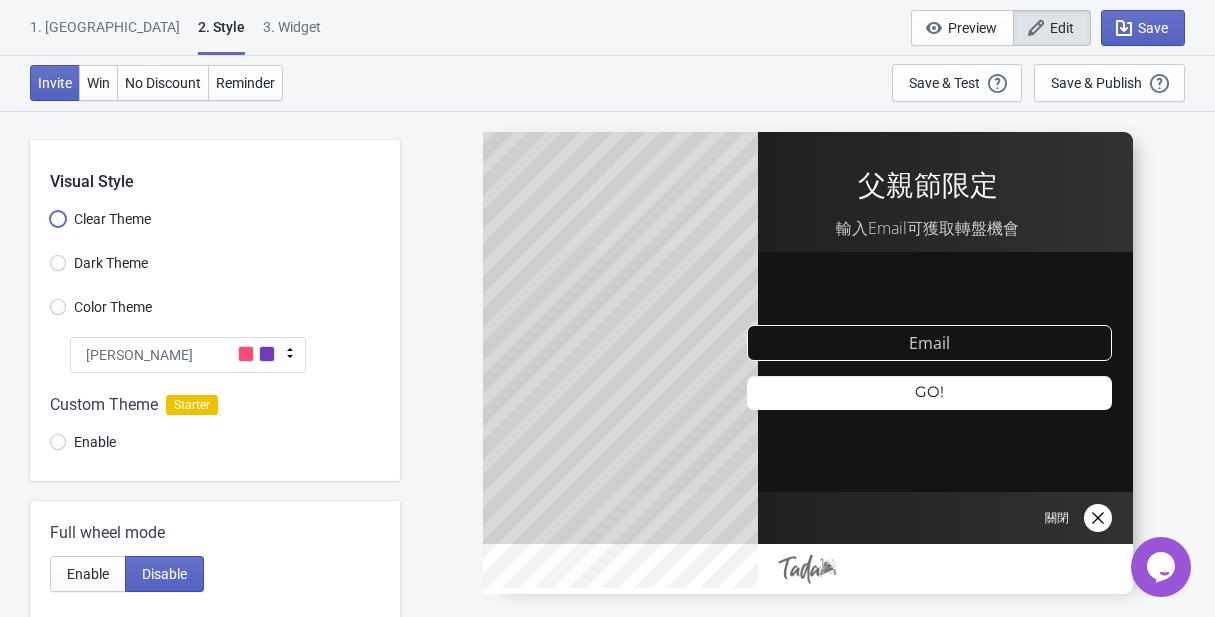click on "Clear Theme" at bounding box center [58, 229] 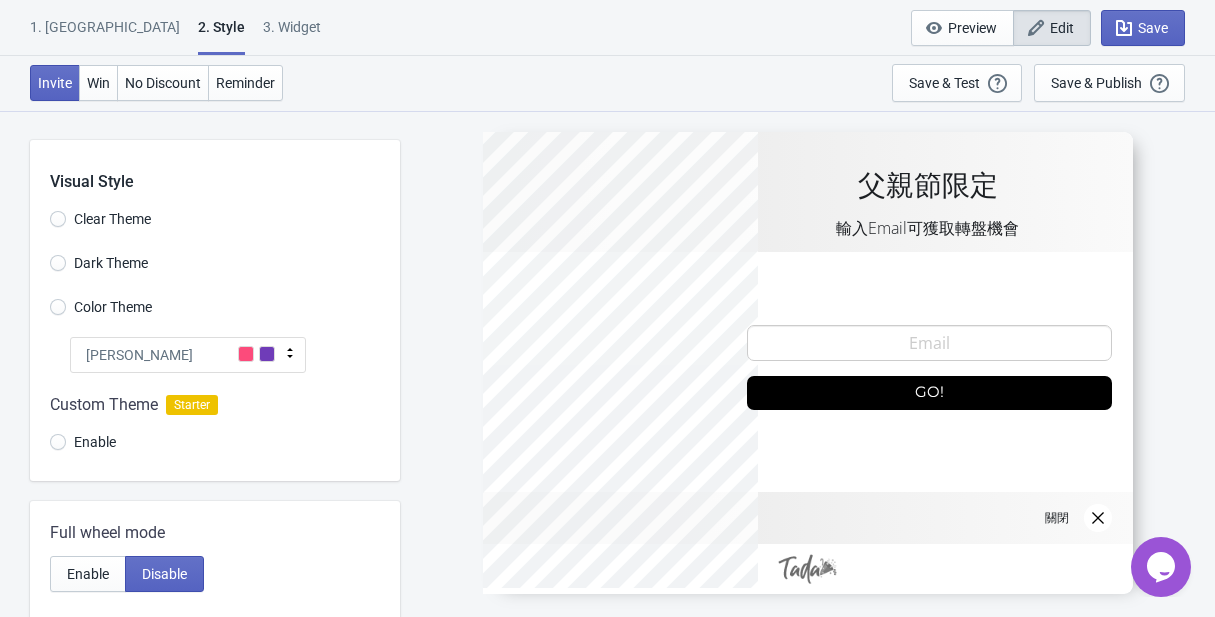 click on "Color Theme" at bounding box center (113, 307) 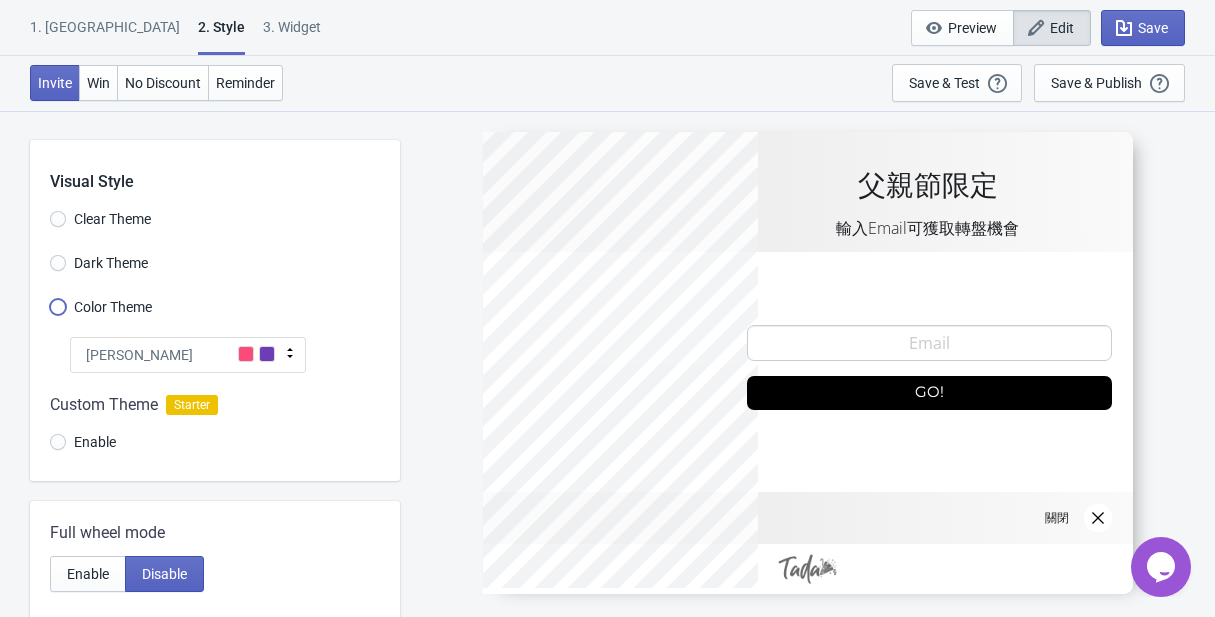 click on "Color Theme" at bounding box center [58, 317] 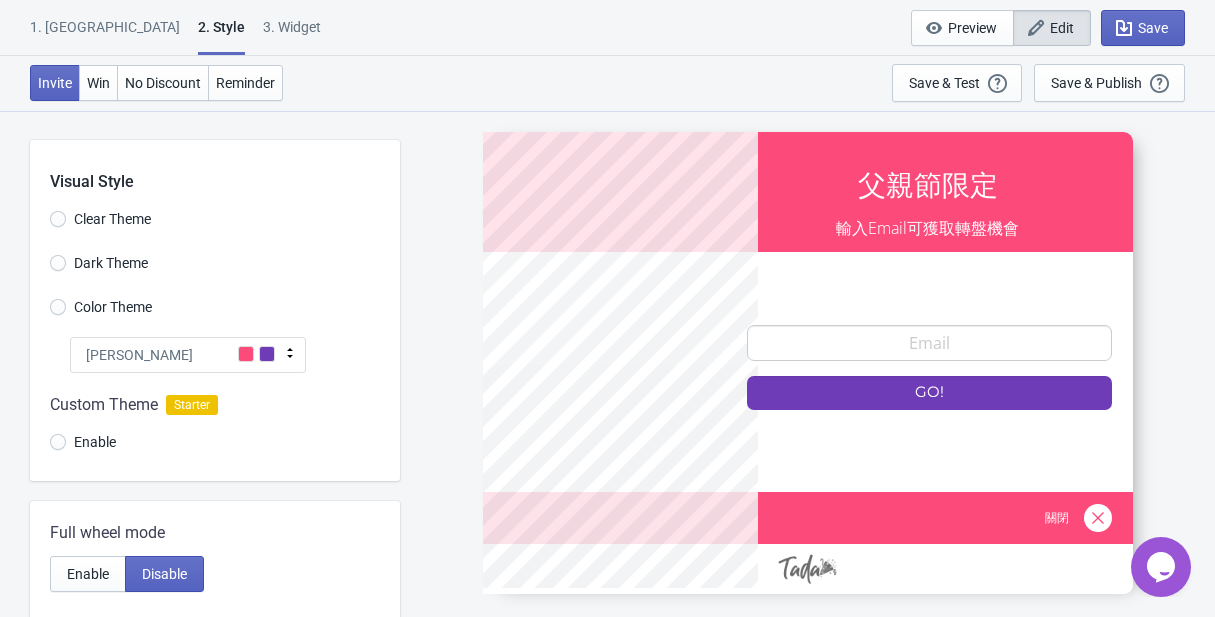 click on "[PERSON_NAME]" at bounding box center [188, 355] 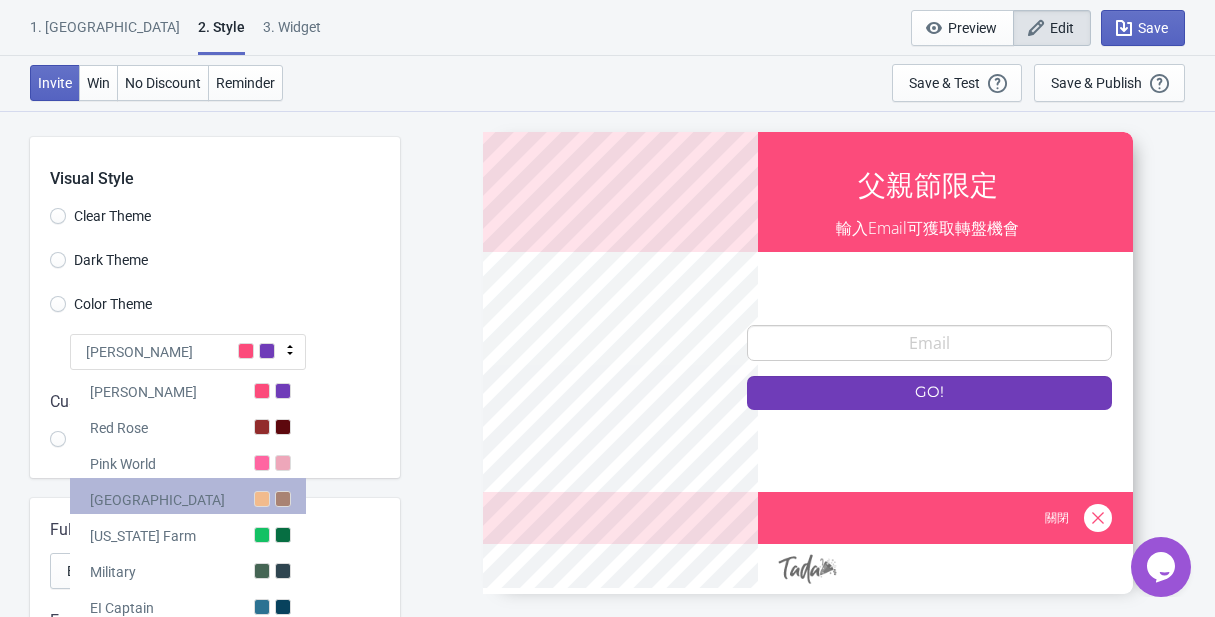 scroll, scrollTop: 4, scrollLeft: 0, axis: vertical 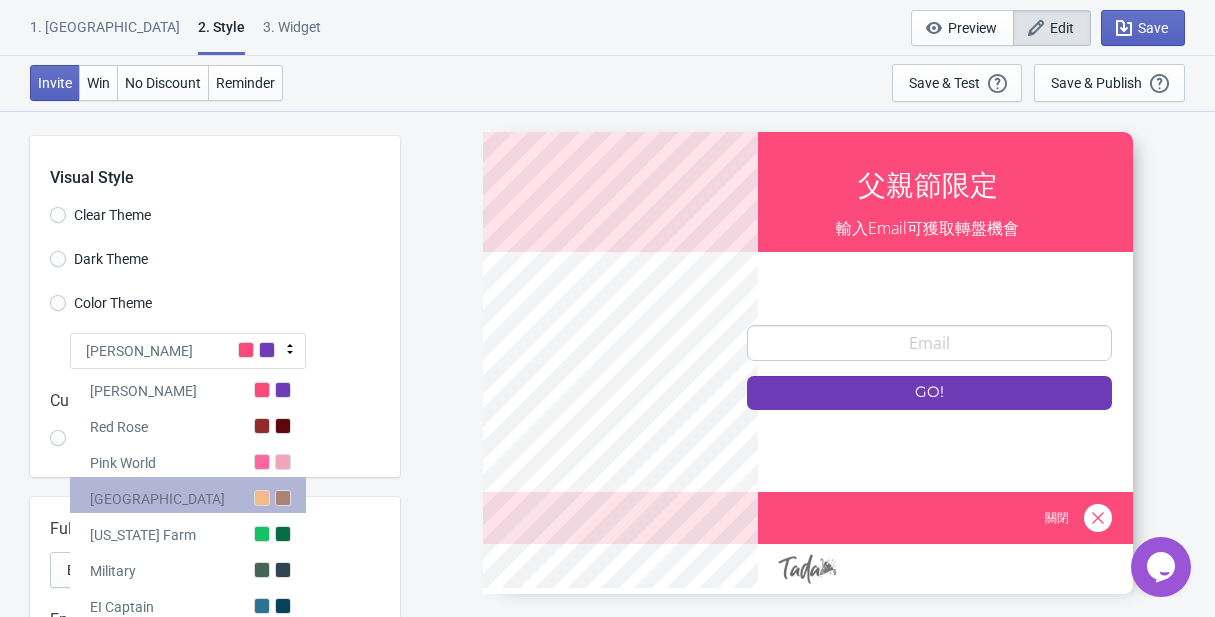 click on "[GEOGRAPHIC_DATA]" at bounding box center (188, 495) 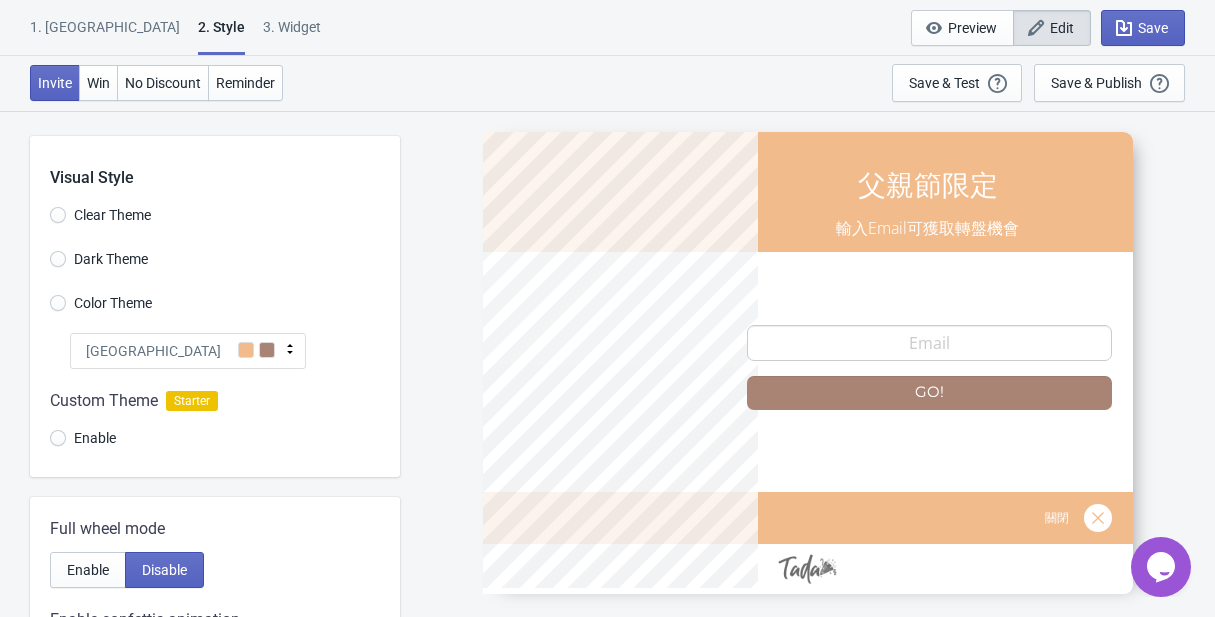 click on "[GEOGRAPHIC_DATA]" at bounding box center [188, 351] 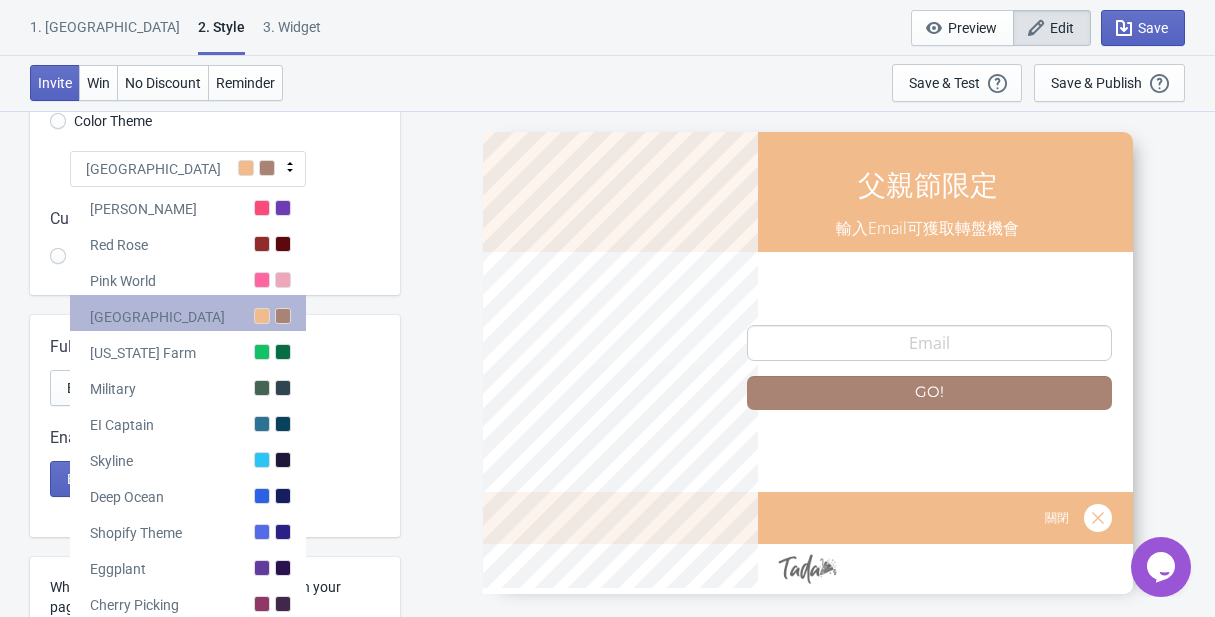 scroll, scrollTop: 187, scrollLeft: 0, axis: vertical 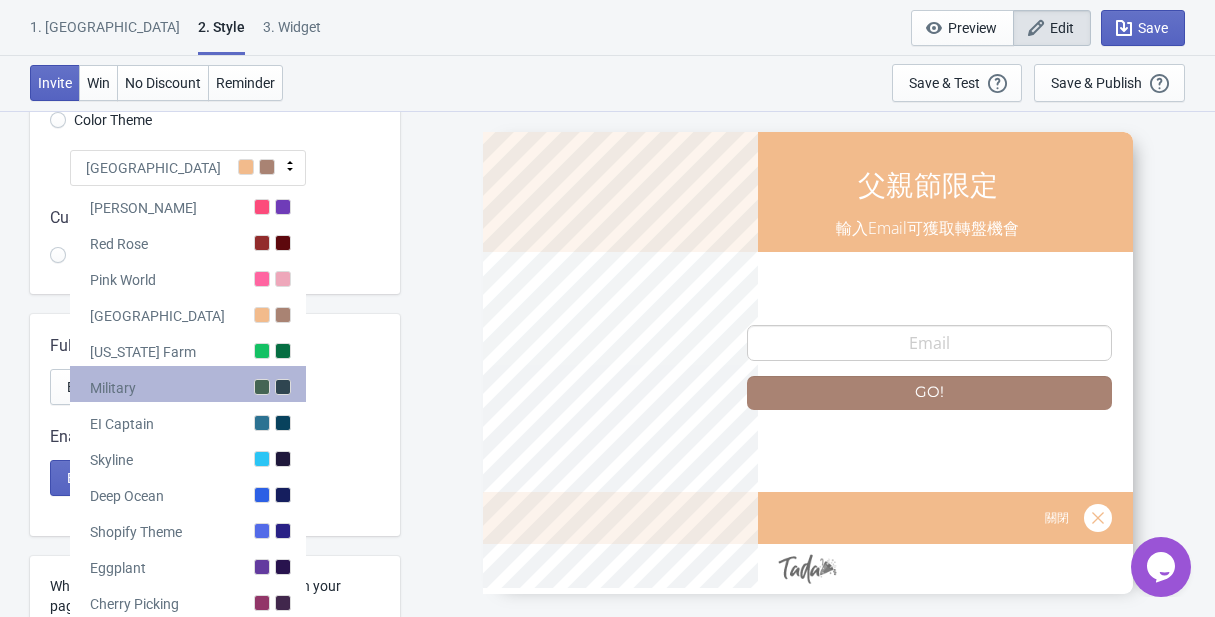 click on "Military" at bounding box center [188, 384] 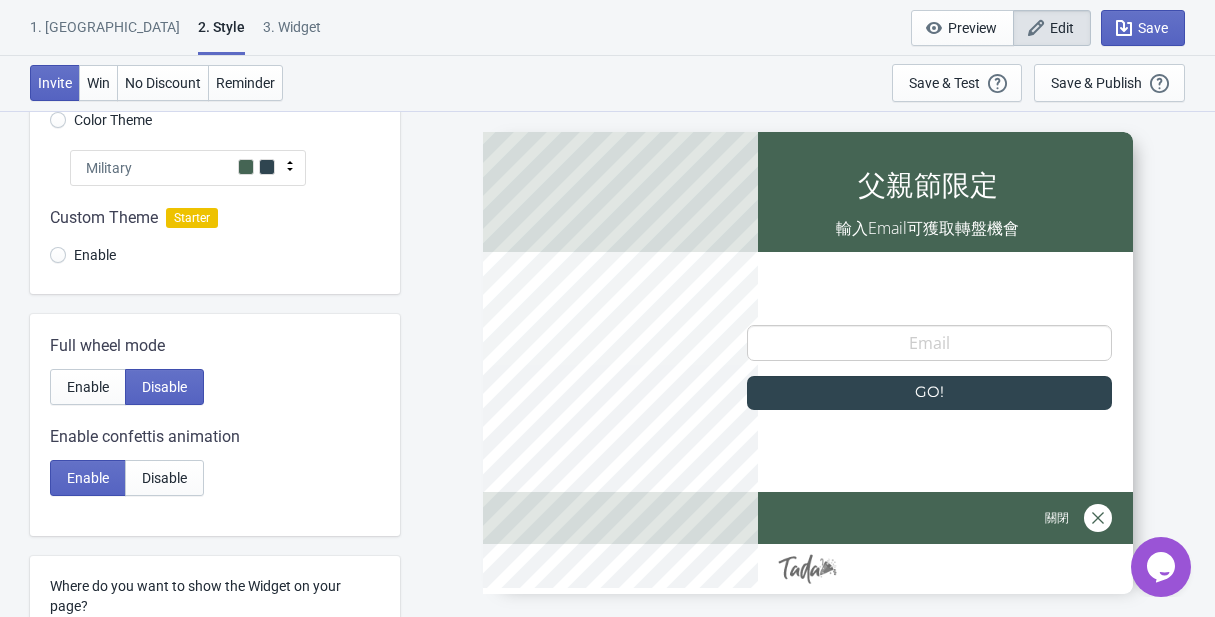 click on "Military" at bounding box center (188, 168) 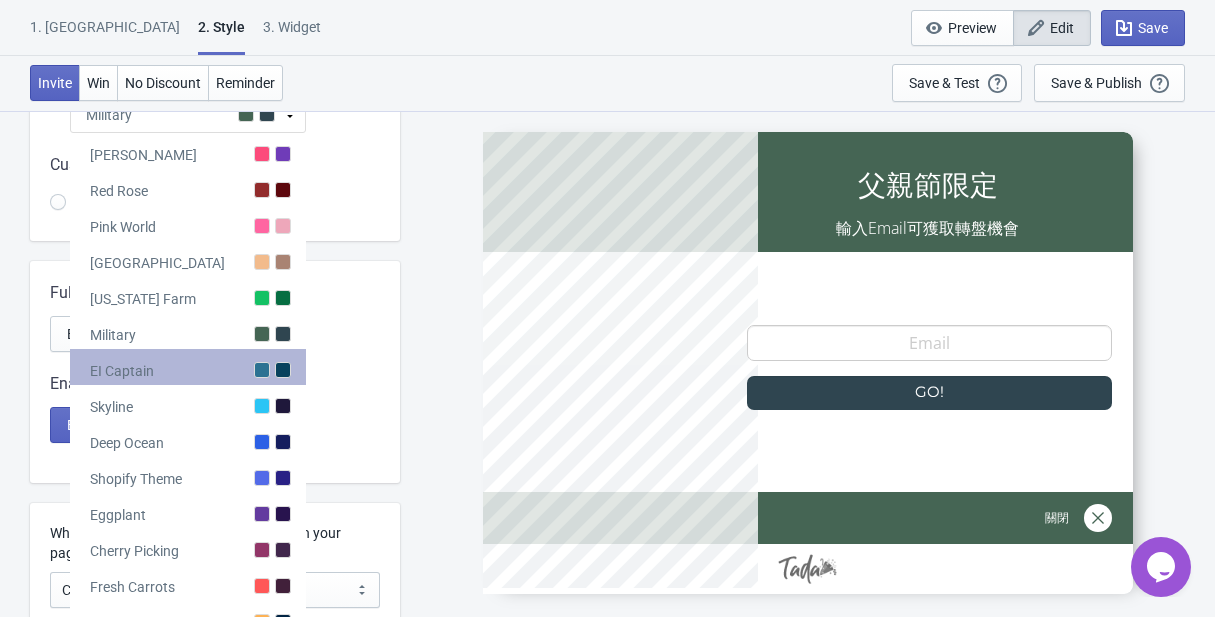 scroll, scrollTop: 468, scrollLeft: 0, axis: vertical 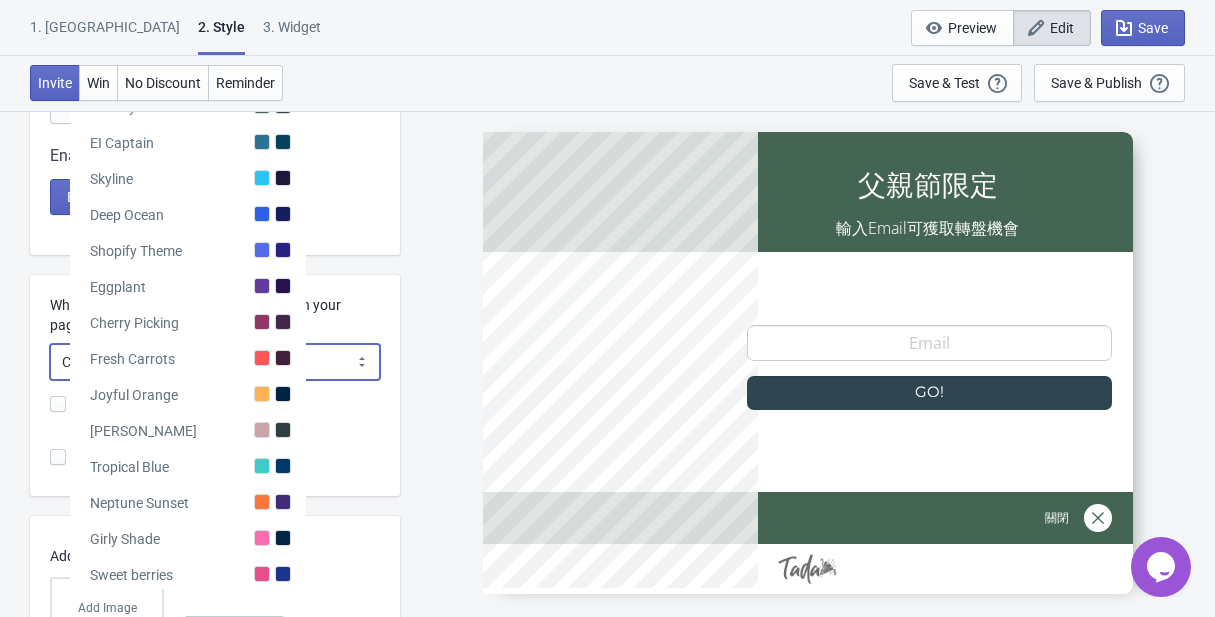 click on "Centered on the page Left side of the page" at bounding box center [215, 362] 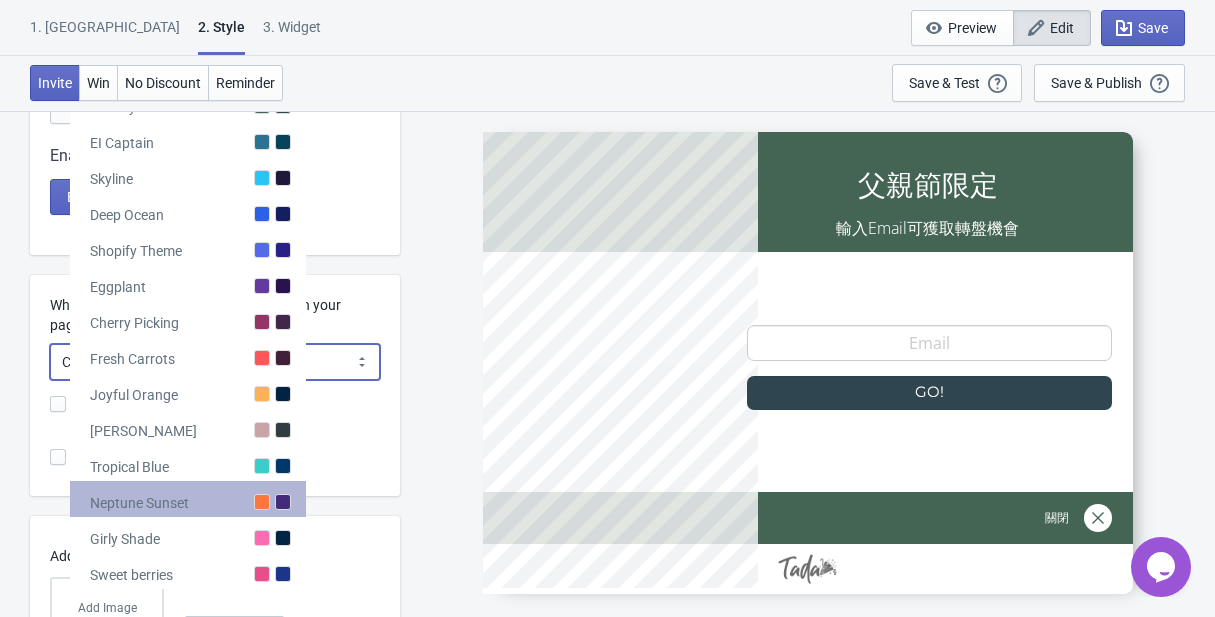 scroll, scrollTop: 618, scrollLeft: 0, axis: vertical 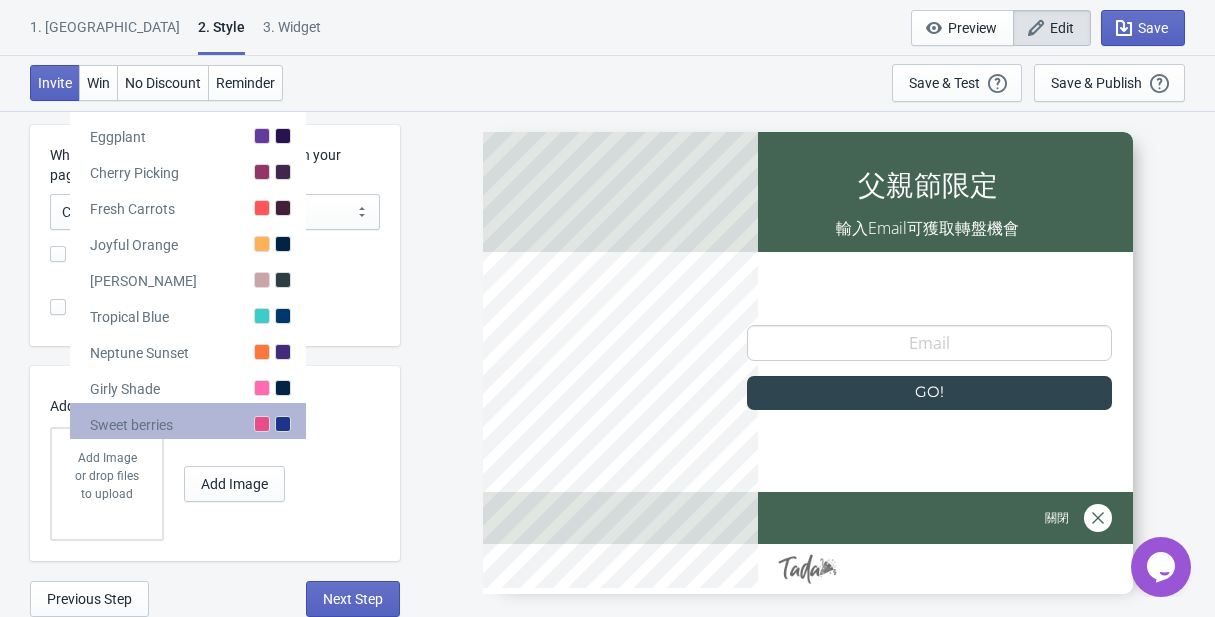 click at bounding box center [283, 424] 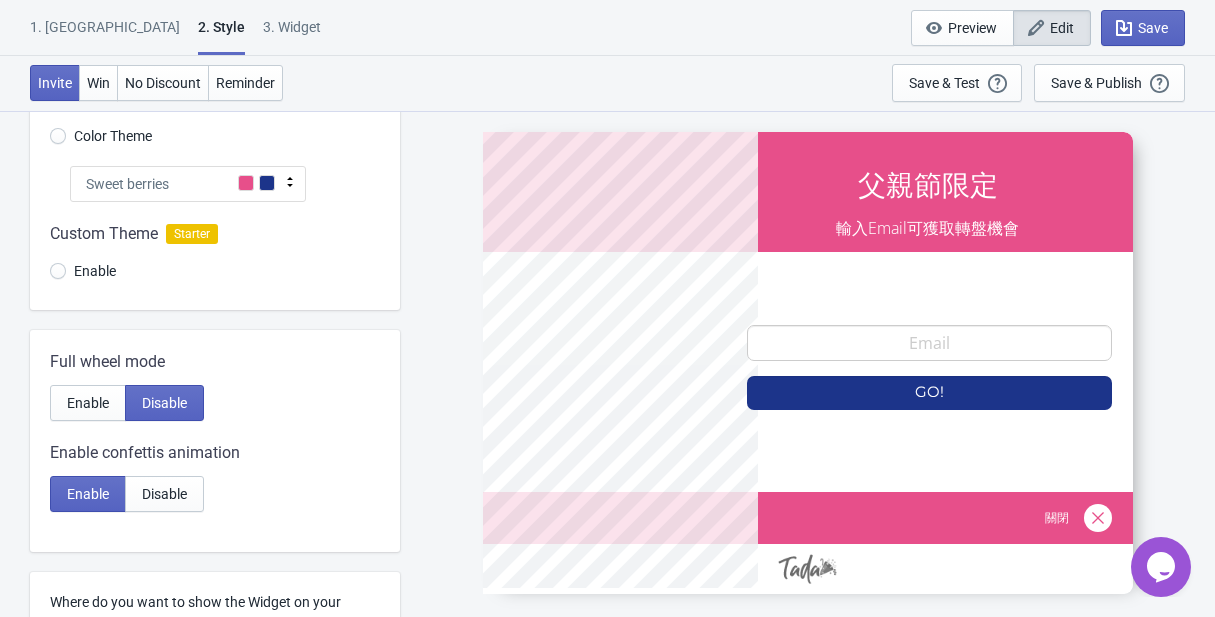 scroll, scrollTop: 93, scrollLeft: 0, axis: vertical 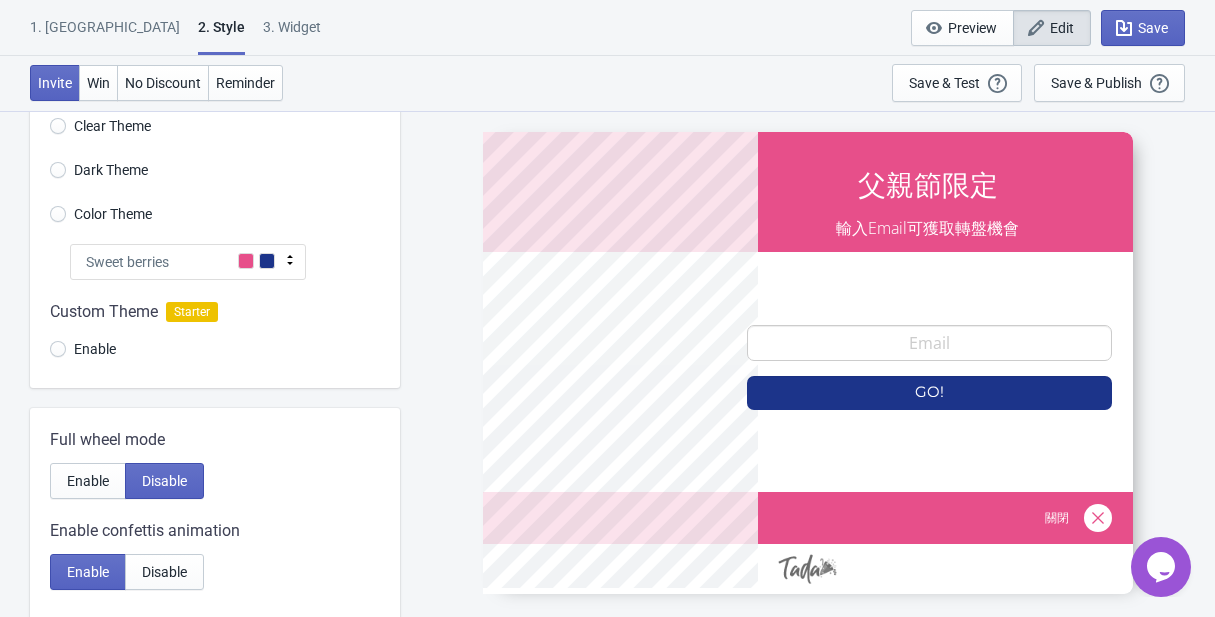 click on "Sweet berries" at bounding box center [188, 262] 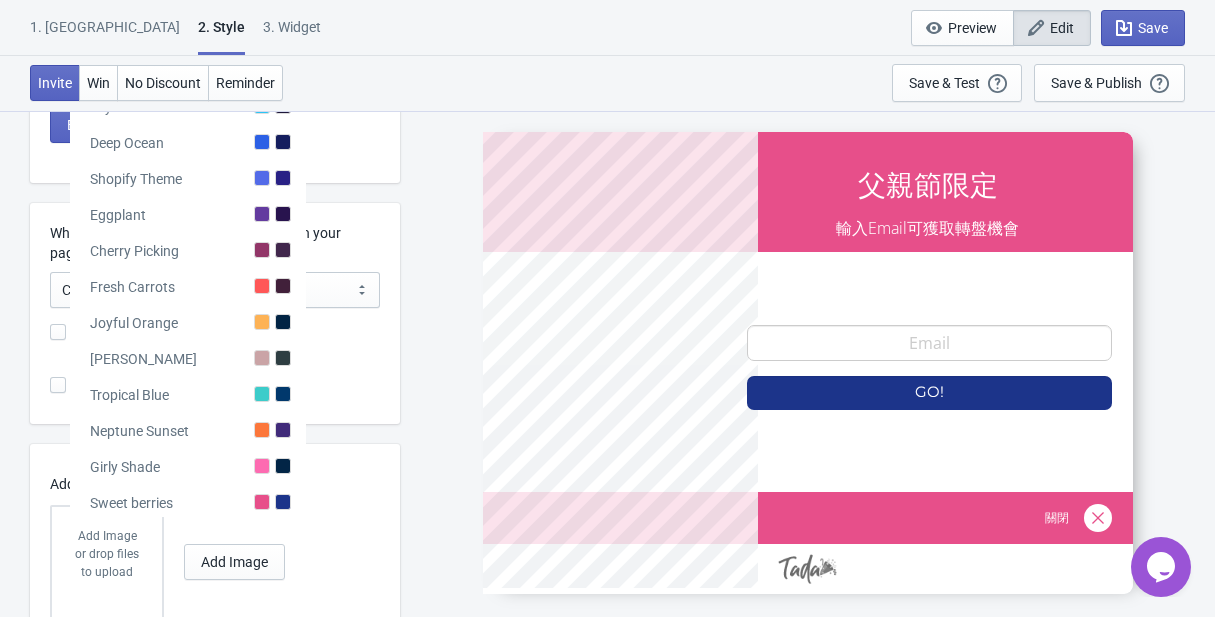scroll, scrollTop: 618, scrollLeft: 0, axis: vertical 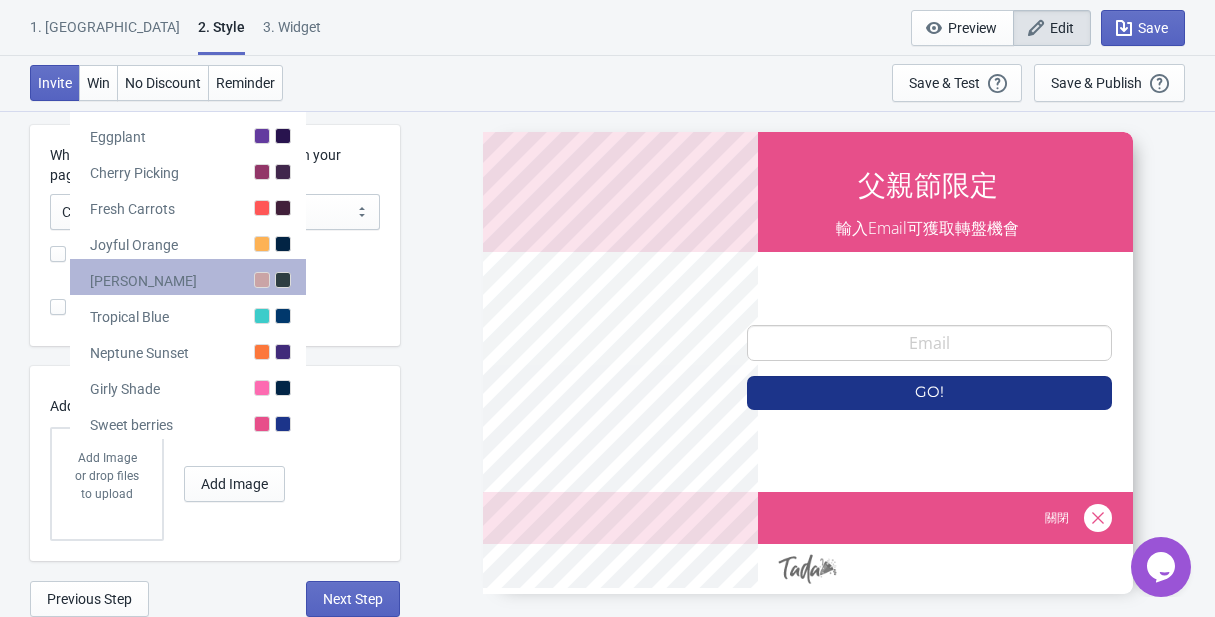 click at bounding box center (283, 280) 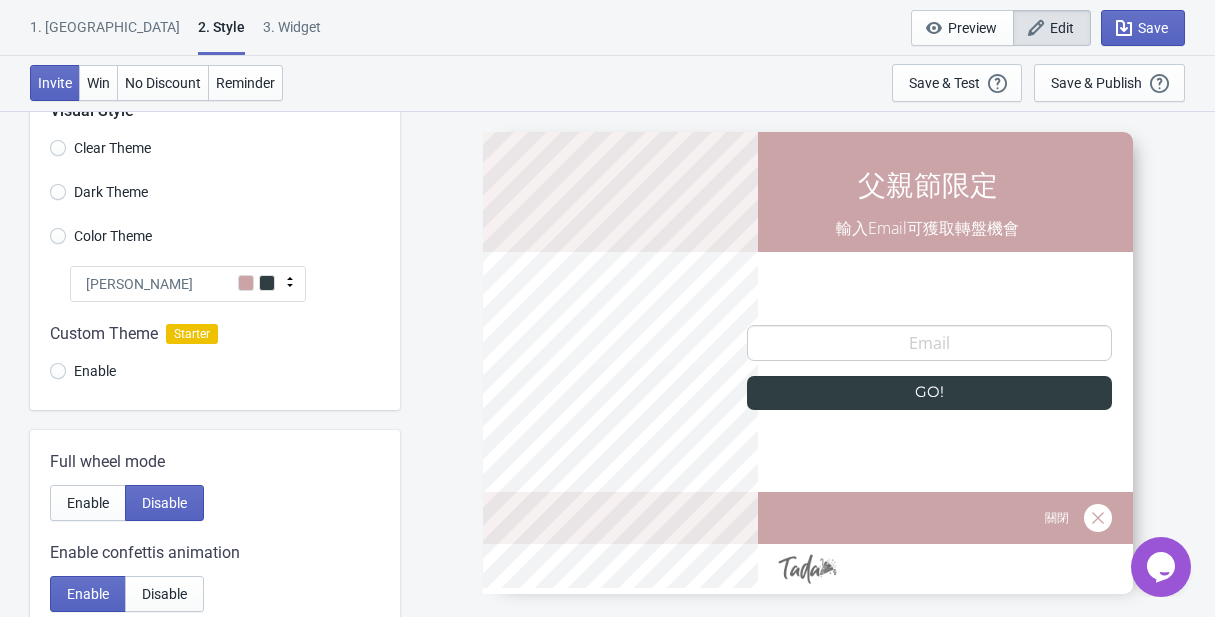 click 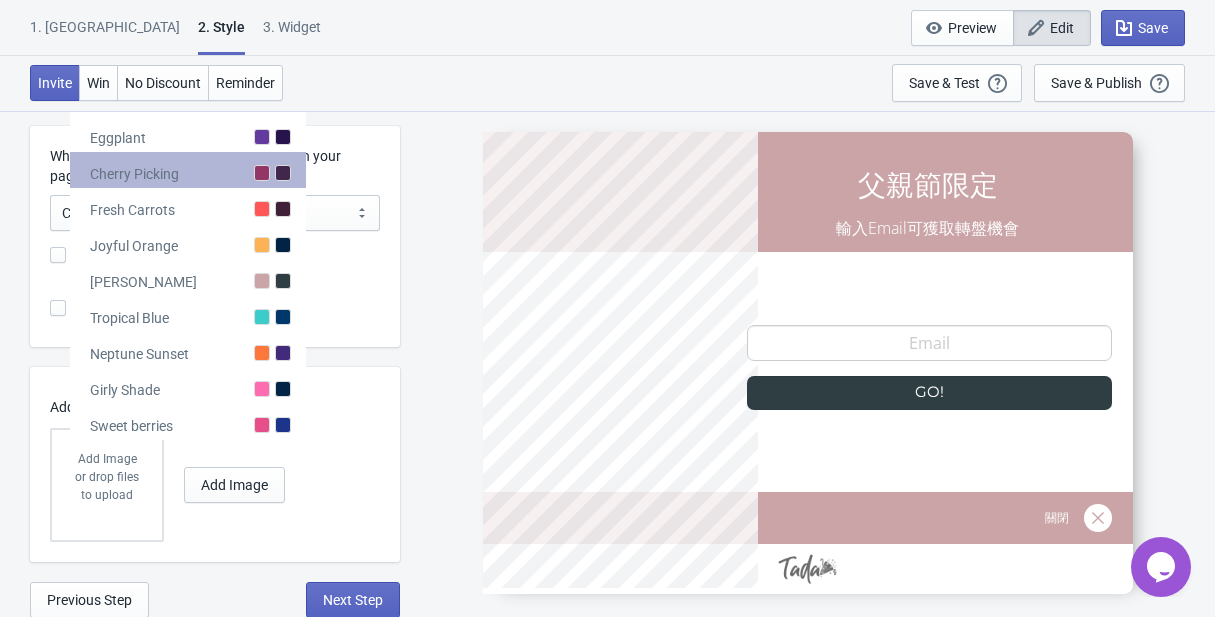 scroll, scrollTop: 618, scrollLeft: 0, axis: vertical 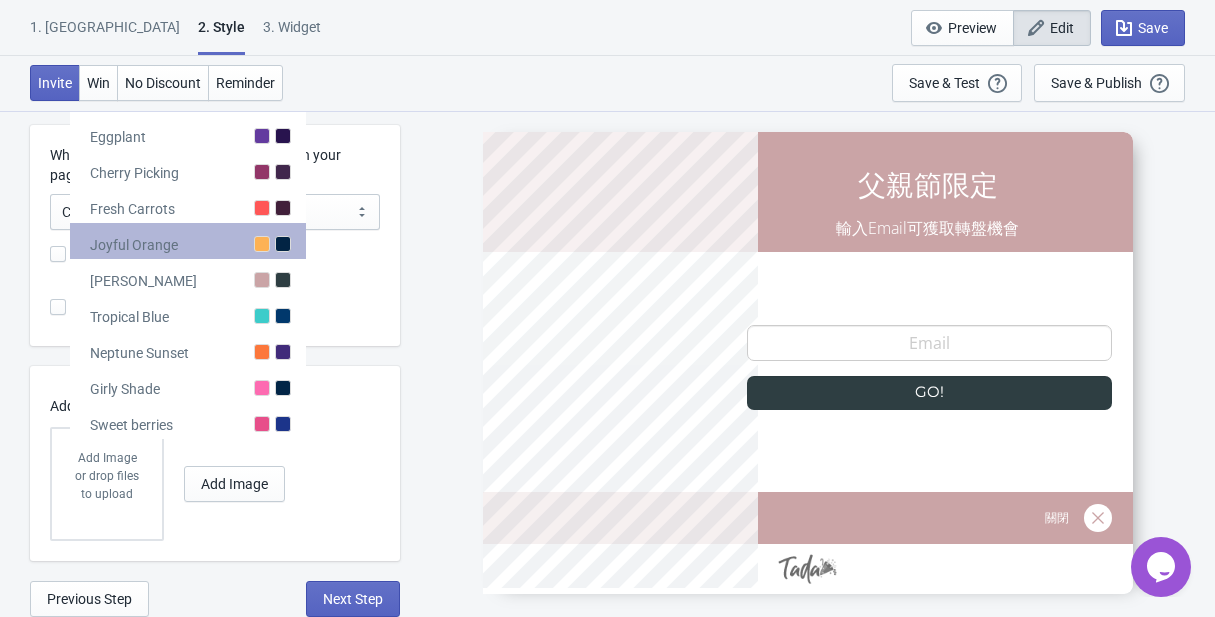 click at bounding box center [283, 244] 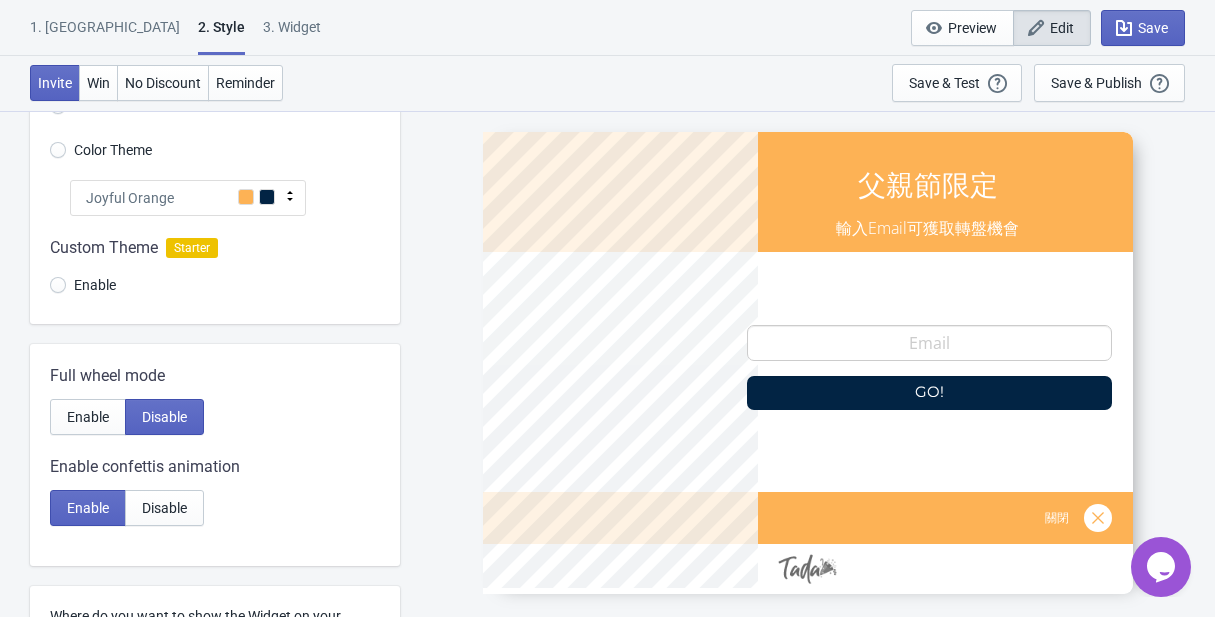 scroll, scrollTop: 157, scrollLeft: 0, axis: vertical 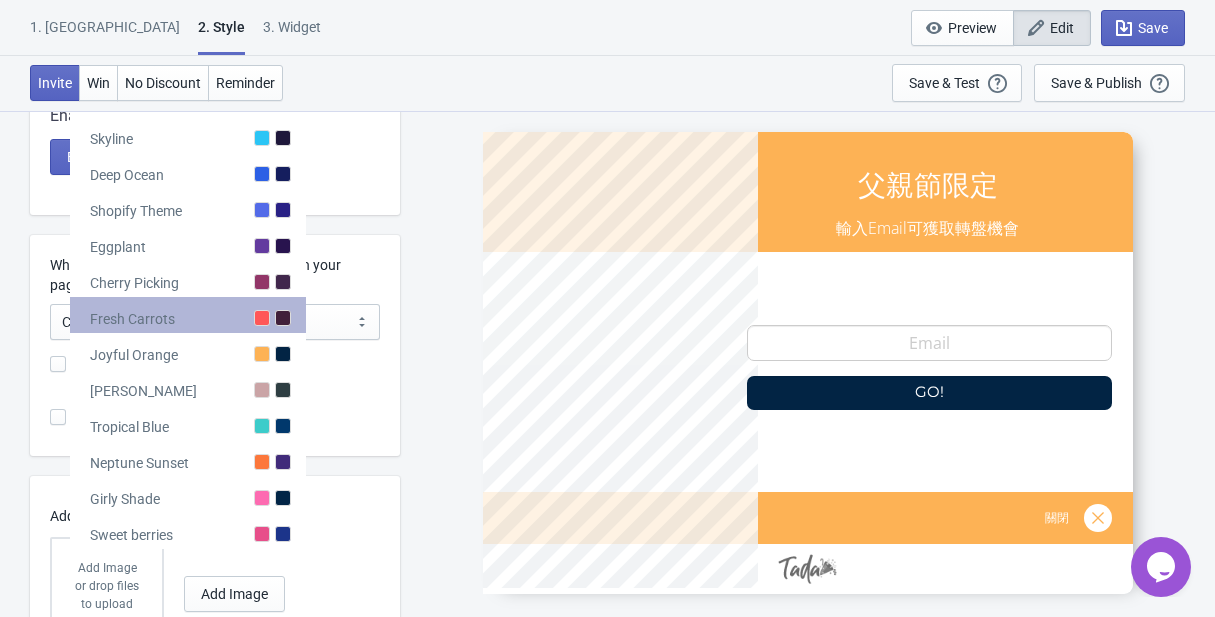 click on "Fresh Carrots" at bounding box center [188, 315] 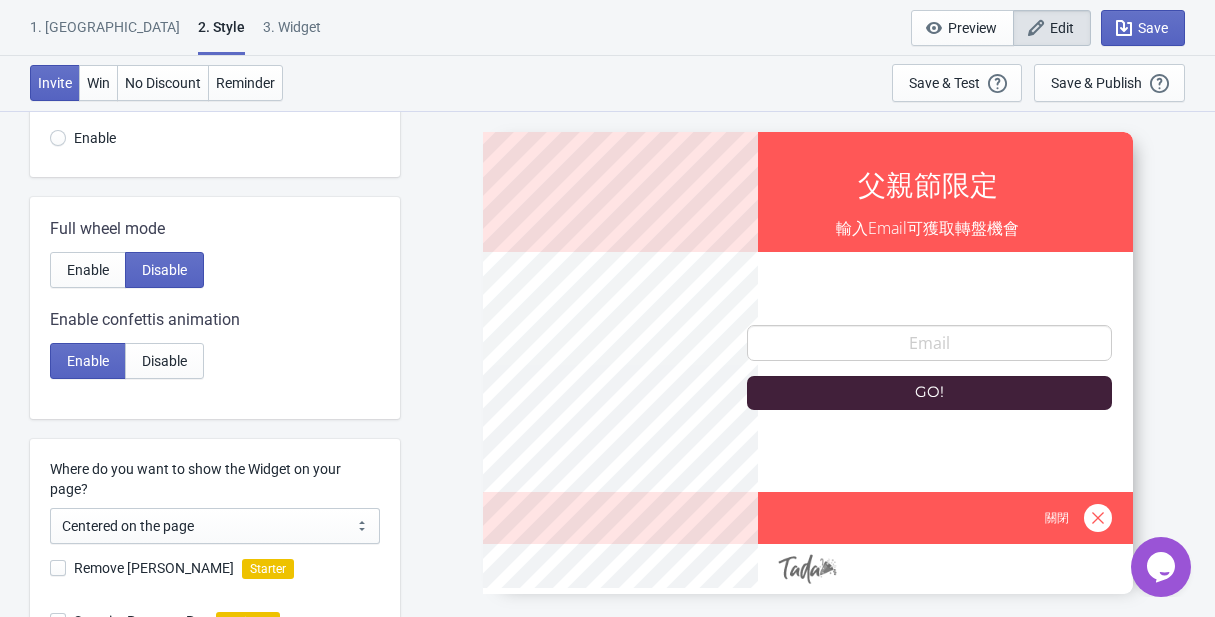 scroll, scrollTop: 213, scrollLeft: 0, axis: vertical 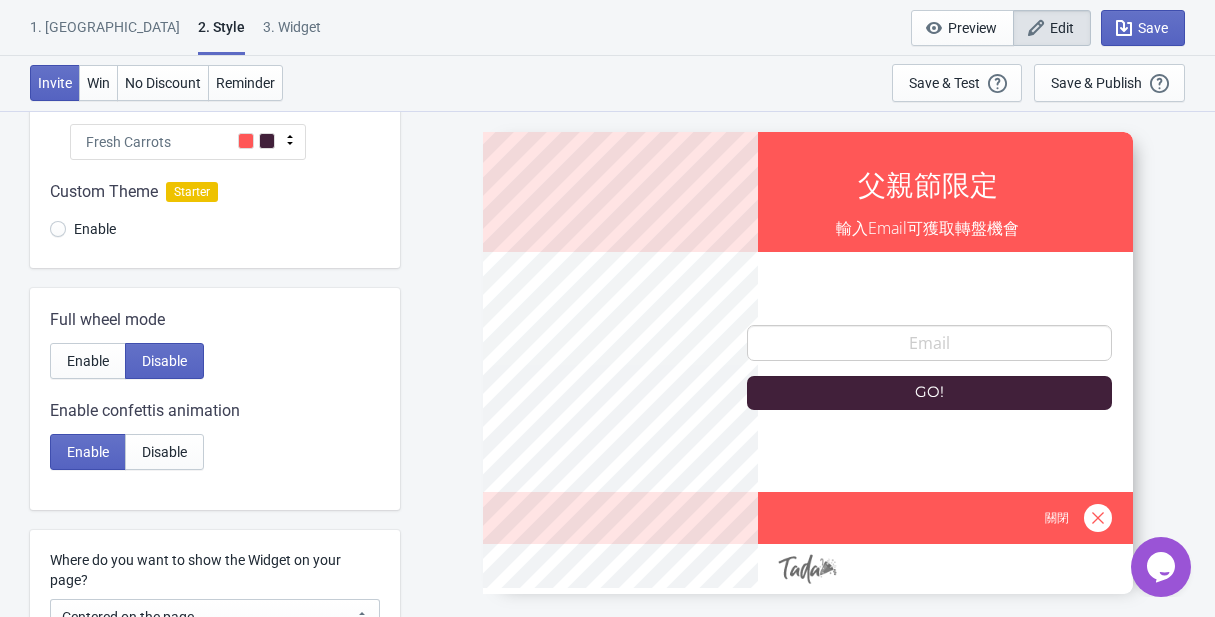 click 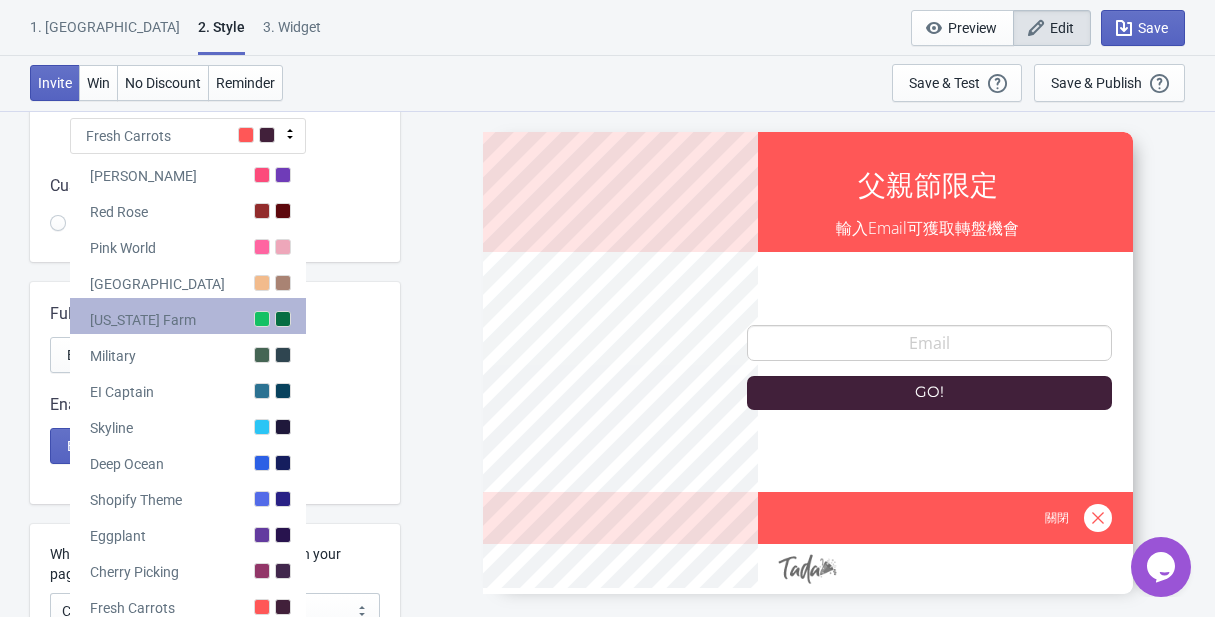scroll, scrollTop: 362, scrollLeft: 0, axis: vertical 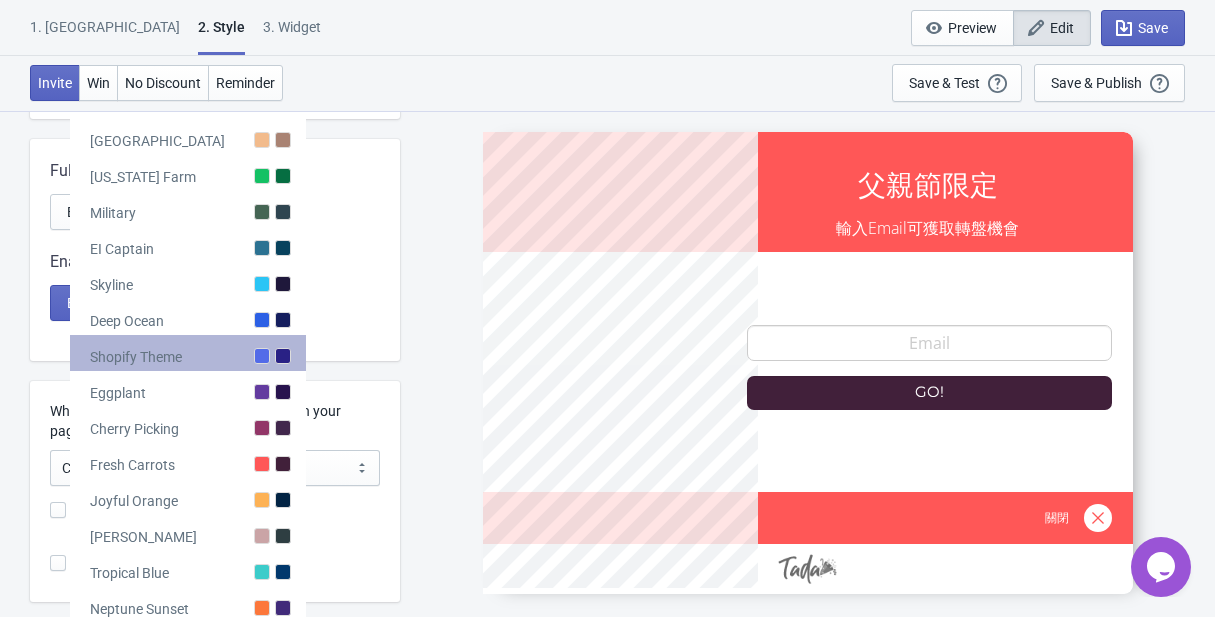 click at bounding box center (283, 356) 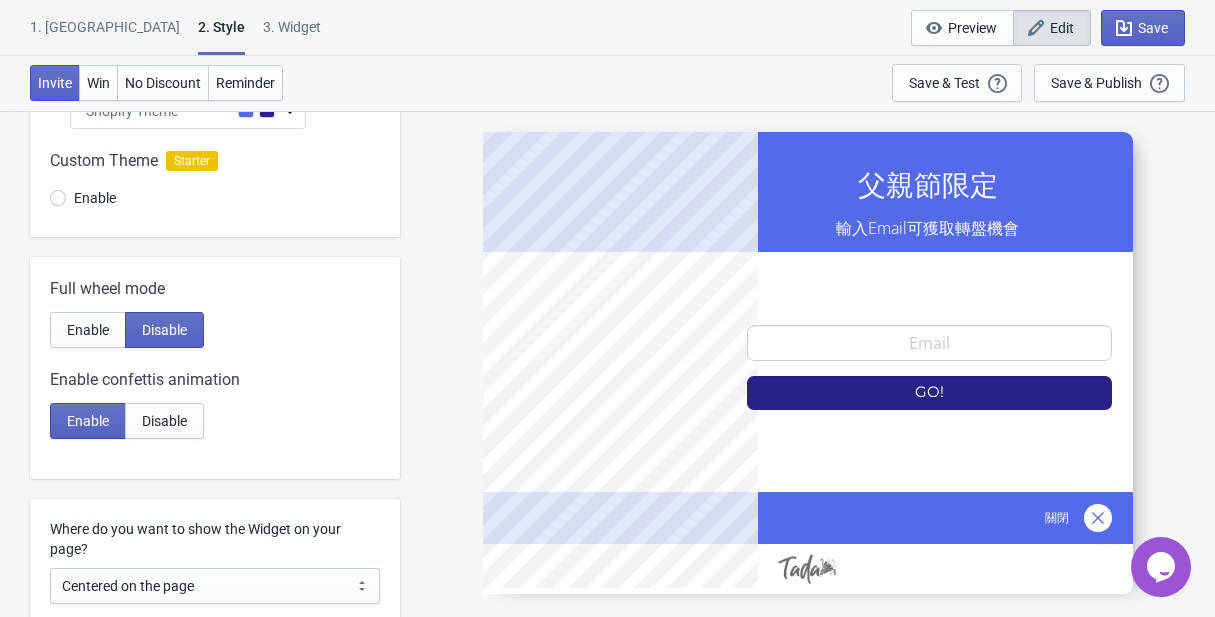 scroll, scrollTop: 242, scrollLeft: 0, axis: vertical 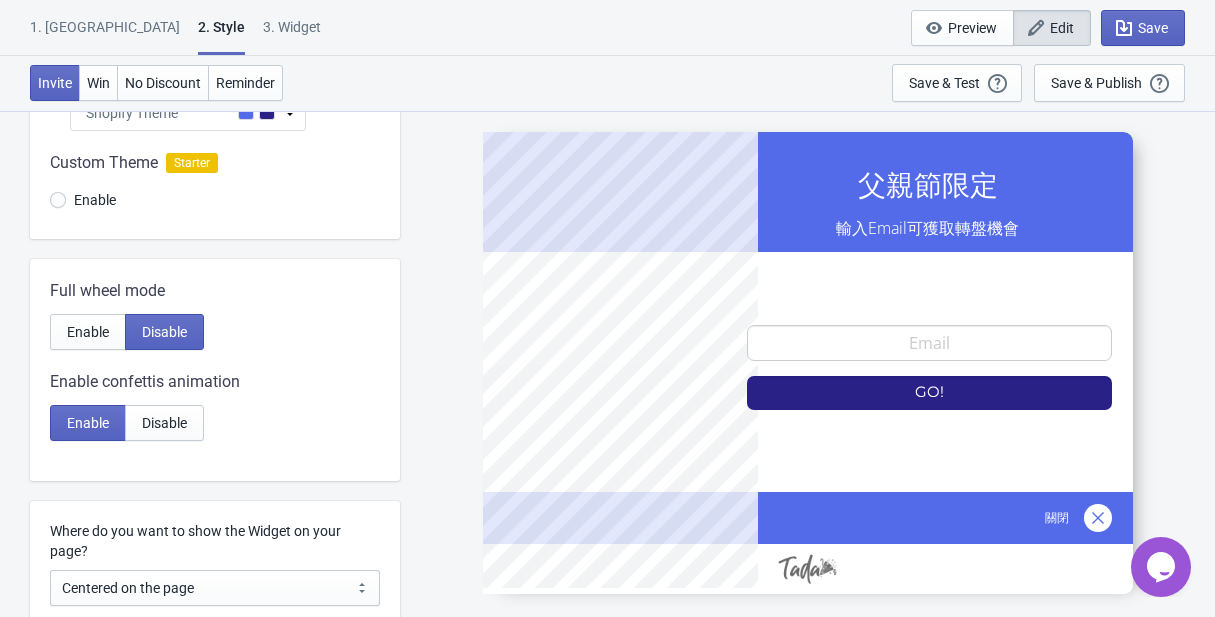 click on "Shopify Theme" at bounding box center (188, 113) 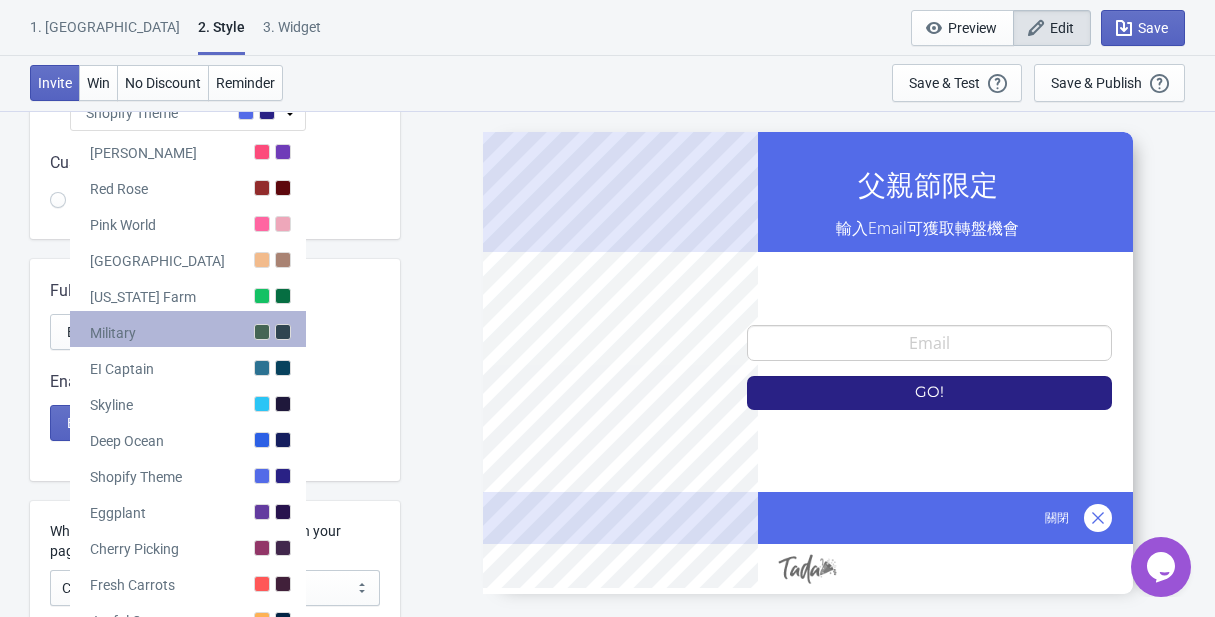 click at bounding box center [283, 332] 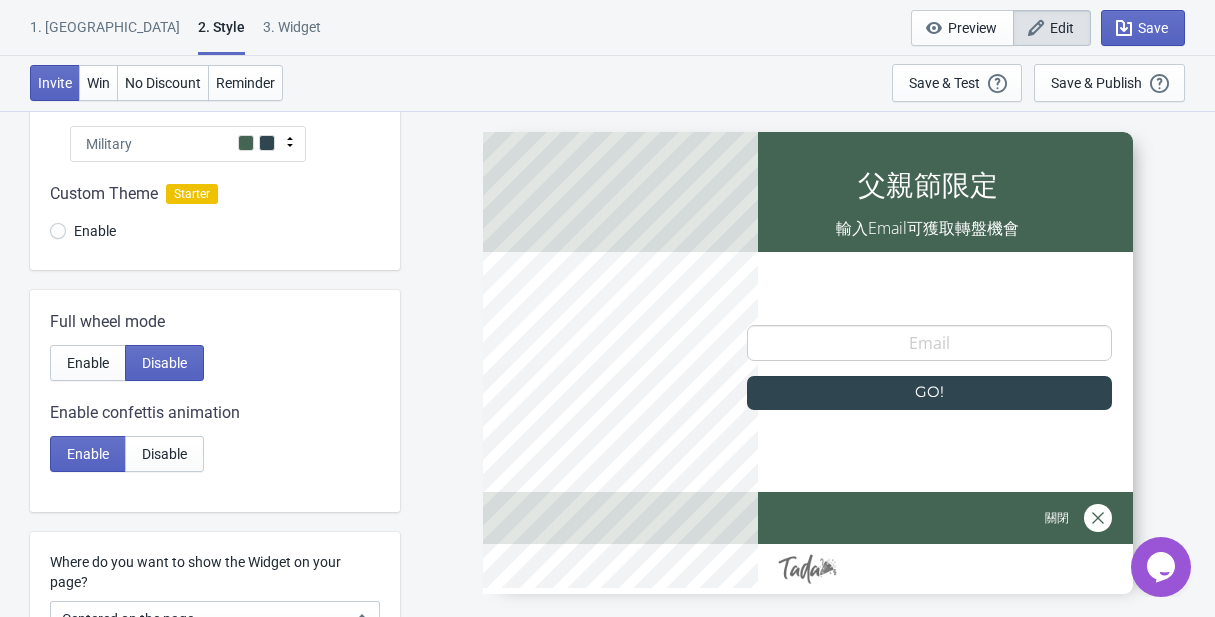 scroll, scrollTop: 77, scrollLeft: 0, axis: vertical 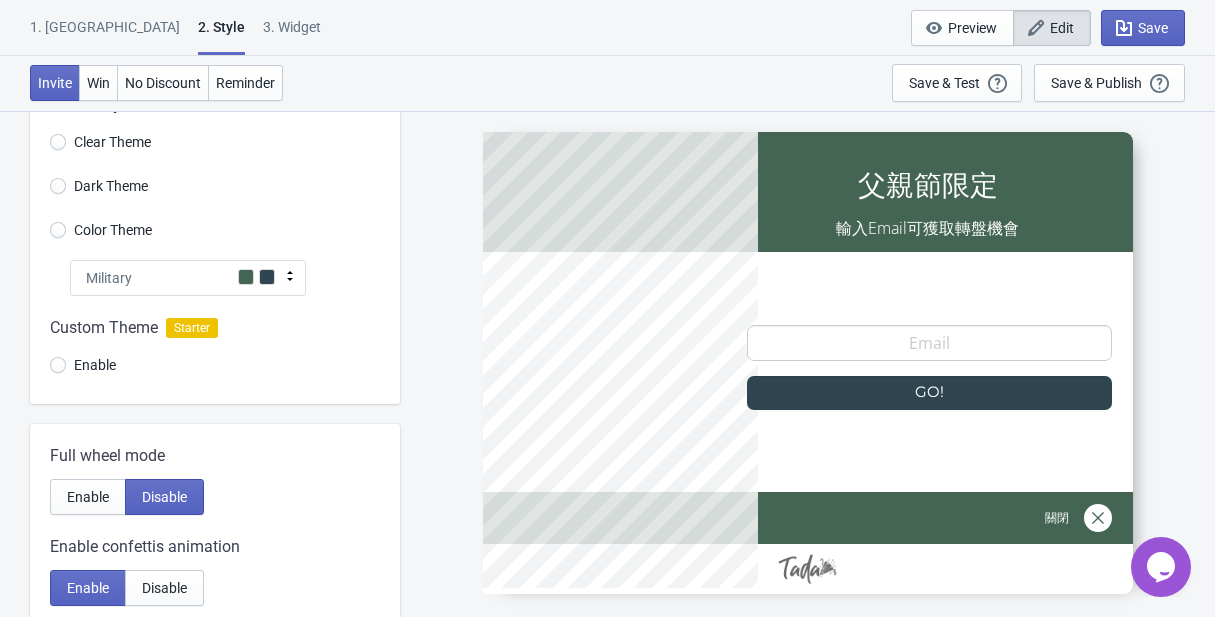 click 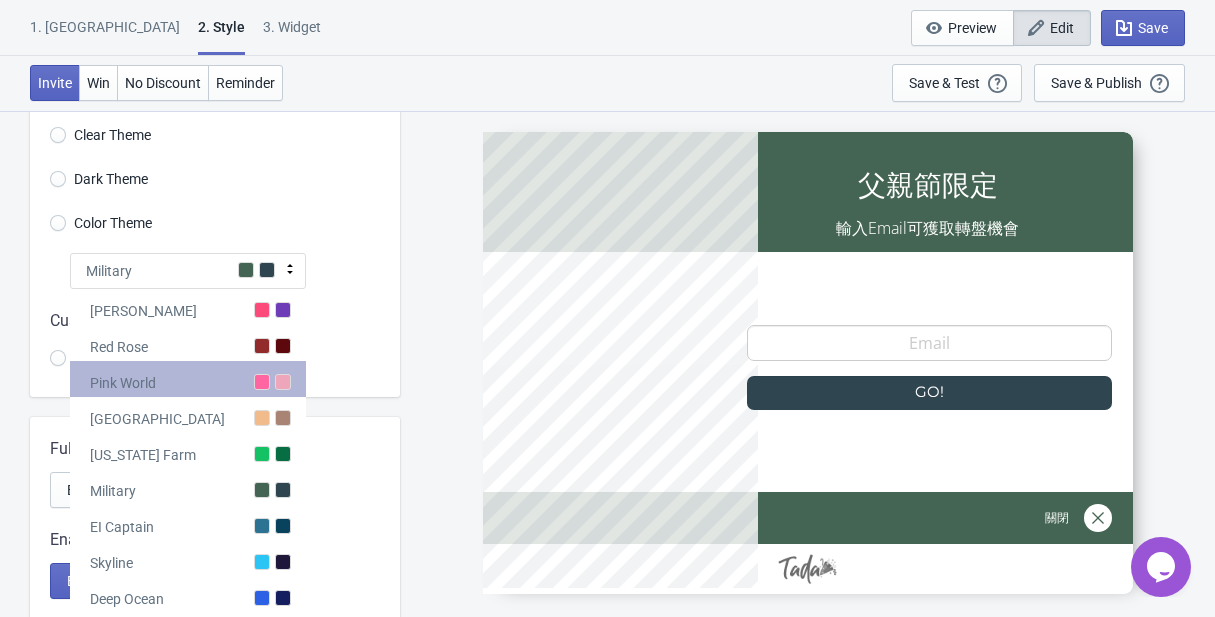 scroll, scrollTop: 97, scrollLeft: 0, axis: vertical 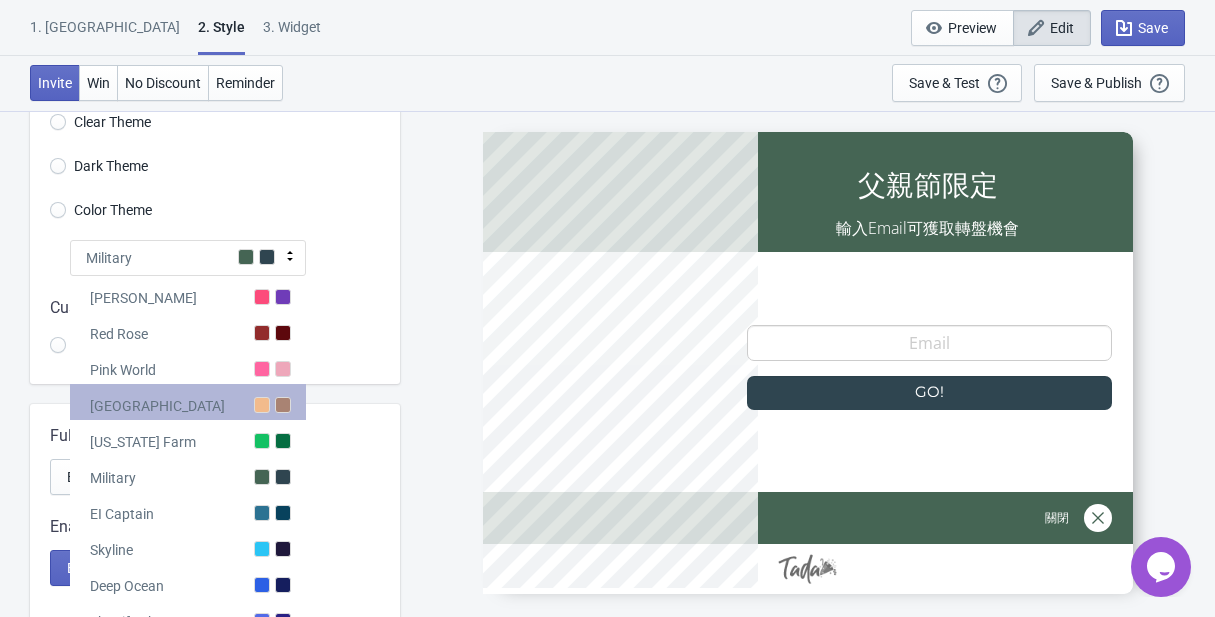click at bounding box center [283, 405] 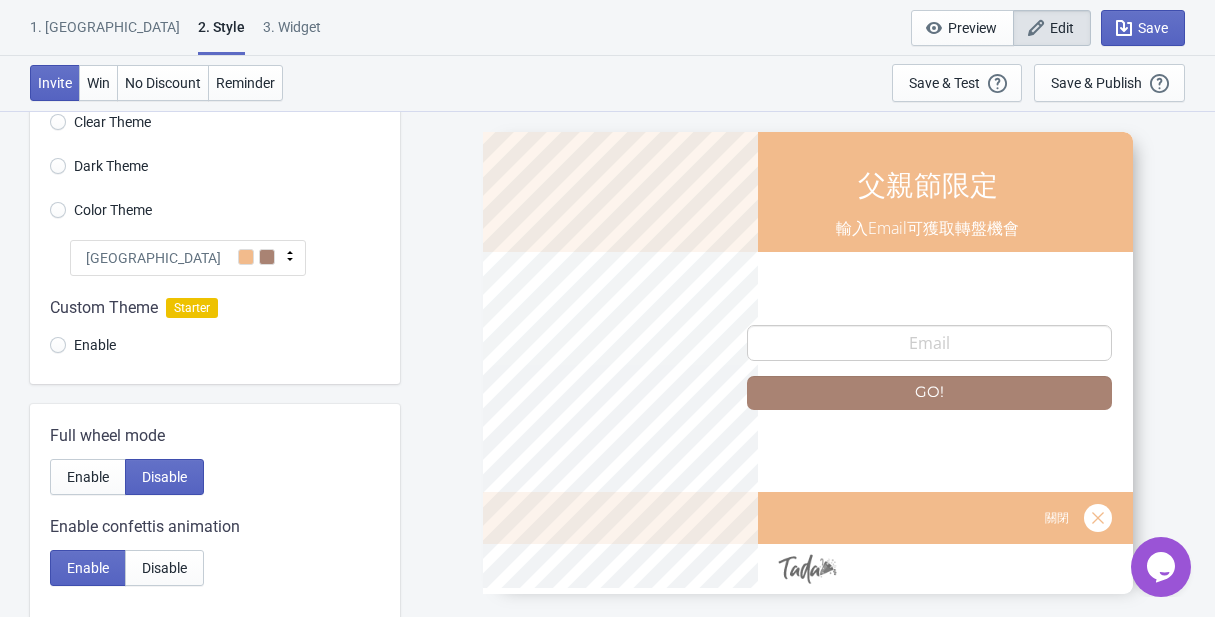 click on "[GEOGRAPHIC_DATA]" at bounding box center (188, 258) 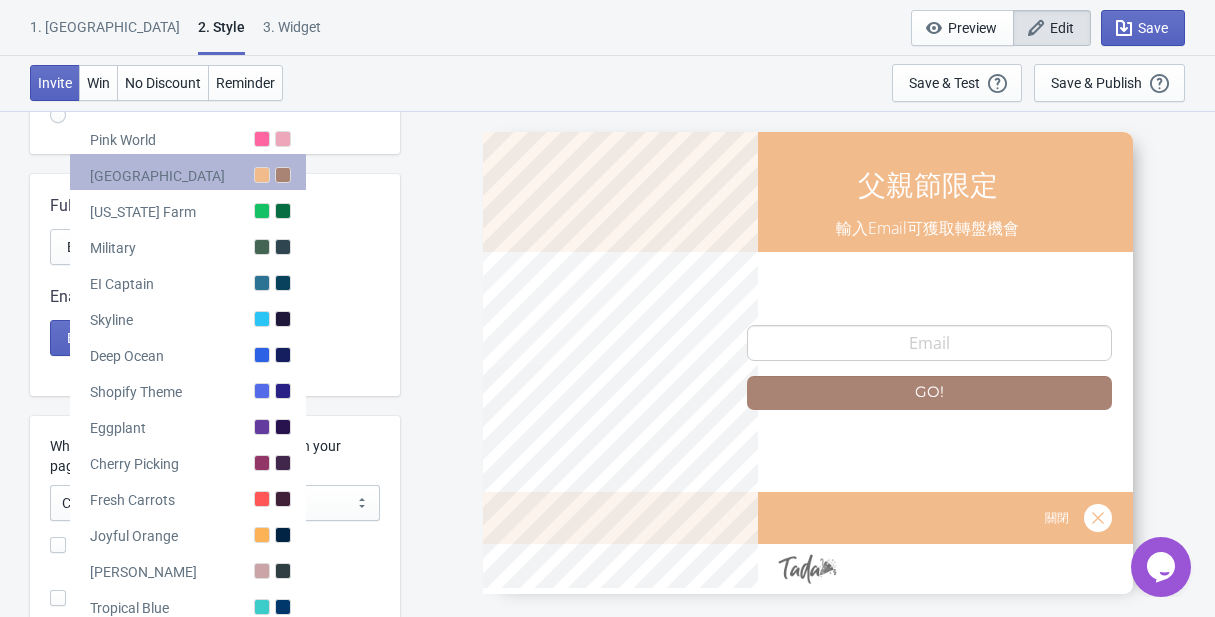 scroll, scrollTop: 359, scrollLeft: 0, axis: vertical 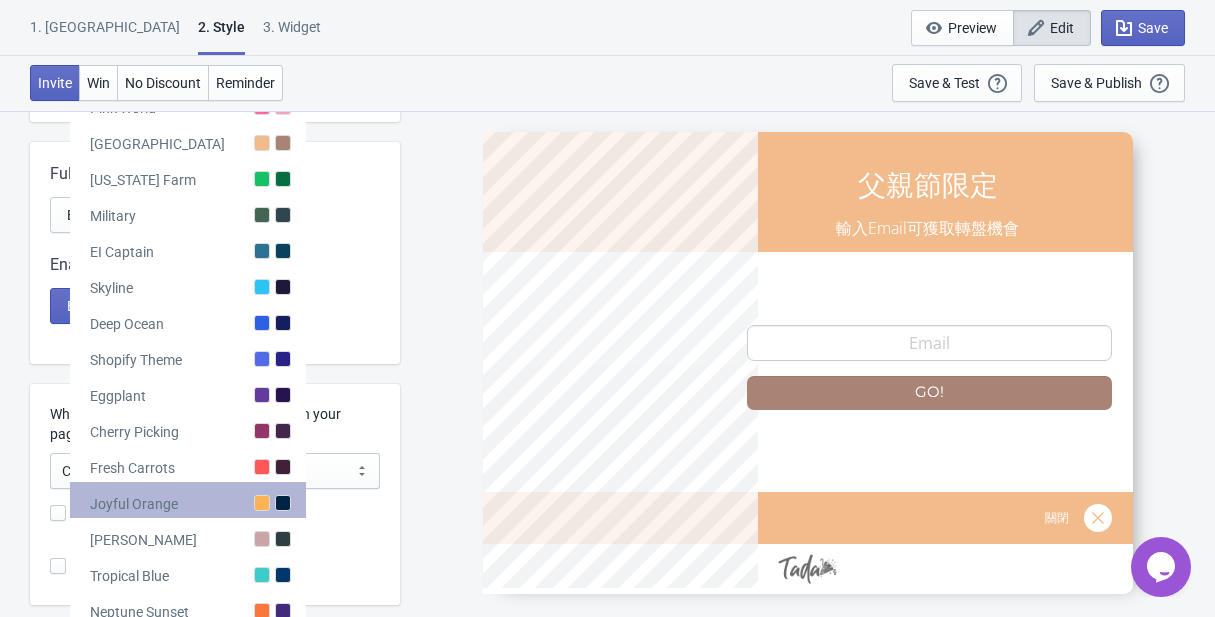 click at bounding box center (283, 503) 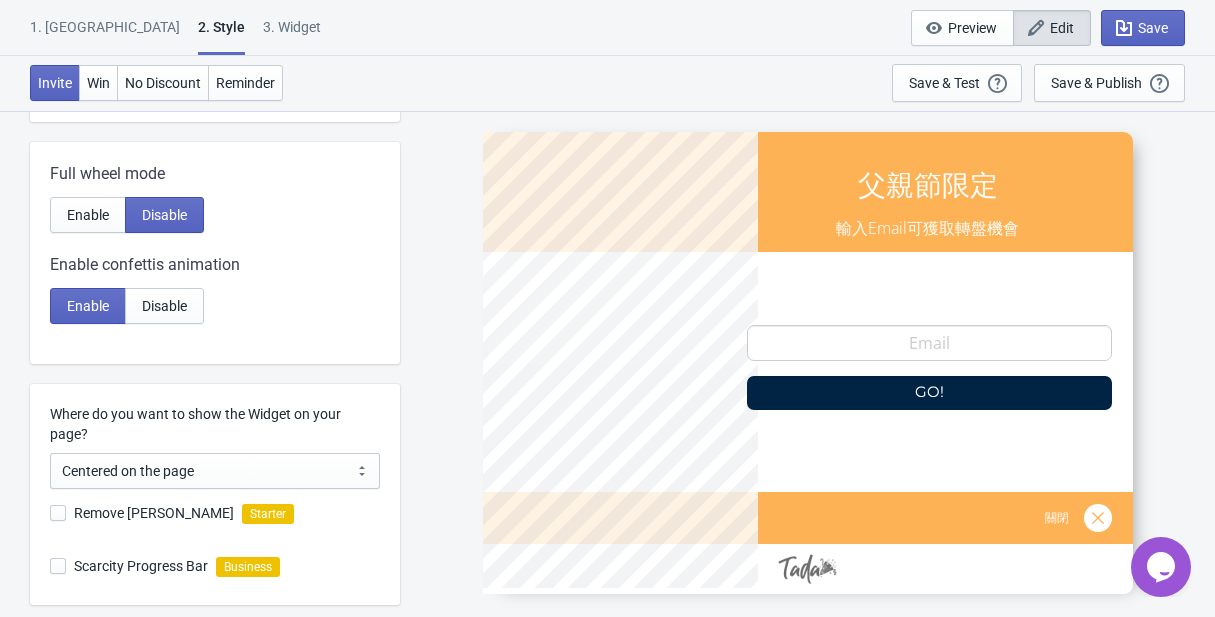 click on "Enable confettis animation" at bounding box center (215, 265) 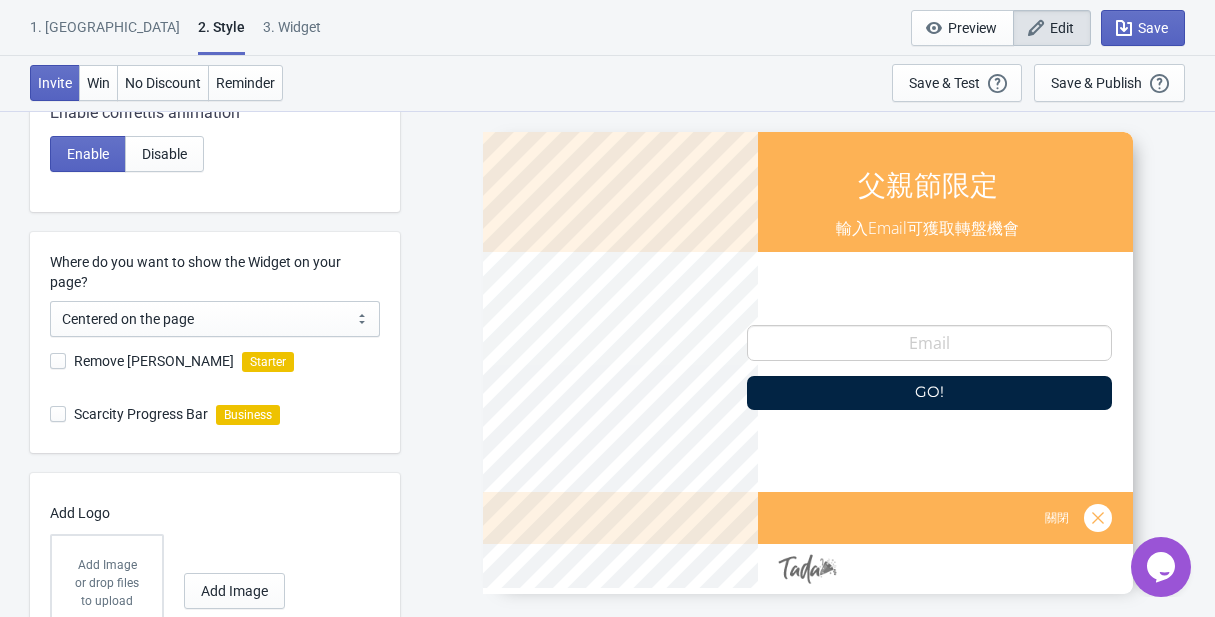 scroll, scrollTop: 538, scrollLeft: 0, axis: vertical 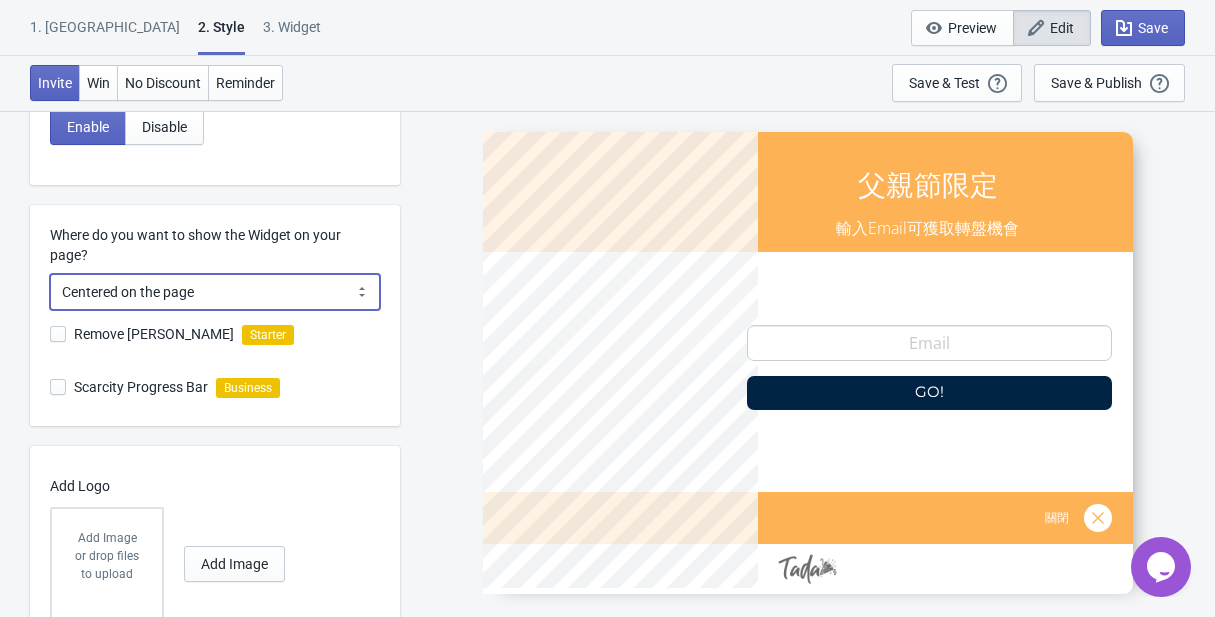 click on "Centered on the page Left side of the page" at bounding box center [215, 292] 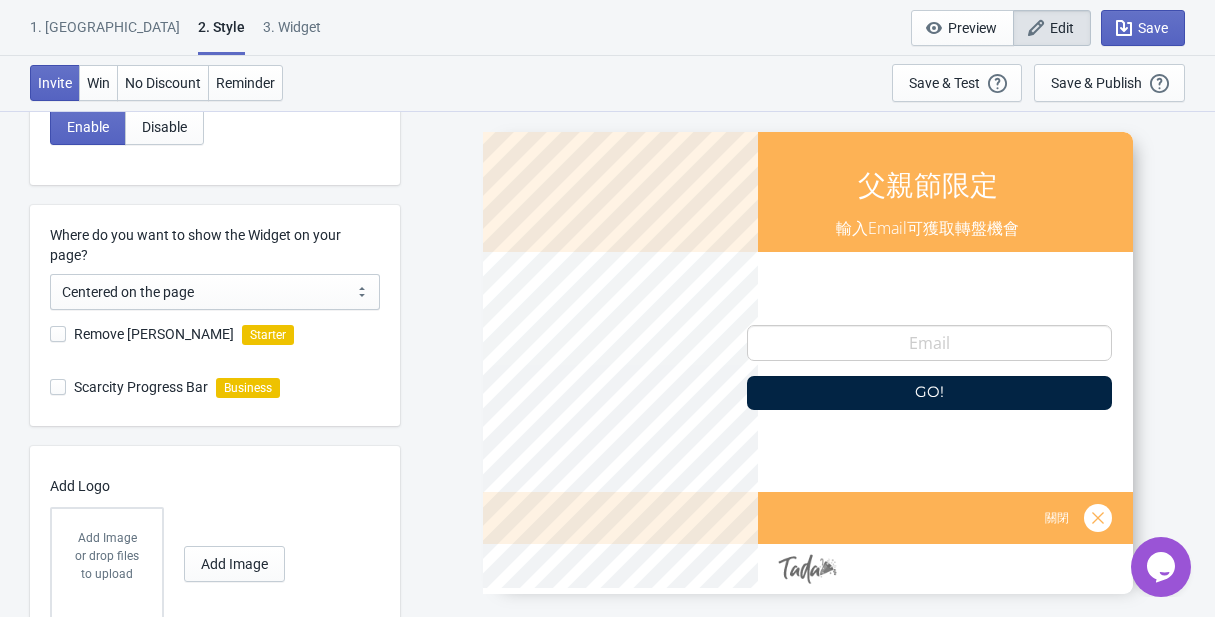click on "1. Coupon 2 . Style 3. Widget 1. Coupon 2 . Style 3. Widget Save and Exit Preview Edit Save" at bounding box center (607, 28) 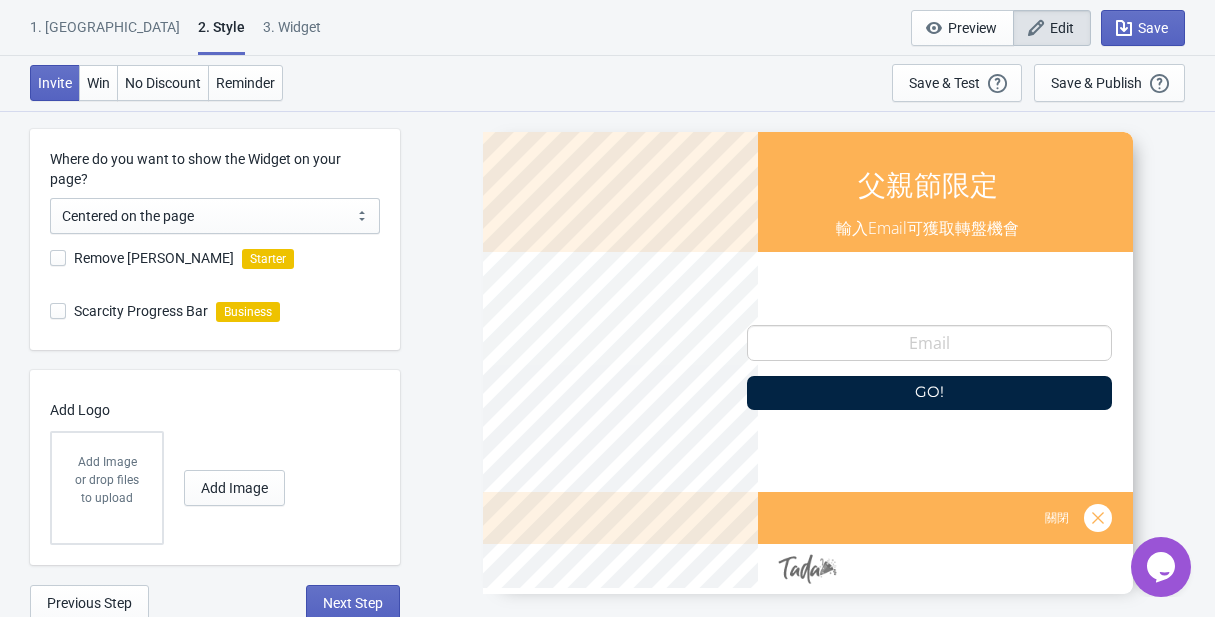 scroll, scrollTop: 618, scrollLeft: 0, axis: vertical 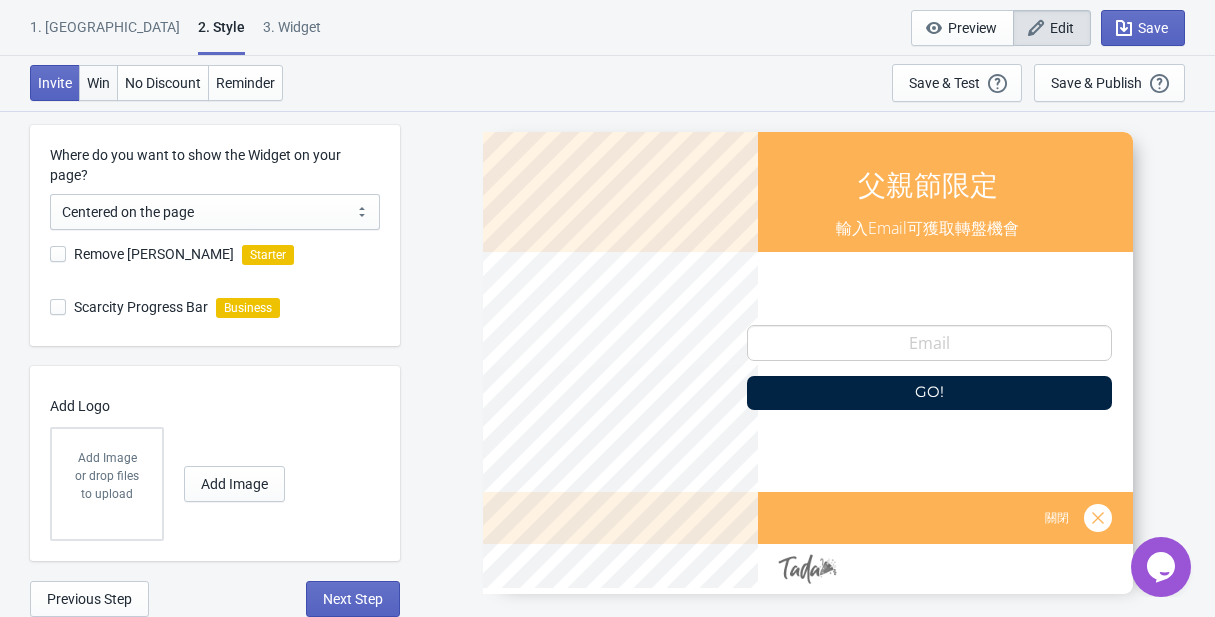 click on "Win" at bounding box center (98, 83) 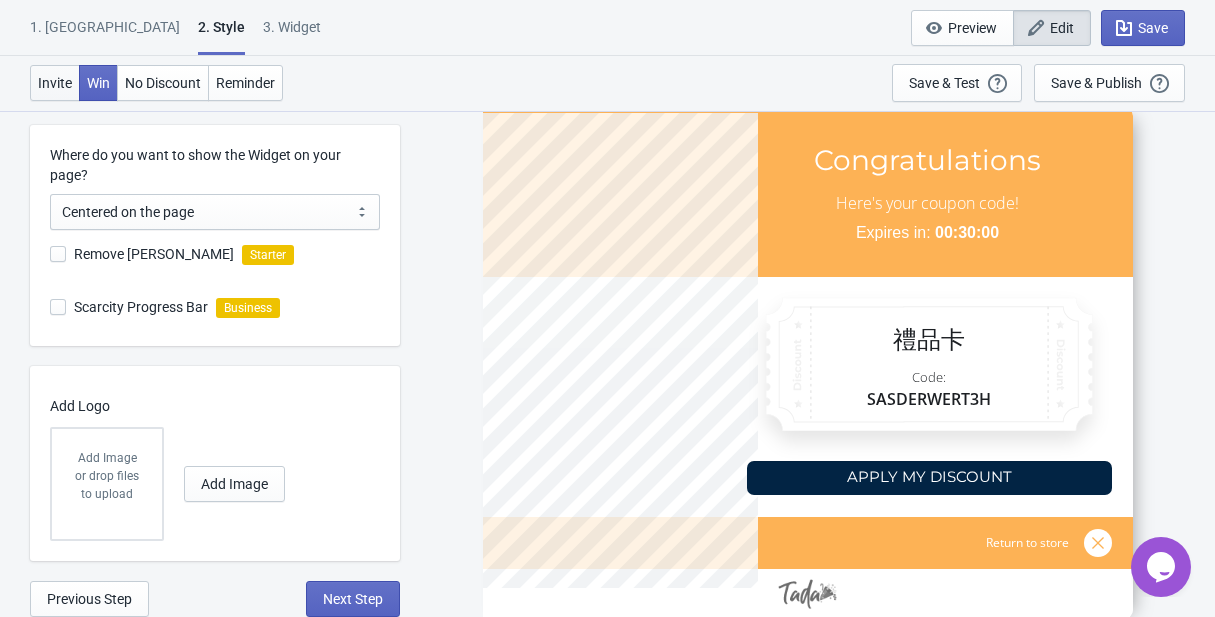 click on "Invite" at bounding box center [55, 83] 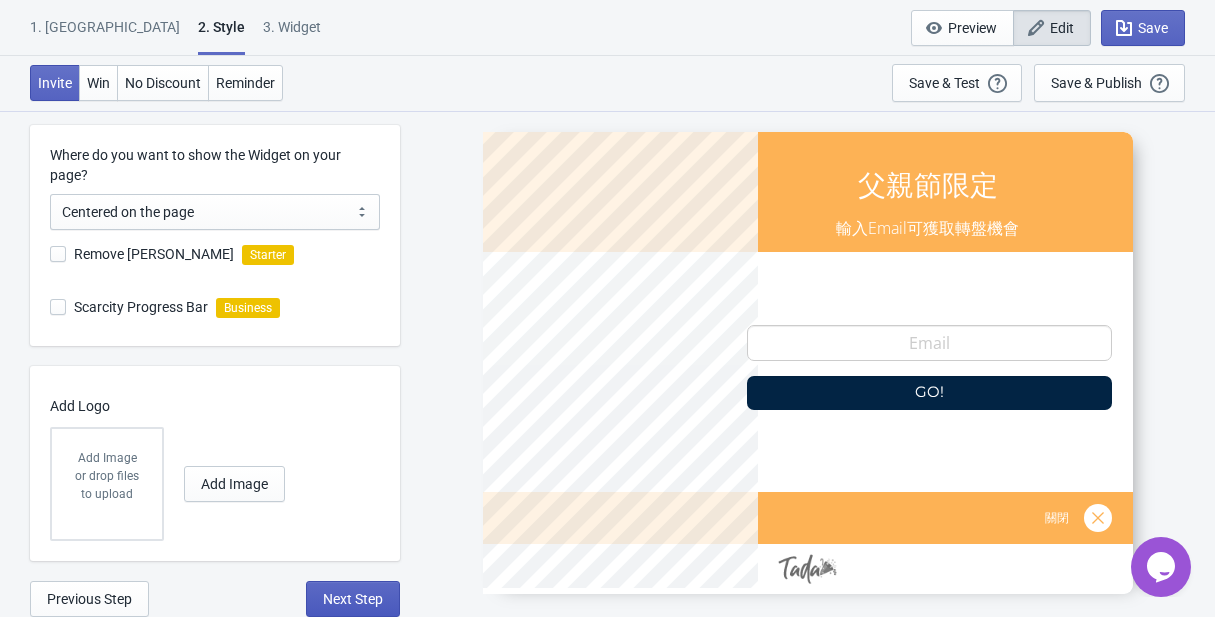 click on "Next Step" at bounding box center [353, 599] 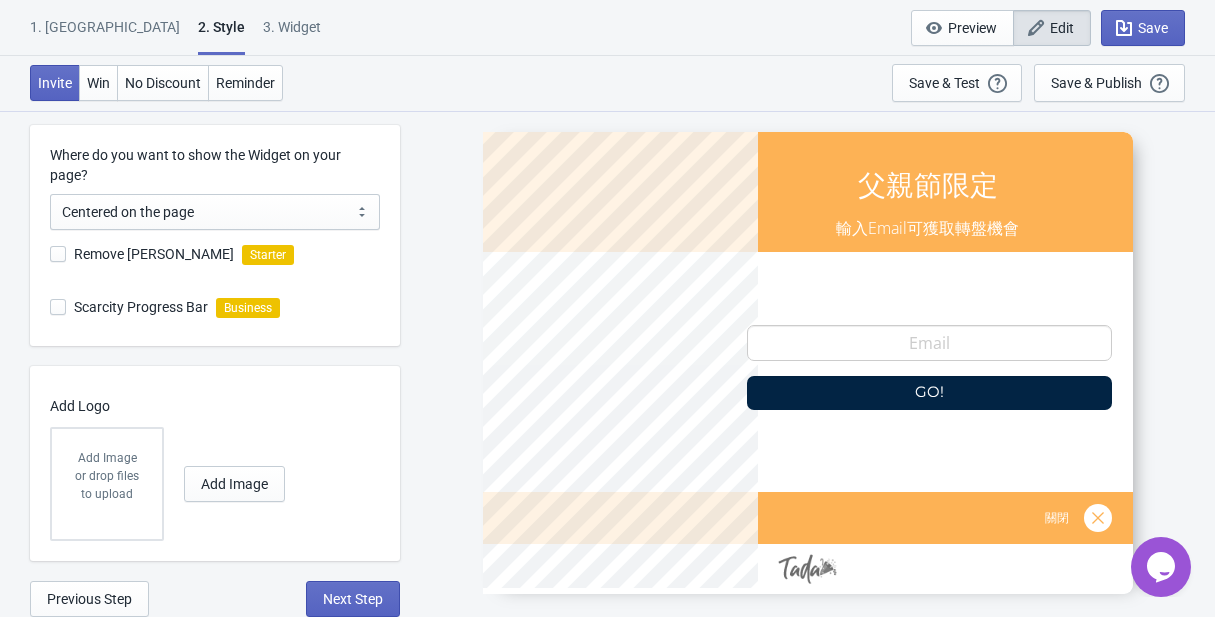 select on "homepageOnly" 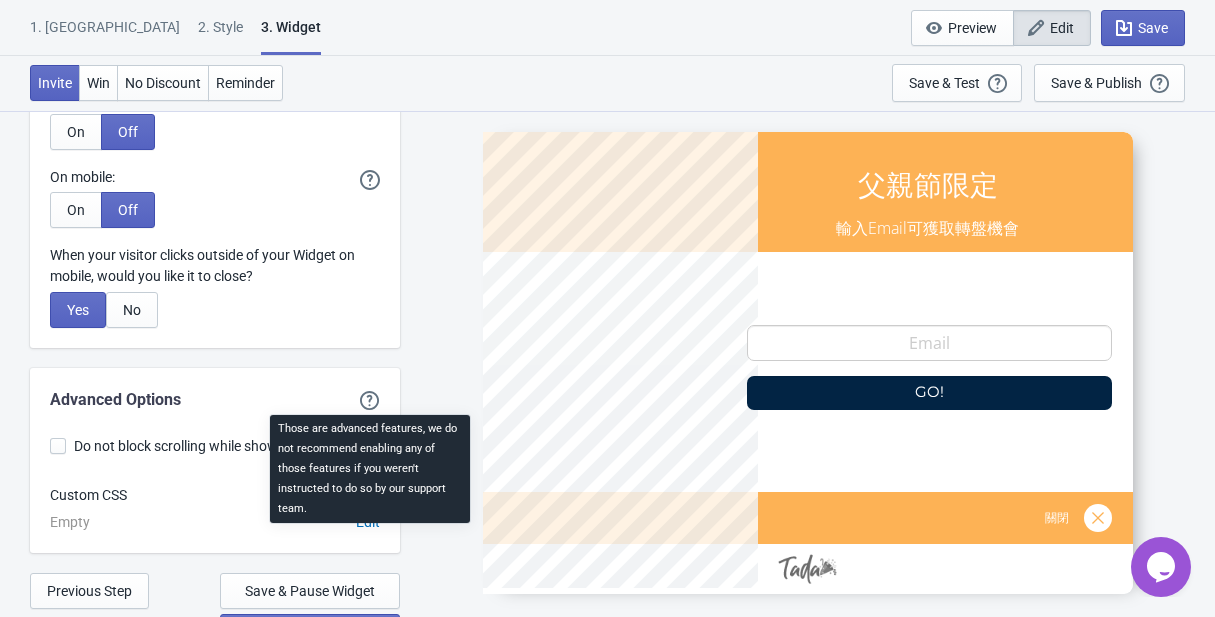 scroll, scrollTop: 5470, scrollLeft: 0, axis: vertical 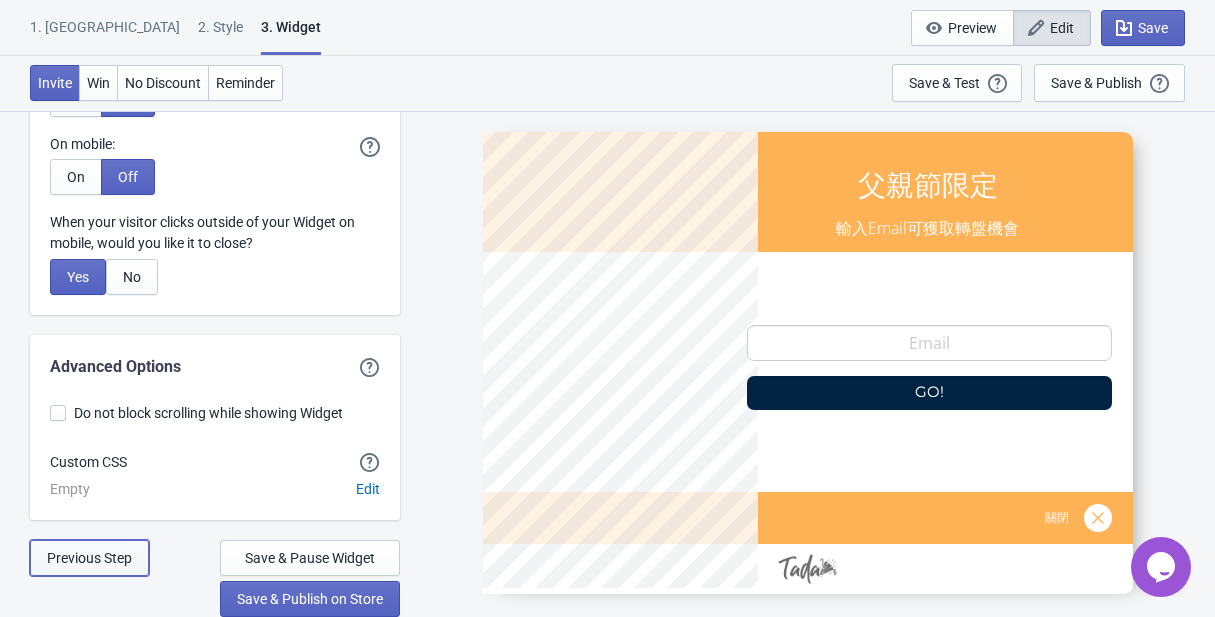 click on "Previous Step" at bounding box center [89, 558] 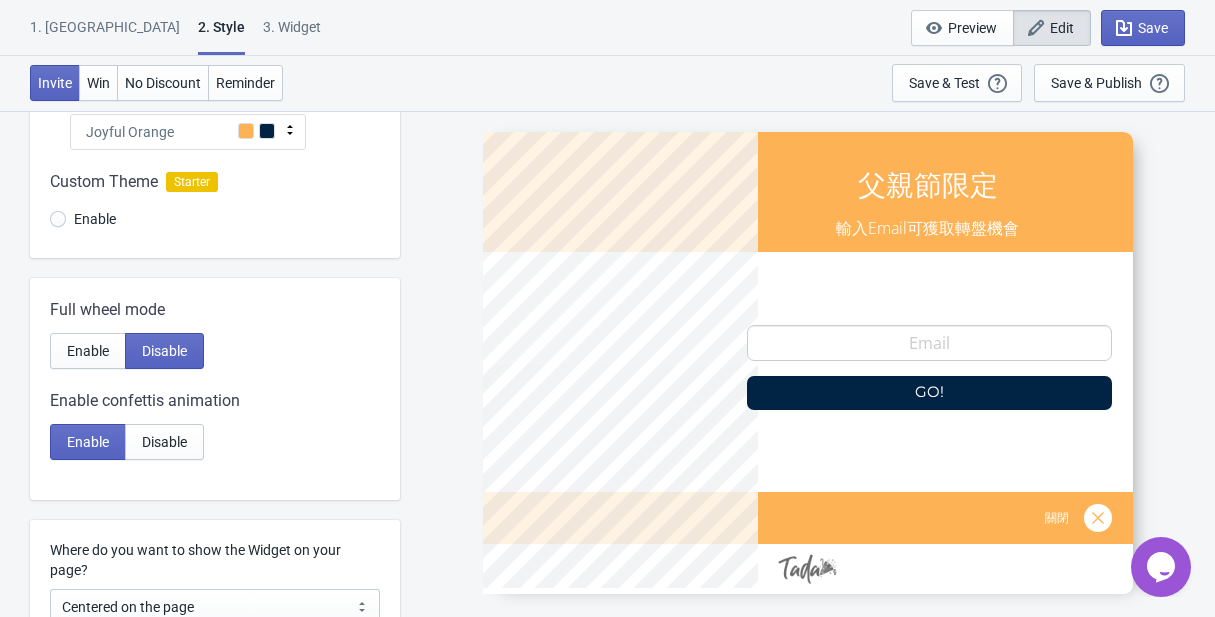 scroll, scrollTop: 618, scrollLeft: 0, axis: vertical 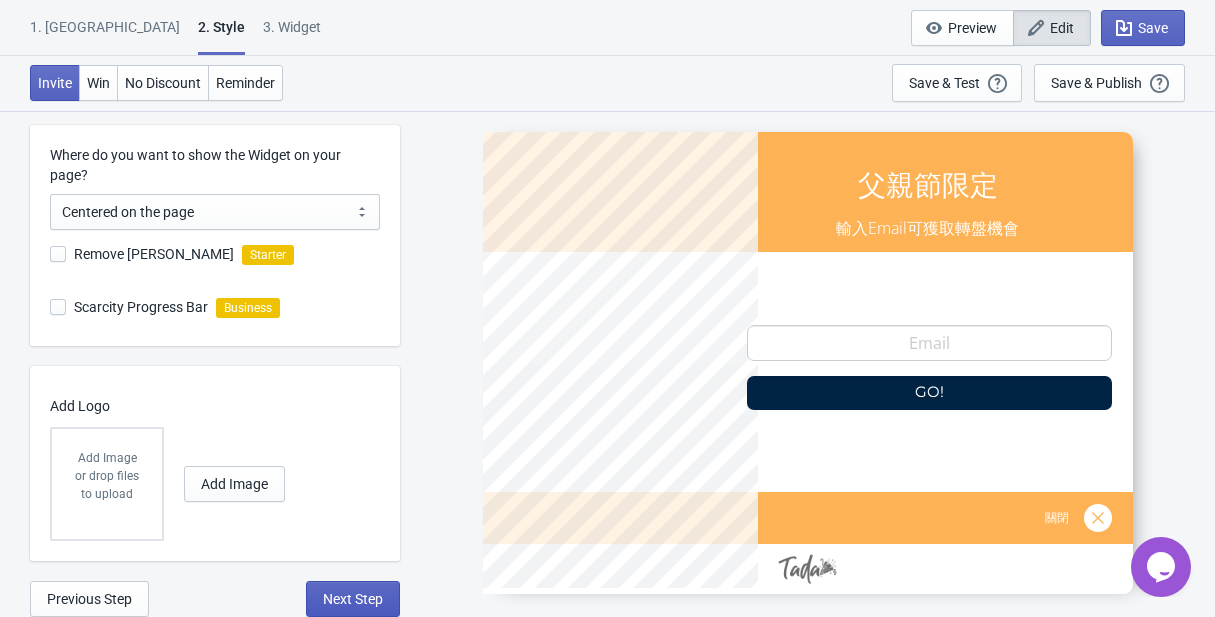 click on "Next Step" at bounding box center (353, 599) 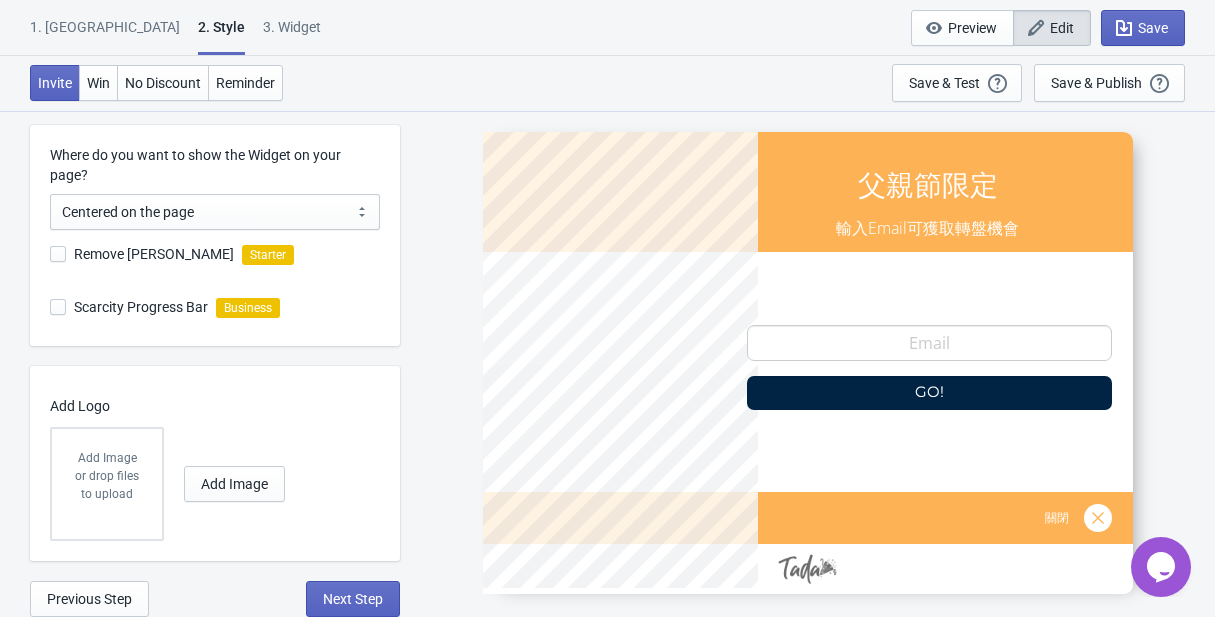 scroll, scrollTop: 0, scrollLeft: 0, axis: both 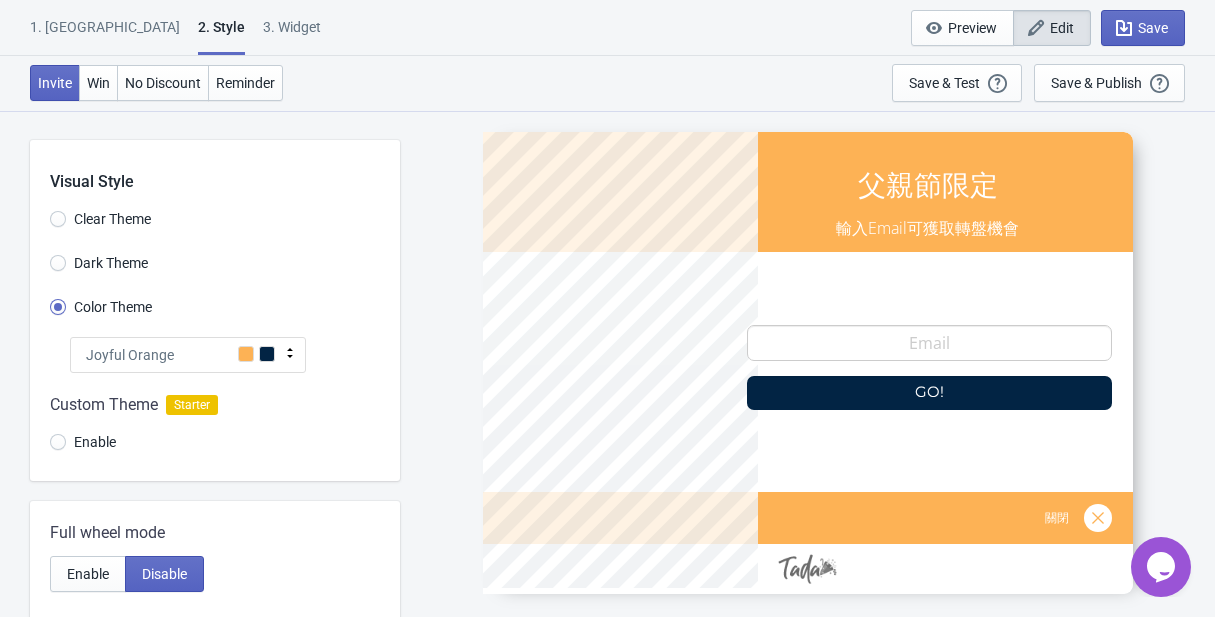 select on "homepageOnly" 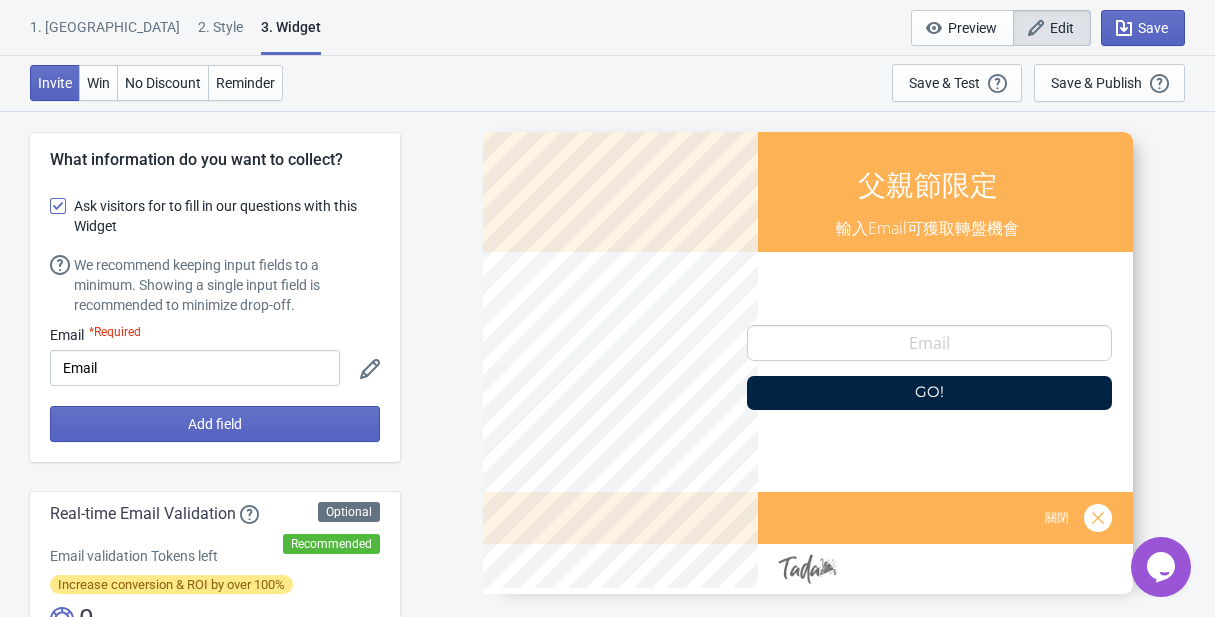 scroll, scrollTop: 8, scrollLeft: 0, axis: vertical 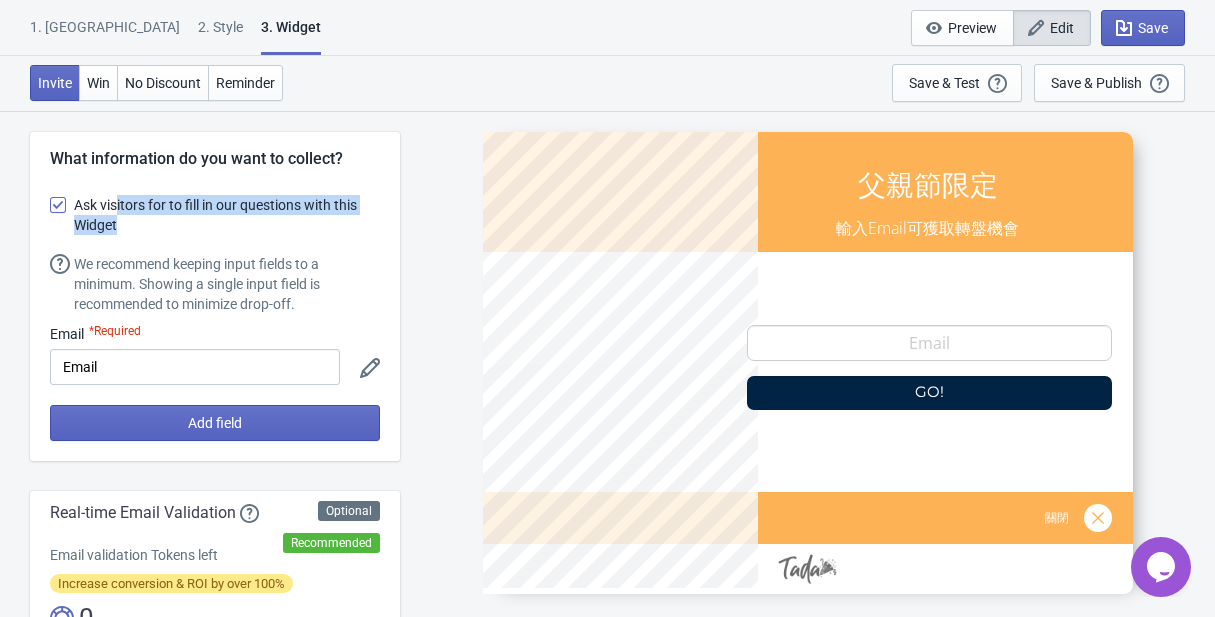drag, startPoint x: 118, startPoint y: 207, endPoint x: 283, endPoint y: 243, distance: 168.88162 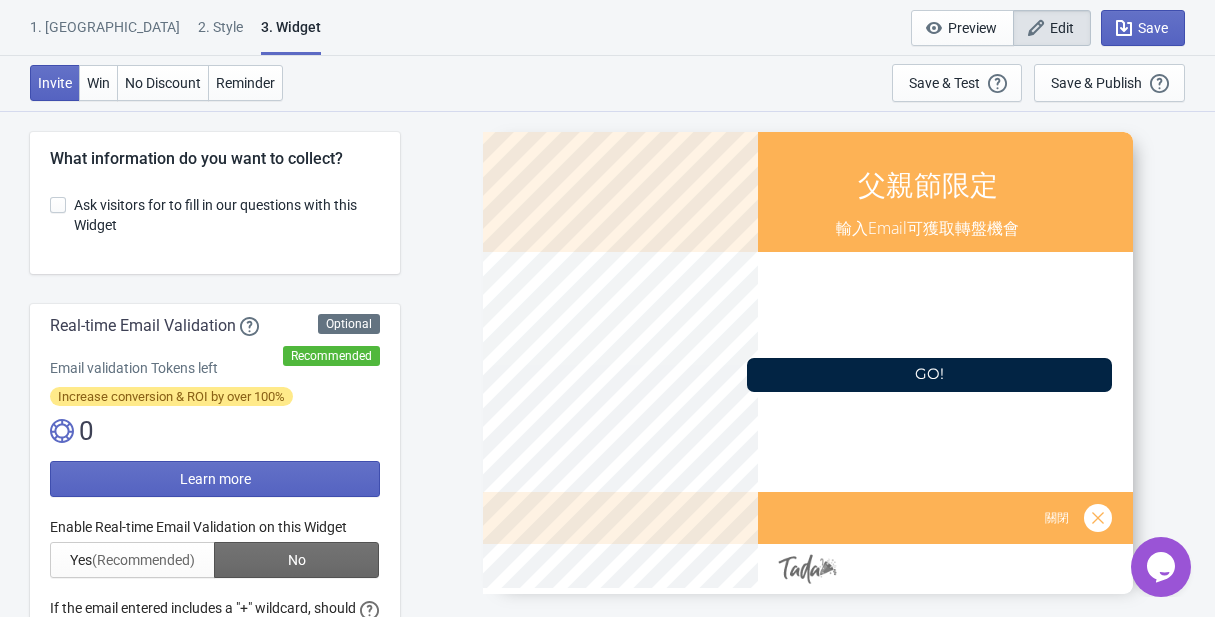 click on "What information do you want to collect? Ask visitors for to fill in our questions with this Widget Optional Recommended Real-time Email Validation Email validation Tokens left  Increase conversion & ROI by over 100% 0 Learn more Enable Real-time Email Validation on this Widget Yes  (Recommended) No If the email entered includes a "+" wildcard, should it fail verification? With most email provider, users are able to add a "+" in their email and still receive these emails. For example [PERSON_NAME][EMAIL_ADDRESS][DOMAIN_NAME] would still receive his email at [EMAIL_ADDRESS][DOMAIN_NAME]. This could get abused to get infinite discount and we recommend that you prevent these cases with this option. Yes  (Recommended) No If the email entered fails validation, do you still want to give a discount? Yes No  (Recommended) Prevent Email Duplication Prevent collecting the same email more than once through my Widget Yes  (Recommended) No Zapier Integration Connected Widget name:  不同style Create a new Zap from this Widget Widget Settings 5/25" at bounding box center [215, 2991] 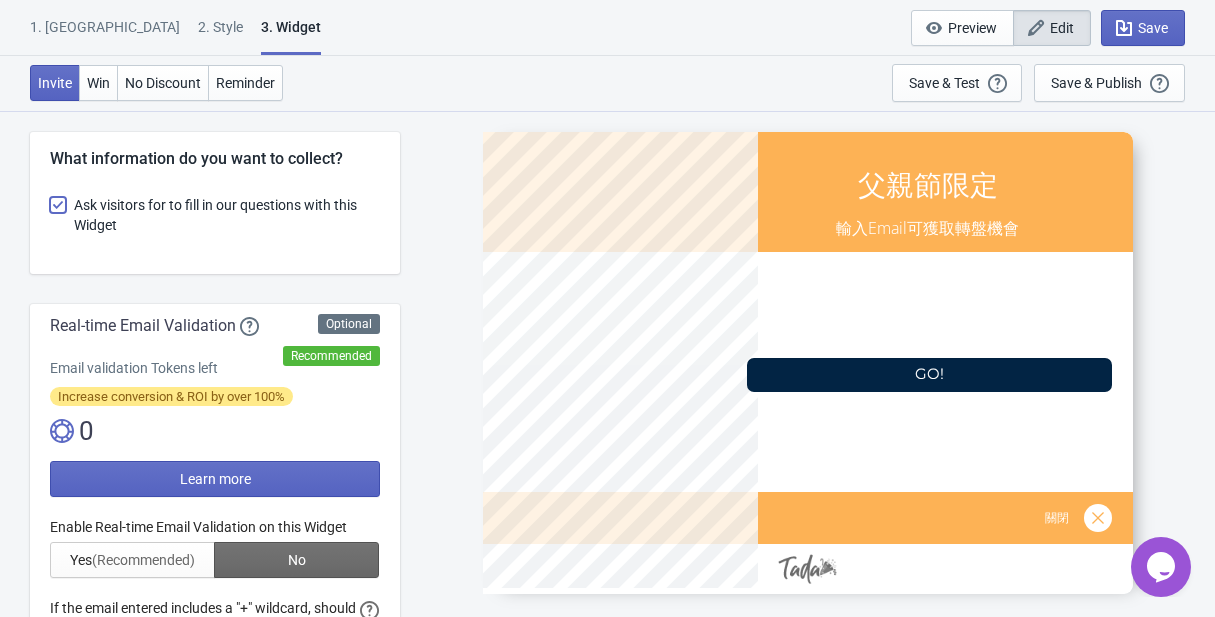 click on "Ask visitors for to fill in our questions with this Widget" at bounding box center (50, 215) 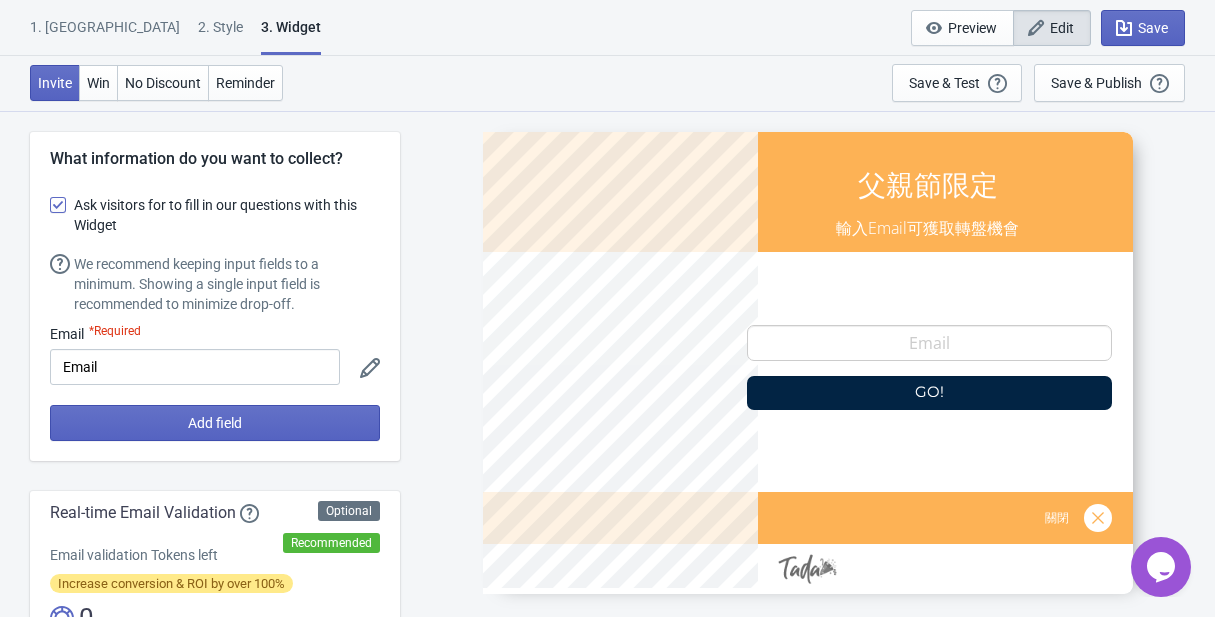 click on "Ask visitors for to fill in our questions with this Widget" at bounding box center (227, 215) 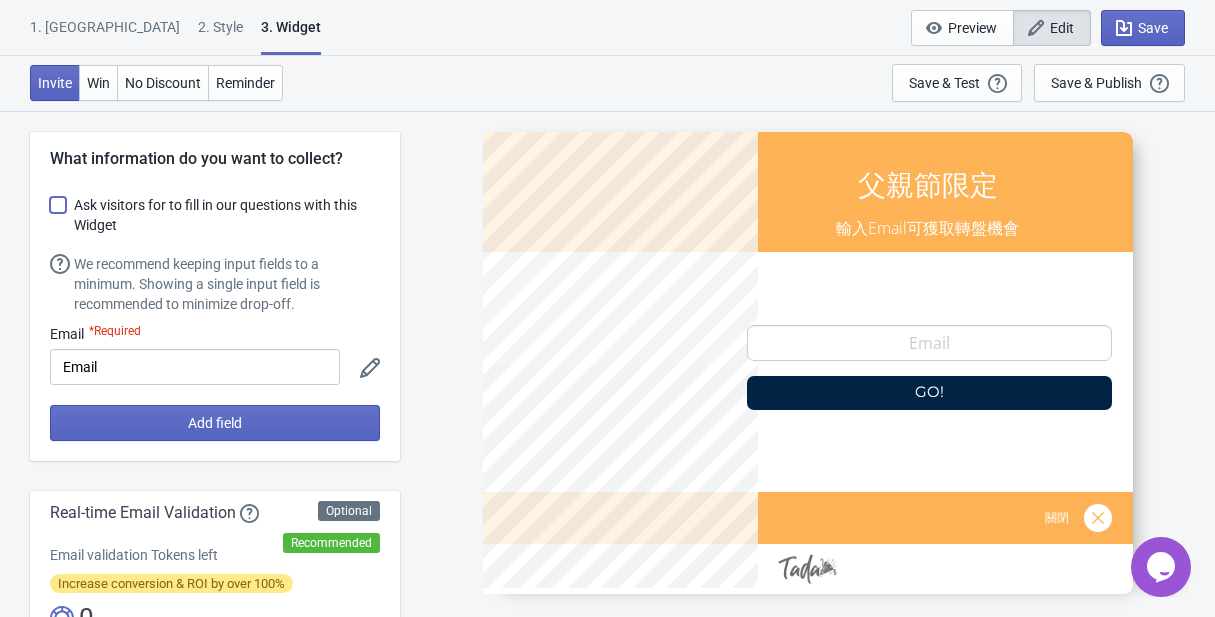 click on "Ask visitors for to fill in our questions with this Widget" at bounding box center (50, 215) 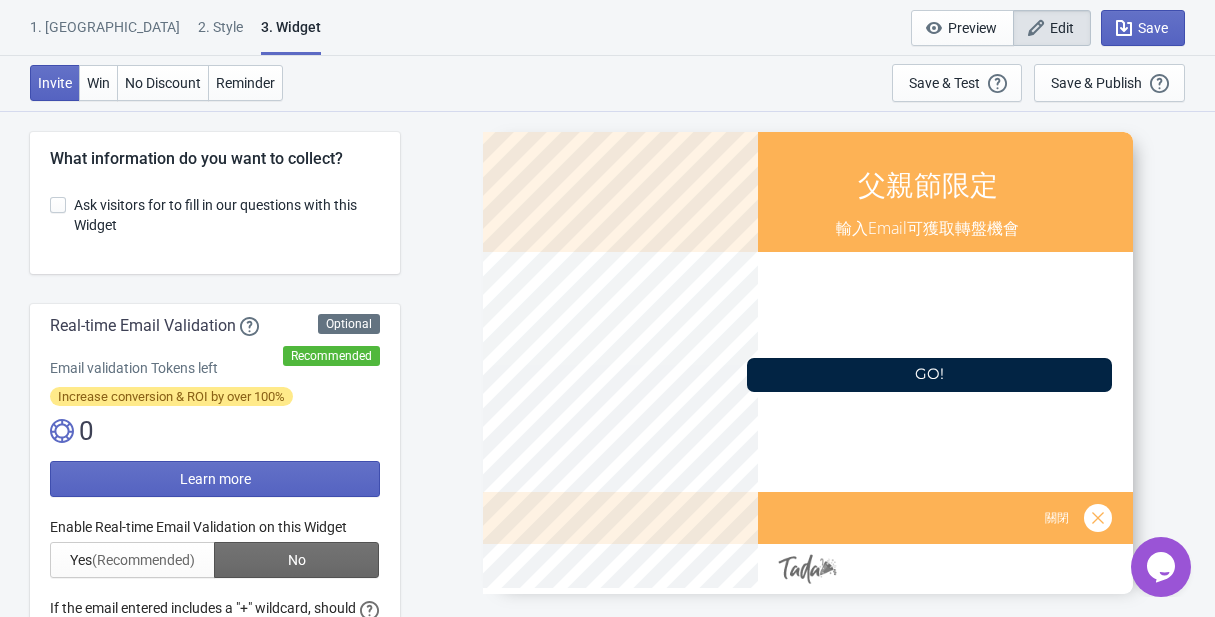 click on "Ask visitors for to fill in our questions with this Widget" at bounding box center (227, 215) 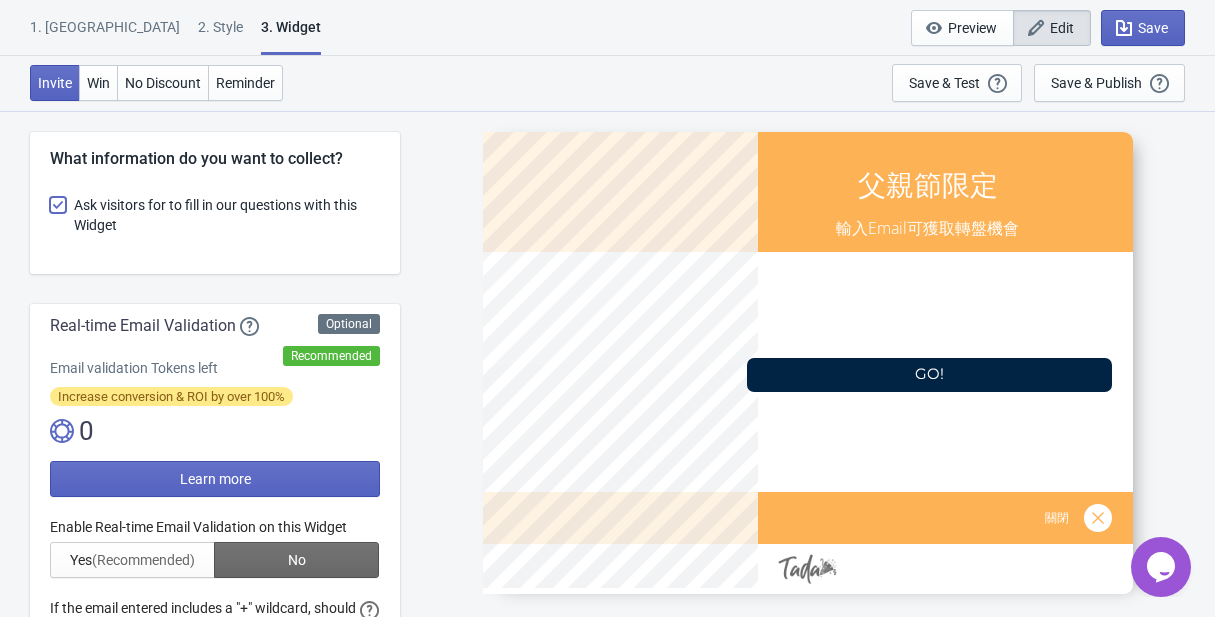 click on "Ask visitors for to fill in our questions with this Widget" at bounding box center (50, 215) 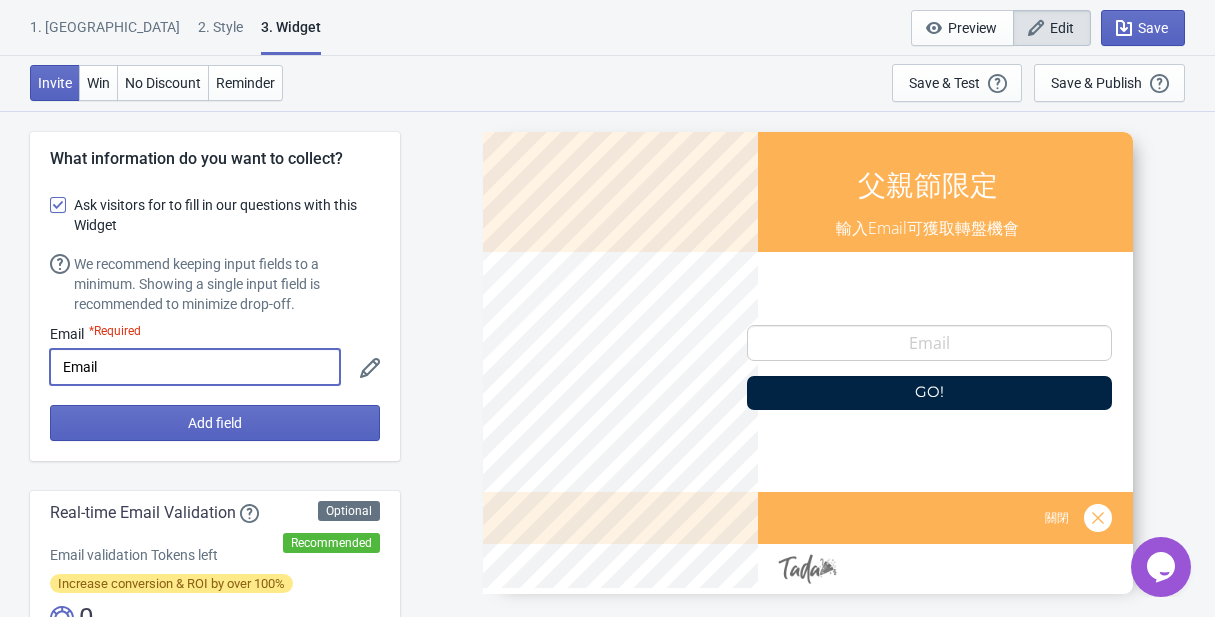 click on "Email" at bounding box center (195, 367) 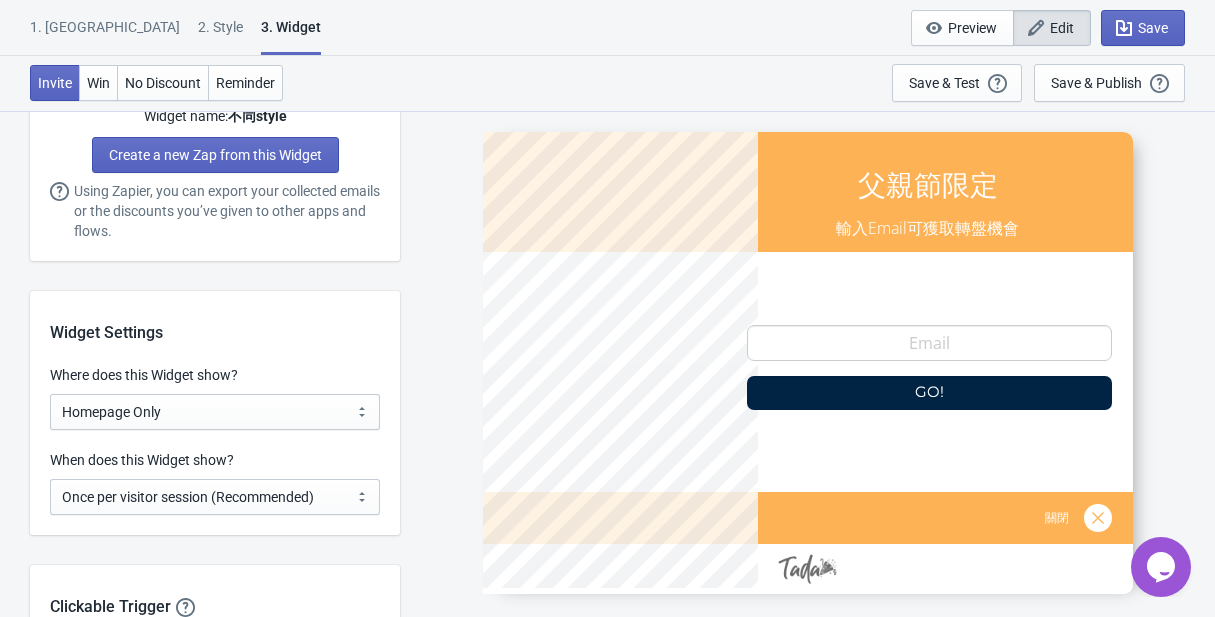 scroll, scrollTop: 1494, scrollLeft: 0, axis: vertical 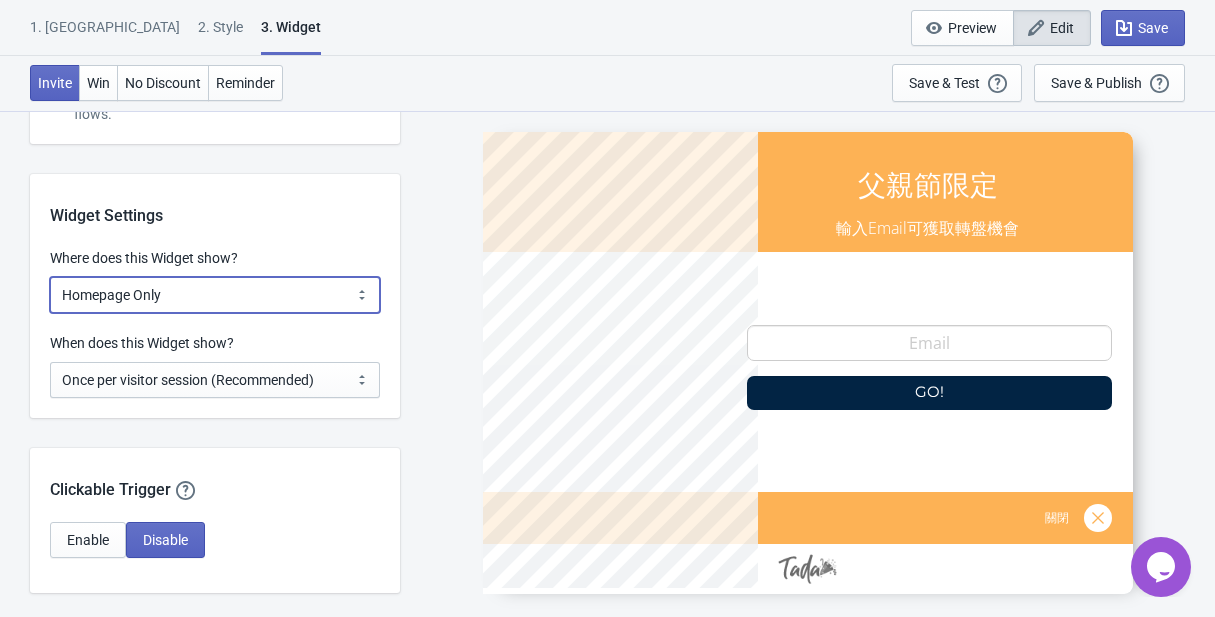 click on "All Pages All Product Pages All Blog Pages All Static Pages Specific Product(s) Specific Blog Posts Specific Pages Specific Collection Homepage Only Specific URL" at bounding box center [215, 295] 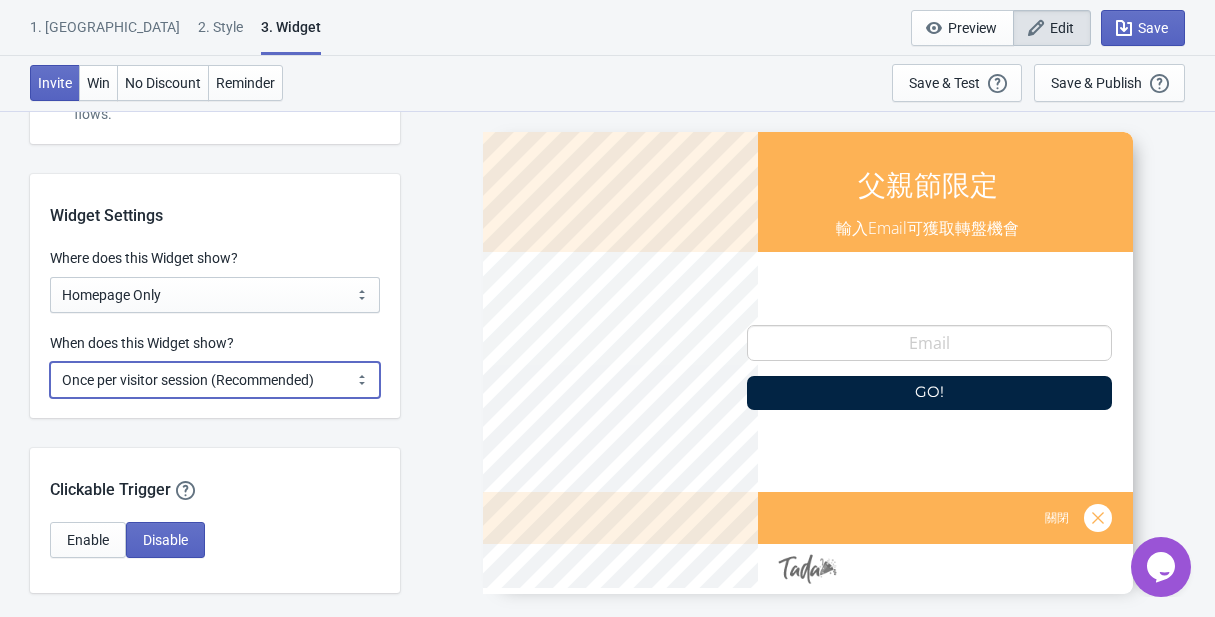 click on "Every new visit of page Once every period of time Once per visitor session (Recommended) Once per user" at bounding box center [215, 380] 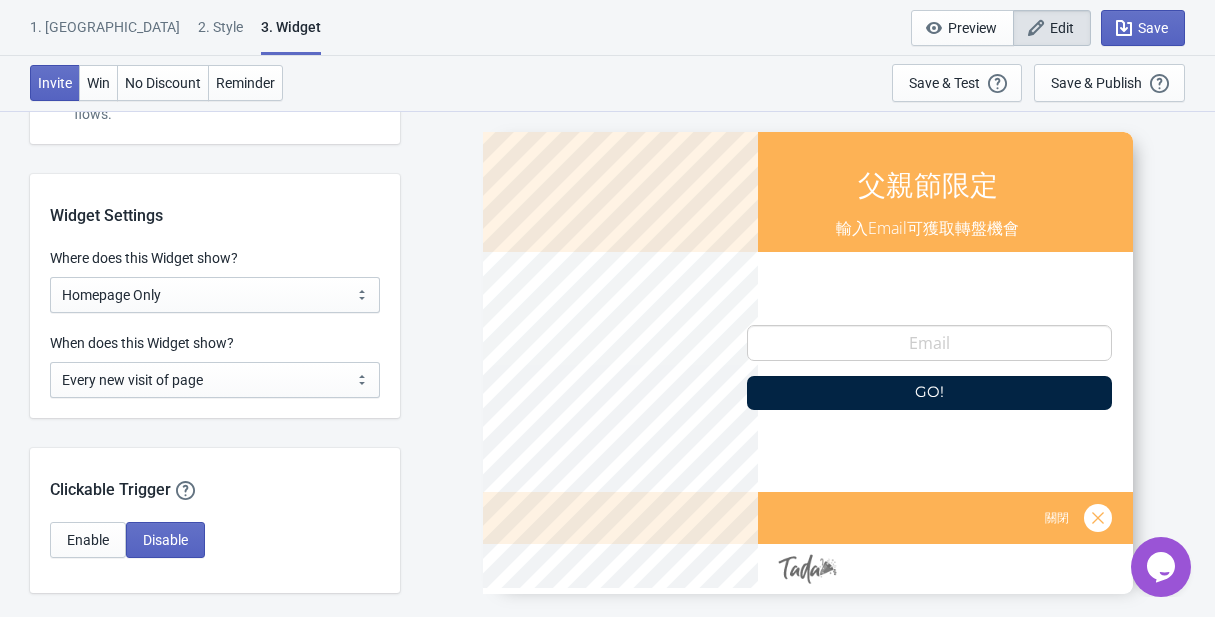 click on "Clickable Trigger Our handy clickable trigger allow your visitors to re-trigger your Widget after they closed it or on a later visit to your page. If enabled, it will always show once the Widget is closed but hasn't been played." at bounding box center [215, 475] 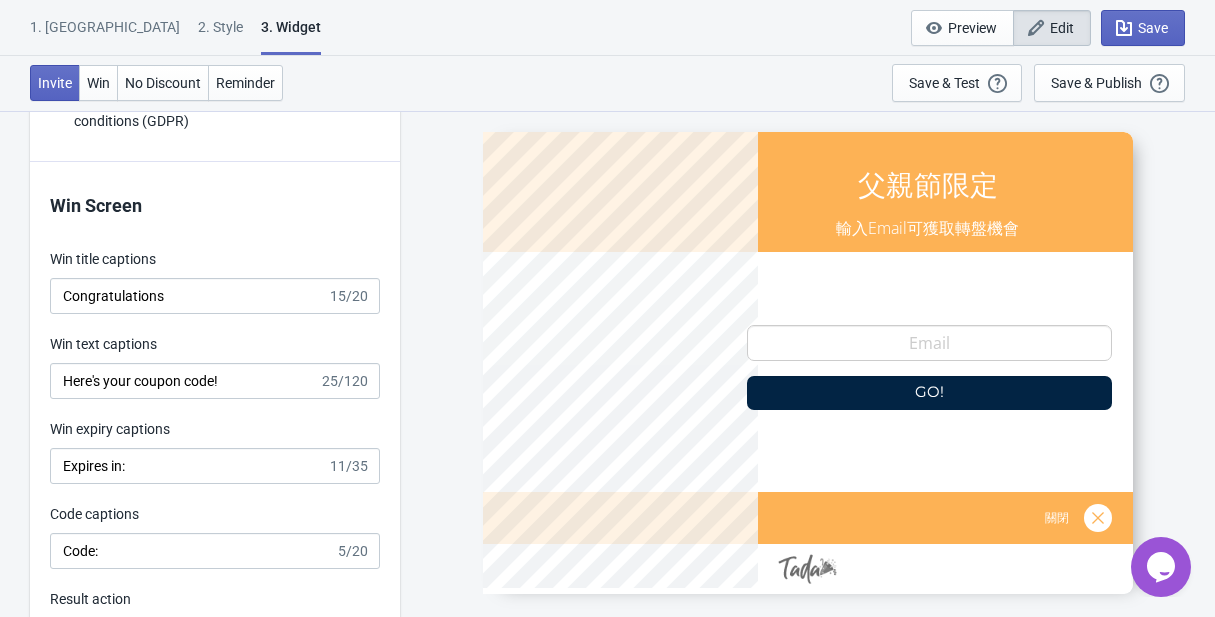 scroll, scrollTop: 3682, scrollLeft: 0, axis: vertical 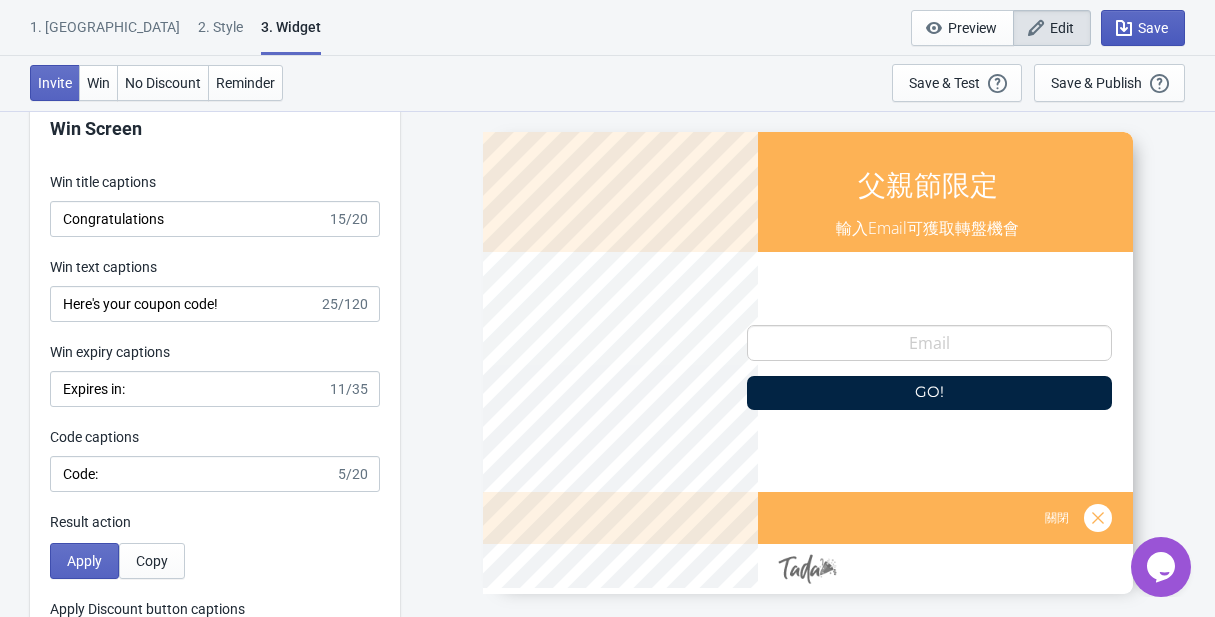 click on "Save" at bounding box center (1143, 28) 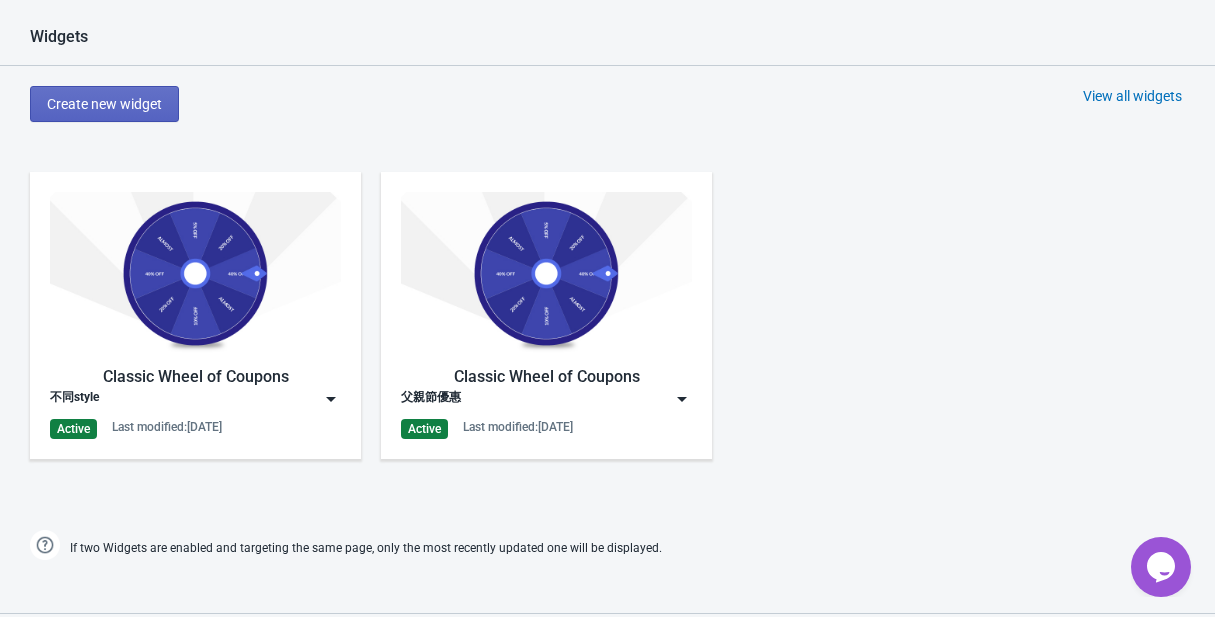 scroll, scrollTop: 850, scrollLeft: 0, axis: vertical 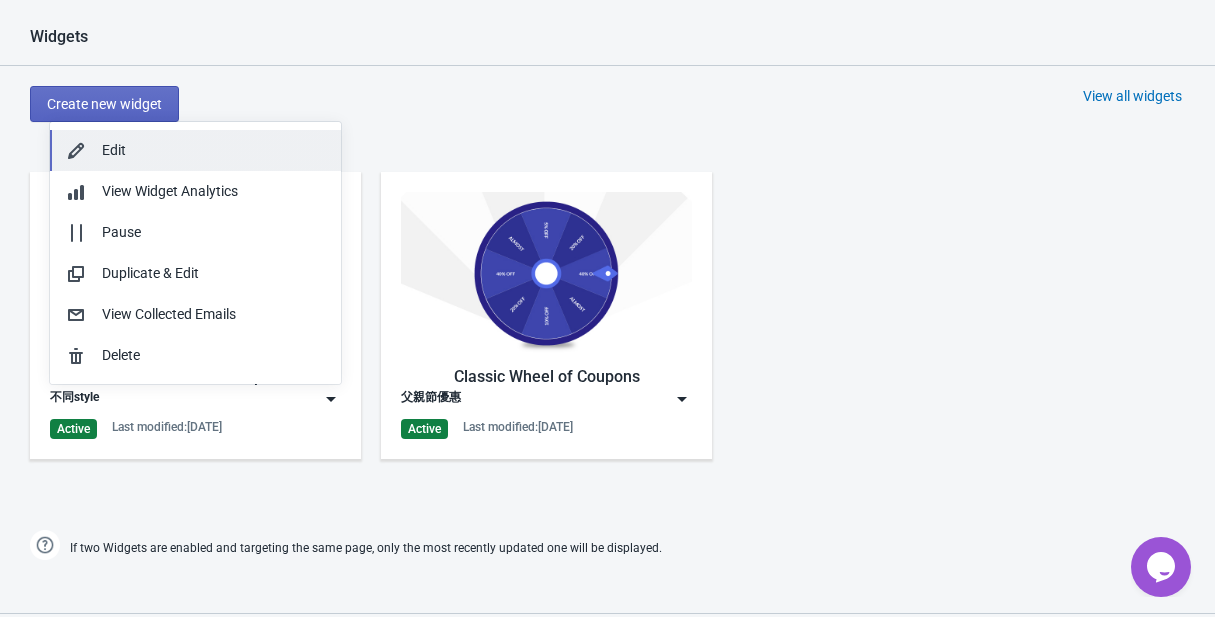 click on "Edit" at bounding box center (195, 150) 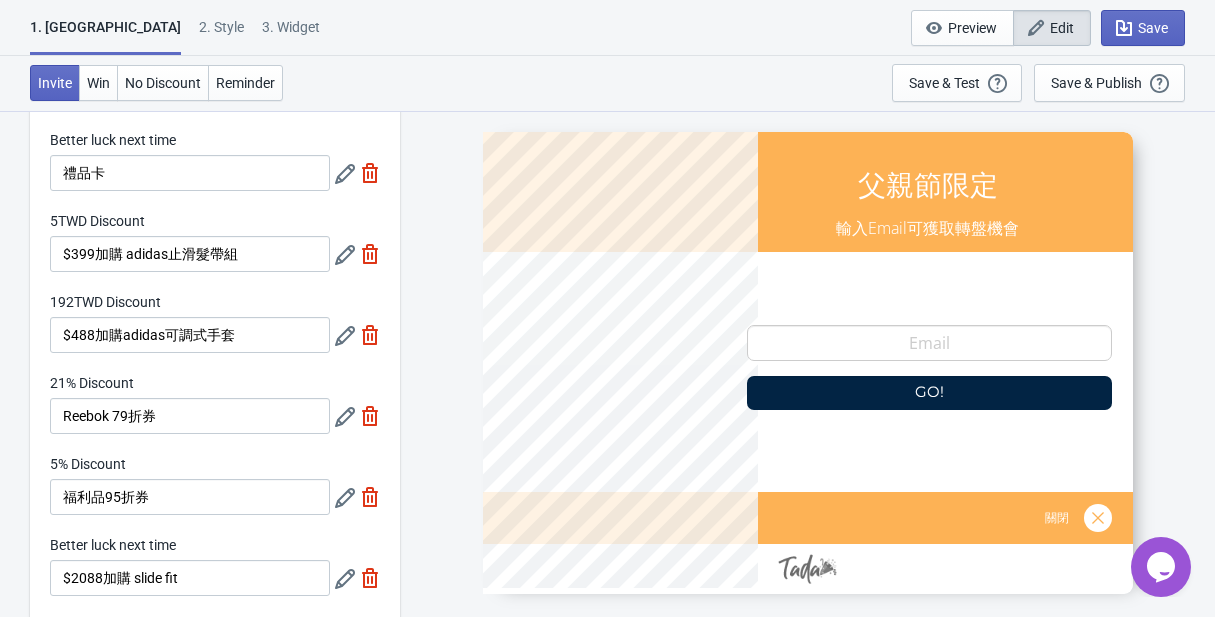 scroll, scrollTop: 58, scrollLeft: 0, axis: vertical 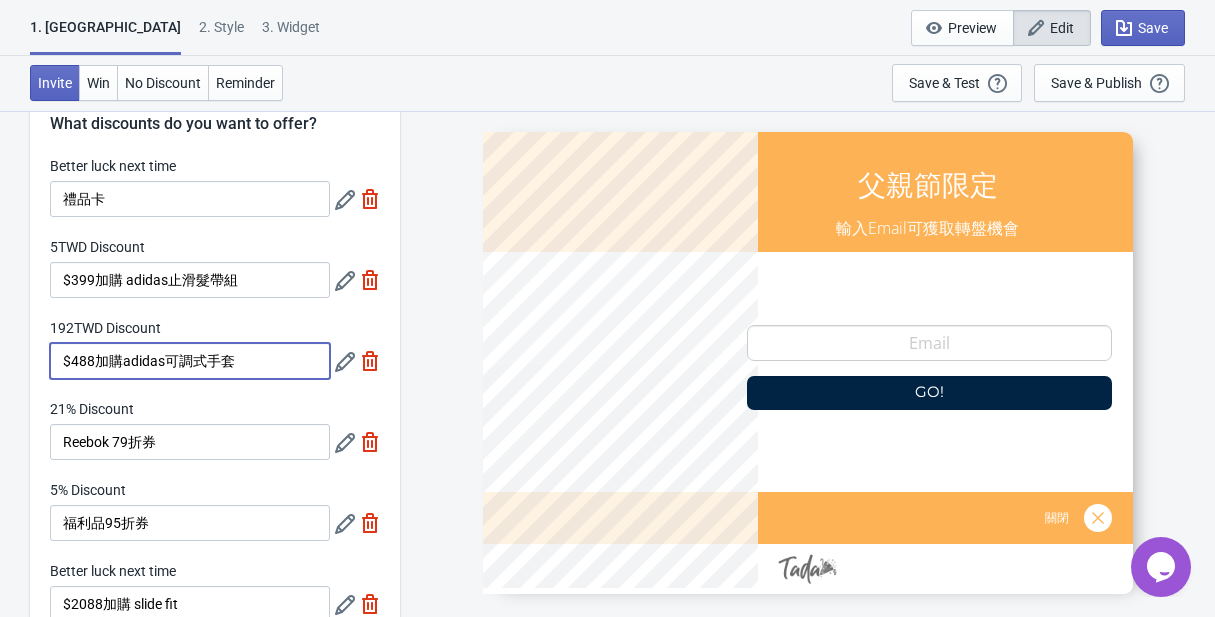 click on "$488加購adidas可調式手套" at bounding box center [190, 361] 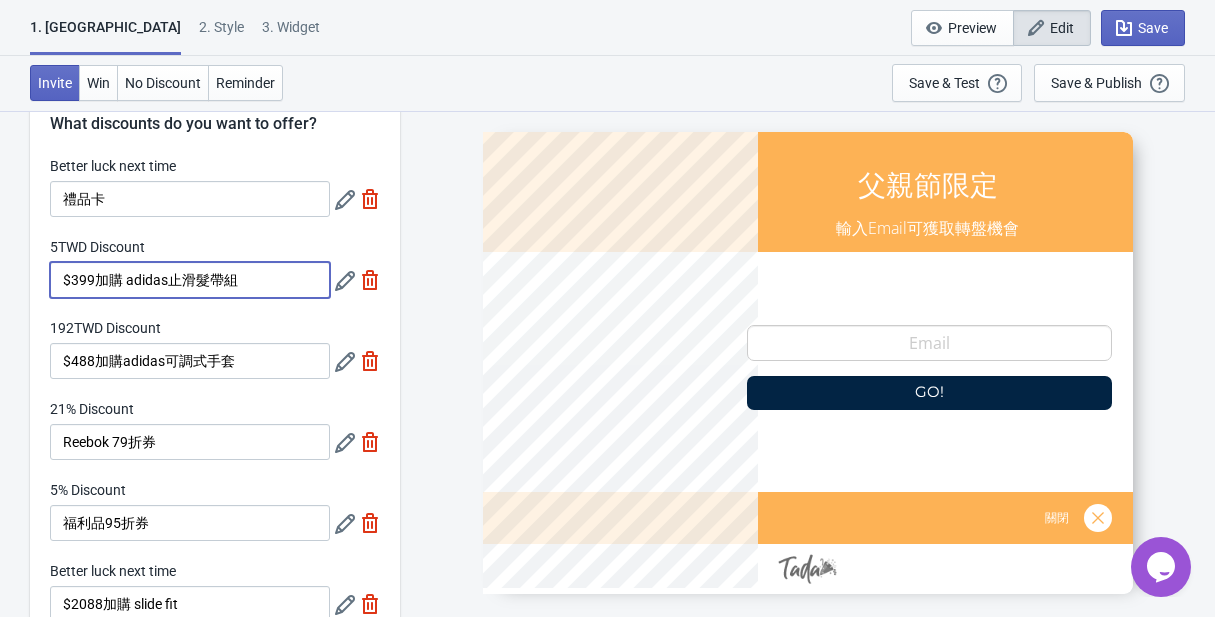 click on "$399加購 adidas止滑髮帶組" at bounding box center [190, 280] 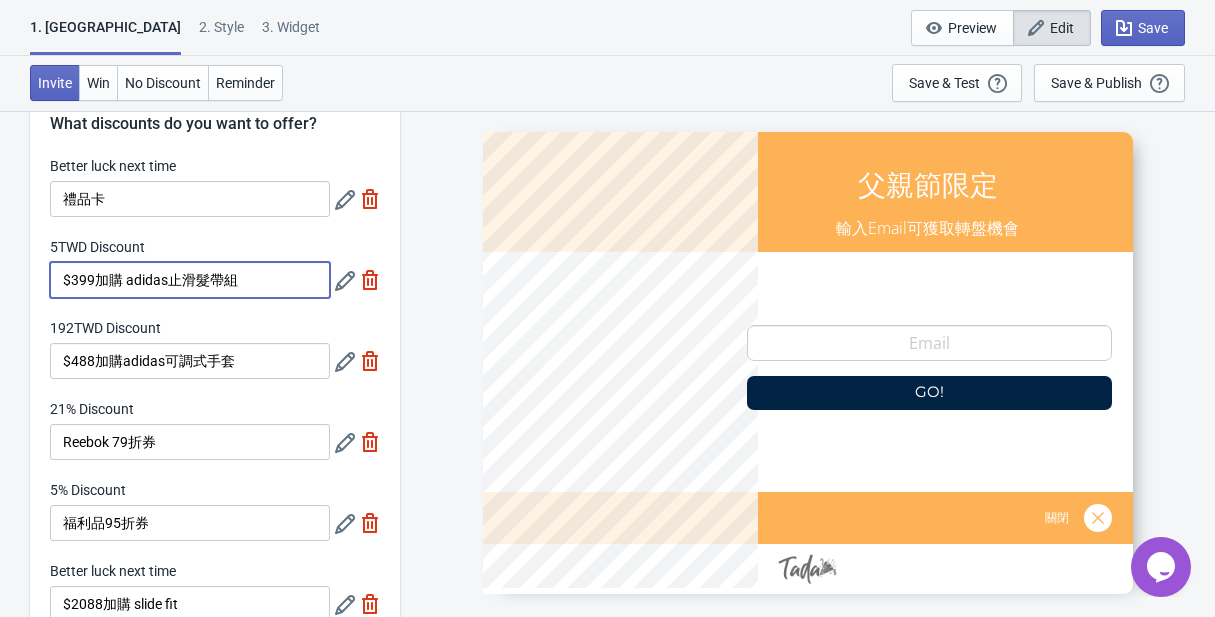 click on "$399加購 adidas止滑髮帶組" at bounding box center [190, 280] 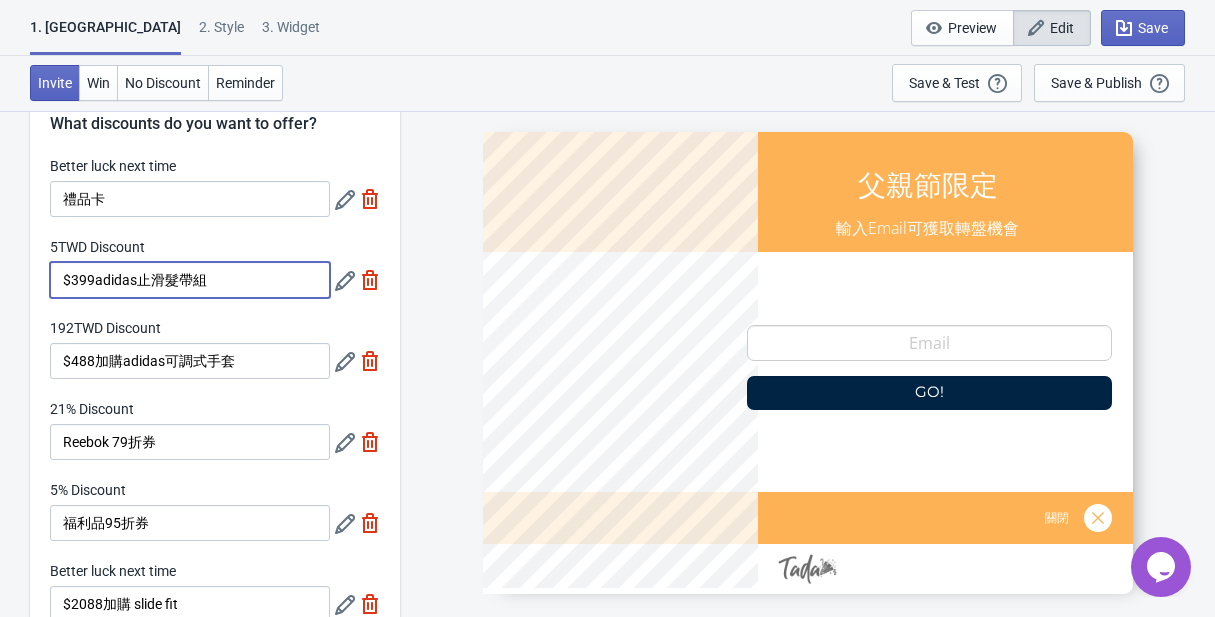 drag, startPoint x: 98, startPoint y: 280, endPoint x: 22, endPoint y: 280, distance: 76 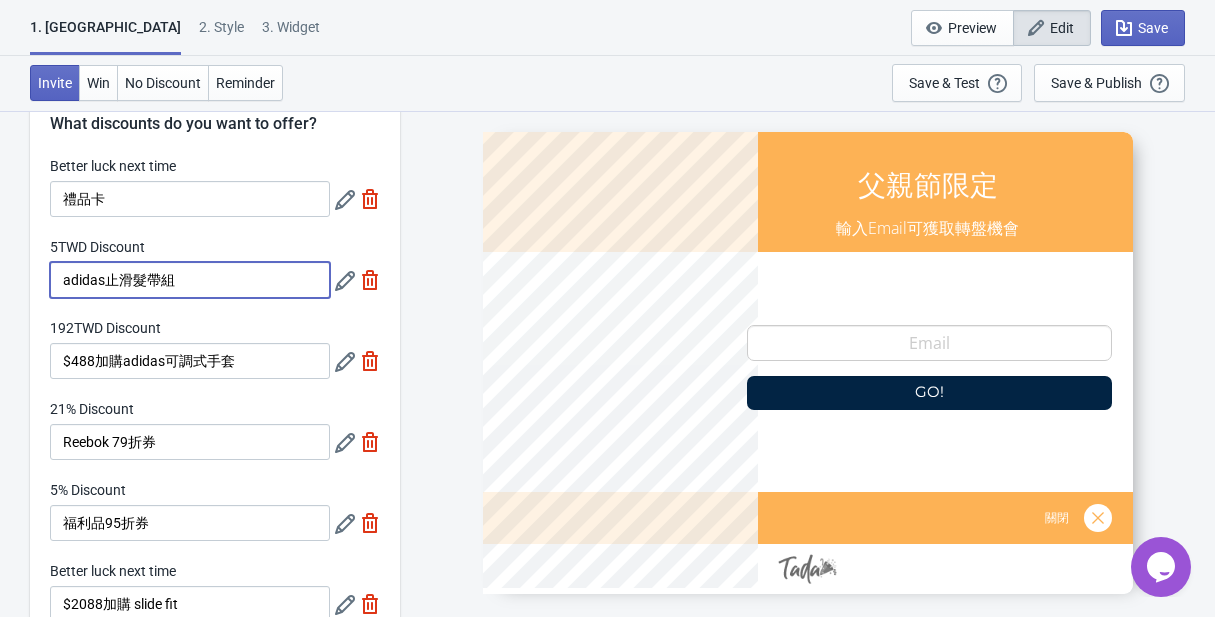 click on "adidas止滑髮帶組" at bounding box center [190, 280] 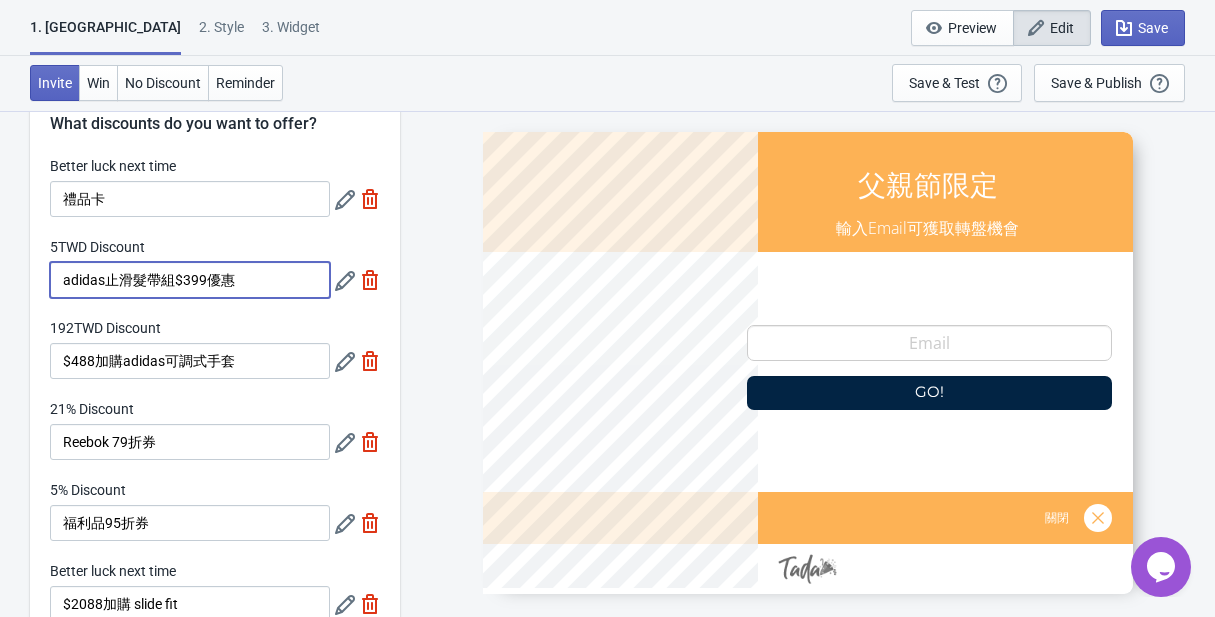 click on "adidas止滑髮帶組$399優惠" at bounding box center (190, 280) 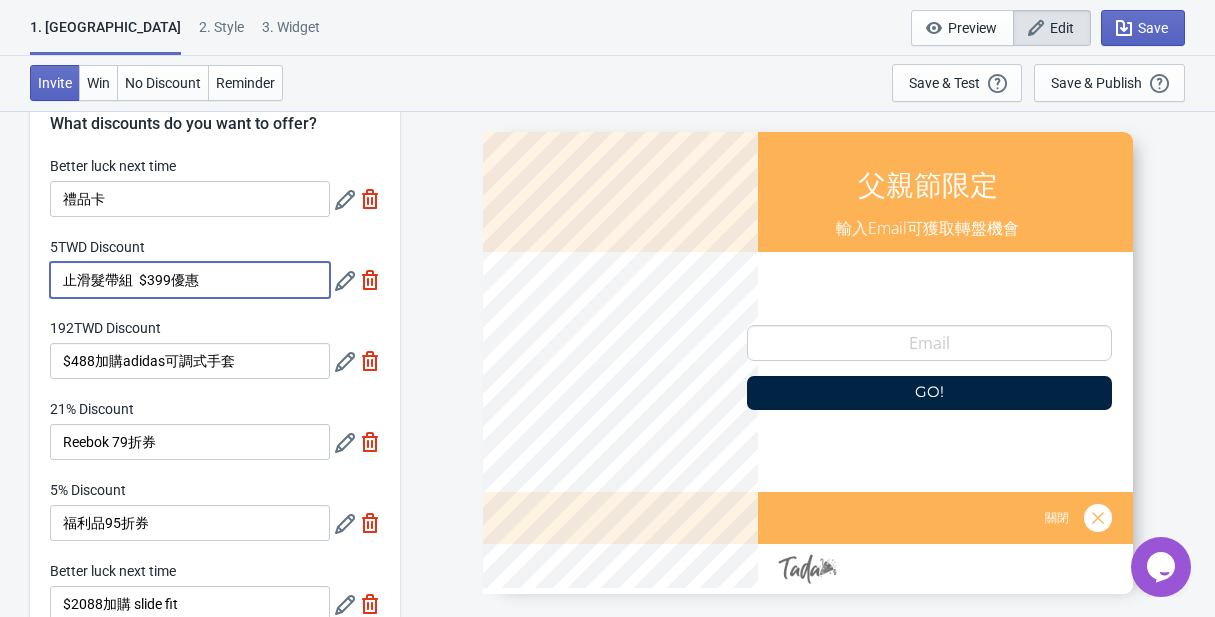 type on "止滑髮帶組  $399優惠" 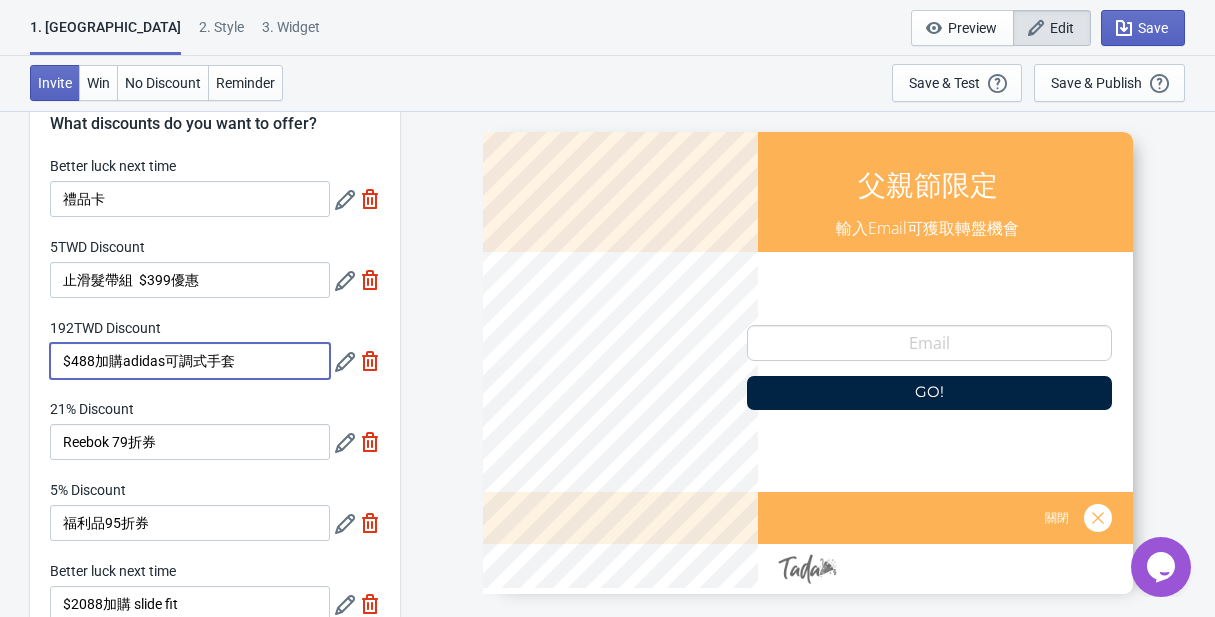 click on "$488加購adidas可調式手套" at bounding box center (190, 361) 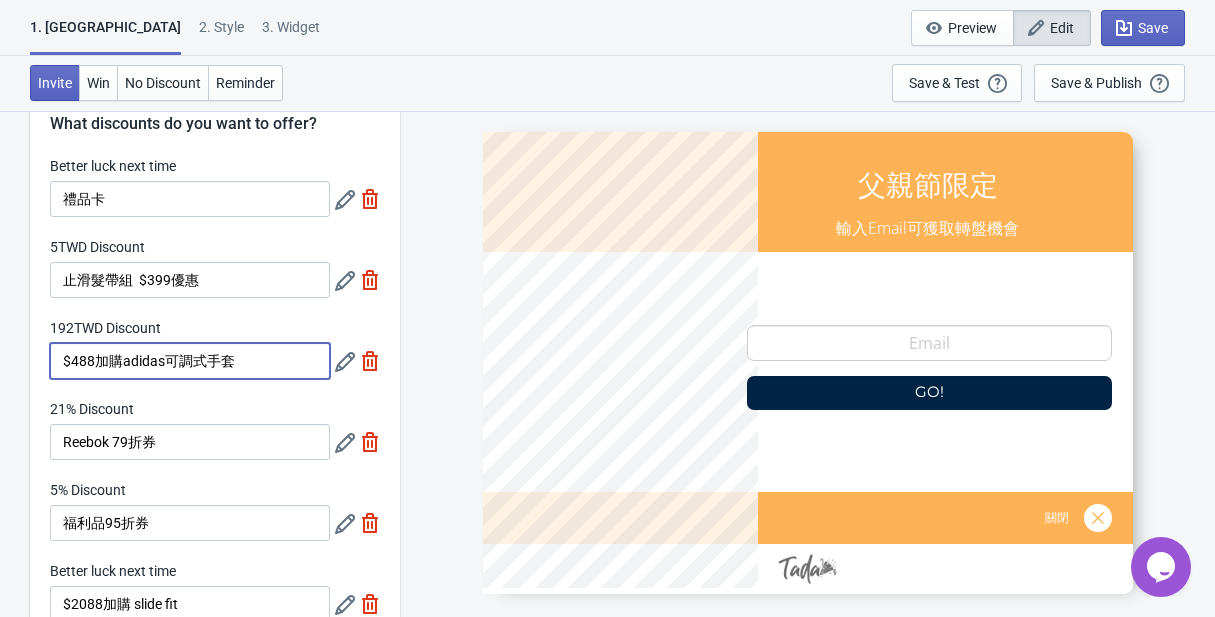 drag, startPoint x: 127, startPoint y: 361, endPoint x: 32, endPoint y: 363, distance: 95.02105 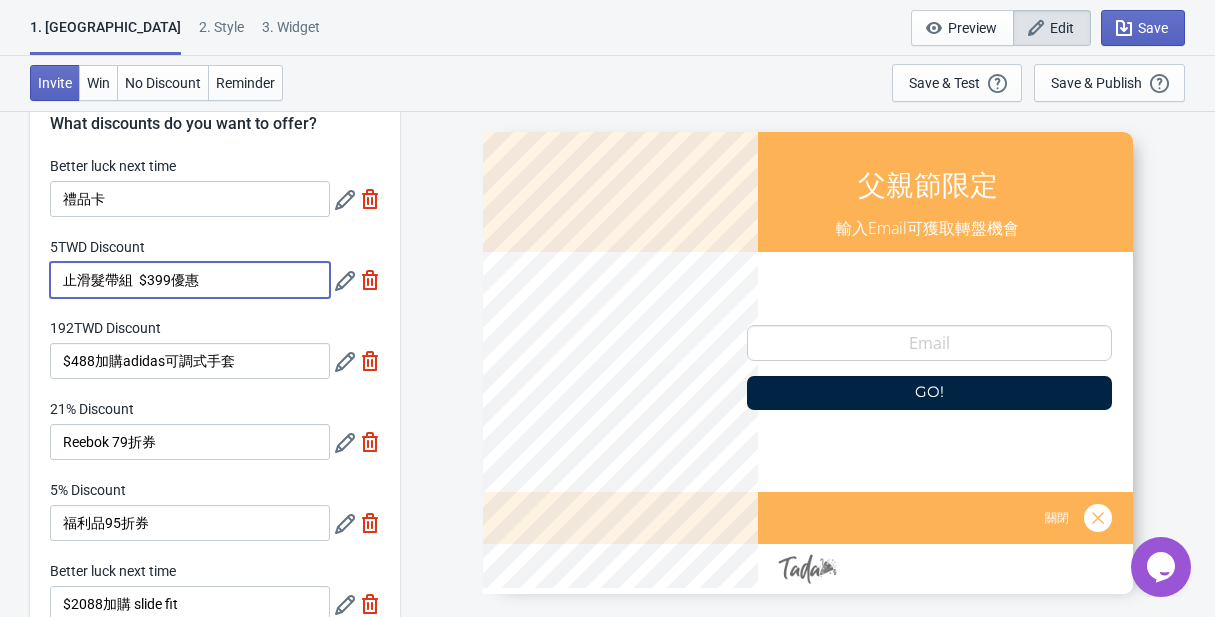 drag, startPoint x: 215, startPoint y: 275, endPoint x: 139, endPoint y: 277, distance: 76.02631 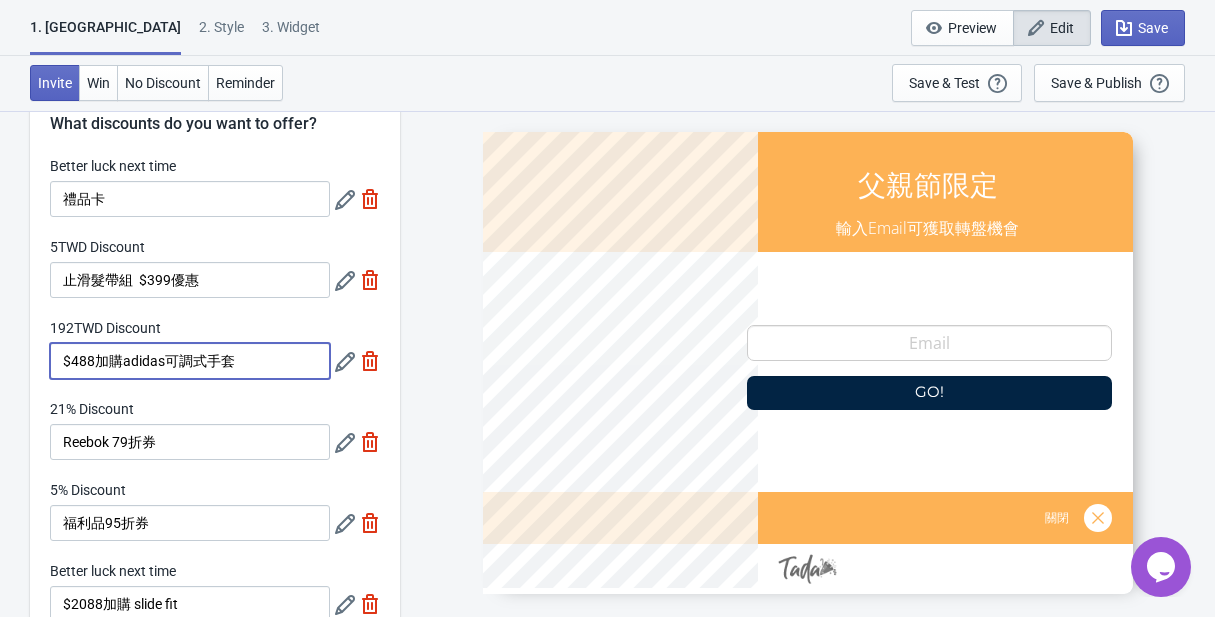 click on "$488加購adidas可調式手套" at bounding box center (190, 361) 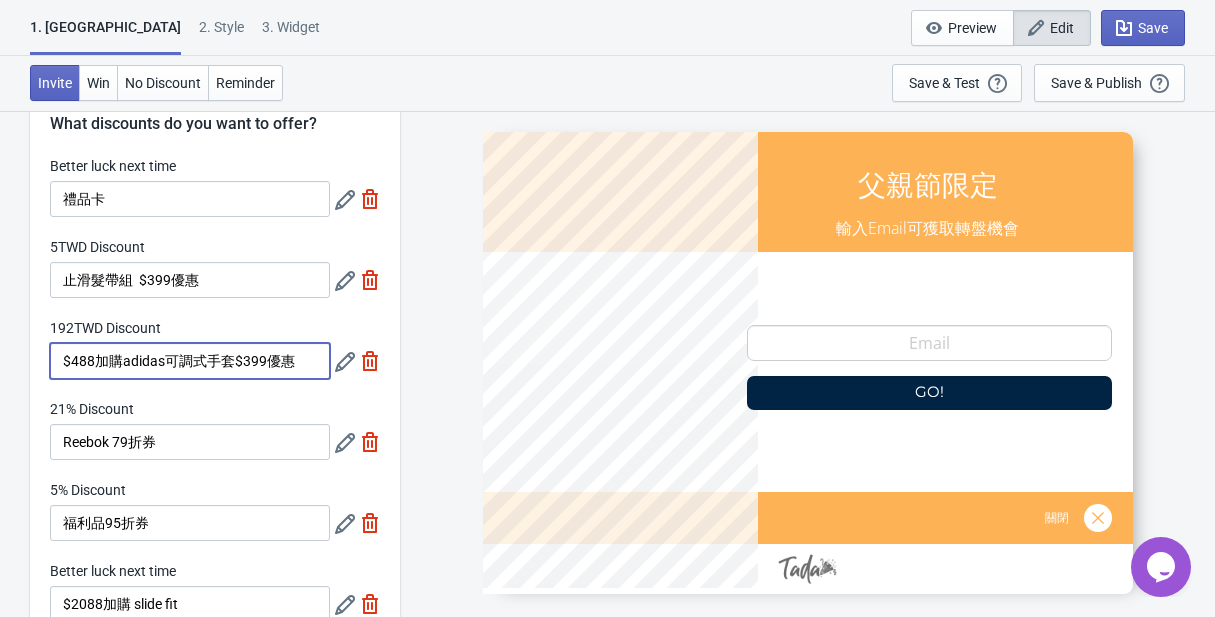 click on "$488加購adidas可調式手套$399優惠" at bounding box center (190, 361) 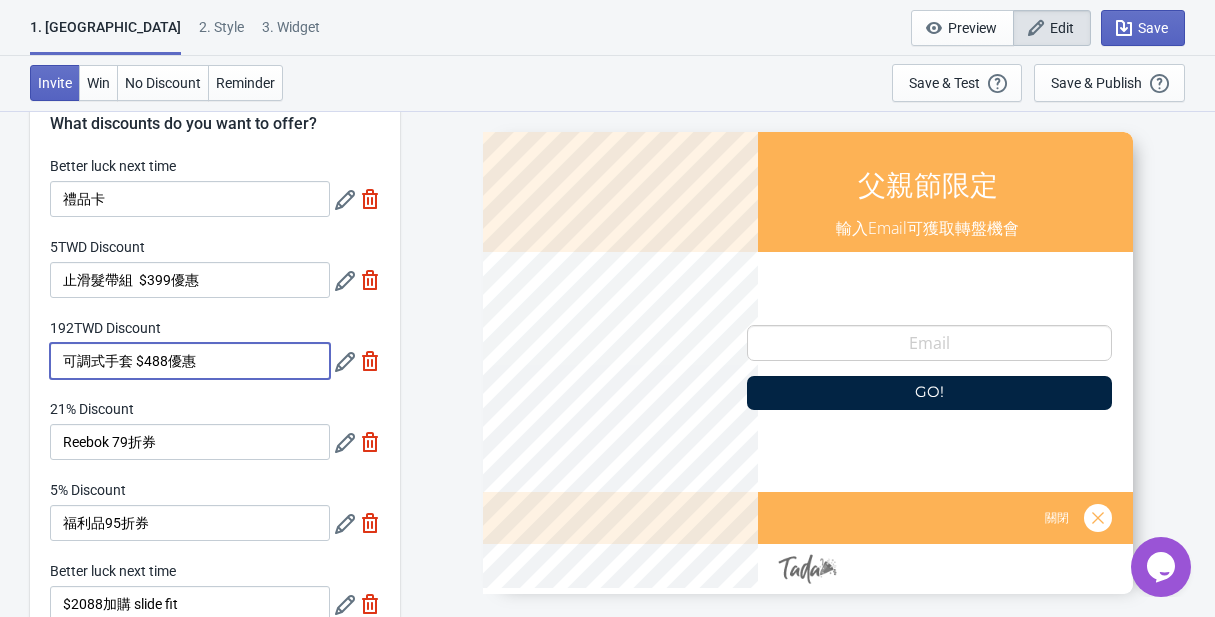 click on "可調式手套 $488優惠" at bounding box center [190, 361] 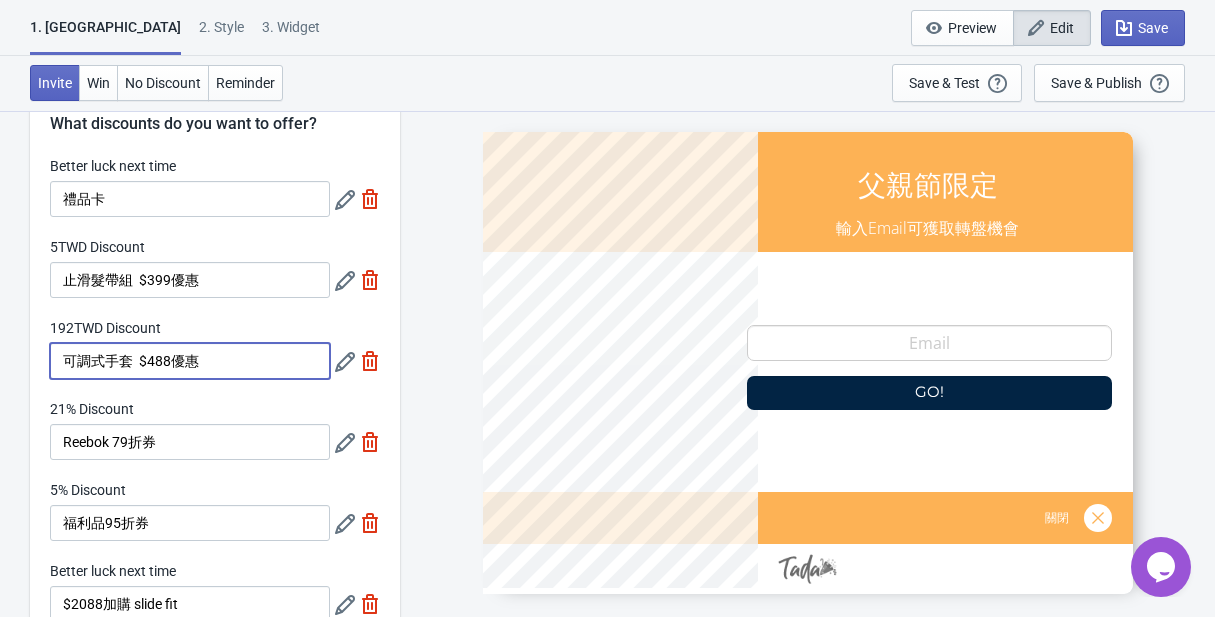 type on "可調式手套  $488優惠" 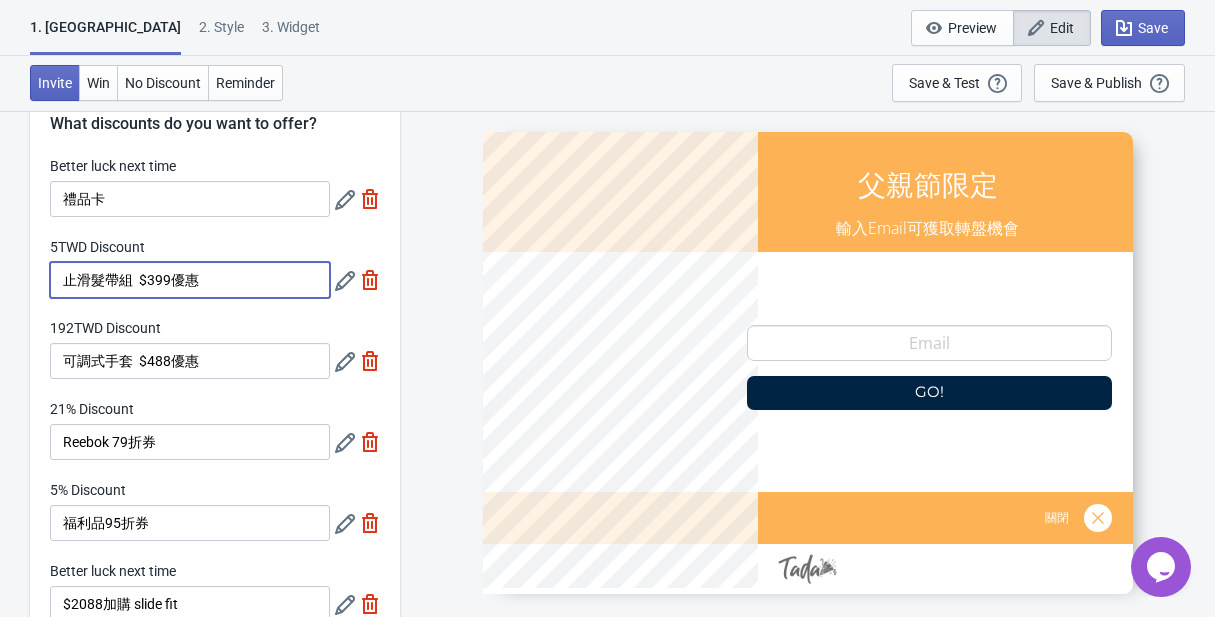 click on "止滑髮帶組  $399優惠" at bounding box center (190, 280) 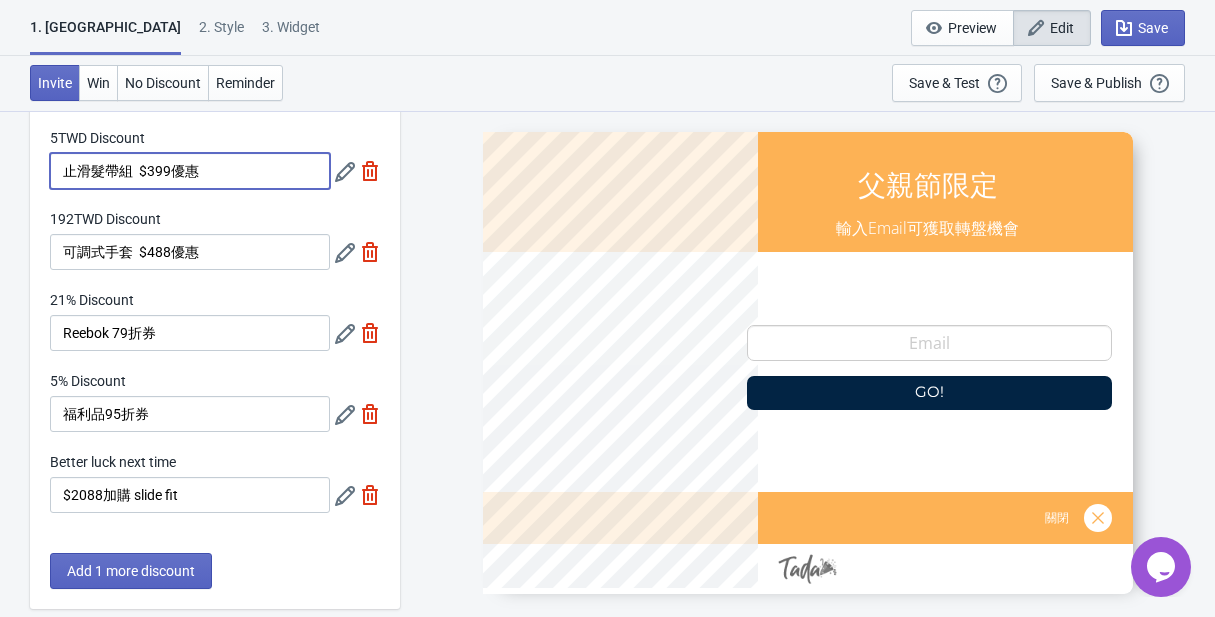 scroll, scrollTop: 170, scrollLeft: 0, axis: vertical 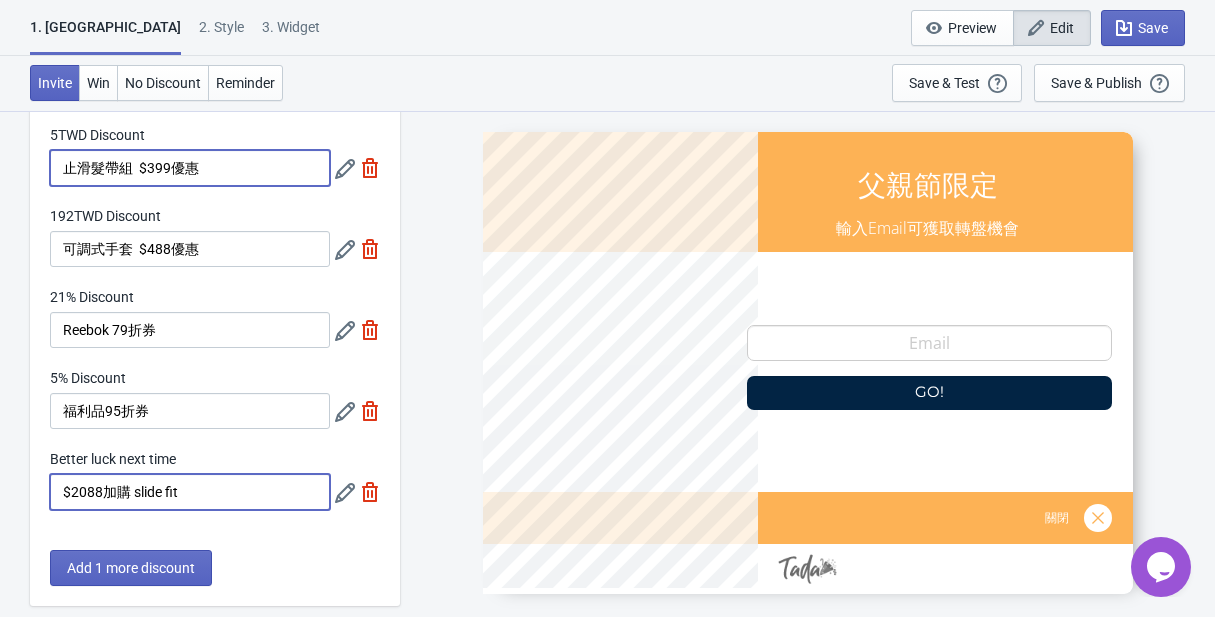 click on "$2088加購 slide fit" at bounding box center [190, 492] 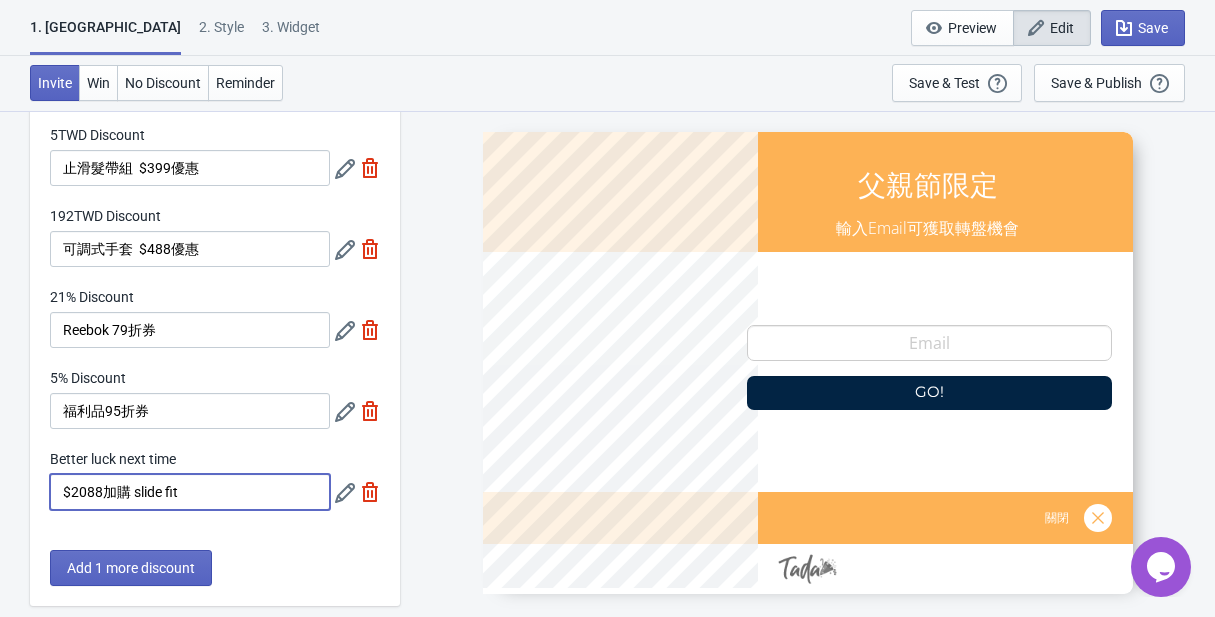 click on "$2088加購 slide fit" at bounding box center (190, 492) 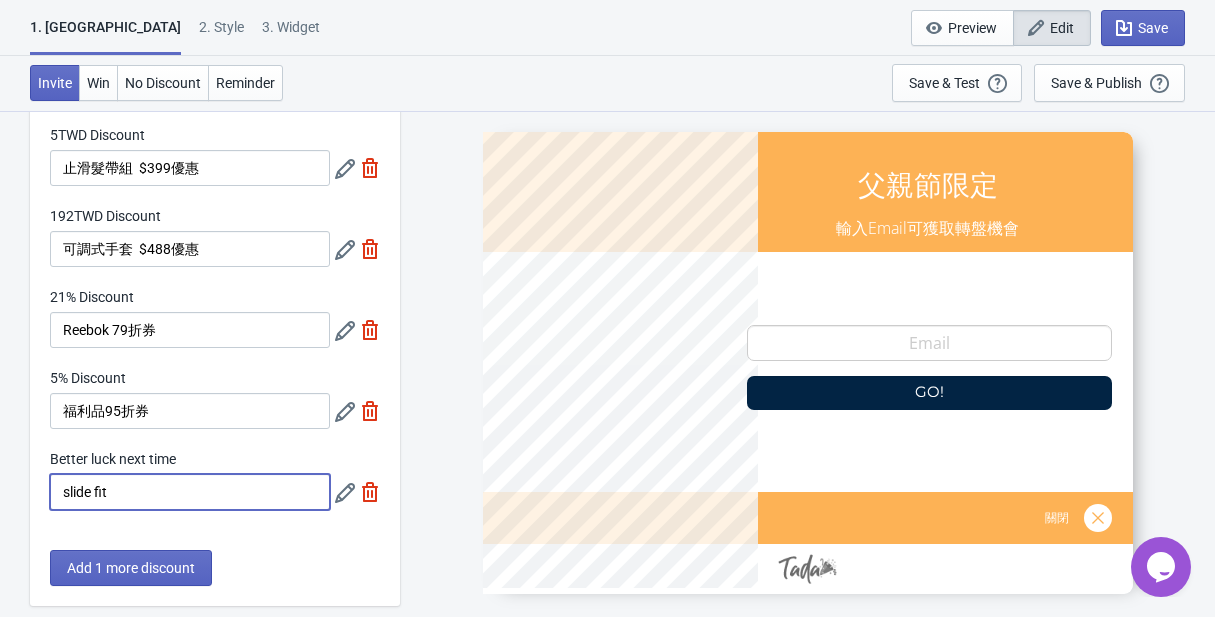 click on "slide fit" at bounding box center (190, 492) 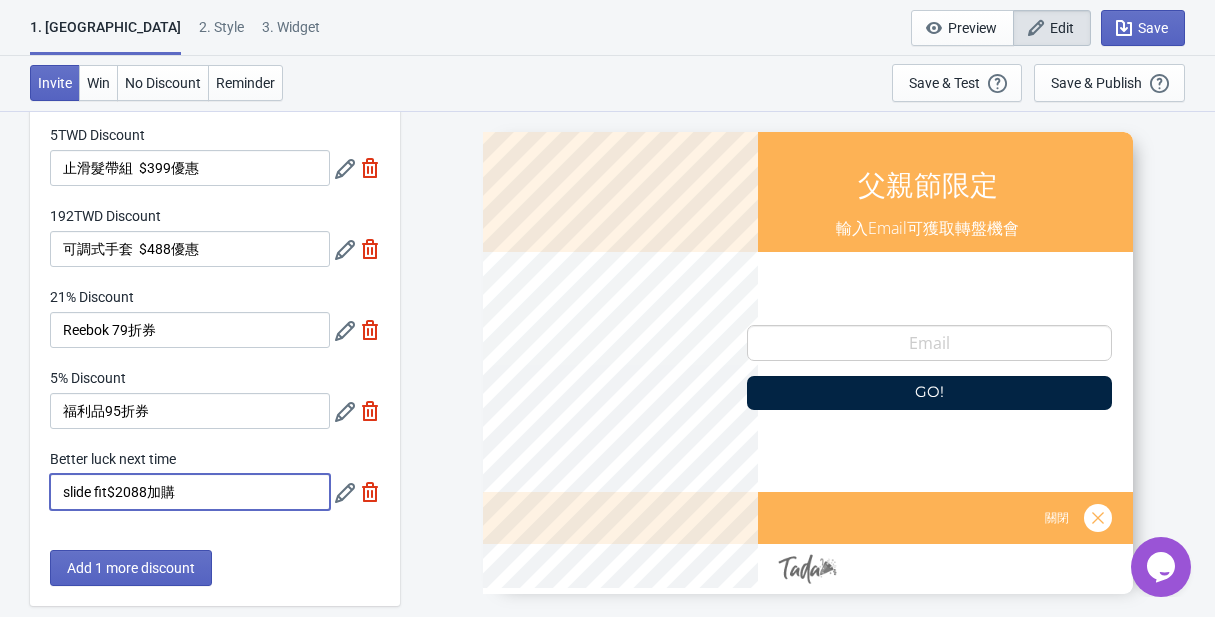 click on "slide fit$2088加購" at bounding box center (190, 492) 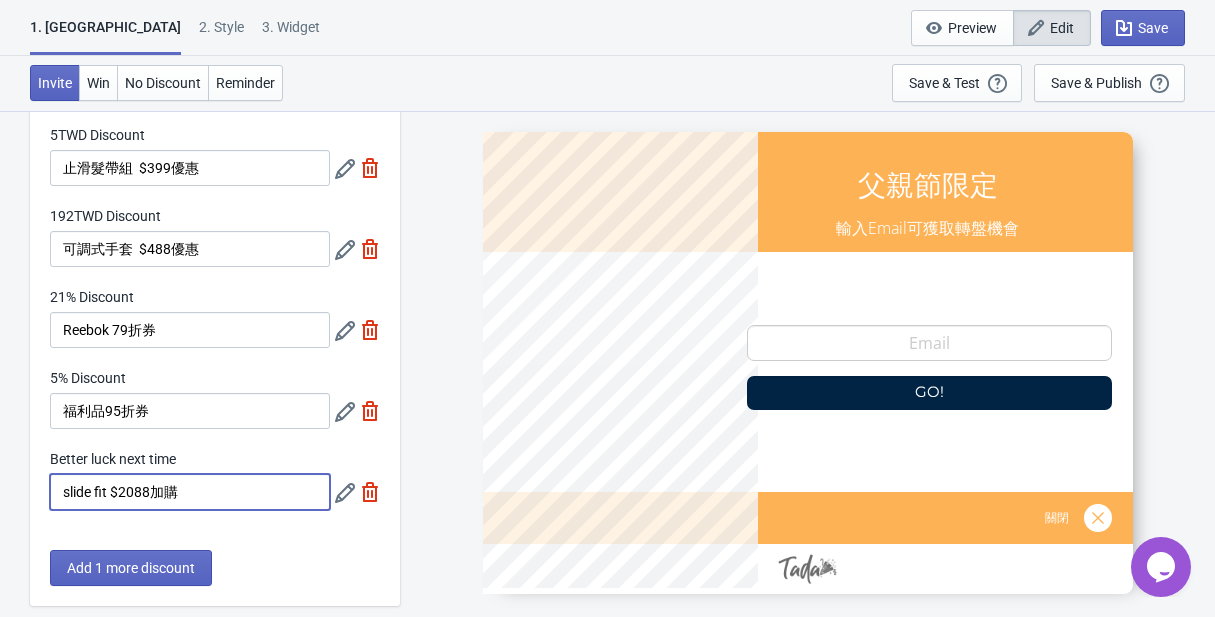 click on "slide fit $2088加購" at bounding box center [190, 492] 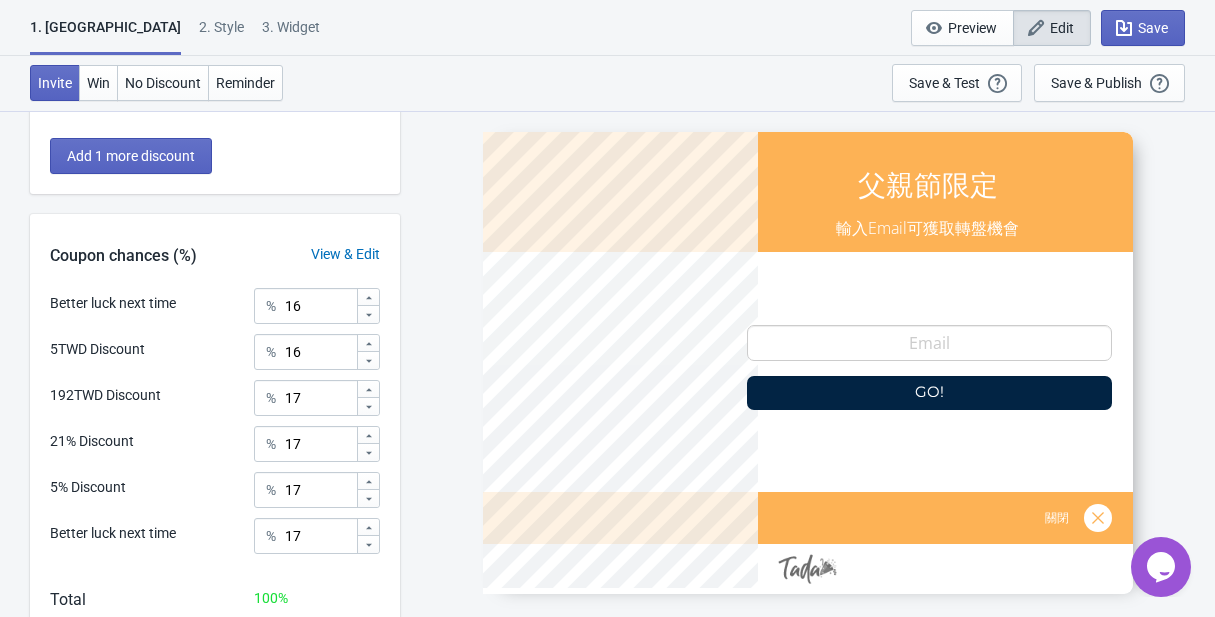 scroll, scrollTop: 703, scrollLeft: 0, axis: vertical 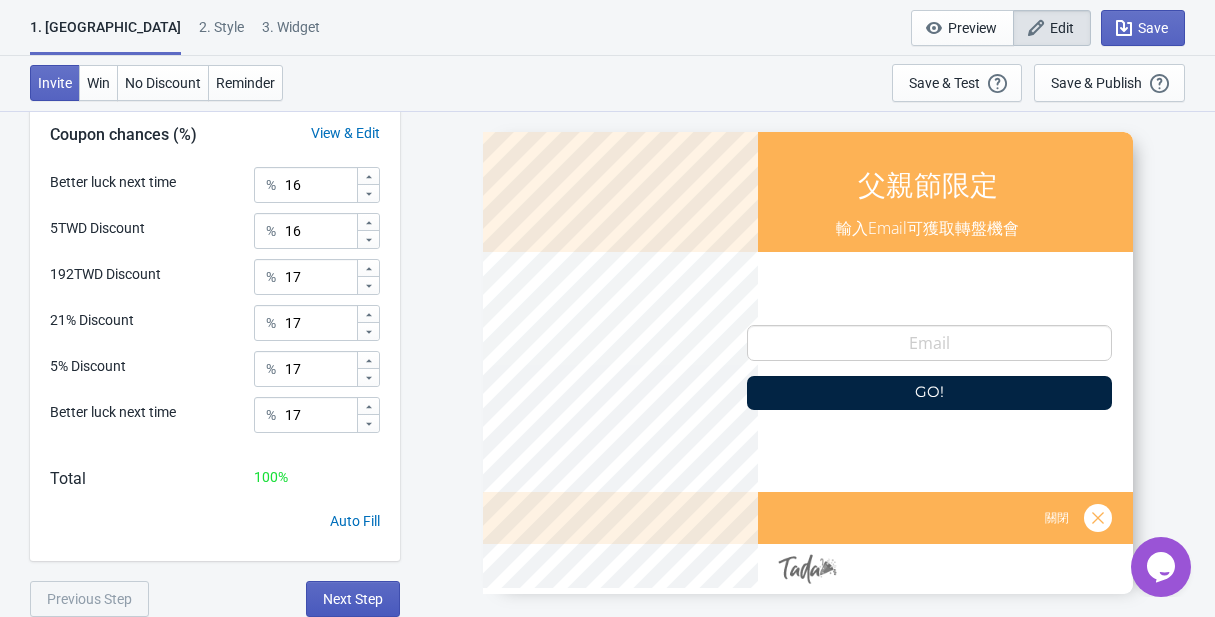 type on "slide fit $2088優惠" 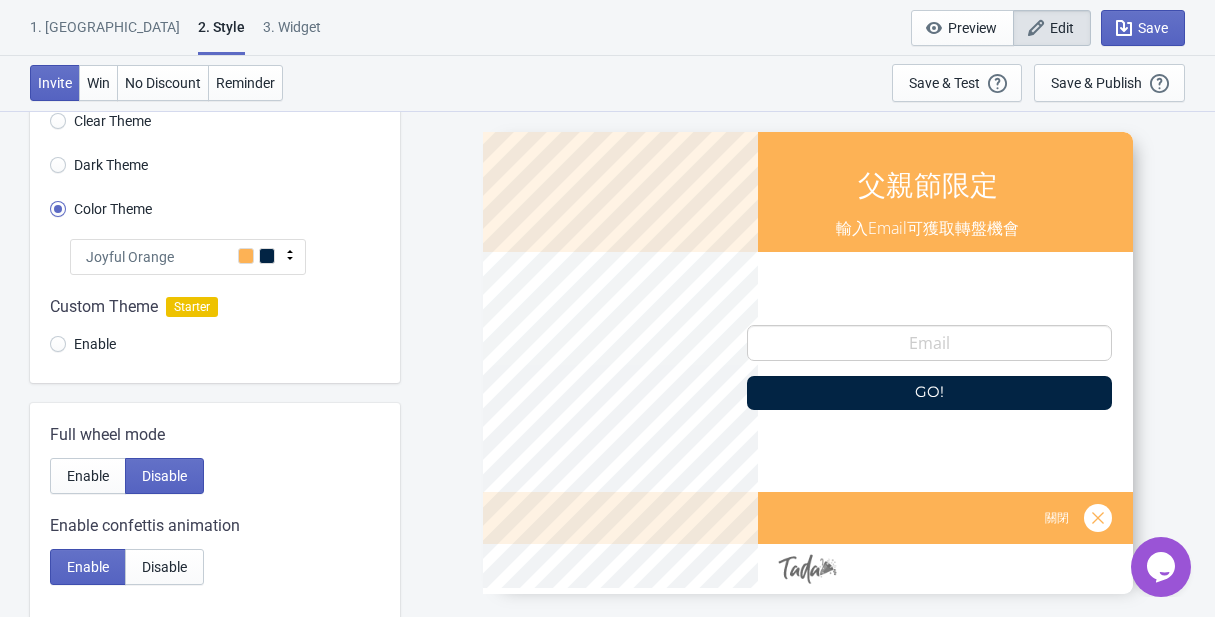 scroll, scrollTop: 0, scrollLeft: 0, axis: both 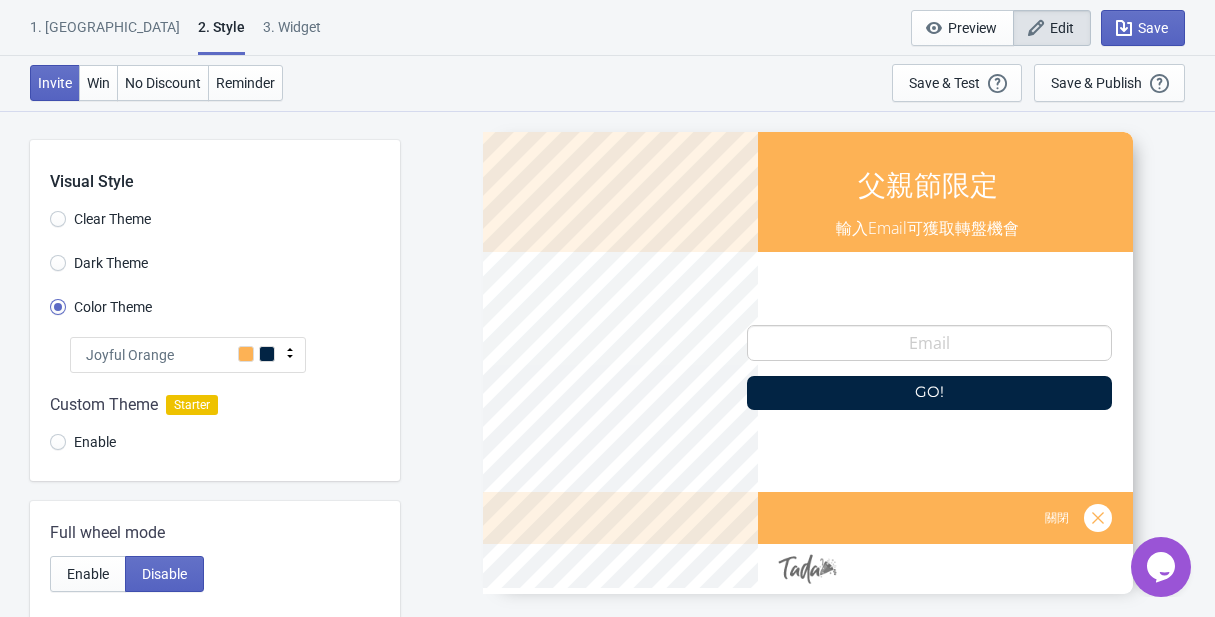 click on "Enable" at bounding box center [95, 442] 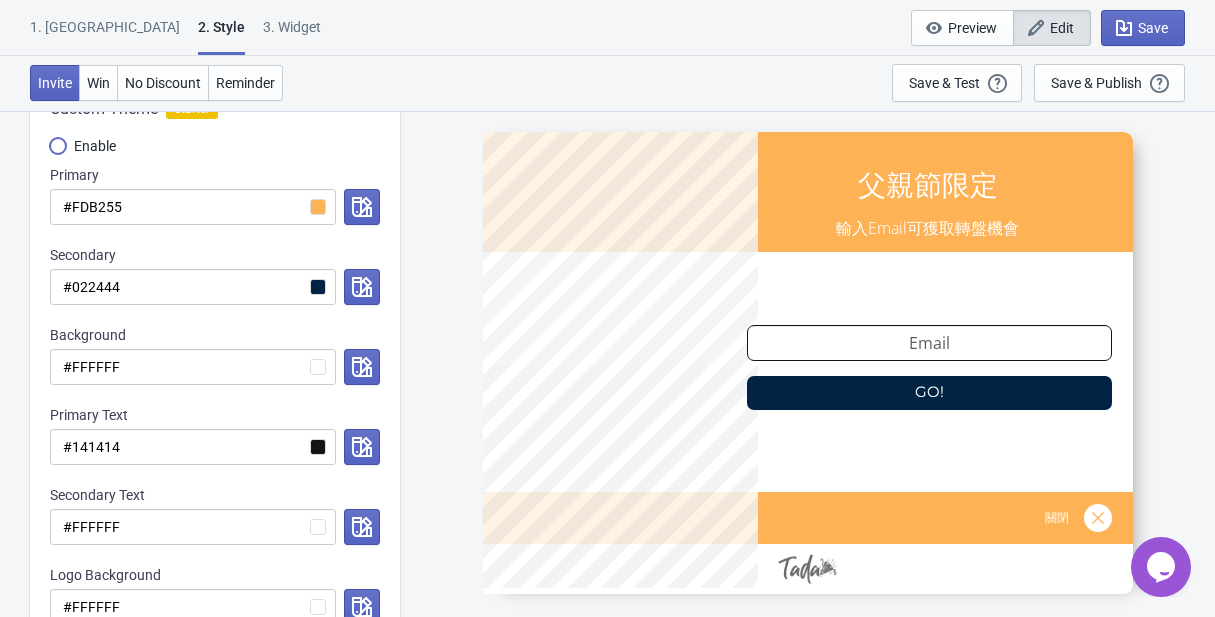 scroll, scrollTop: 303, scrollLeft: 0, axis: vertical 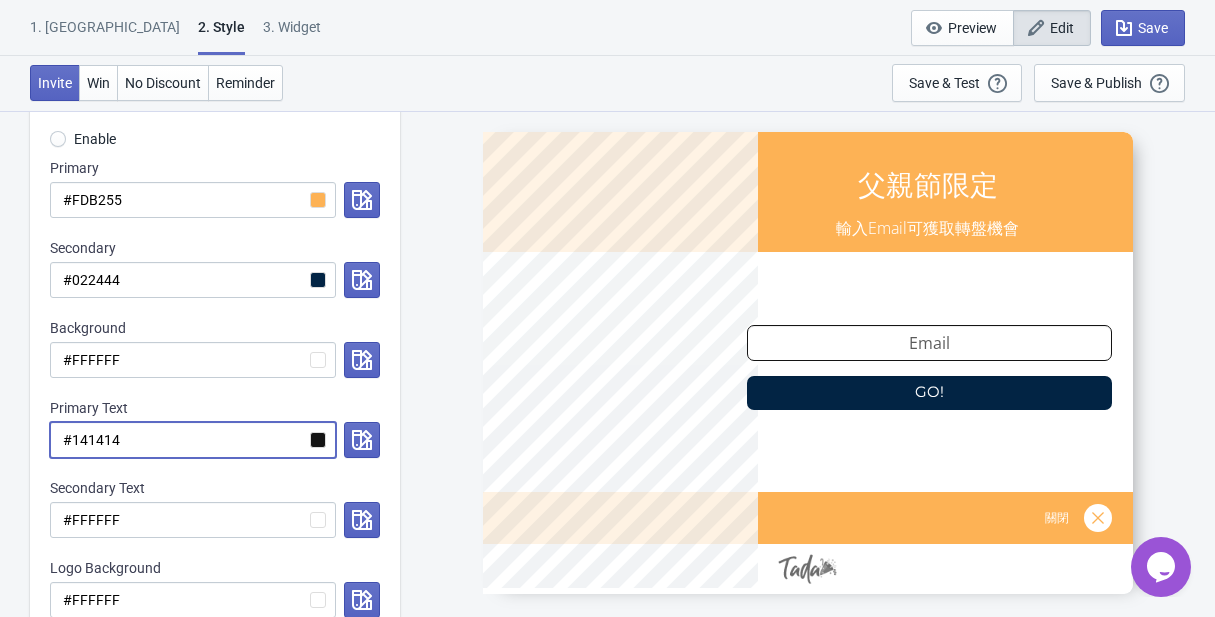 drag, startPoint x: 95, startPoint y: 439, endPoint x: 72, endPoint y: 436, distance: 23.194826 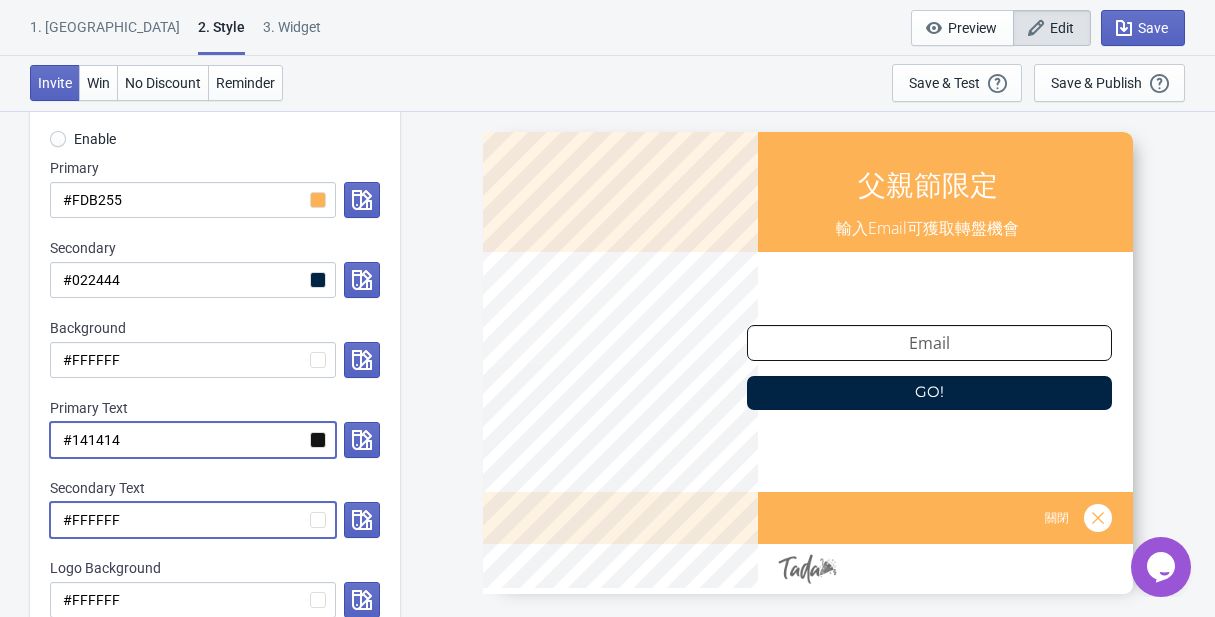 click on "#FFFFFF" at bounding box center [193, 520] 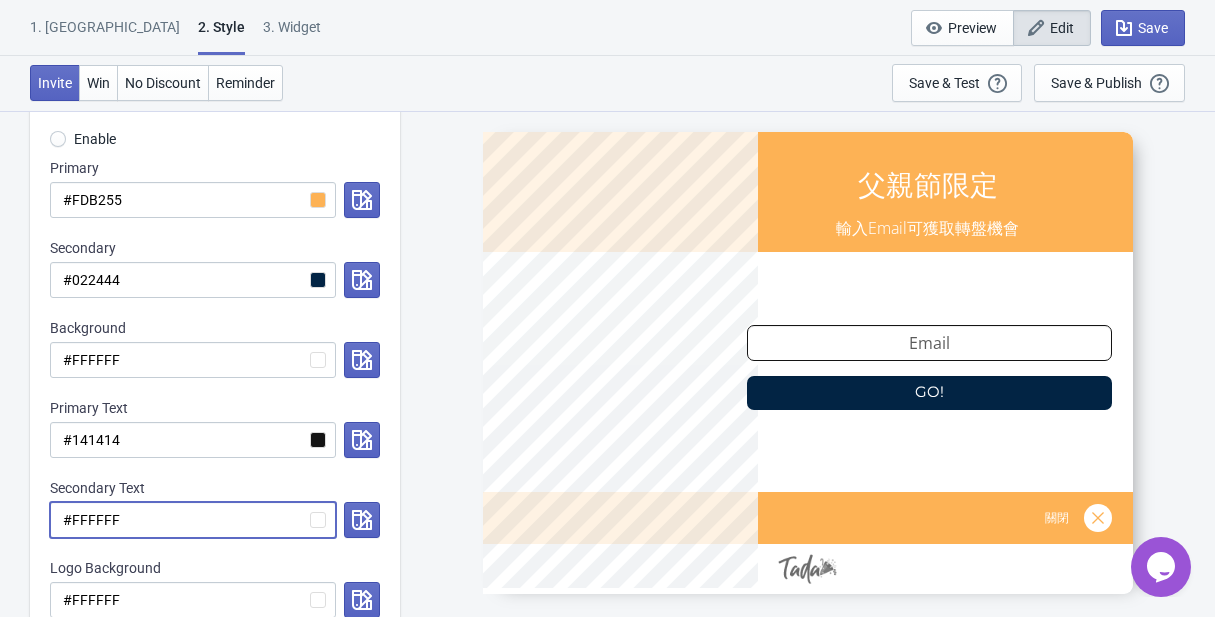 drag, startPoint x: 131, startPoint y: 520, endPoint x: 70, endPoint y: 522, distance: 61.03278 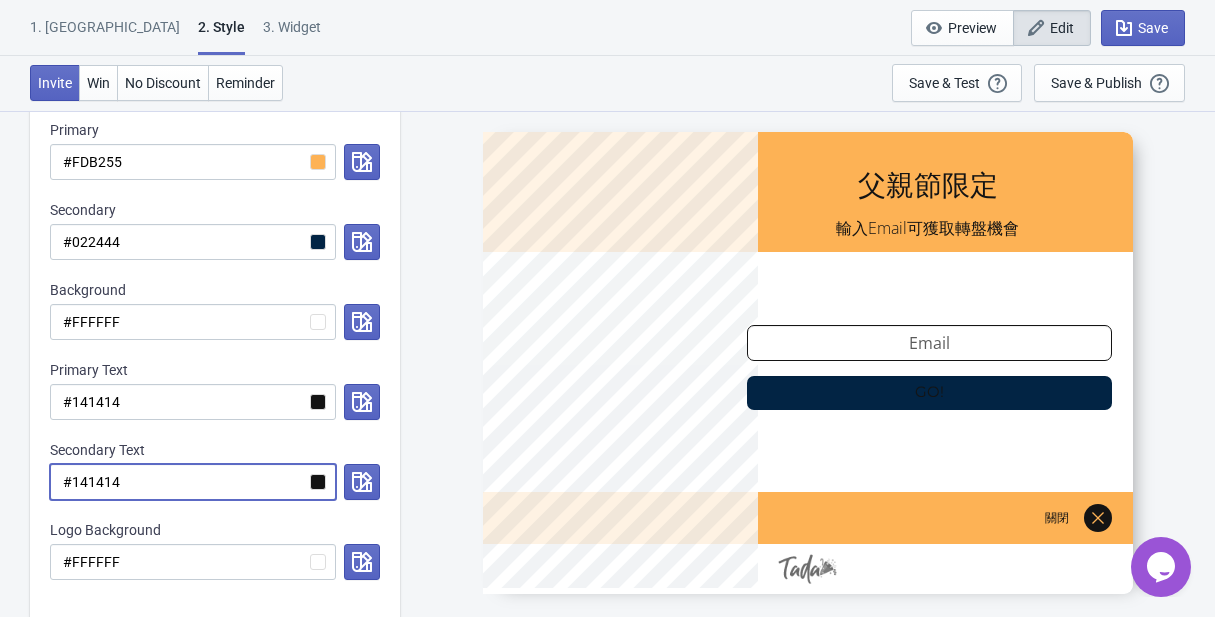 scroll, scrollTop: 327, scrollLeft: 0, axis: vertical 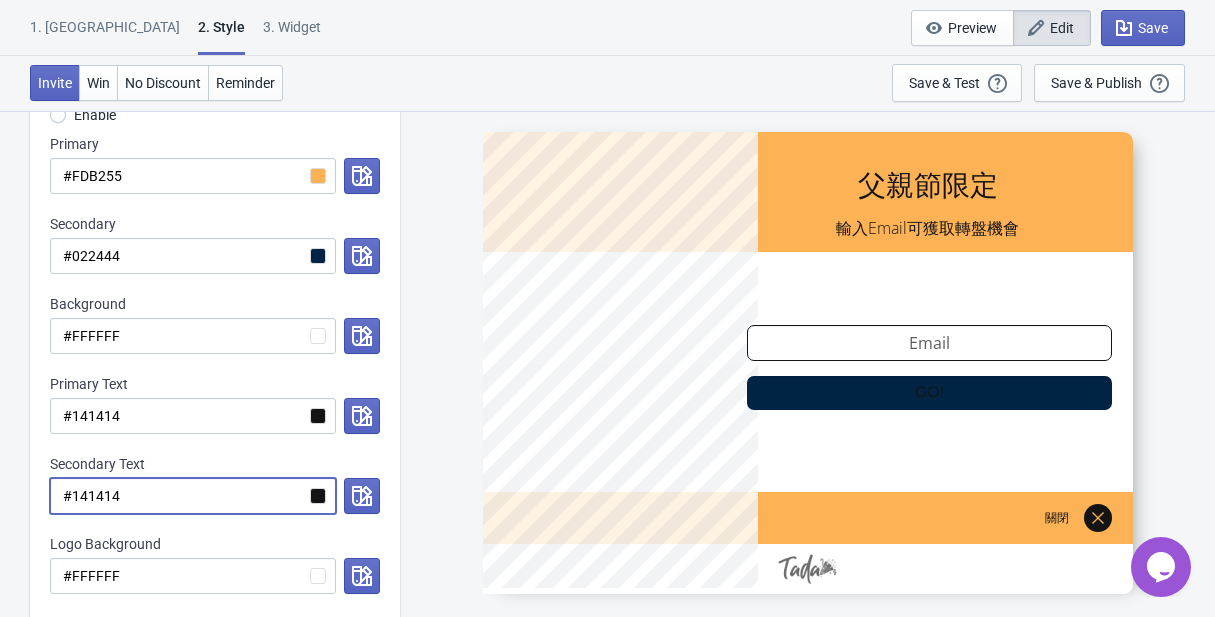 type on "#141414" 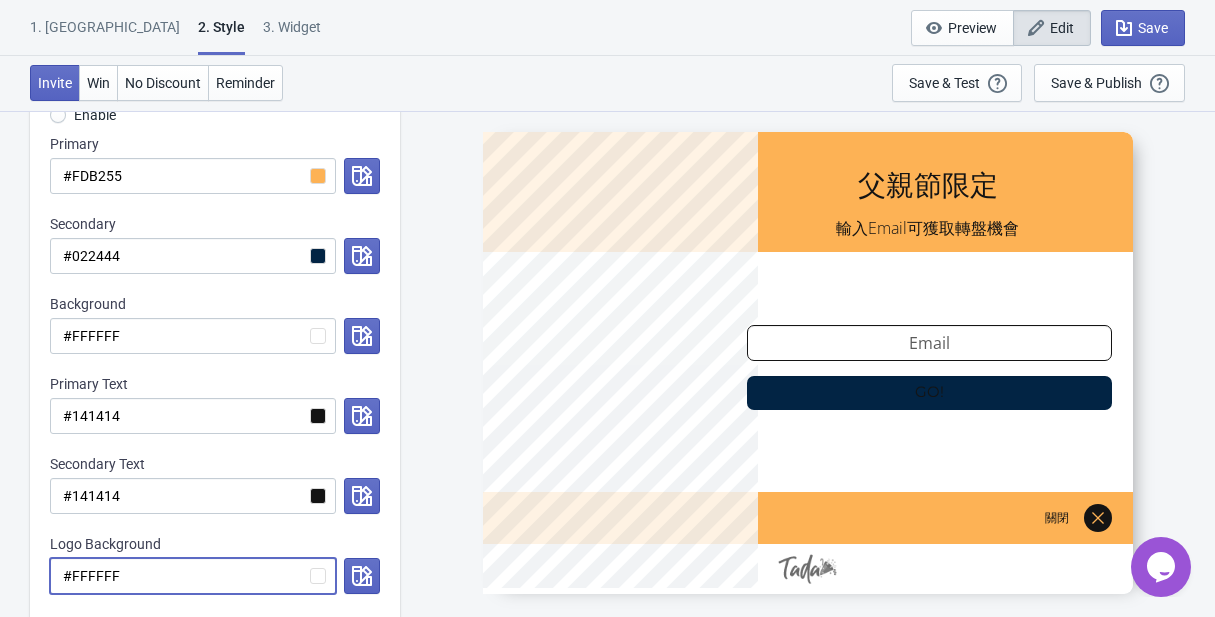 drag, startPoint x: 134, startPoint y: 569, endPoint x: 100, endPoint y: 571, distance: 34.058773 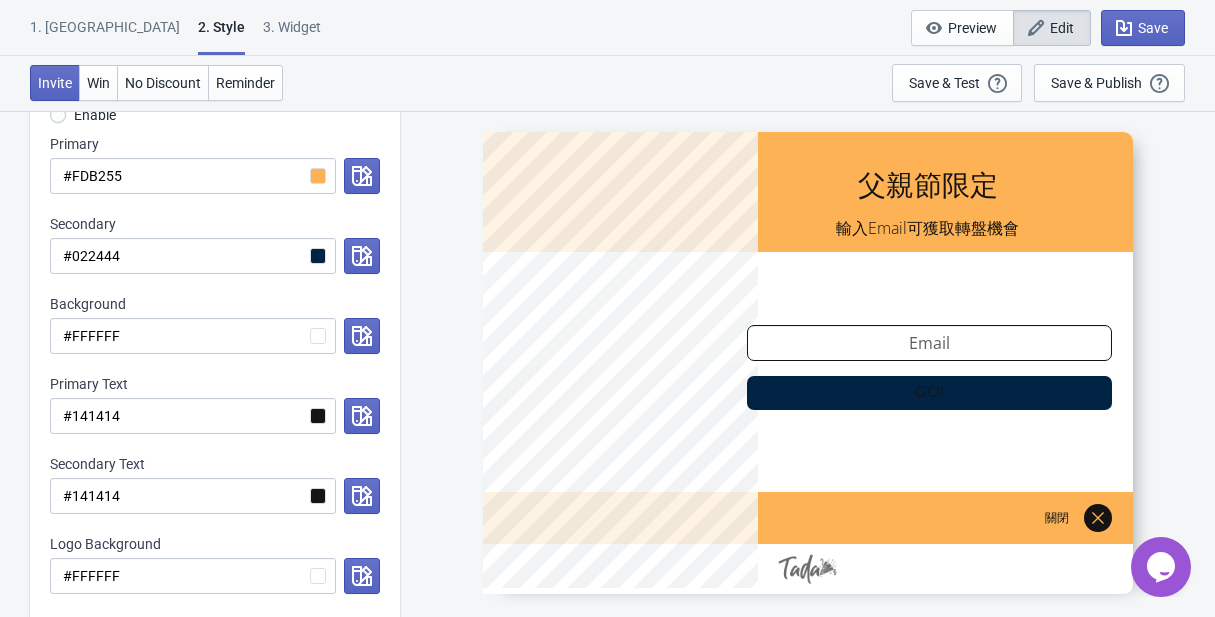 click at bounding box center [808, 363] 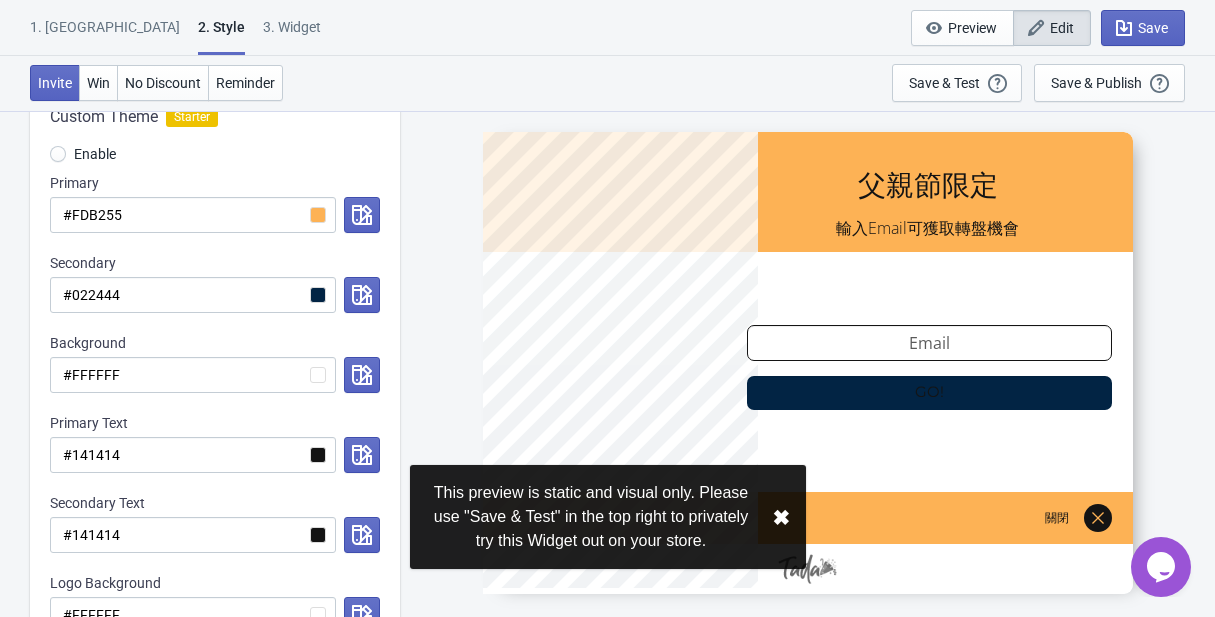 scroll, scrollTop: 284, scrollLeft: 0, axis: vertical 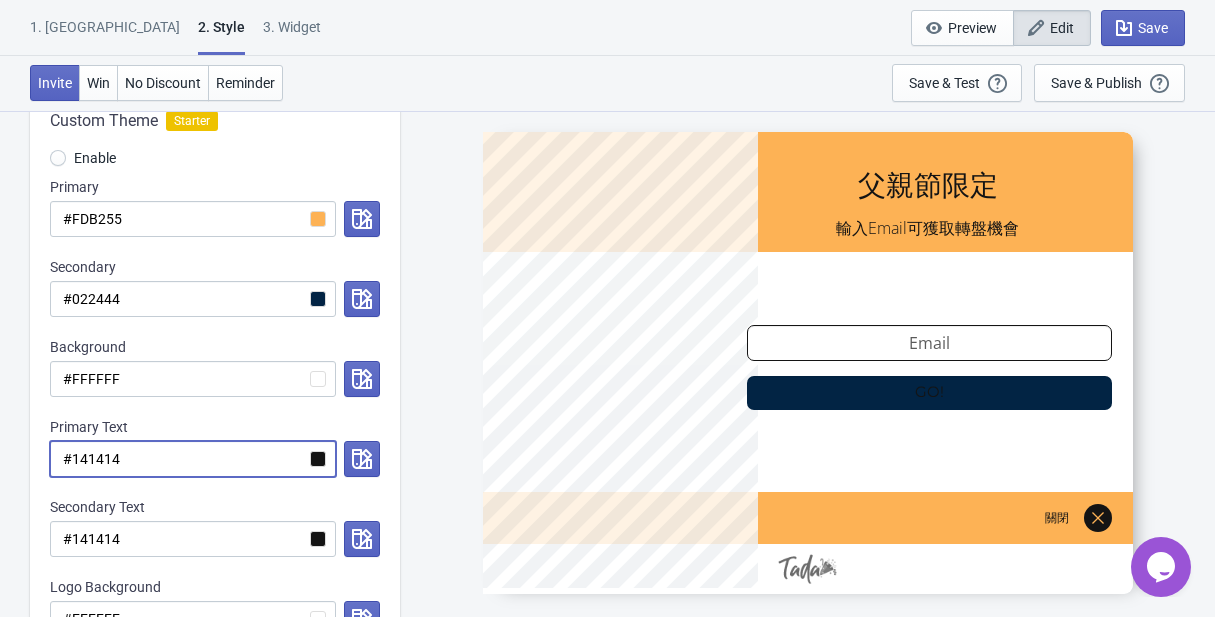 click on "#141414" at bounding box center [193, 459] 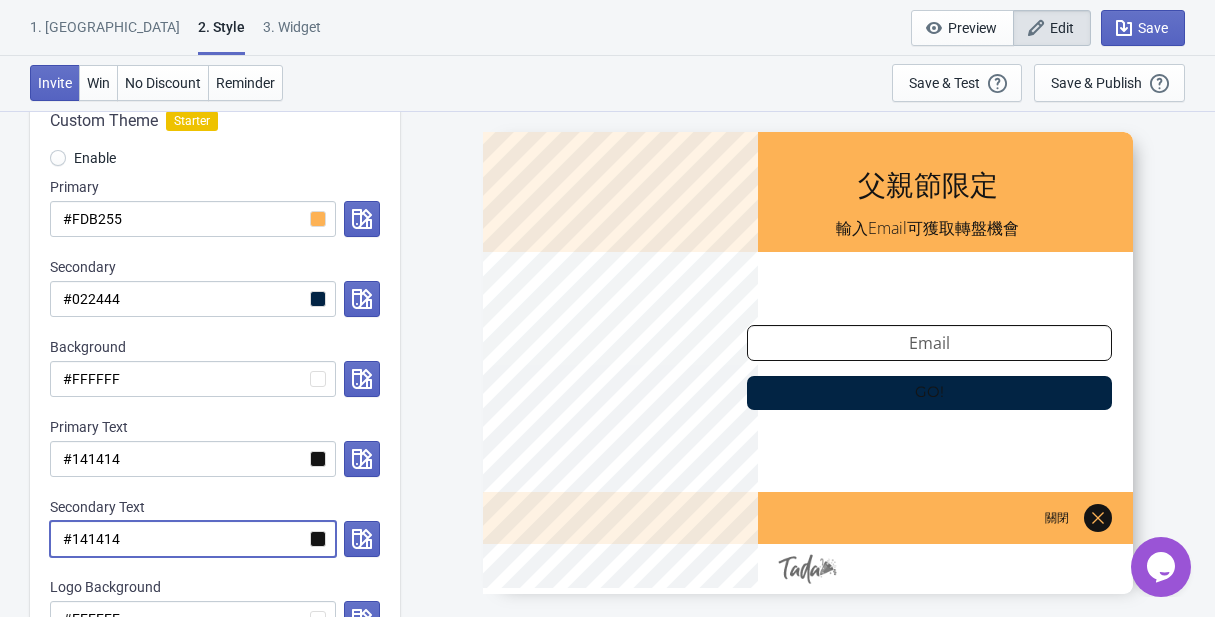 drag, startPoint x: 133, startPoint y: 533, endPoint x: 73, endPoint y: 535, distance: 60.033325 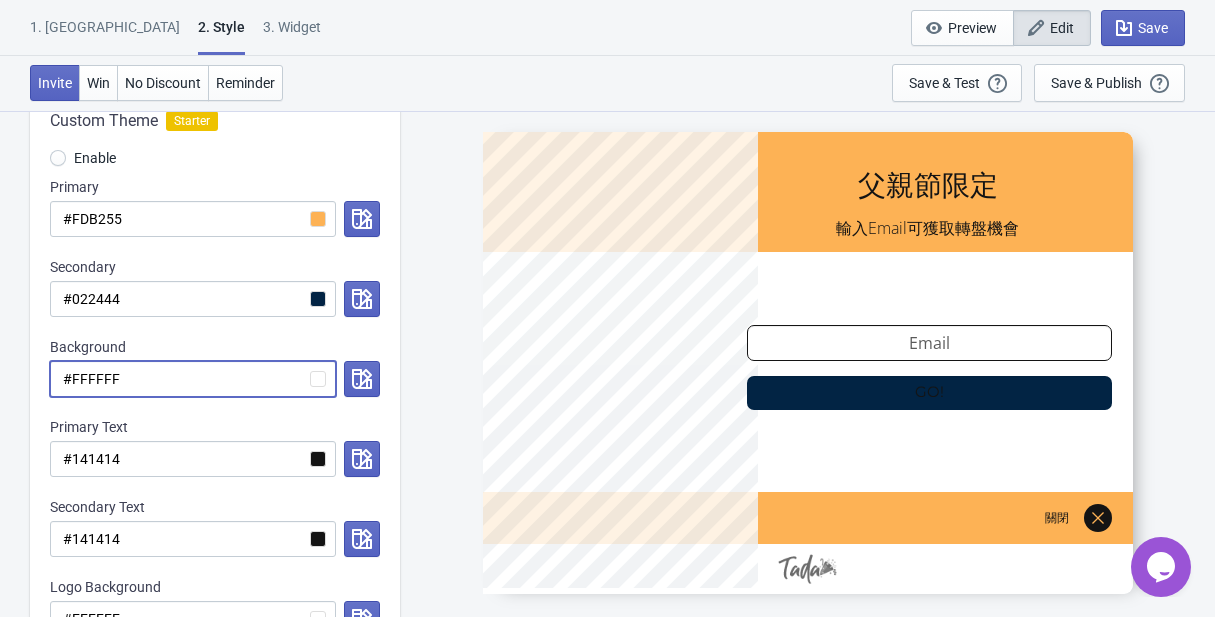 drag, startPoint x: 120, startPoint y: 387, endPoint x: 67, endPoint y: 382, distance: 53.235325 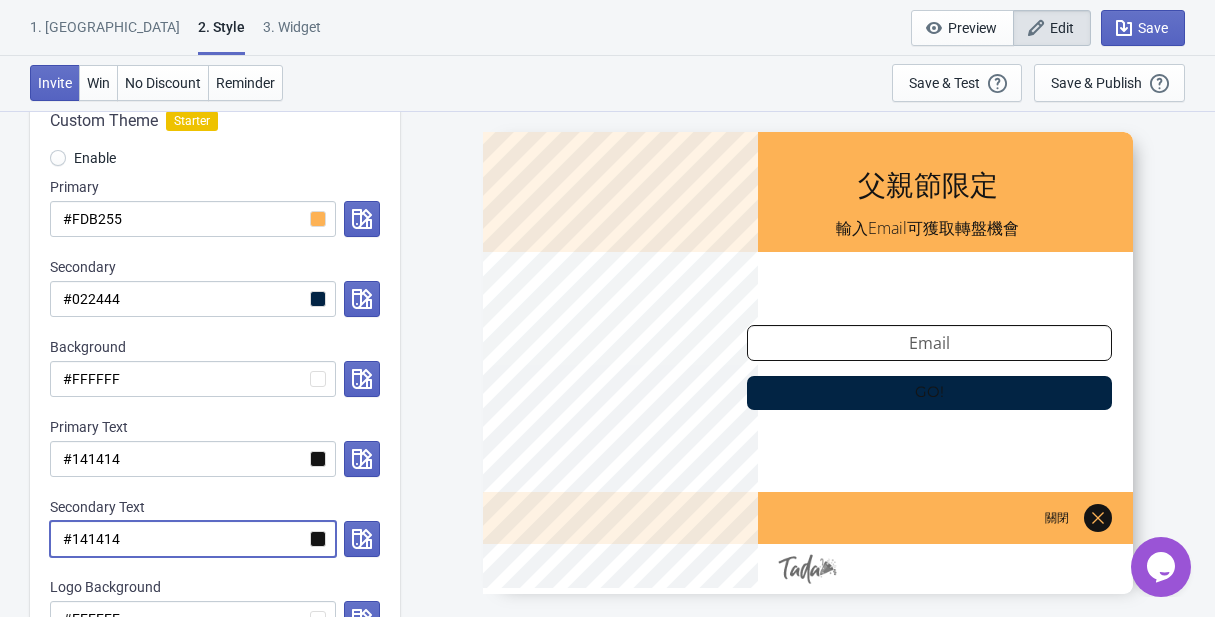 drag, startPoint x: 131, startPoint y: 546, endPoint x: 73, endPoint y: 544, distance: 58.034473 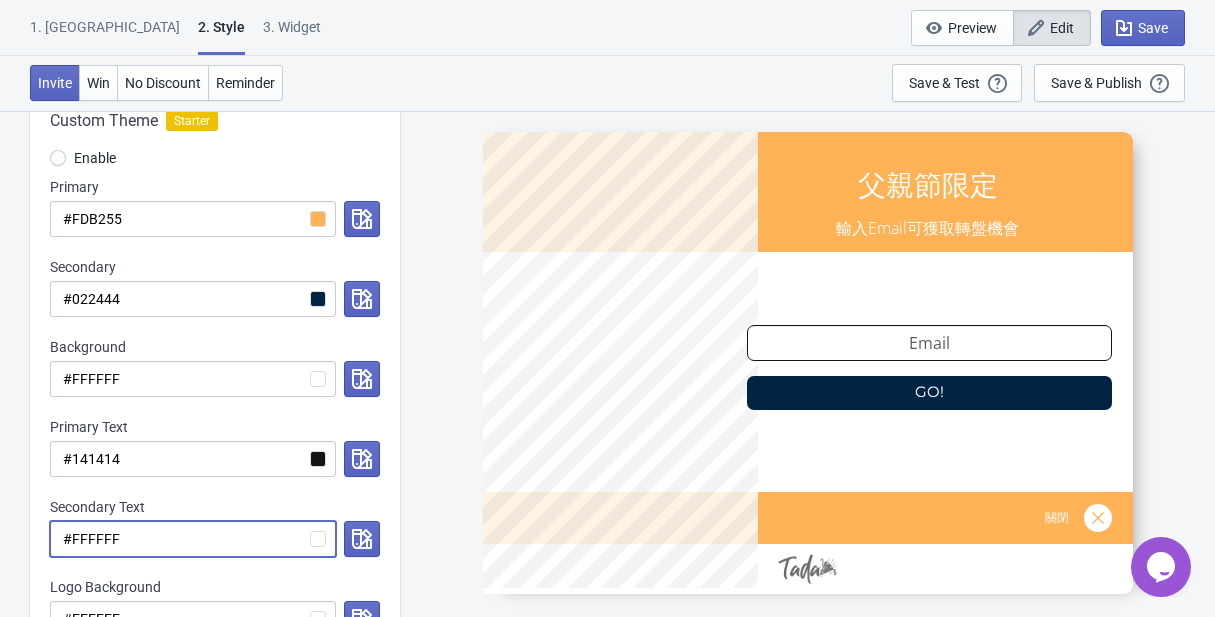 click on "#FFFFFF" at bounding box center [193, 539] 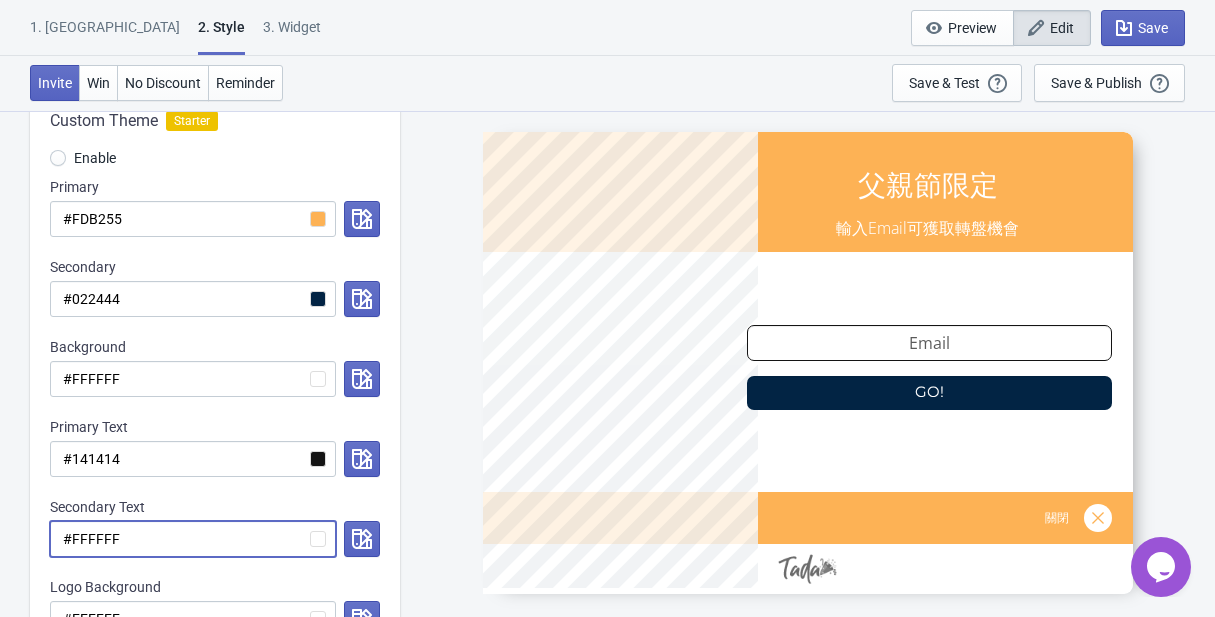type on "#FFFFFF" 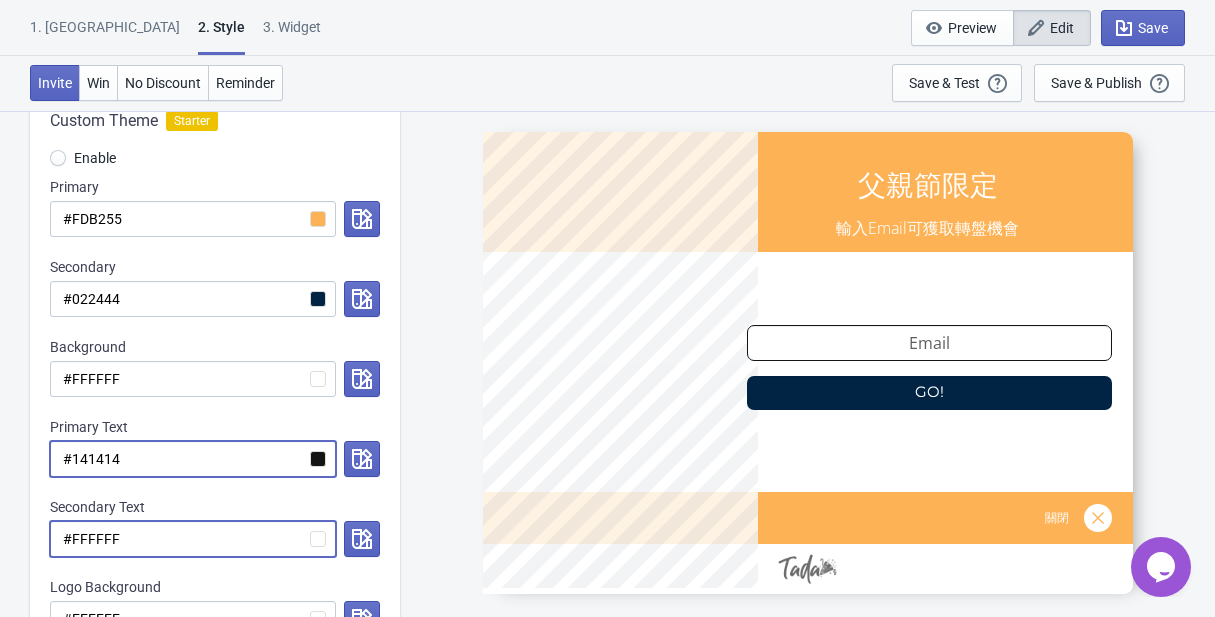 click on "#141414" at bounding box center (193, 459) 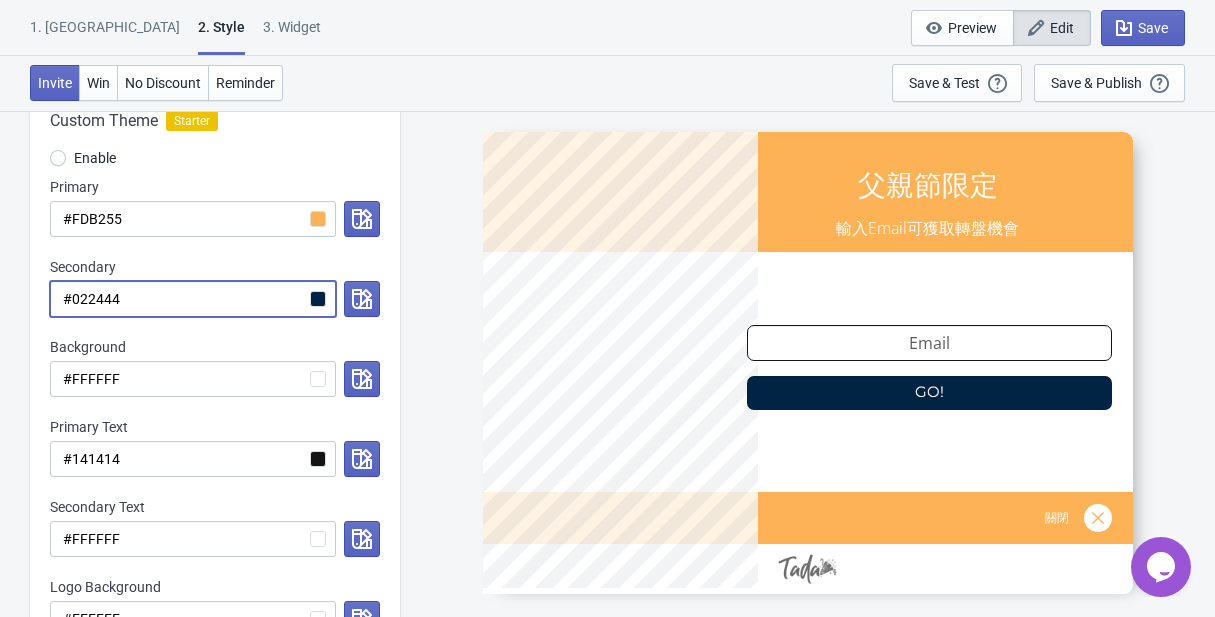 click on "#022444" at bounding box center (193, 299) 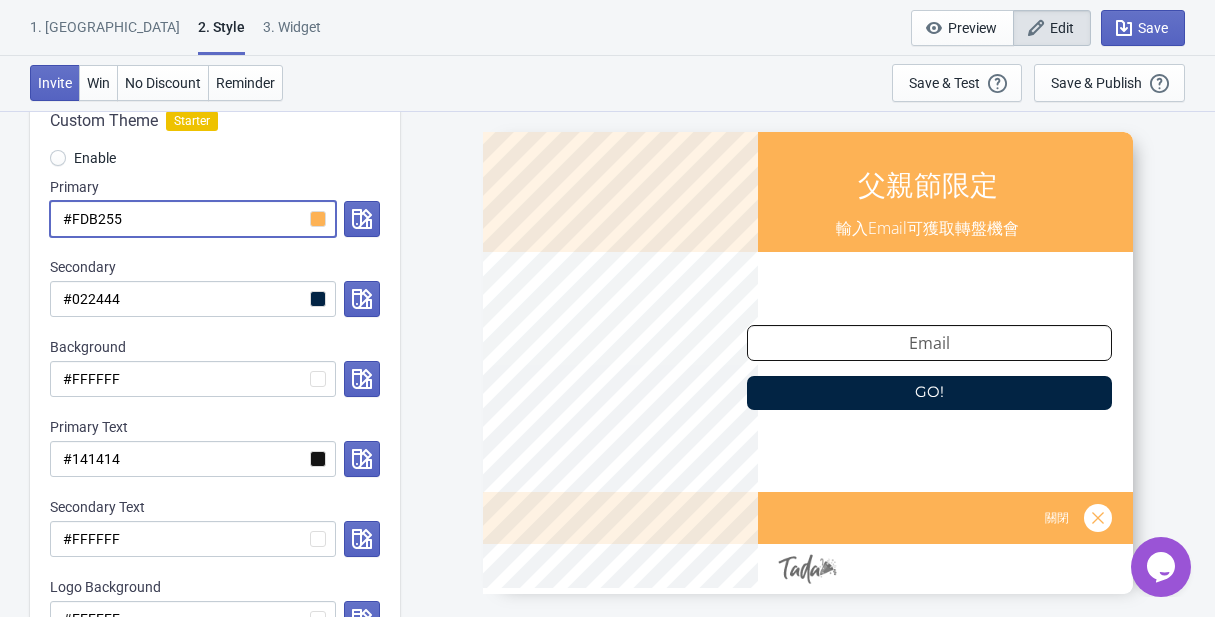 drag, startPoint x: 123, startPoint y: 220, endPoint x: 71, endPoint y: 211, distance: 52.773098 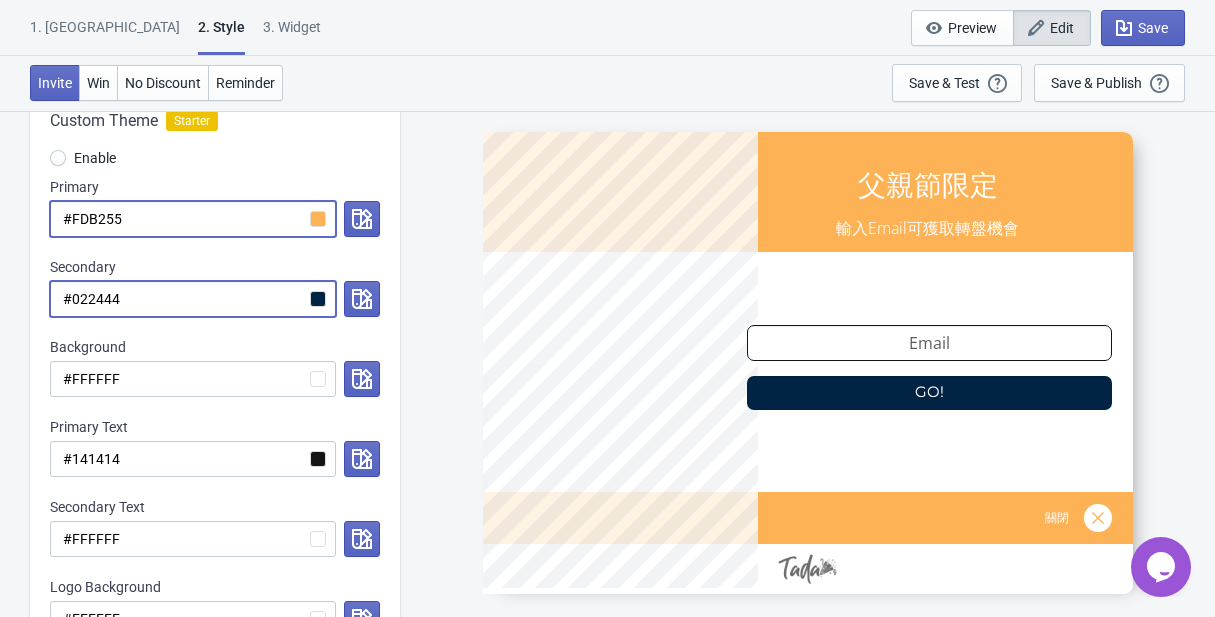 click on "#022444" at bounding box center [193, 299] 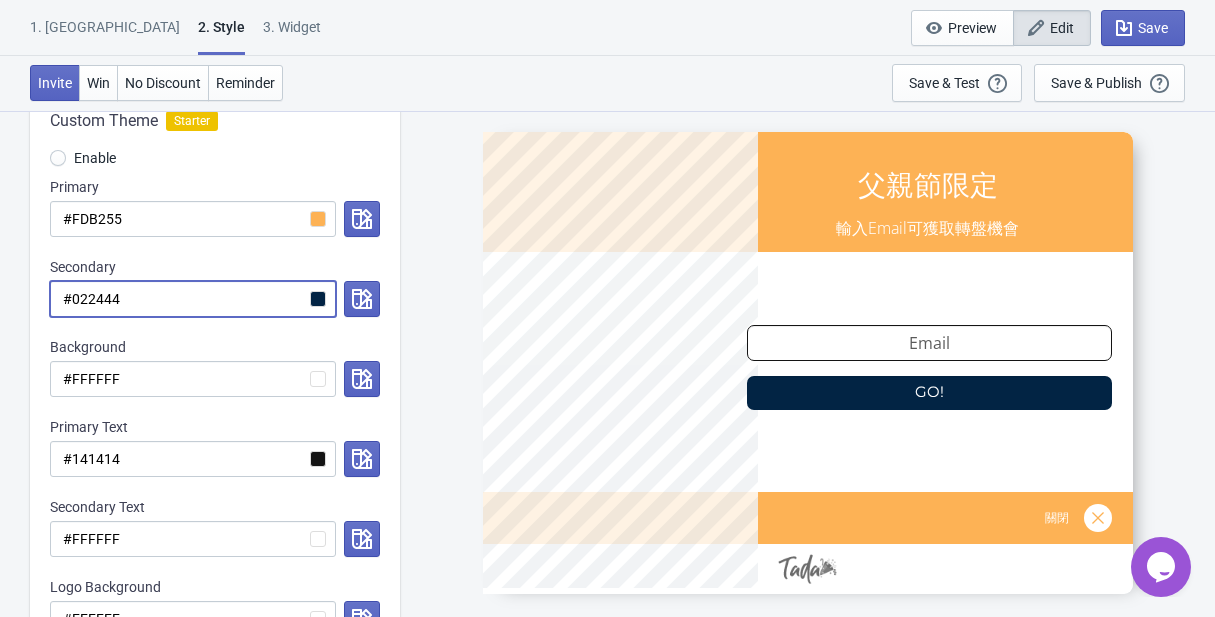 drag, startPoint x: 136, startPoint y: 297, endPoint x: 75, endPoint y: 294, distance: 61.073727 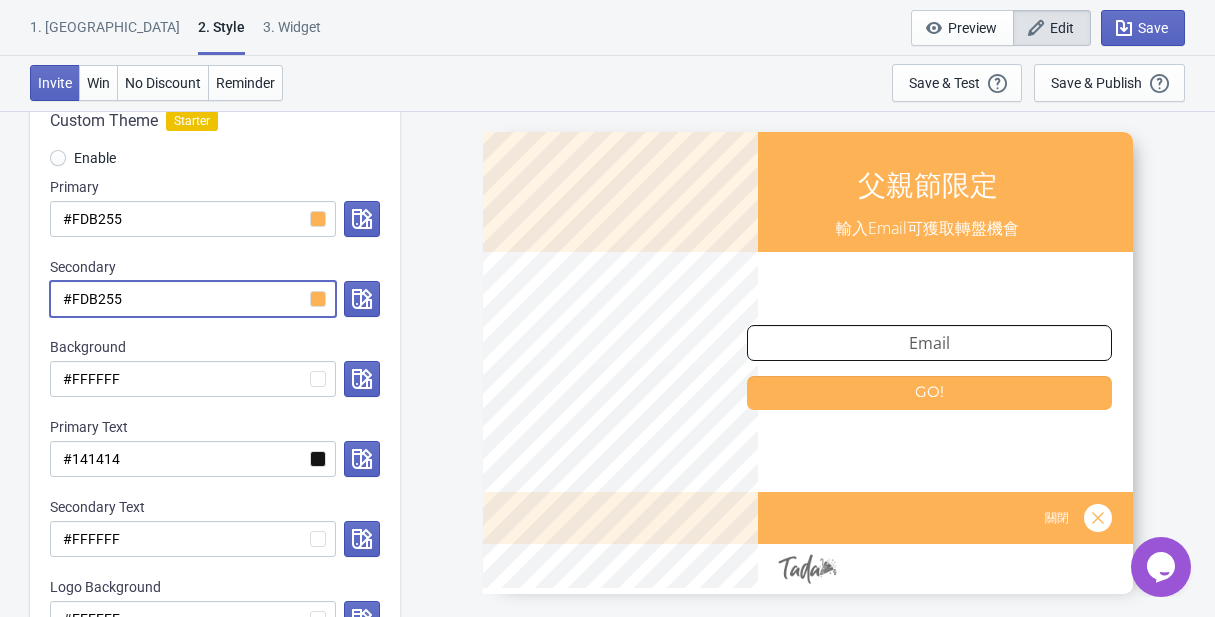 radio on "true" 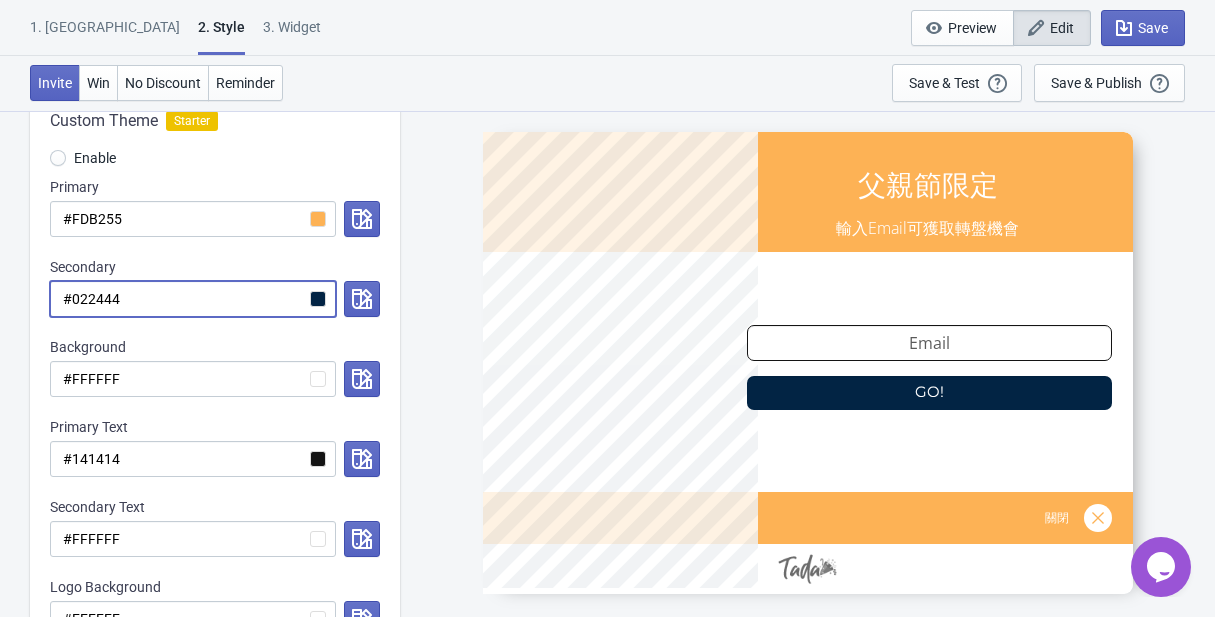 click on "#022444" at bounding box center [193, 299] 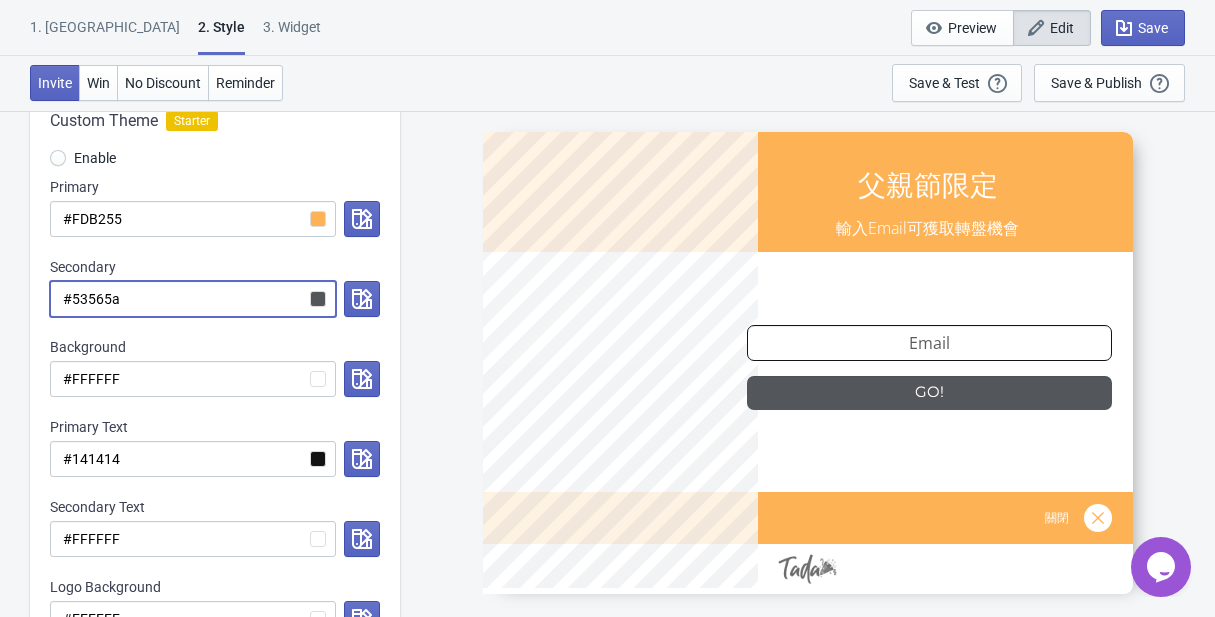 click on "#53565a" at bounding box center (193, 299) 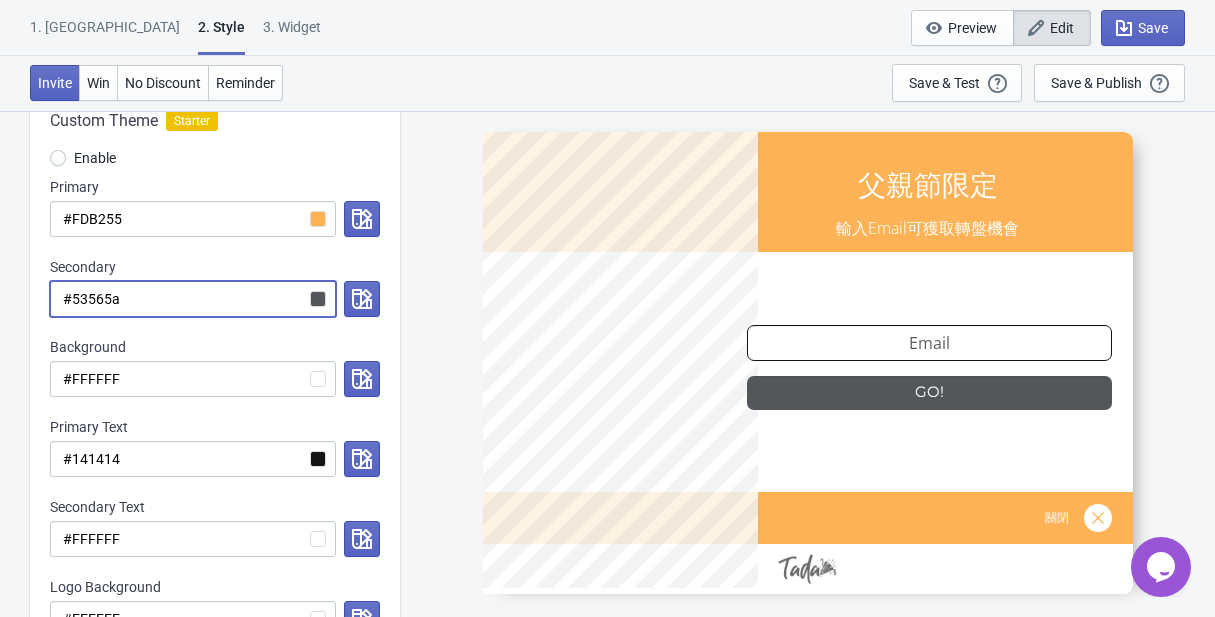 radio on "true" 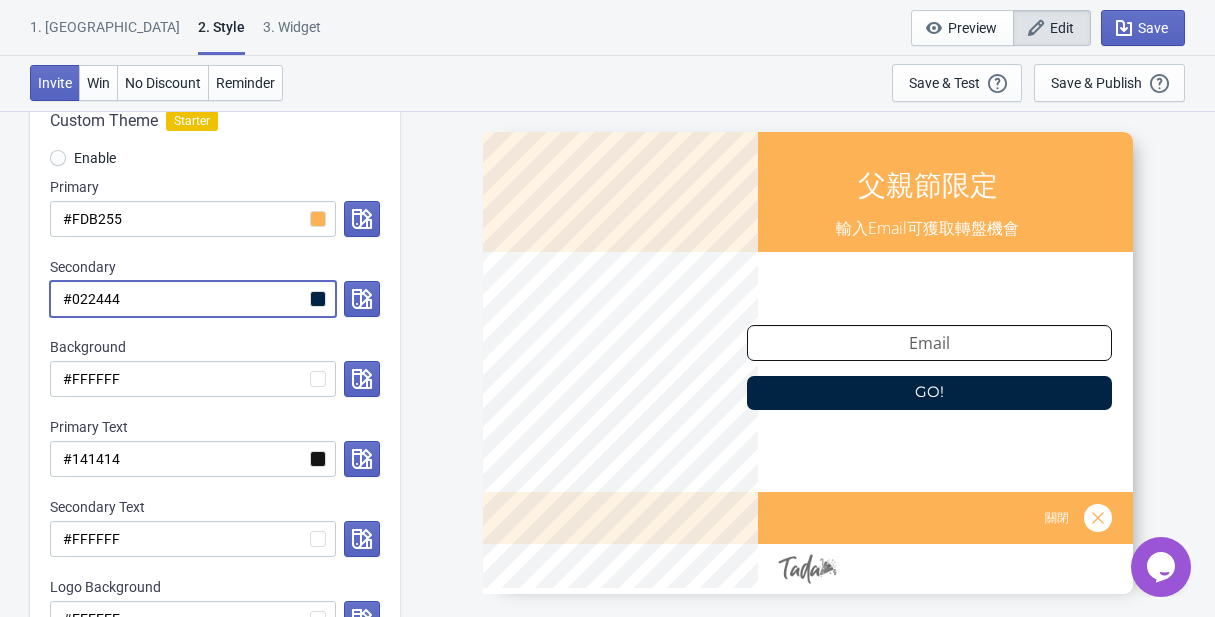 click on "#022444" at bounding box center [193, 299] 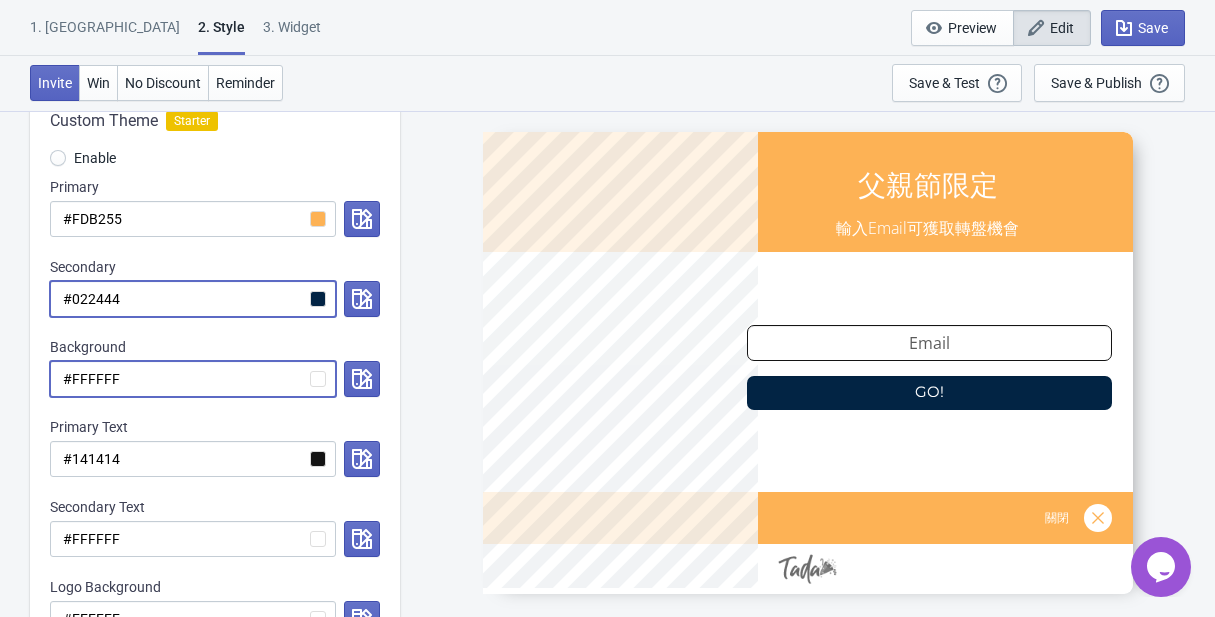 click on "#FFFFFF" at bounding box center [193, 379] 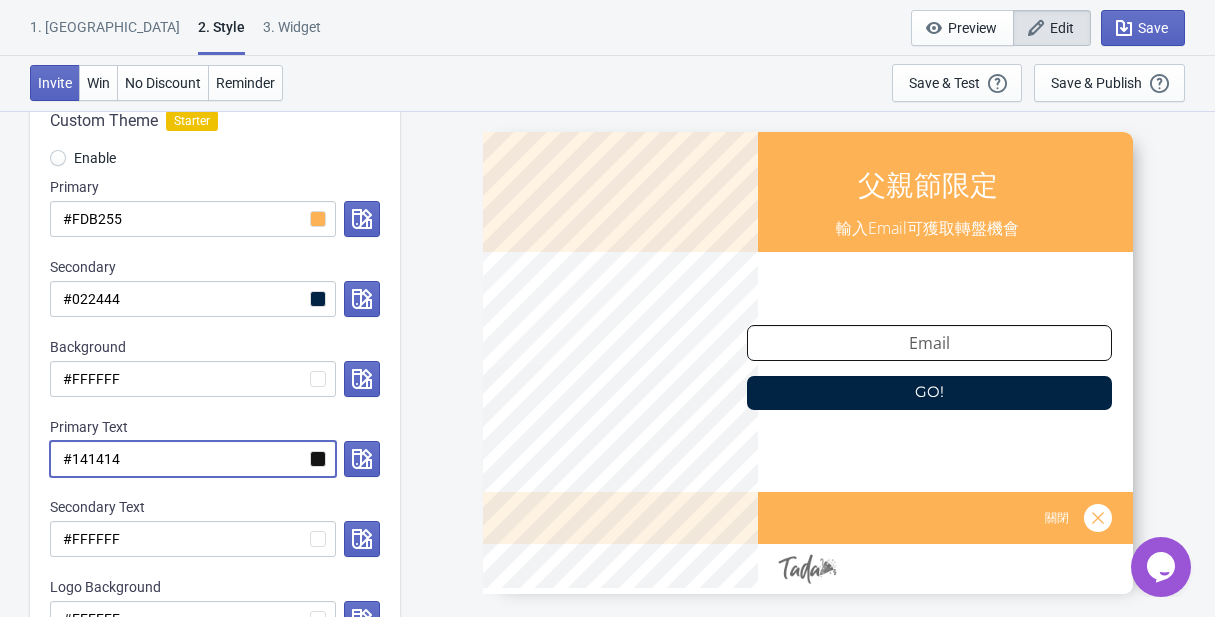 click on "#141414" at bounding box center [193, 459] 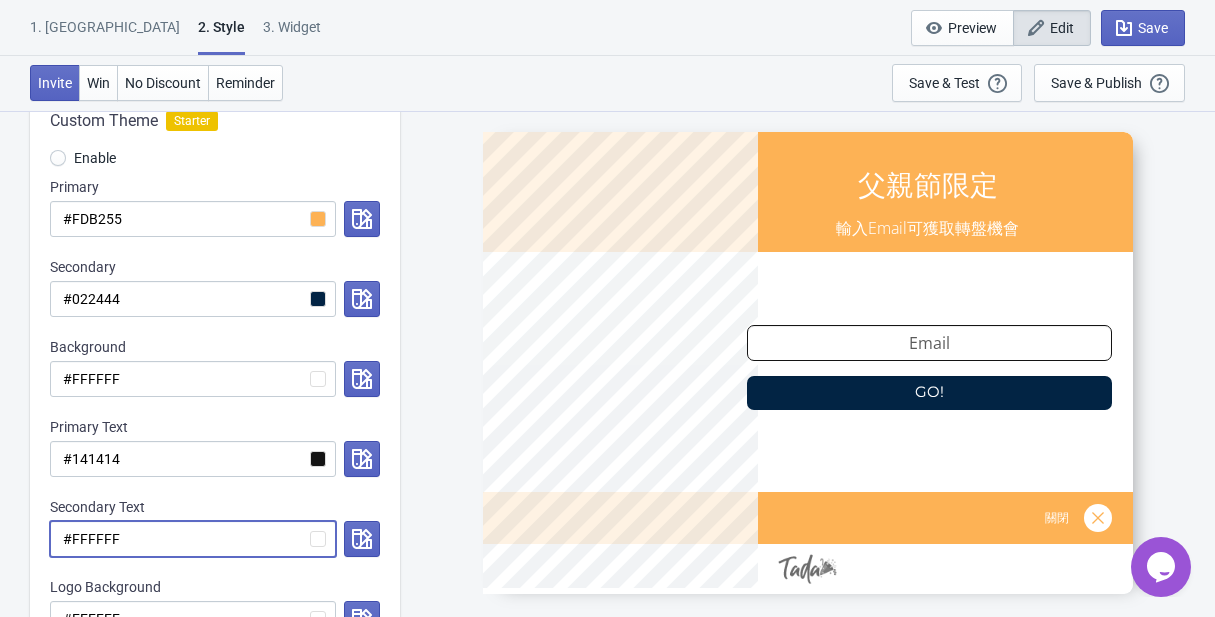 drag, startPoint x: 138, startPoint y: 535, endPoint x: 71, endPoint y: 537, distance: 67.02985 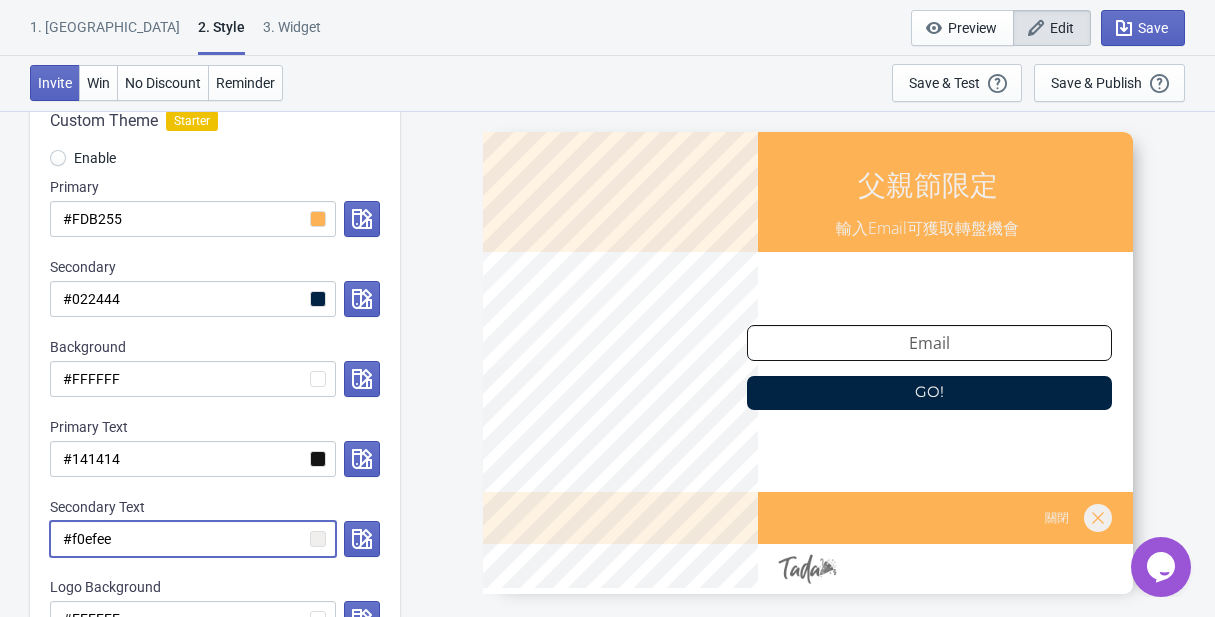 radio on "true" 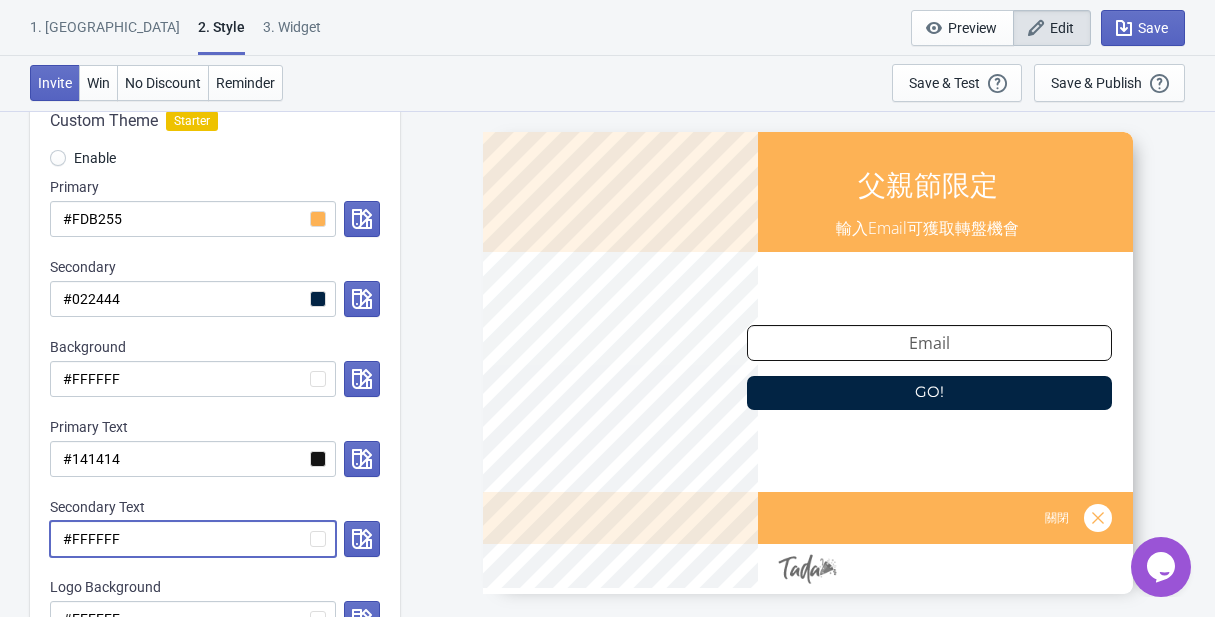 click on "#FFFFFF" at bounding box center (193, 539) 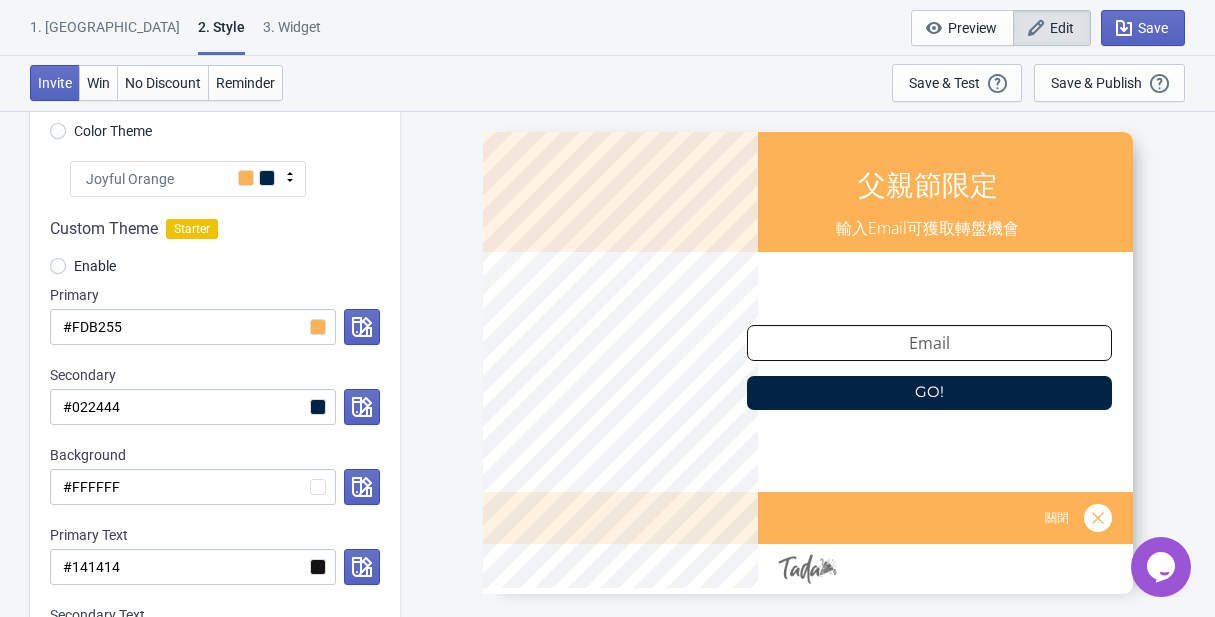 scroll, scrollTop: 0, scrollLeft: 0, axis: both 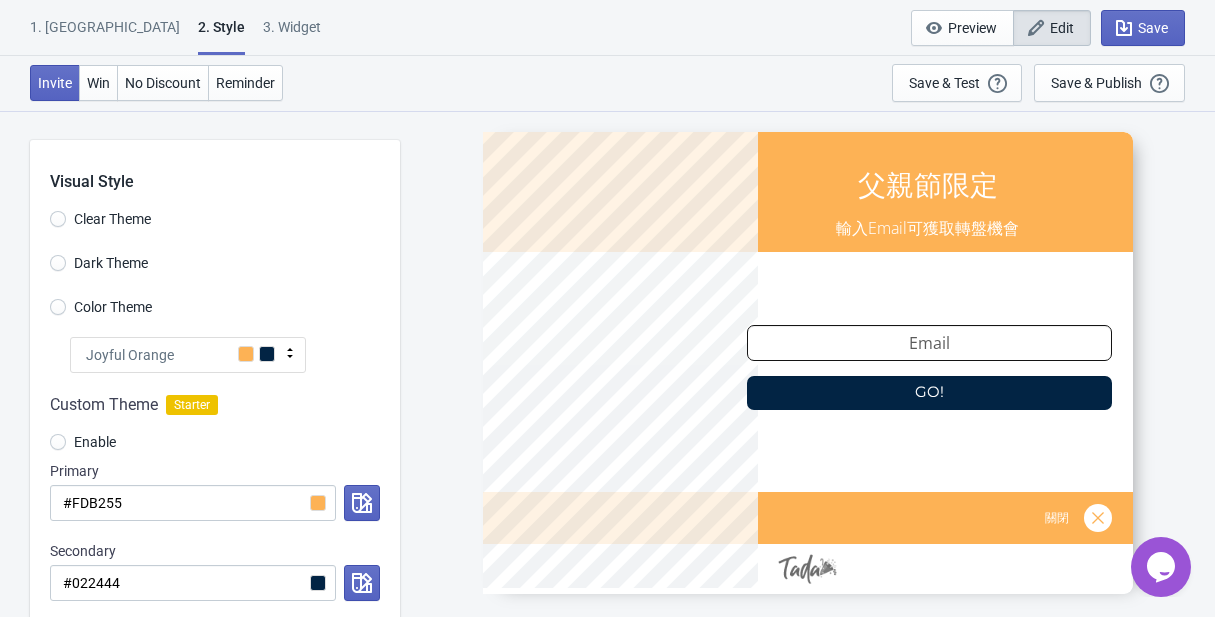 click on "Custom Theme Starter" at bounding box center (215, 405) 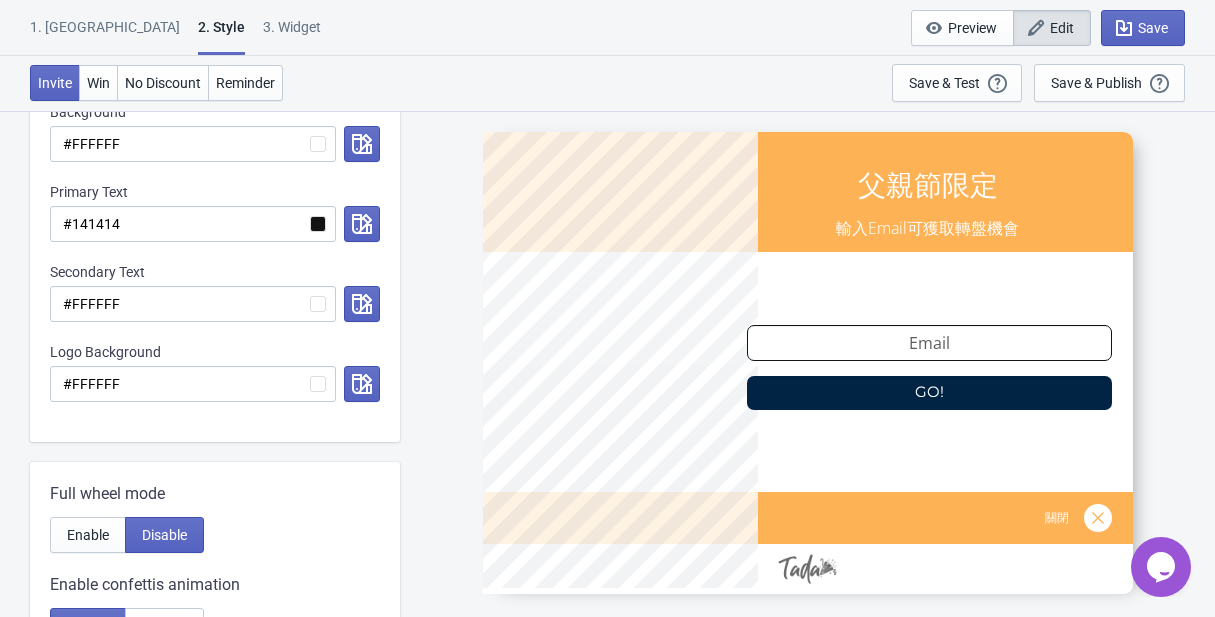 scroll, scrollTop: 767, scrollLeft: 0, axis: vertical 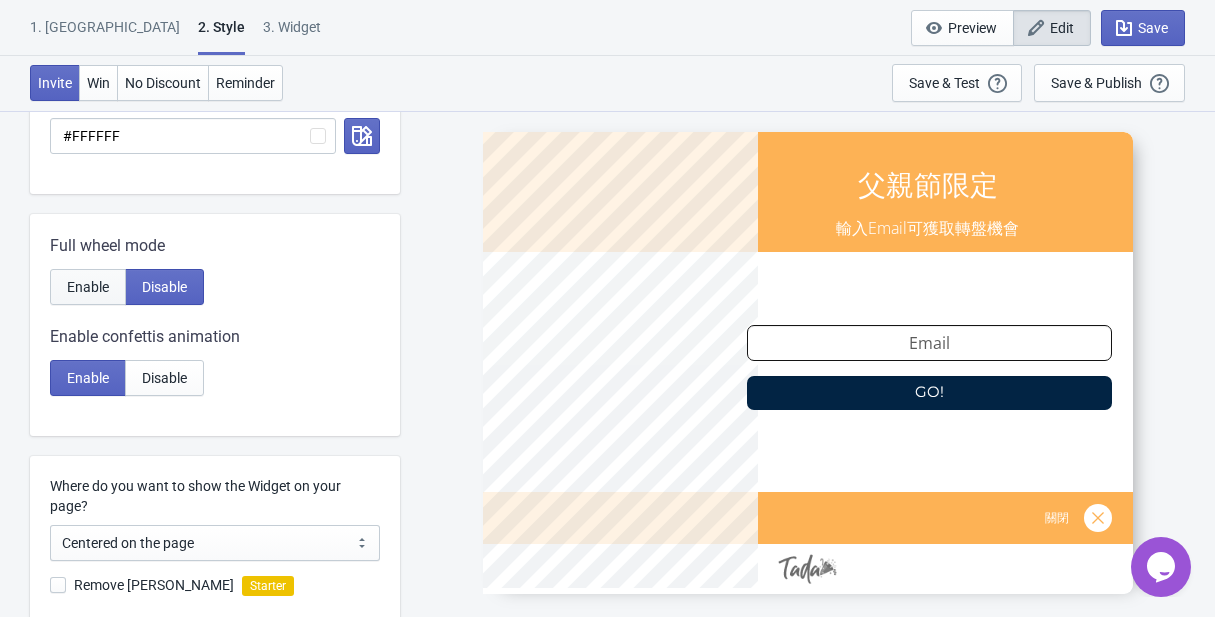 click on "Enable" at bounding box center [88, 287] 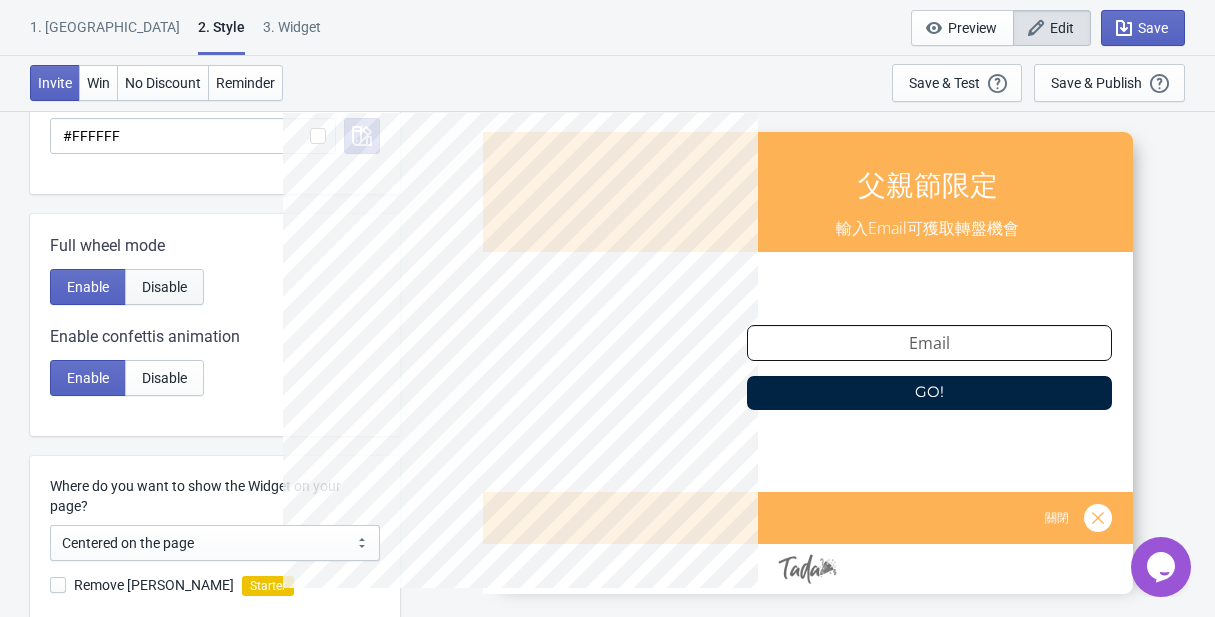 click on "Disable" at bounding box center (164, 287) 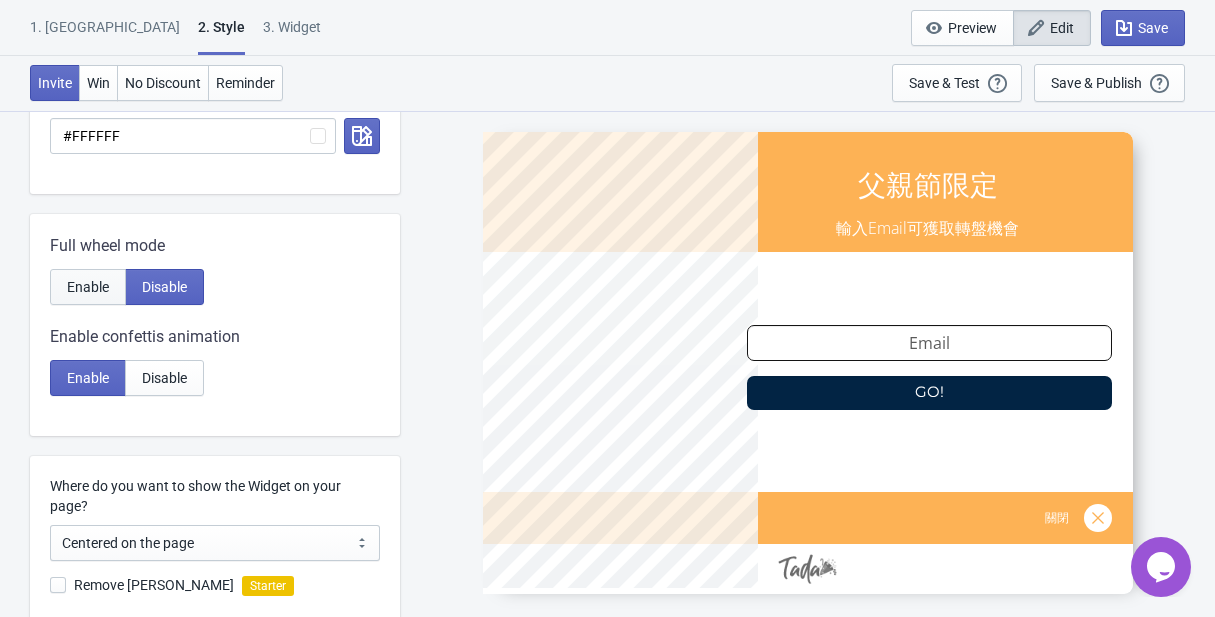 click on "Enable" at bounding box center (88, 287) 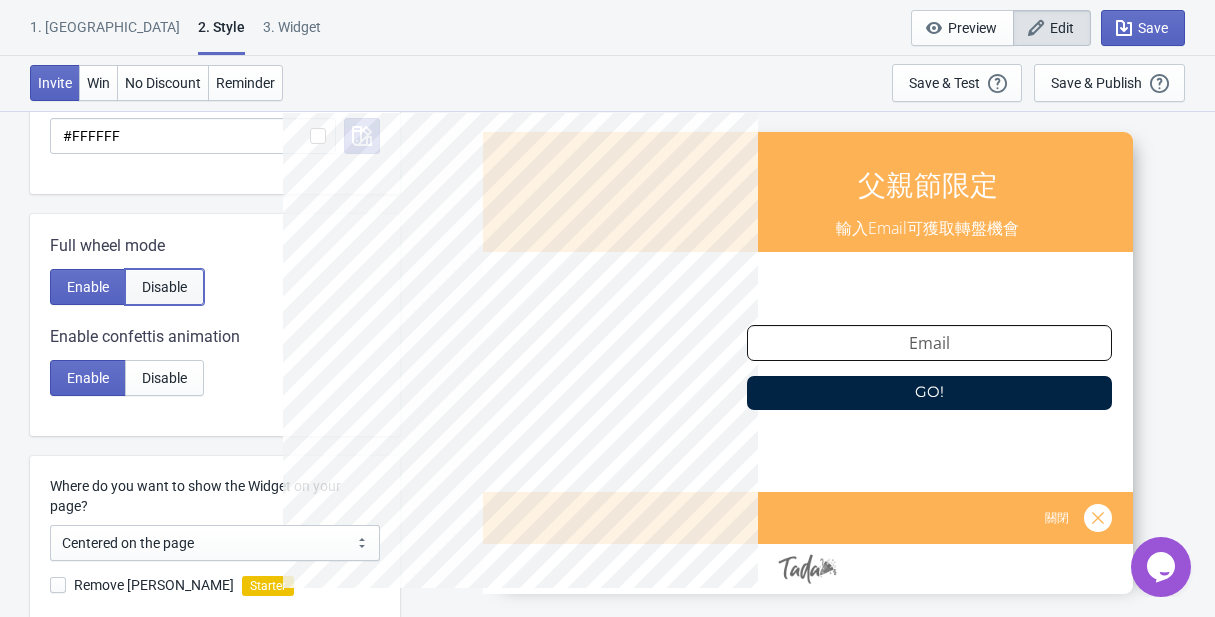 click on "Disable" at bounding box center [164, 287] 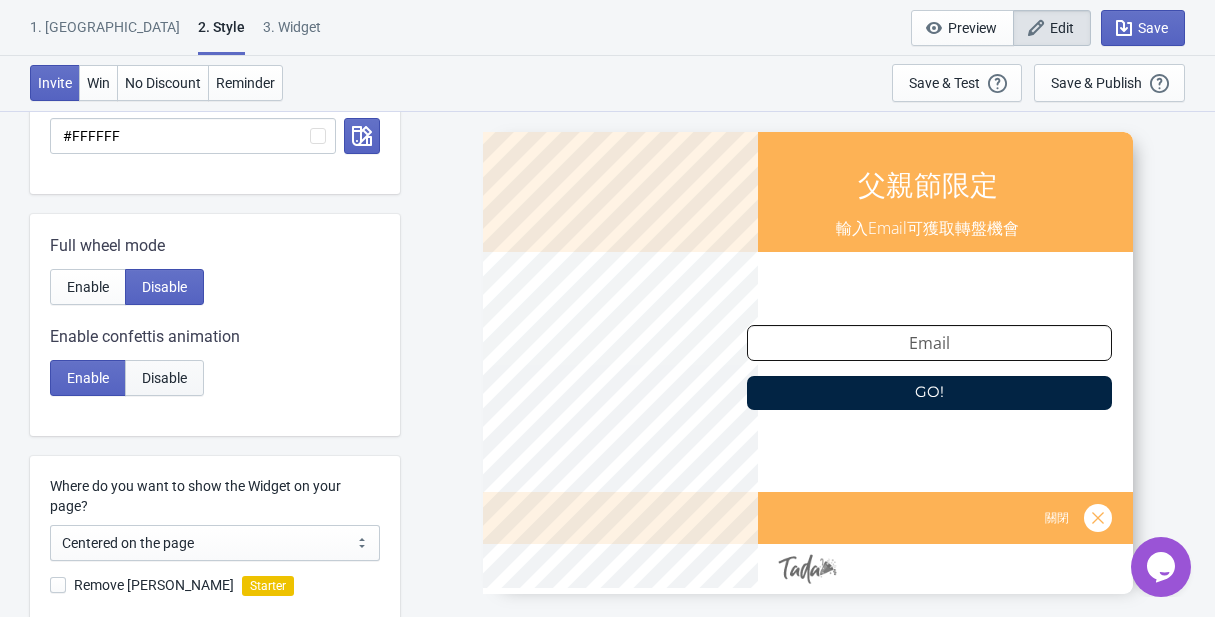 click on "Disable" at bounding box center [164, 378] 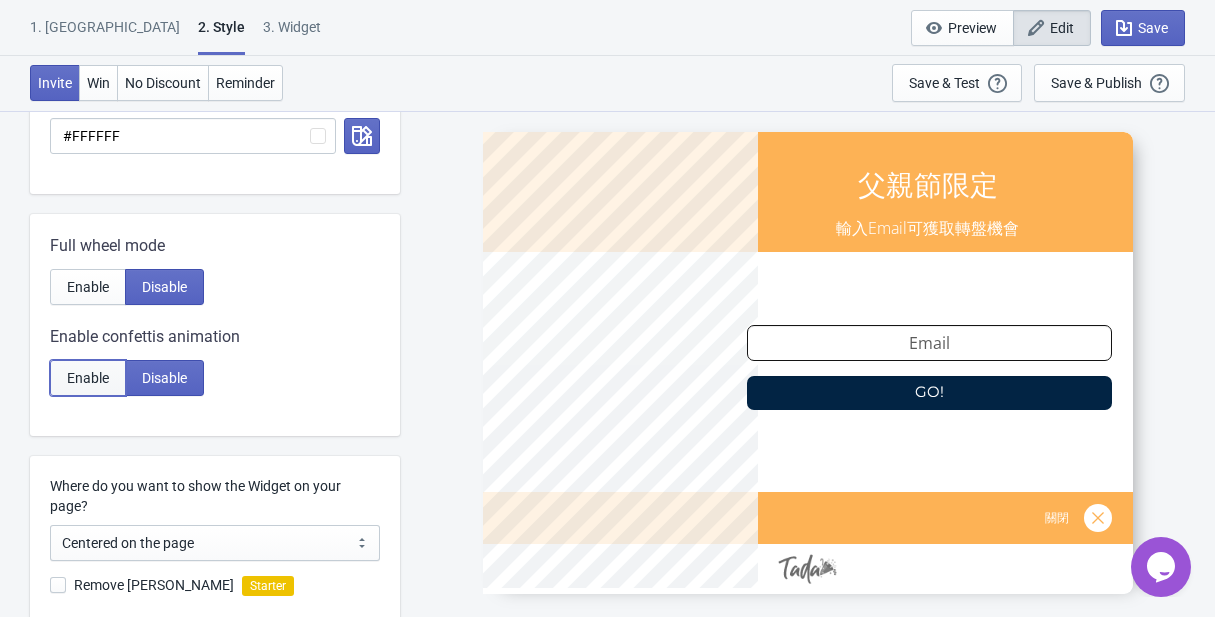 click on "Enable" at bounding box center [88, 378] 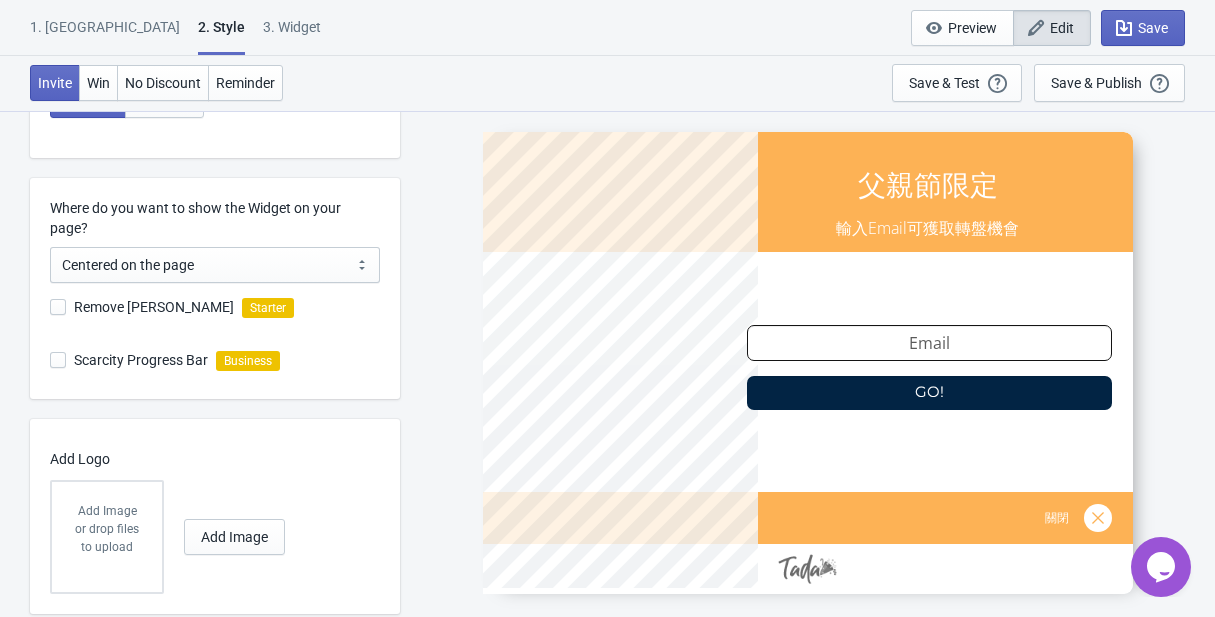 scroll, scrollTop: 1098, scrollLeft: 0, axis: vertical 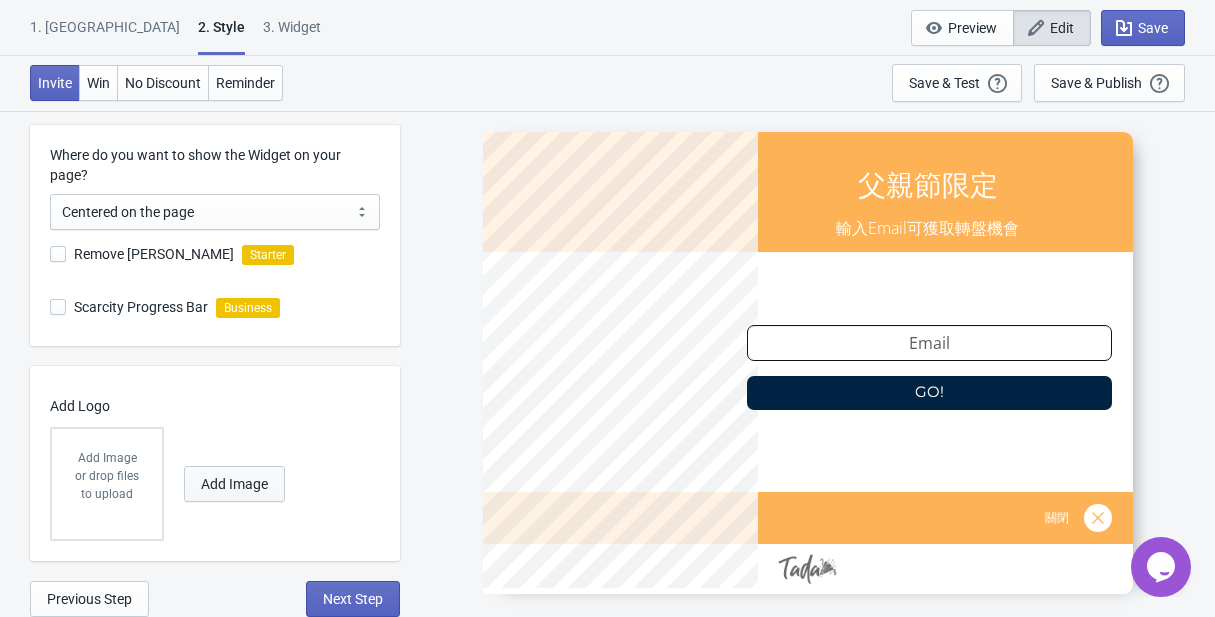 click on "Add Image" at bounding box center (234, 484) 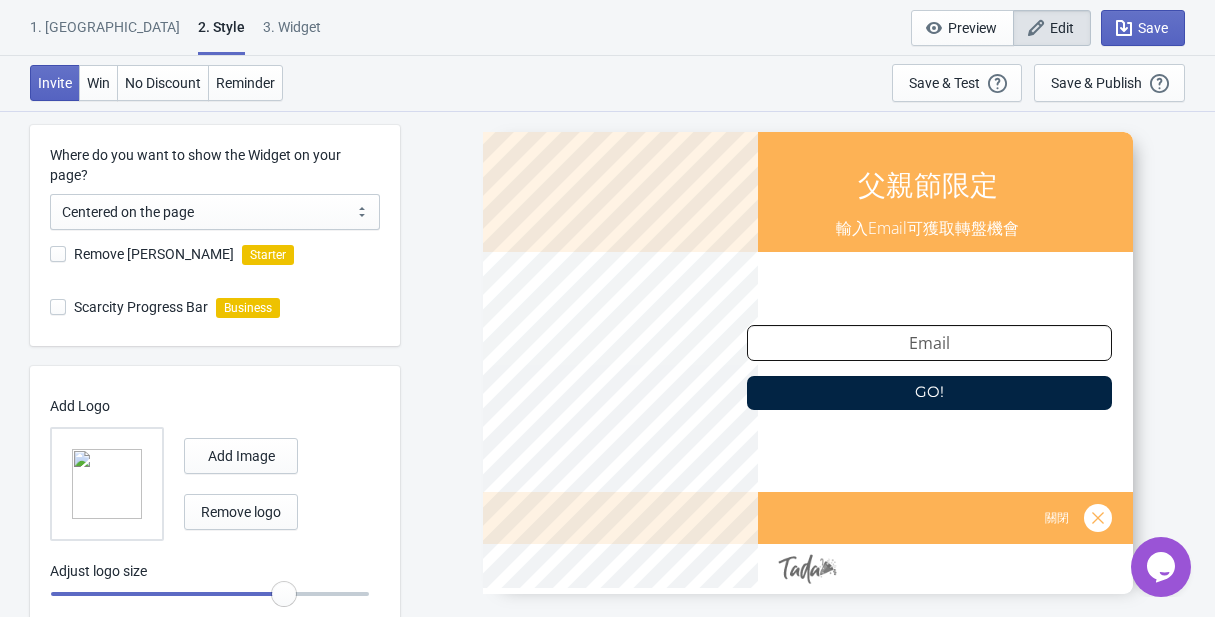 radio on "true" 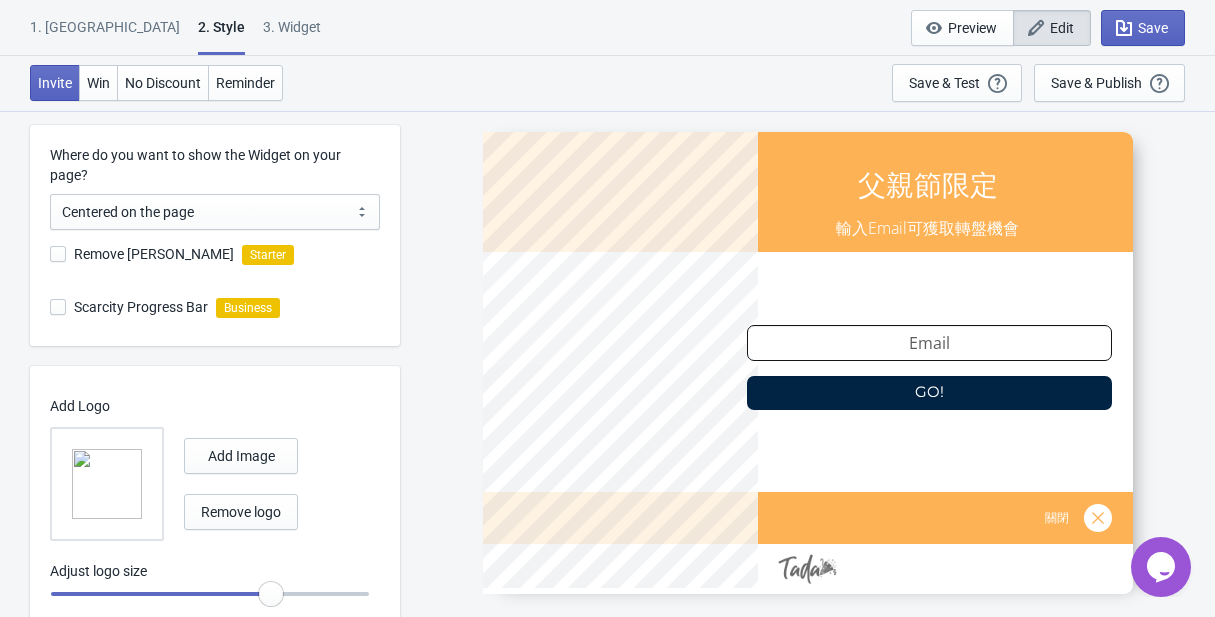 radio on "true" 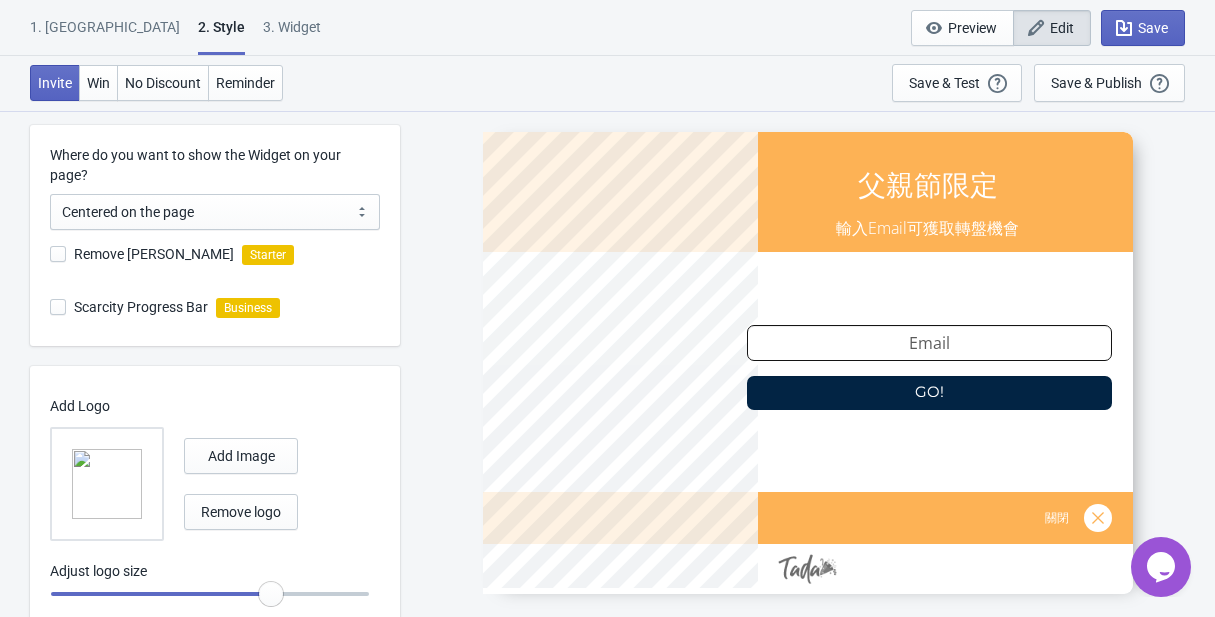 type on "0.9" 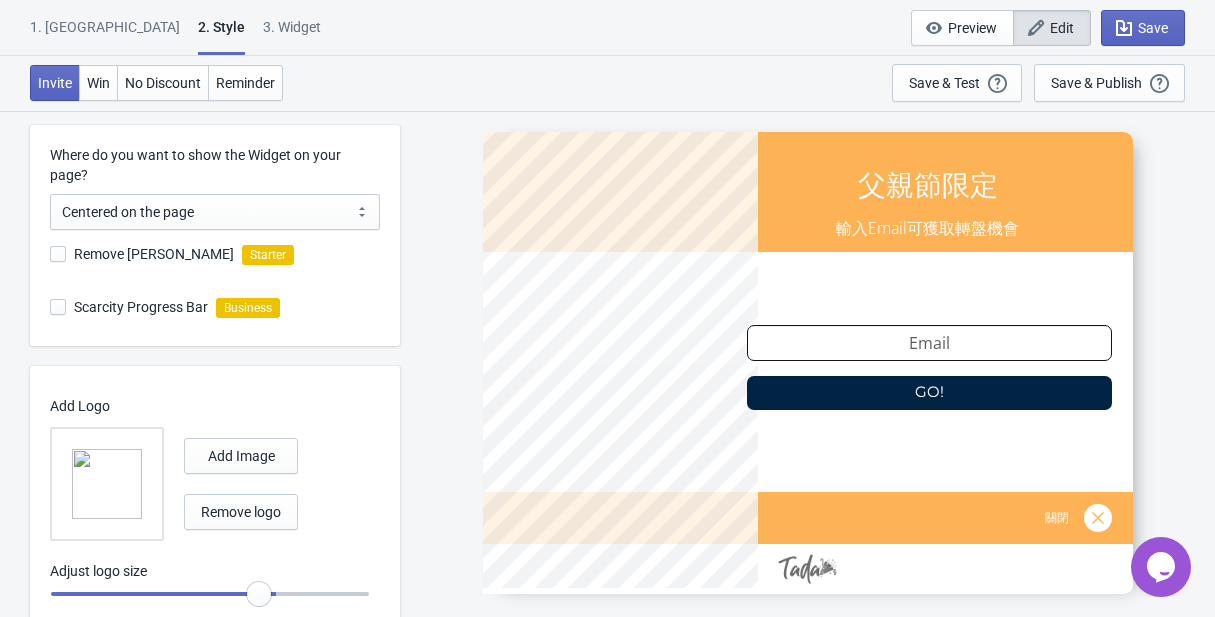 radio on "true" 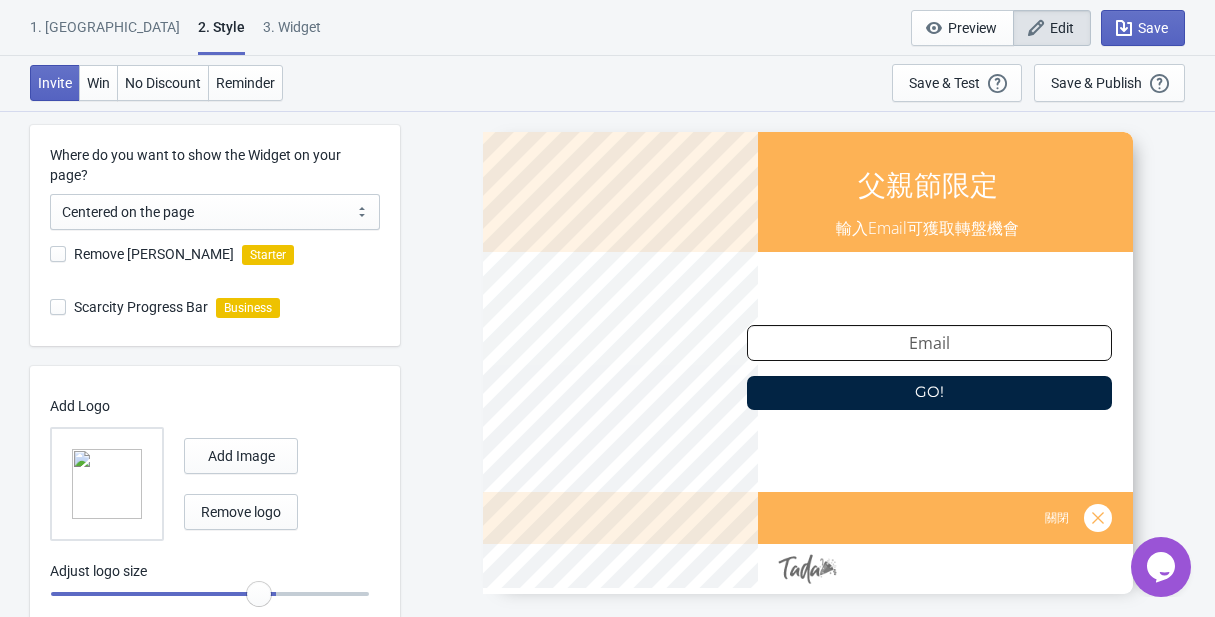 type on "0.85" 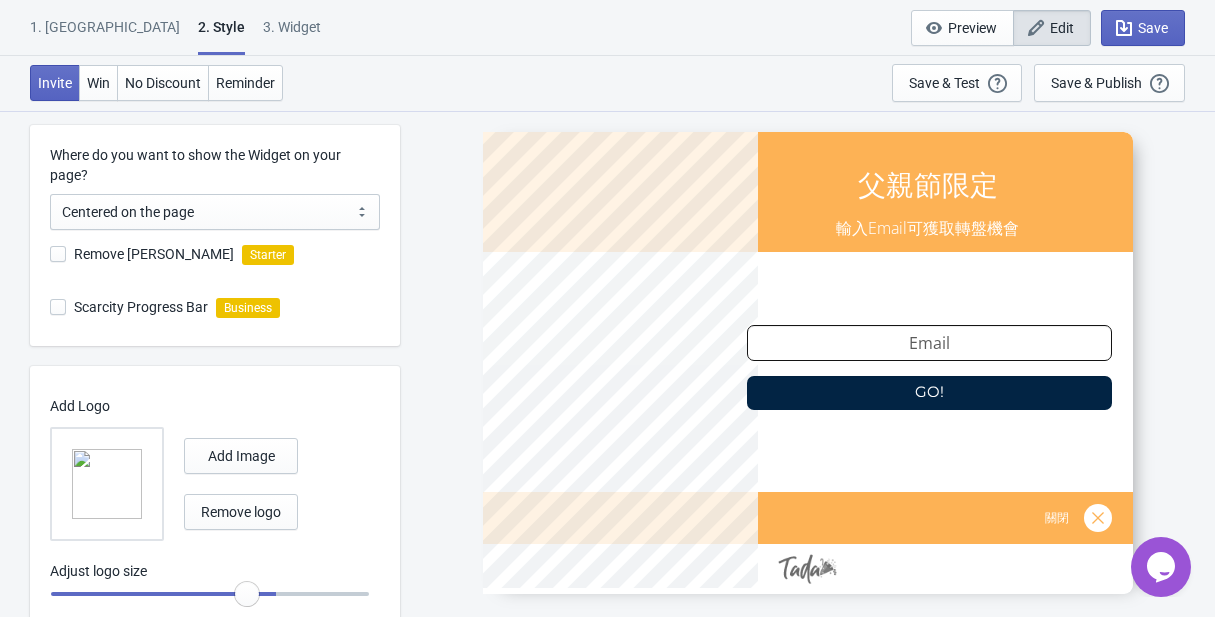 radio on "true" 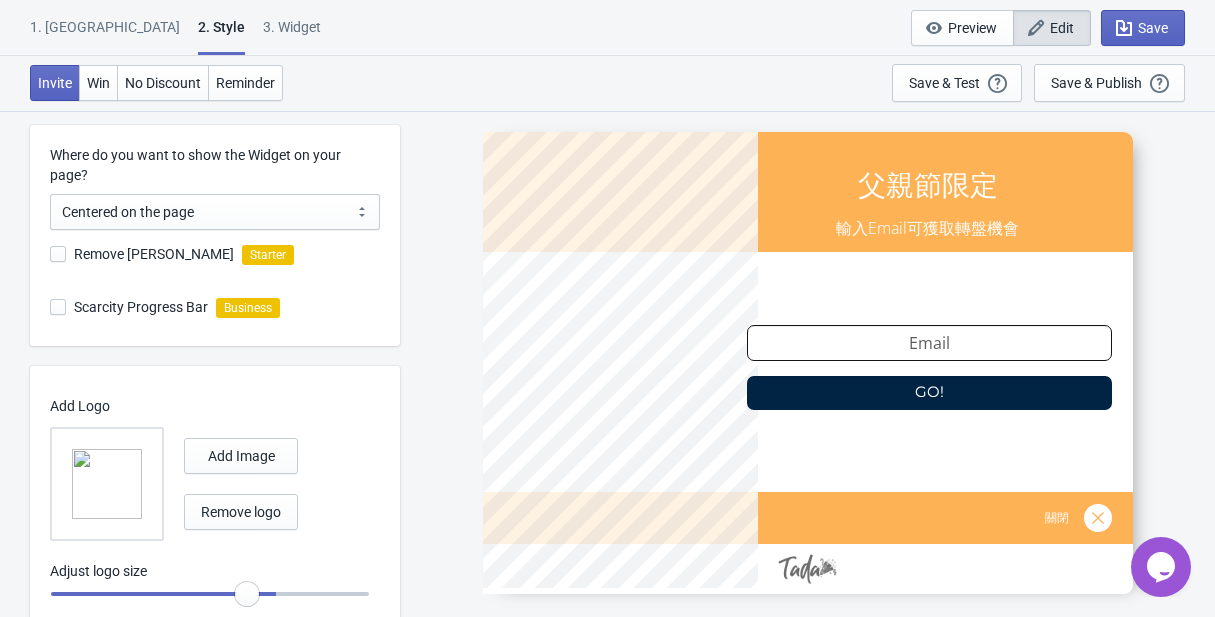 type on "0.8" 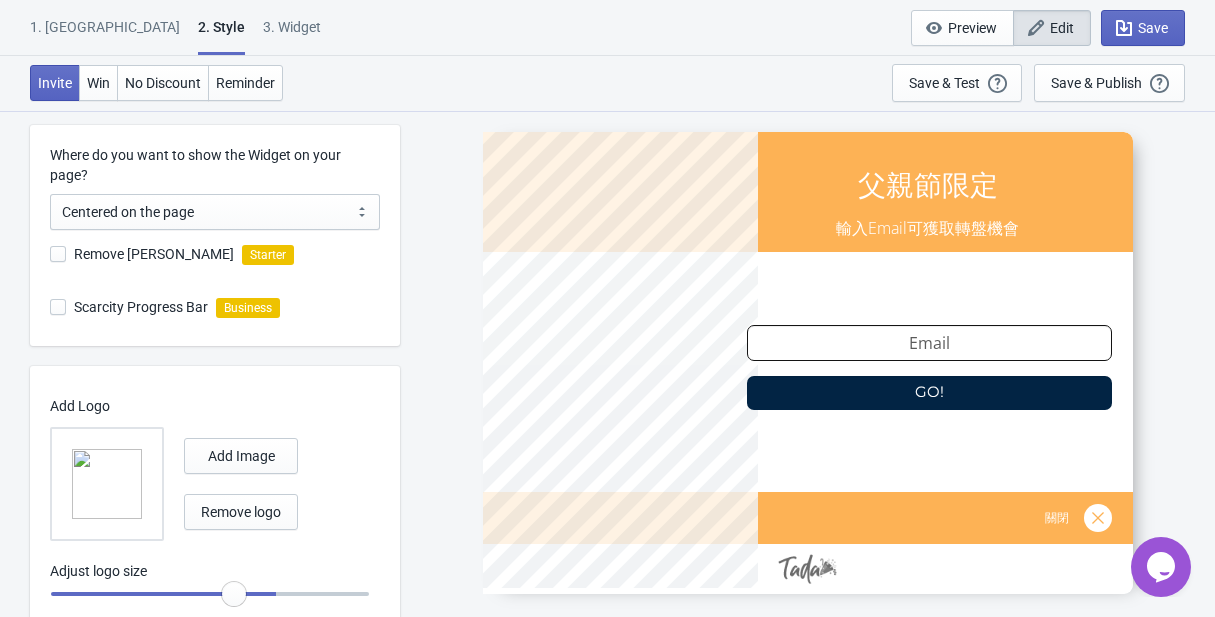 type 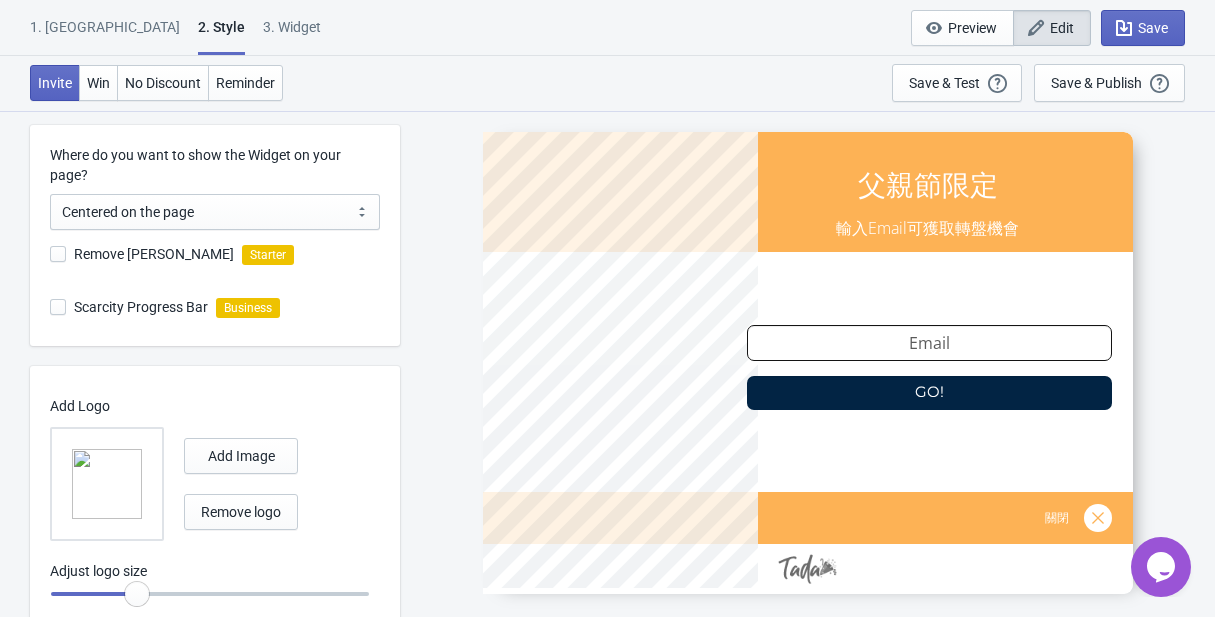 drag, startPoint x: 273, startPoint y: 588, endPoint x: 134, endPoint y: 588, distance: 139 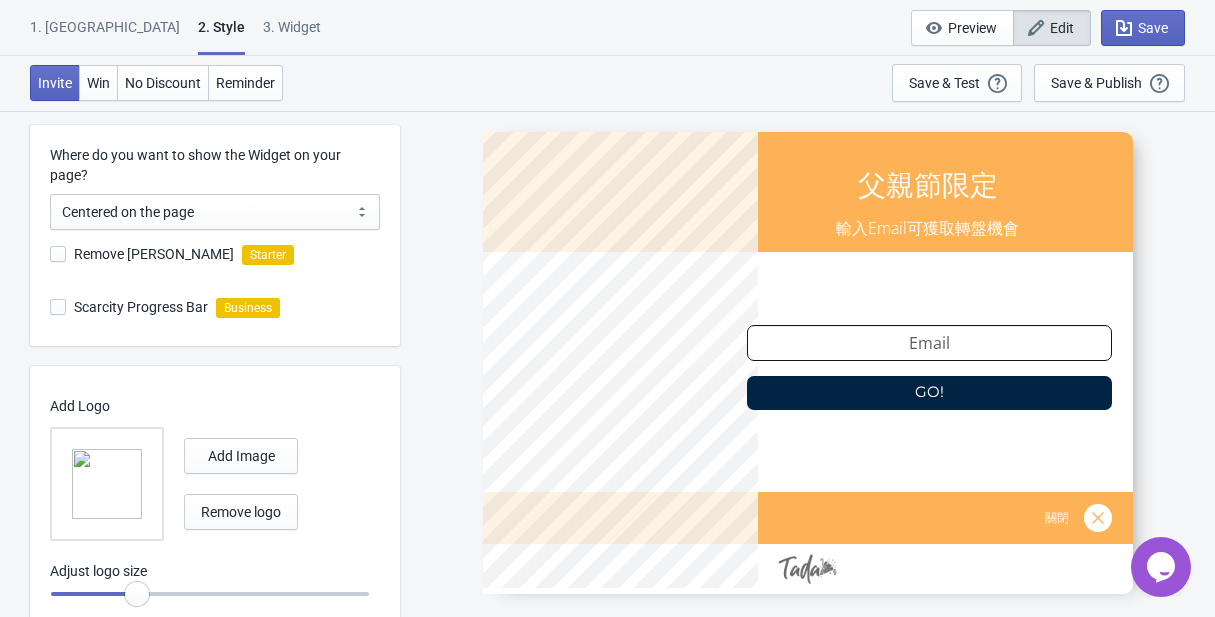 click at bounding box center [210, 594] 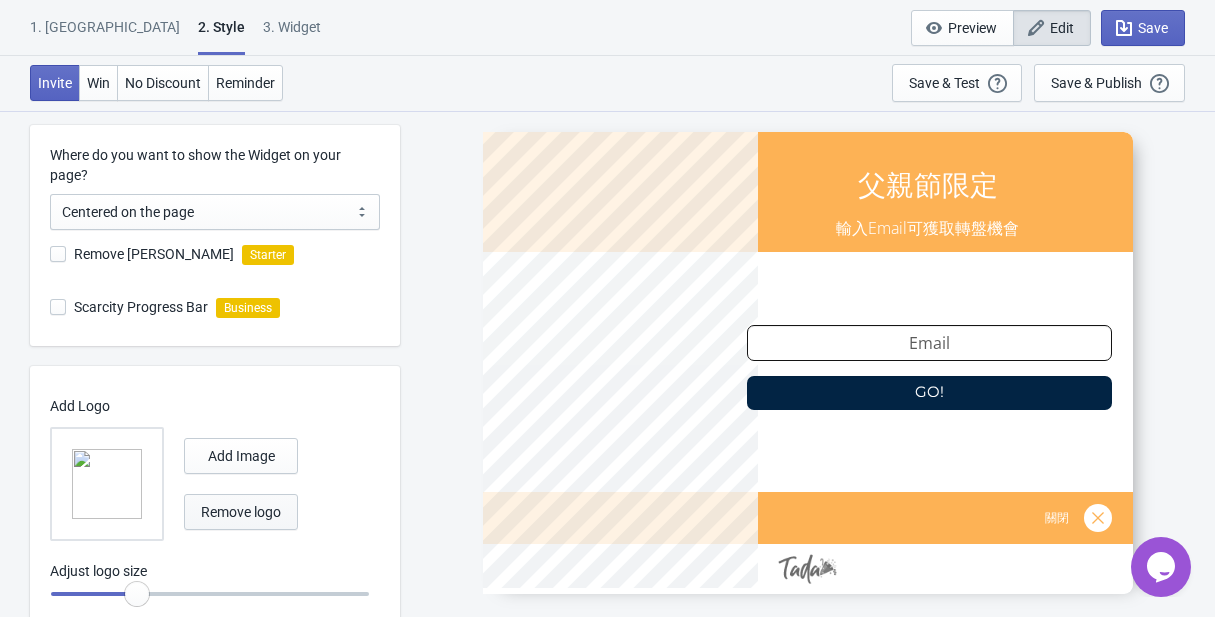 click on "Remove logo" at bounding box center (241, 512) 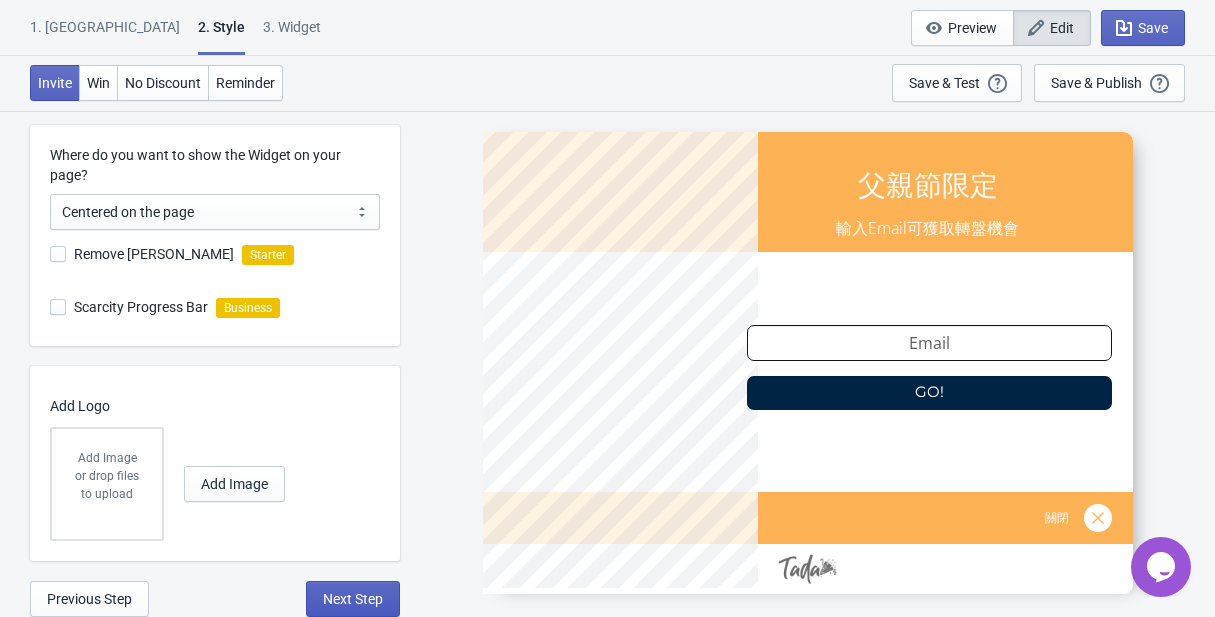 click on "Next Step" at bounding box center (353, 599) 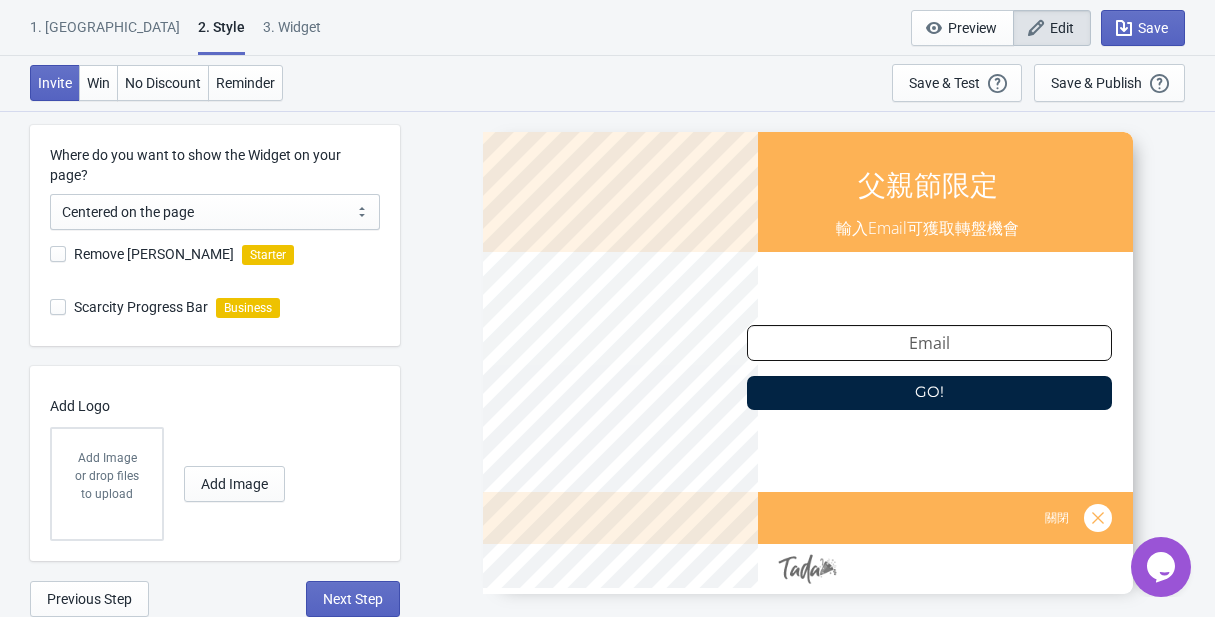 scroll, scrollTop: 0, scrollLeft: 0, axis: both 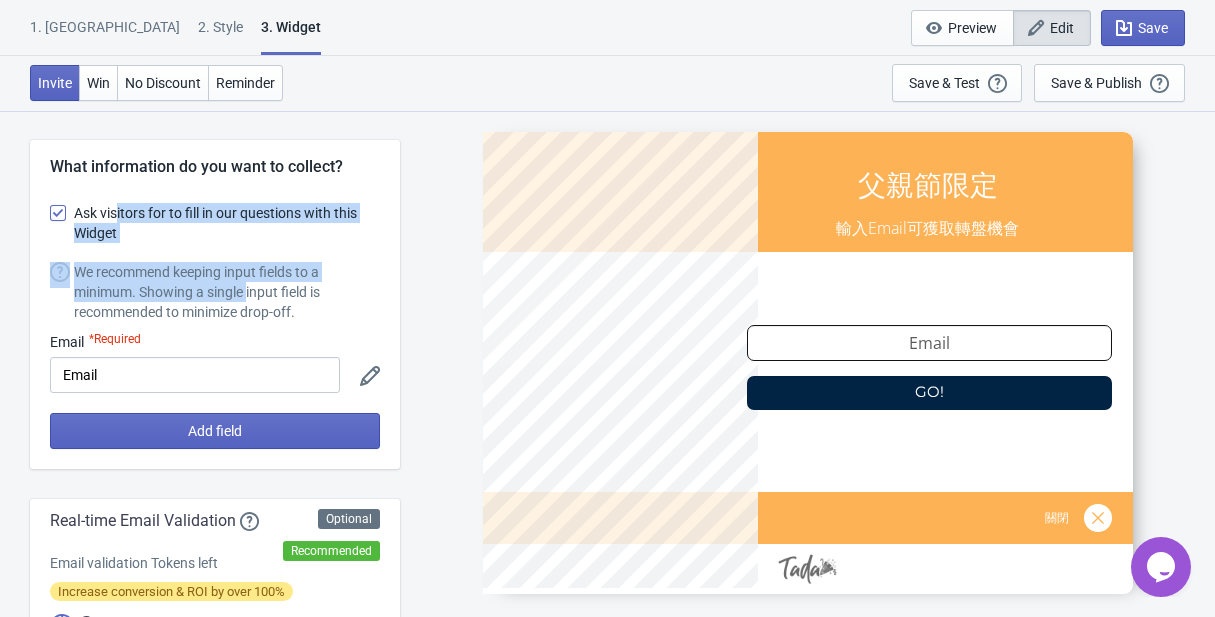 drag, startPoint x: 117, startPoint y: 207, endPoint x: 252, endPoint y: 286, distance: 156.4161 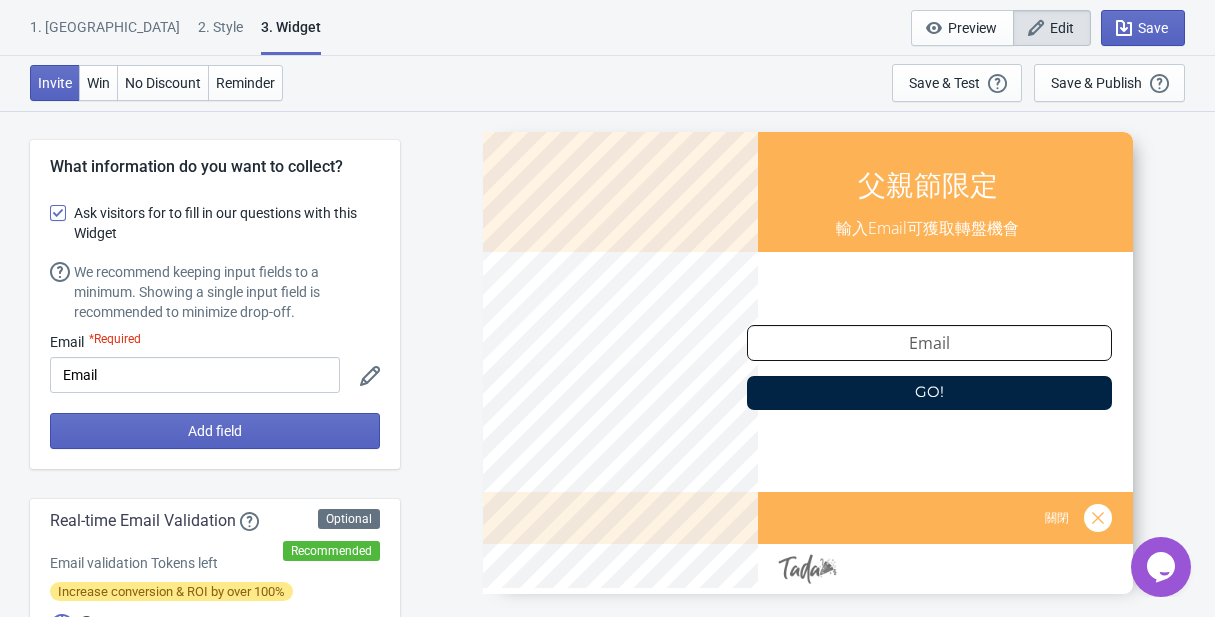 click on "We recommend keeping input fields to a minimum.  Showing a single input field is recommended to minimize drop-off." at bounding box center (227, 292) 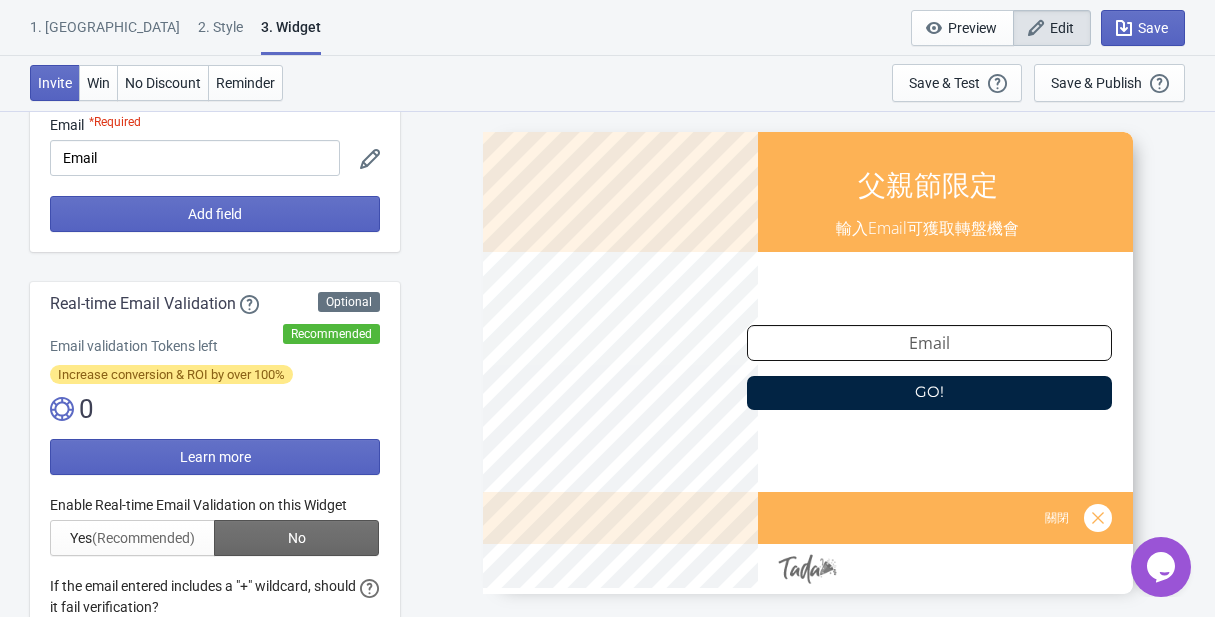 scroll, scrollTop: 220, scrollLeft: 0, axis: vertical 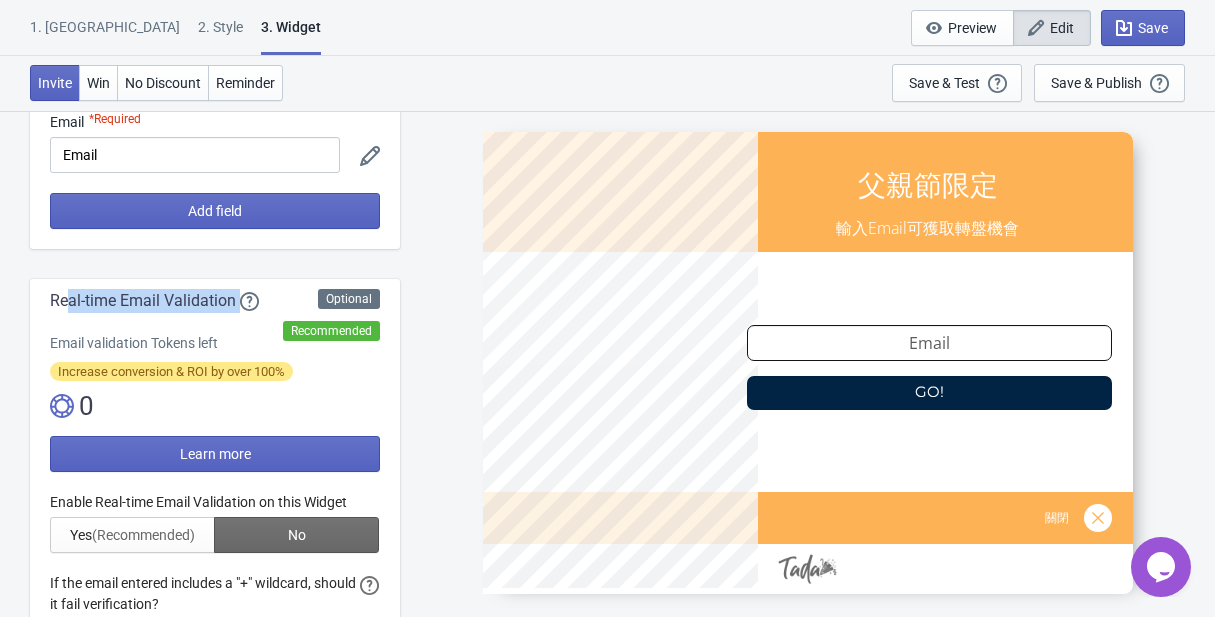 drag, startPoint x: 84, startPoint y: 298, endPoint x: 247, endPoint y: 312, distance: 163.60013 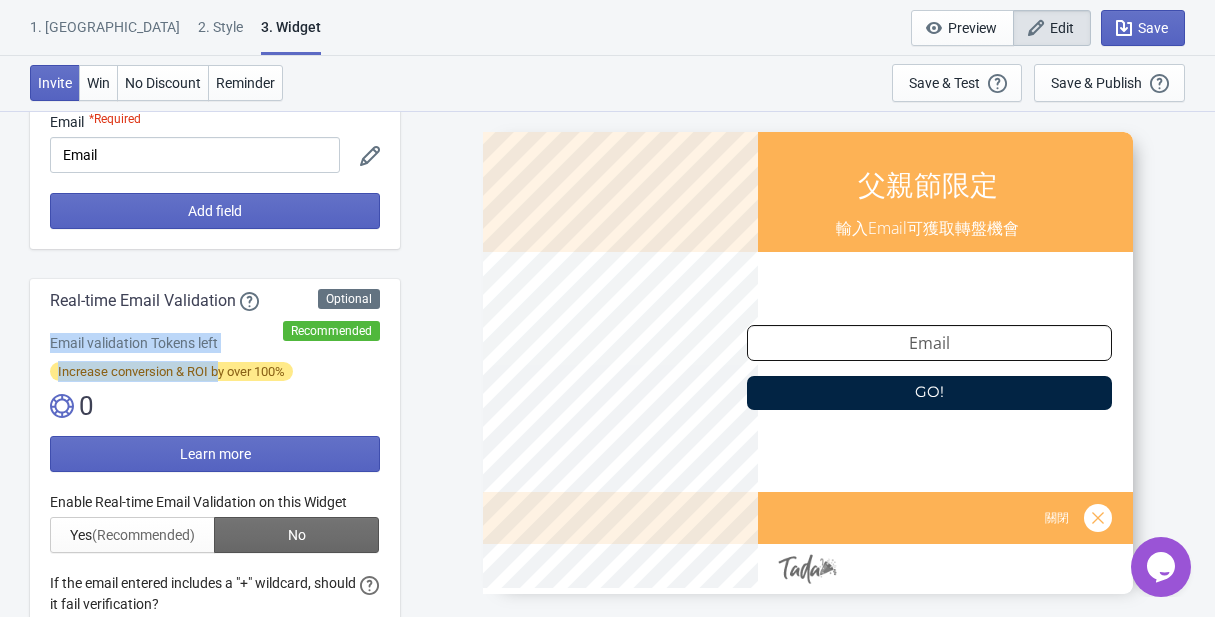 drag, startPoint x: 51, startPoint y: 344, endPoint x: 239, endPoint y: 369, distance: 189.65495 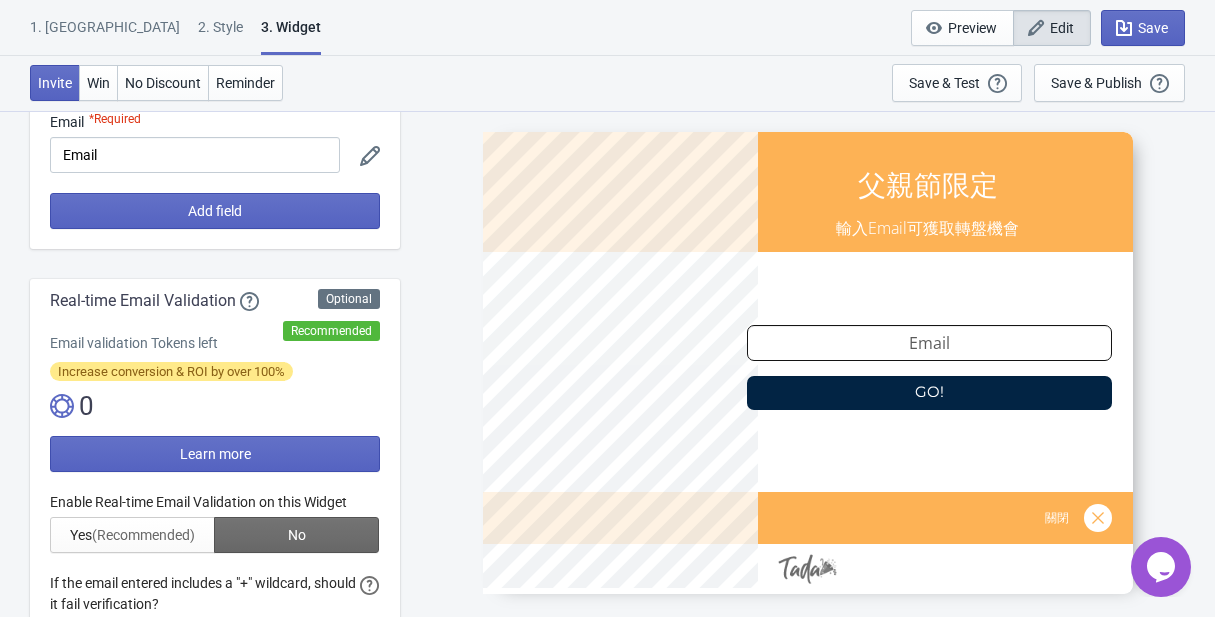 click on "Increase conversion & ROI by over 100%" at bounding box center [171, 371] 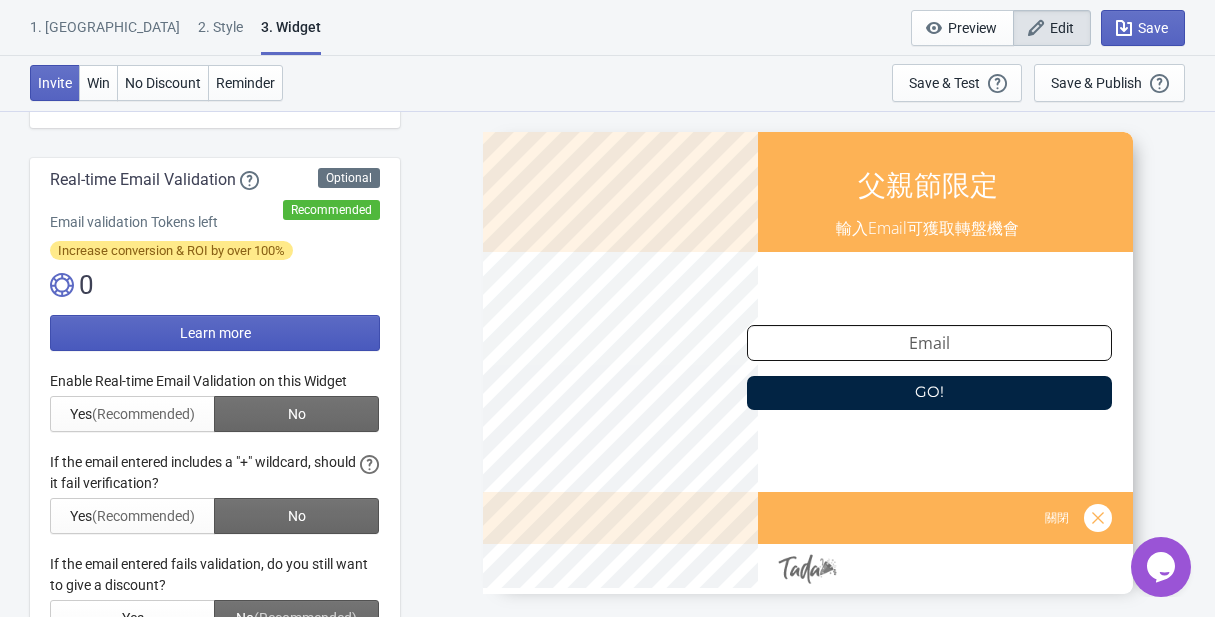 scroll, scrollTop: 345, scrollLeft: 0, axis: vertical 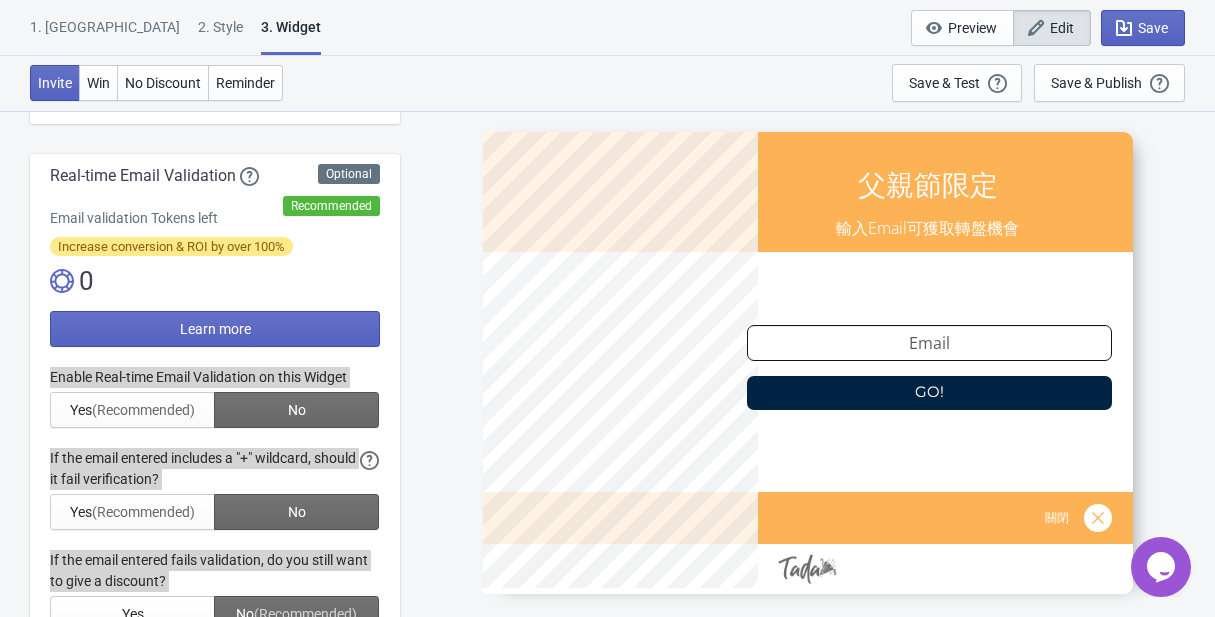 drag, startPoint x: 47, startPoint y: 377, endPoint x: 321, endPoint y: 376, distance: 274.00183 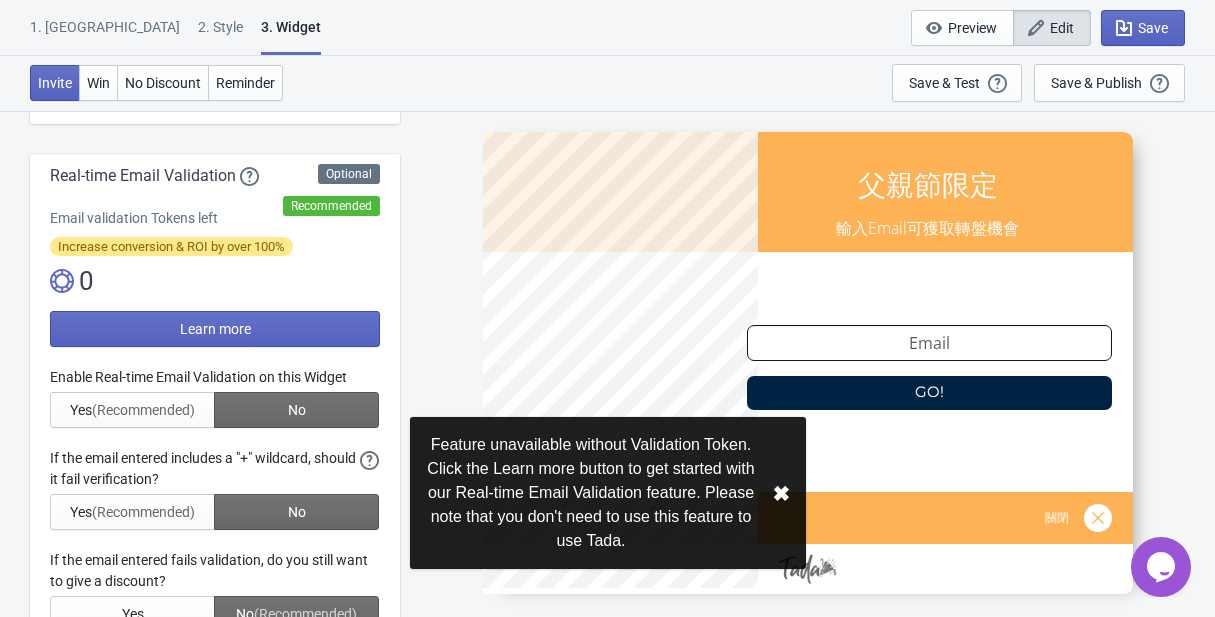 click at bounding box center (215, 499) 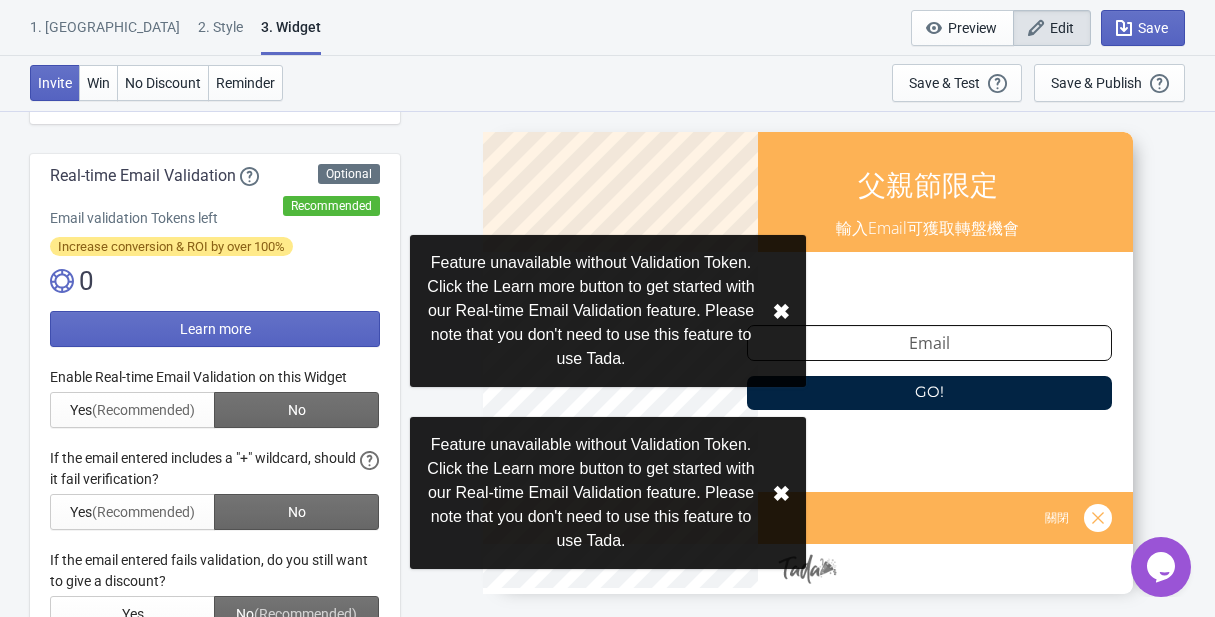 click at bounding box center (215, 499) 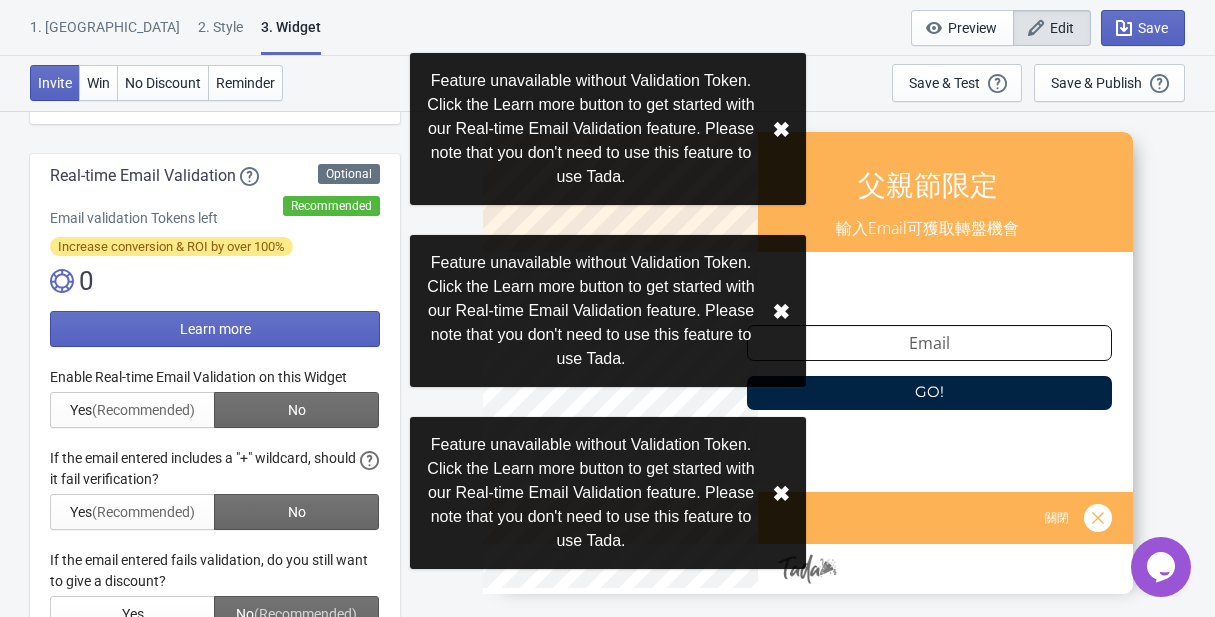 click at bounding box center (215, 499) 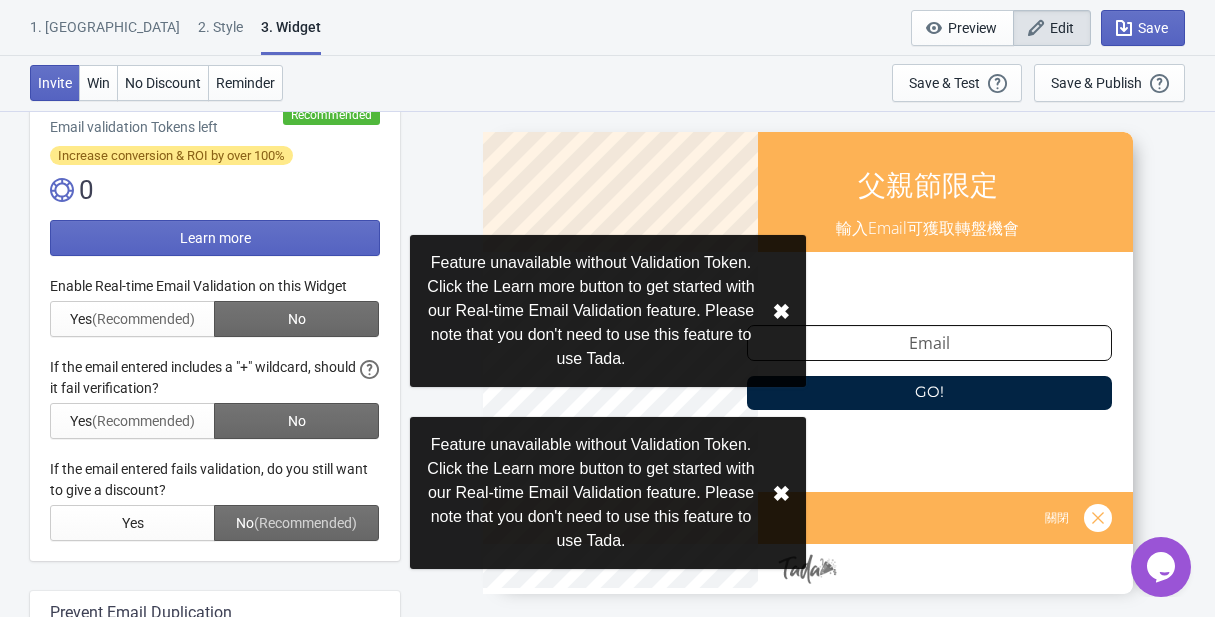 scroll, scrollTop: 440, scrollLeft: 0, axis: vertical 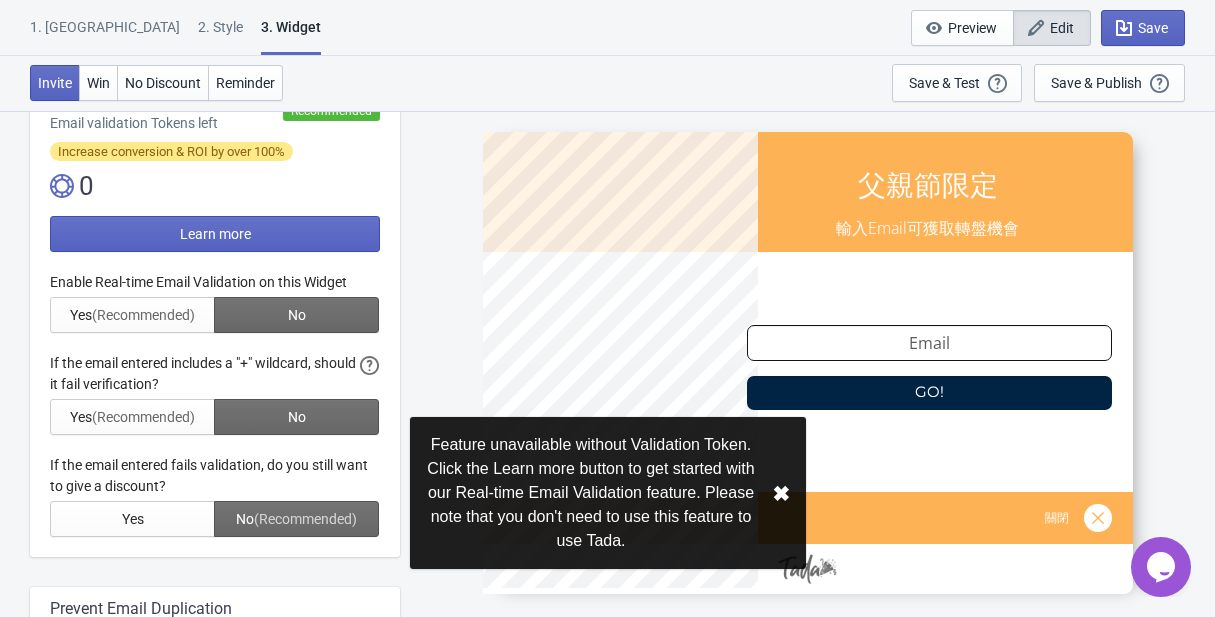 click at bounding box center (215, 404) 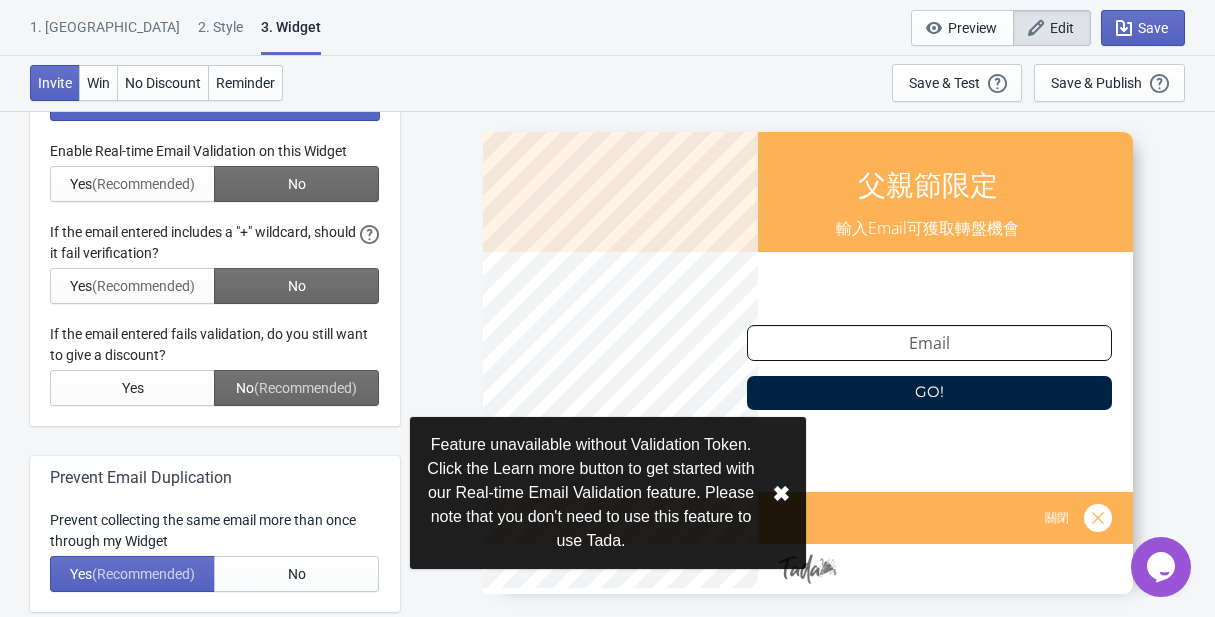 scroll, scrollTop: 572, scrollLeft: 0, axis: vertical 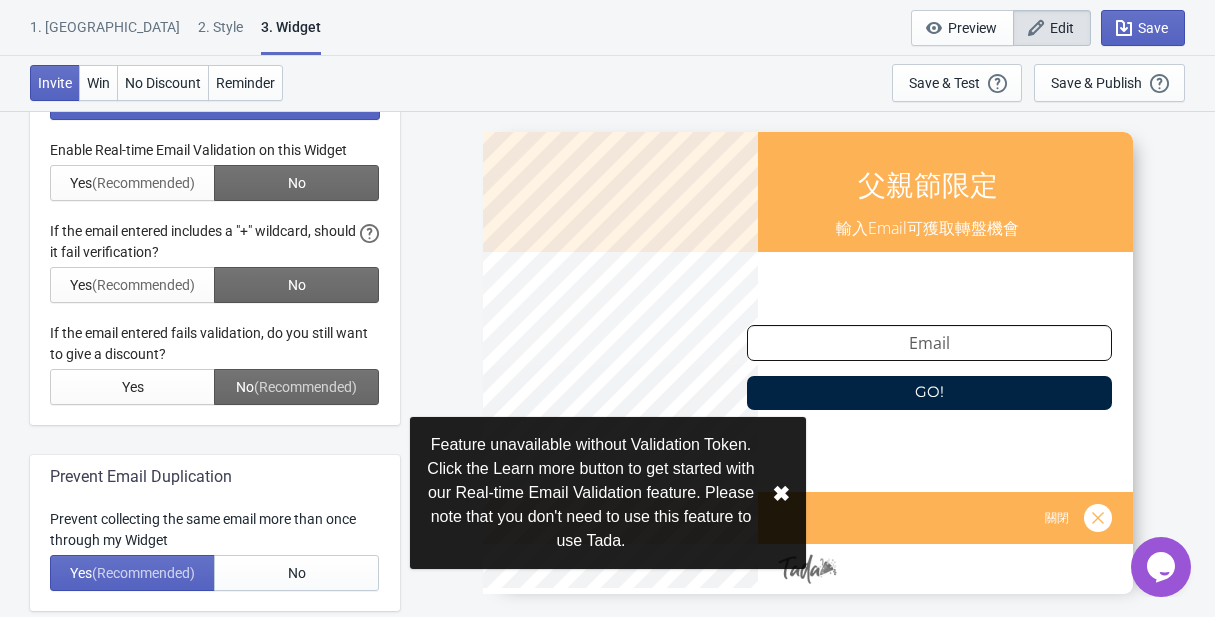 click at bounding box center (215, 272) 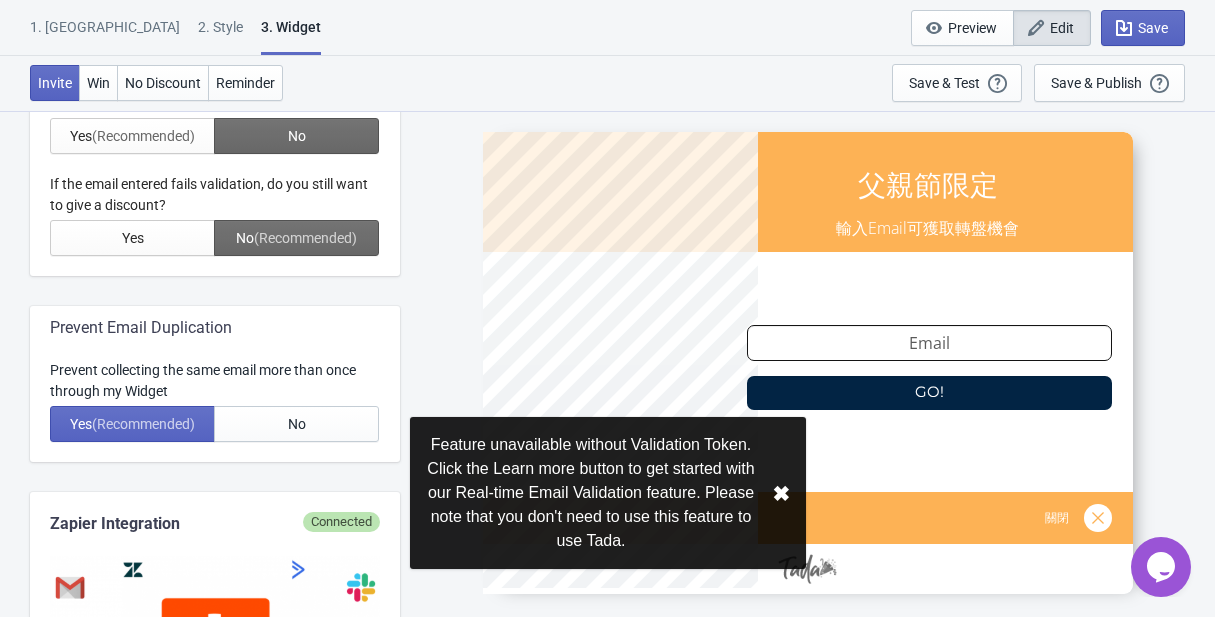 scroll, scrollTop: 740, scrollLeft: 0, axis: vertical 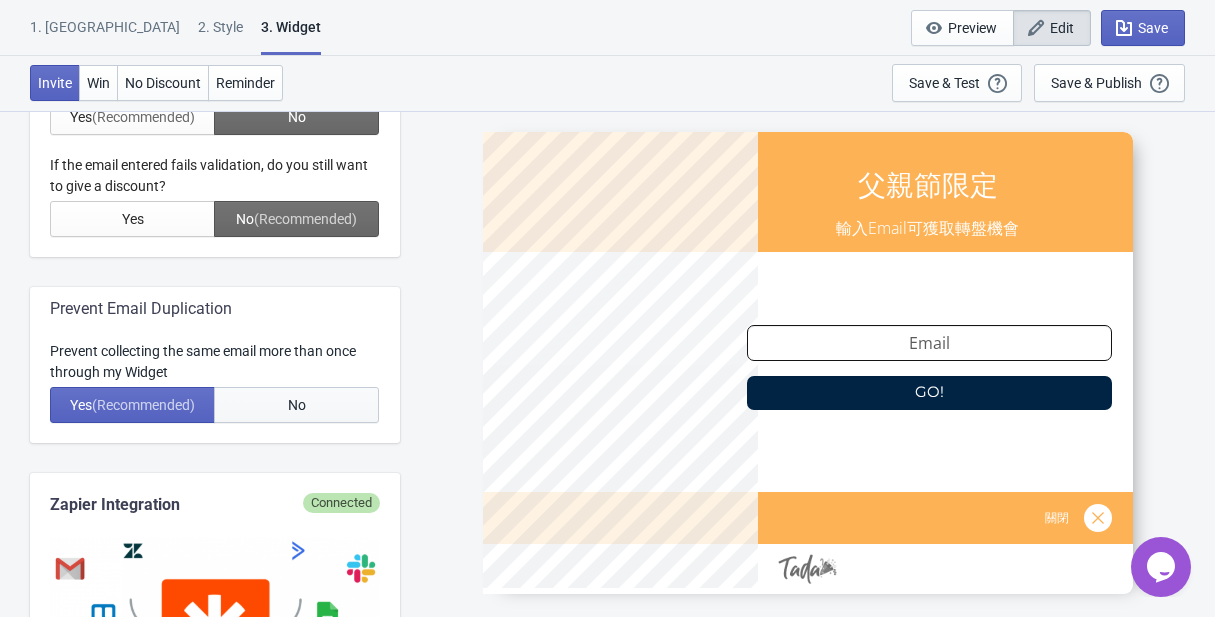 click on "No" at bounding box center [296, 405] 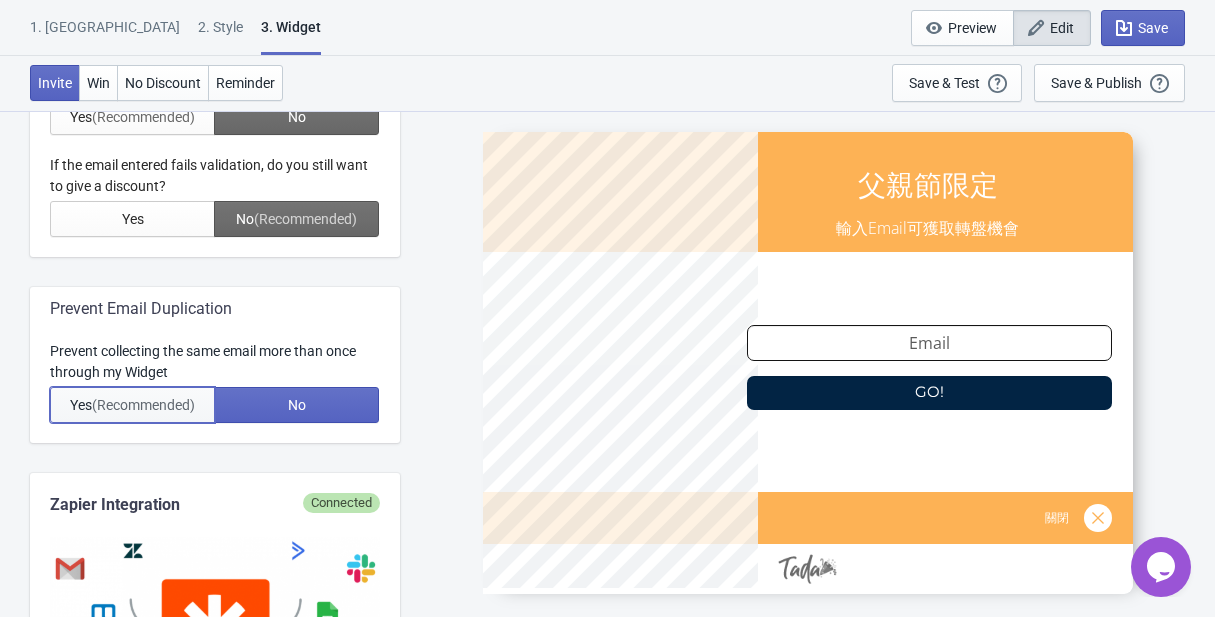 click on "(Recommended)" at bounding box center (143, 405) 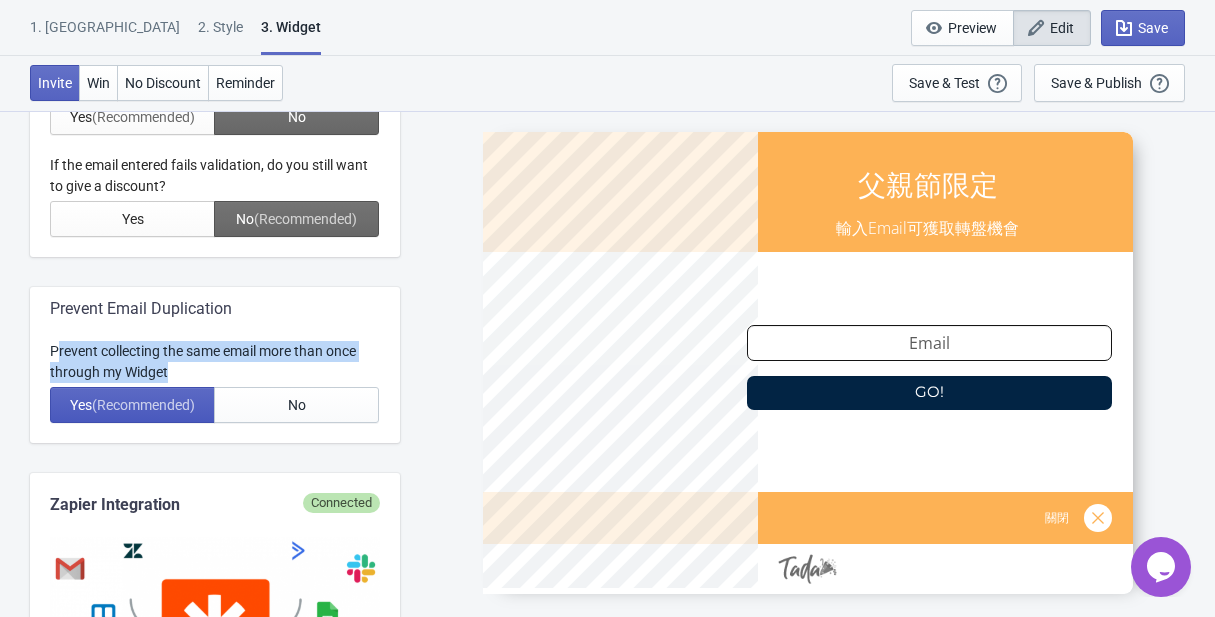 drag, startPoint x: 57, startPoint y: 352, endPoint x: 228, endPoint y: 373, distance: 172.28465 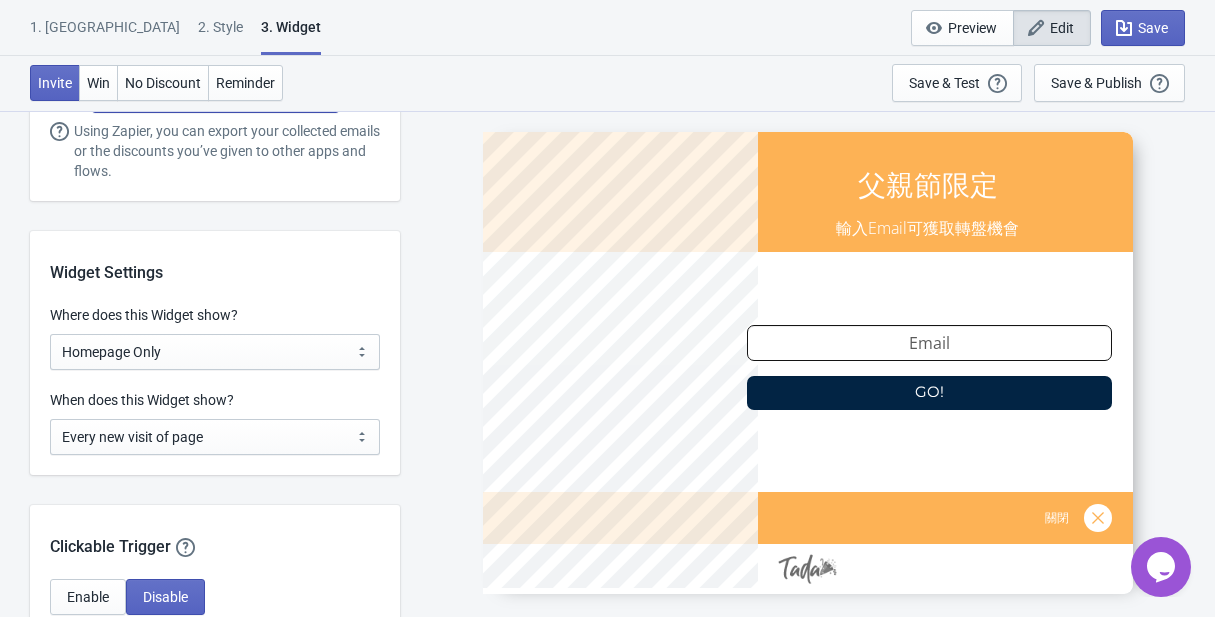 scroll, scrollTop: 1480, scrollLeft: 0, axis: vertical 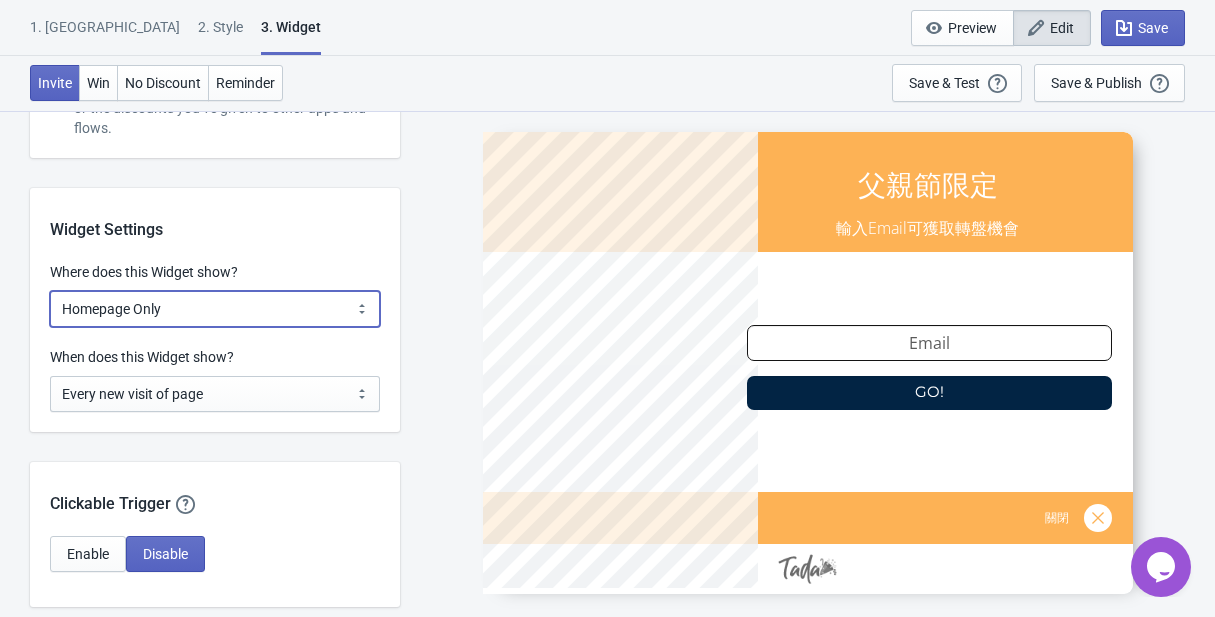 click on "All Pages All Product Pages All Blog Pages All Static Pages Specific Product(s) Specific Blog Posts Specific Pages Specific Collection Homepage Only Specific URL" at bounding box center [215, 309] 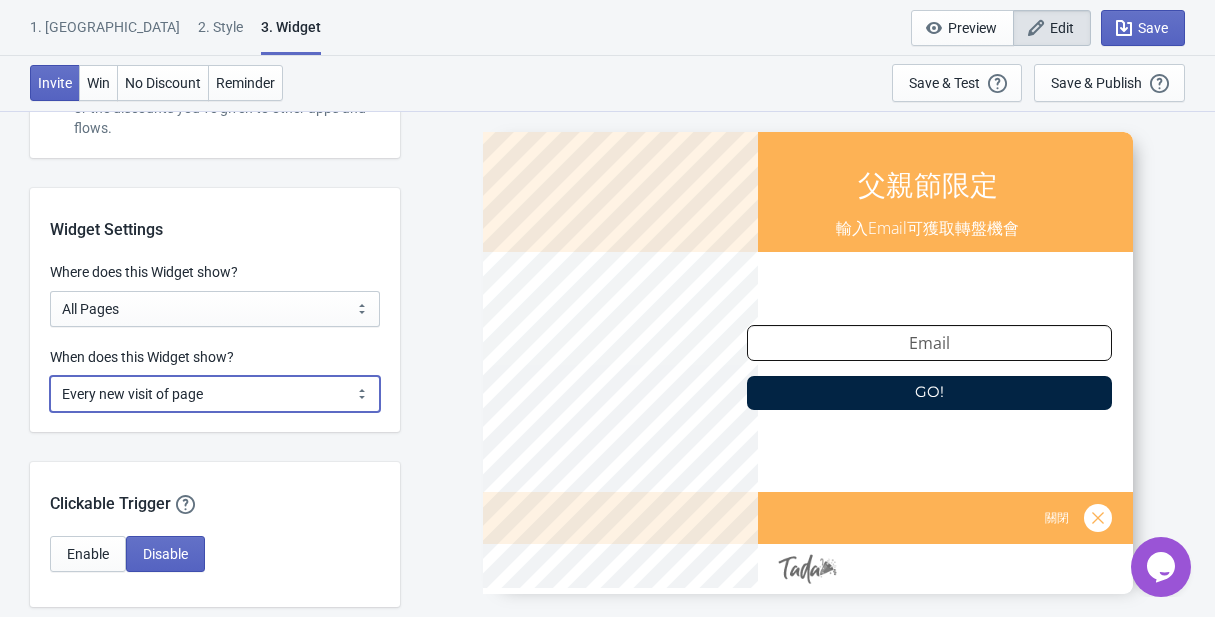 click on "Every new visit of page Once every period of time Once per visitor session (Recommended) Once per user" at bounding box center [215, 394] 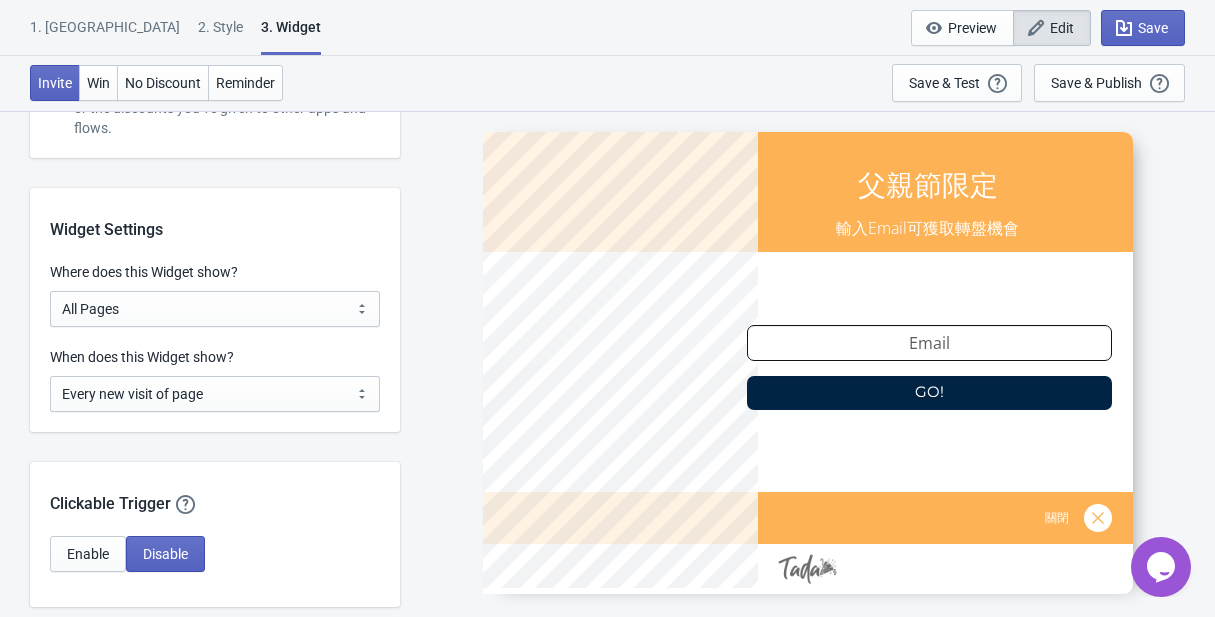 click on "What information do you want to collect? Ask visitors for to fill in our questions with this Widget We recommend keeping input fields to a minimum.  Showing a single input field is recommended to minimize drop-off. Email *Required Email Add field Optional Recommended Real-time Email Validation Email validation Tokens left  Increase conversion & ROI by over 100% 0 Learn more Enable Real-time Email Validation on this Widget Yes  (Recommended) No If the email entered includes a "+" wildcard, should it fail verification? With most email provider, users are able to add a "+" in their email and still receive these emails. For example [PERSON_NAME][EMAIL_ADDRESS][DOMAIN_NAME] would still receive his email at [EMAIL_ADDRESS][DOMAIN_NAME]. This could get abused to get infinite discount and we recommend that you prevent these cases with this option. Yes  (Recommended) No If the email entered fails validation, do you still want to give a discount? Yes No  (Recommended) Prevent Email Duplication Yes  (Recommended) No Zapier Integration Connected" at bounding box center [215, 1613] 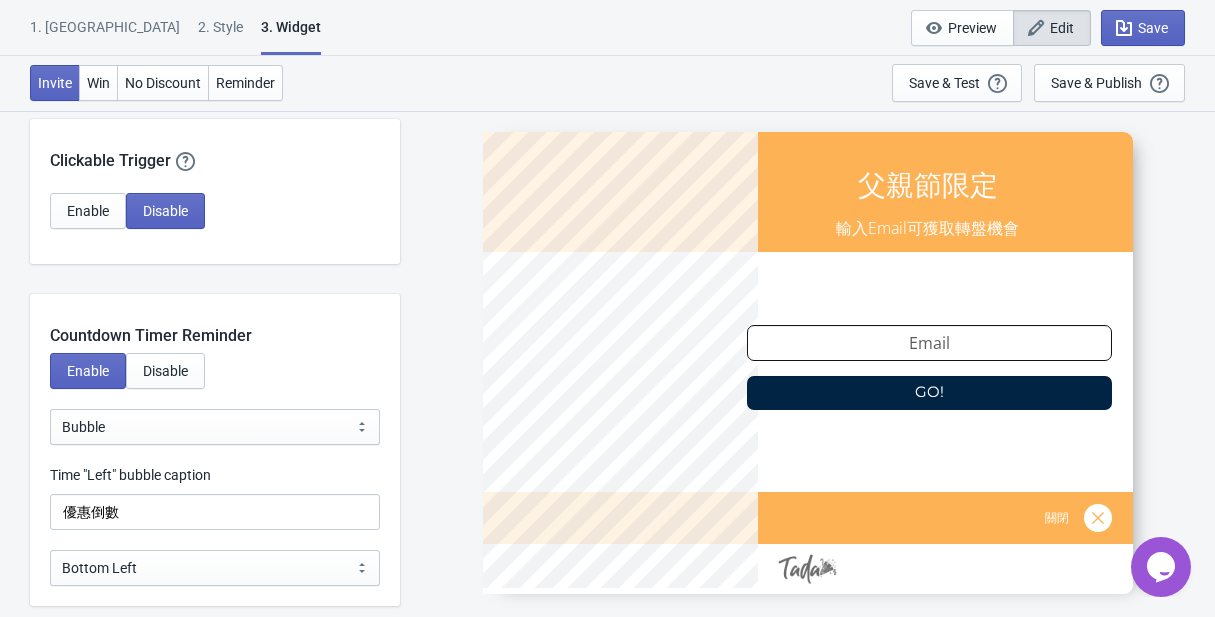 scroll, scrollTop: 1840, scrollLeft: 0, axis: vertical 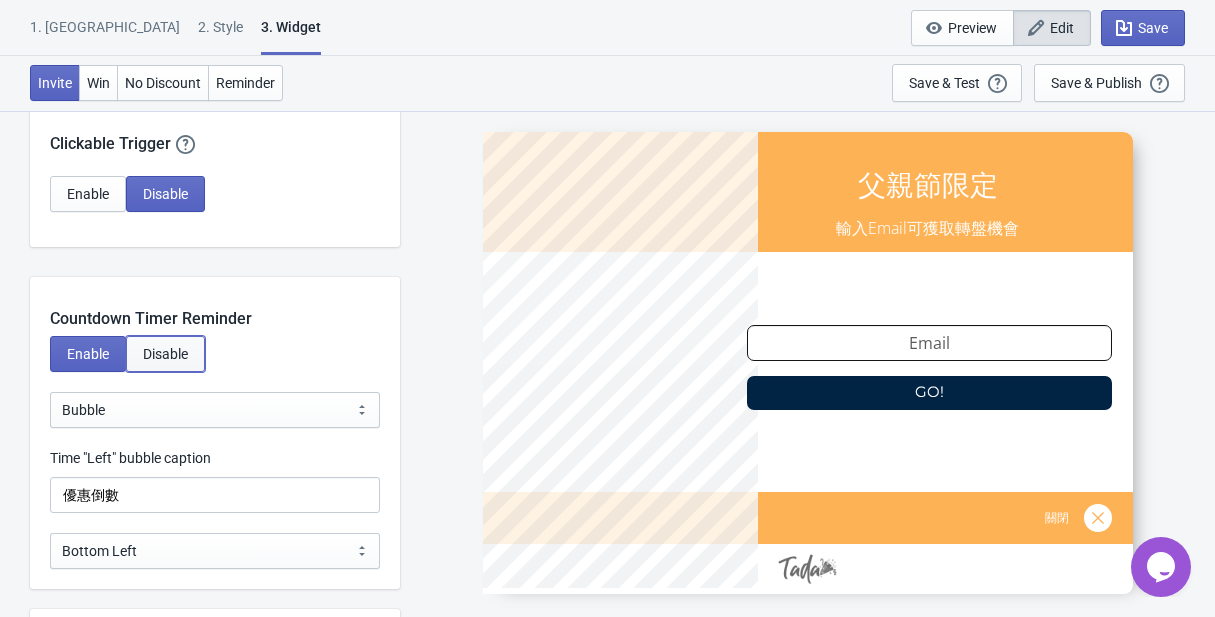 click on "Disable" at bounding box center [165, 354] 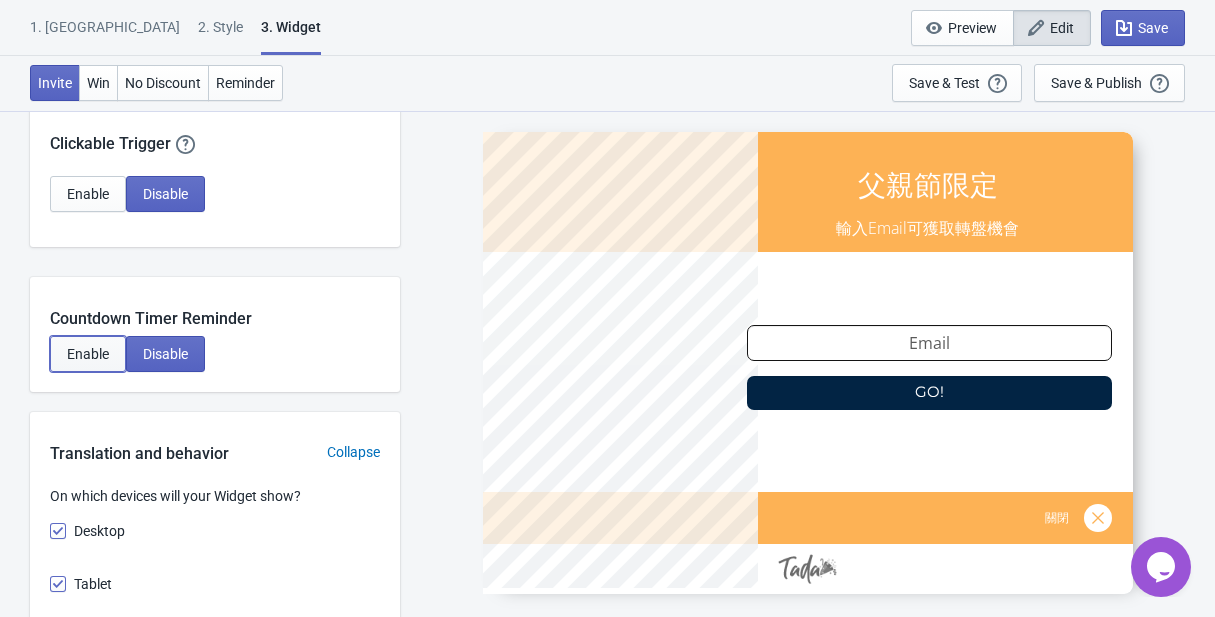 click on "Enable" at bounding box center [88, 354] 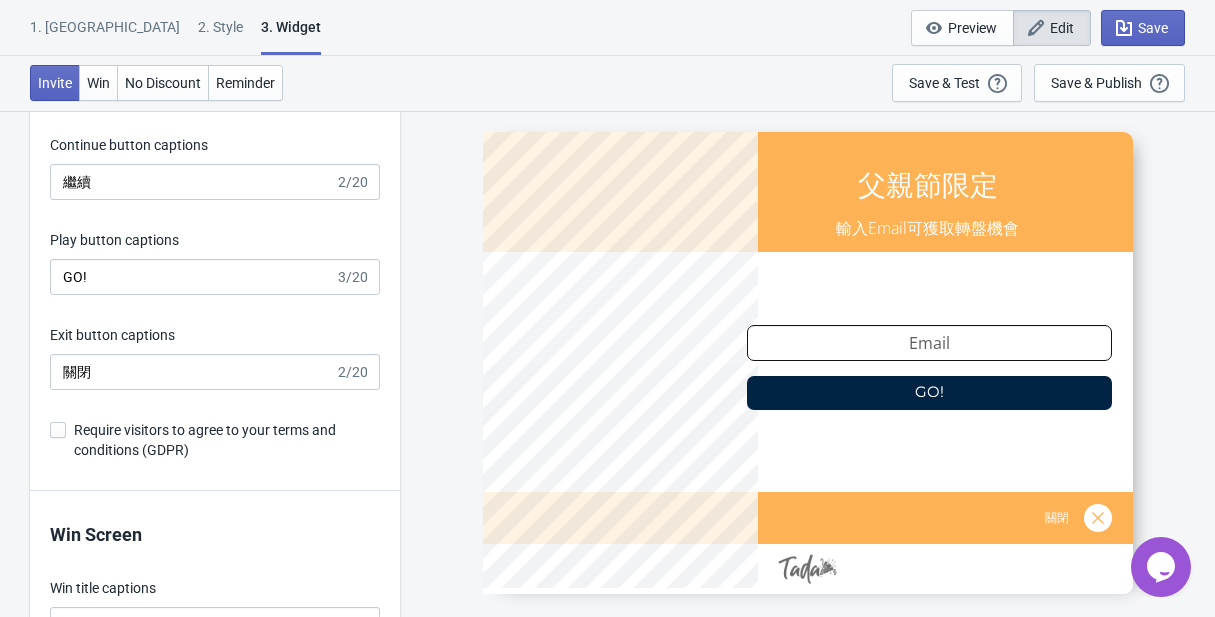 scroll, scrollTop: 3277, scrollLeft: 0, axis: vertical 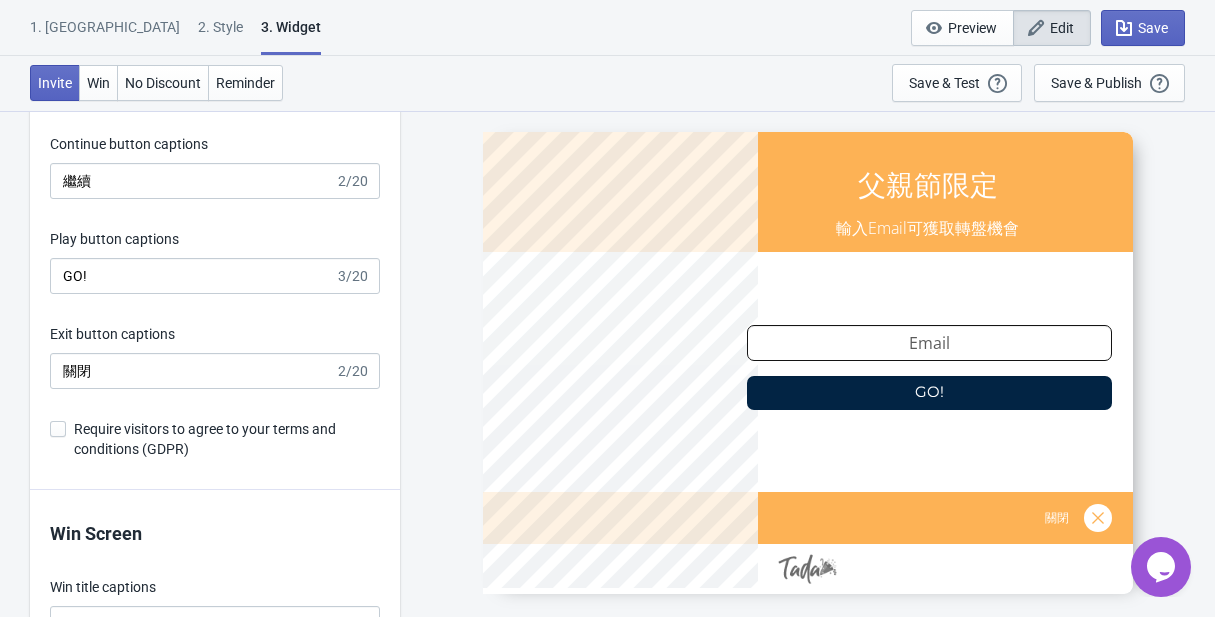 click on "Require visitors to agree to your terms and conditions (GDPR)" at bounding box center (227, 439) 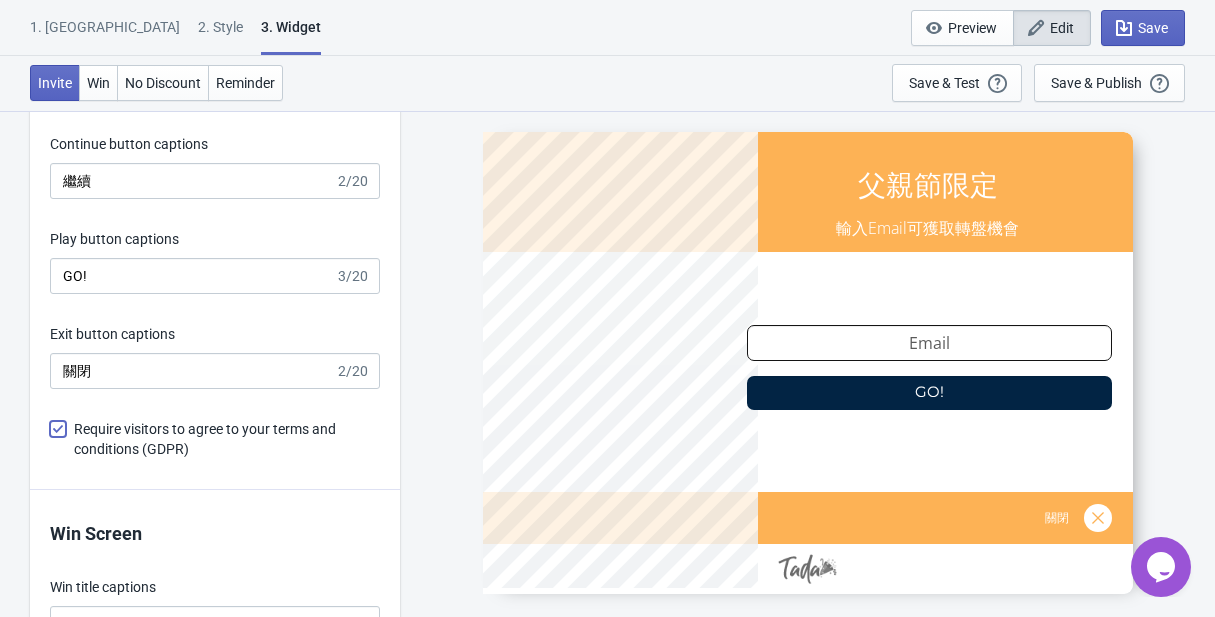 click on "Require visitors to agree to your terms and conditions (GDPR)" at bounding box center [50, 439] 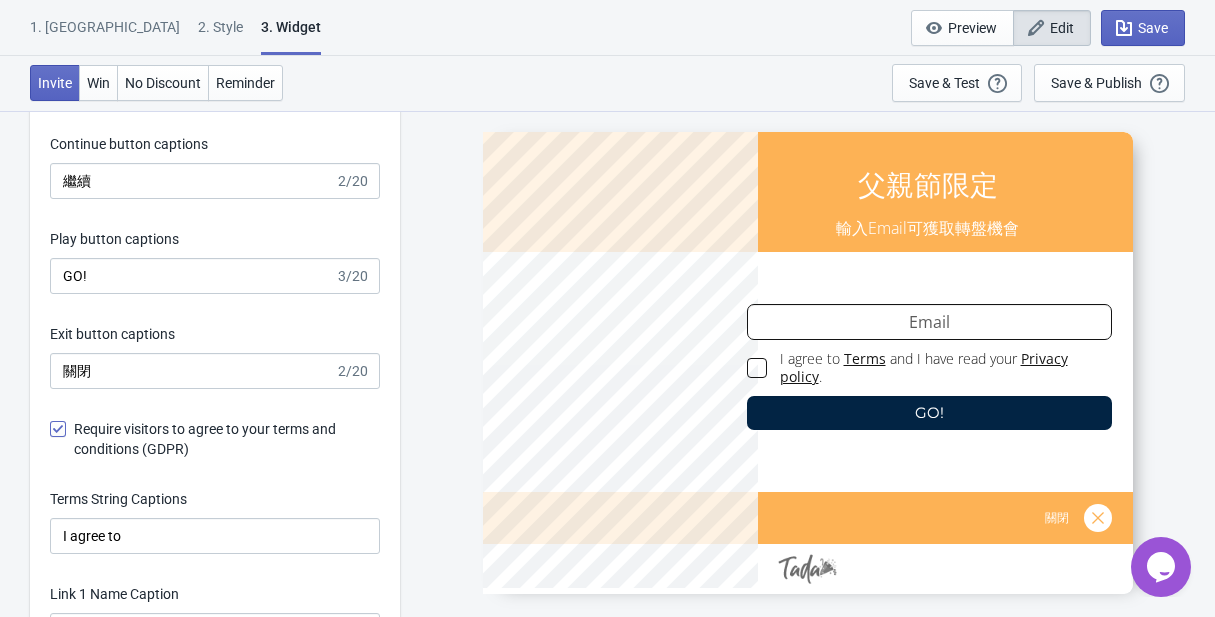 click on "Require visitors to agree to your terms and conditions (GDPR)" at bounding box center [227, 439] 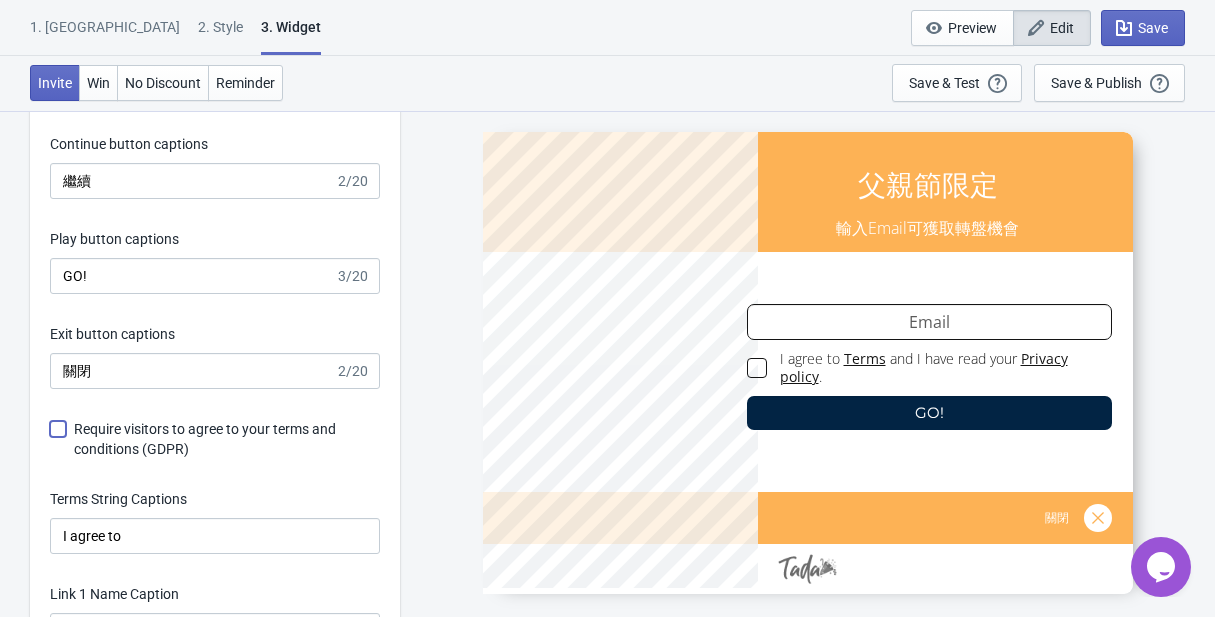 click on "Require visitors to agree to your terms and conditions (GDPR)" at bounding box center (50, 439) 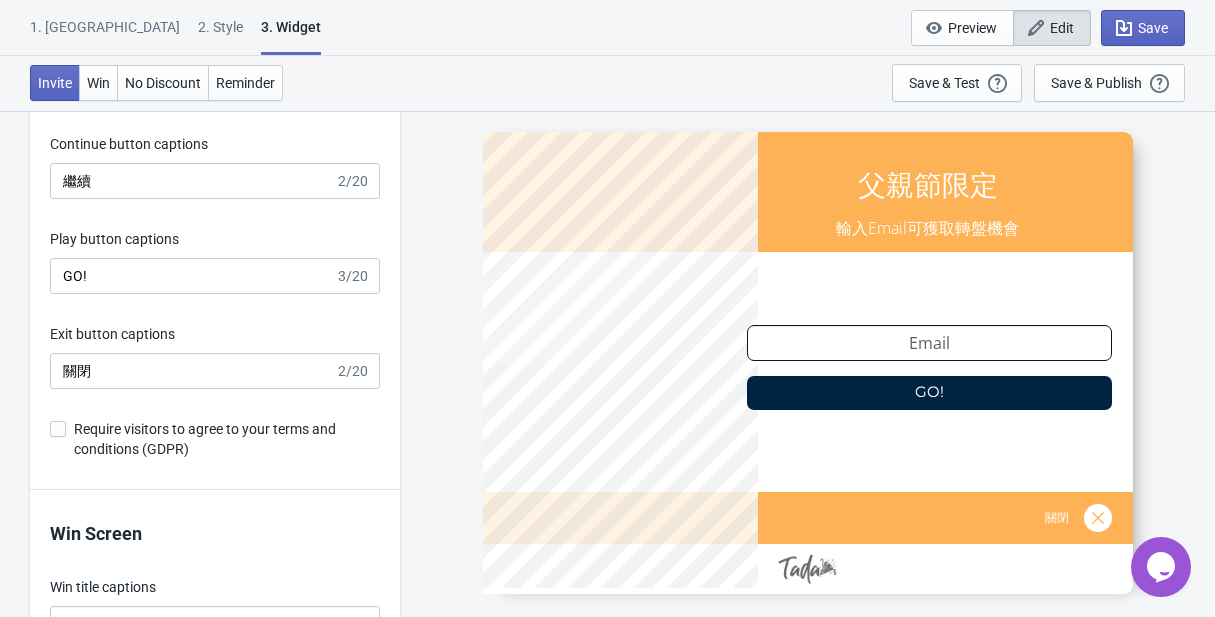 click on "Require visitors to agree to your terms and conditions (GDPR)" at bounding box center [227, 439] 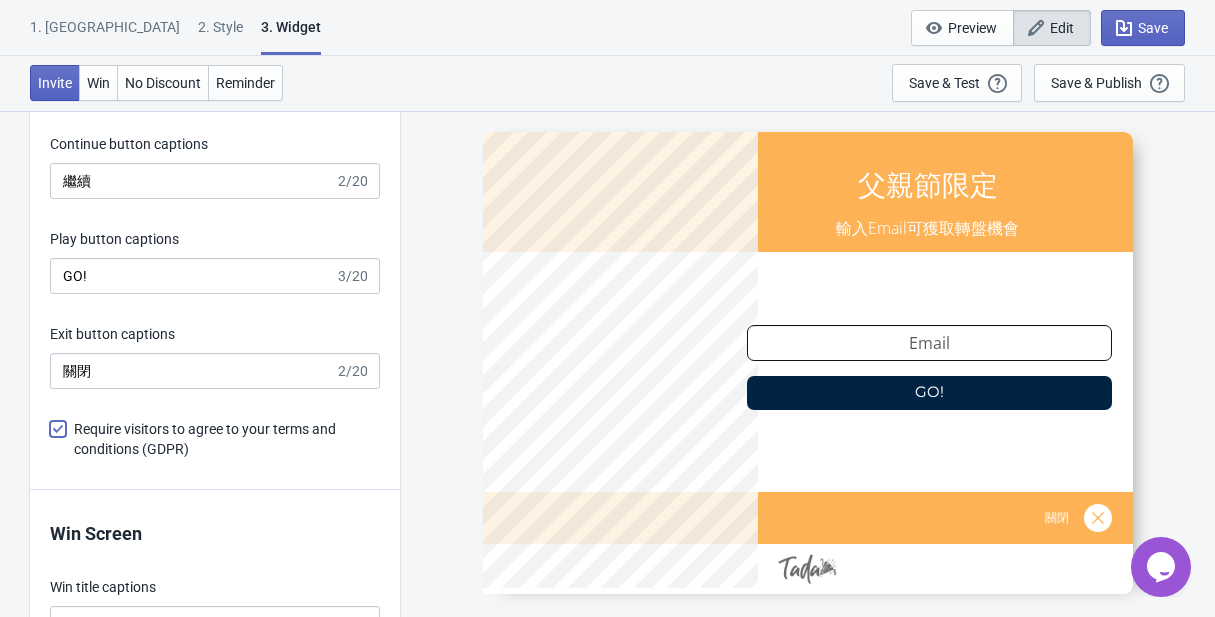 click on "Require visitors to agree to your terms and conditions (GDPR)" at bounding box center (50, 439) 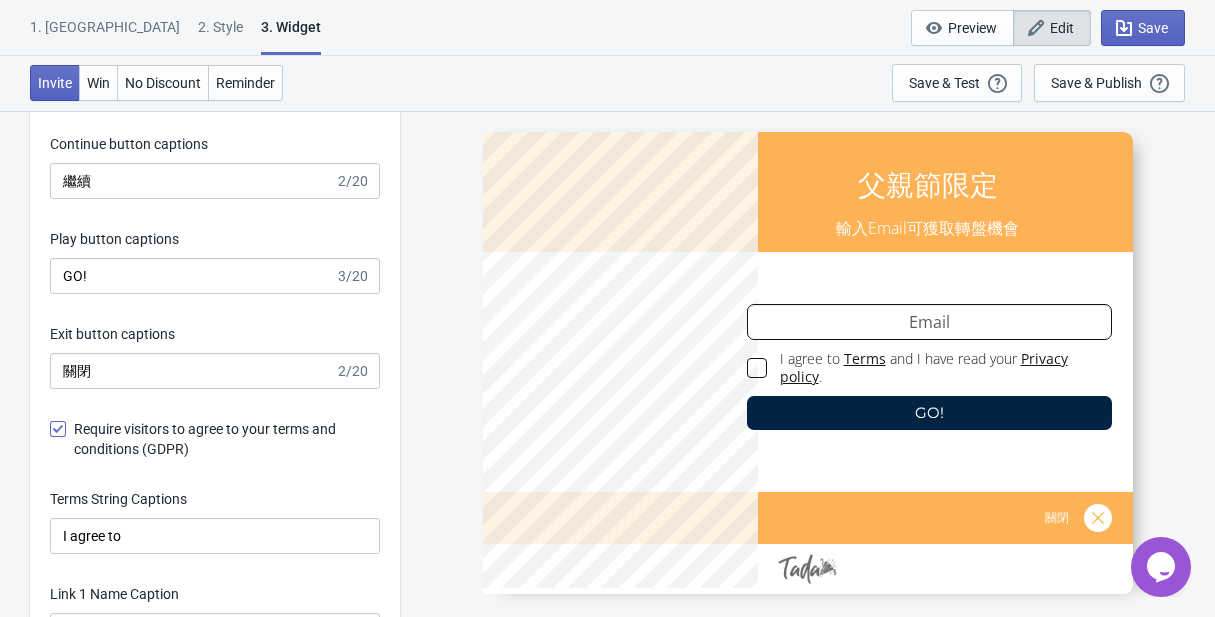 click on "Require visitors to agree to your terms and conditions (GDPR)" at bounding box center [227, 439] 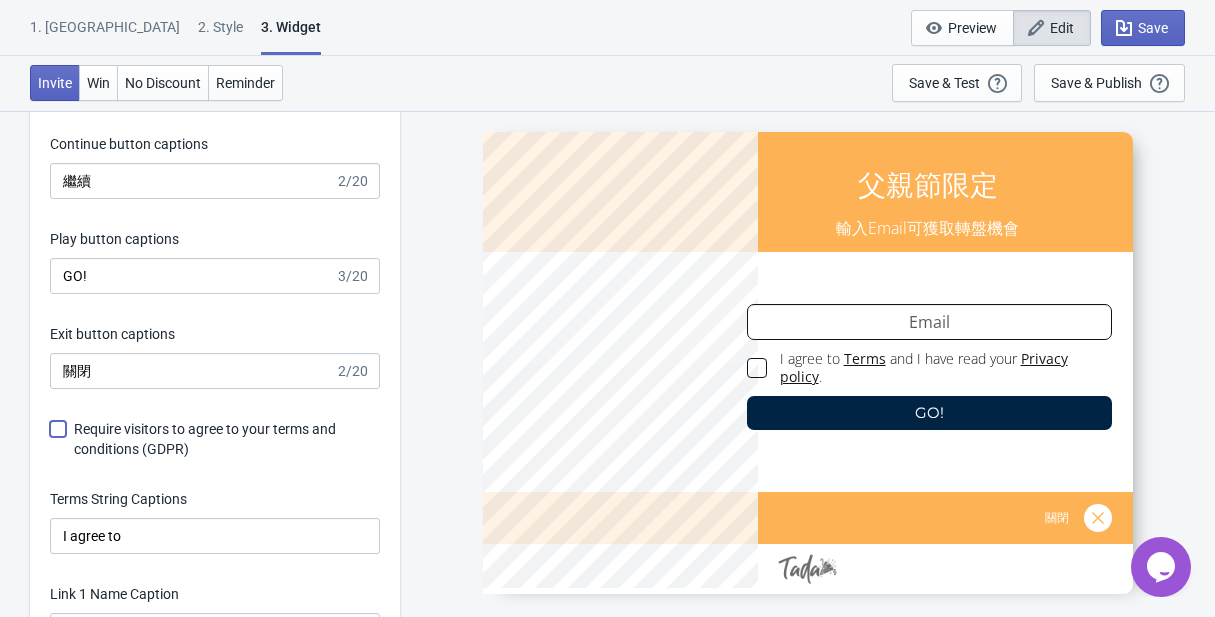 click on "Require visitors to agree to your terms and conditions (GDPR)" at bounding box center [50, 439] 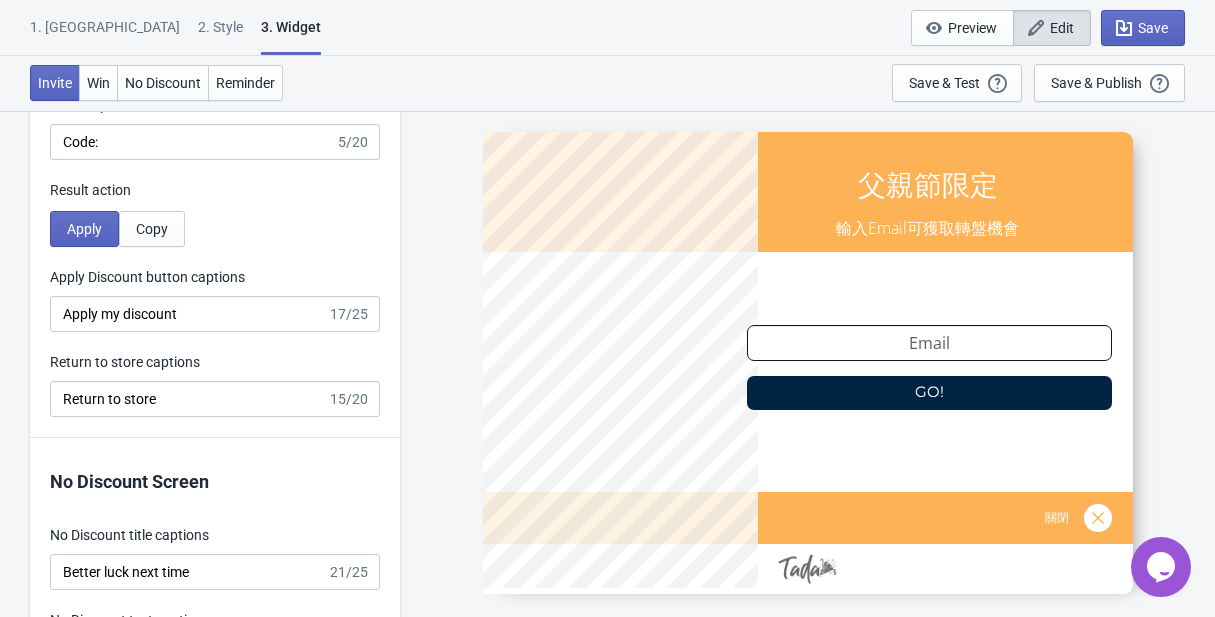 scroll, scrollTop: 4012, scrollLeft: 0, axis: vertical 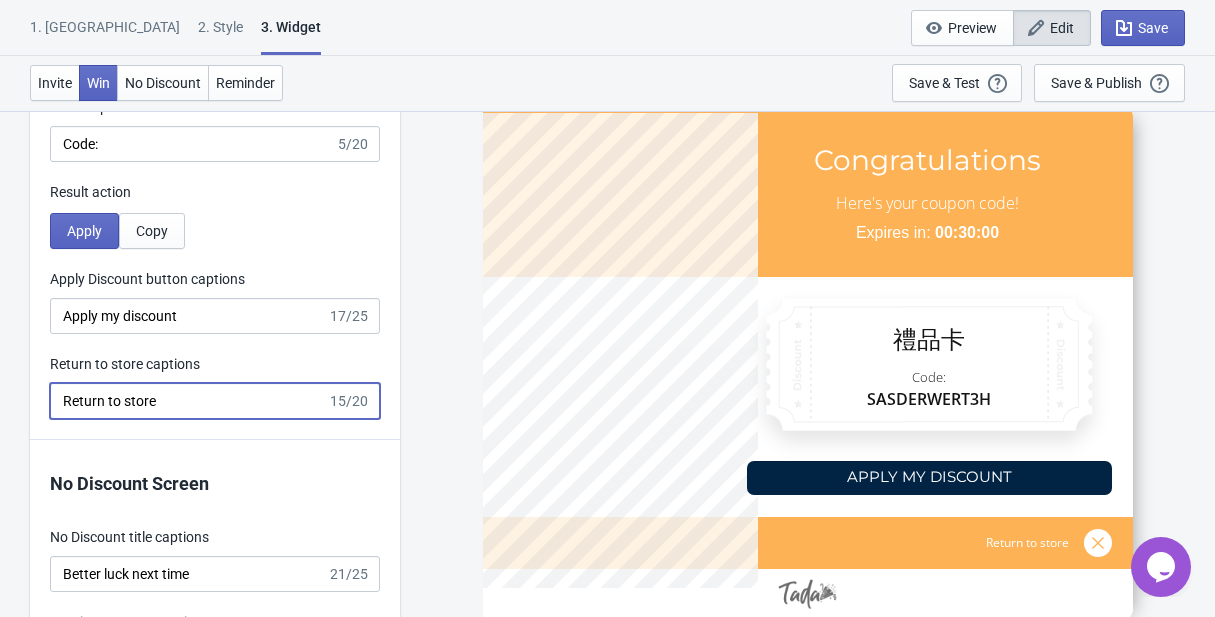 click on "Return to store" at bounding box center [188, 401] 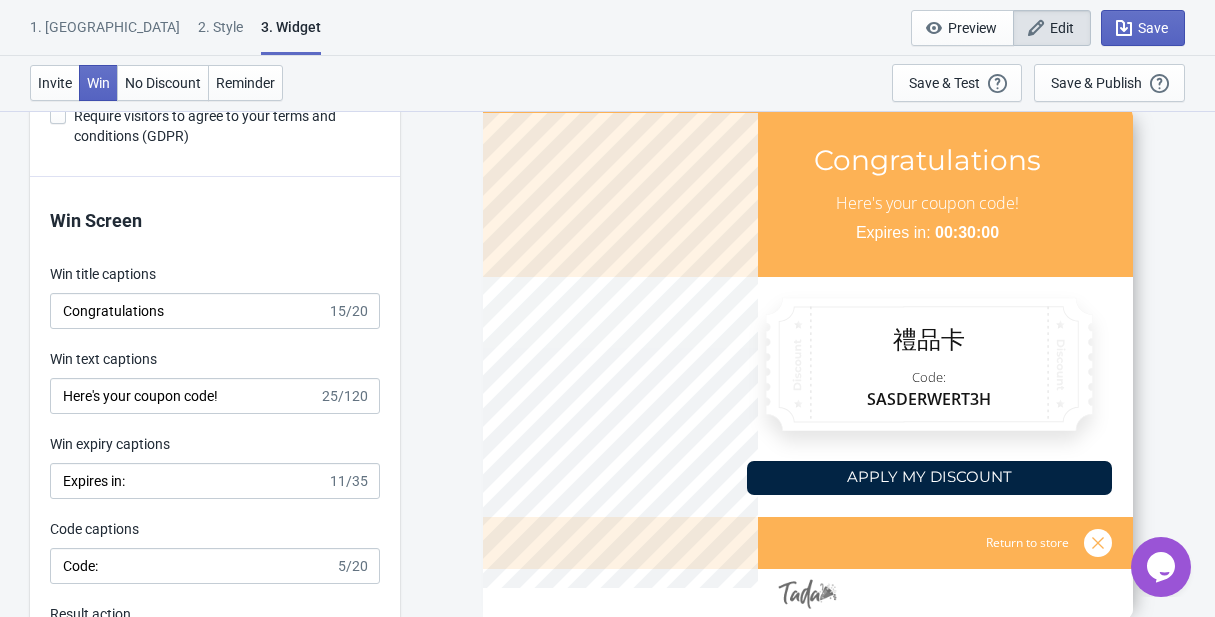 scroll, scrollTop: 3593, scrollLeft: 0, axis: vertical 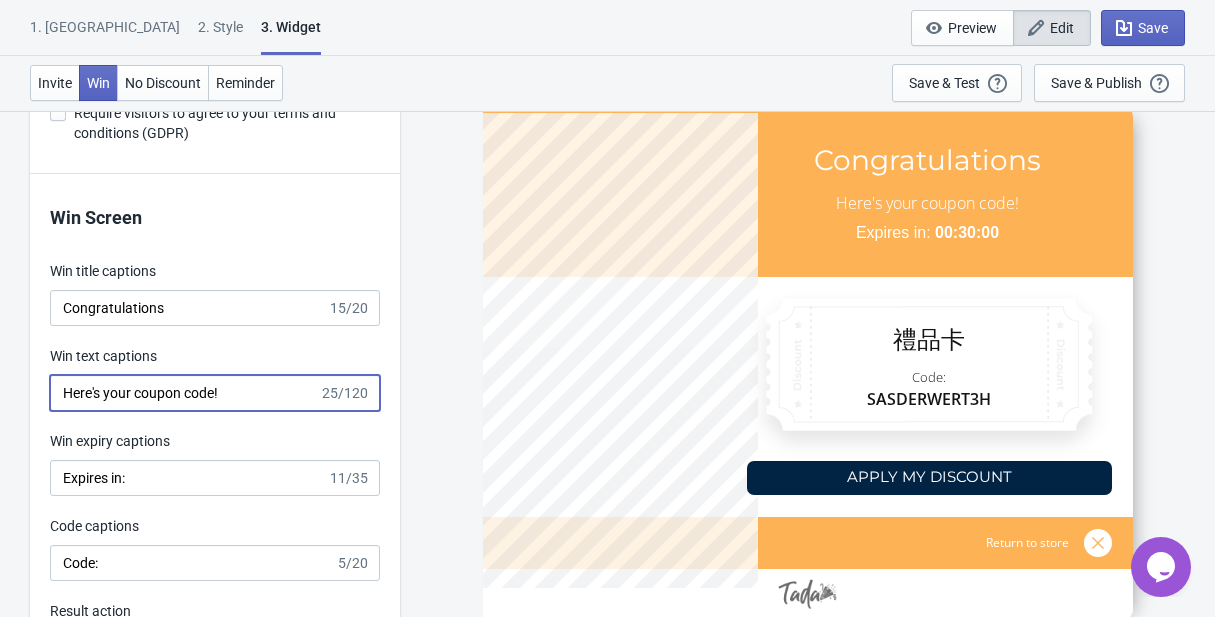 click on "Here's your coupon code!" at bounding box center [184, 393] 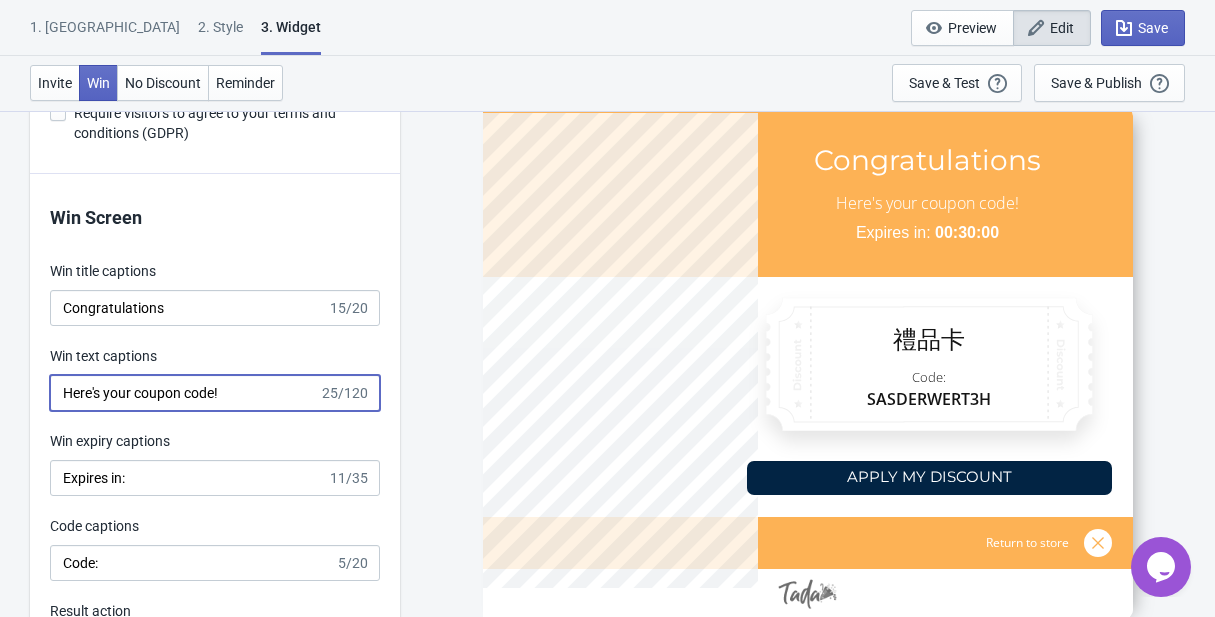 drag, startPoint x: 258, startPoint y: 390, endPoint x: 83, endPoint y: 399, distance: 175.23128 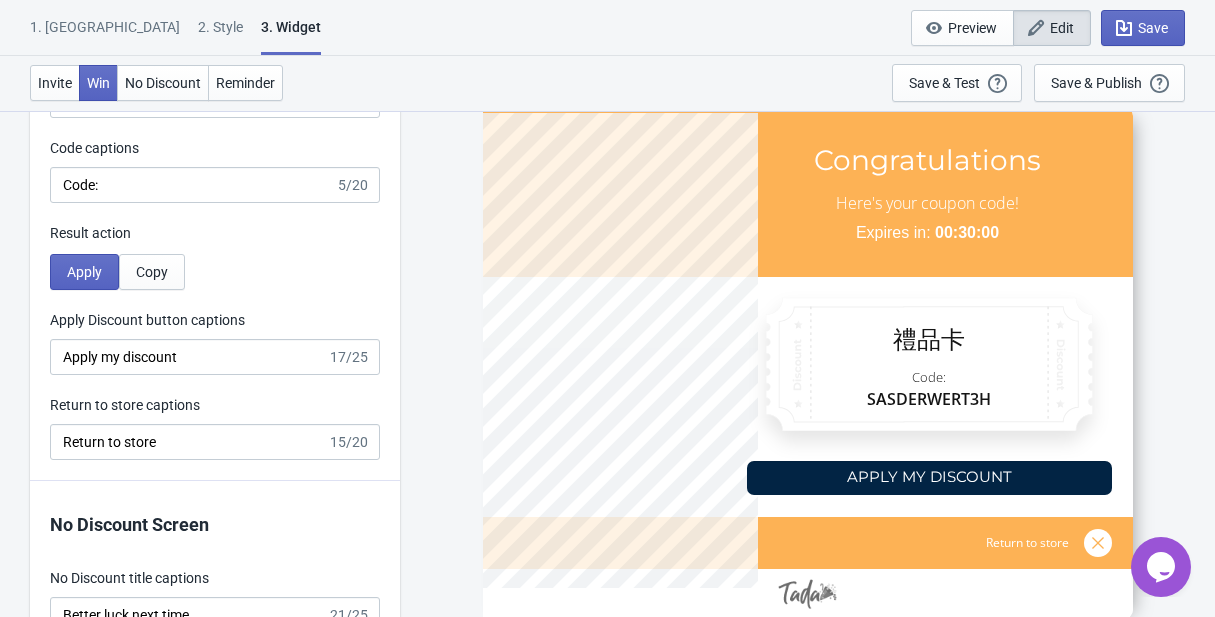 scroll, scrollTop: 3982, scrollLeft: 0, axis: vertical 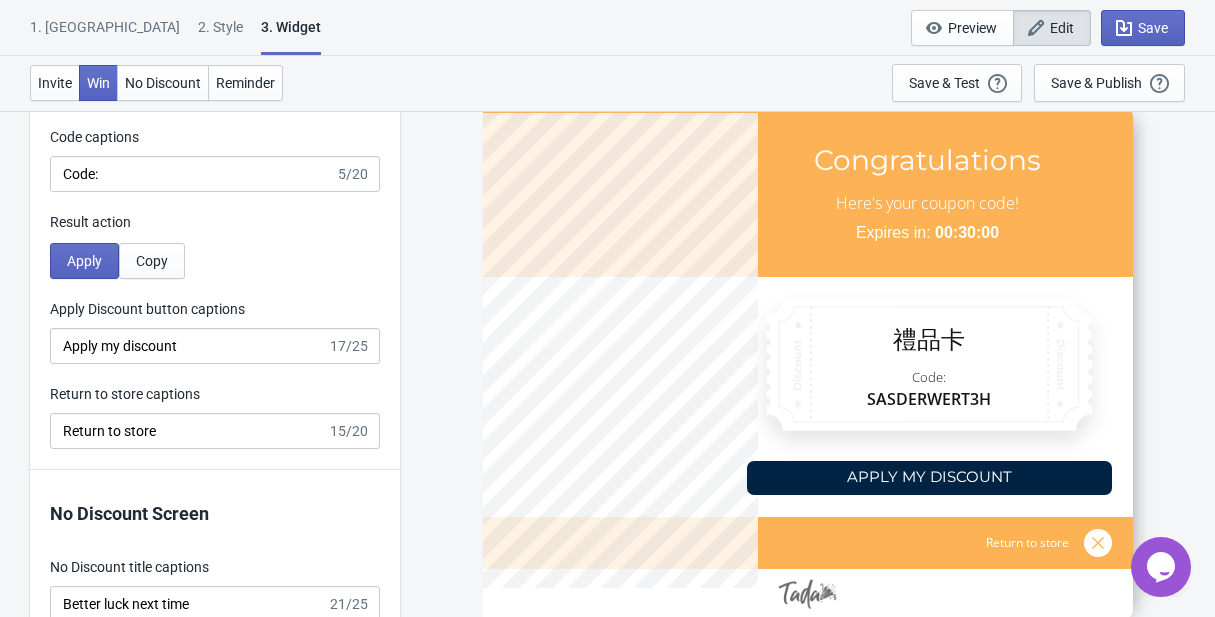 click on "Win Screen Win title captions Congratulations 15/20 Win text captions Here's your coupon code! 25/120 Win expiry captions Expires in: 11/35 Code captions Code: 5/20 Result action Apply Copy Apply Discount button captions Apply my discount 17/25 Return to store captions Return to store 15/20" at bounding box center (215, 127) 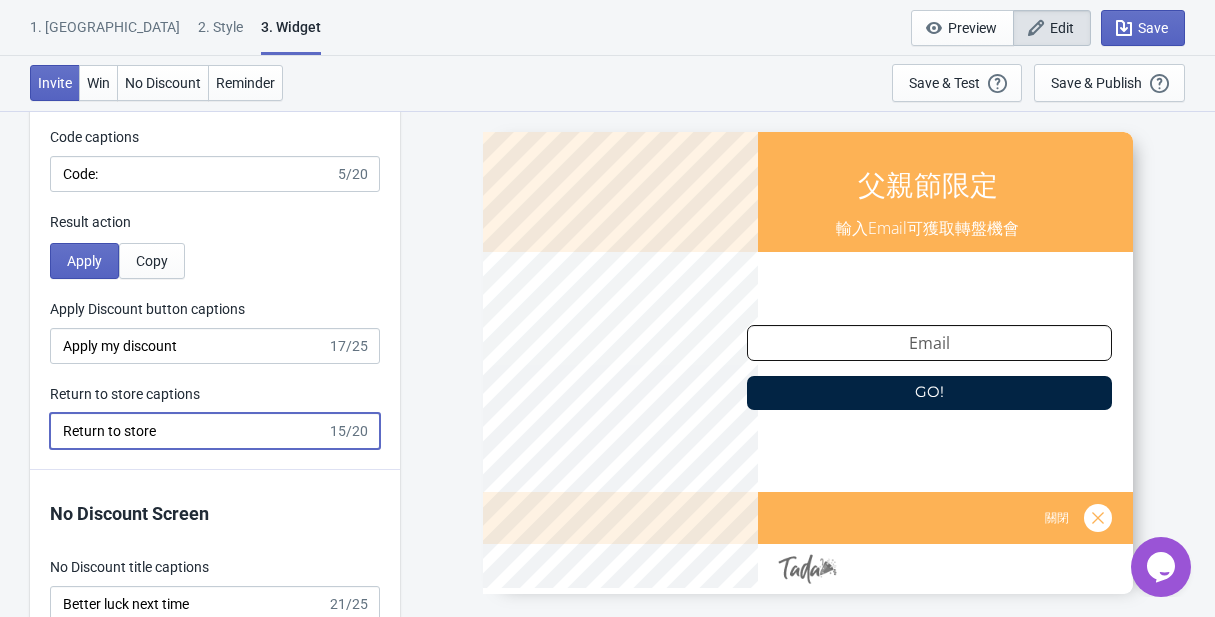 click on "Return to store" at bounding box center [188, 431] 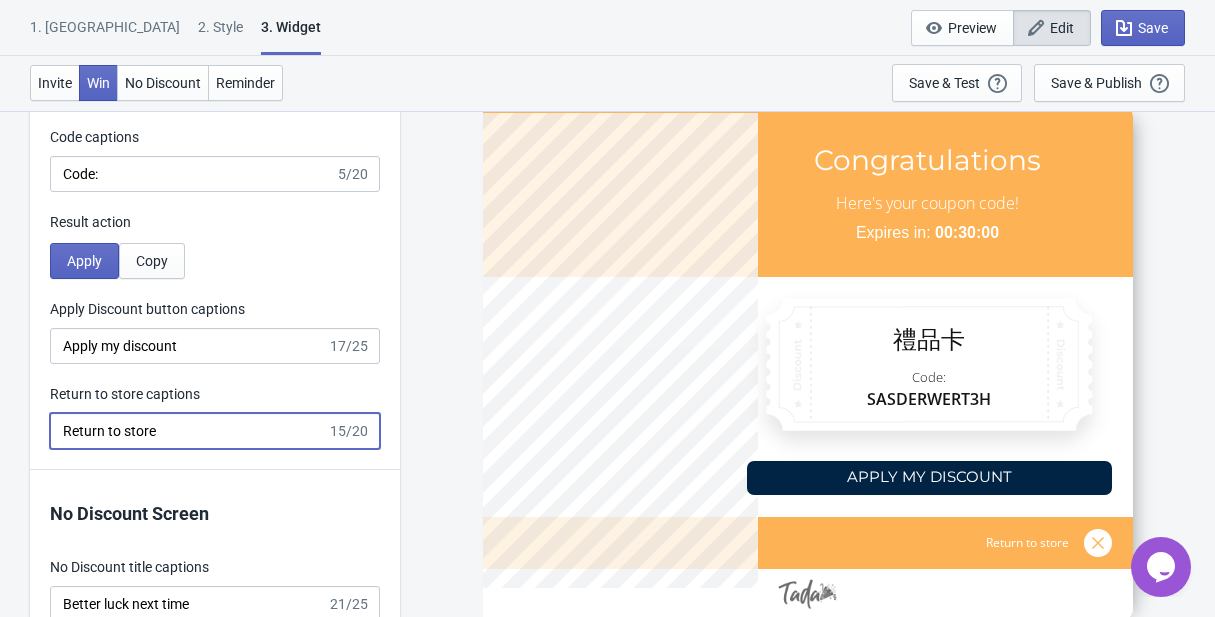 drag, startPoint x: 205, startPoint y: 425, endPoint x: 6, endPoint y: 425, distance: 199 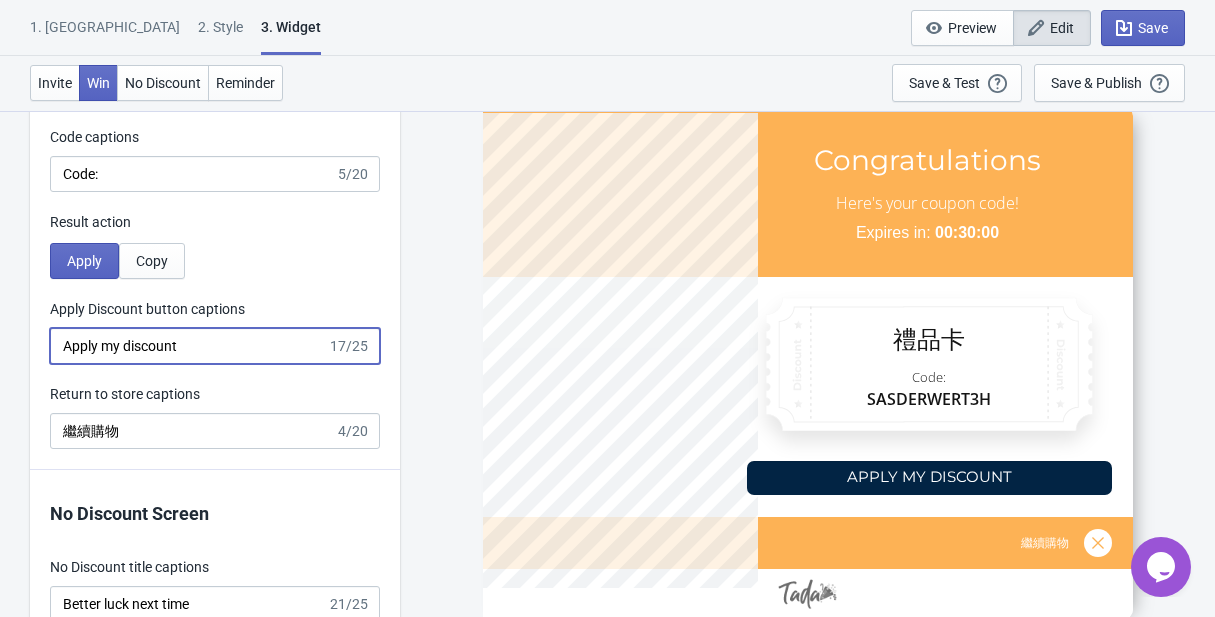 click on "Apply my discount" at bounding box center [188, 346] 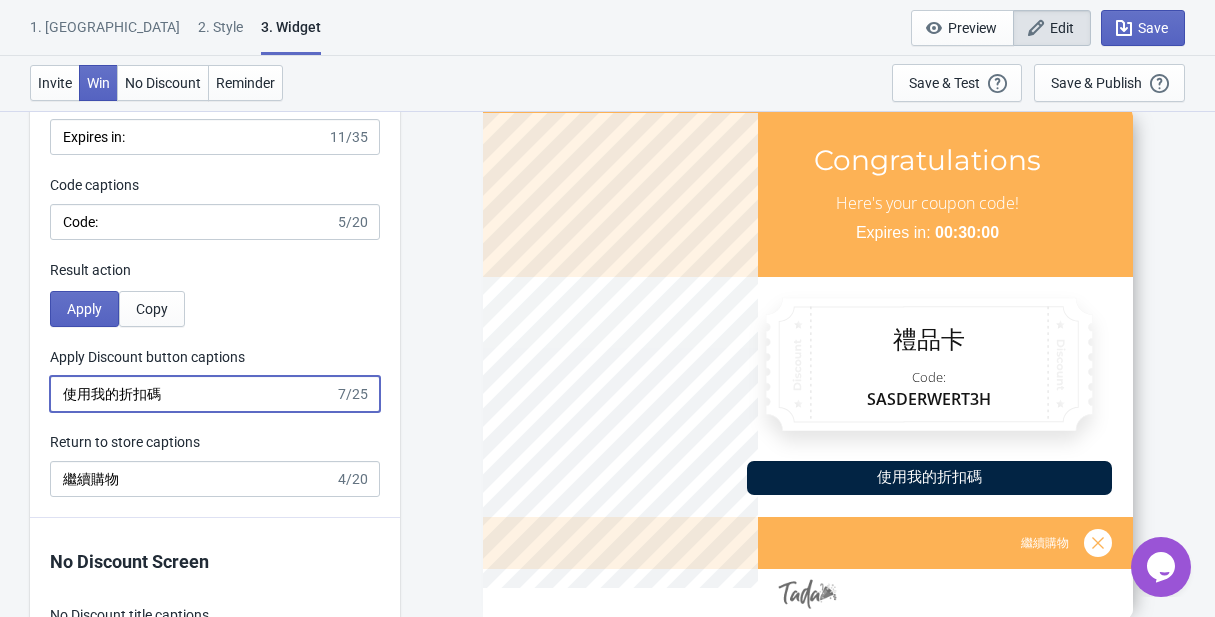 scroll, scrollTop: 3933, scrollLeft: 0, axis: vertical 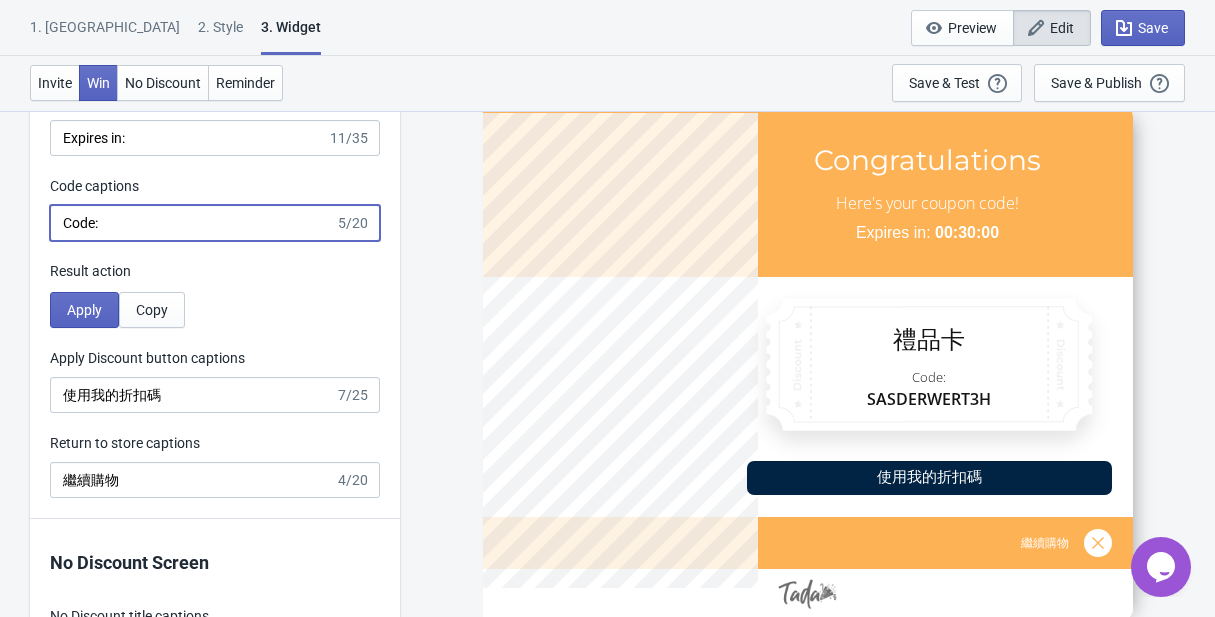 click on "Code:" at bounding box center [192, 223] 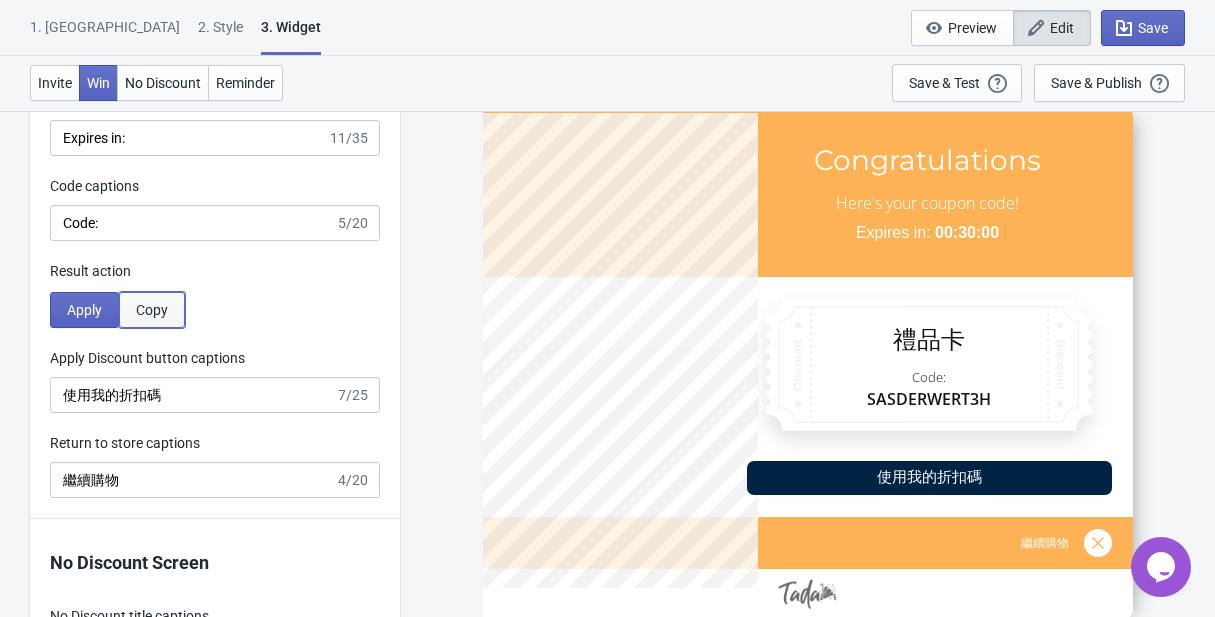 click on "Copy" at bounding box center (152, 310) 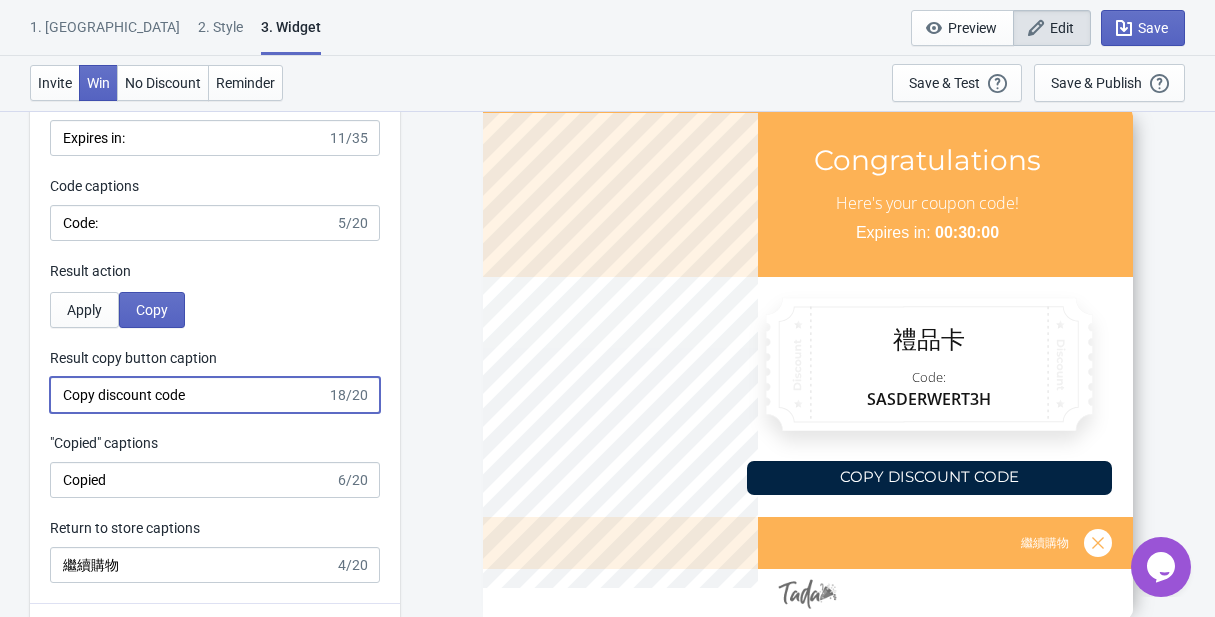click on "Copy discount code" at bounding box center (188, 395) 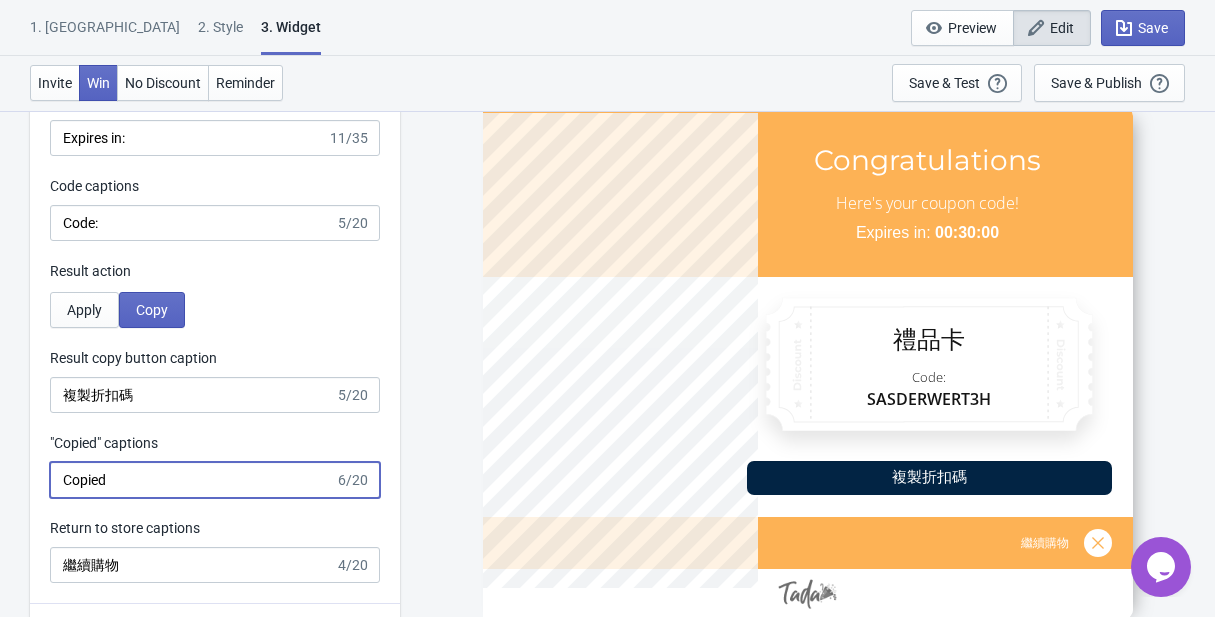 click on "Copied" at bounding box center [192, 480] 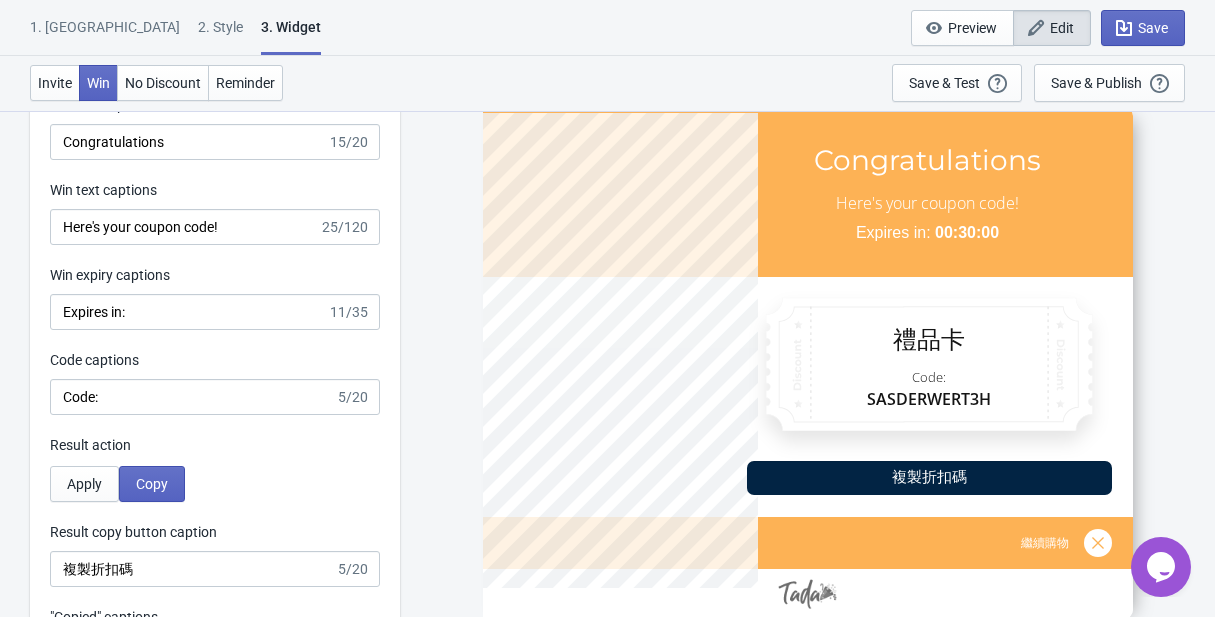scroll, scrollTop: 3756, scrollLeft: 0, axis: vertical 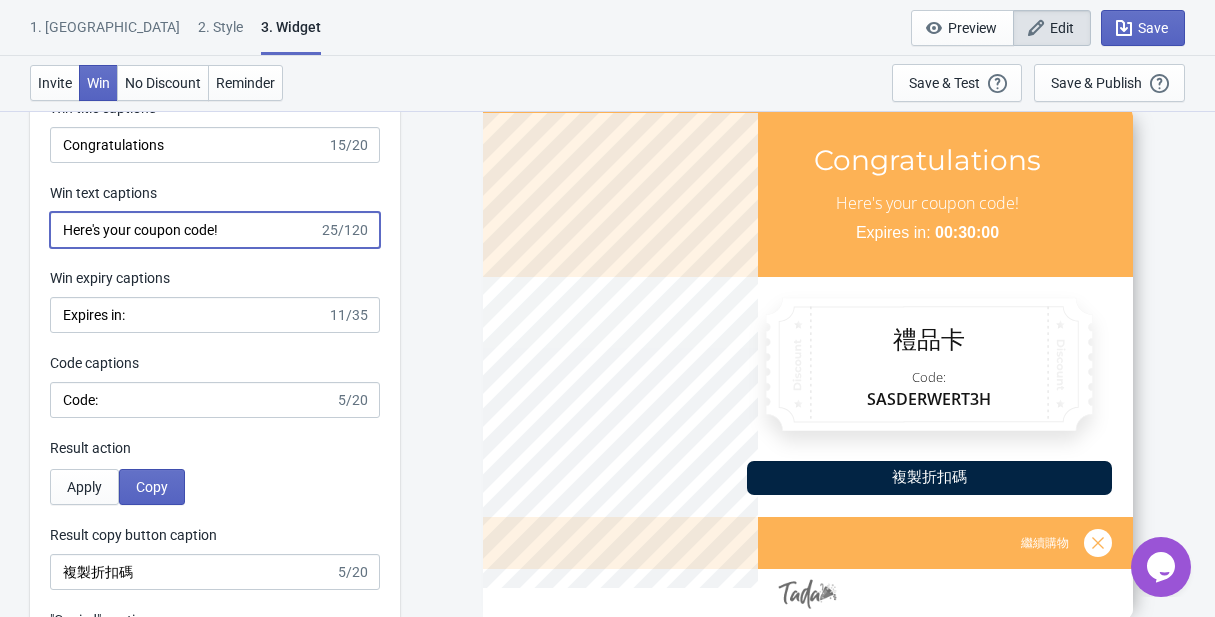 click on "Here's your coupon code!" at bounding box center (184, 230) 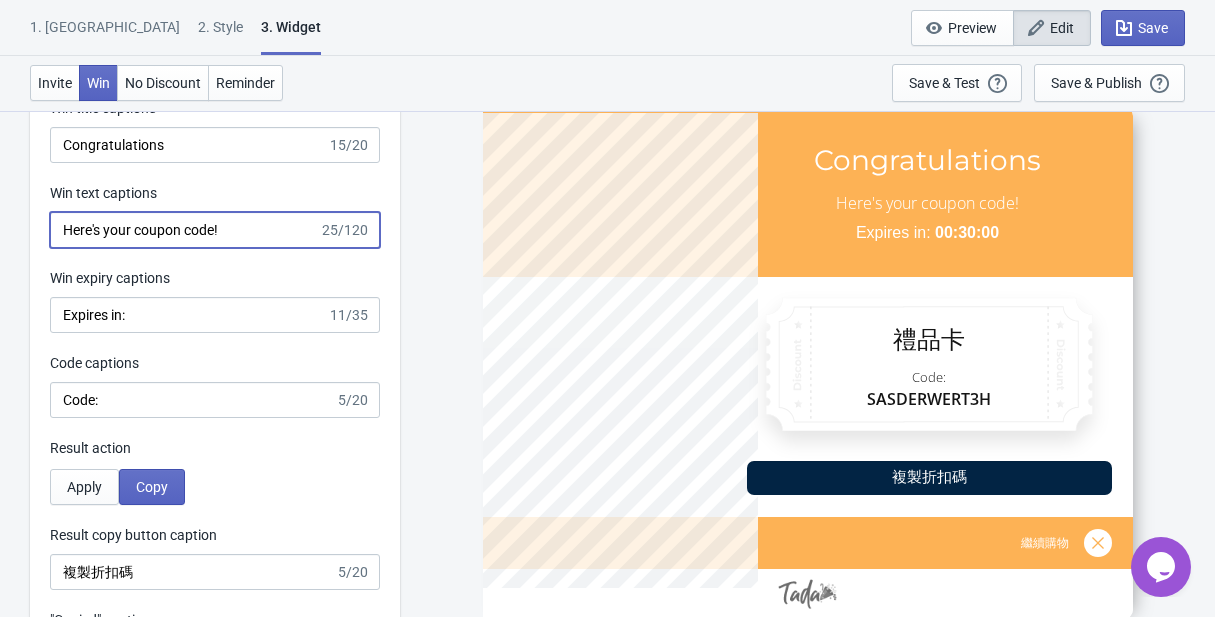drag, startPoint x: 272, startPoint y: 230, endPoint x: 11, endPoint y: 257, distance: 262.39282 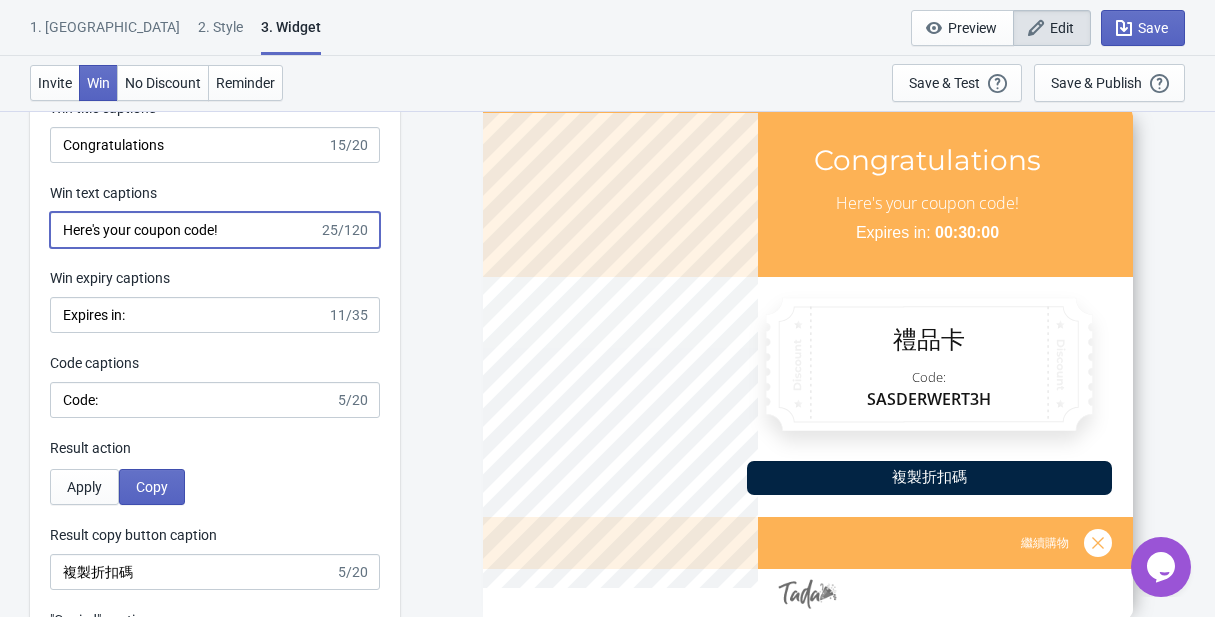 drag, startPoint x: 265, startPoint y: 224, endPoint x: 76, endPoint y: 225, distance: 189.00264 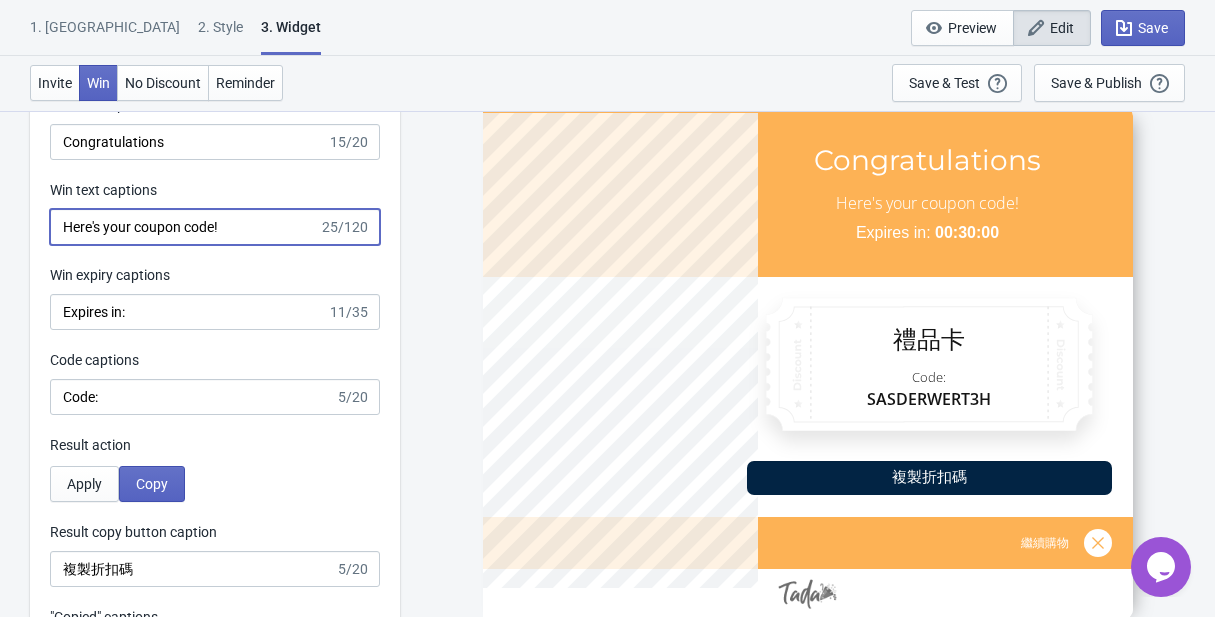 scroll, scrollTop: 3770, scrollLeft: 0, axis: vertical 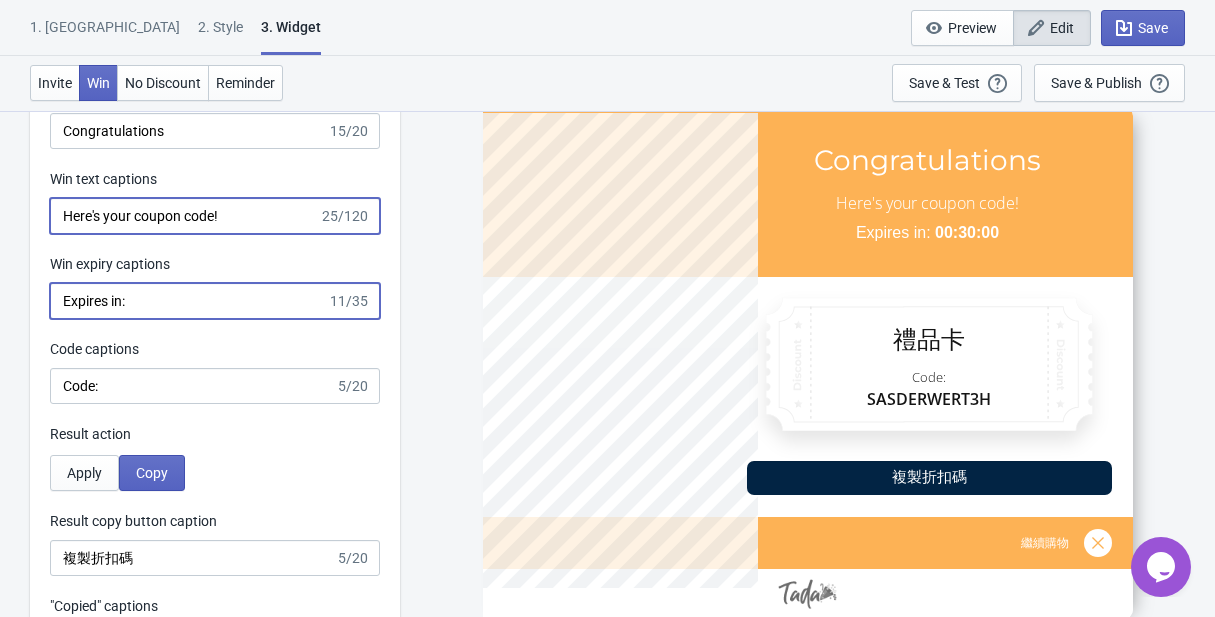 click on "Expires in:" at bounding box center (188, 301) 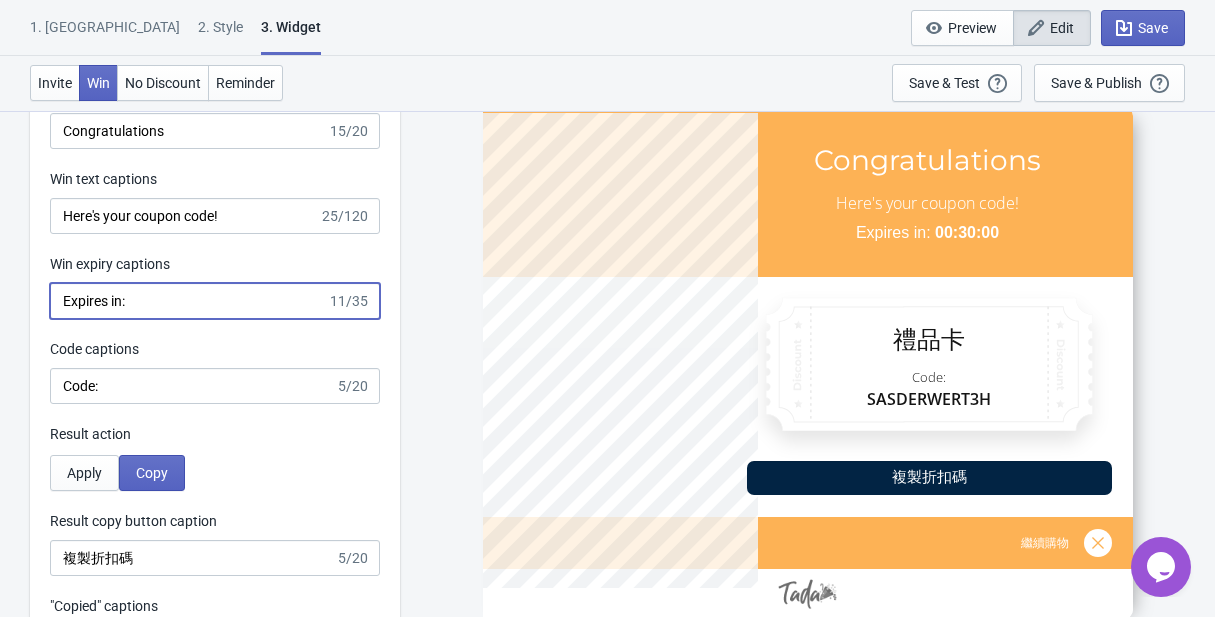 drag, startPoint x: 141, startPoint y: 302, endPoint x: 25, endPoint y: 302, distance: 116 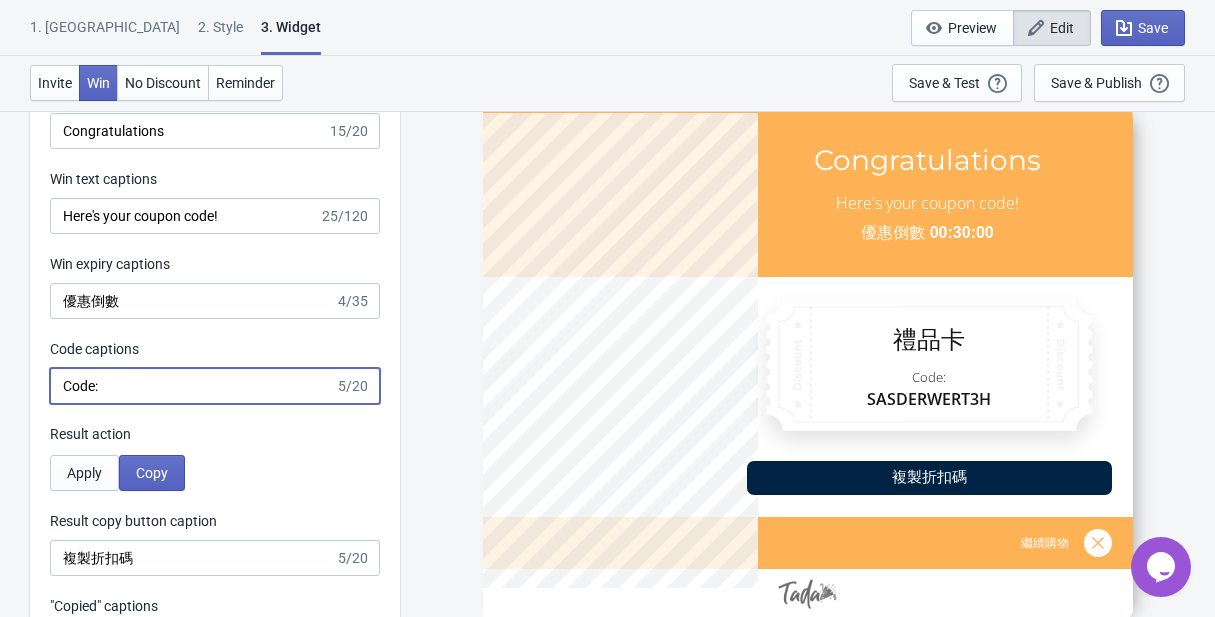 click on "Code:" at bounding box center (192, 386) 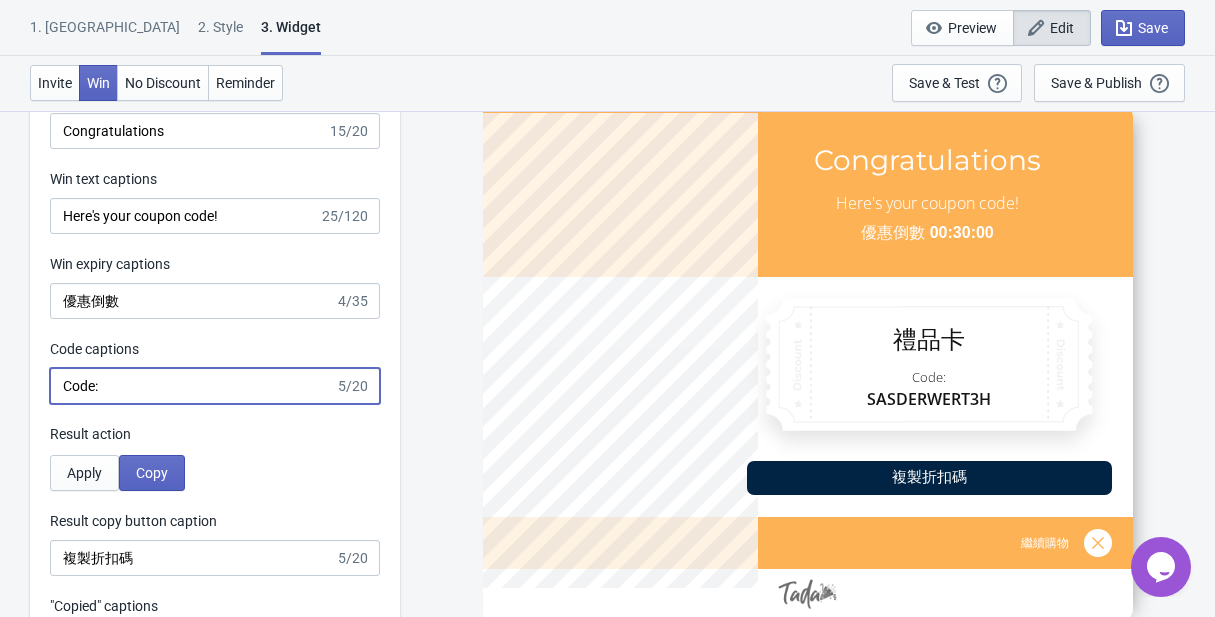 drag, startPoint x: 139, startPoint y: 384, endPoint x: 11, endPoint y: 381, distance: 128.03516 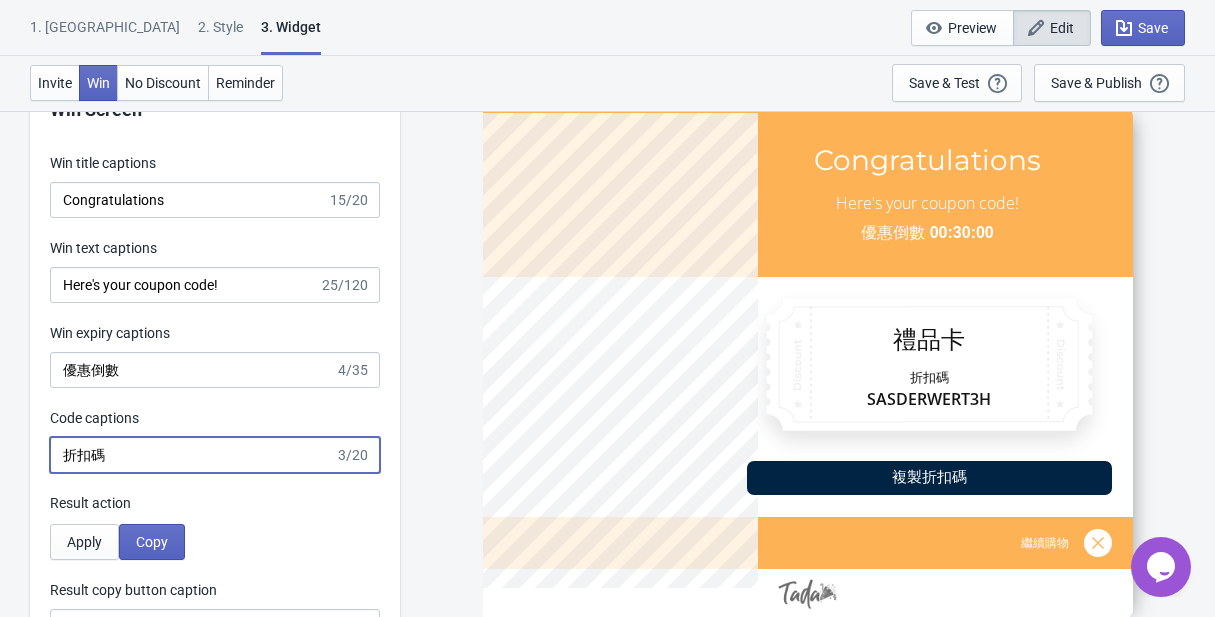 scroll, scrollTop: 3691, scrollLeft: 0, axis: vertical 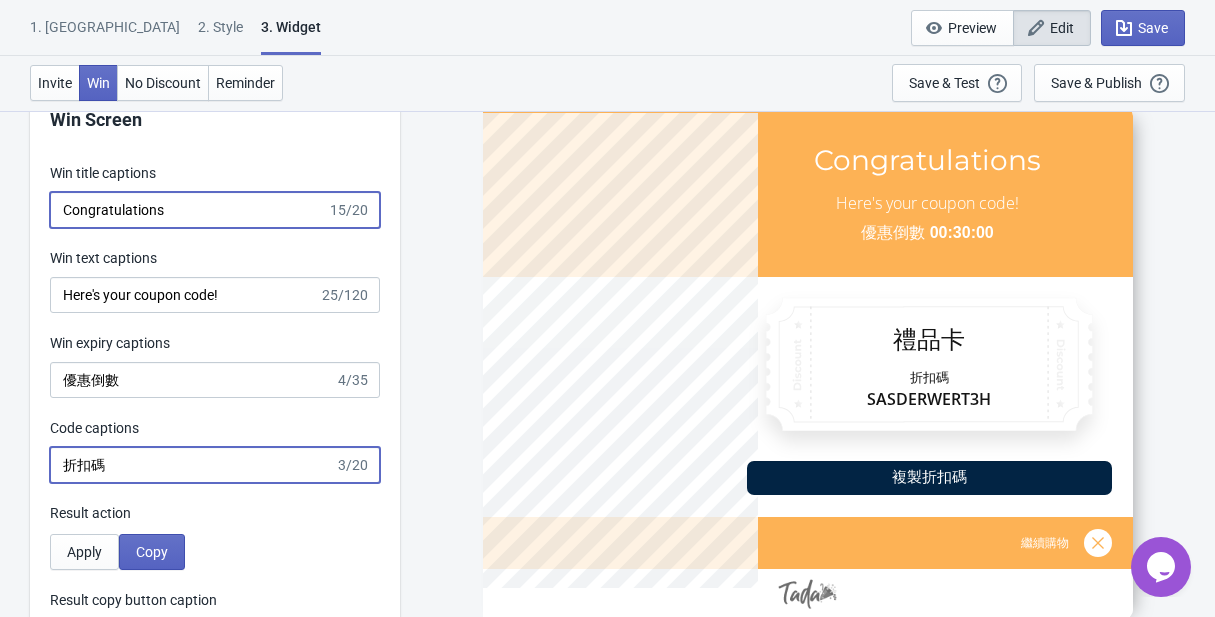 click on "Congratulations" at bounding box center (188, 210) 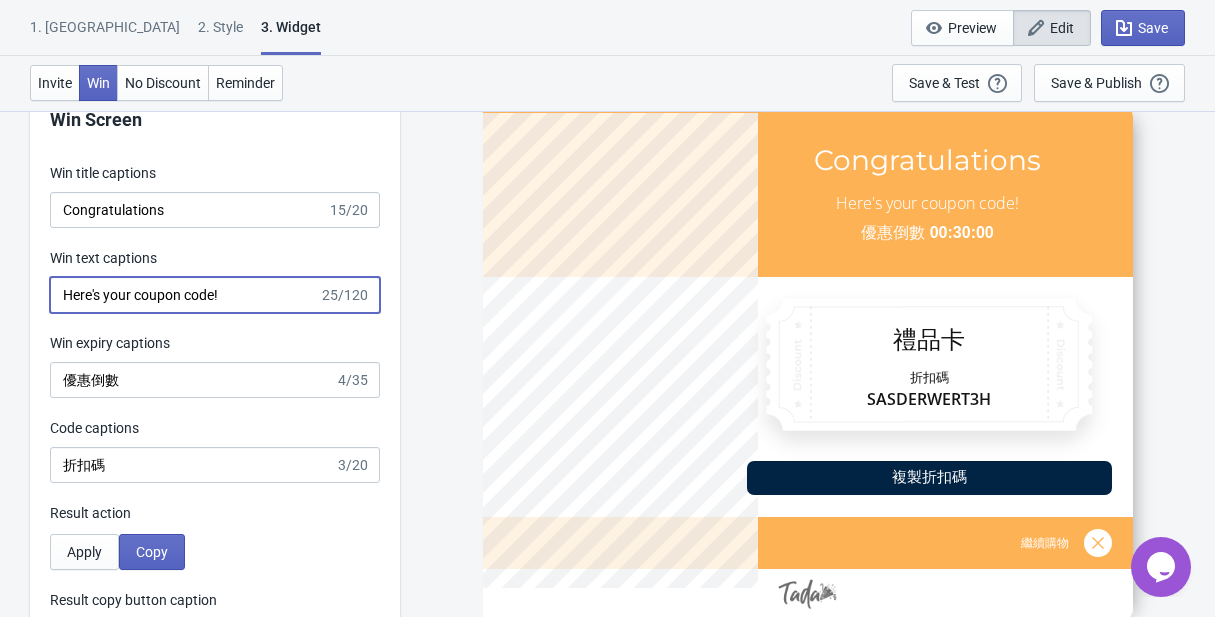 click on "Here's your coupon code!" at bounding box center [184, 295] 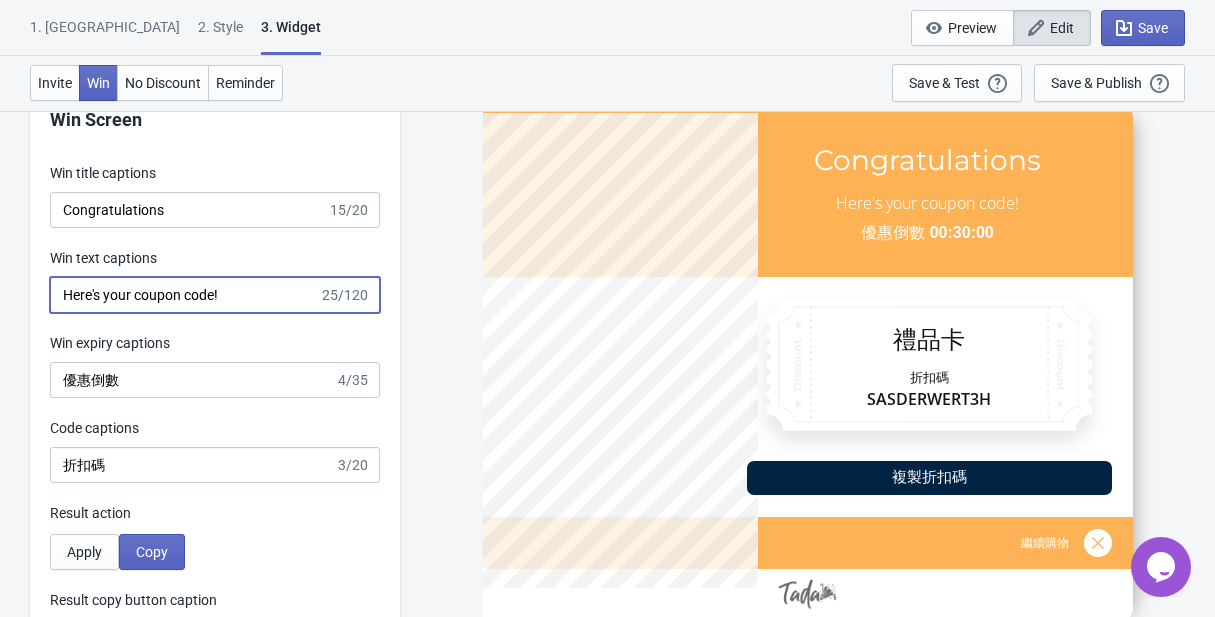 drag, startPoint x: 273, startPoint y: 293, endPoint x: -31, endPoint y: 297, distance: 304.0263 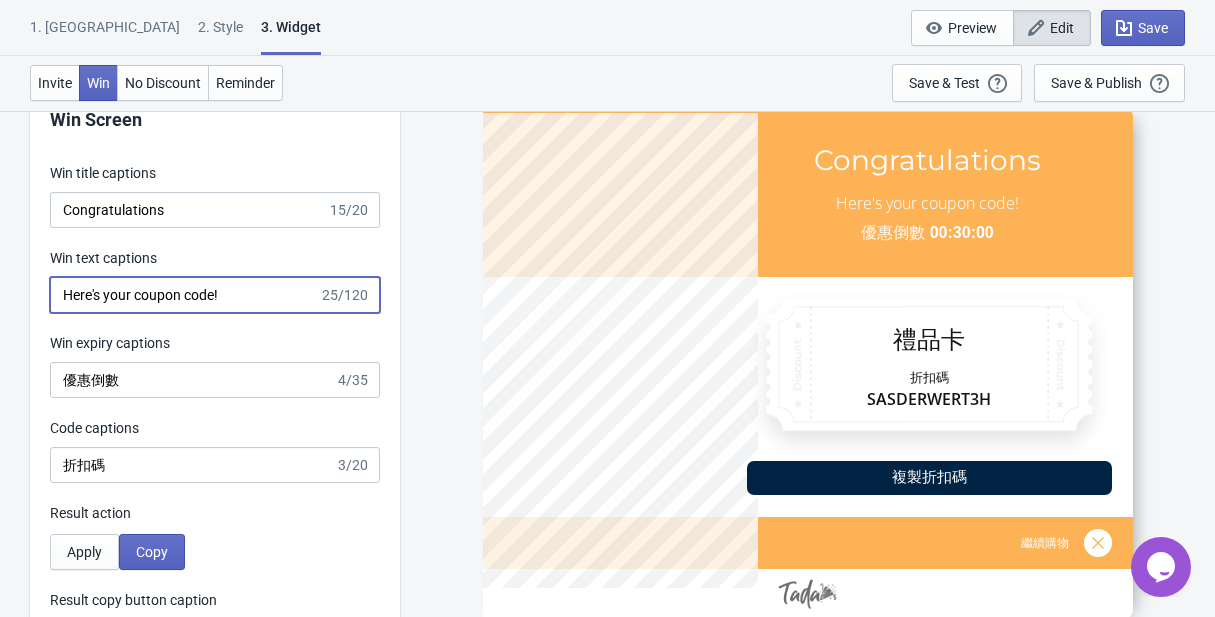 click on "Here's your coupon code!" at bounding box center (184, 295) 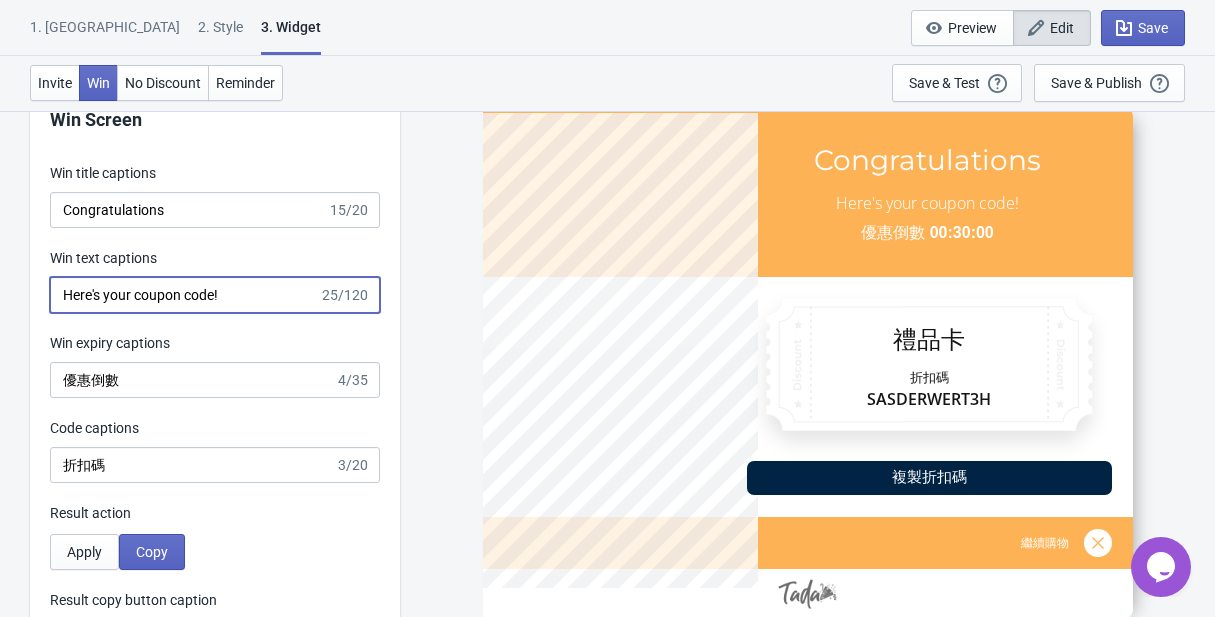 drag, startPoint x: 253, startPoint y: 290, endPoint x: 53, endPoint y: 293, distance: 200.02249 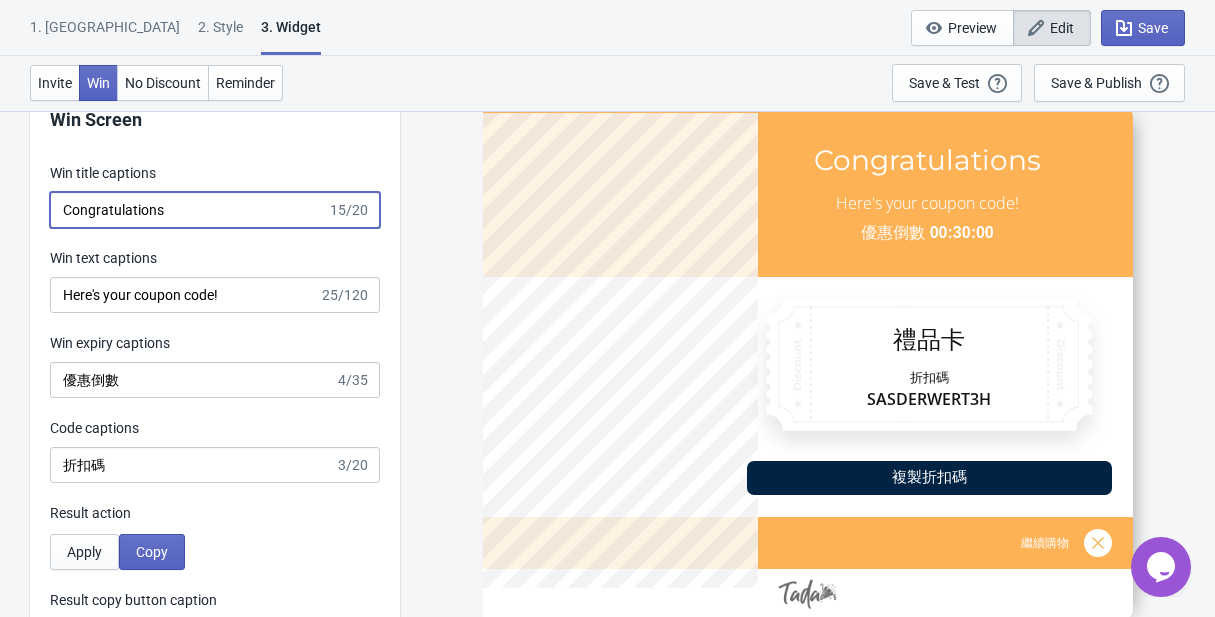 click on "Congratulations" at bounding box center [188, 210] 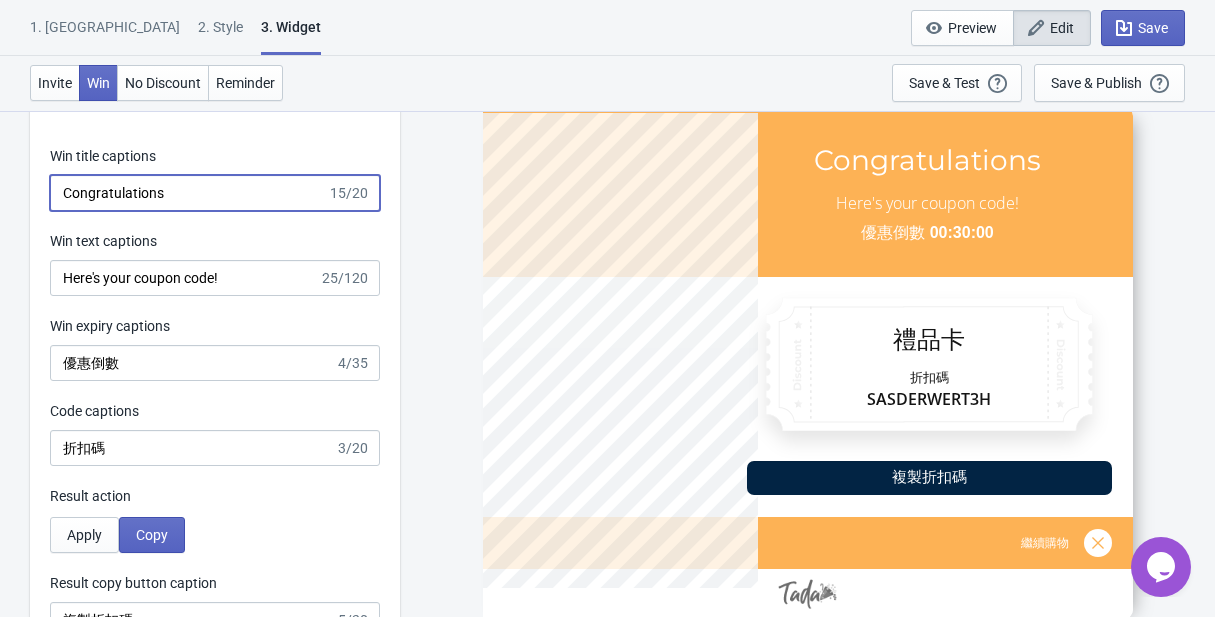 scroll, scrollTop: 3707, scrollLeft: 0, axis: vertical 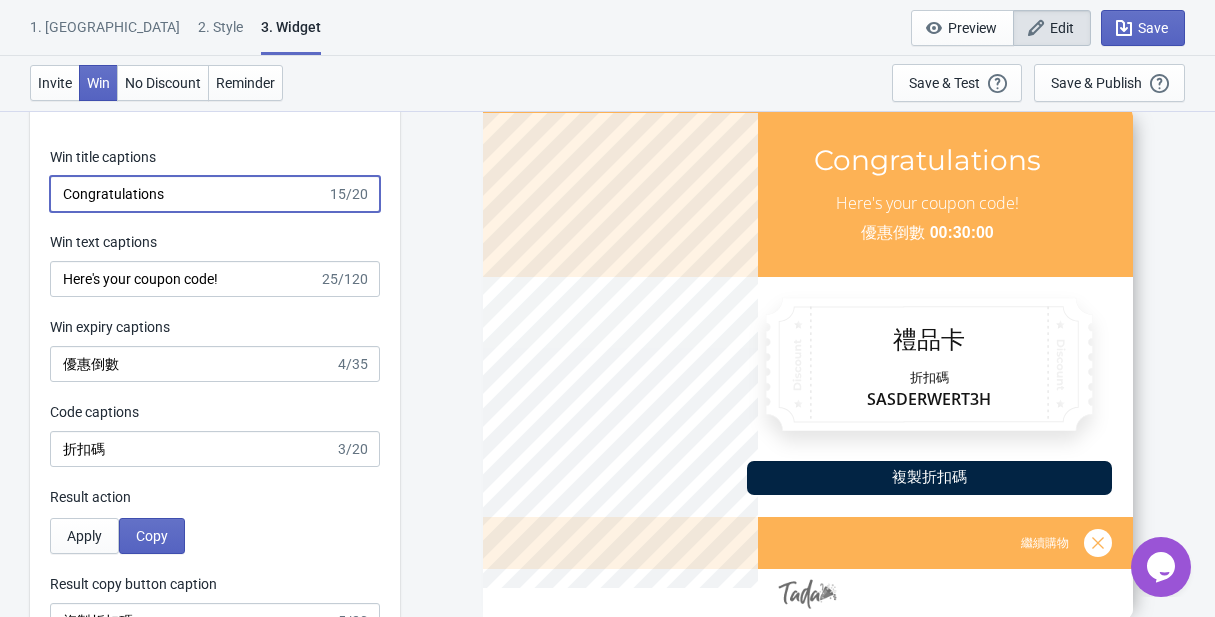 click on "Congratulations" at bounding box center [188, 194] 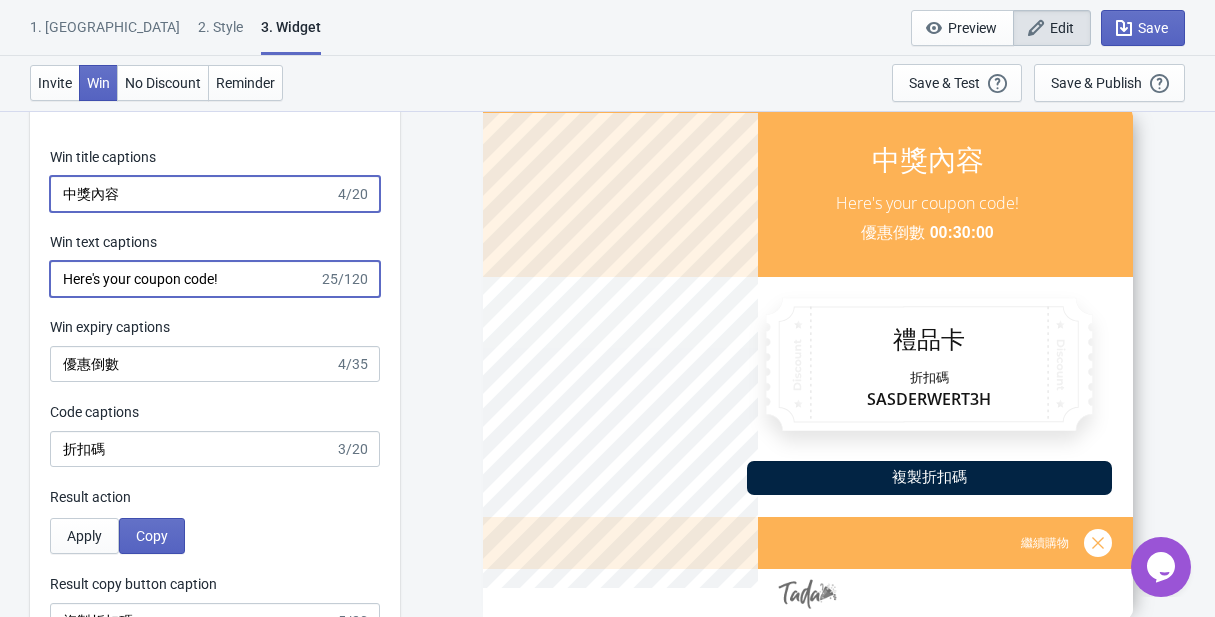 click on "Here's your coupon code!" at bounding box center (184, 279) 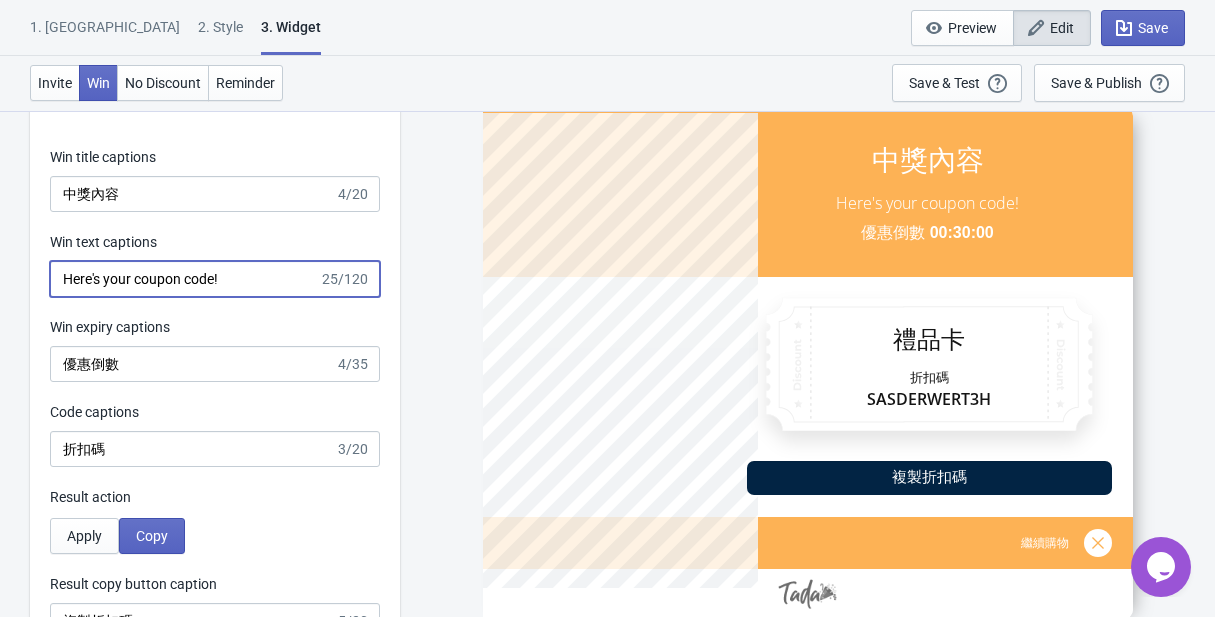 drag, startPoint x: 252, startPoint y: 279, endPoint x: -16, endPoint y: 278, distance: 268.00186 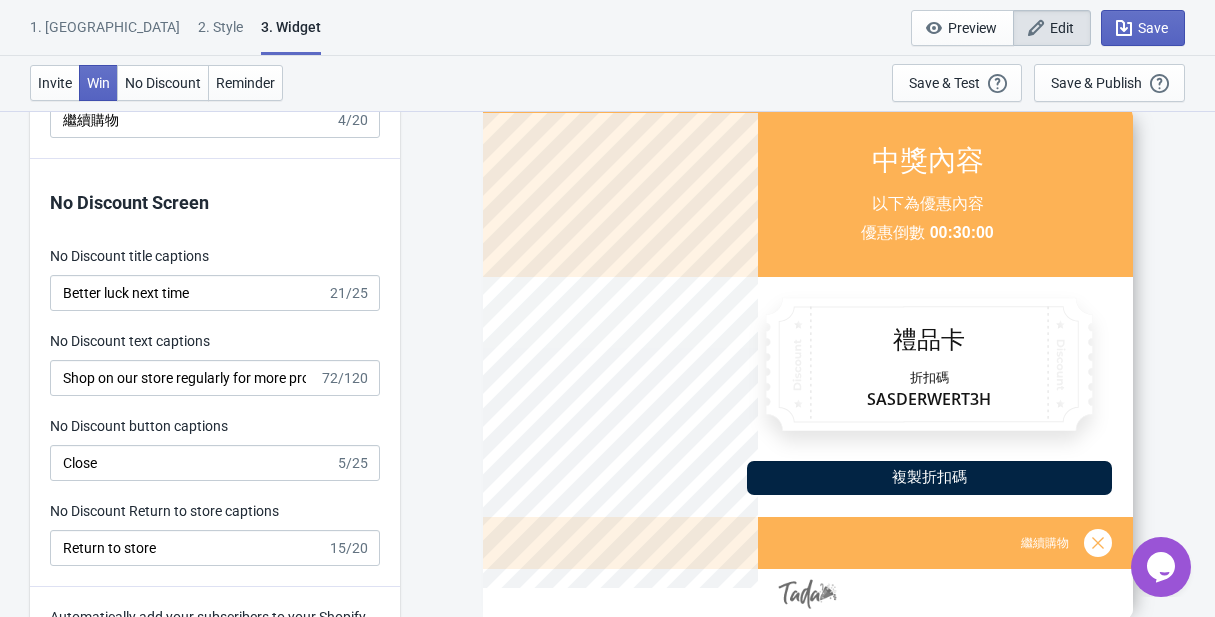 scroll, scrollTop: 4377, scrollLeft: 0, axis: vertical 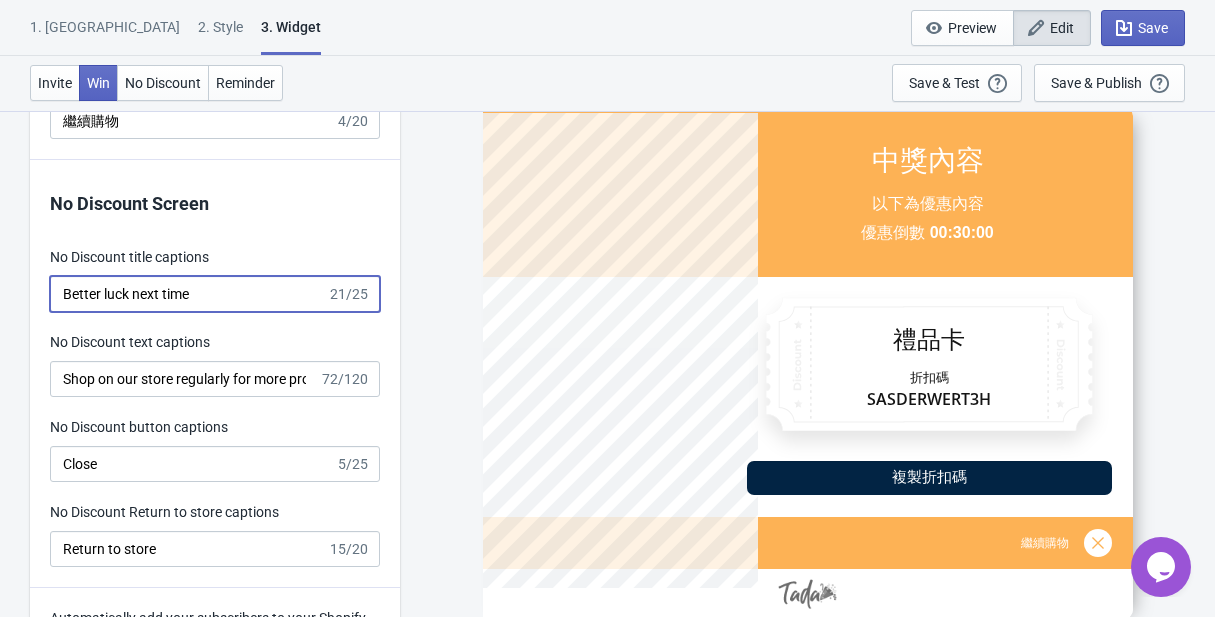 click on "Better luck next time" at bounding box center (188, 294) 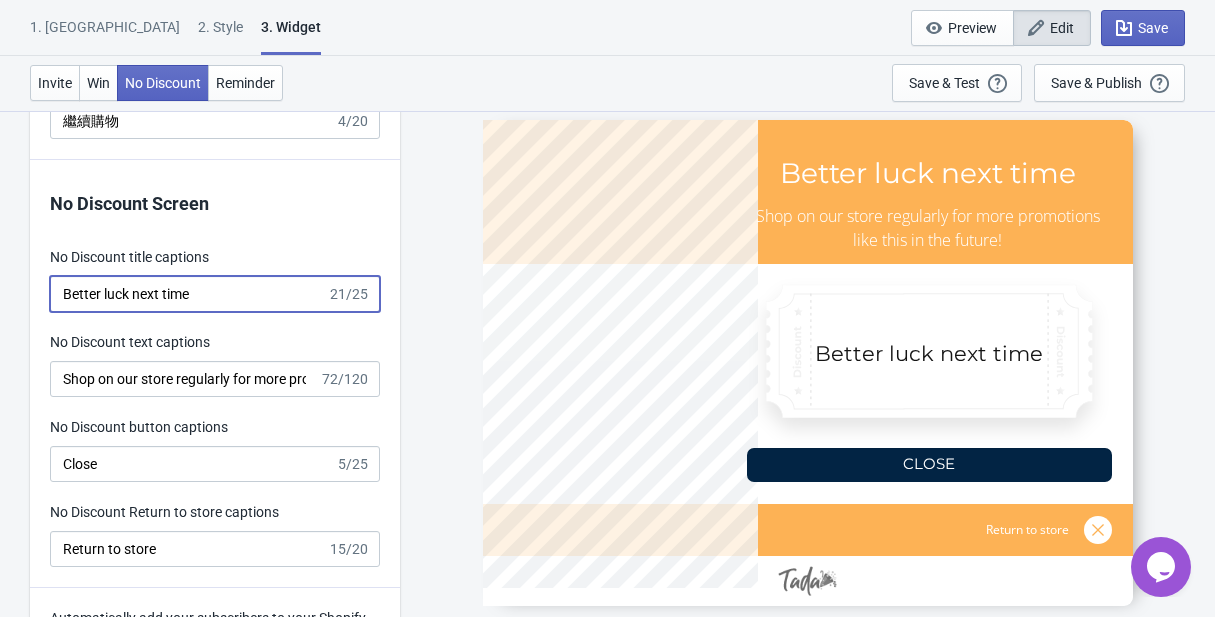 click on "Better luck next time" at bounding box center [188, 294] 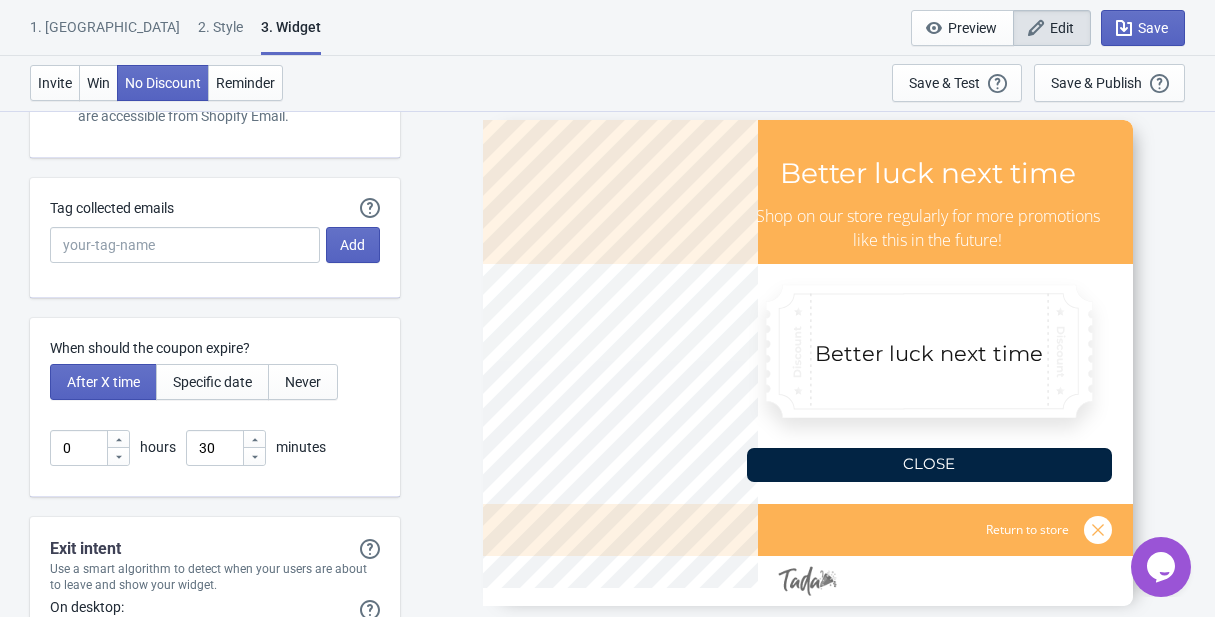 scroll, scrollTop: 4995, scrollLeft: 0, axis: vertical 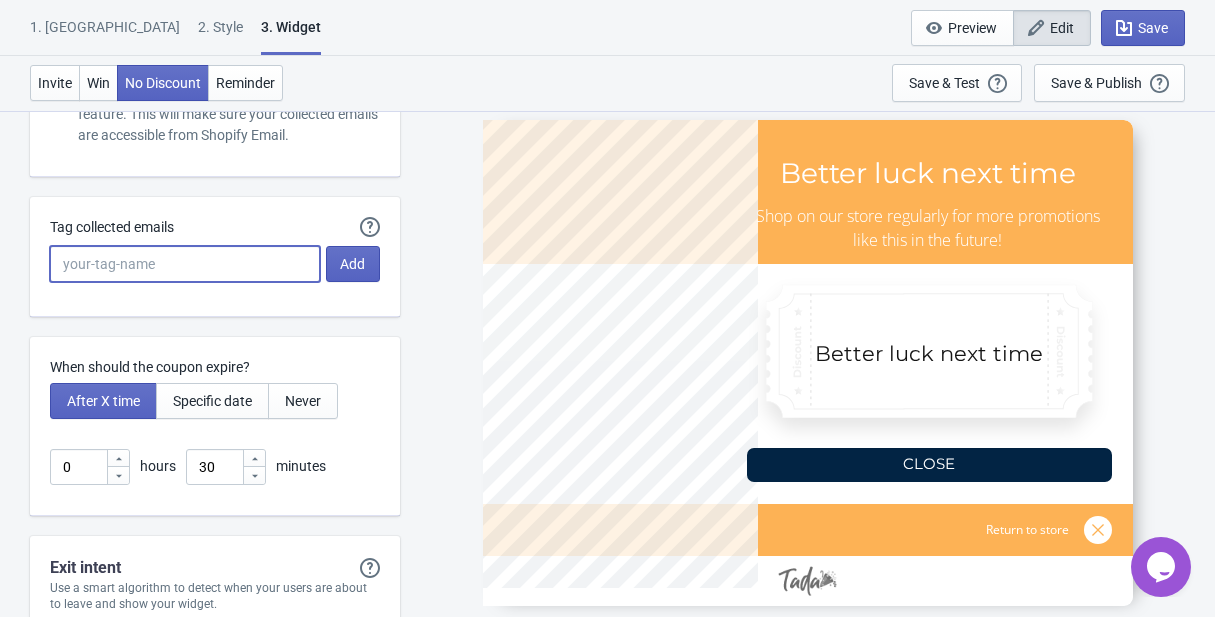 click on "Tag collected emails" at bounding box center [185, 264] 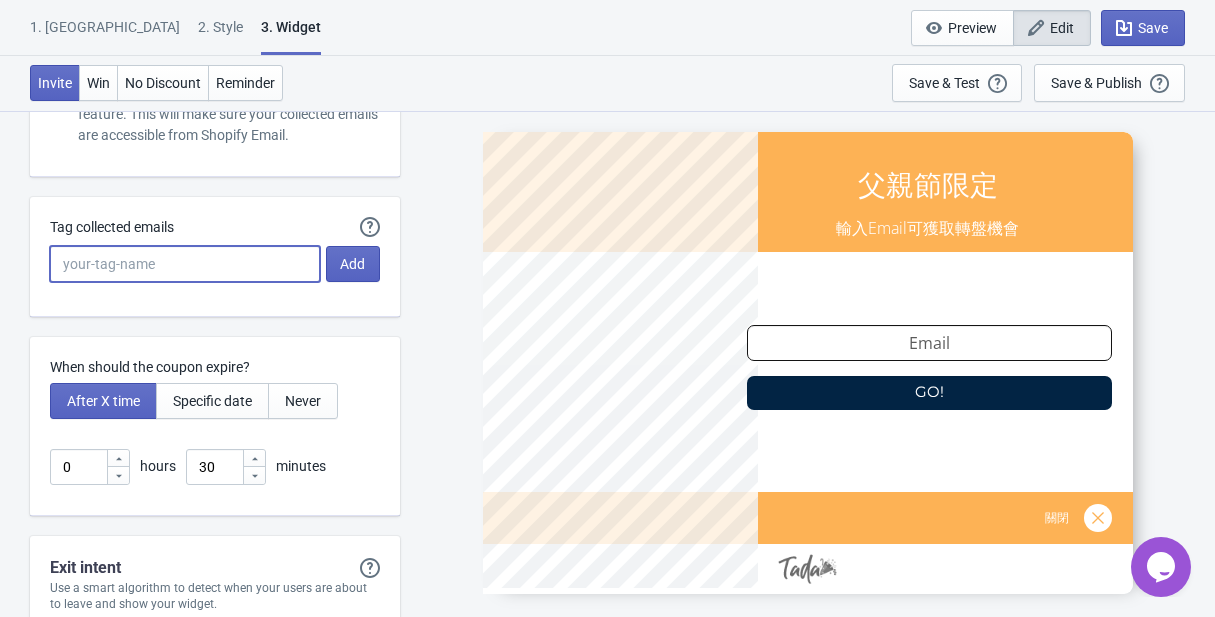 click on "When should the coupon expire? After X time Specific date Never 0 hours 30 minutes" at bounding box center [215, 426] 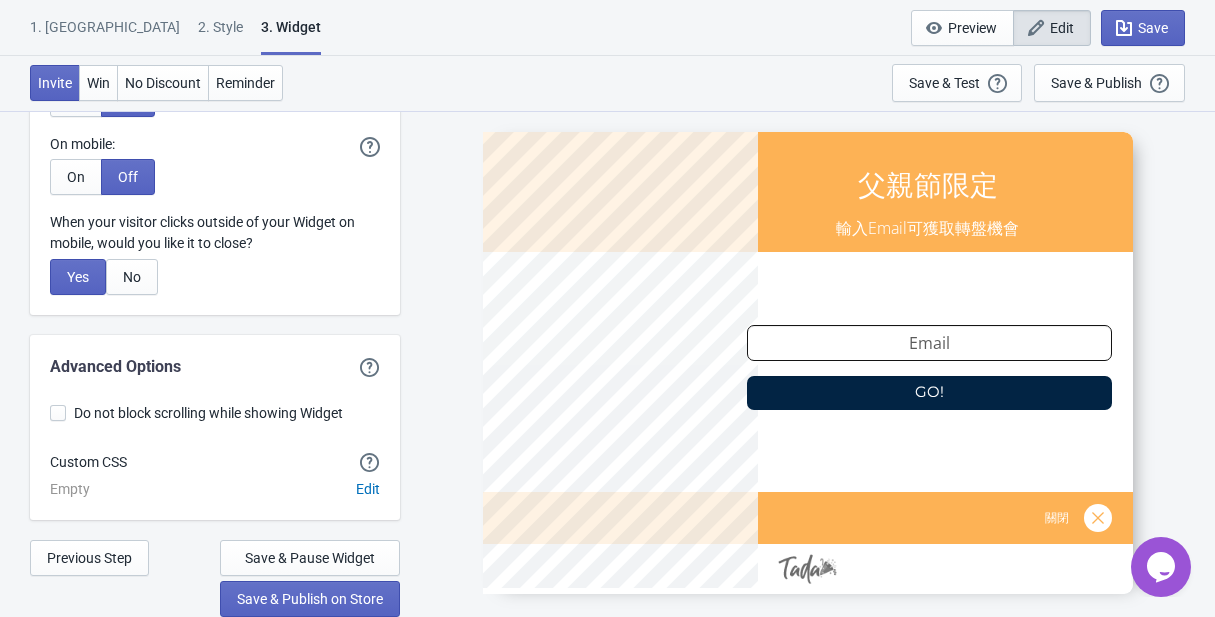 scroll, scrollTop: 5554, scrollLeft: 0, axis: vertical 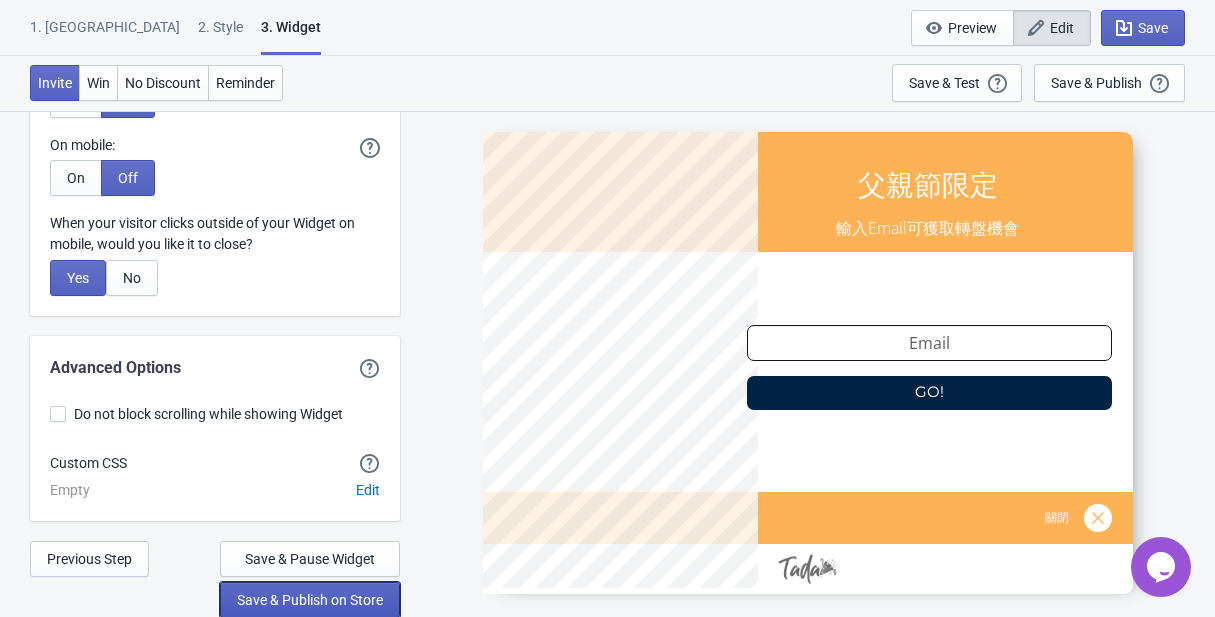 click on "Save & Publish on Store" at bounding box center [310, 600] 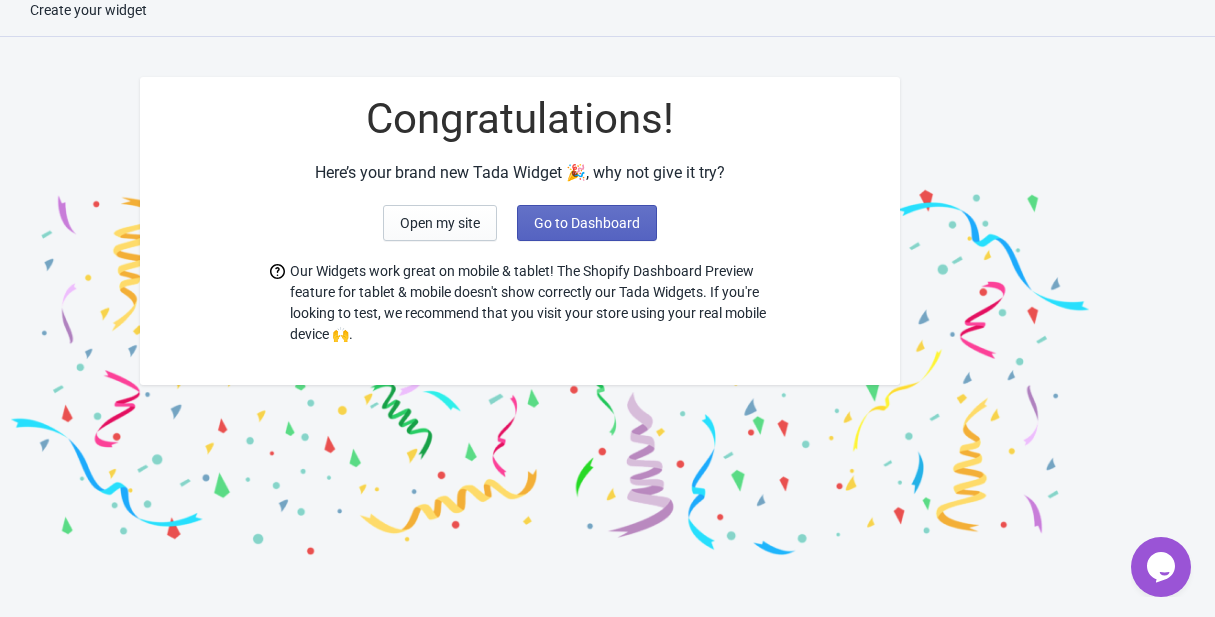 scroll, scrollTop: 20, scrollLeft: 0, axis: vertical 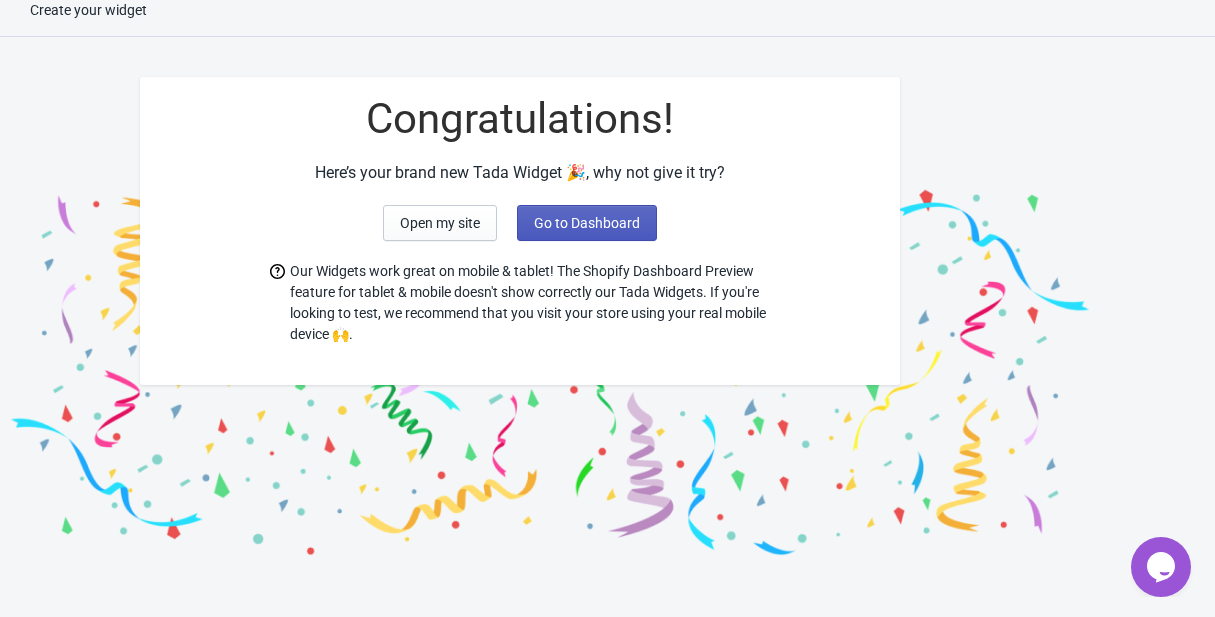 click on "Go to Dashboard" at bounding box center [587, 223] 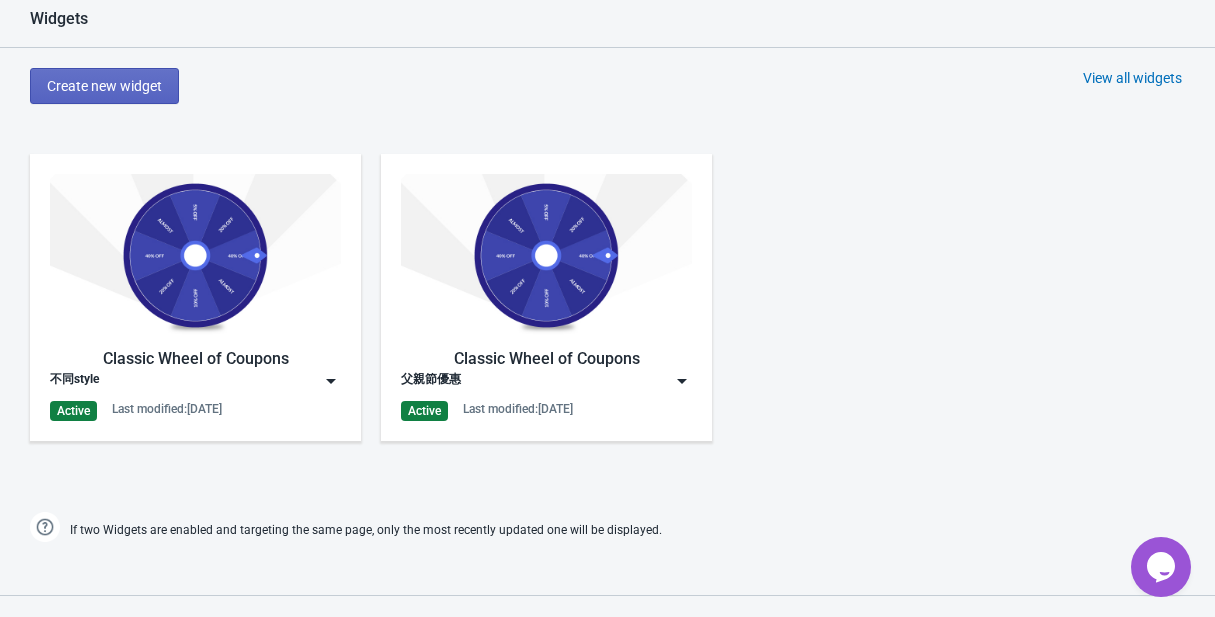 scroll, scrollTop: 812, scrollLeft: 0, axis: vertical 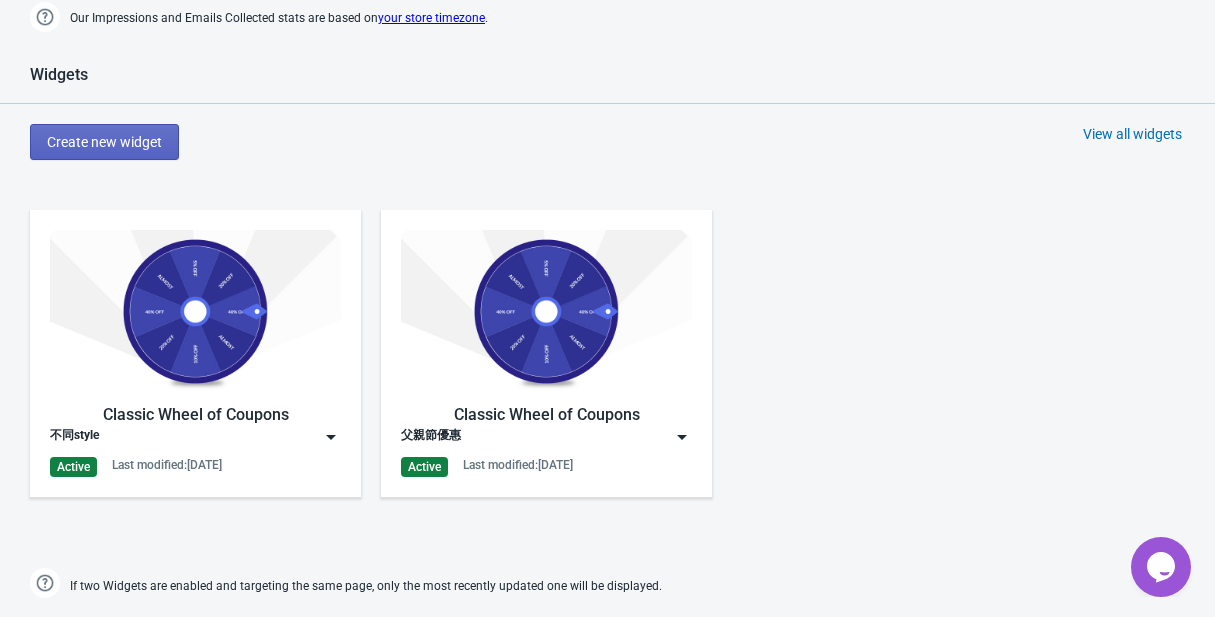 click at bounding box center (682, 437) 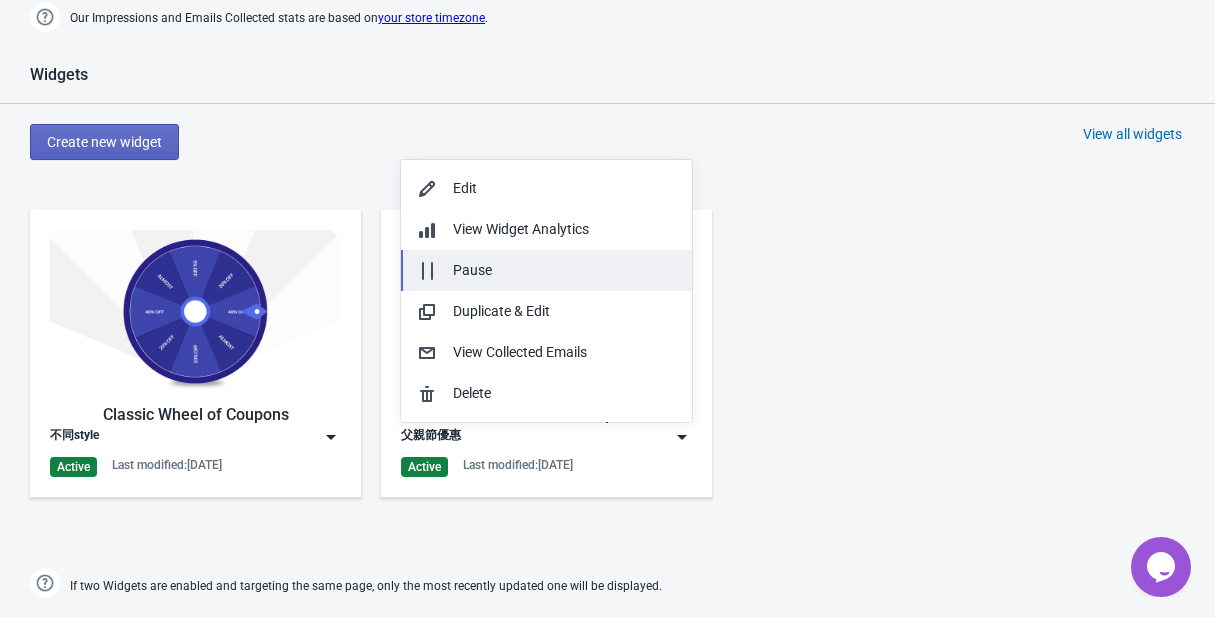 click on "Pause" at bounding box center (564, 270) 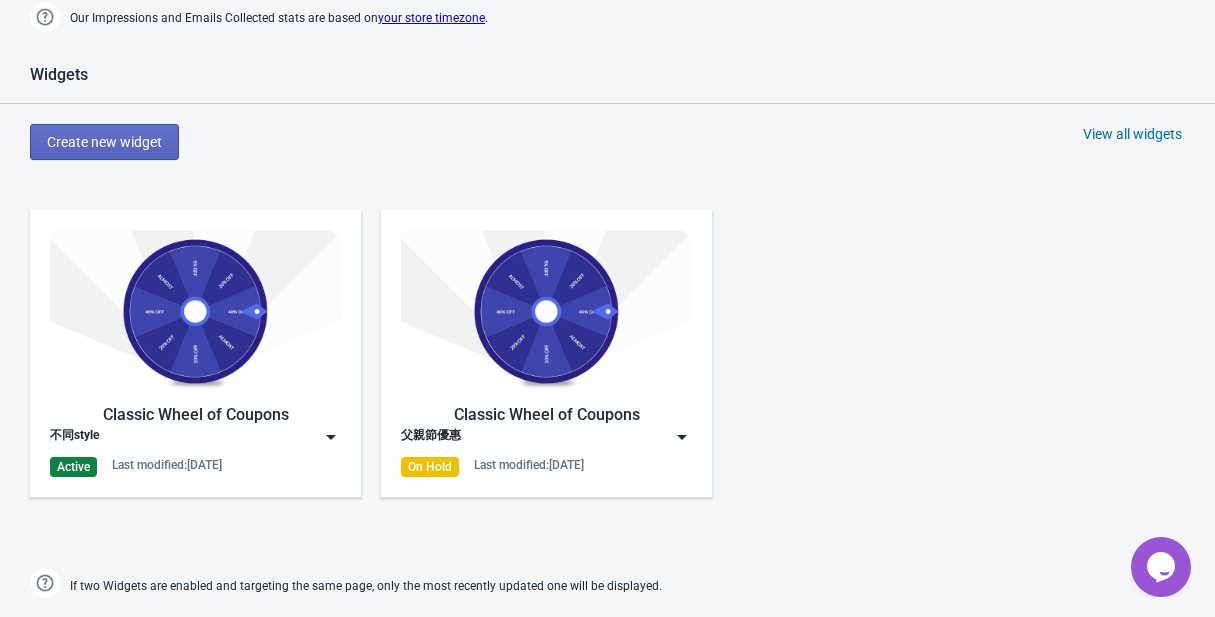 click on "Classic Wheel of Coupons 不同style Active Last modified:  [DATE] Classic Wheel of Coupons 父親節優惠 On Hold Last modified:  [DATE]" at bounding box center (607, 370) 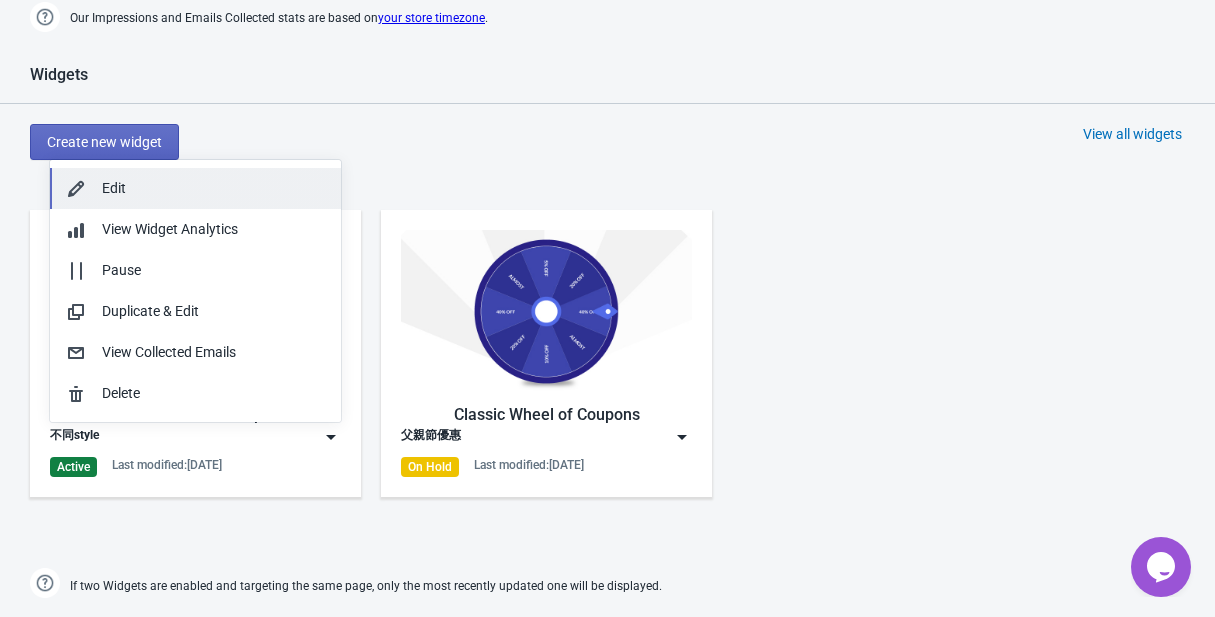 click on "Edit" at bounding box center [213, 188] 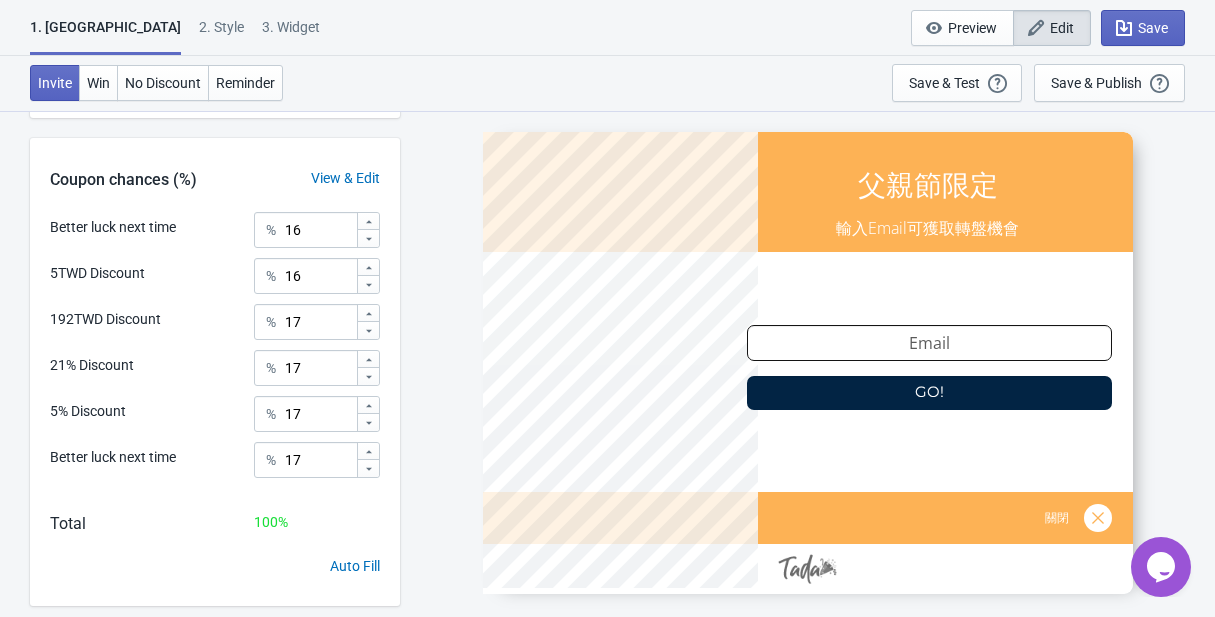 scroll, scrollTop: 703, scrollLeft: 0, axis: vertical 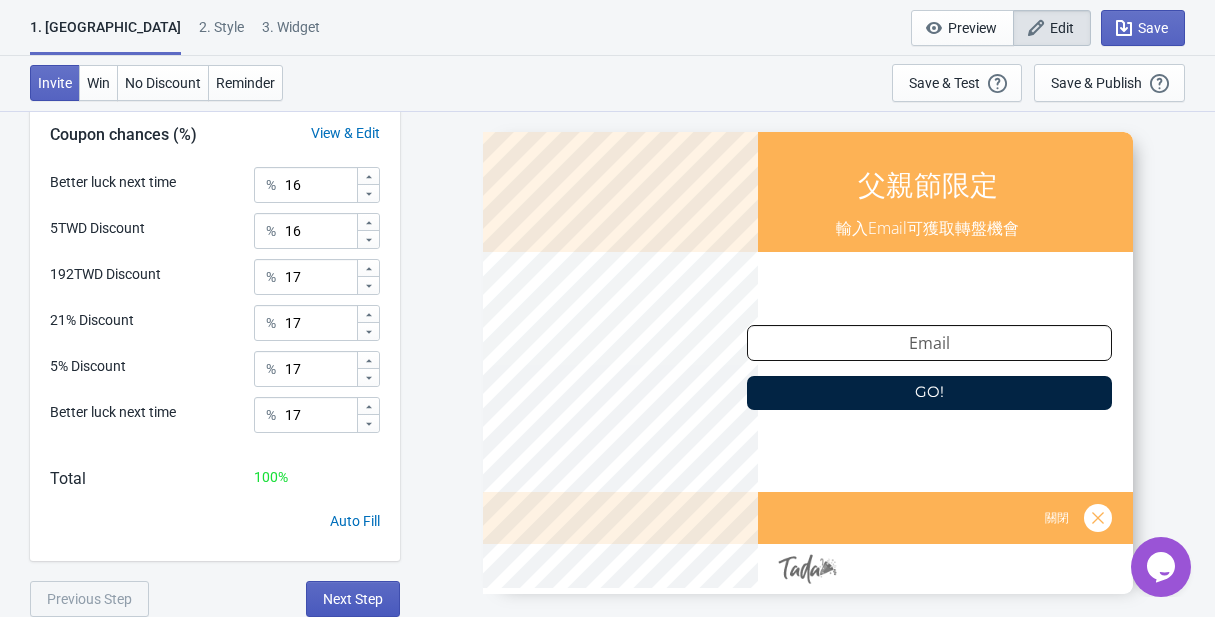 click on "Next Step" at bounding box center [353, 599] 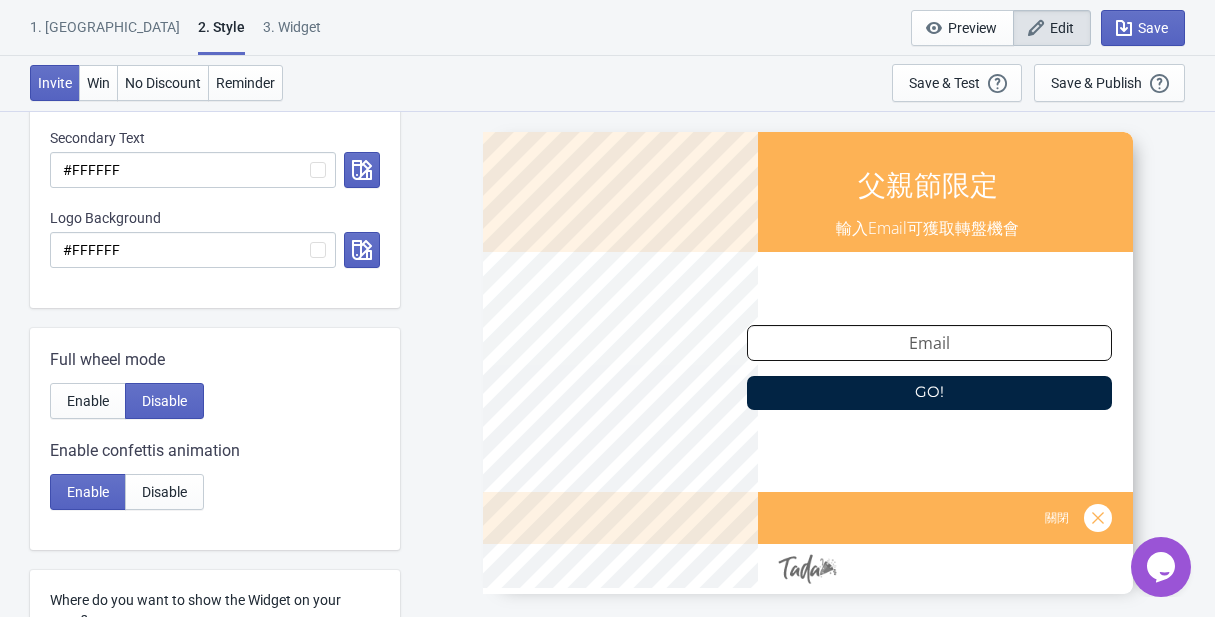 scroll, scrollTop: 784, scrollLeft: 0, axis: vertical 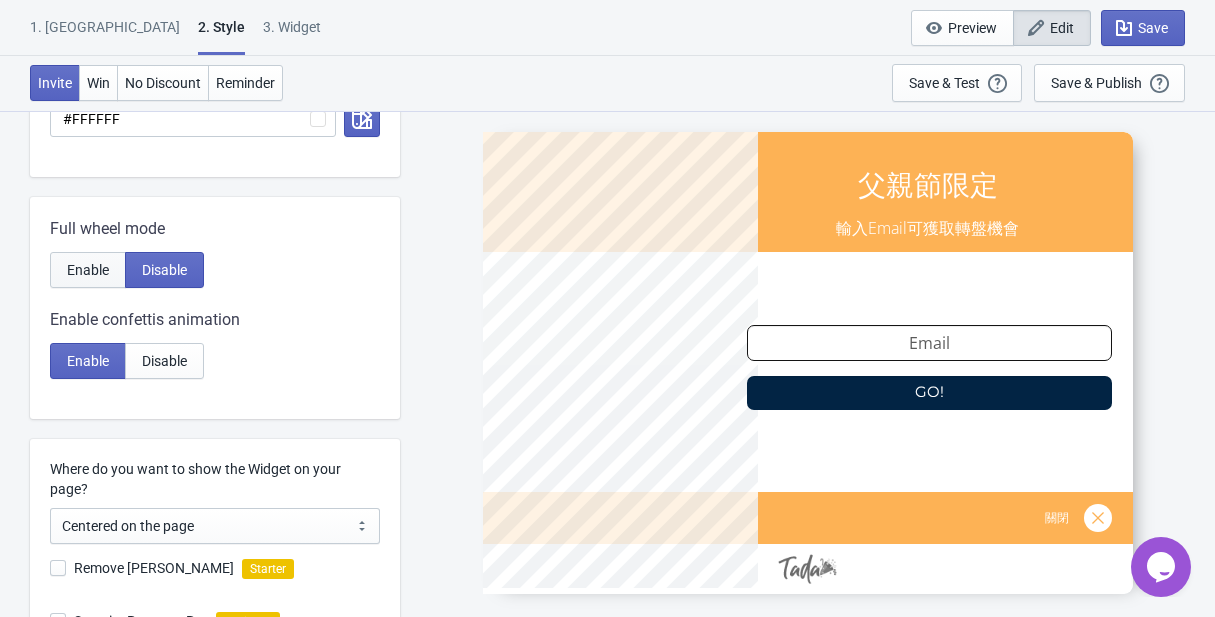 click on "Enable" at bounding box center [88, 270] 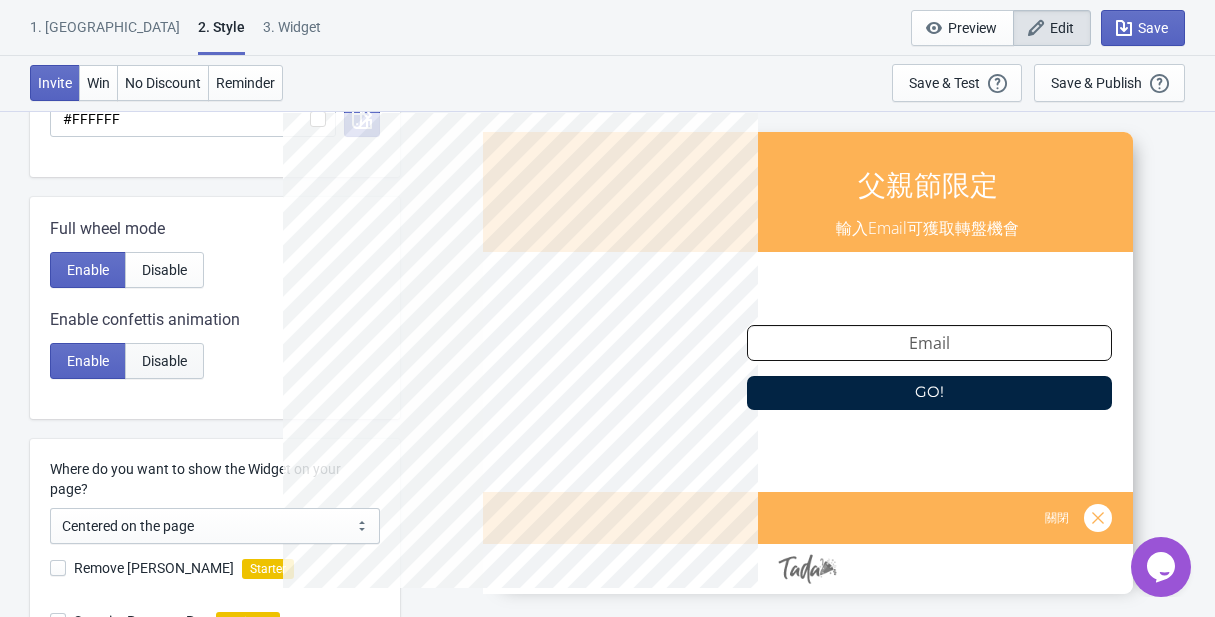 click on "Disable" at bounding box center [164, 361] 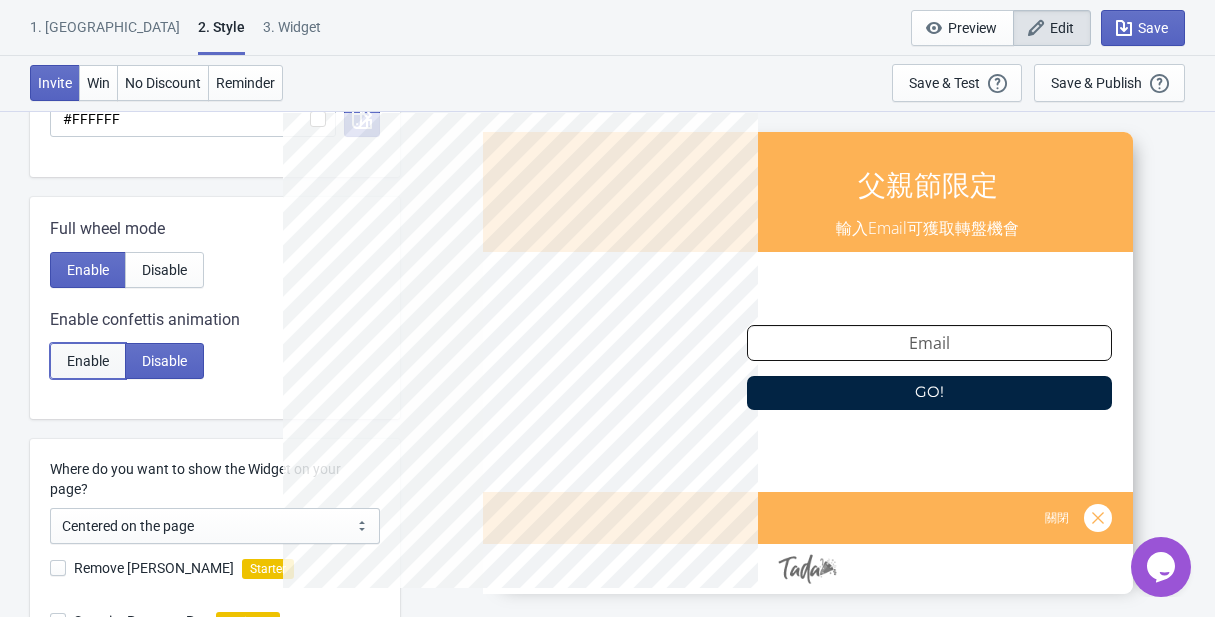 click on "Enable" at bounding box center (88, 361) 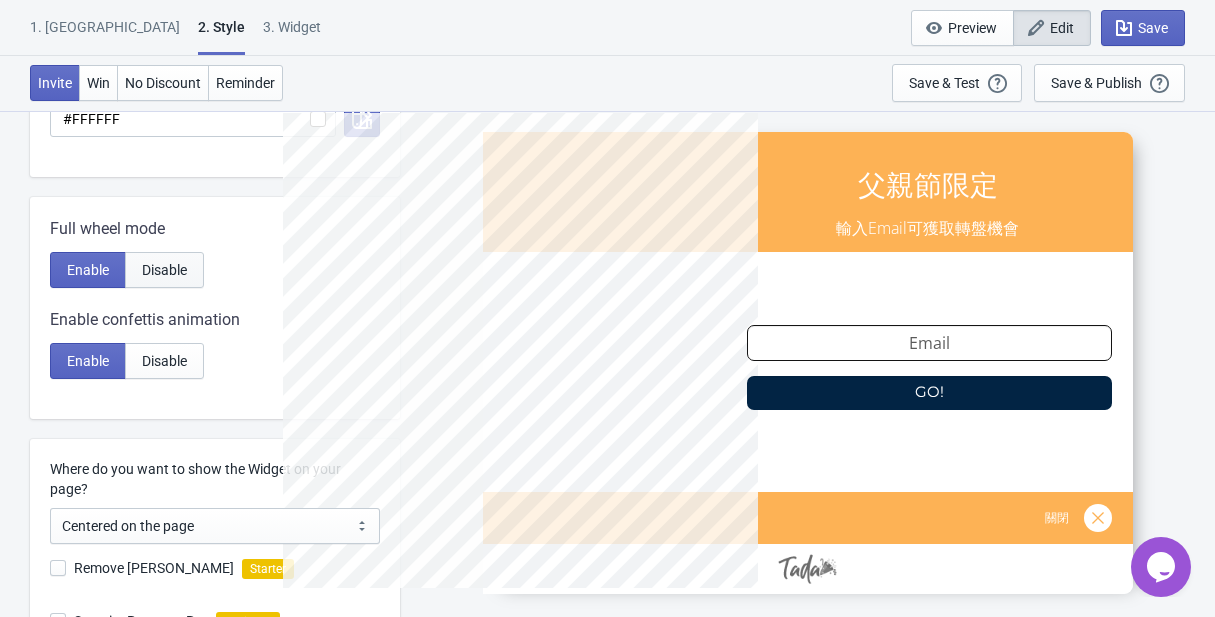 click on "Disable" at bounding box center [164, 270] 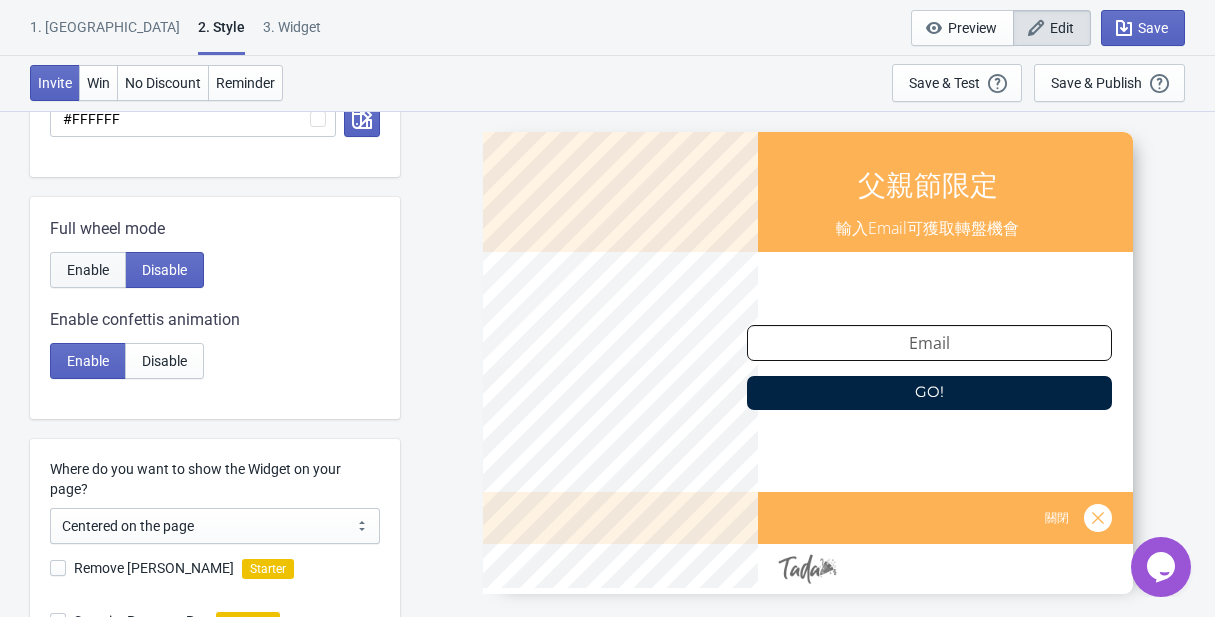 click on "Enable" at bounding box center [88, 270] 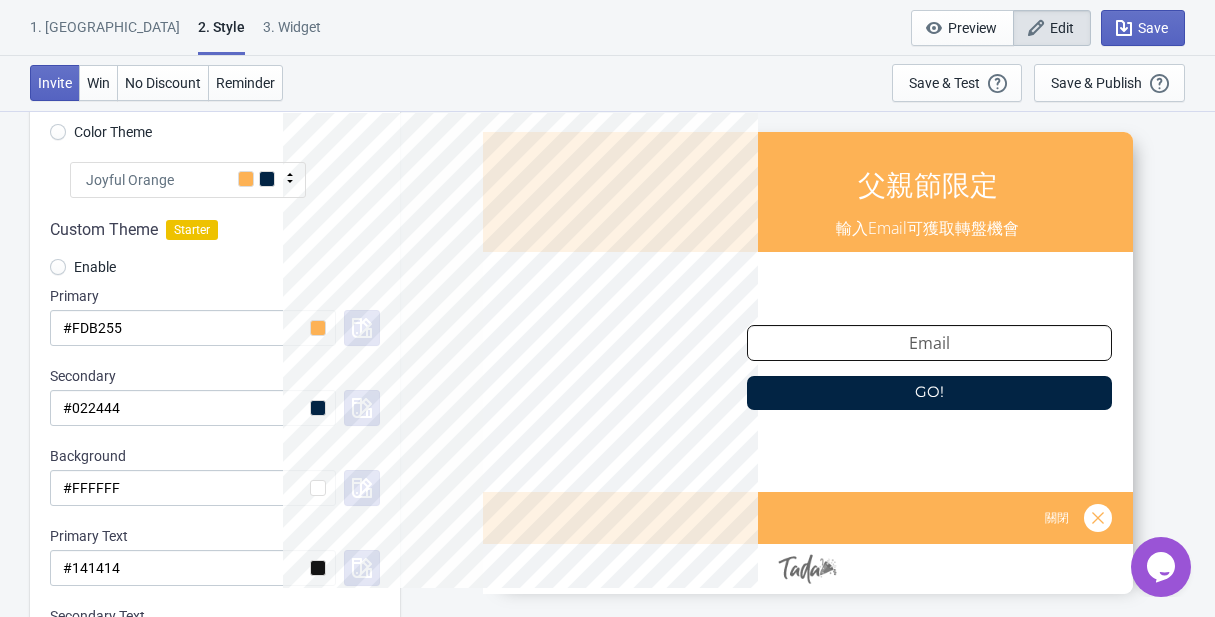 scroll, scrollTop: 172, scrollLeft: 0, axis: vertical 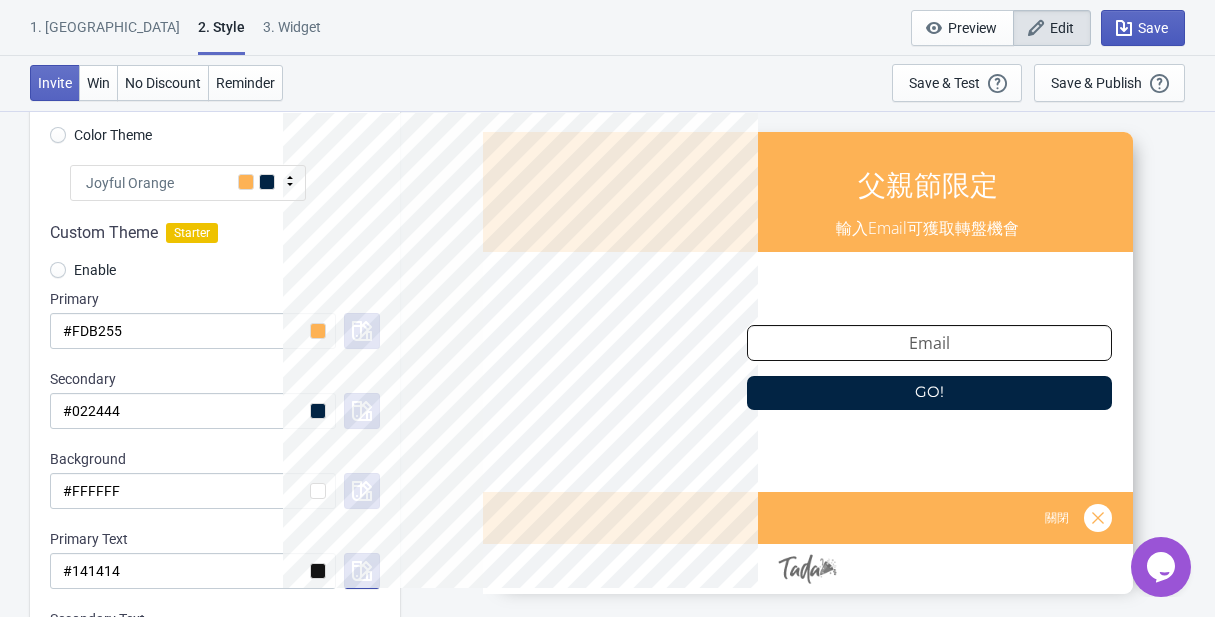 click on "Save" at bounding box center [1143, 28] 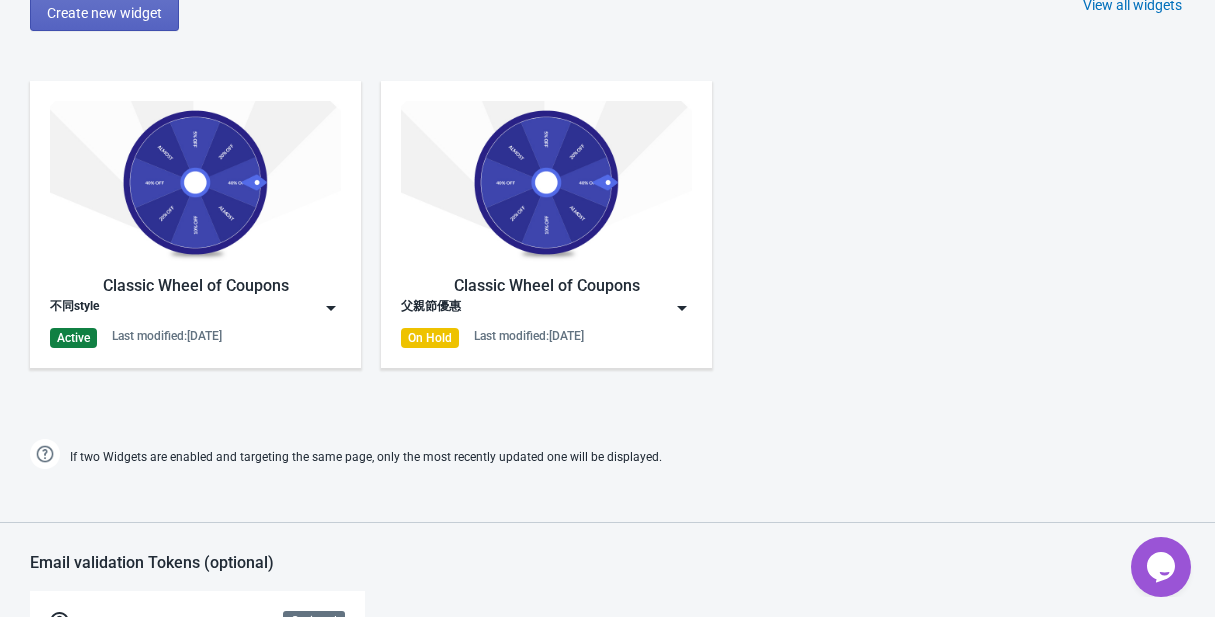 scroll, scrollTop: 948, scrollLeft: 0, axis: vertical 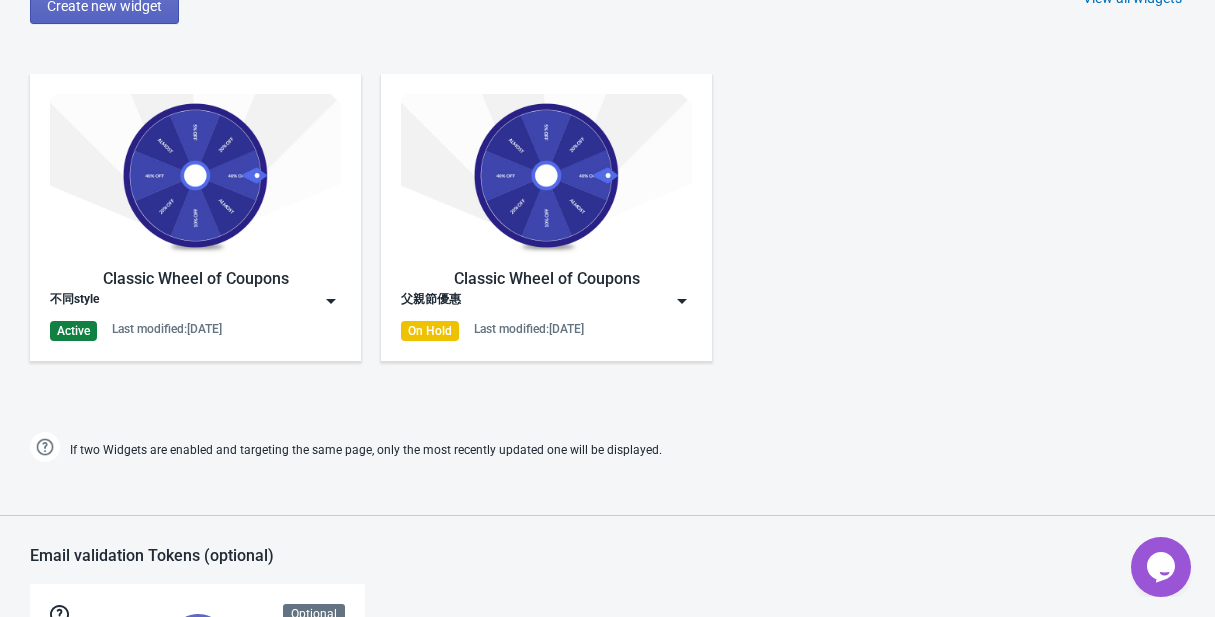 drag, startPoint x: 850, startPoint y: 119, endPoint x: 302, endPoint y: 57, distance: 551.49615 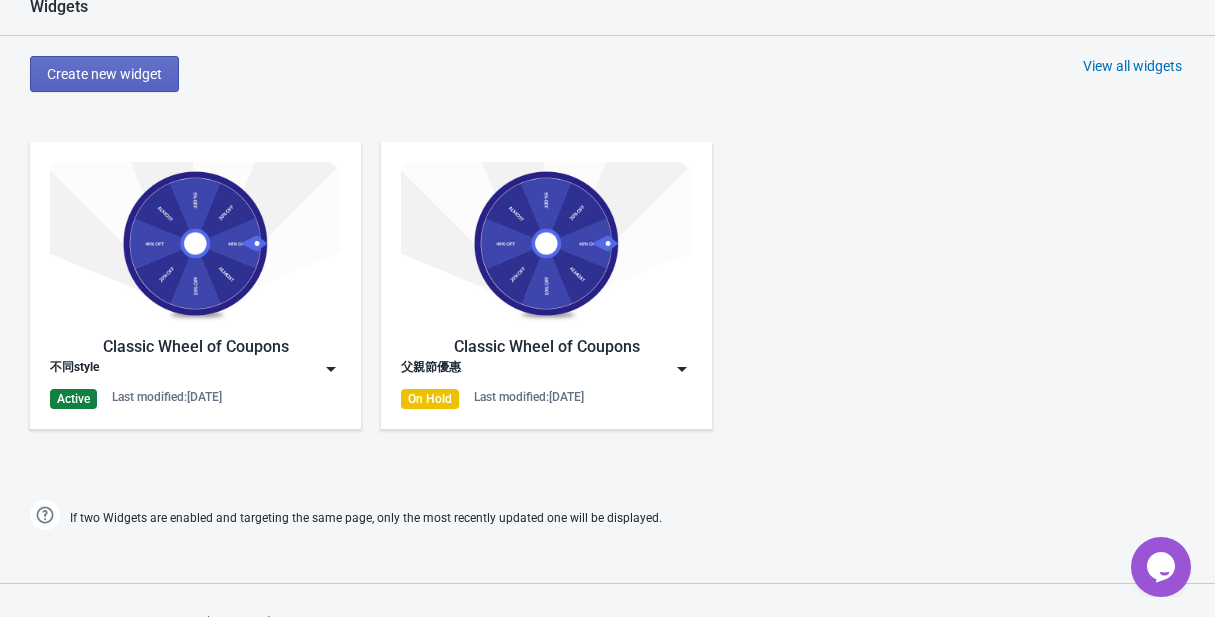 scroll, scrollTop: 848, scrollLeft: 0, axis: vertical 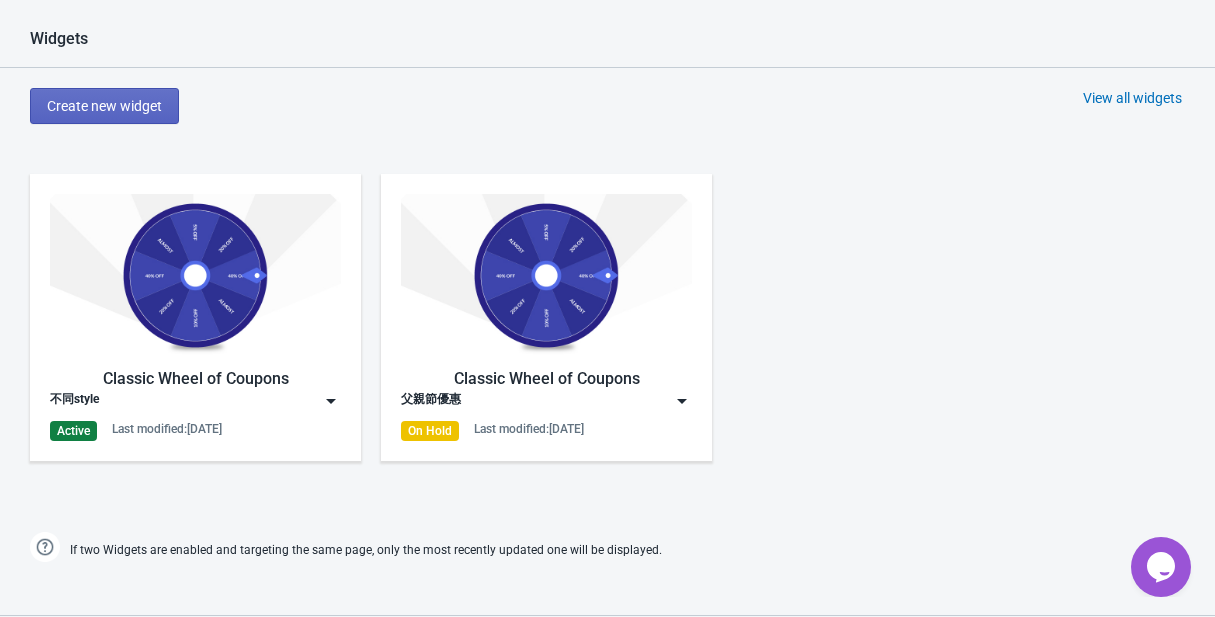 click on "Create new widget View all widgets" at bounding box center [622, 106] 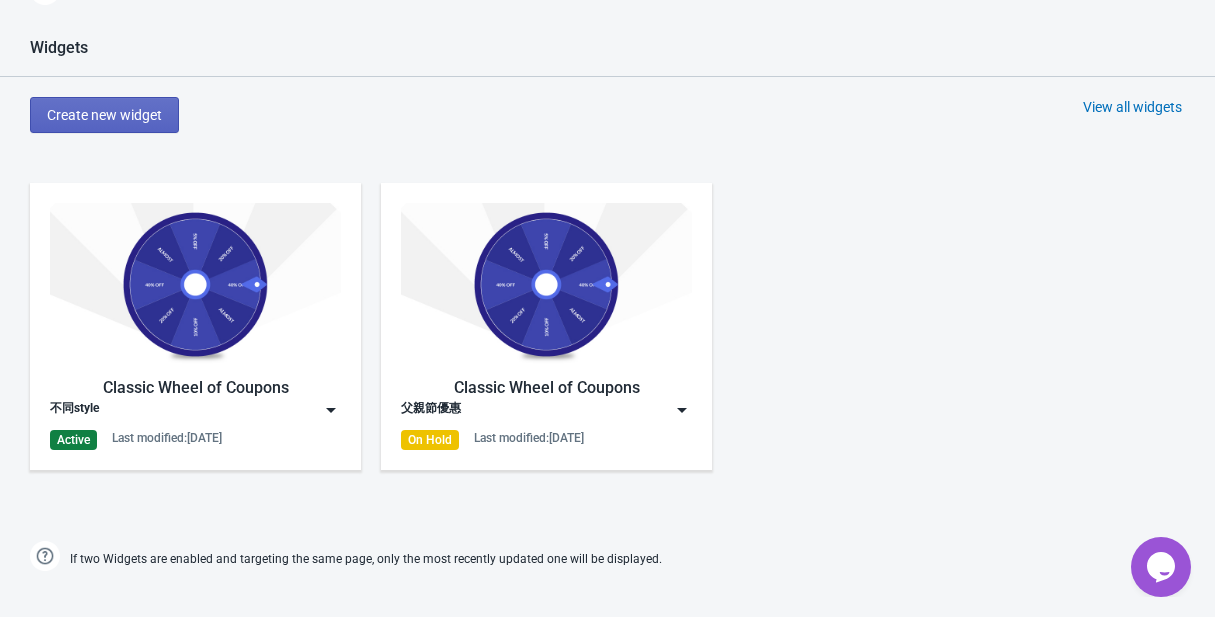 scroll, scrollTop: 841, scrollLeft: 0, axis: vertical 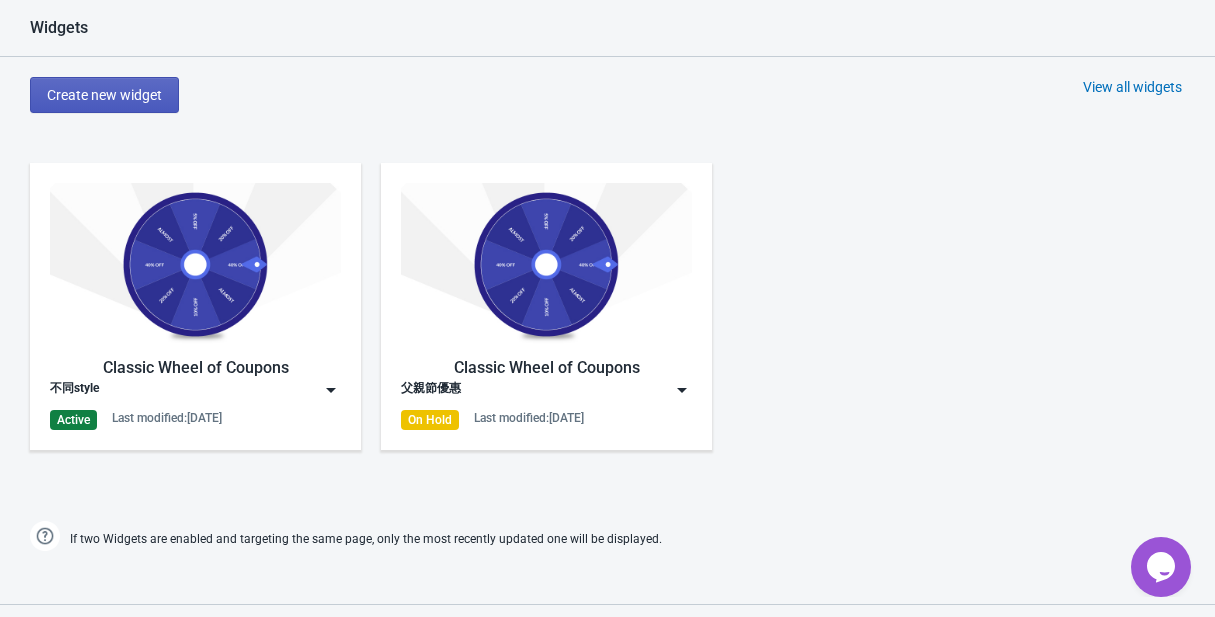 click on "Create new widget" at bounding box center [104, 95] 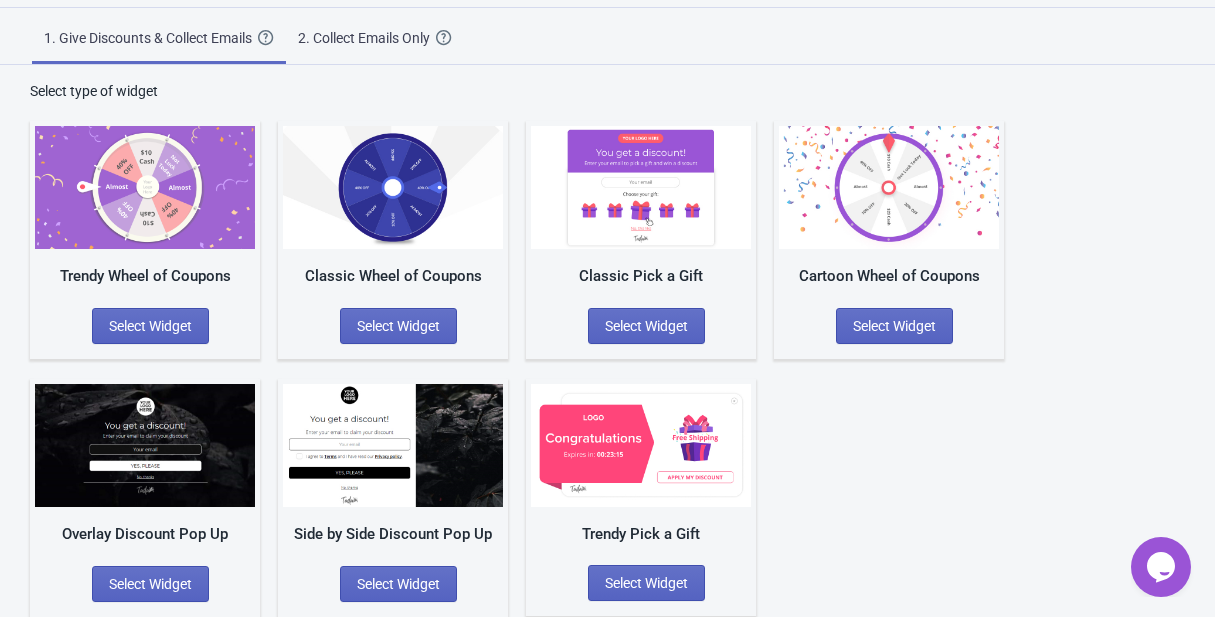 scroll, scrollTop: 67, scrollLeft: 0, axis: vertical 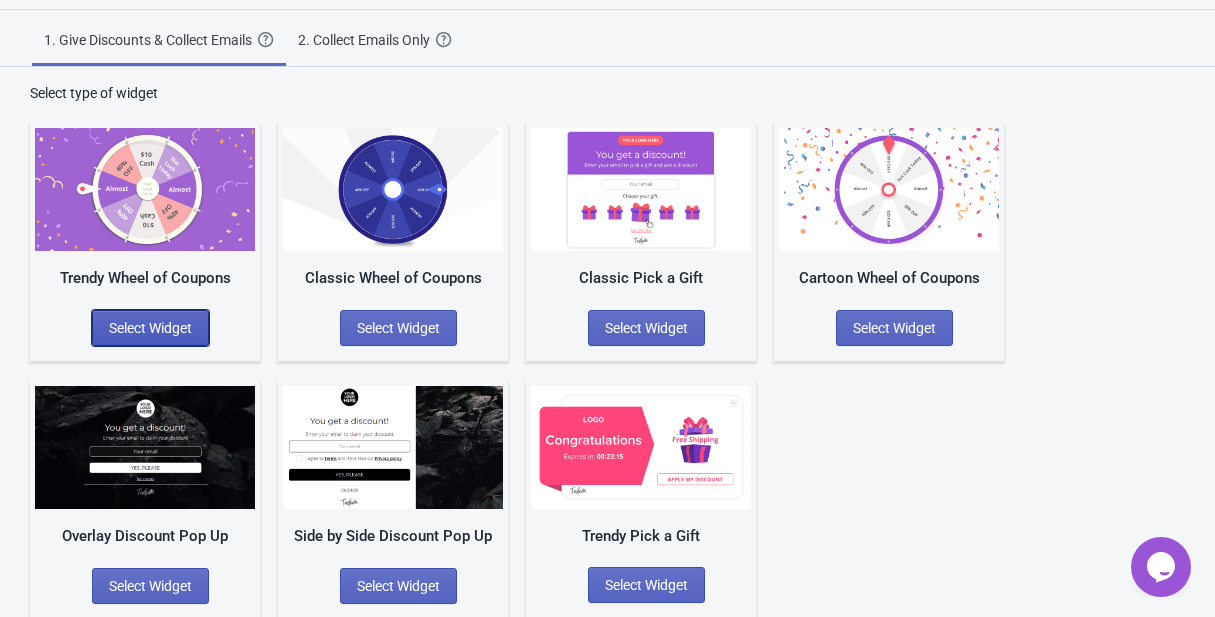 click on "Select Widget" at bounding box center (150, 328) 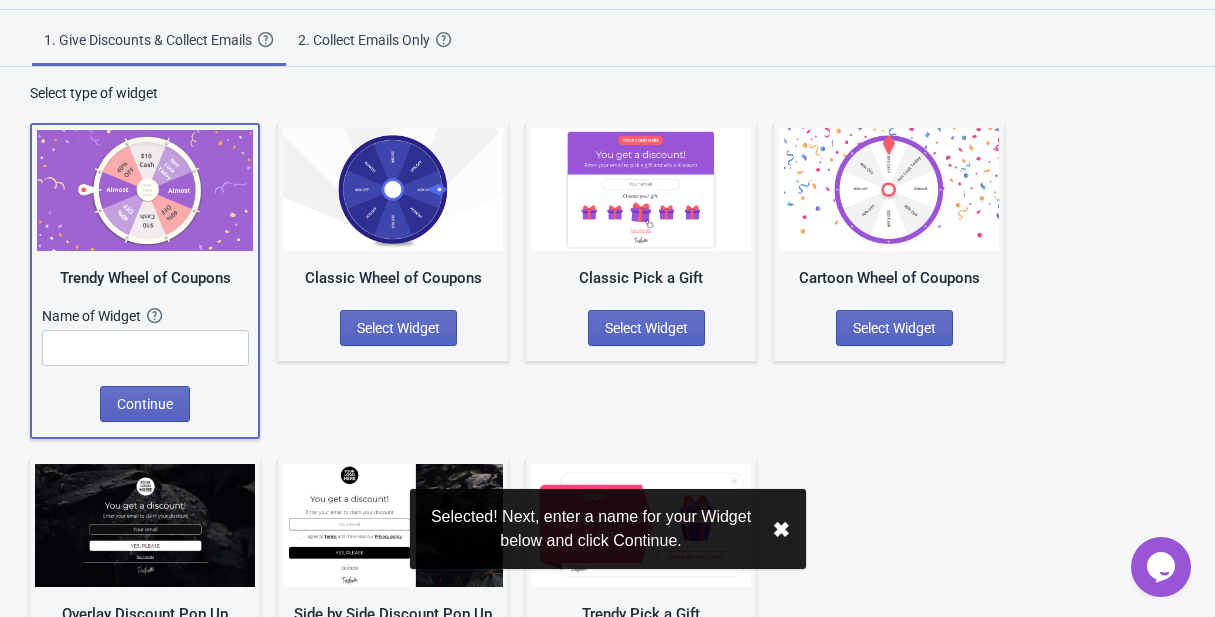 click on "Trendy Wheel of Coupons Name of Widget The name of your Widget won’t be shown to your visitors. It’s a reference name for your personal use only. Continue Classic Wheel of Coupons Select Widget Classic Pick a Gift Select Widget Cartoon Wheel of Coupons Select Widget Overlay Discount Pop Up Select Widget Side by Side Discount Pop Up Select Widget Trendy Pick a Gift Select Widget" at bounding box center [607, 399] 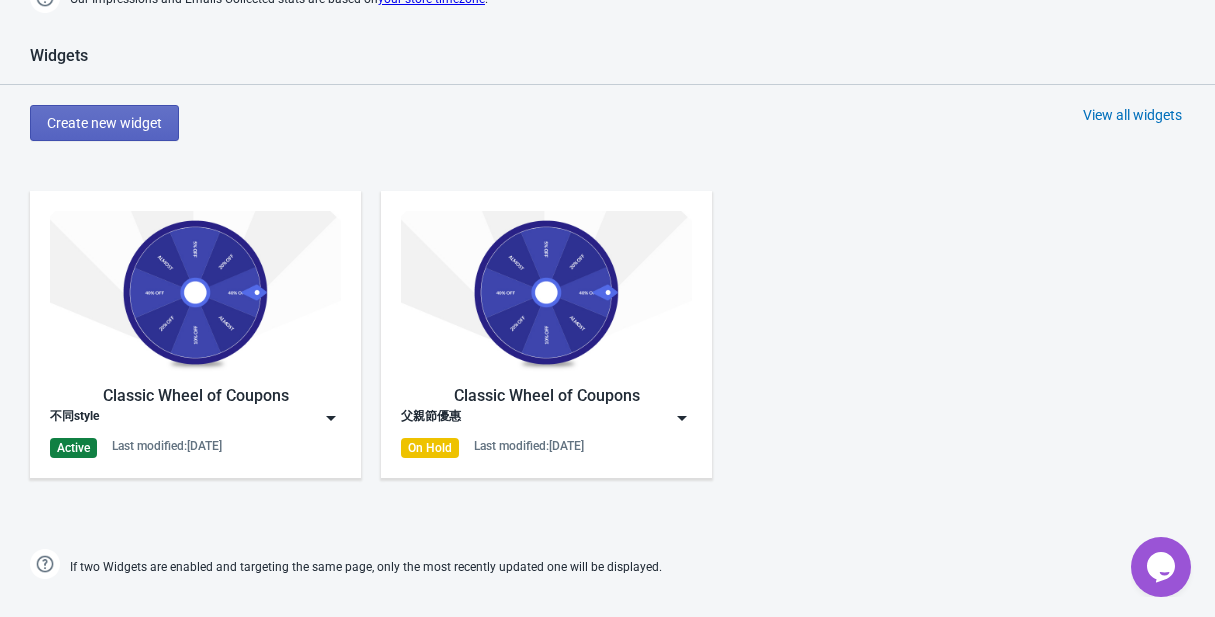 scroll, scrollTop: 837, scrollLeft: 0, axis: vertical 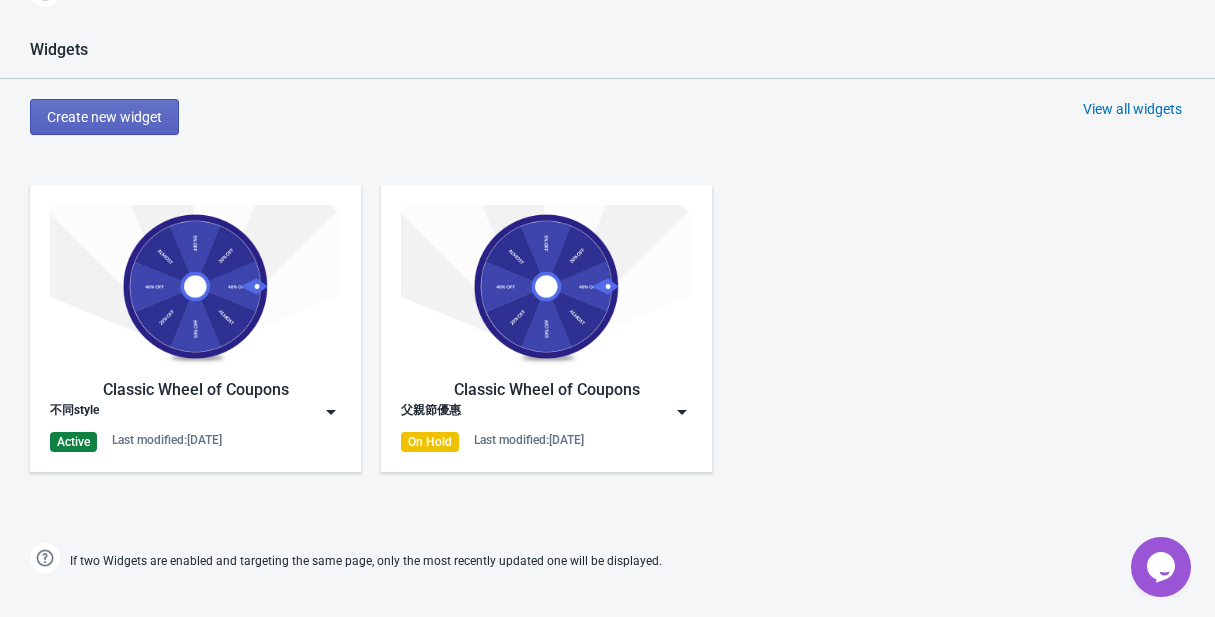 click at bounding box center [195, 286] 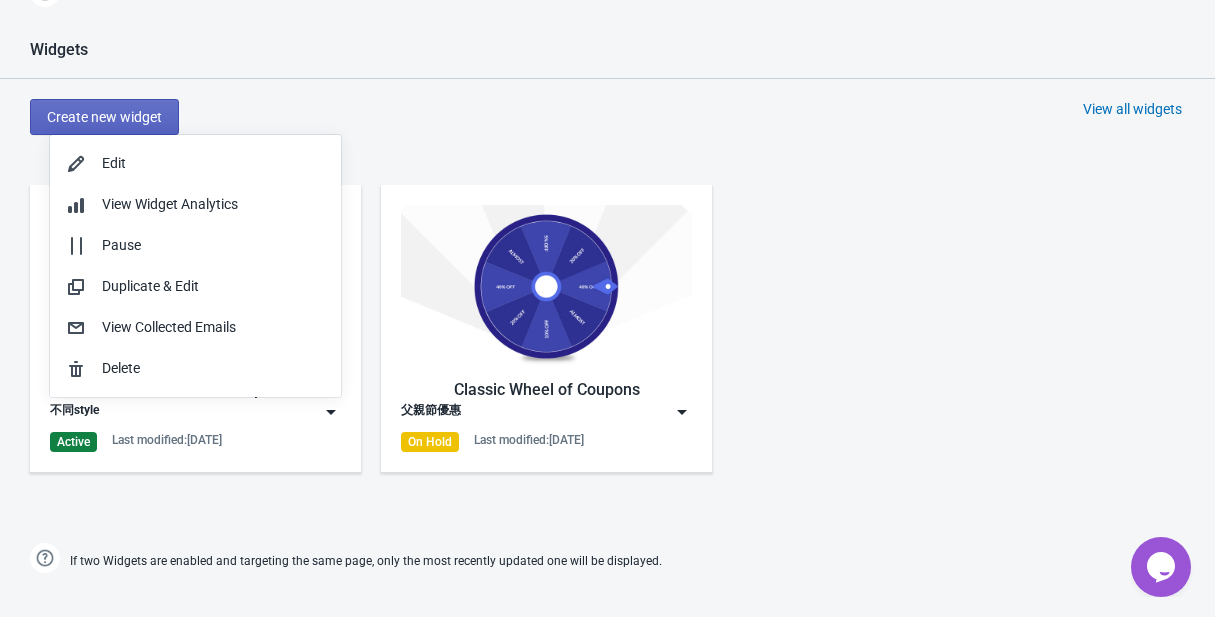 click on "Classic Wheel of Coupons 不同style Active Last modified:  [DATE] Classic Wheel of Coupons 父親節優惠 On Hold Last modified:  [DATE]" at bounding box center [607, 345] 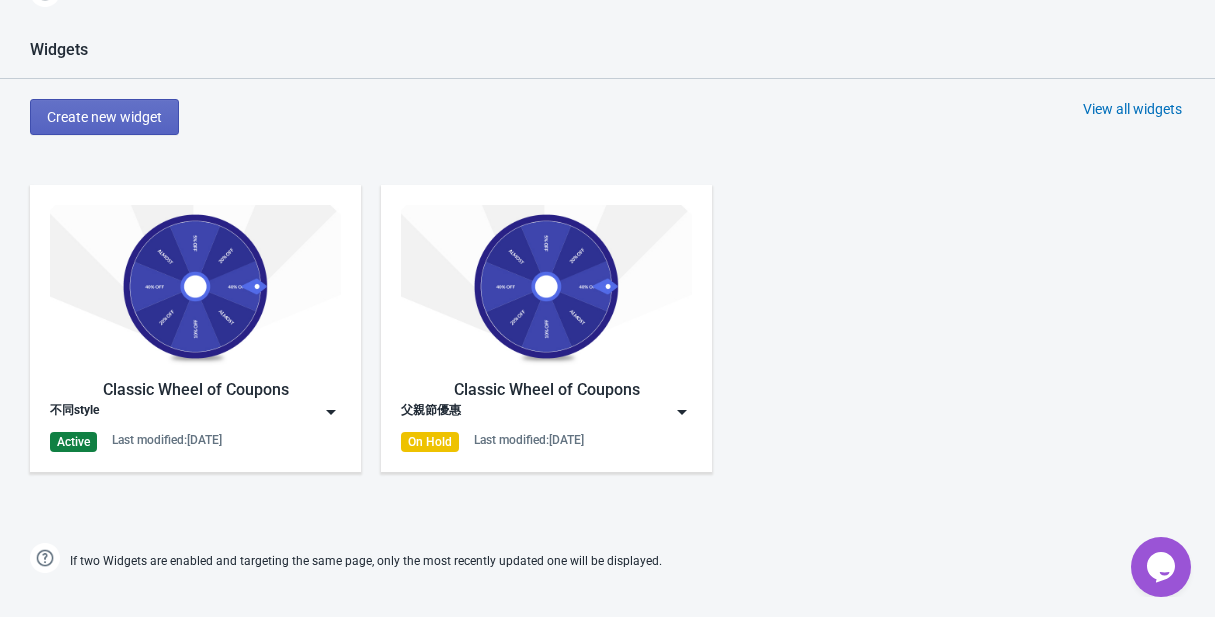 click on "Widgets Create new widget View all widgets Classic Wheel of Coupons 不同style Active Last modified:  [DATE] Classic Wheel of Coupons 父親節優惠 On Hold Last modified:  [DATE] If two Widgets are enabled and targeting the same page, only the most recently updated one will be displayed." at bounding box center [607, 309] 